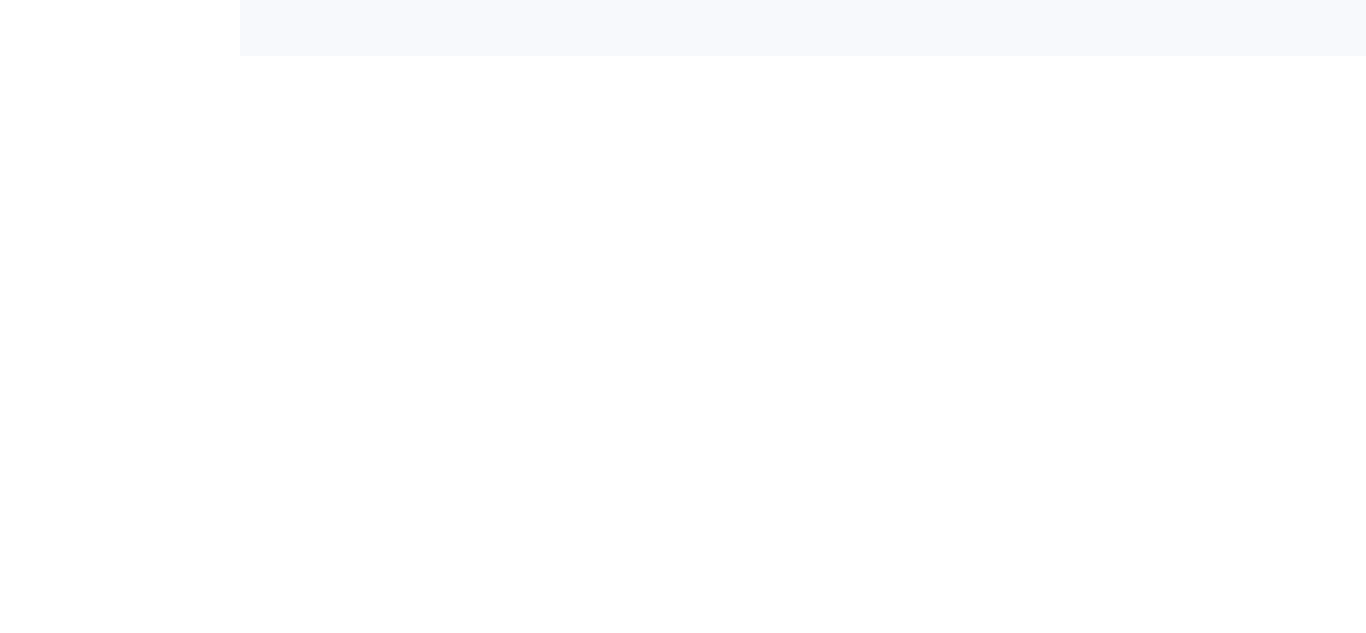 scroll, scrollTop: 0, scrollLeft: 0, axis: both 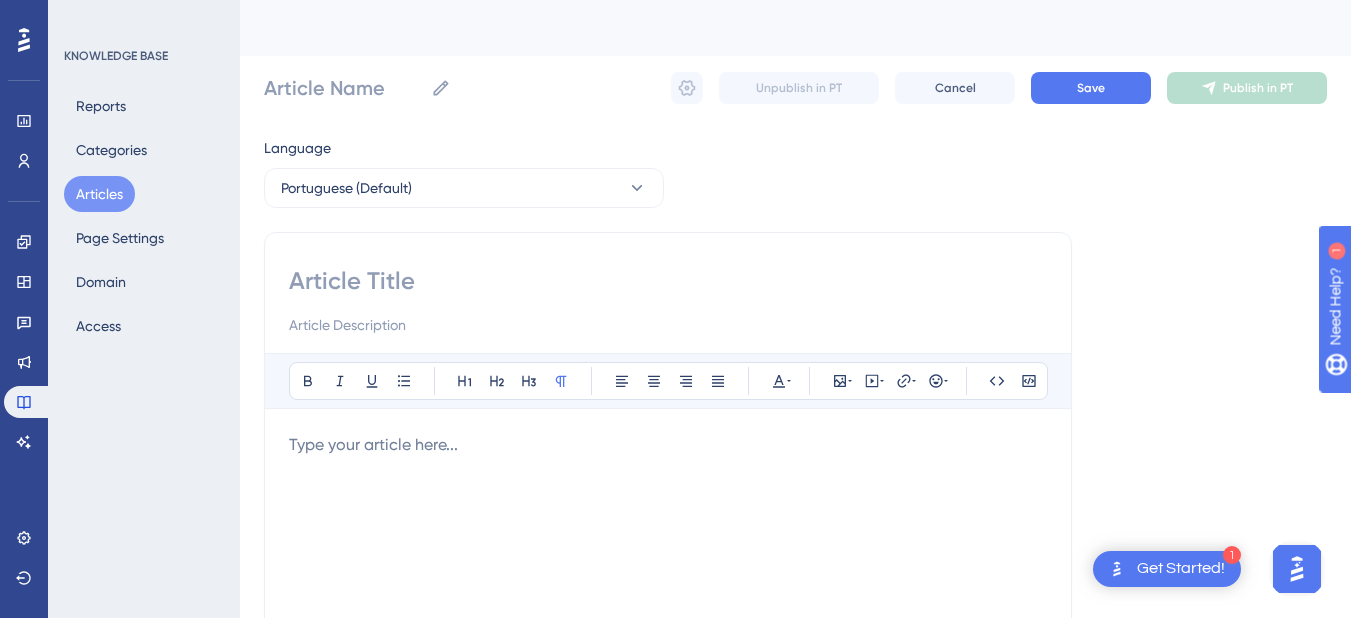 click on "Articles" at bounding box center (99, 194) 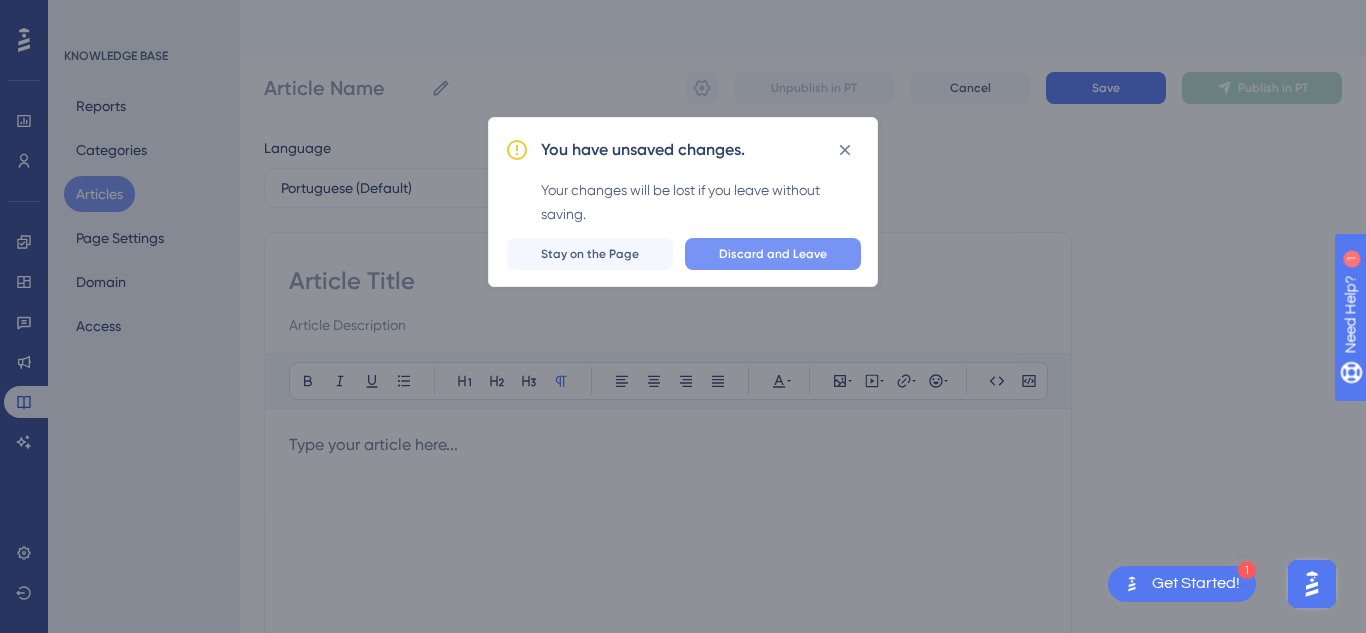 click on "Discard and Leave" at bounding box center (773, 254) 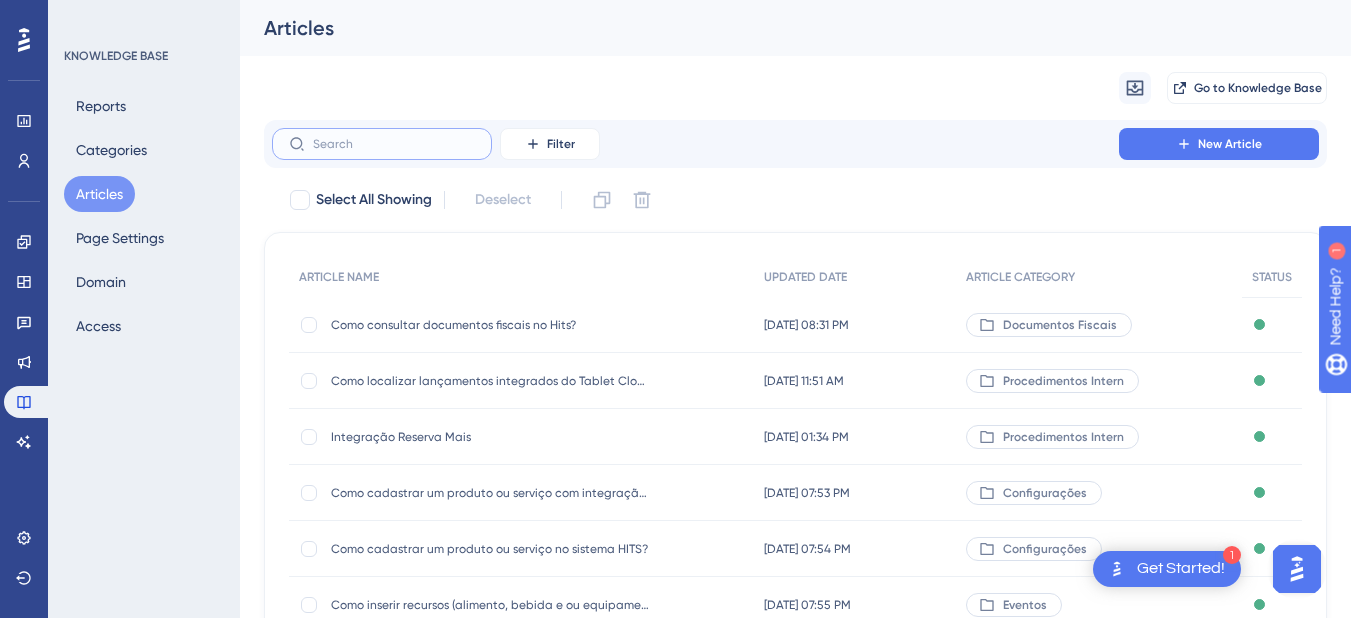 click at bounding box center [394, 144] 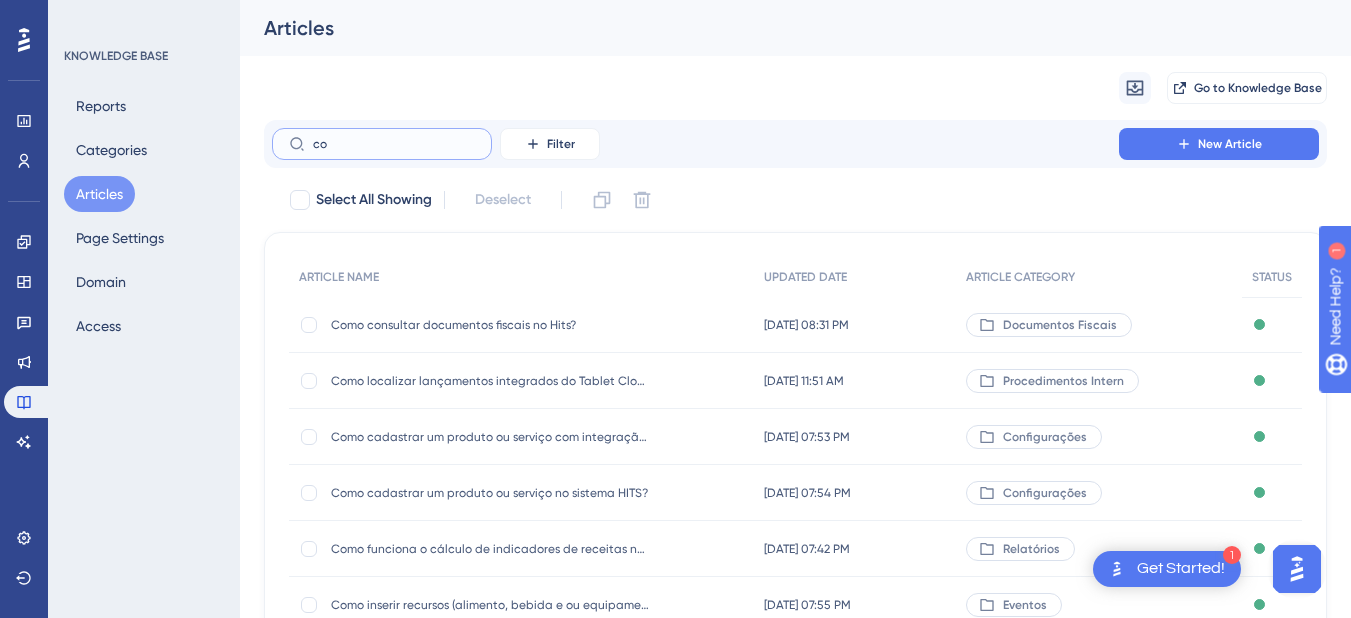 type on "c" 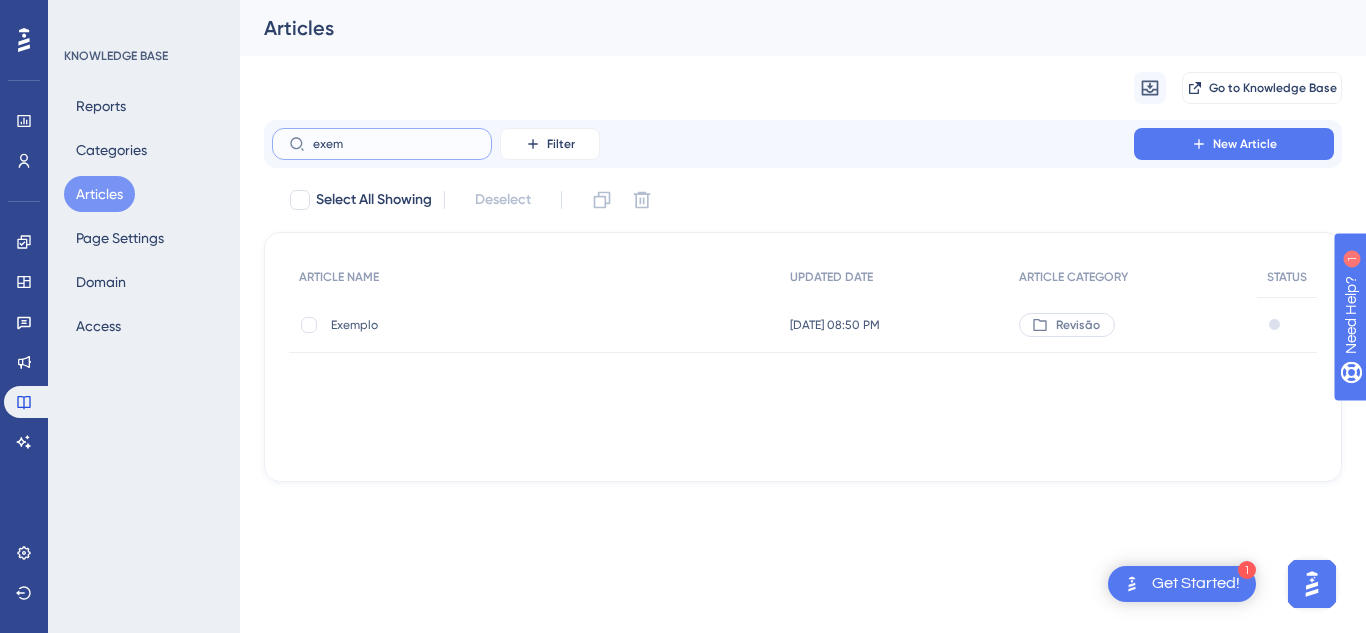 type on "exem" 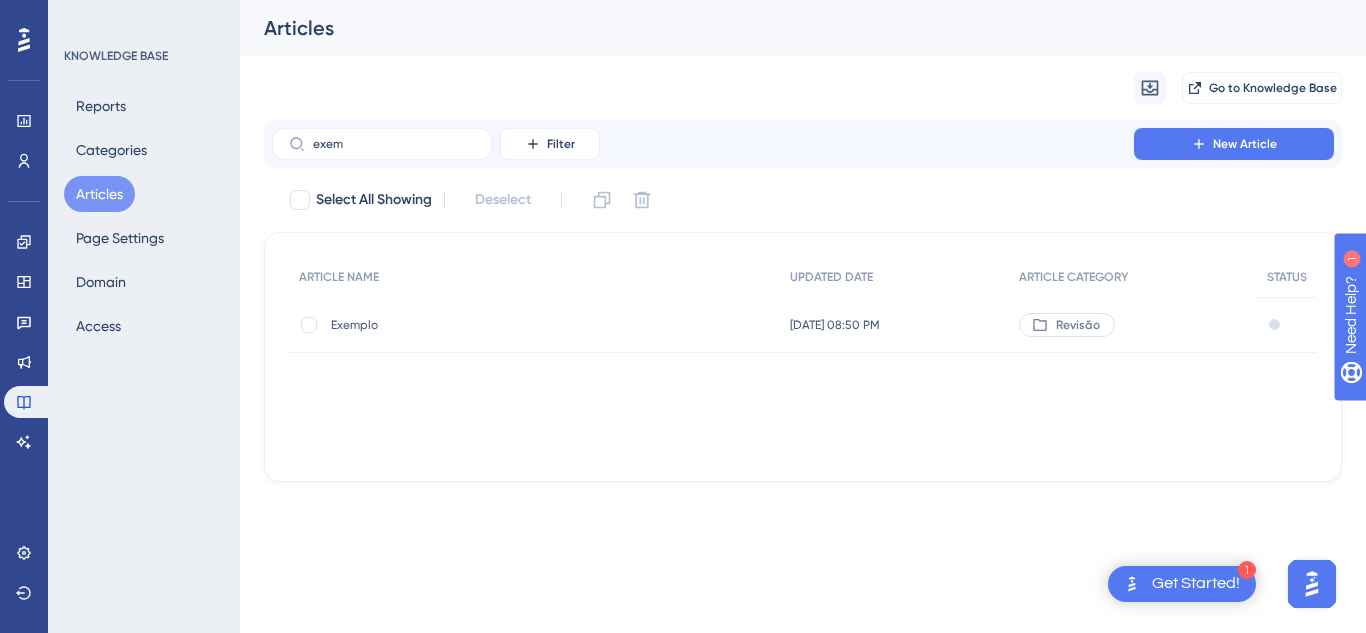 click on "Exemplo Exemplo" at bounding box center (534, 325) 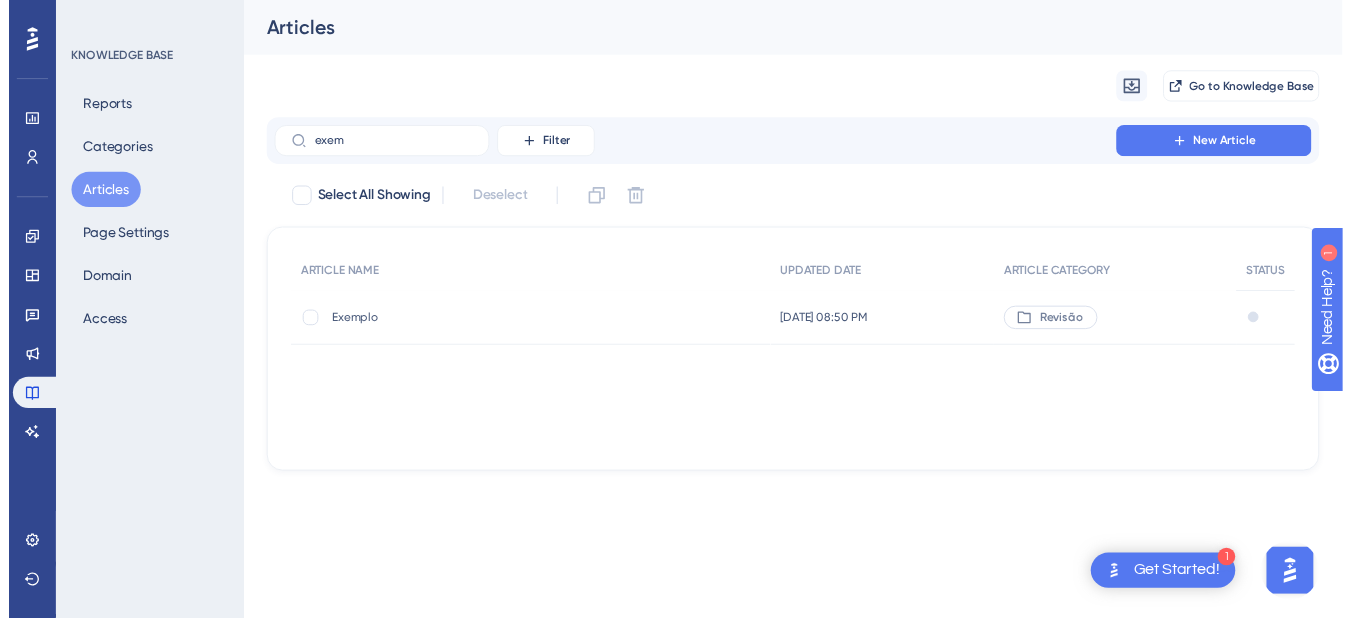 scroll, scrollTop: 313, scrollLeft: 0, axis: vertical 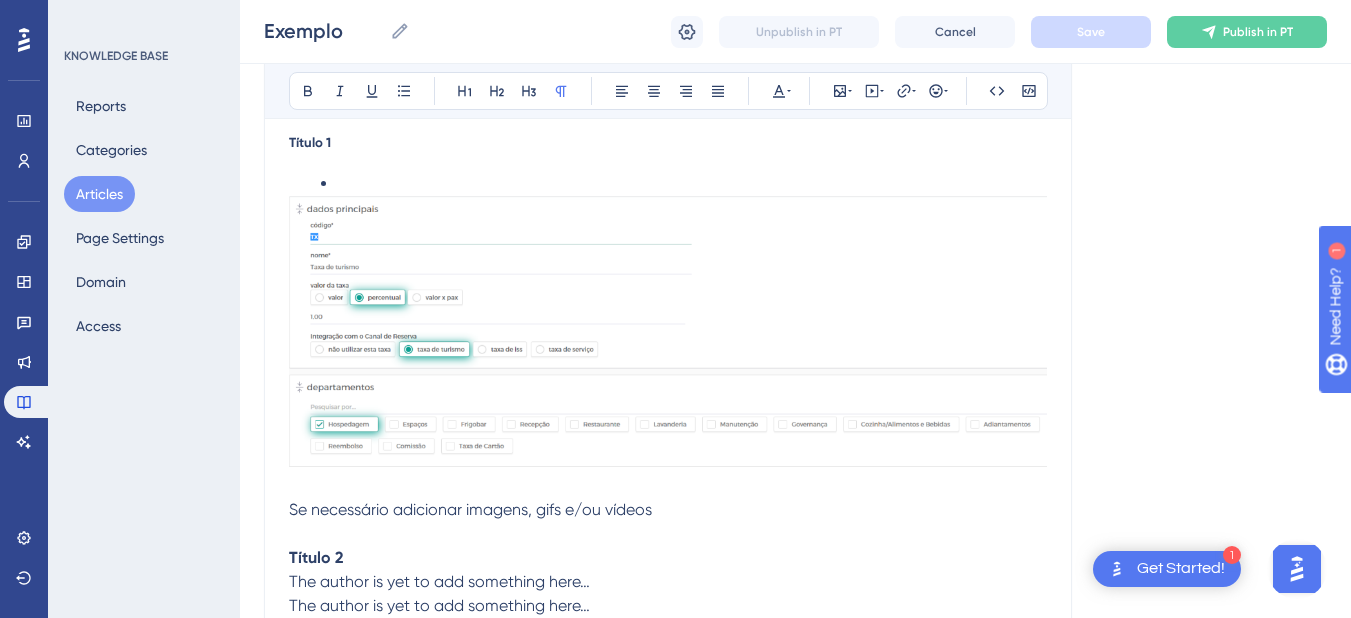 click on "Articles" at bounding box center (99, 194) 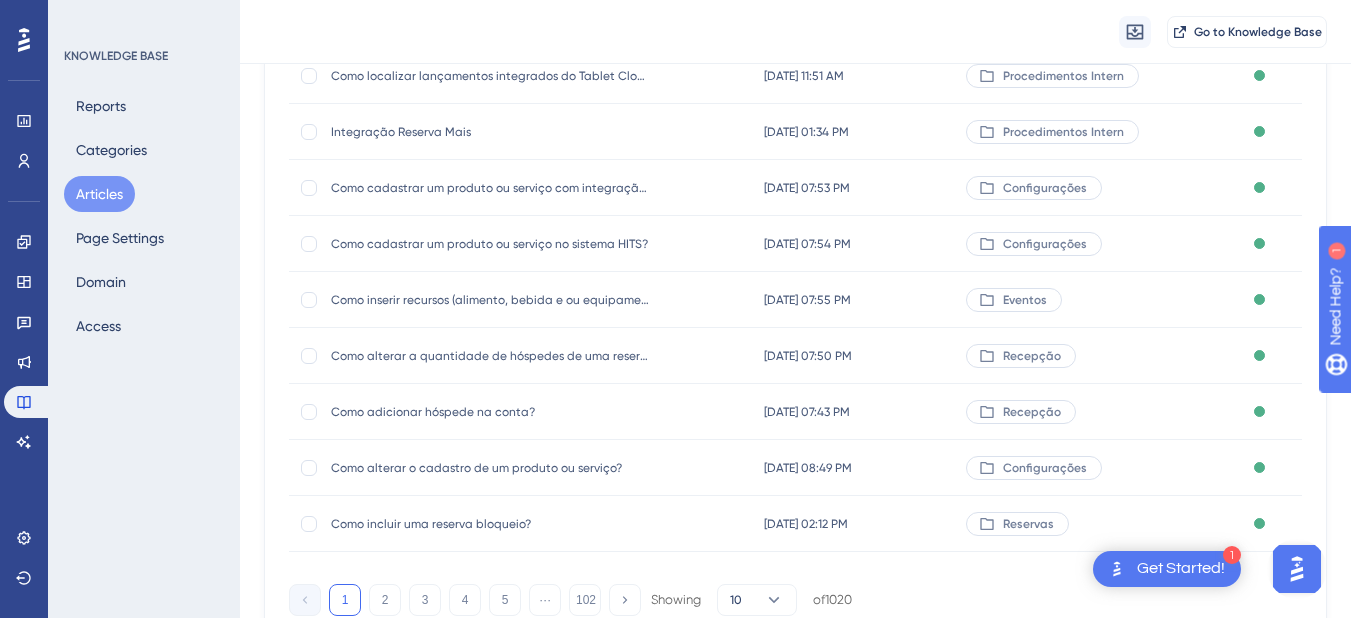 scroll, scrollTop: 0, scrollLeft: 0, axis: both 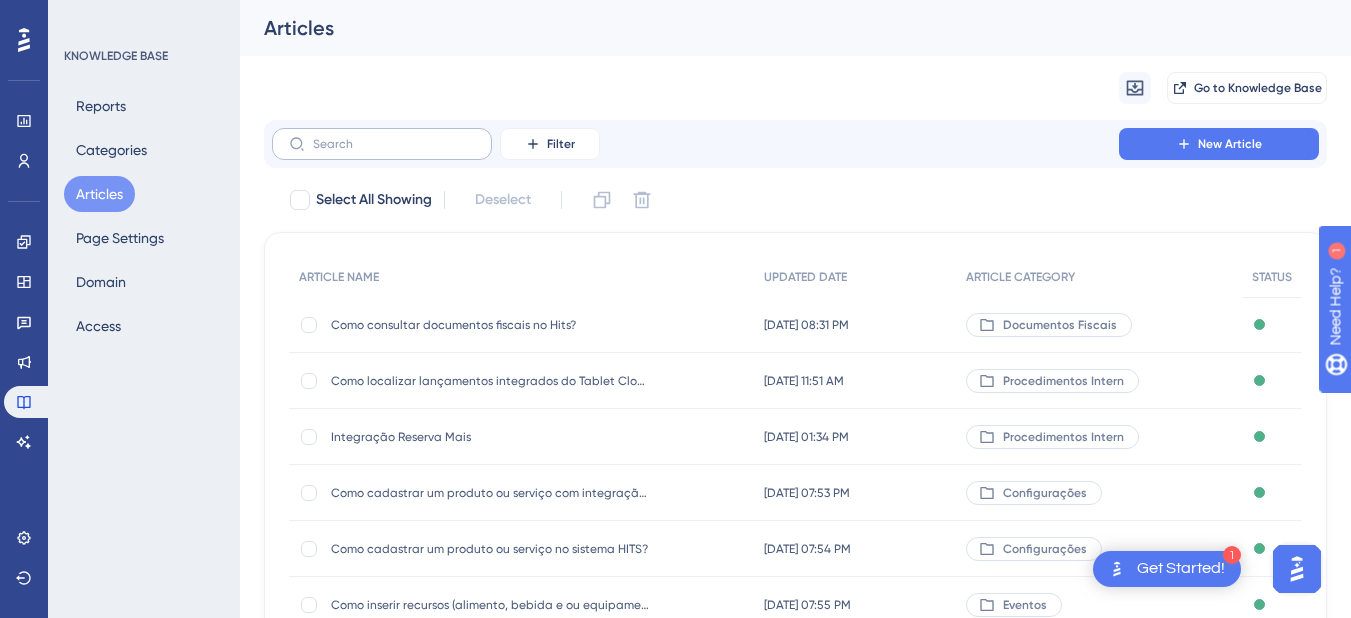 click at bounding box center (382, 144) 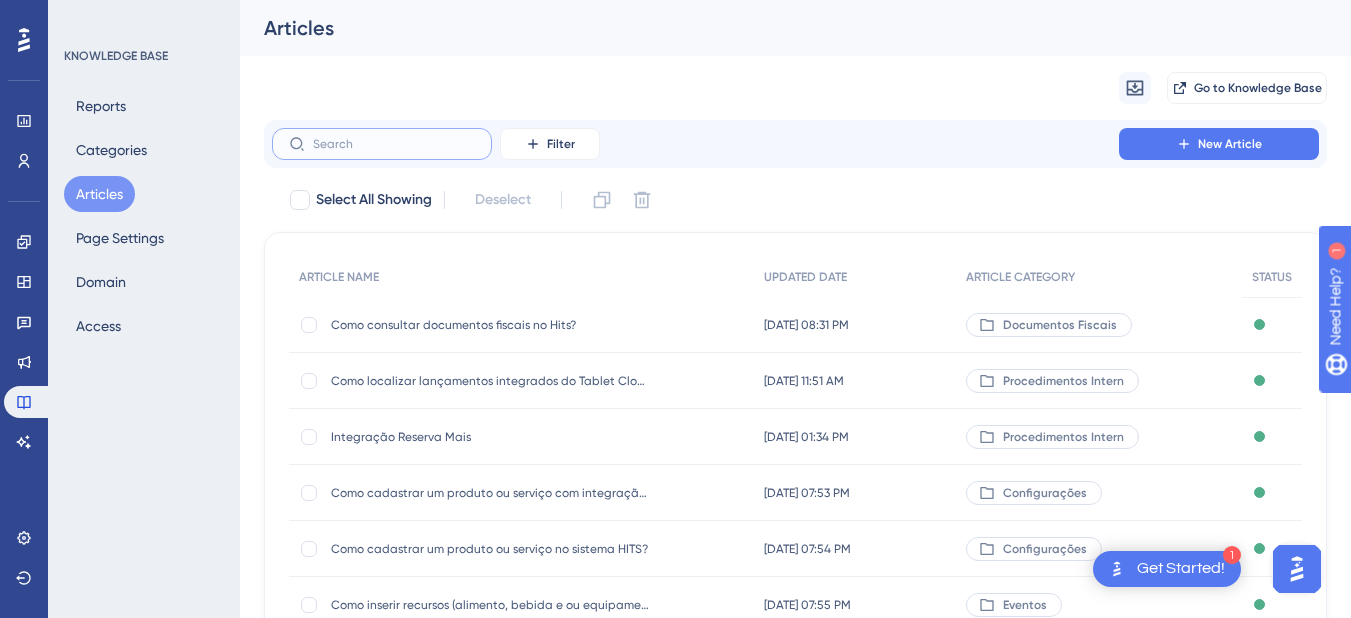 click at bounding box center (394, 144) 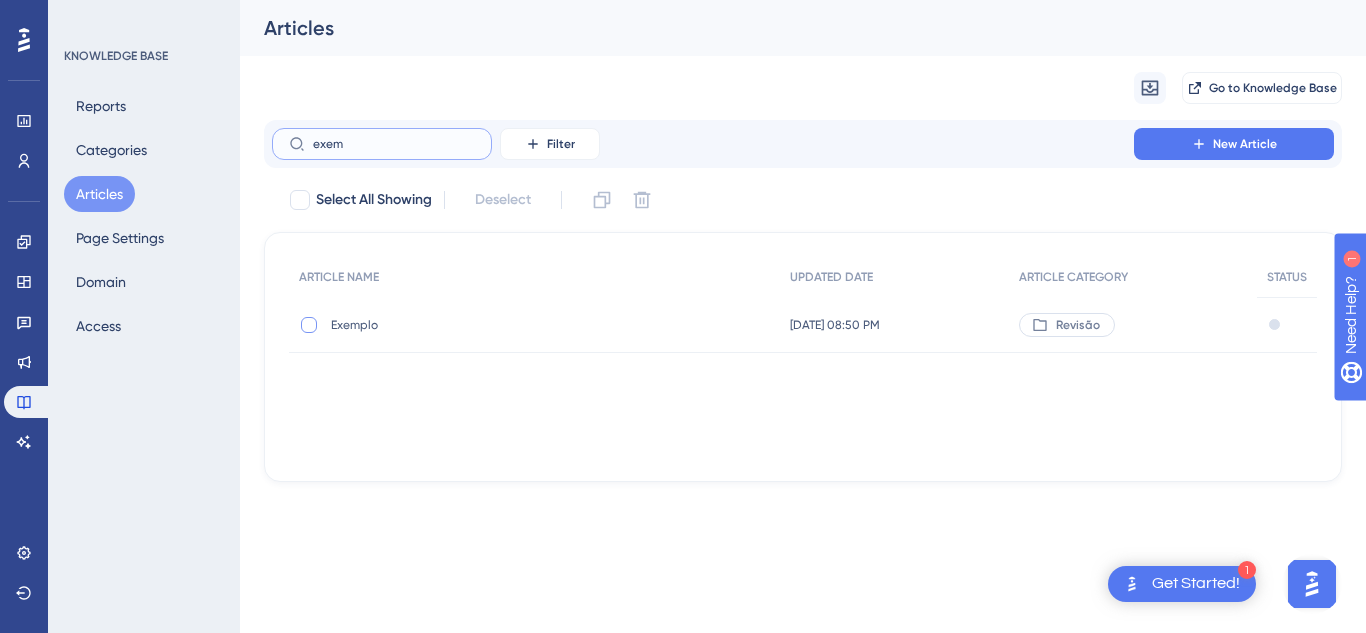 type on "exem" 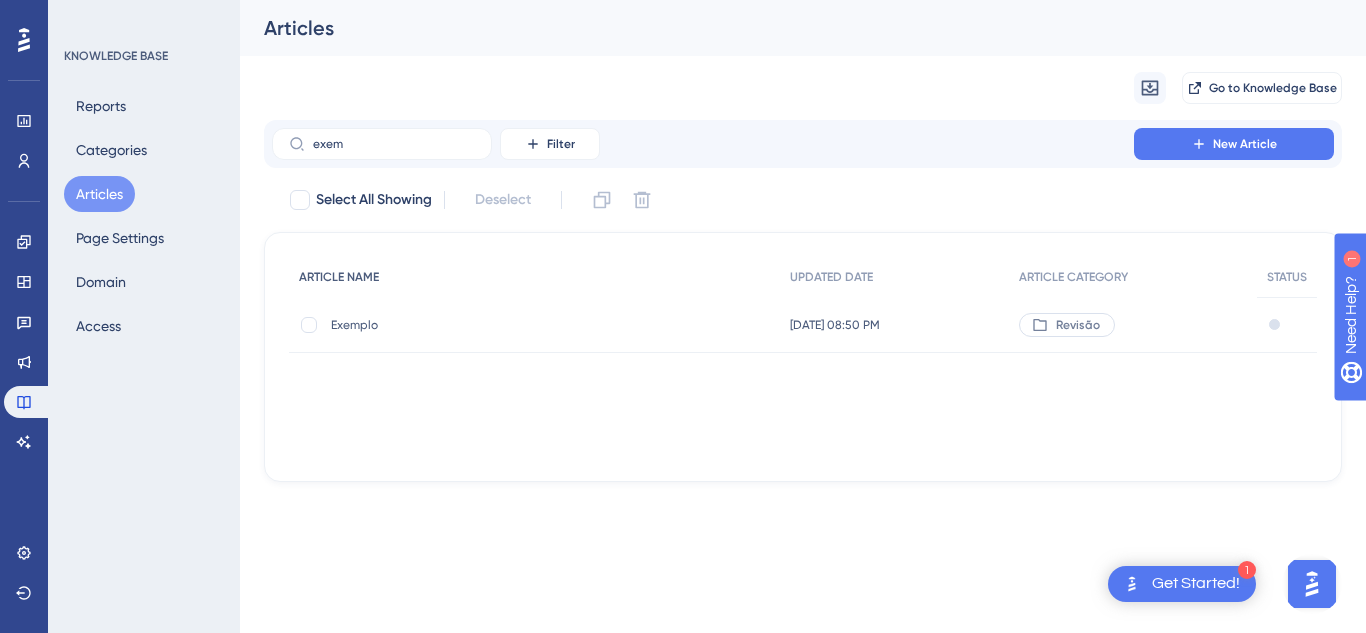 drag, startPoint x: 301, startPoint y: 332, endPoint x: 433, endPoint y: 293, distance: 137.64084 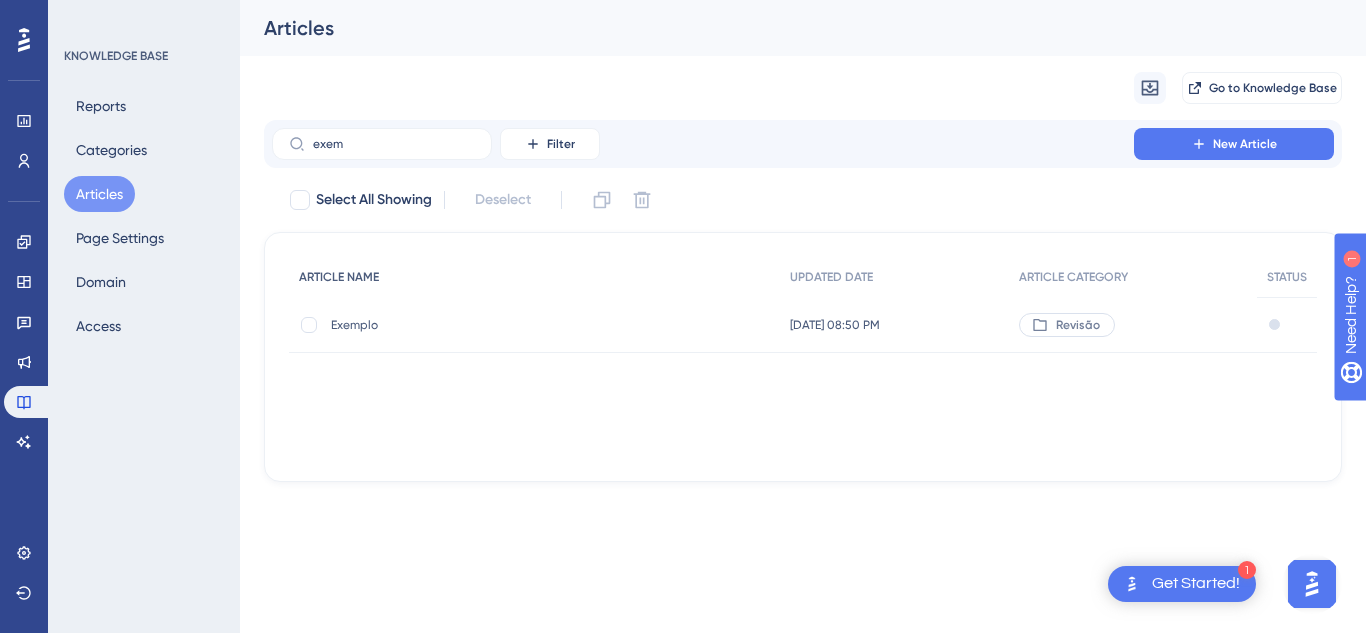 checkbox on "true" 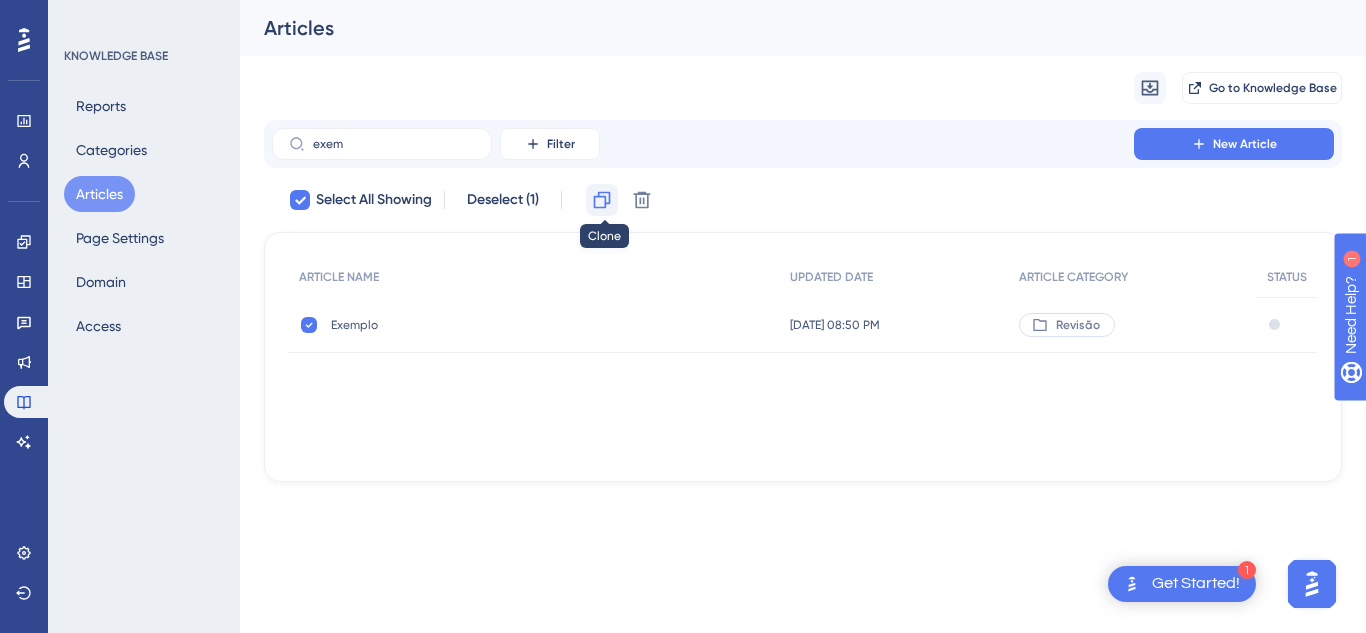 click 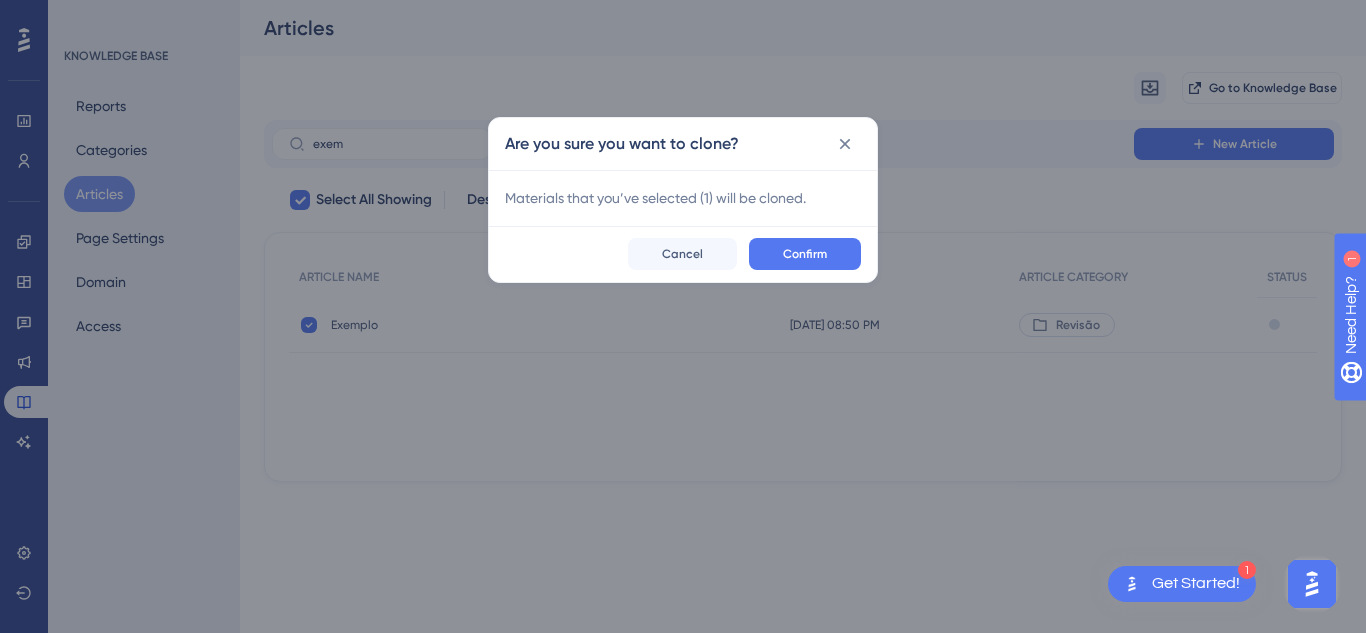 checkbox on "false" 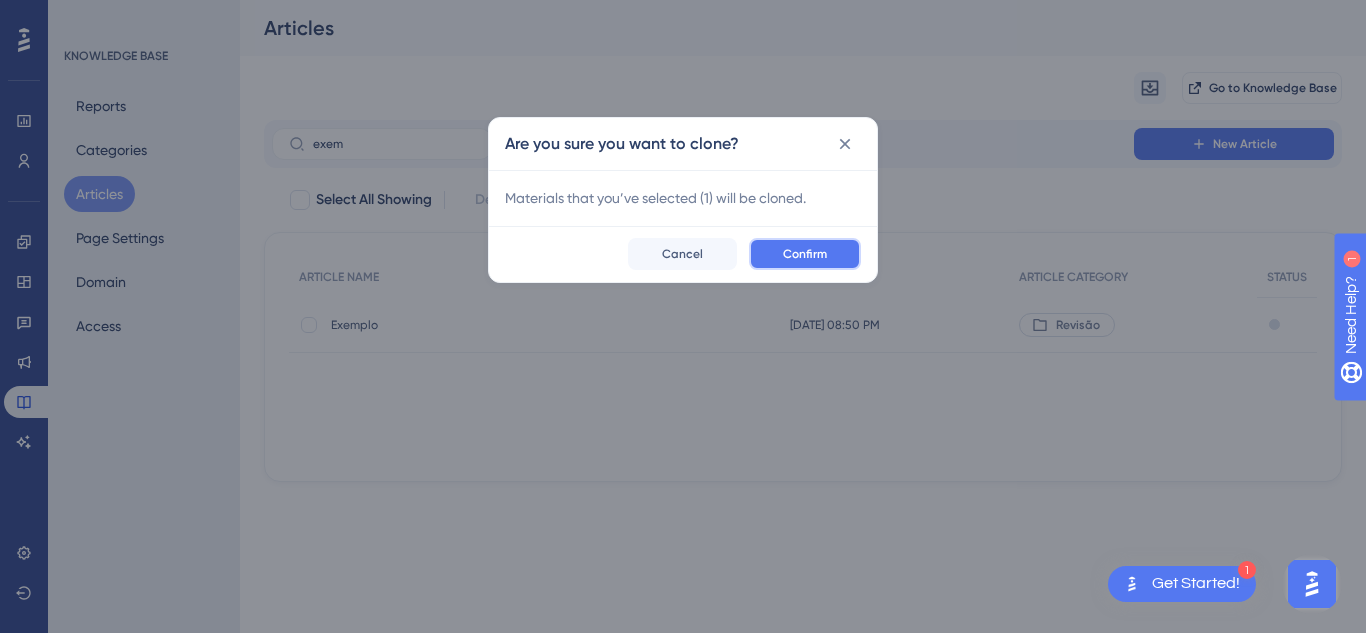 click on "Confirm" at bounding box center [805, 254] 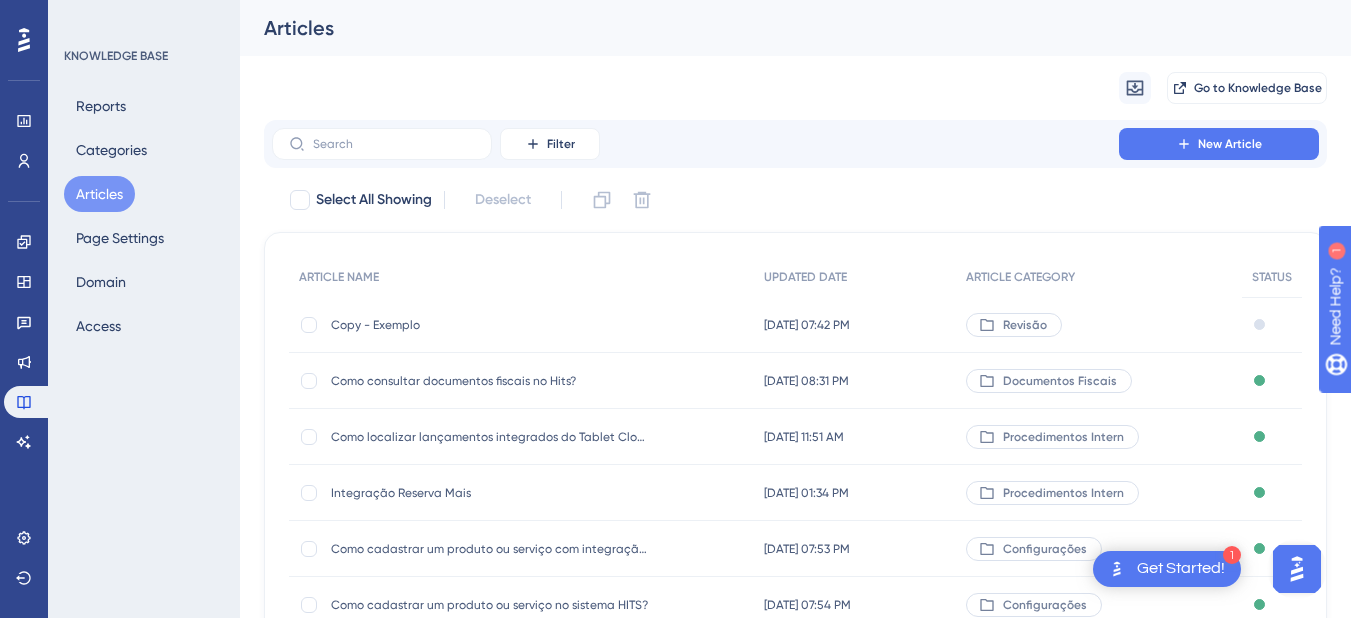 click on "Copy - Exemplo" at bounding box center (491, 325) 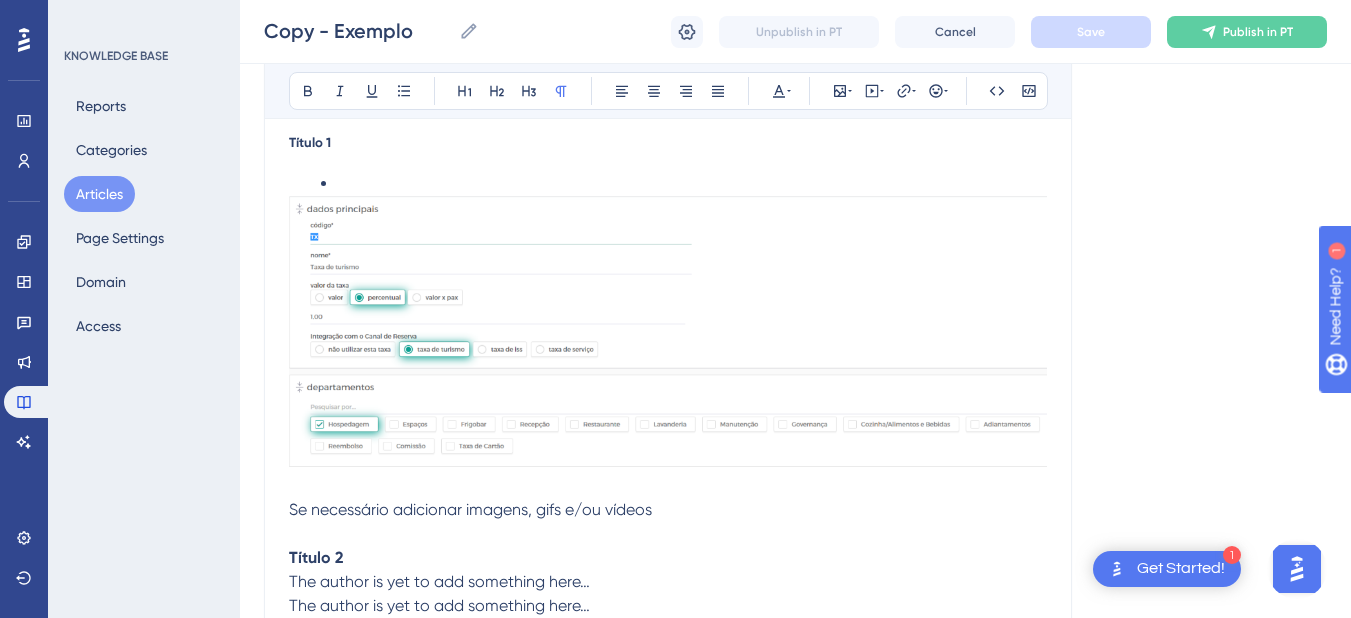 scroll, scrollTop: 0, scrollLeft: 0, axis: both 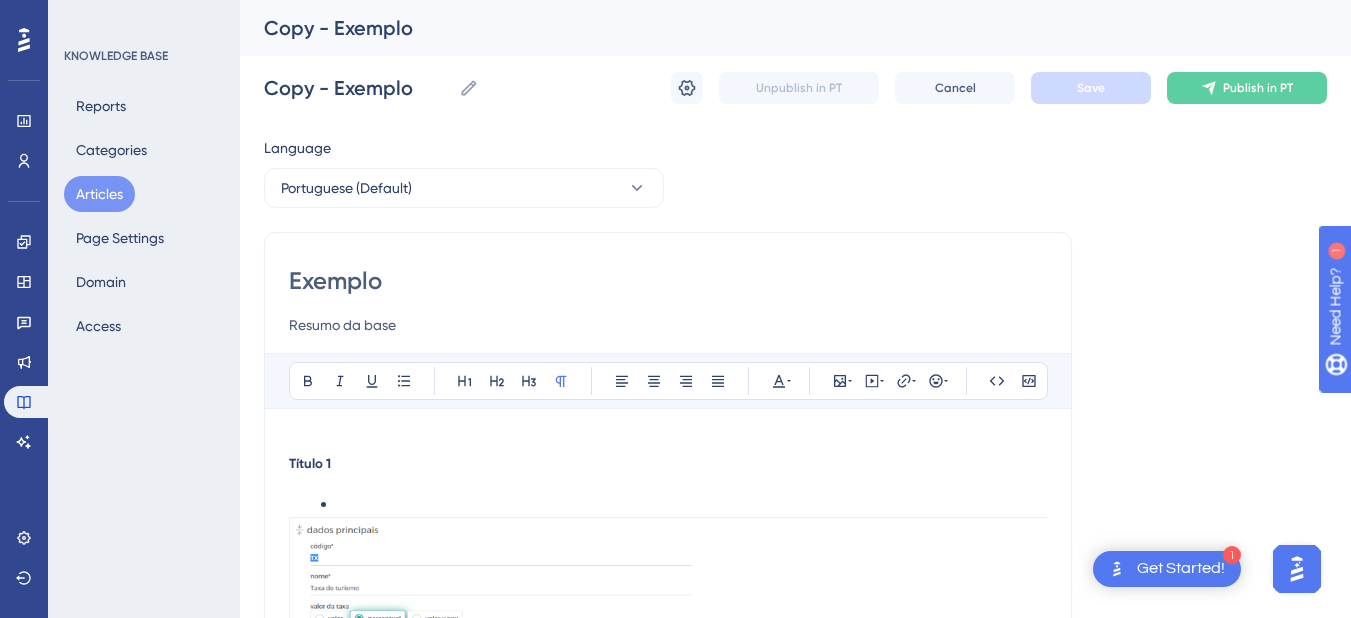 click on "Exemplo Resumo da base Bold Italic Underline Bullet Point Heading 1 Heading 2 Heading 3 Normal Align Left Align Center Align Right Align Justify Text Color Insert Image Embed Video Hyperlink Emojis Code Code Block Título 1 Se necessário adicionar imagens, gifs e/ou vídeos Título 2 The author is yet to add something here… The author is yet to add something here… ⚠️ Importante: 💡 Dica: Palavras chaves: sempre colocar palavras relacionadas, exemplo: se a base for: como criar uma UH, as palavras chaves seriam: unidades habitacionais, apartamento, unidade habitacional" at bounding box center (668, 718) 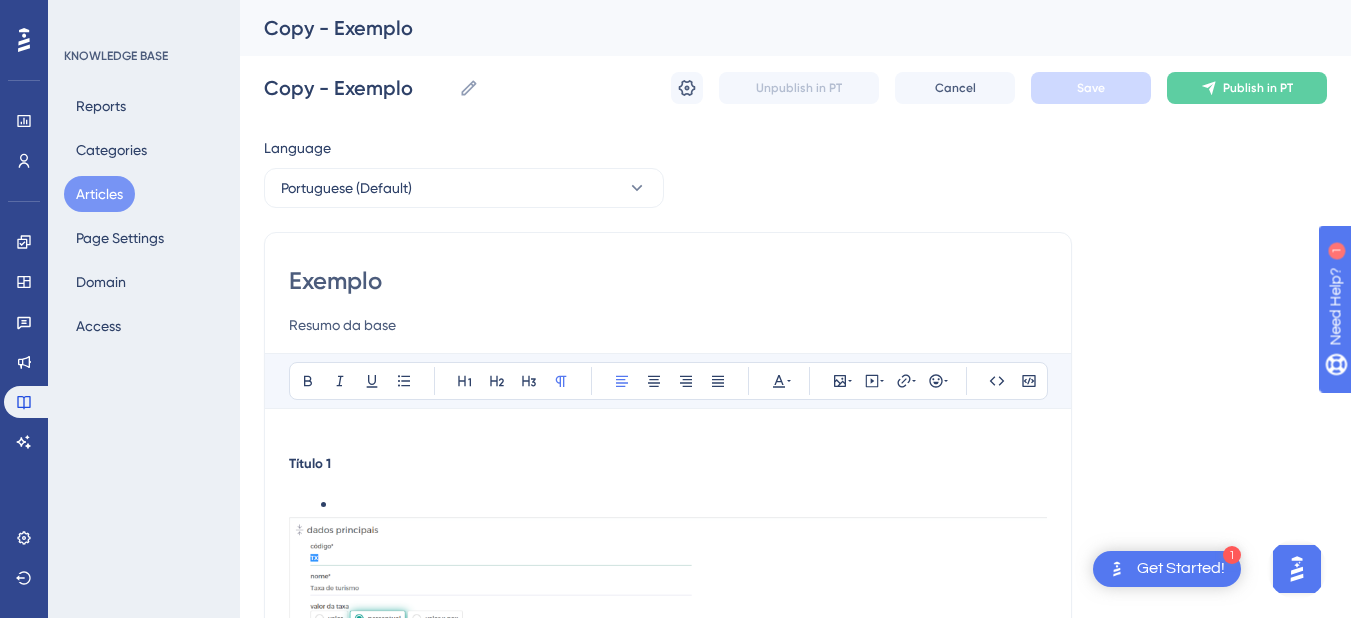 click on "Exemplo" at bounding box center (668, 281) 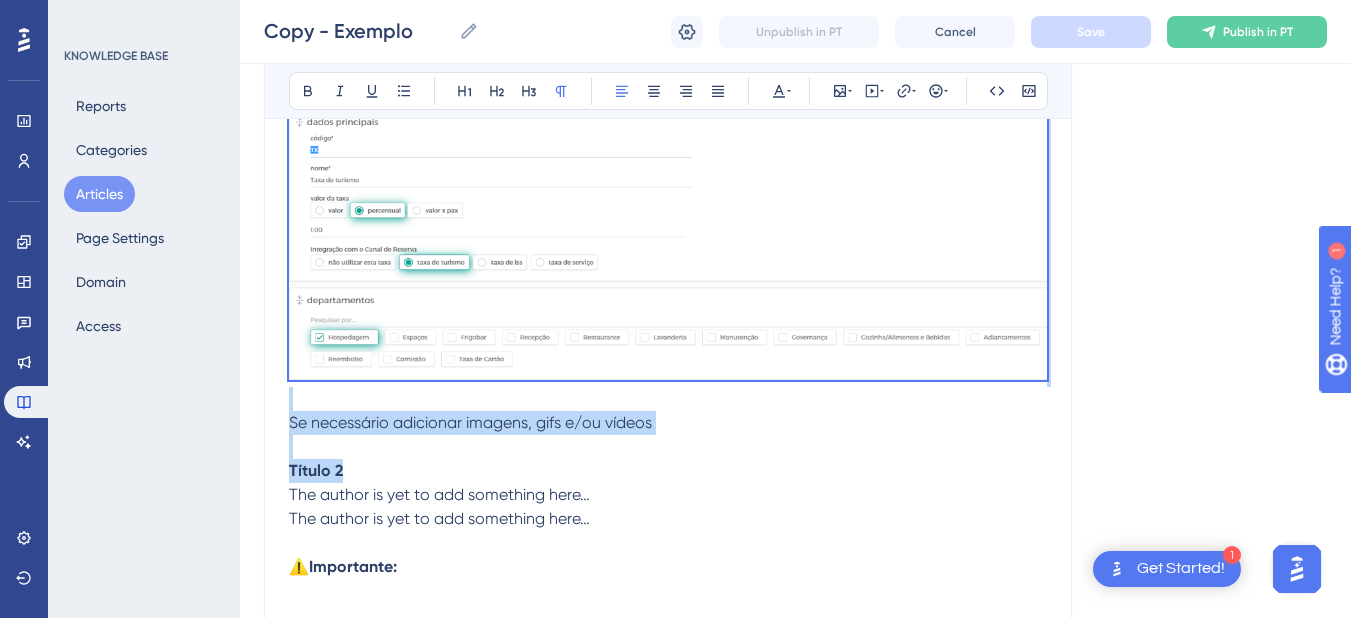 scroll, scrollTop: 786, scrollLeft: 0, axis: vertical 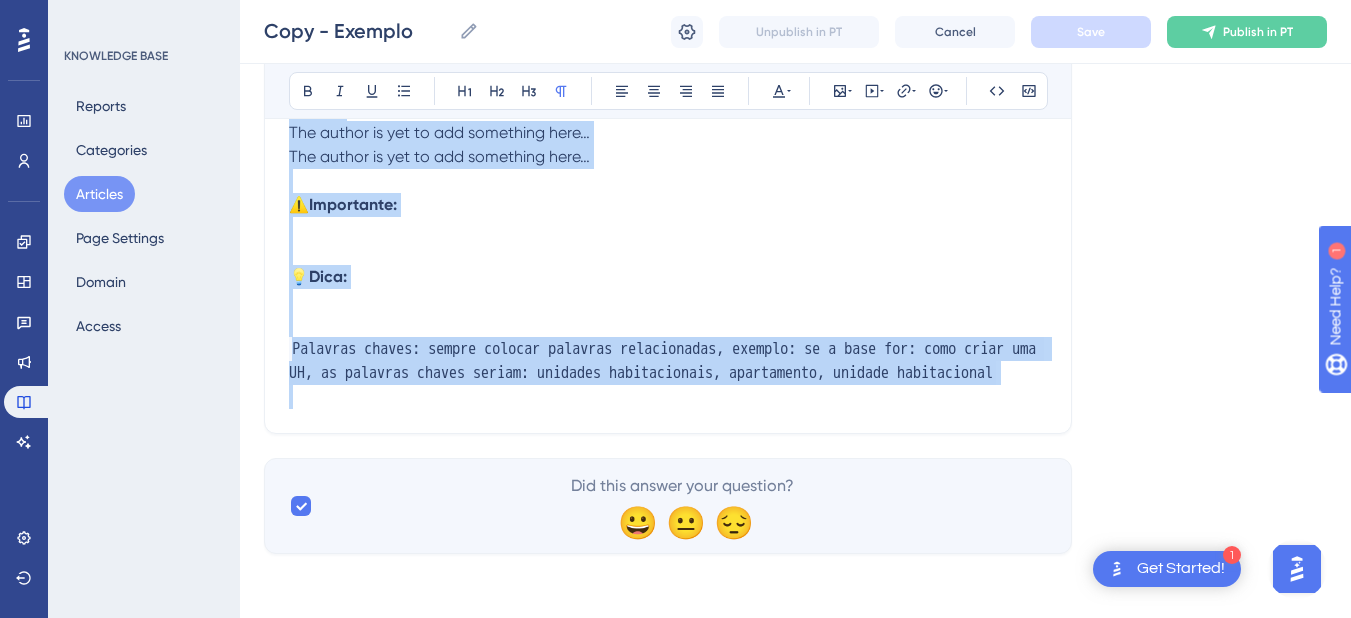 drag, startPoint x: 289, startPoint y: 460, endPoint x: 600, endPoint y: 422, distance: 313.31296 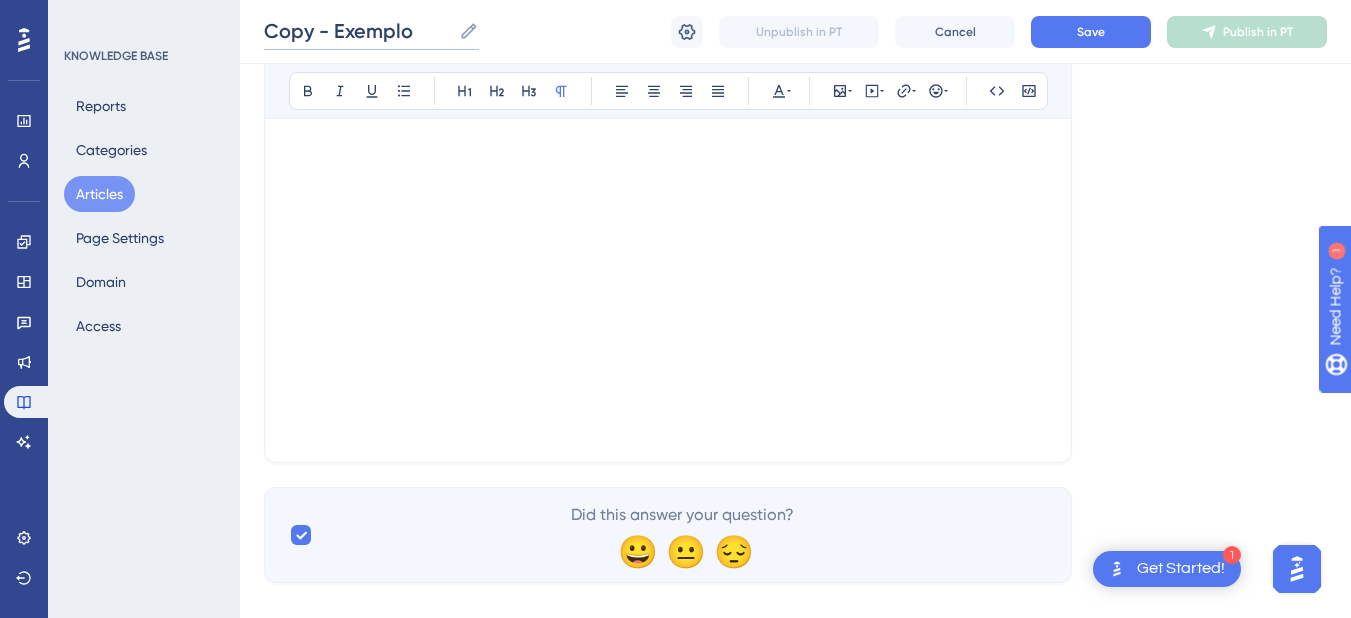 click on "Copy - Exemplo" at bounding box center [357, 31] 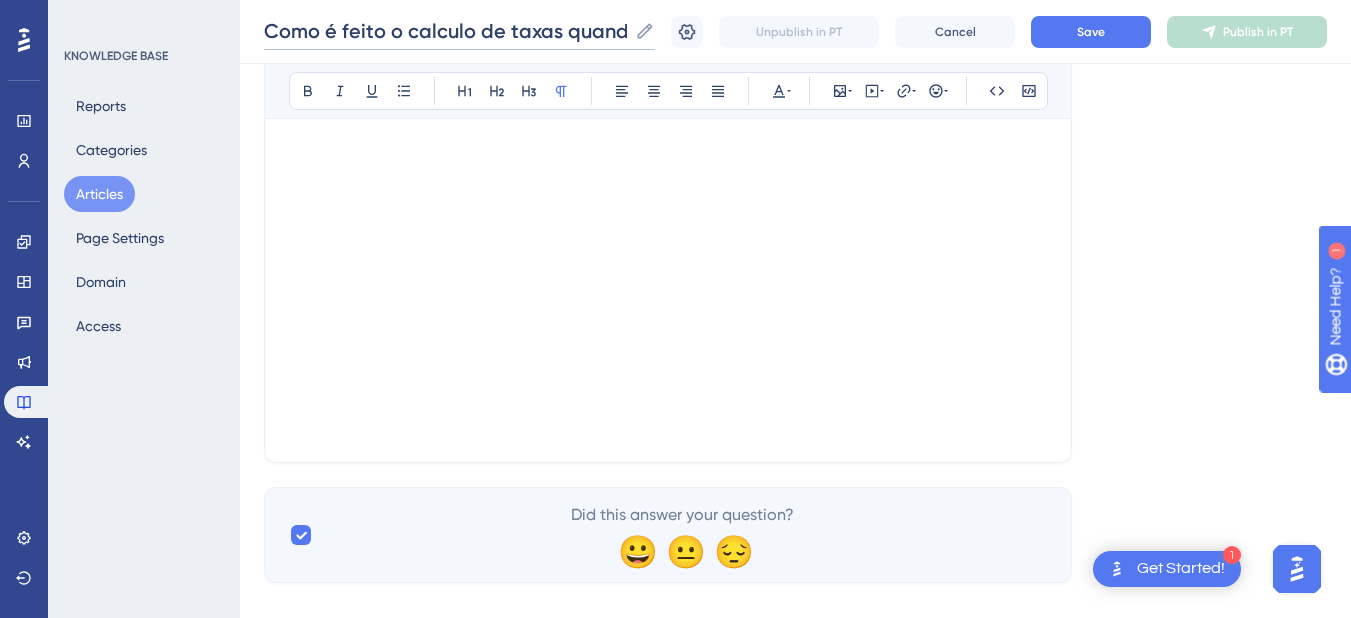 scroll, scrollTop: 0, scrollLeft: 492, axis: horizontal 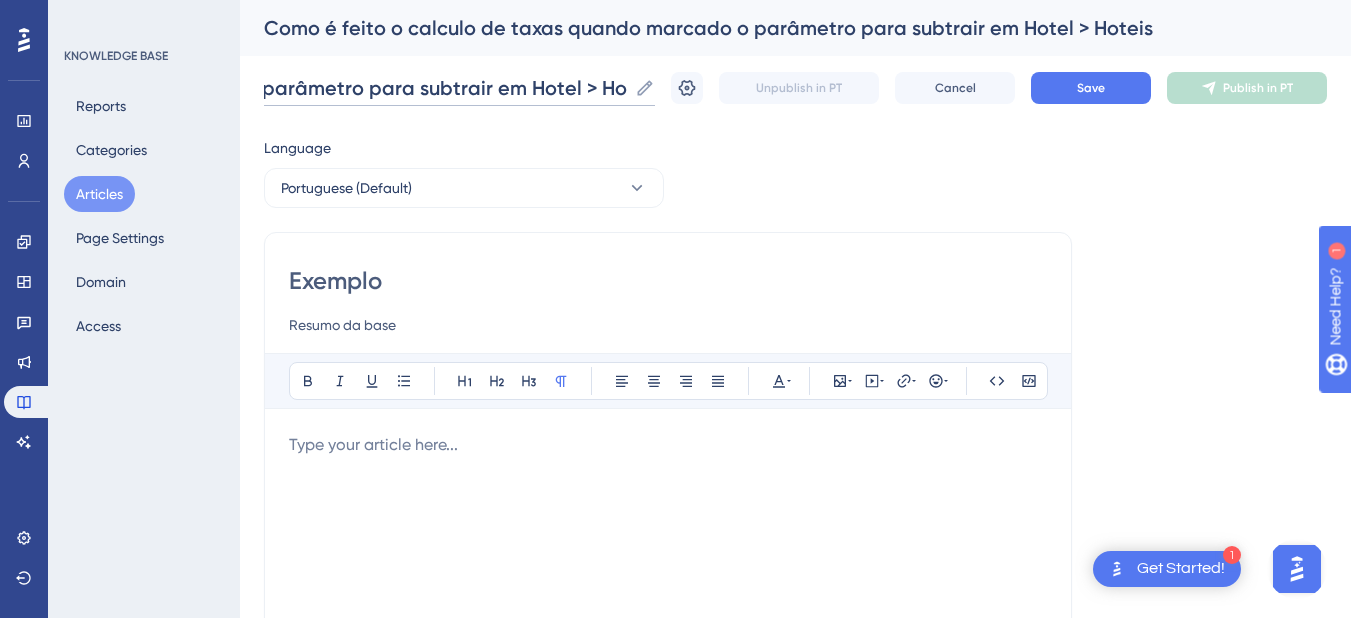 type on "Como é feito o calculo de taxas quando marcado o parâmetro para subtrair em Hotel > Hoteis" 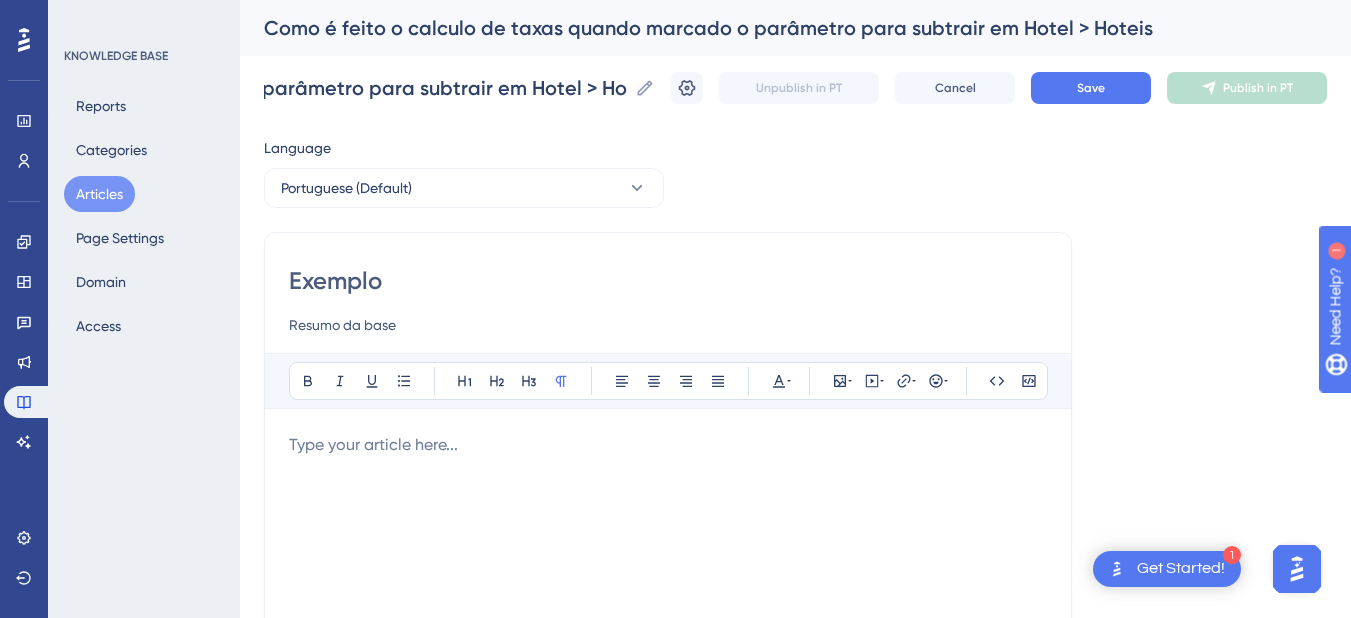 click on "Exemplo" at bounding box center (668, 281) 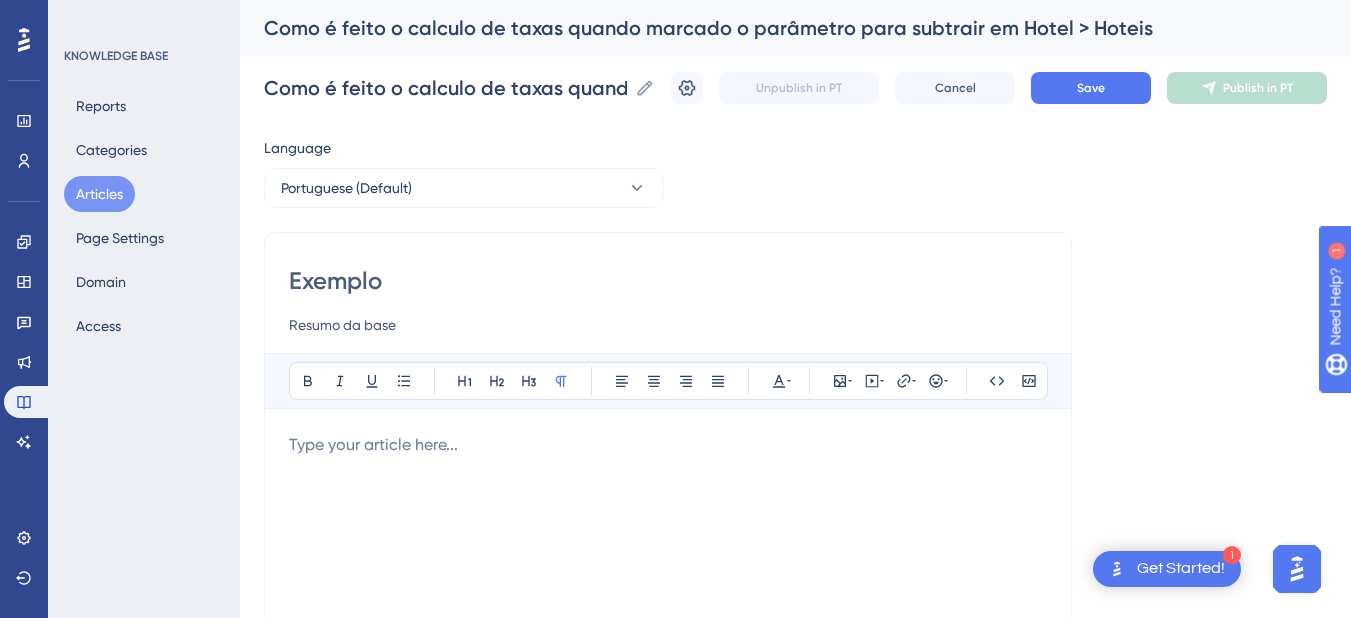 click on "Exemplo" at bounding box center [668, 281] 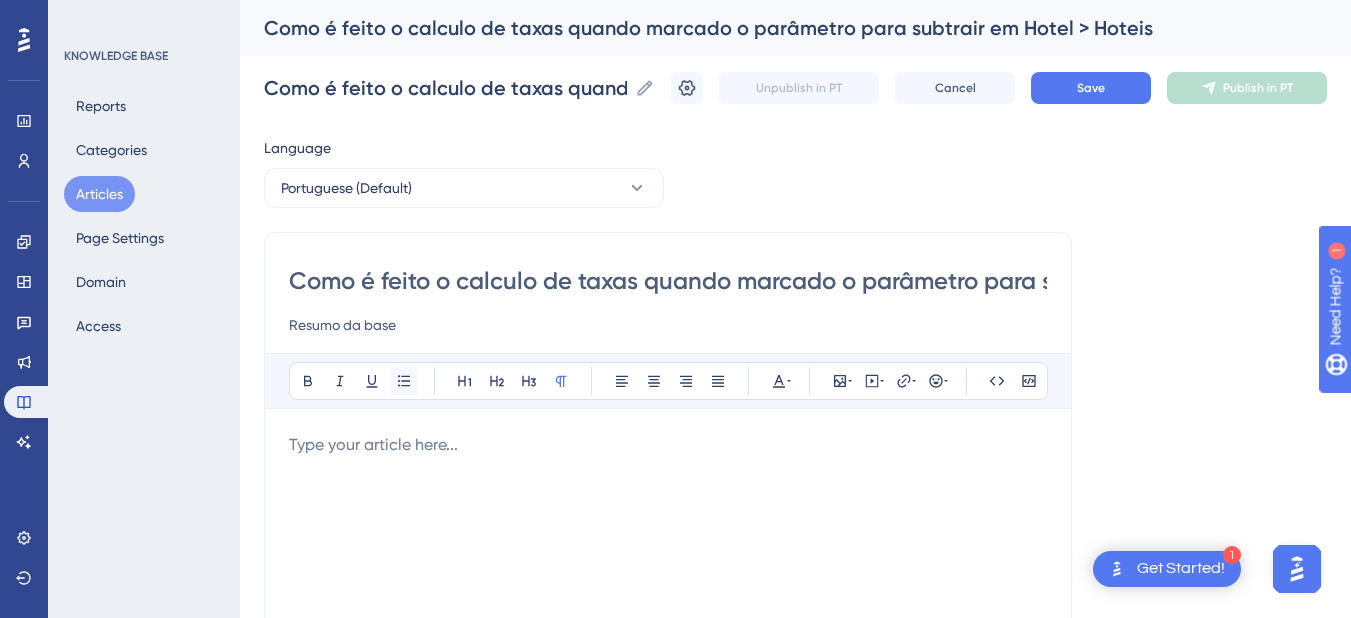 scroll, scrollTop: 0, scrollLeft: 286, axis: horizontal 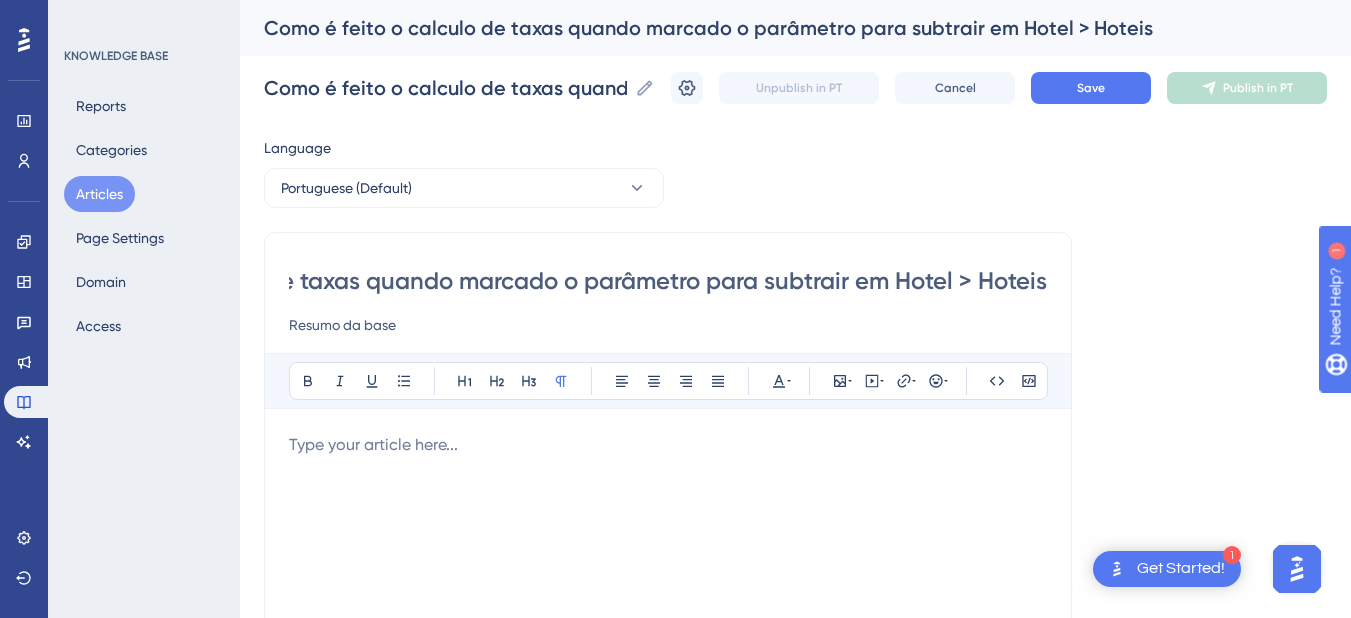 type on "Como é feito o calculo de taxas quando marcado o parâmetro para subtrair em Hotel > Hoteis" 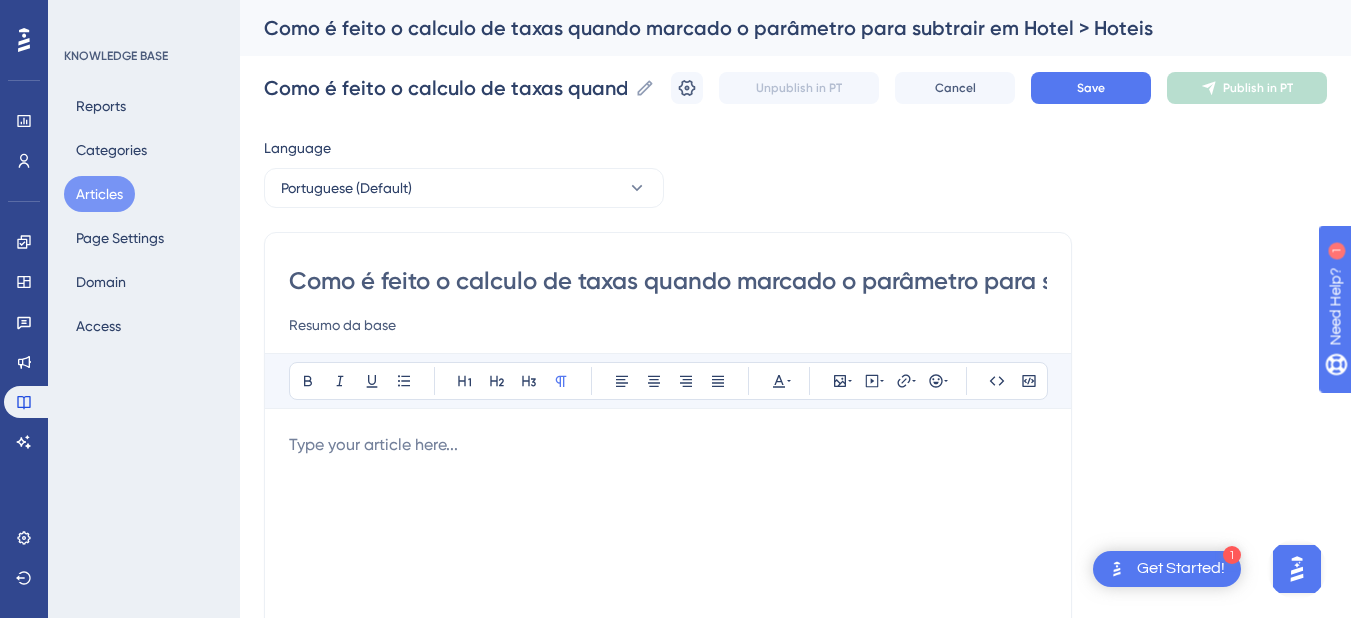 click at bounding box center (668, 653) 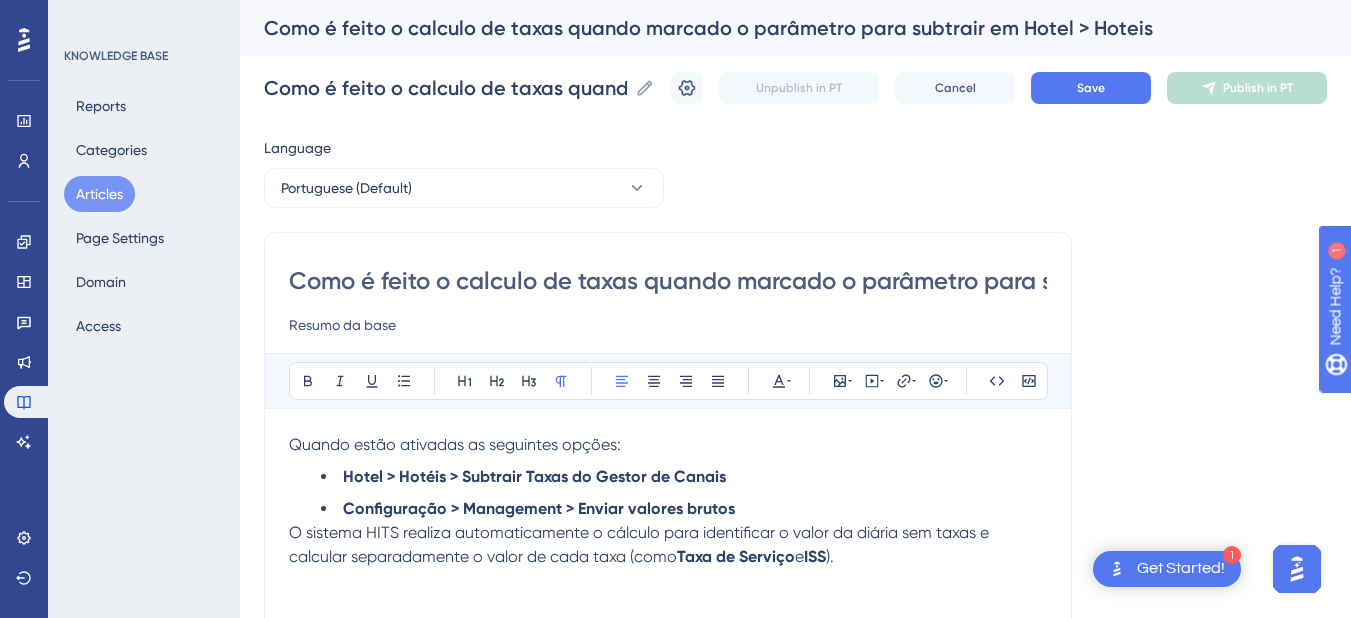scroll, scrollTop: 200, scrollLeft: 0, axis: vertical 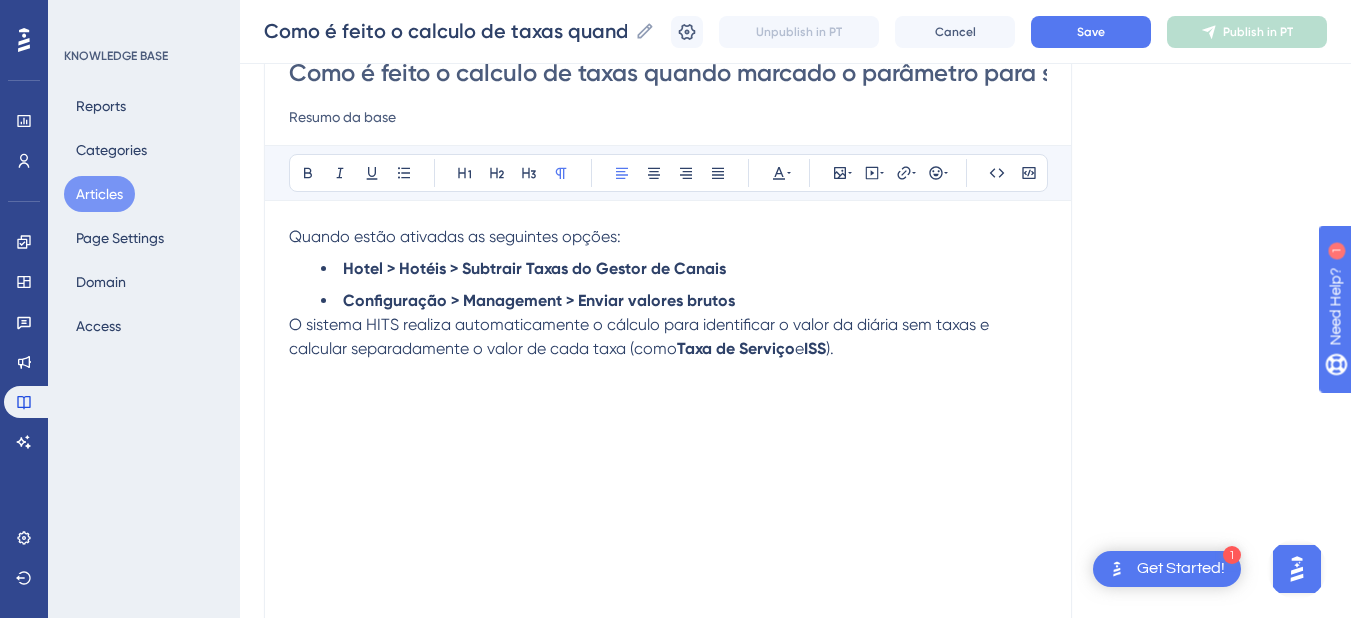 click on "Como é feito o calculo de taxas quando marcado o parâmetro para subtrair em Hotel > Hoteis Resumo da base Bold Italic Underline Bullet Point Heading 1 Heading 2 Heading 3 Normal Align Left Align Center Align Right Align Justify Text Color Insert Image Embed Video Hyperlink Emojis Code Code Block Quando estão ativadas as seguintes opções: Hotel > Hotéis > Subtrair Taxas do Gestor de Canais Configuração > Management > Enviar valores brutos O sistema HITS realiza automaticamente o cálculo para identificar o valor da diária sem taxas e calcular separadamente o valor de cada taxa (como  Taxa de Serviço  e  ISS )." at bounding box center (668, 357) 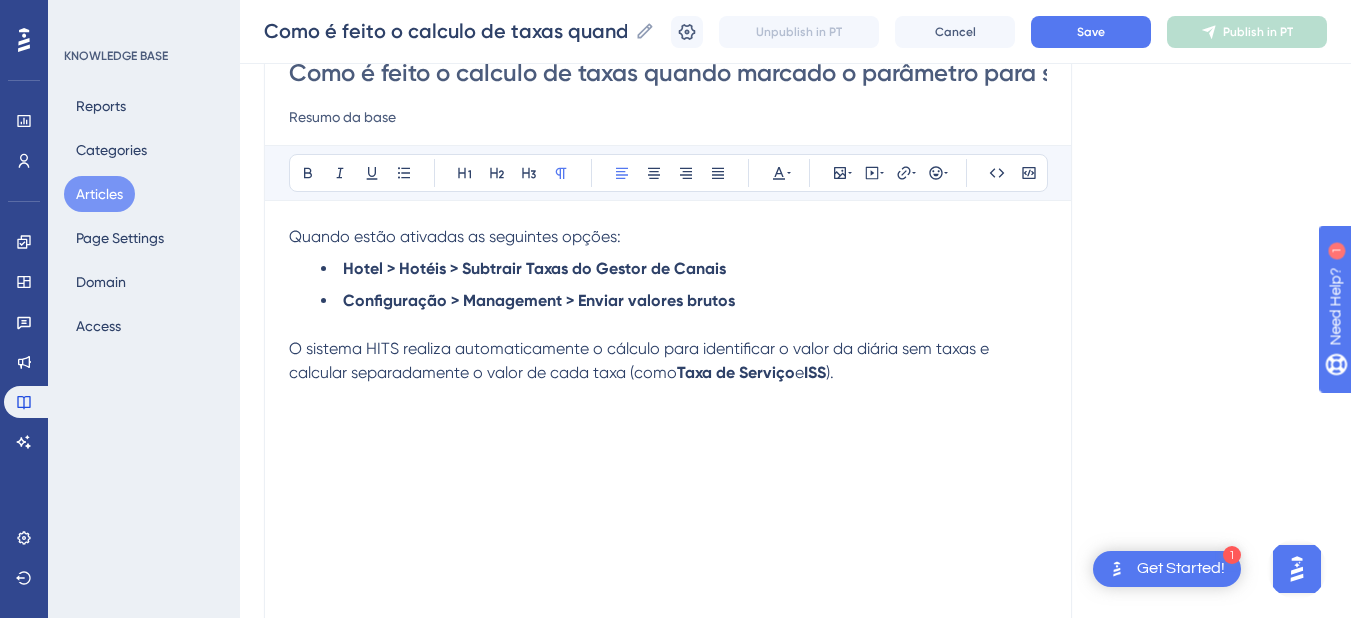 click on "Quando estão ativadas as seguintes opções: Hotel > Hotéis > Subtrair Taxas do Gestor de Canais Configuração > Management > Enviar valores brutos O sistema HITS realiza automaticamente o cálculo para identificar o valor da diária sem taxas e calcular separadamente o valor de cada taxa (como  Taxa de Serviço  e  ISS )." at bounding box center [668, 445] 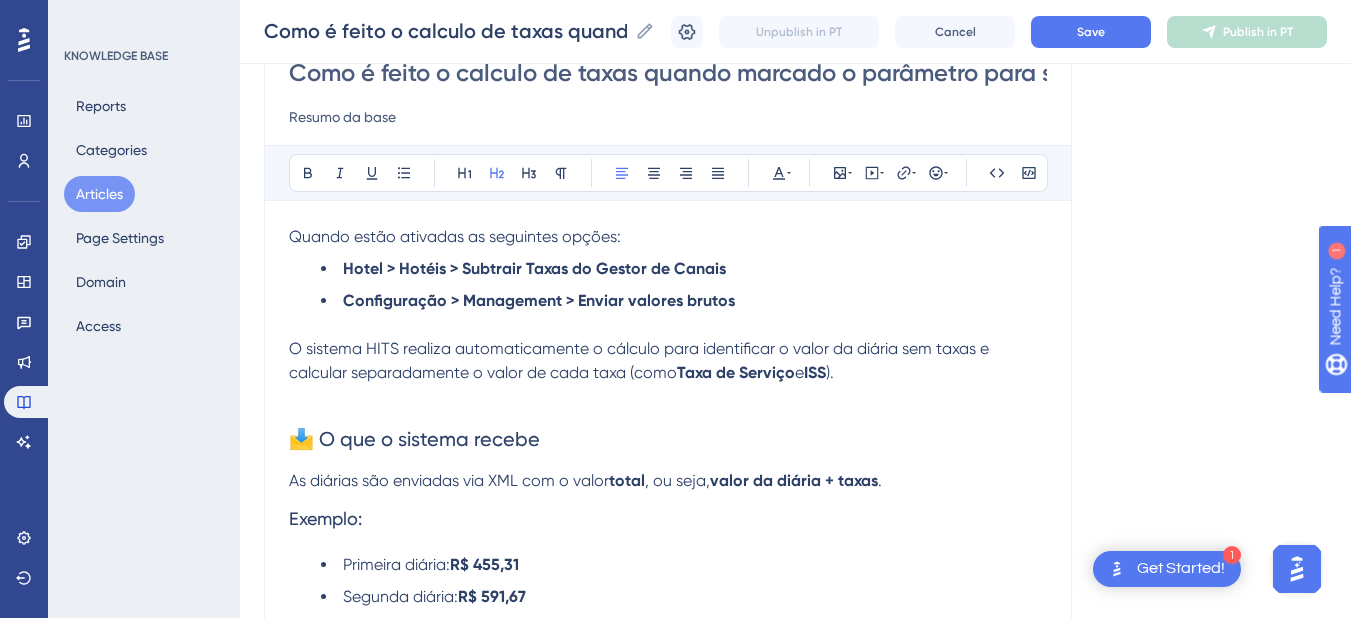 click on "📩 O que o sistema recebe" at bounding box center [668, 439] 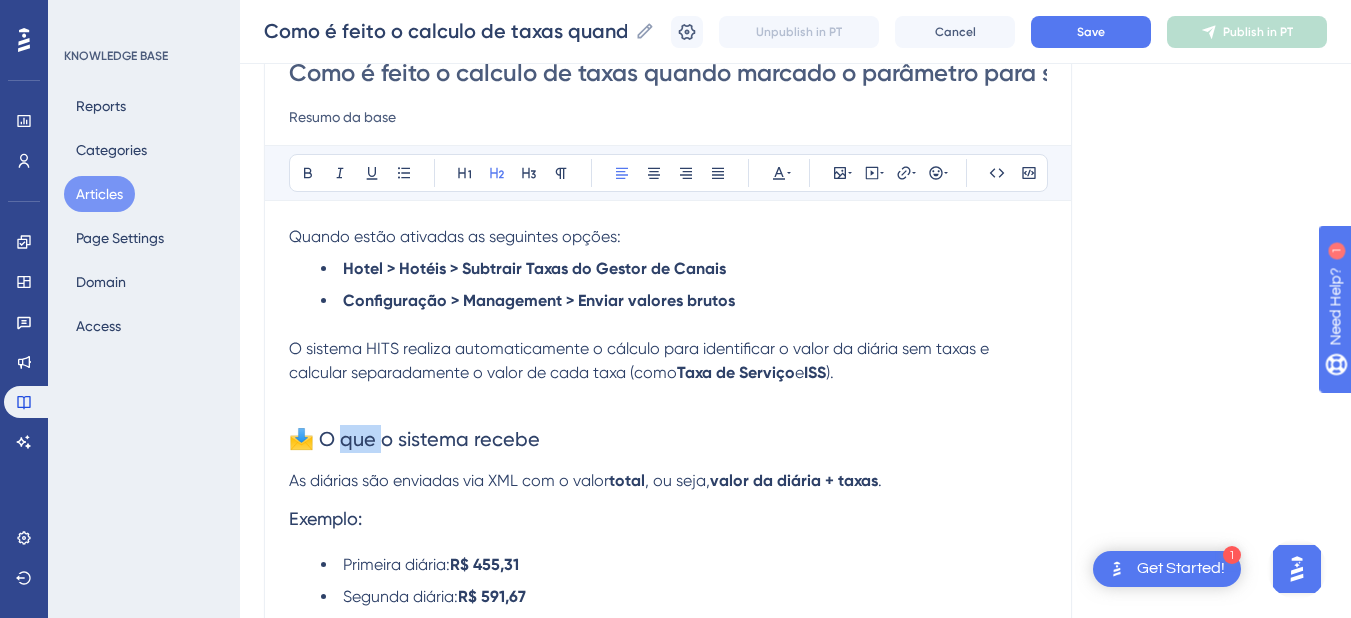 click on "📩 O que o sistema recebe" at bounding box center [414, 439] 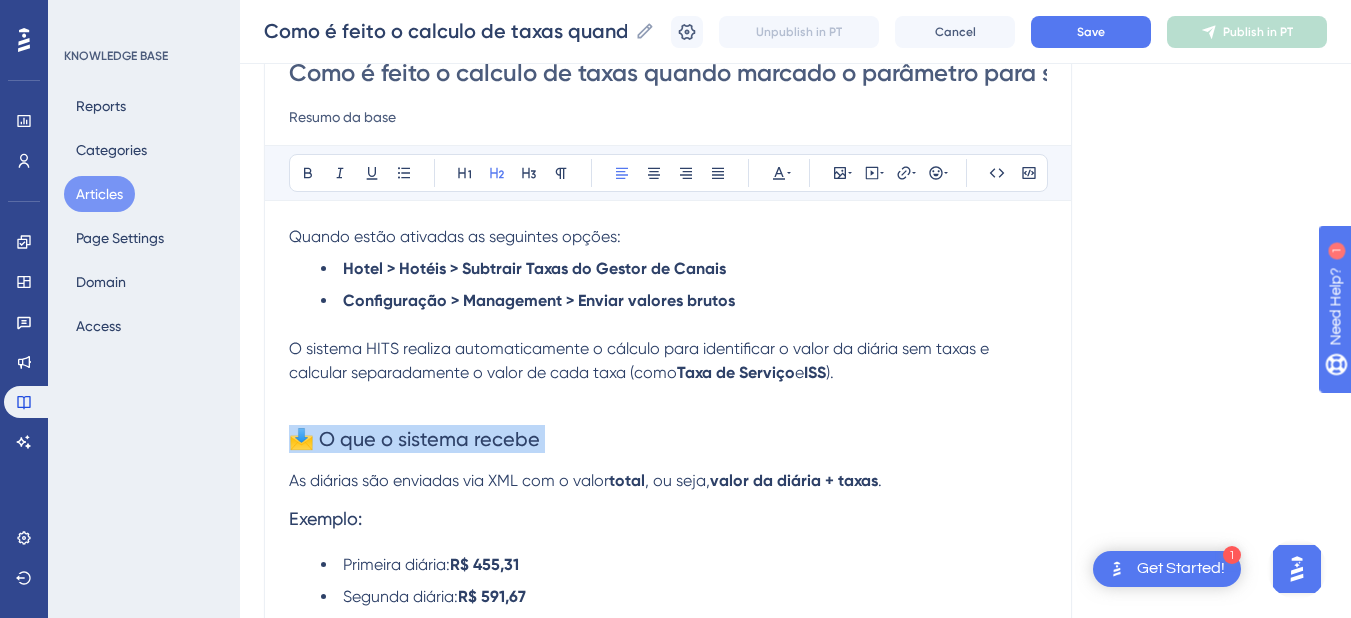 click on "📩 O que o sistema recebe" at bounding box center [414, 439] 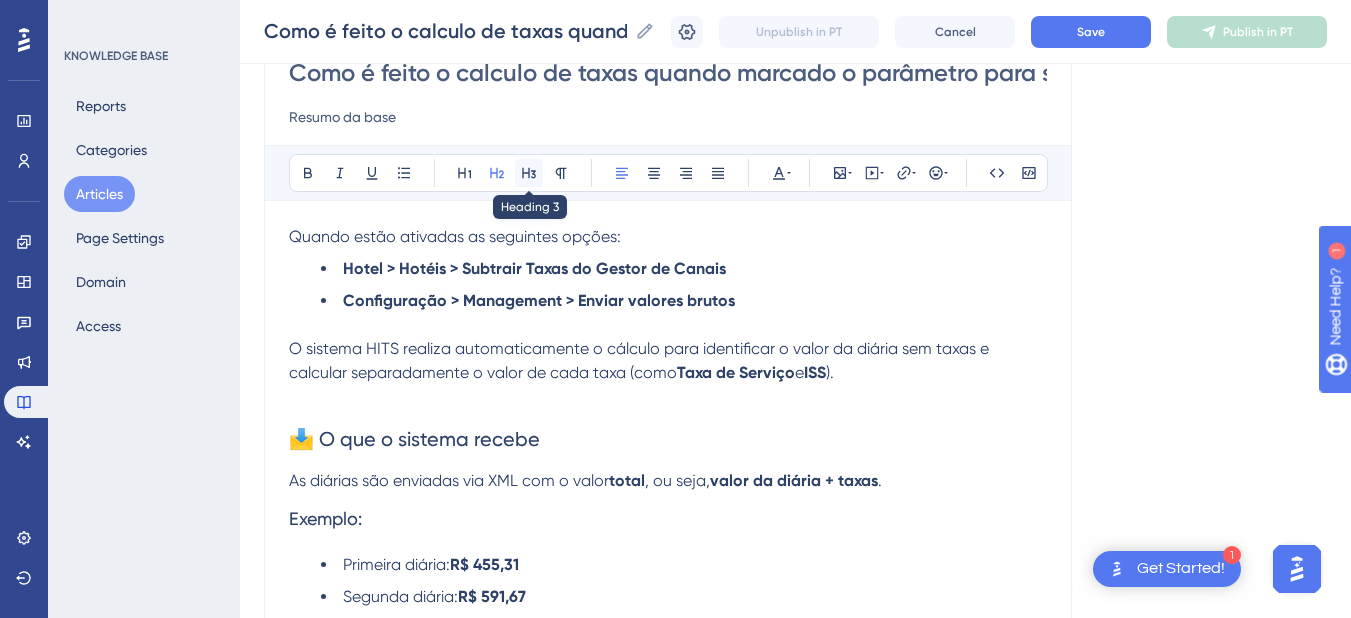 click 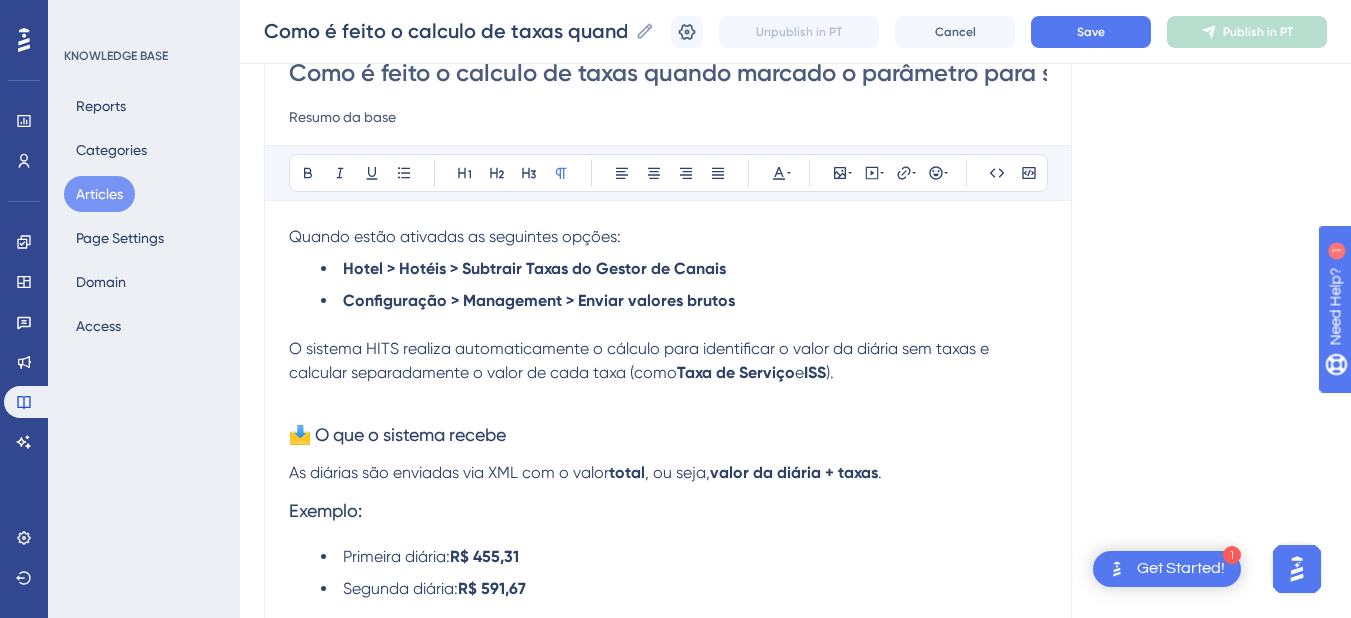 click at bounding box center [668, 397] 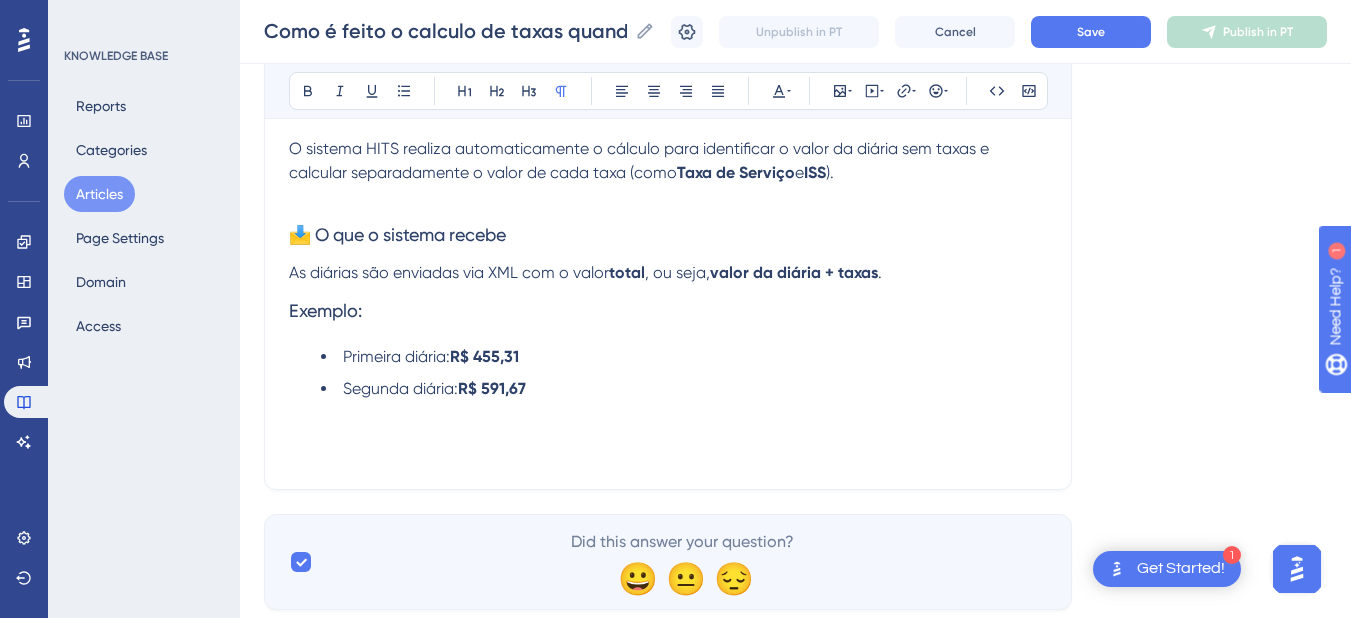 click on "Exemplo:" at bounding box center (325, 310) 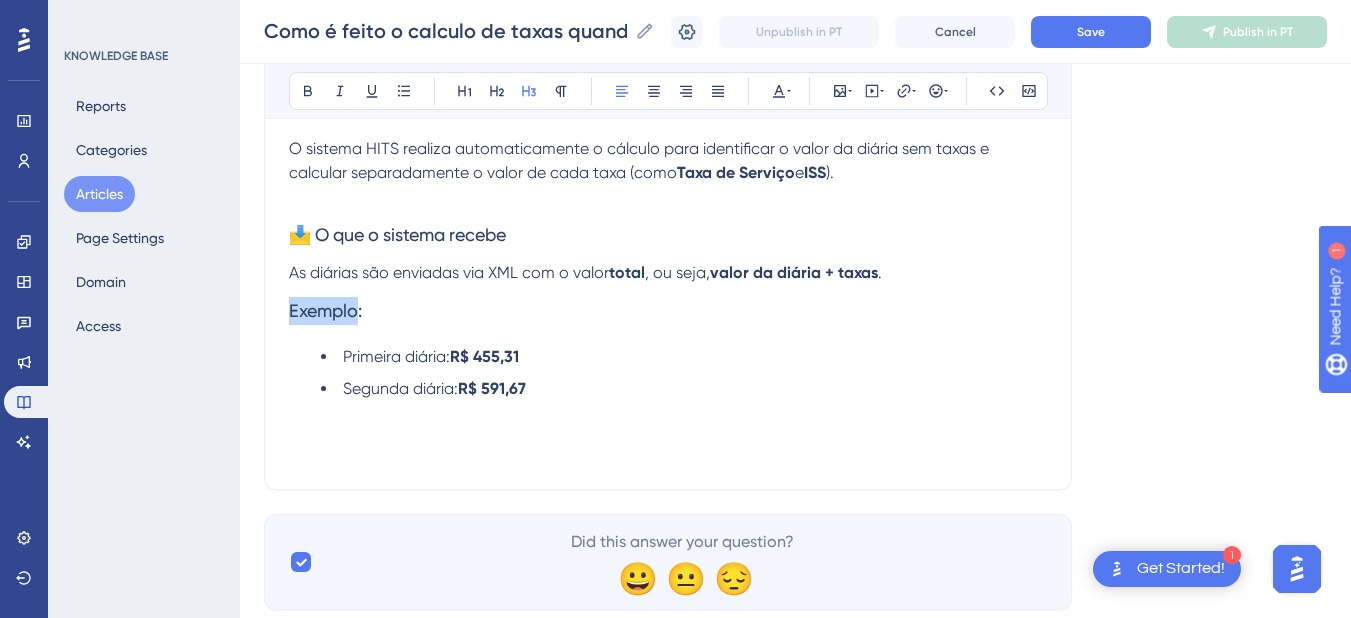 click on "Exemplo:" at bounding box center [325, 310] 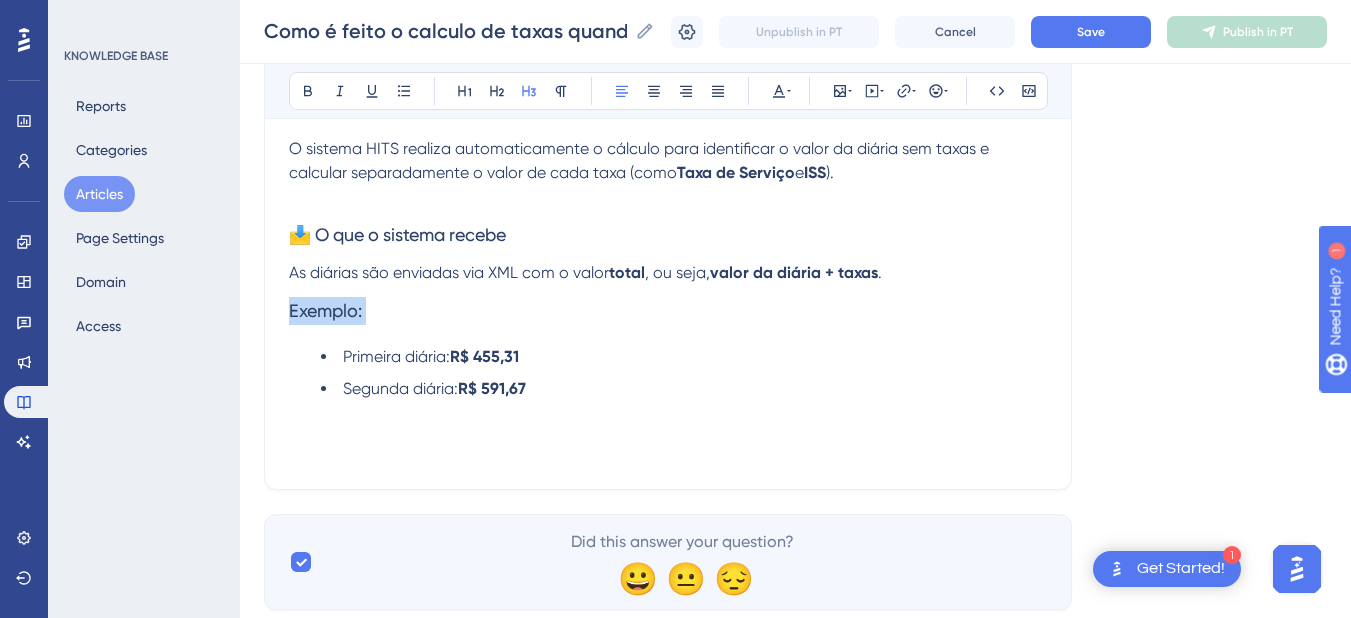 click on "Exemplo:" at bounding box center (325, 310) 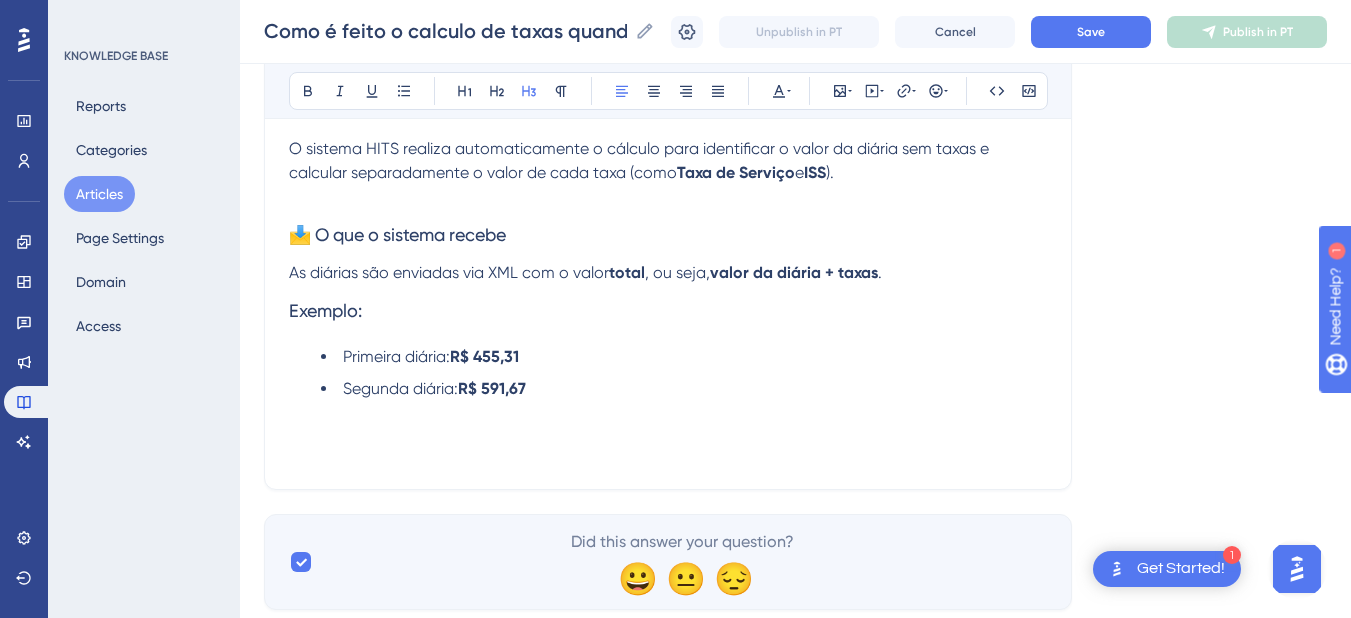 click on "Como é feito o calculo de taxas quando marcado o parâmetro para subtrair em Hotel > Hoteis Resumo da base Bold Italic Underline Bullet Point Heading 1 Heading 2 Heading 3 Normal Align Left Align Center Align Right Align Justify Text Color Insert Image Embed Video Hyperlink Emojis Code Code Block Quando estão ativadas as seguintes opções: Hotel > Hotéis > Subtrair Taxas do Gestor de Canais Configuração > Management > Enviar valores brutos O sistema HITS realiza automaticamente o cálculo para identificar o valor da diária sem taxas e calcular separadamente o valor de cada taxa (como  Taxa de Serviço  e  ISS ). 📩 O que o sistema recebe As diárias são enviadas via XML com o valor  total , ou seja,  valor da diária + taxas . Exemplo: Primeira diária:  R$ 455,31 Segunda diária:  R$ 591,67" at bounding box center [668, 157] 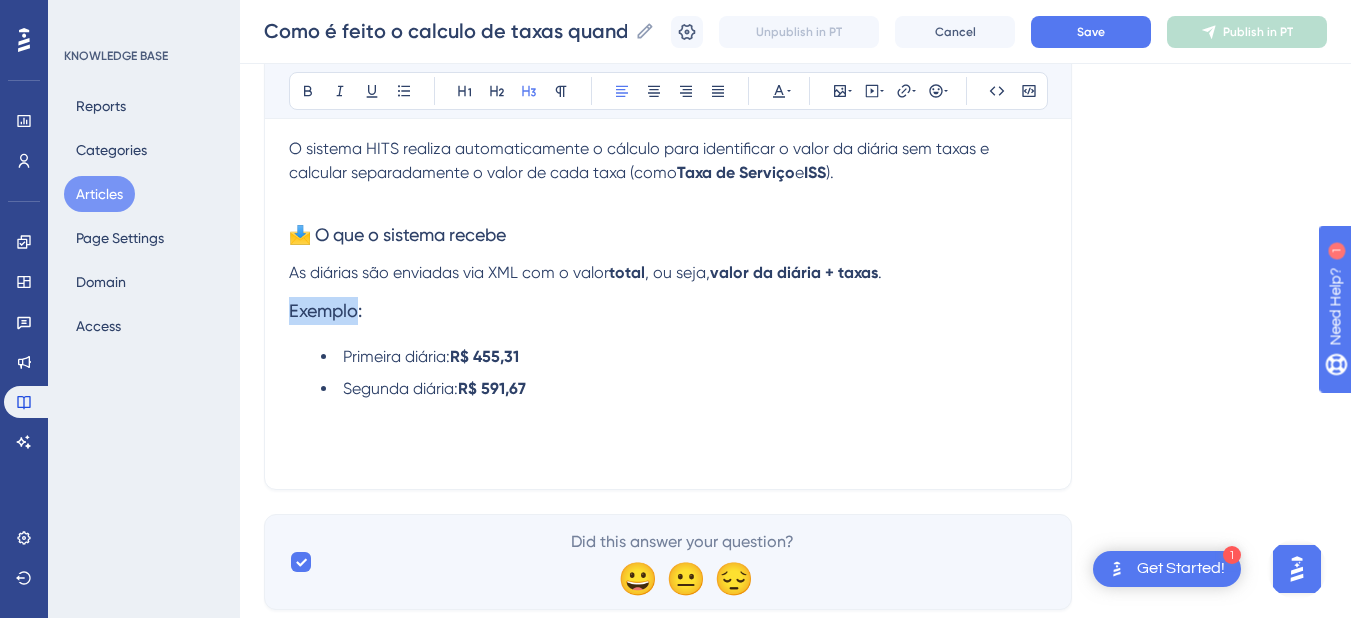 click on "Exemplo:" at bounding box center (668, 311) 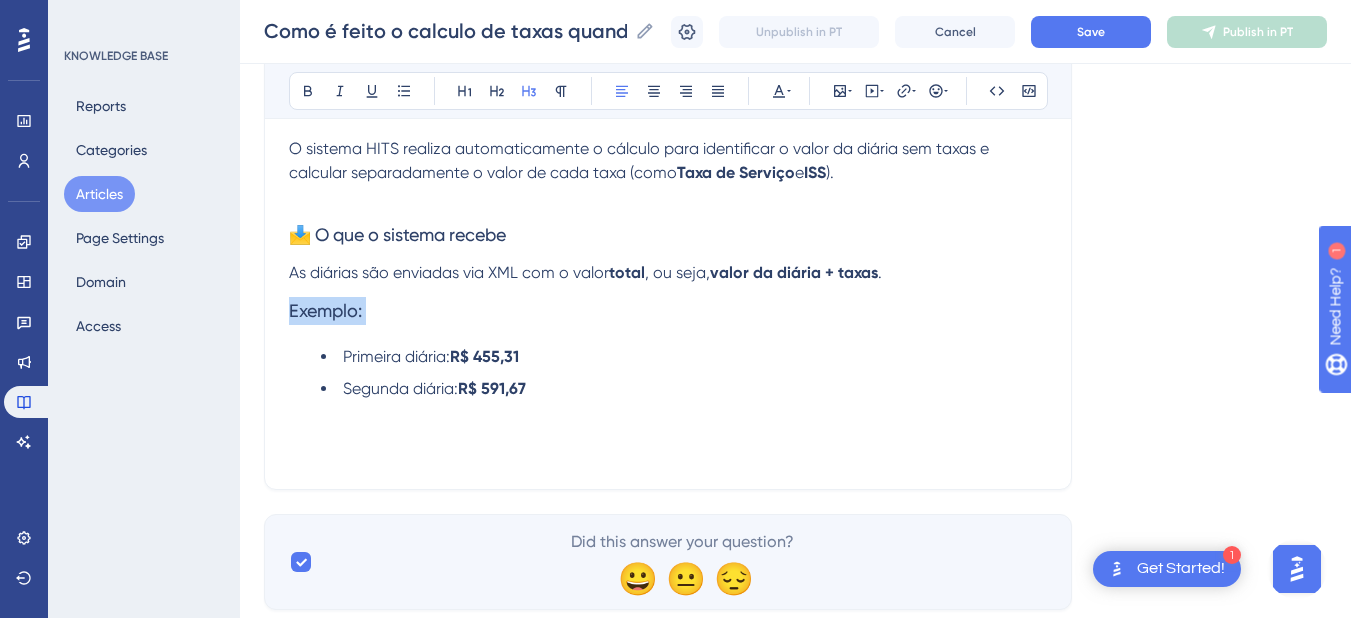 click on "Exemplo:" at bounding box center (668, 311) 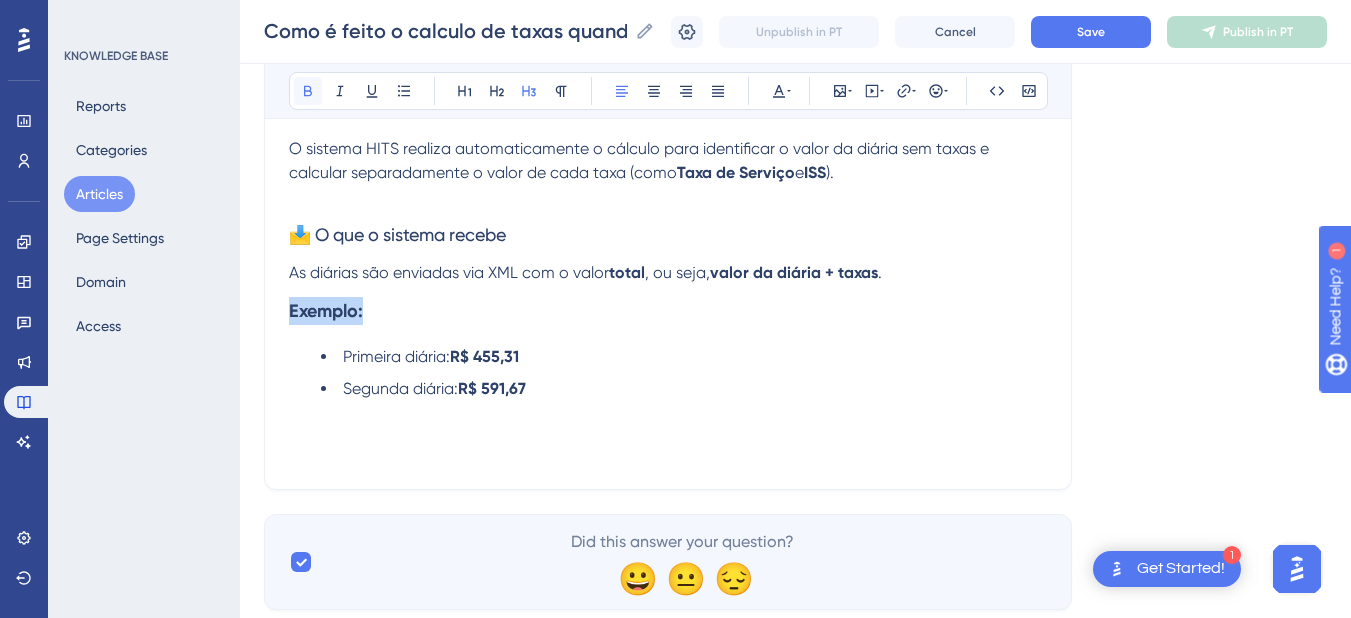 click 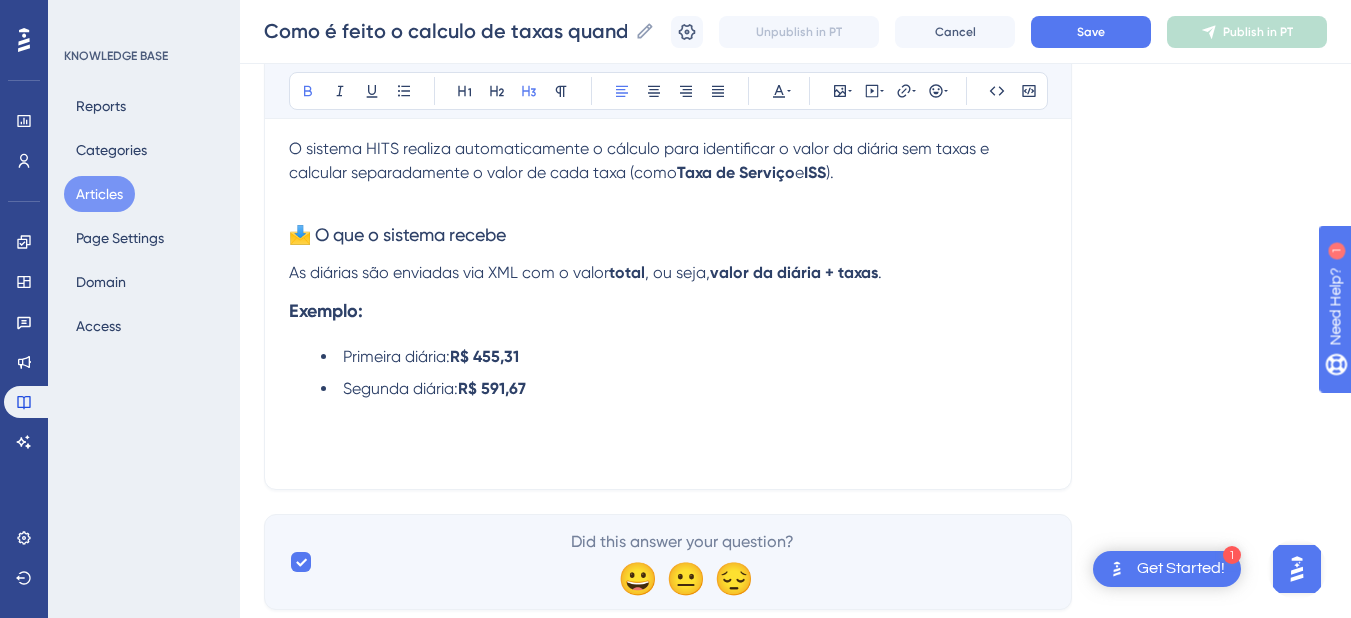 click on "Como é feito o calculo de taxas quando marcado o parâmetro para subtrair em Hotel > Hoteis Resumo da base Bold Italic Underline Bullet Point Heading 1 Heading 2 Heading 3 Normal Align Left Align Center Align Right Align Justify Text Color Insert Image Embed Video Hyperlink Emojis Code Code Block Quando estão ativadas as seguintes opções: Hotel > Hotéis > Subtrair Taxas do Gestor de Canais Configuração > Management > Enviar valores brutos O sistema HITS realiza automaticamente o cálculo para identificar o valor da diária sem taxas e calcular separadamente o valor de cada taxa (como  Taxa de Serviço  e  ISS ). 📩 O que o sistema recebe As diárias são enviadas via XML com o valor  total , ou seja,  valor da diária + taxas . Exemplo: Primeira diária:  R$ 455,31 Segunda diária:  R$ 591,67" at bounding box center (668, 157) 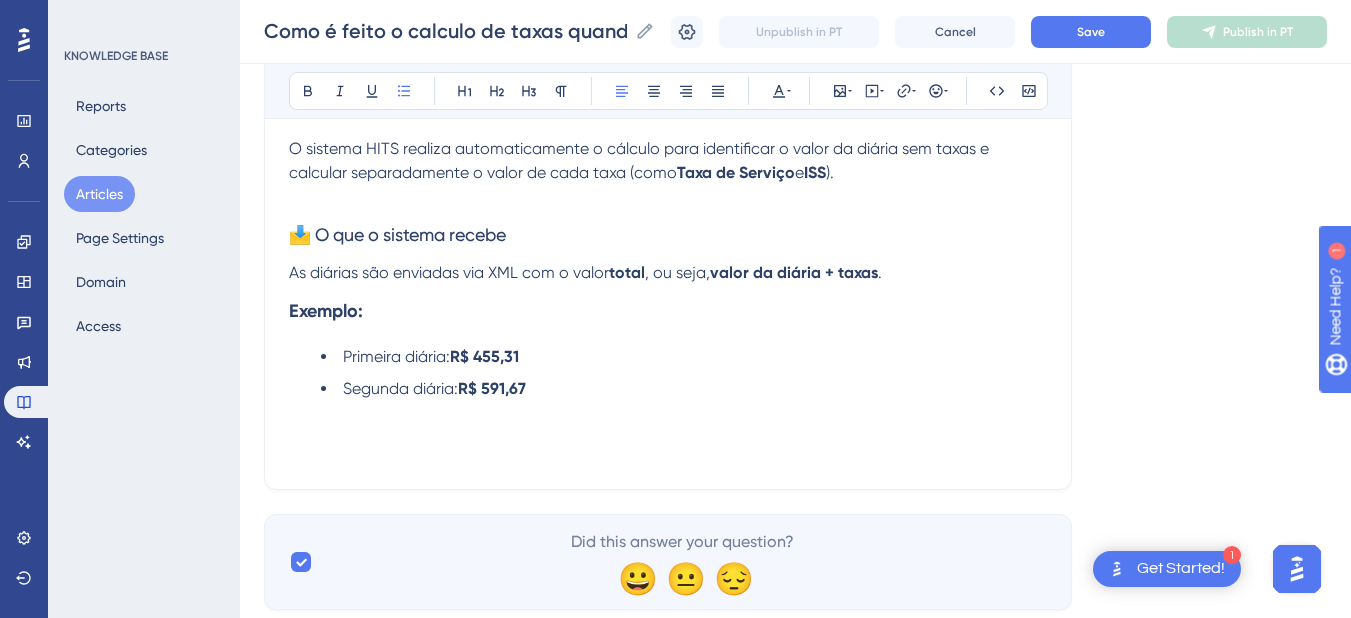 click on "Segunda diária:  R$ 591,67" at bounding box center [684, 389] 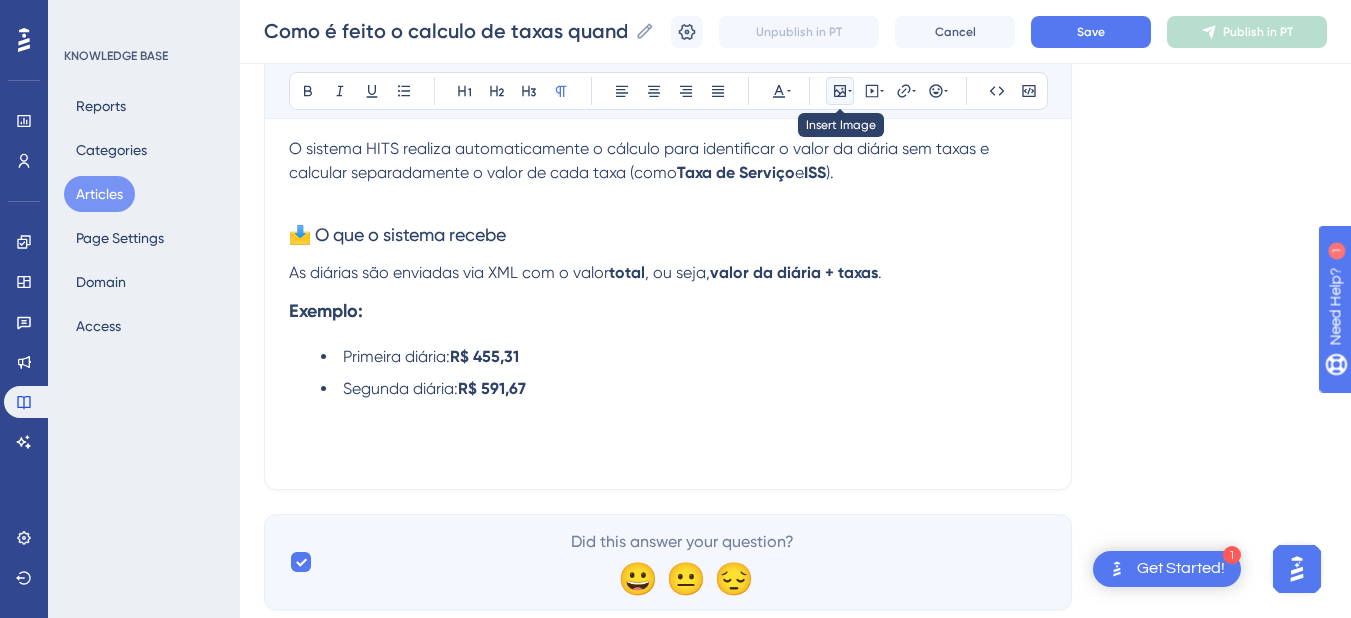 click 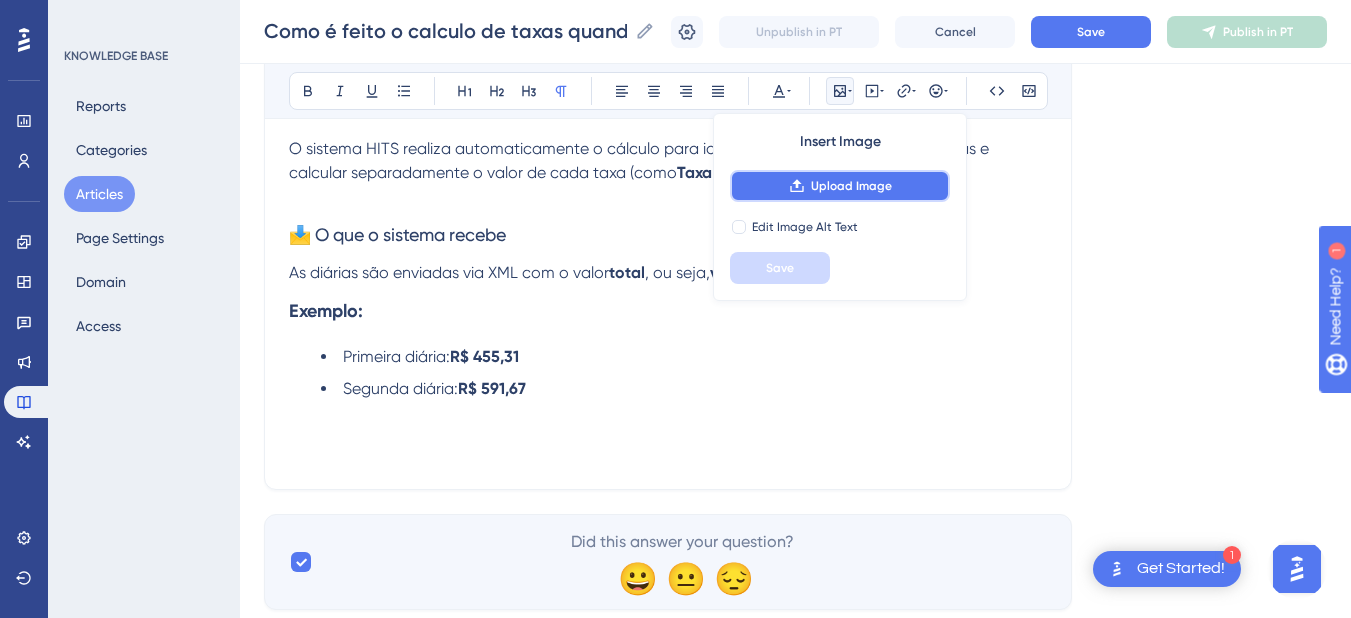 click on "Upload Image" at bounding box center [840, 186] 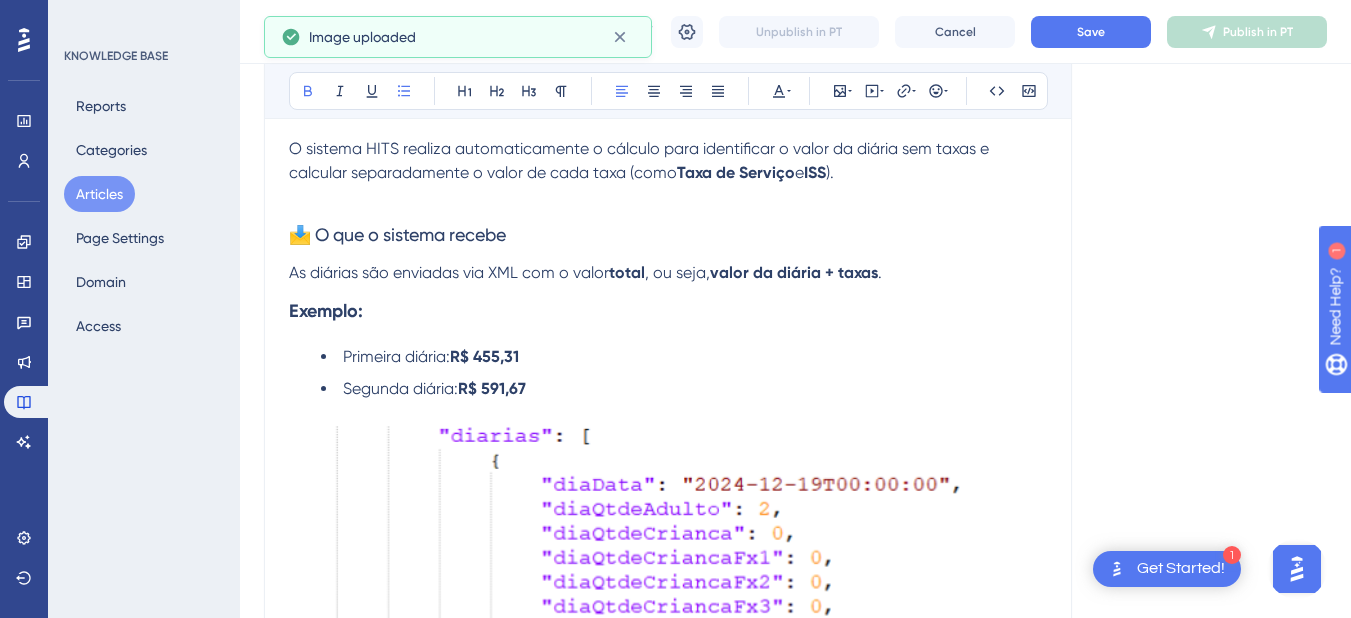 click on "Segunda diária:  R$ 591,67" at bounding box center [684, 389] 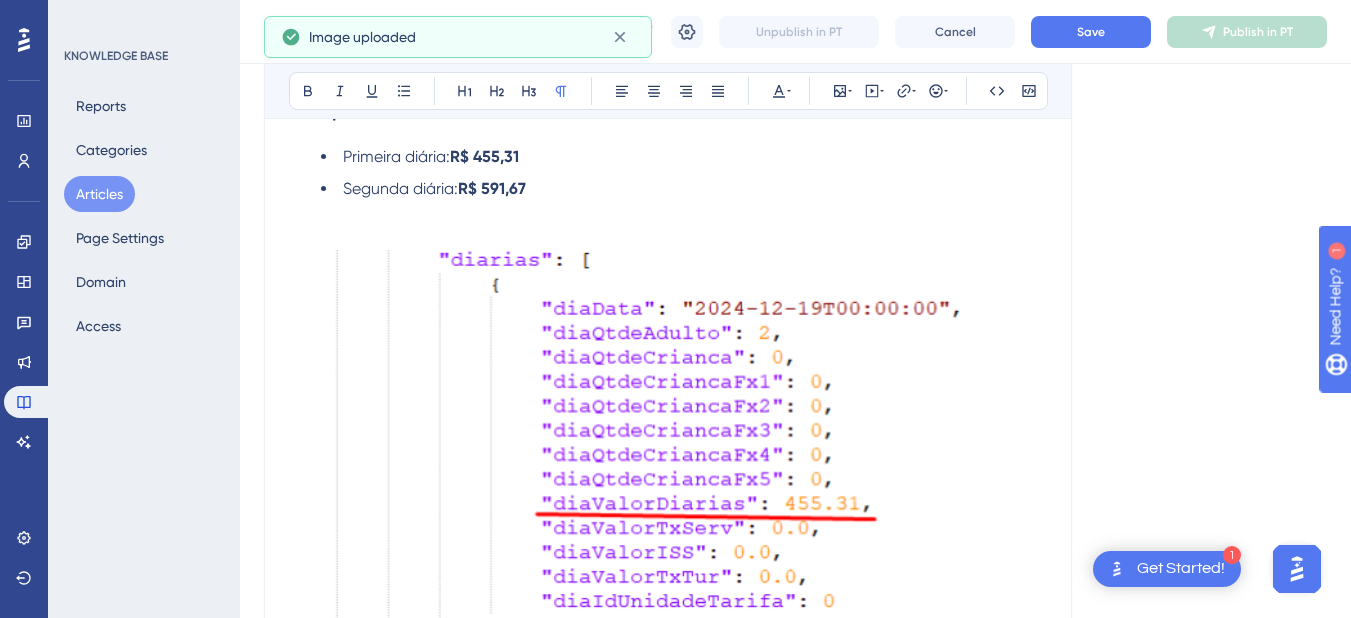 scroll, scrollTop: 1200, scrollLeft: 0, axis: vertical 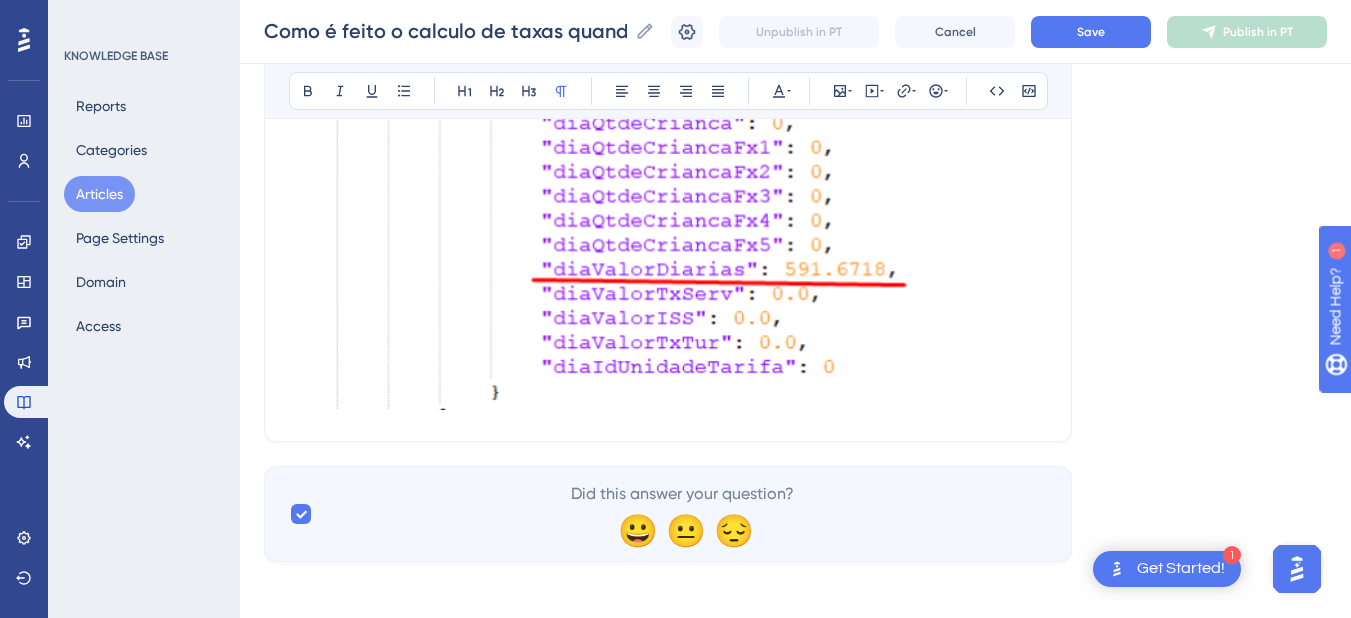 click at bounding box center [668, 29] 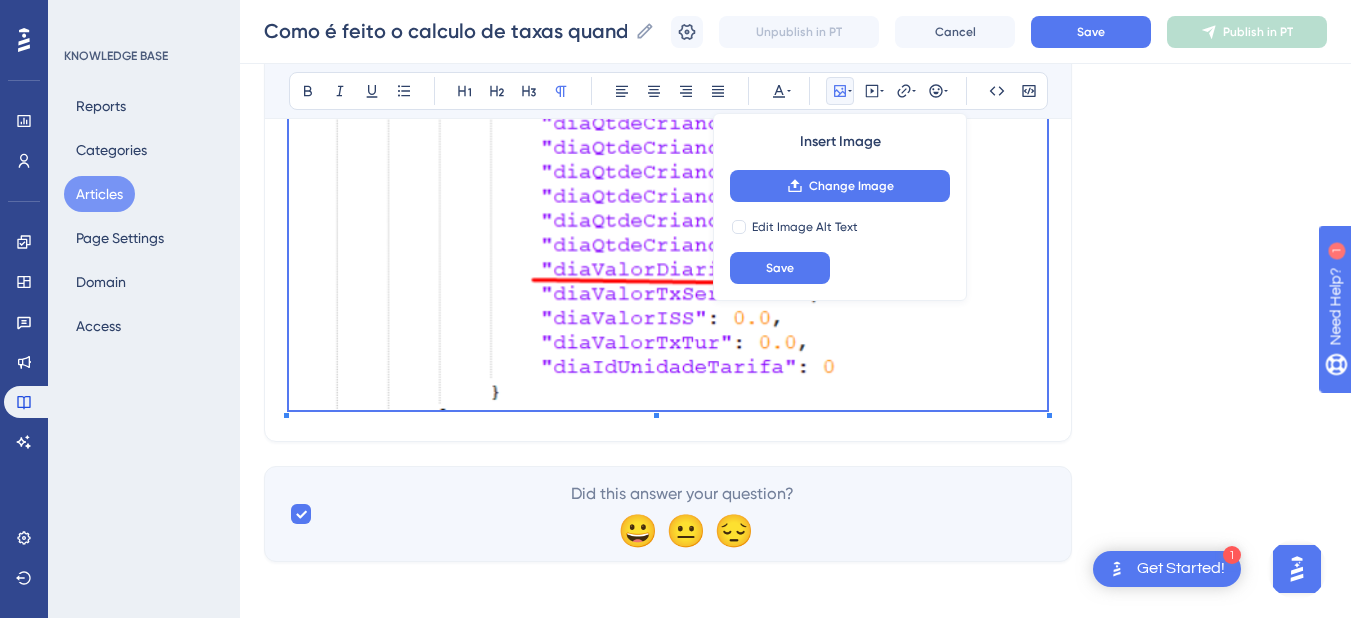 click on "Como é feito o calculo de taxas quando marcado o parâmetro para subtrair em Hotel > Hoteis Resumo da base Bold Italic Underline Bullet Point Heading 1 Heading 2 Heading 3 Normal Align Left Align Center Align Right Align Justify Text Color Insert Image Change Image Edit Image Alt Text Save Embed Video Hyperlink Emojis Code Code Block Quando estão ativadas as seguintes opções: Hotel > Hotéis > Subtrair Taxas do Gestor de Canais Configuração > Management > Enviar valores brutos O sistema HITS realiza automaticamente o cálculo para identificar o valor da diária sem taxas e calcular separadamente o valor de cada taxa (como  Taxa de Serviço  e  ISS ). 📩 O que o sistema recebe As diárias são enviadas via XML com o valor  total , ou seja,  valor da diária + taxas . Exemplo: Primeira diária:  R$ 455,31 Segunda diária:  R$ 591,67" at bounding box center [668, -267] 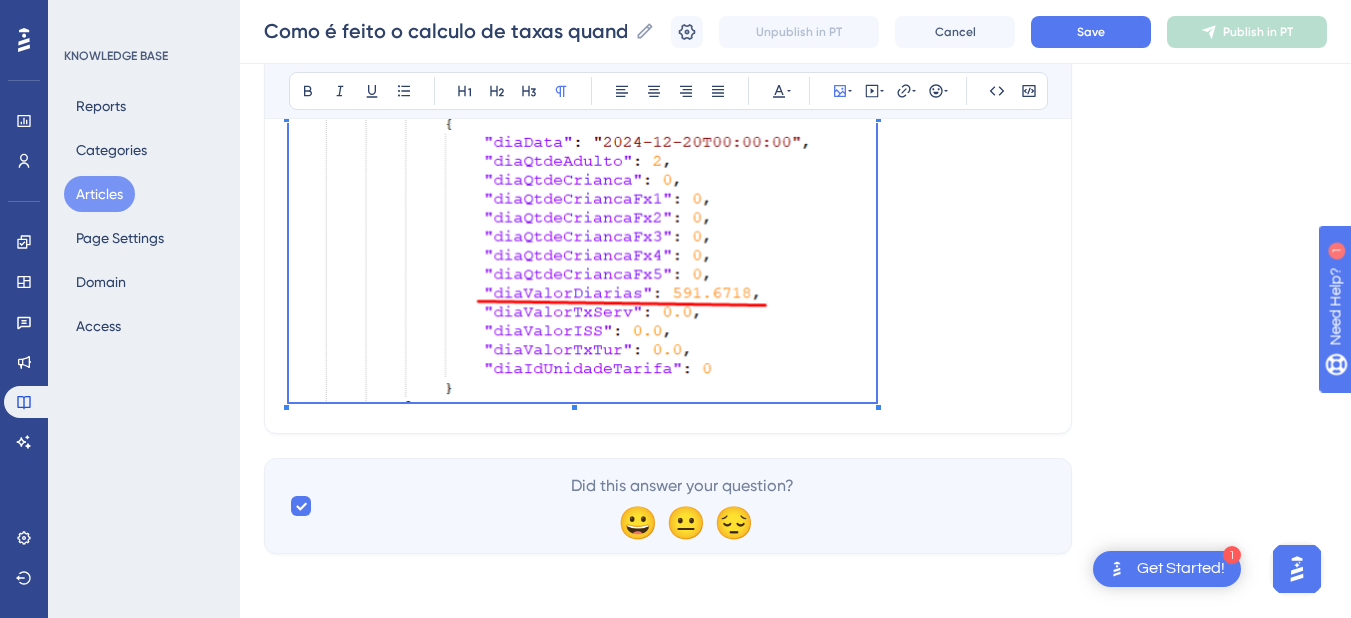 scroll, scrollTop: 976, scrollLeft: 0, axis: vertical 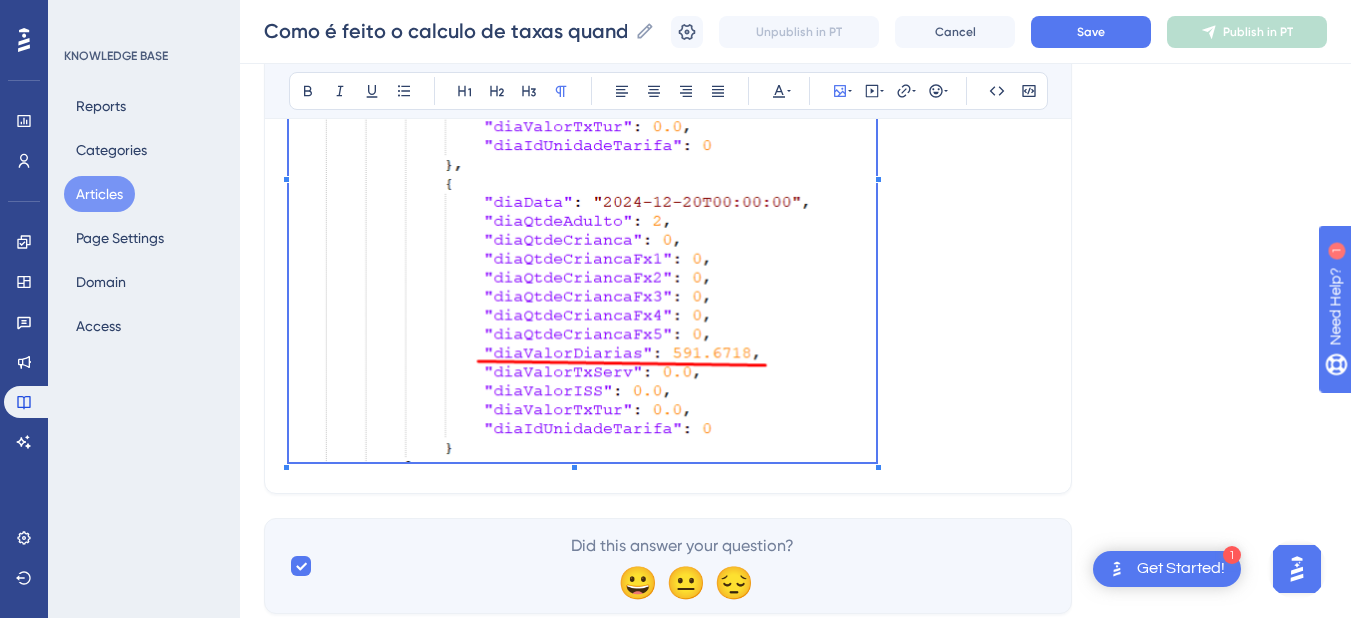 click at bounding box center [582, 171] 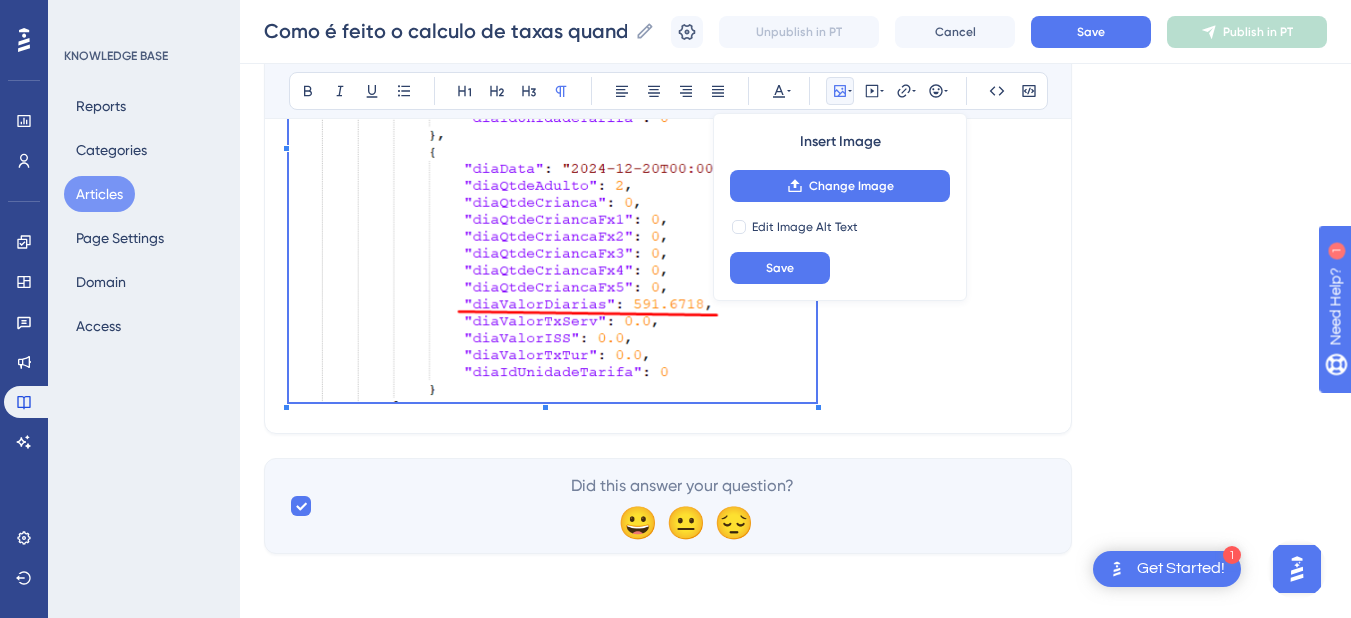 click at bounding box center (668, 141) 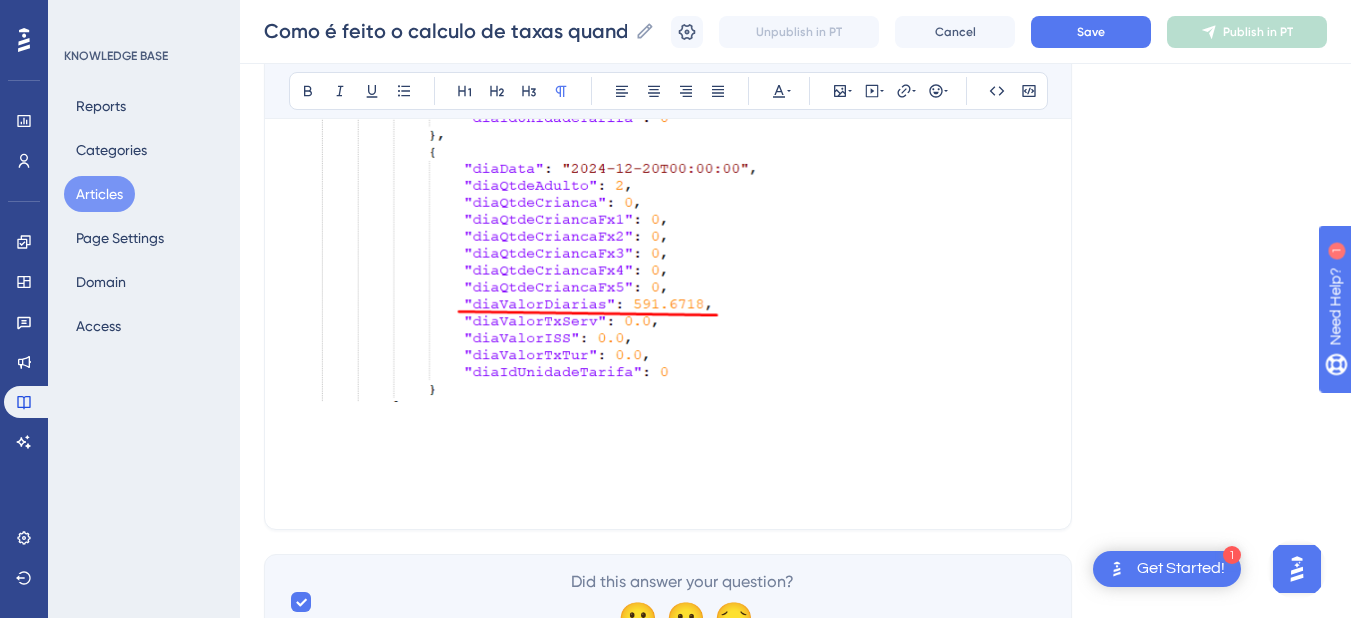 click at bounding box center (552, 137) 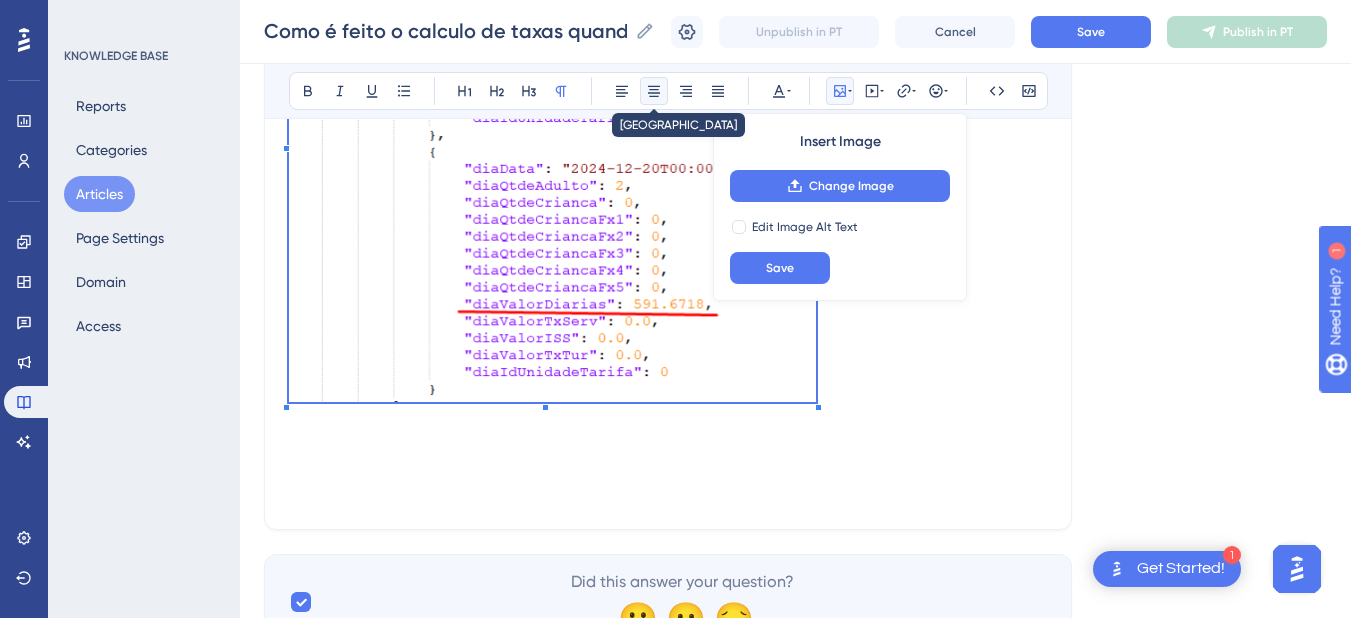 click 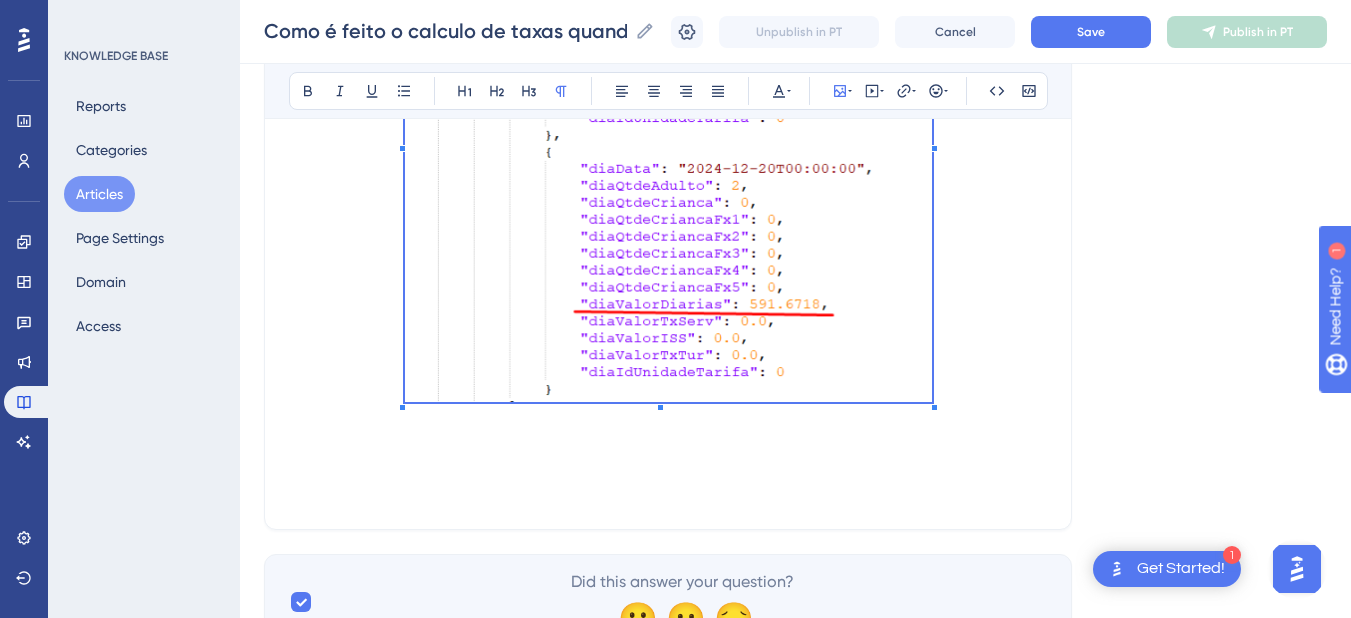 click on "Language Portuguese (Default) Como é feito o calculo de taxas quando marcado o parâmetro para subtrair em Hotel > Hoteis Resumo da base Bold Italic Underline Bullet Point Heading 1 Heading 2 Heading 3 Normal Align Left Align Center Align Right Align Justify Text Color Insert Image Embed Video Hyperlink Emojis Code Code Block Quando estão ativadas as seguintes opções: Hotel > Hotéis > Subtrair Taxas do Gestor de Canais Configuração > Management > Enviar valores brutos O sistema HITS realiza automaticamente o cálculo para identificar o valor da diária sem taxas e calcular separadamente o valor de cada taxa (como  Taxa de Serviço  e  ISS ). 📩 O que o sistema recebe As diárias são enviadas via XML com o valor  total , ou seja,  valor da diária + taxas . Exemplo: Primeira diária:  R$ 455,31 Segunda diária:  R$ 591,67 Did this answer your question? 😀 😐 😔" at bounding box center [795, -99] 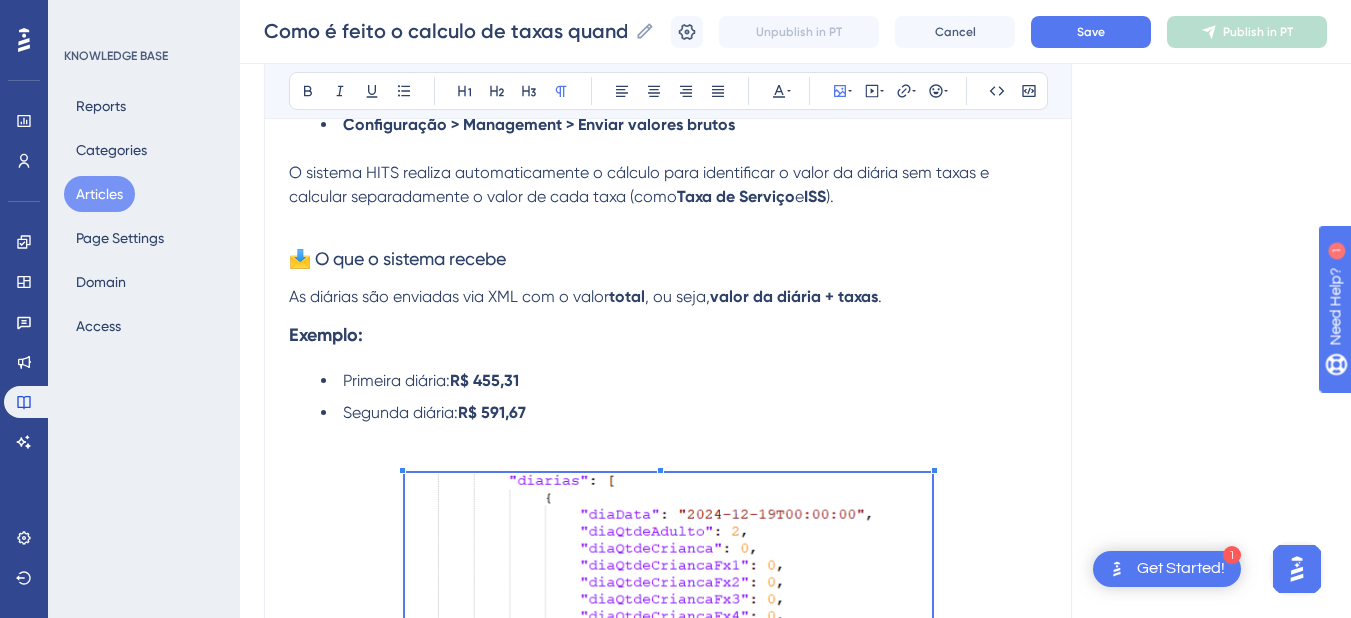 scroll, scrollTop: 0, scrollLeft: 0, axis: both 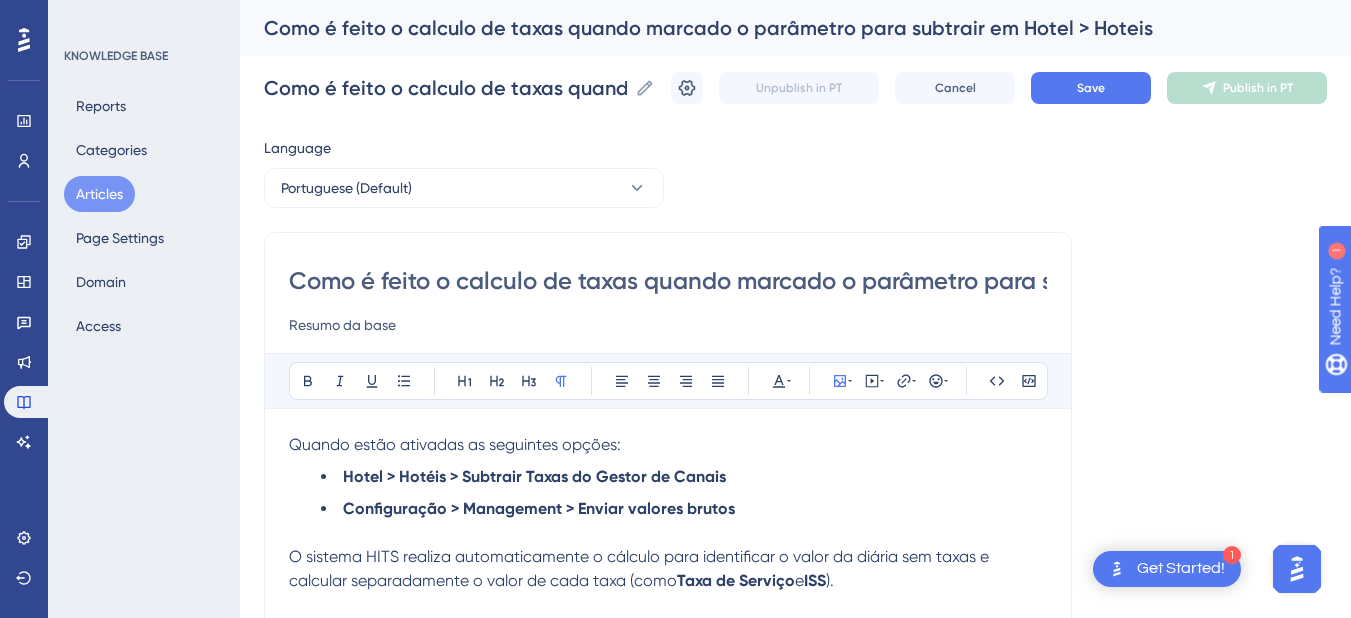 click on "Hotel > Hotéis > Subtrair Taxas do Gestor de Canais" at bounding box center (534, 476) 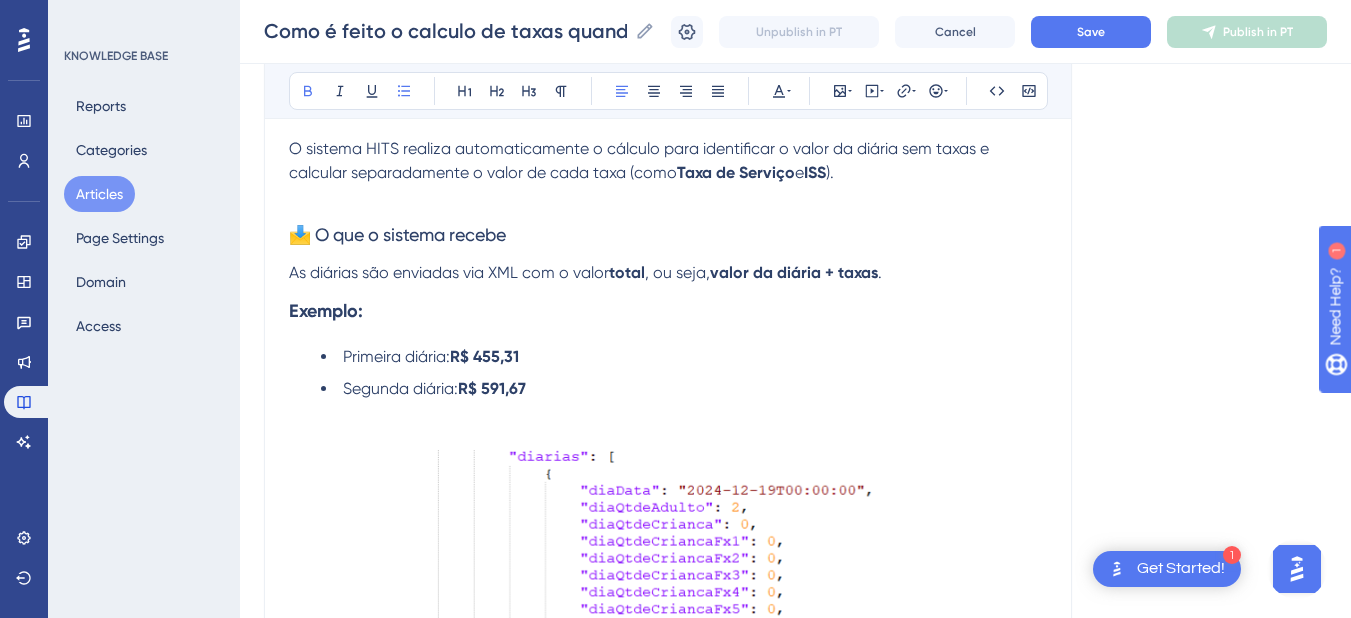 scroll, scrollTop: 200, scrollLeft: 0, axis: vertical 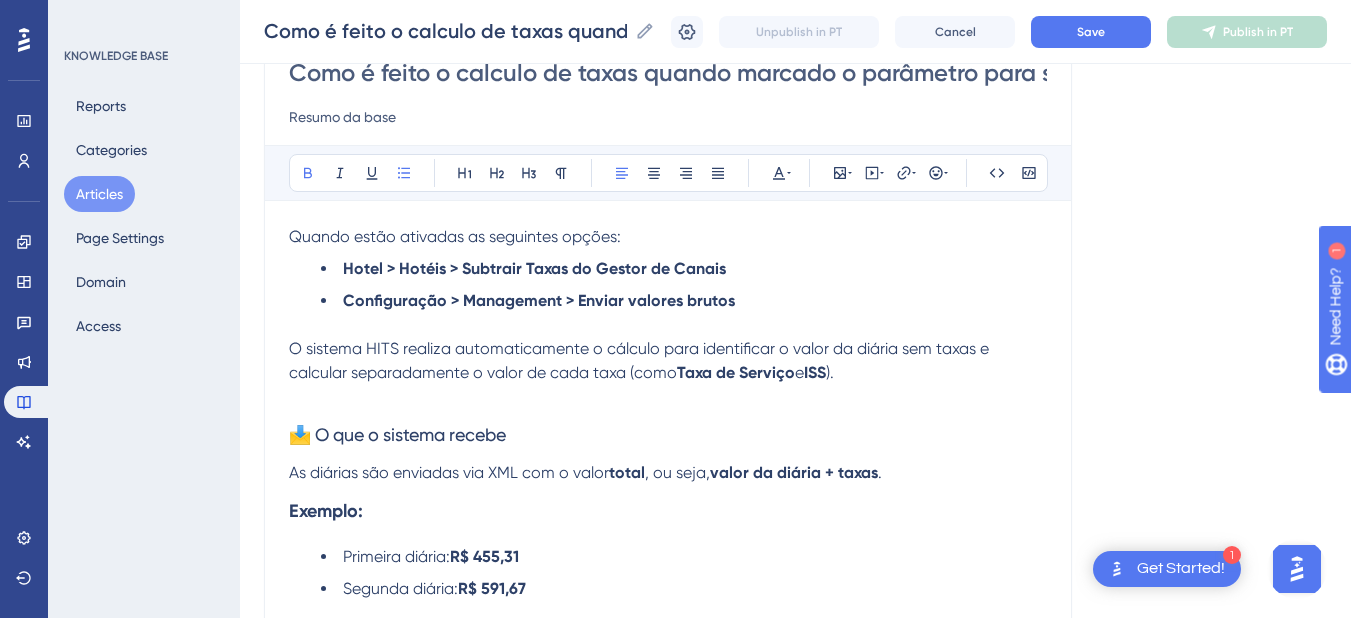 click on "Hotel > Hotéis > Subtrair Taxas do Gestor de Canais" at bounding box center (684, 269) 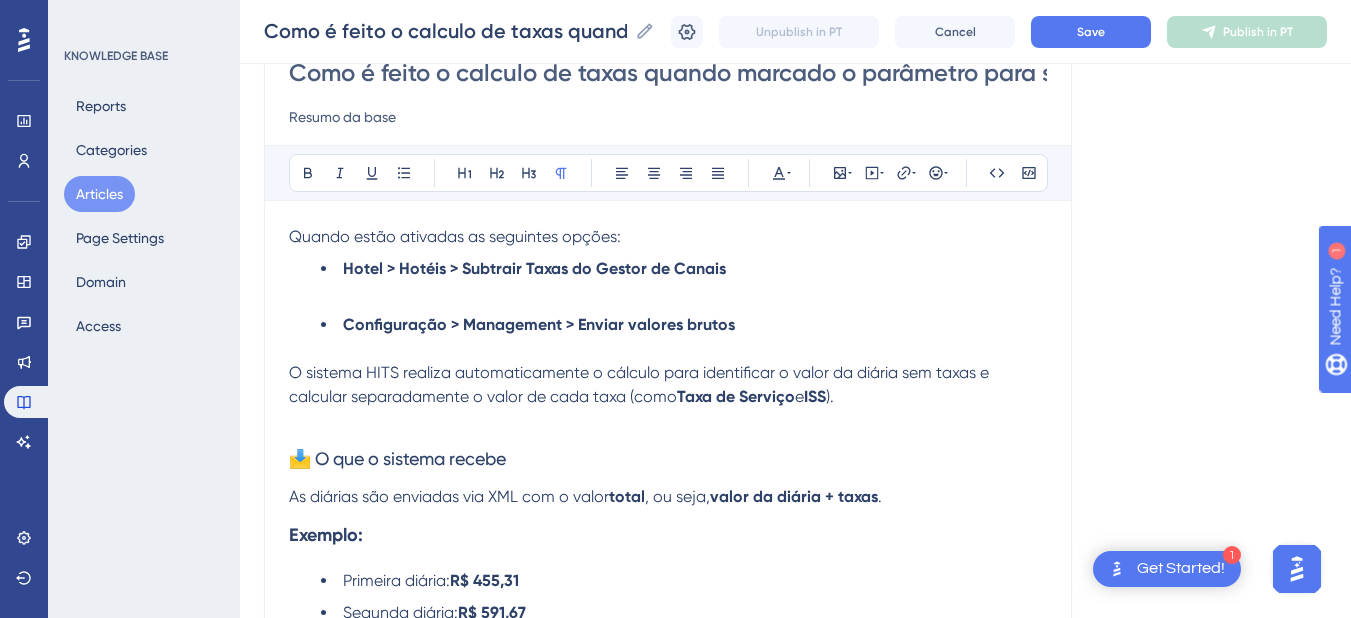 click at bounding box center (668, 293) 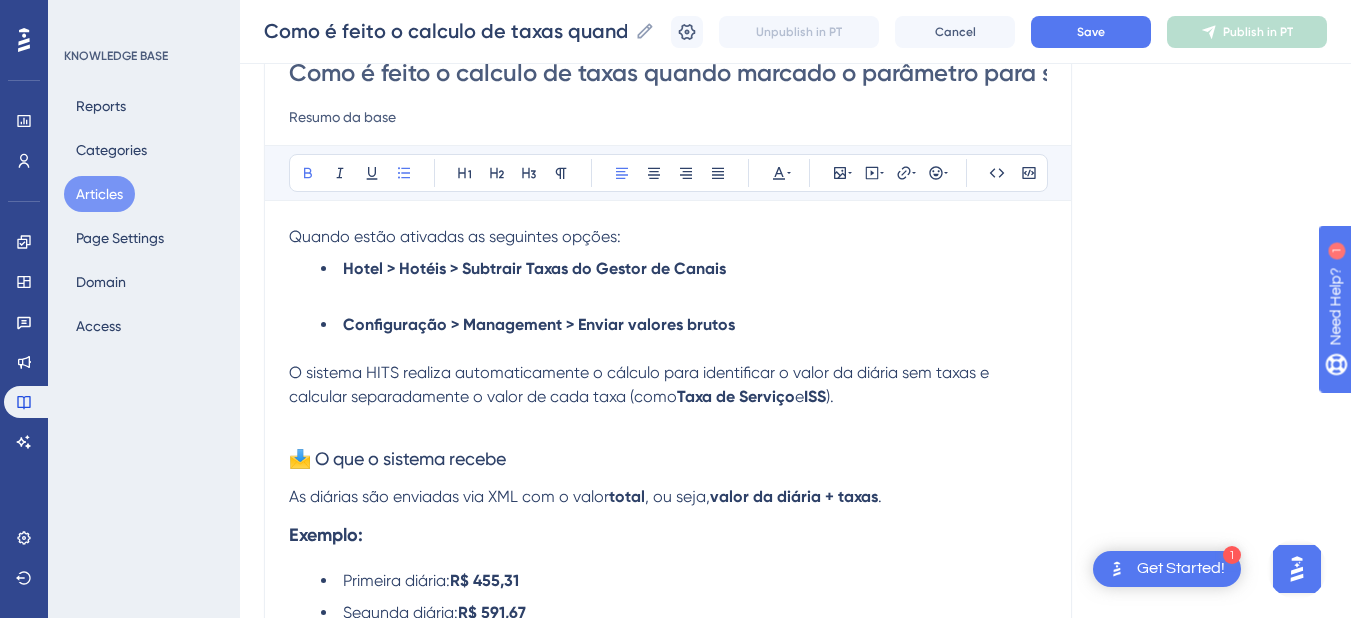 click on "Configuração > Management > Enviar valores brutos" at bounding box center [684, 325] 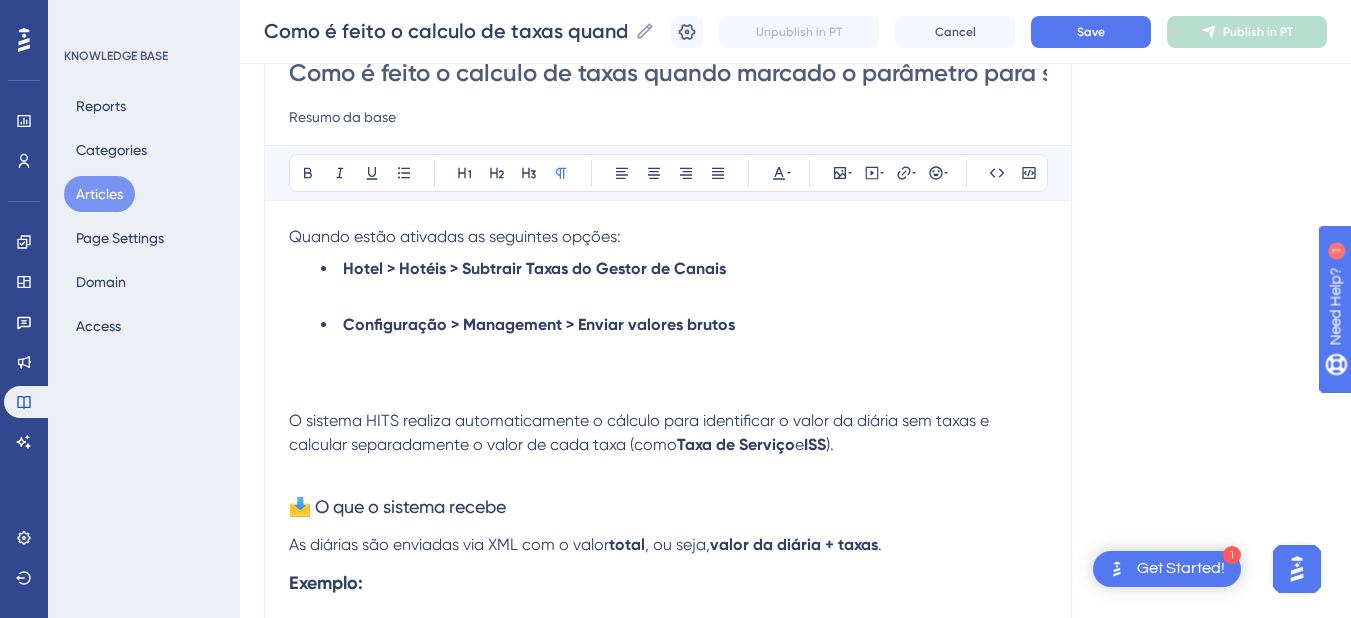 click at bounding box center [668, 397] 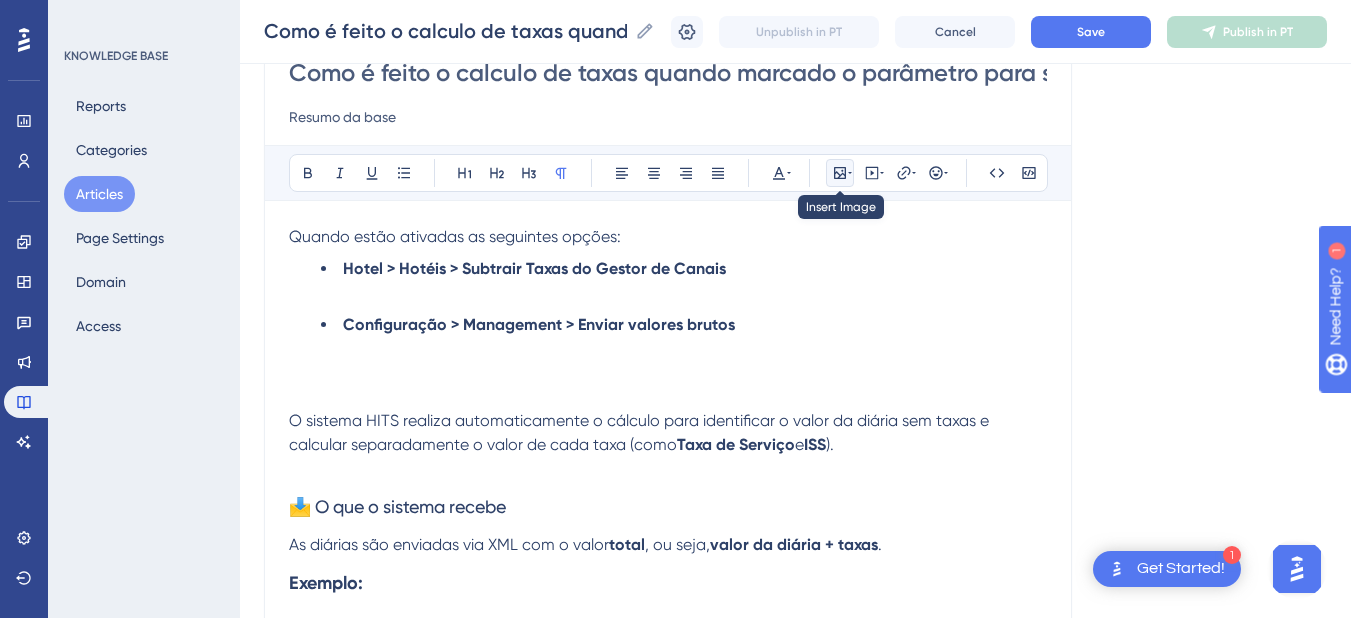 click 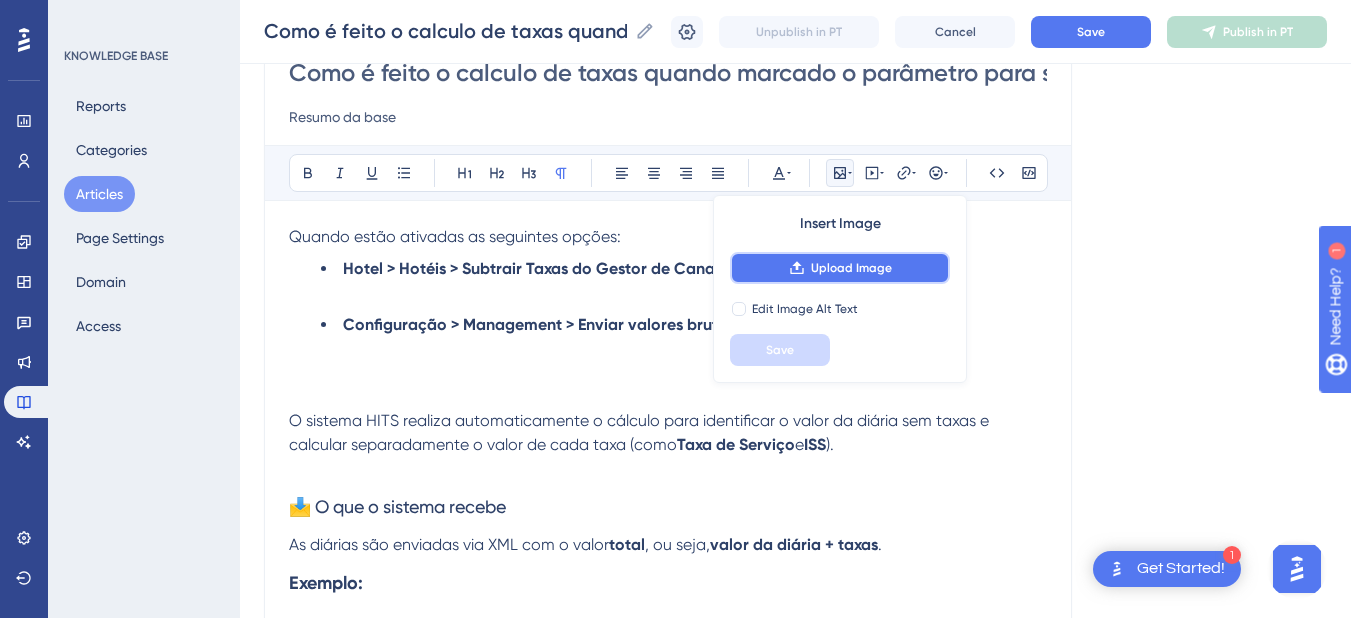 click 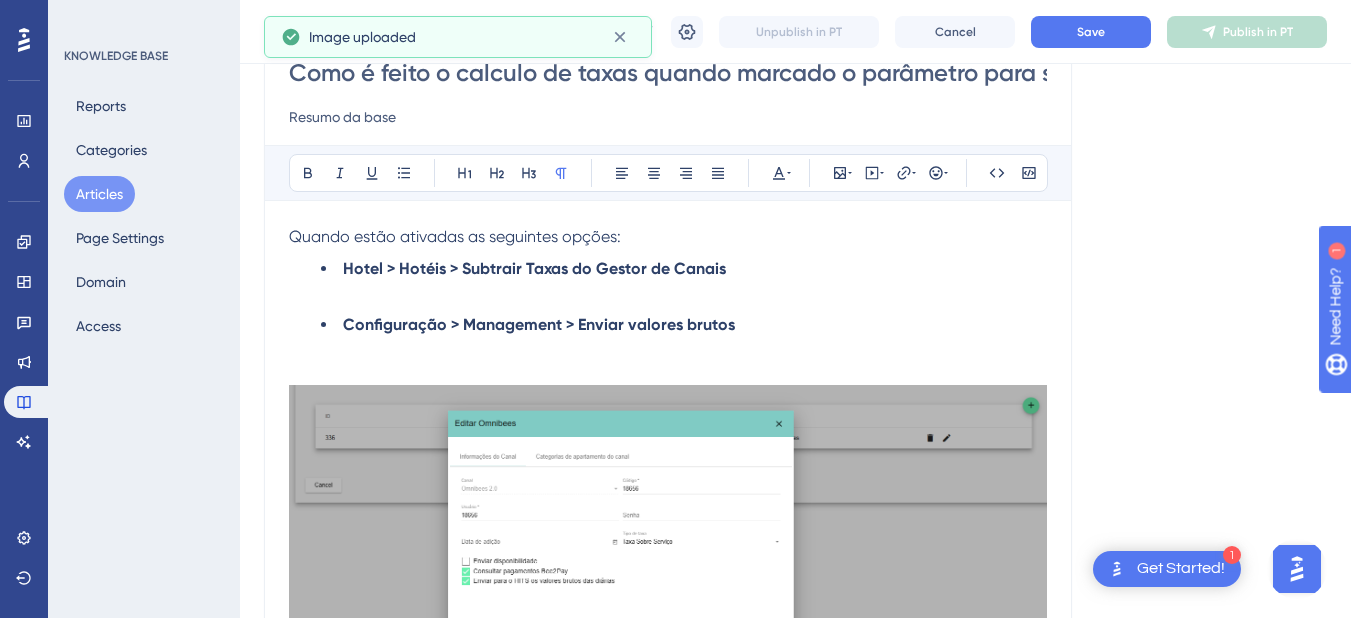 click at bounding box center [668, 349] 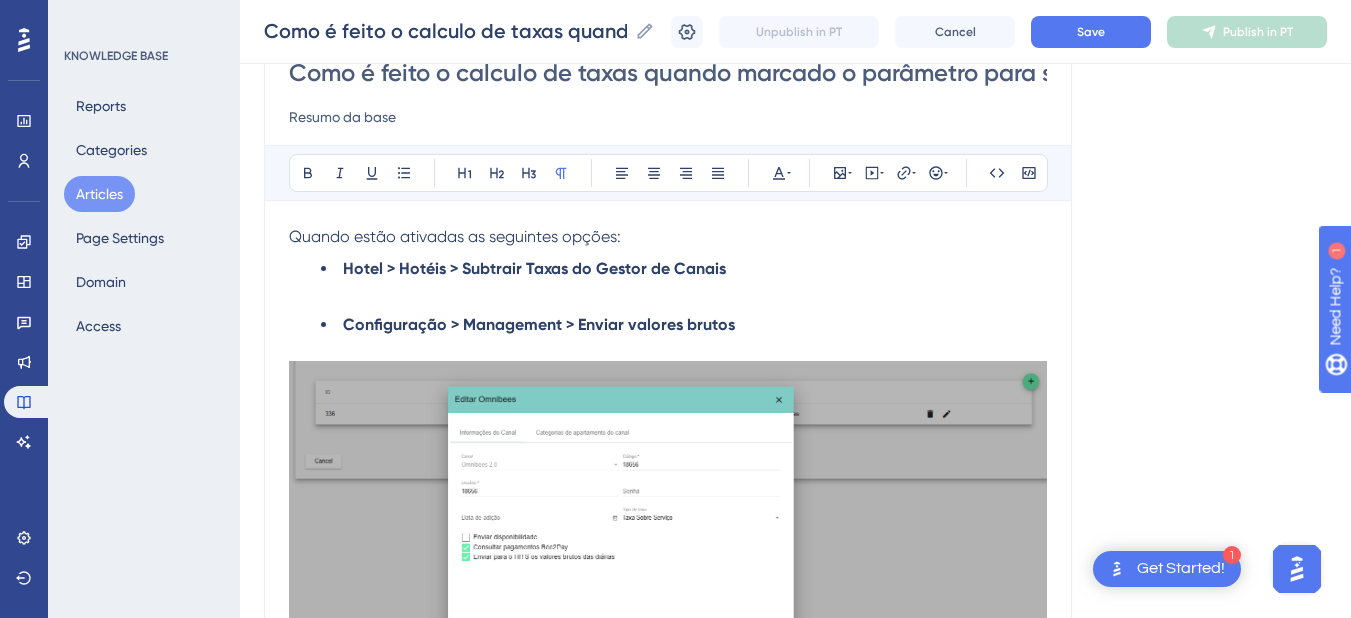 scroll, scrollTop: 400, scrollLeft: 0, axis: vertical 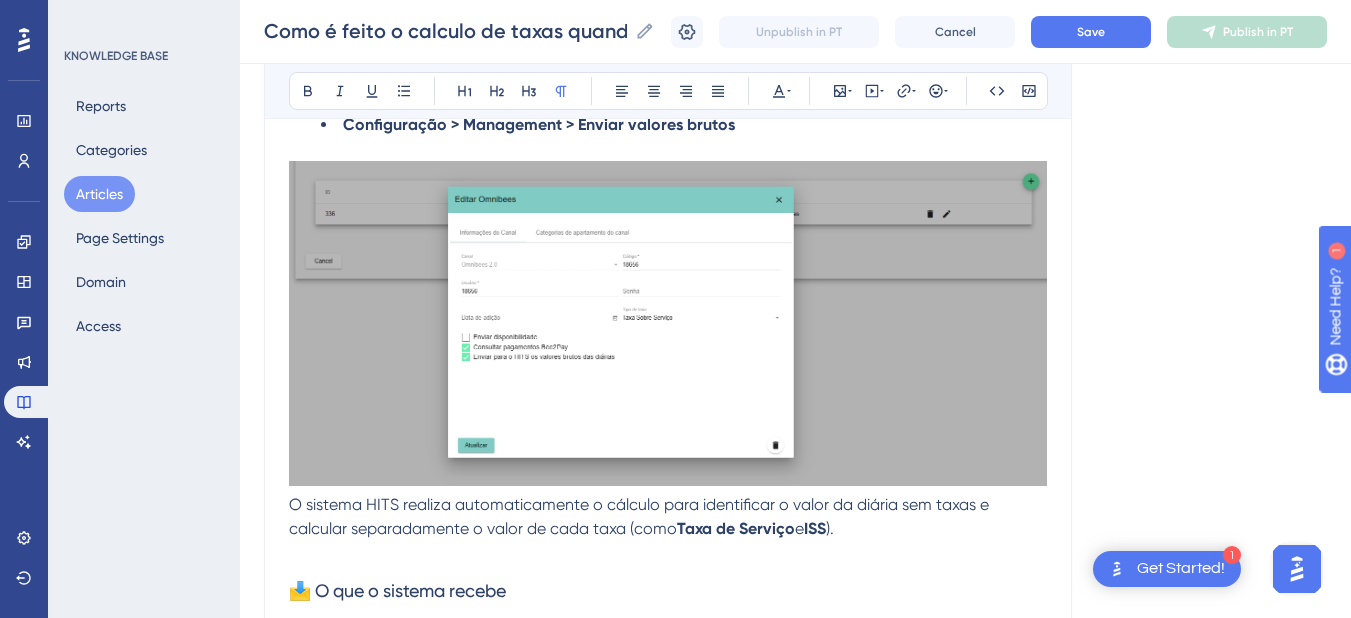 click at bounding box center (668, 323) 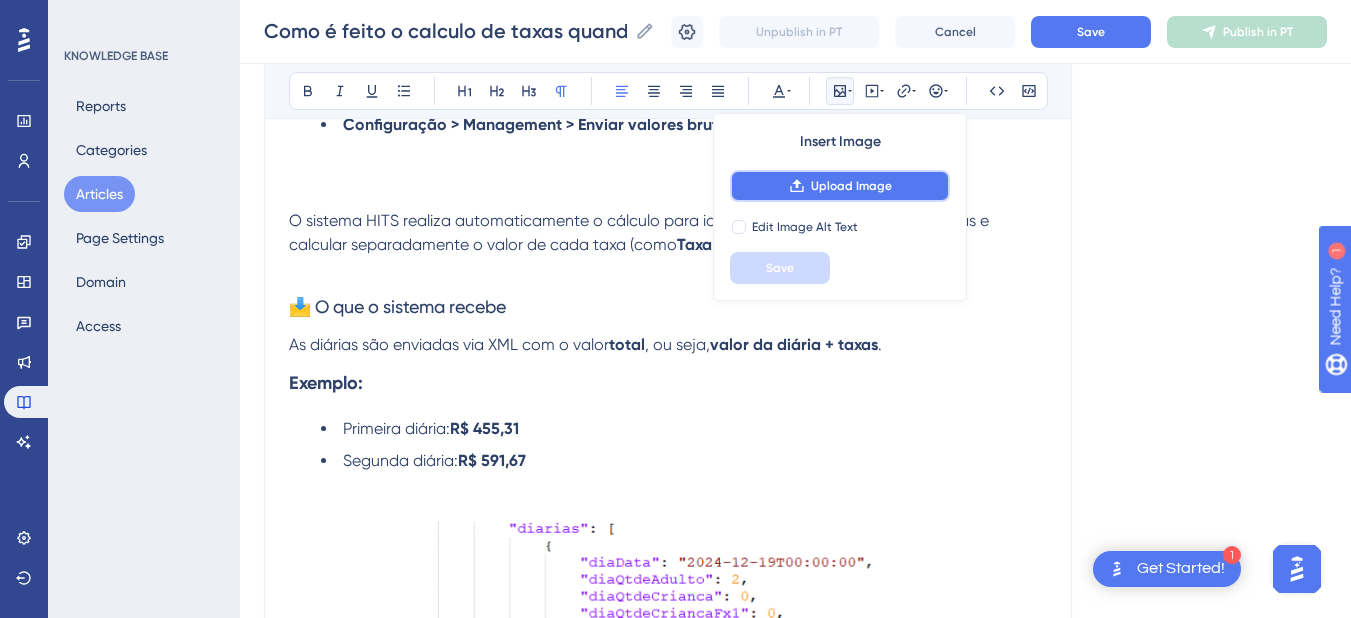 click 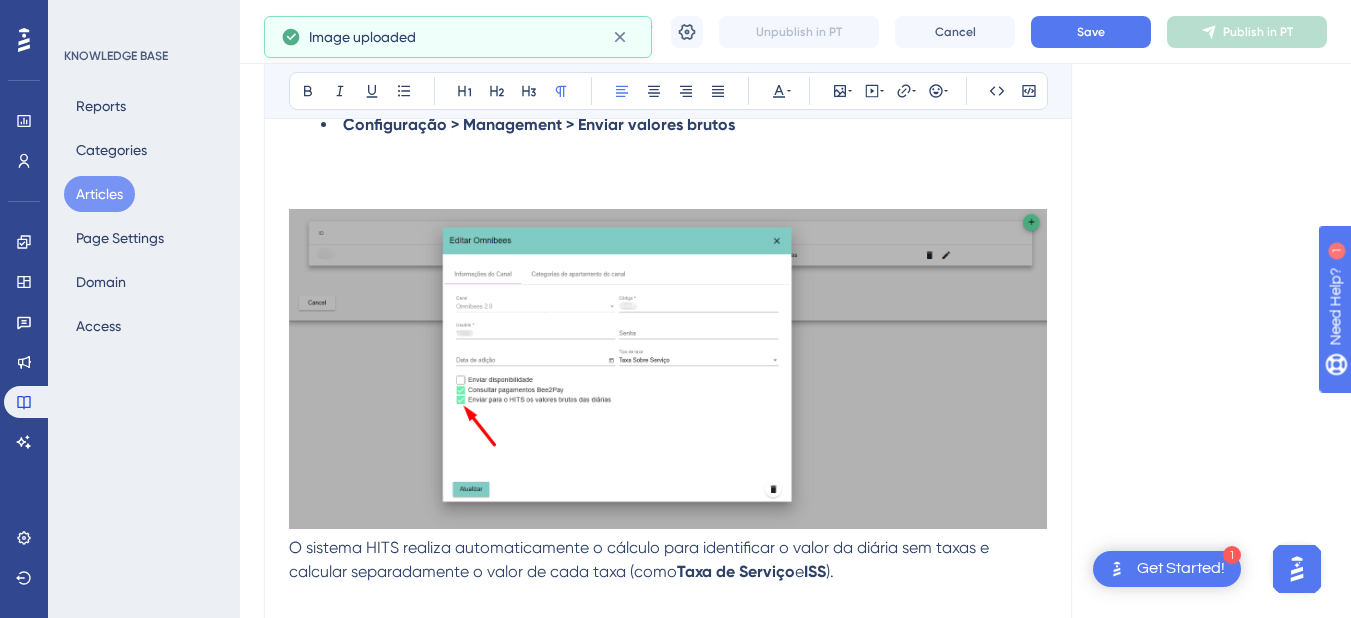 scroll, scrollTop: 200, scrollLeft: 0, axis: vertical 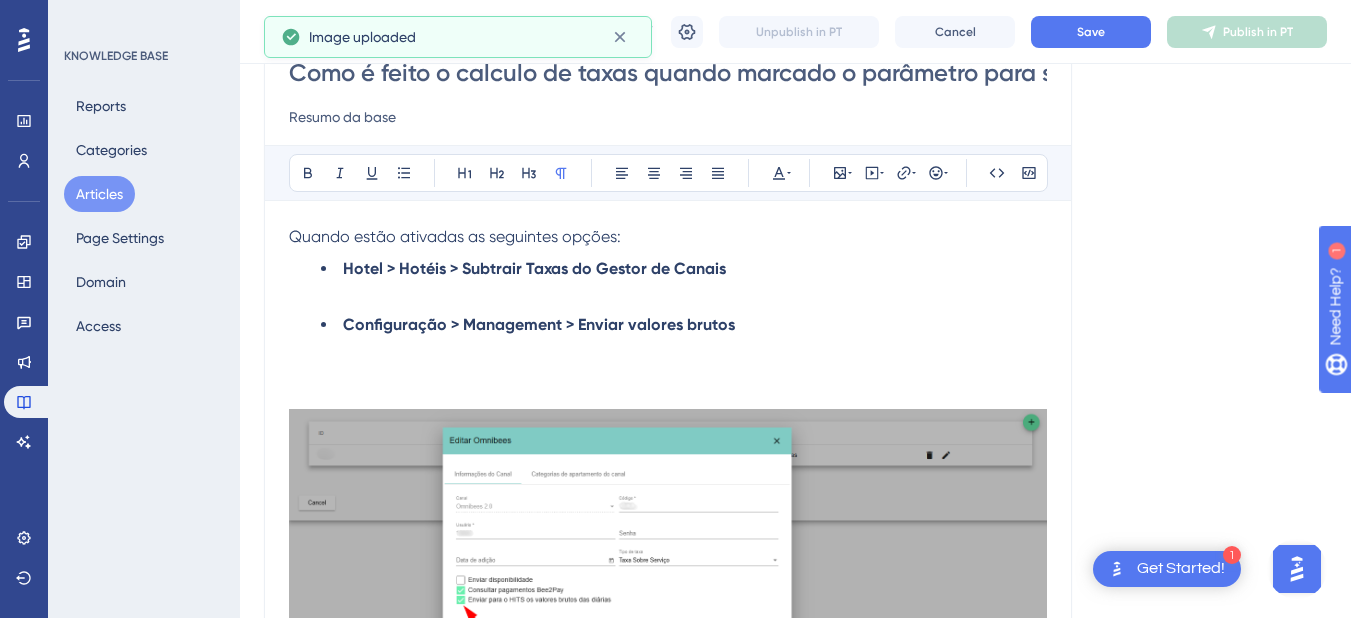 click at bounding box center [668, 397] 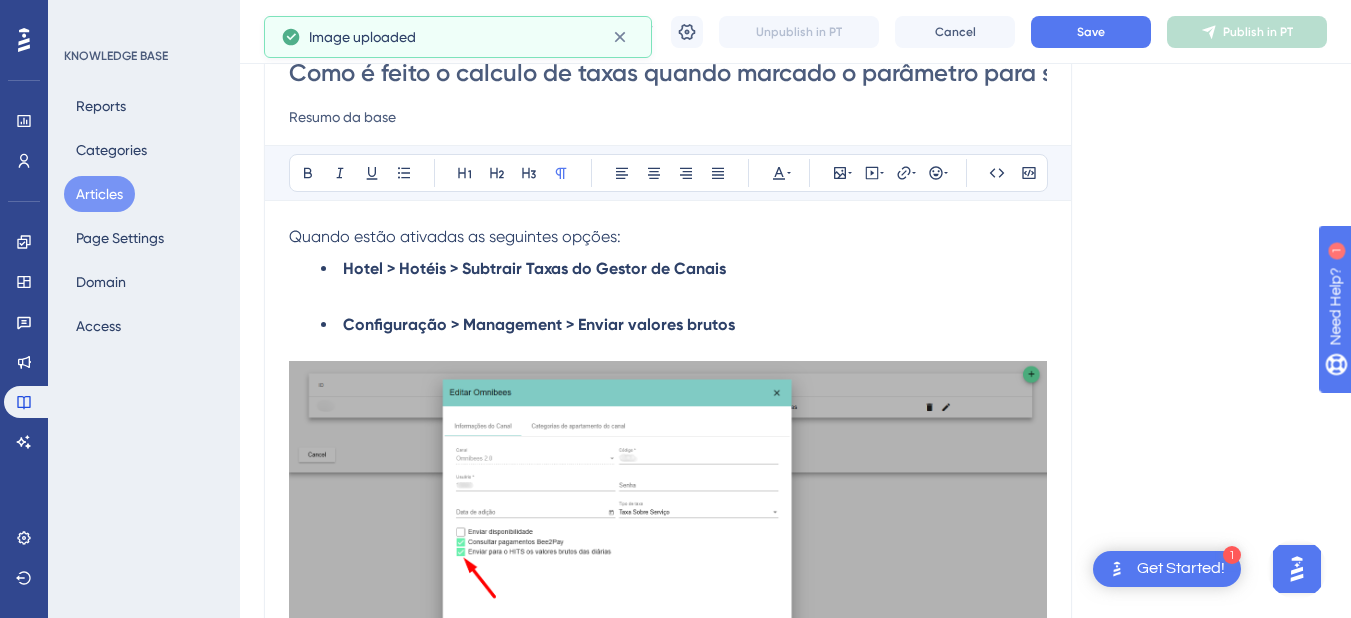 click at bounding box center (668, 293) 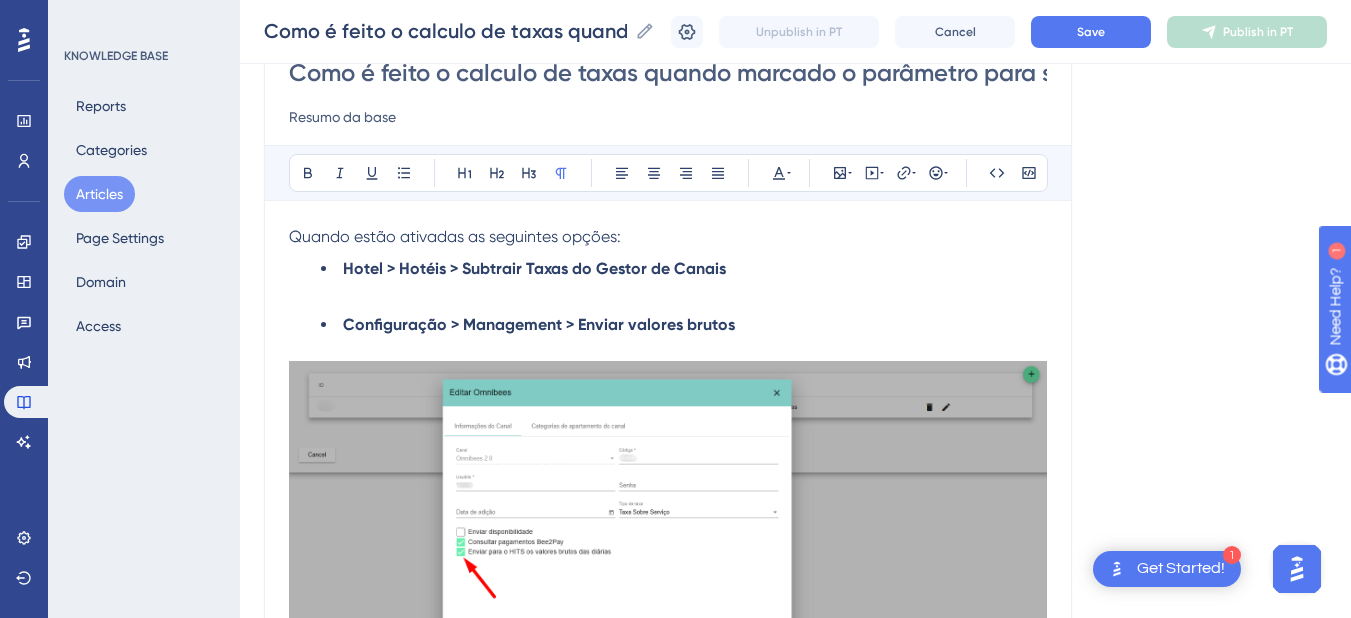 click at bounding box center (668, 293) 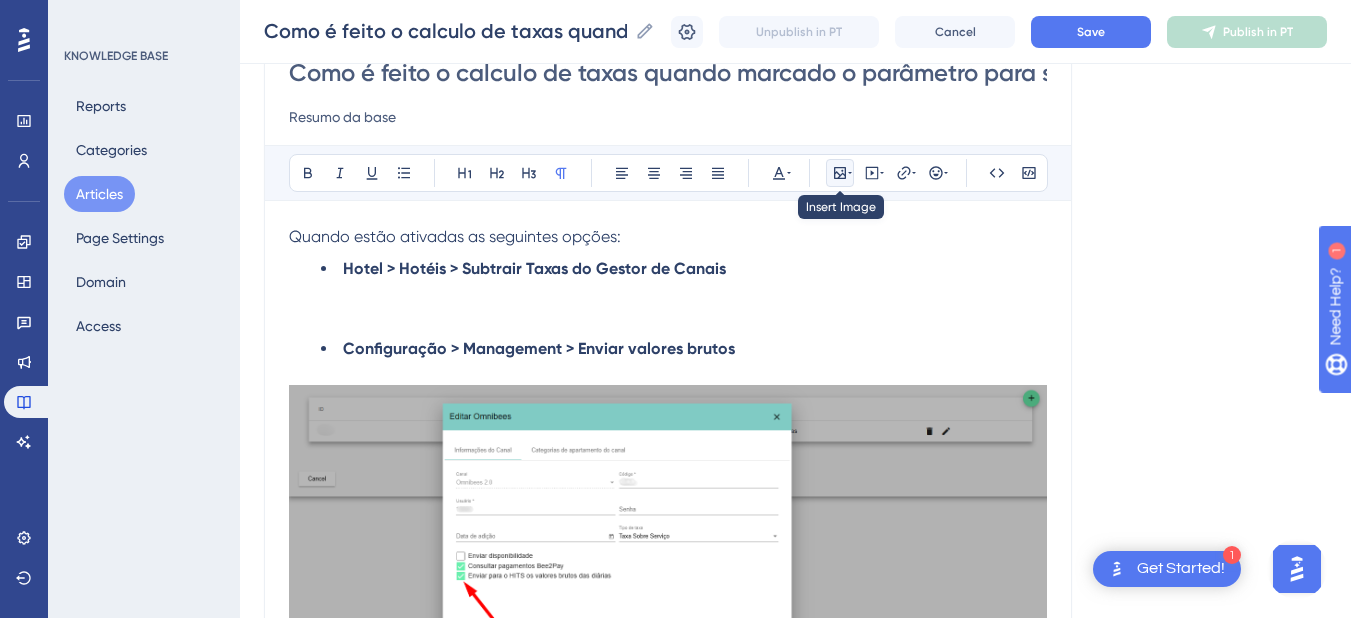 click 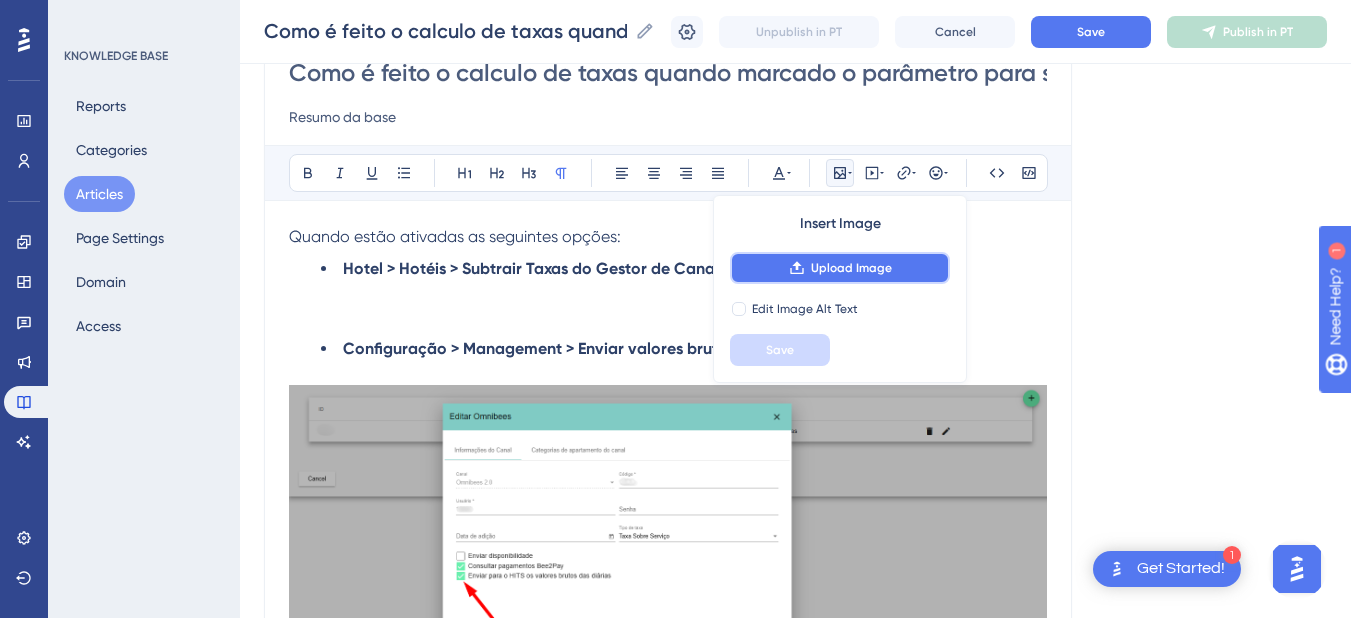 click on "Upload Image" at bounding box center [851, 268] 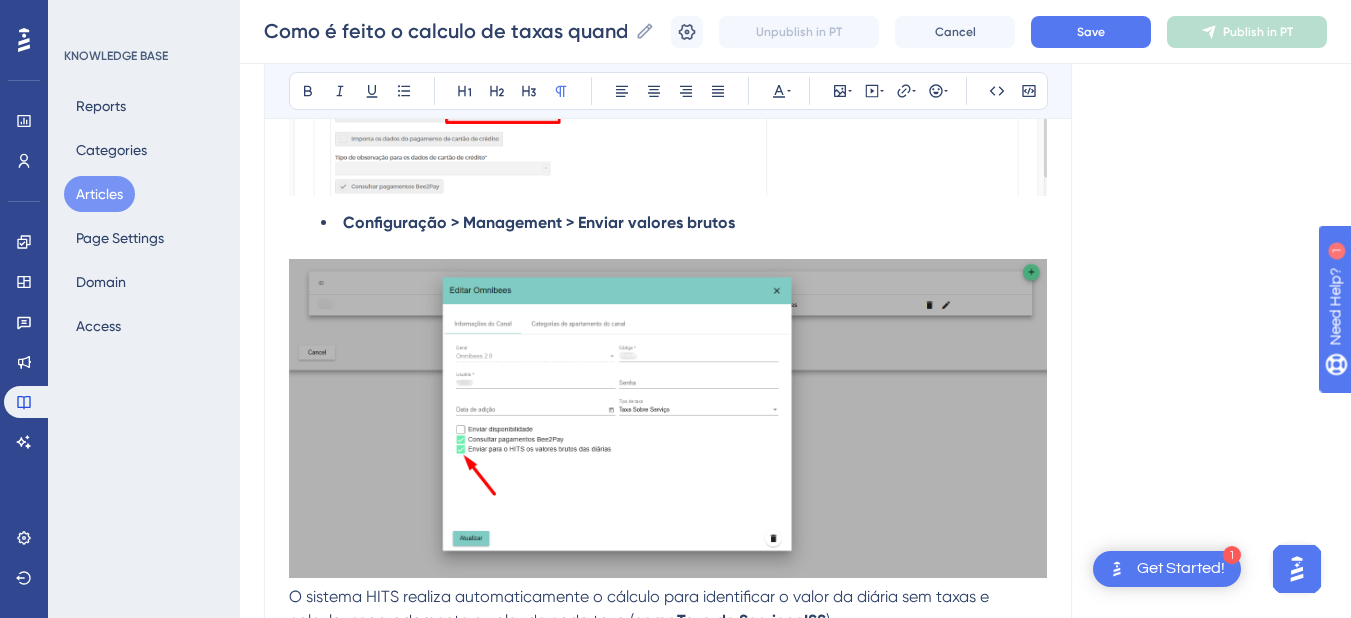 scroll, scrollTop: 800, scrollLeft: 0, axis: vertical 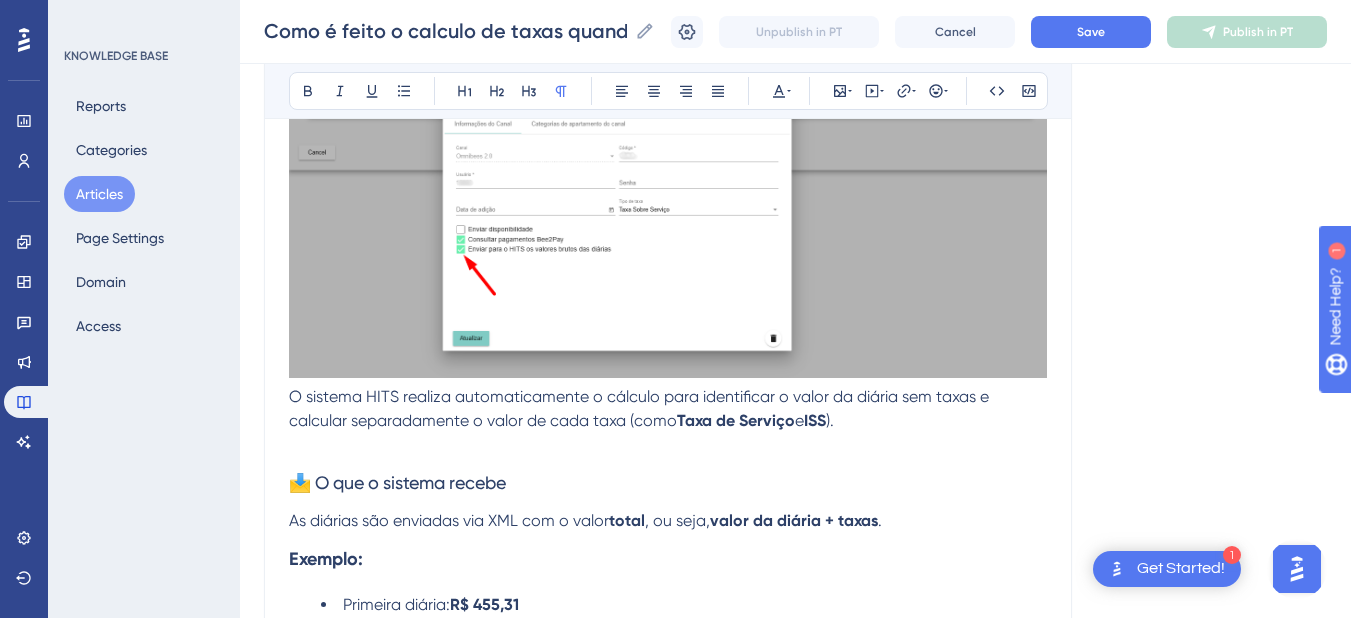 click on "O sistema HITS realiza automaticamente o cálculo para identificar o valor da diária sem taxas e calcular separadamente o valor de cada taxa (como" at bounding box center (641, 408) 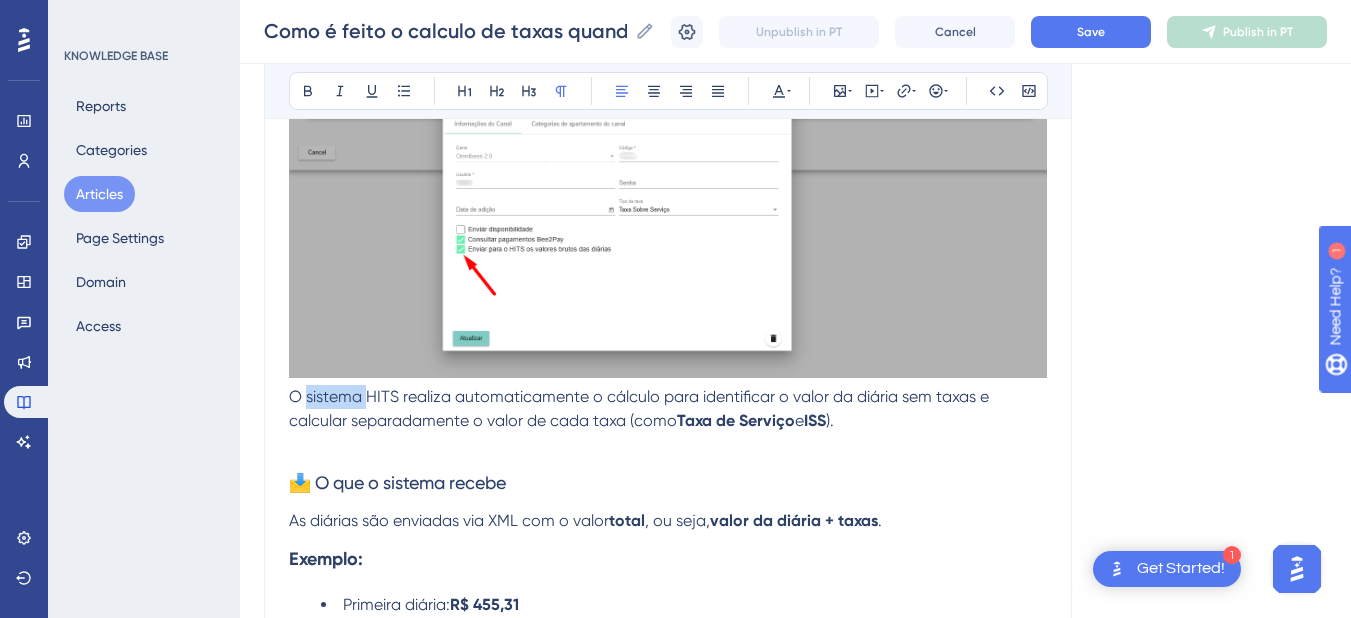 click on "O sistema HITS realiza automaticamente o cálculo para identificar o valor da diária sem taxas e calcular separadamente o valor de cada taxa (como" at bounding box center [641, 408] 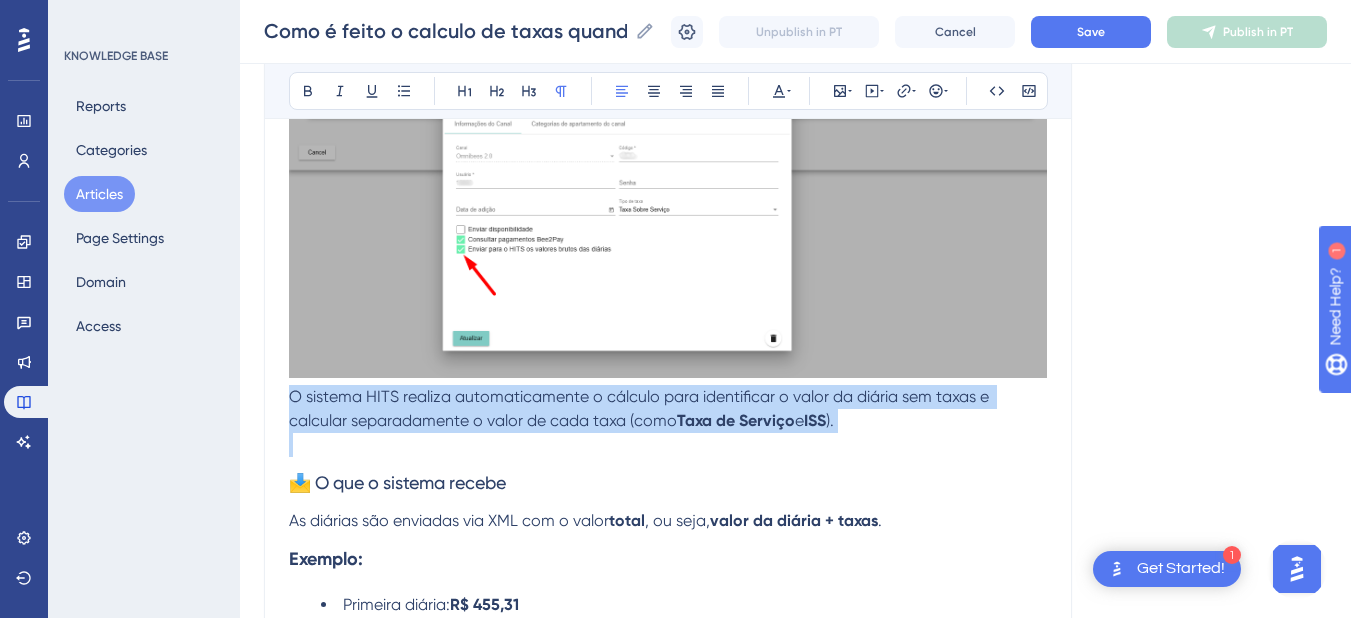click on "O sistema HITS realiza automaticamente o cálculo para identificar o valor da diária sem taxas e calcular separadamente o valor de cada taxa (como" at bounding box center [641, 408] 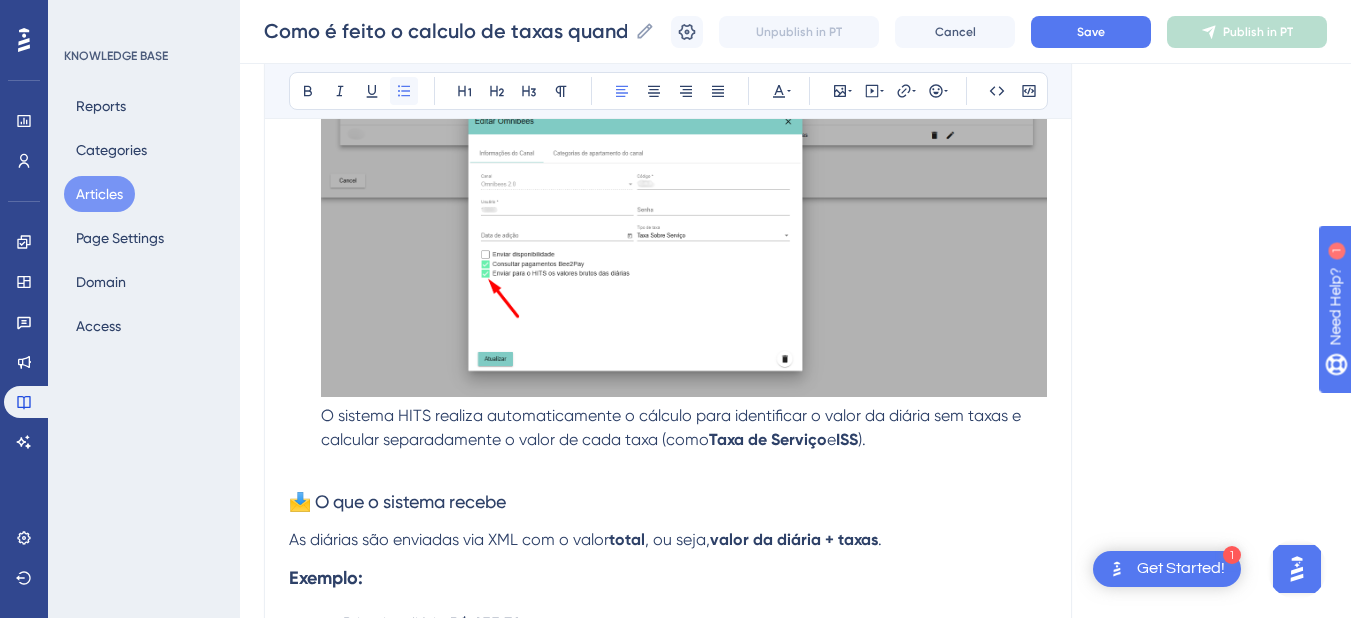 click 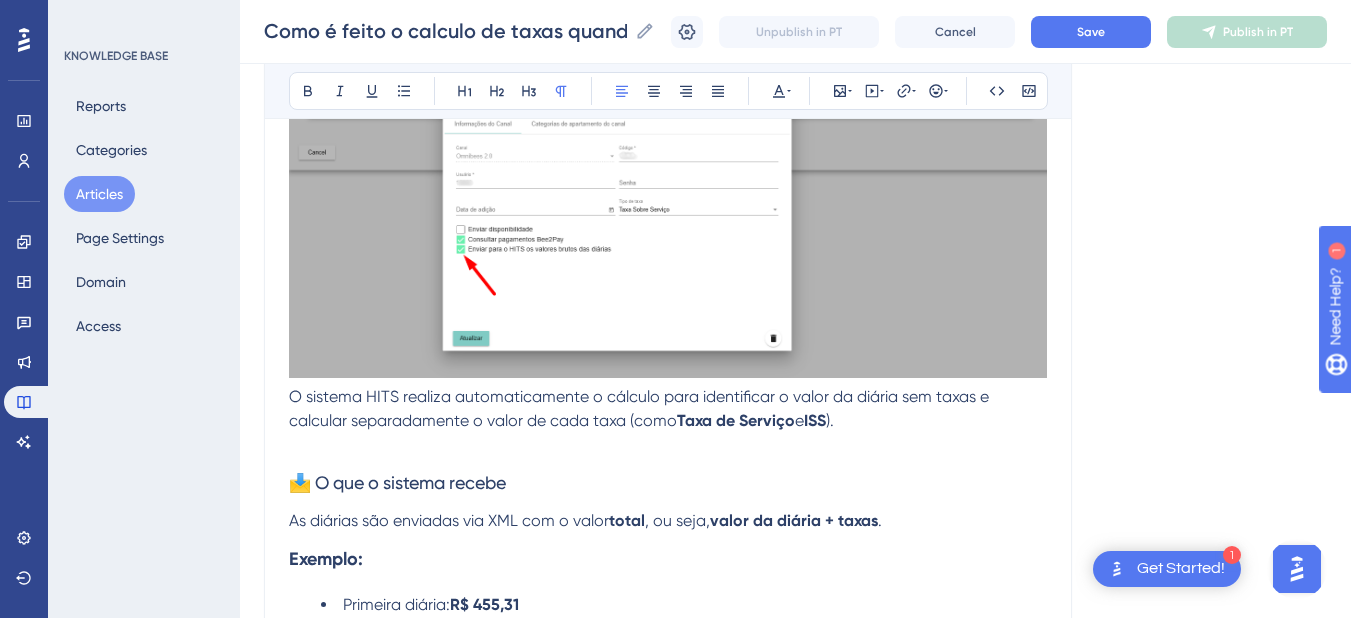 click on "O sistema HITS realiza automaticamente o cálculo para identificar o valor da diária sem taxas e calcular separadamente o valor de cada taxa (como" at bounding box center [641, 408] 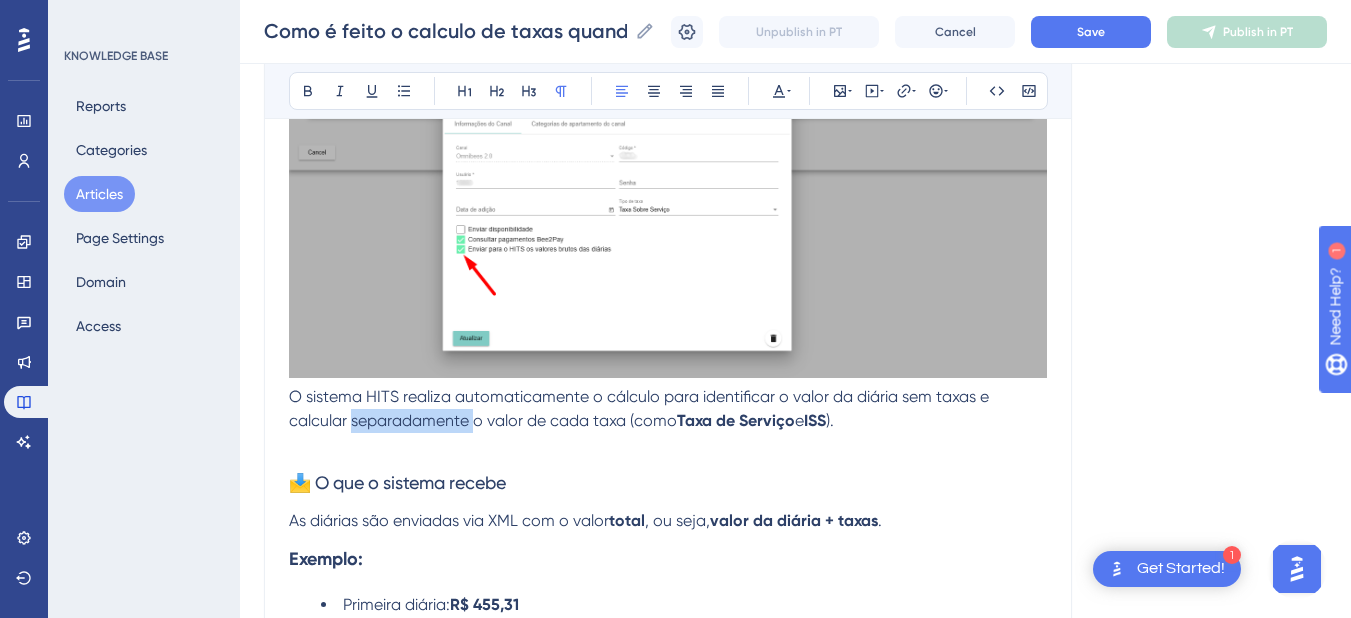 click on "O sistema HITS realiza automaticamente o cálculo para identificar o valor da diária sem taxas e calcular separadamente o valor de cada taxa (como" at bounding box center [641, 408] 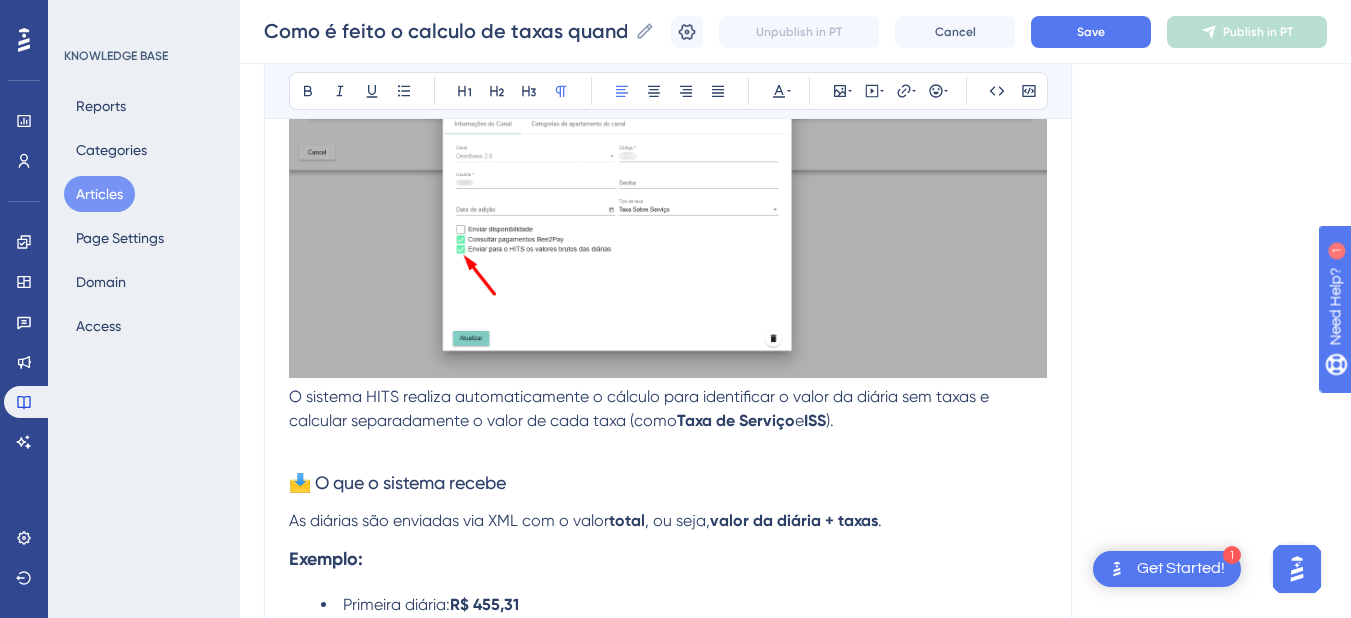 click on "O sistema HITS realiza automaticamente o cálculo para identificar o valor da diária sem taxas e calcular separadamente o valor de cada taxa (como" at bounding box center [641, 408] 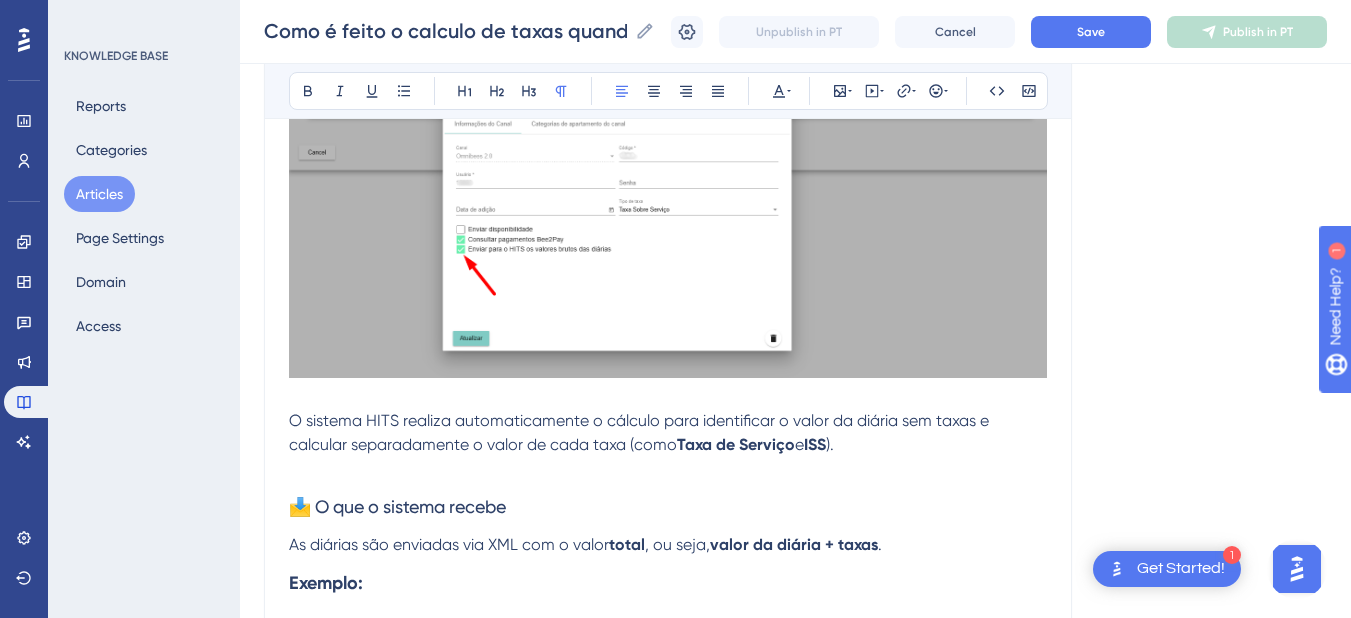 click on "O sistema HITS realiza automaticamente o cálculo para identificar o valor da diária sem taxas e calcular separadamente o valor de cada taxa (como" at bounding box center [641, 432] 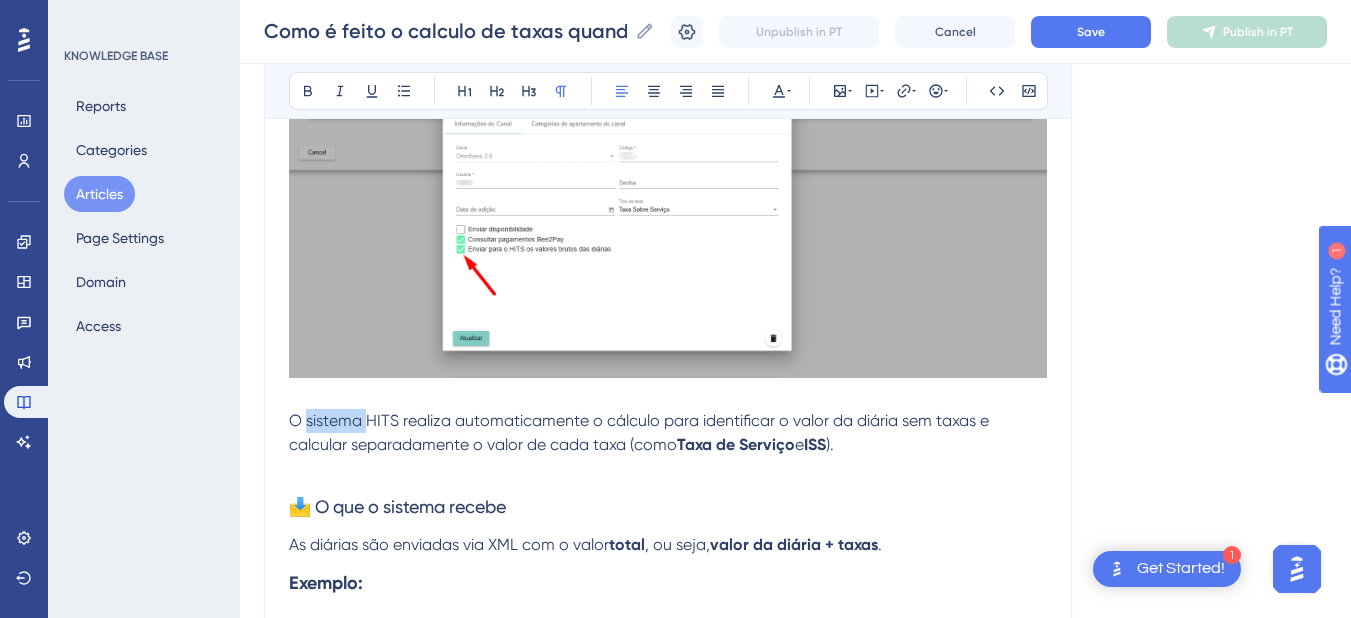 click on "O sistema HITS realiza automaticamente o cálculo para identificar o valor da diária sem taxas e calcular separadamente o valor de cada taxa (como" at bounding box center [641, 432] 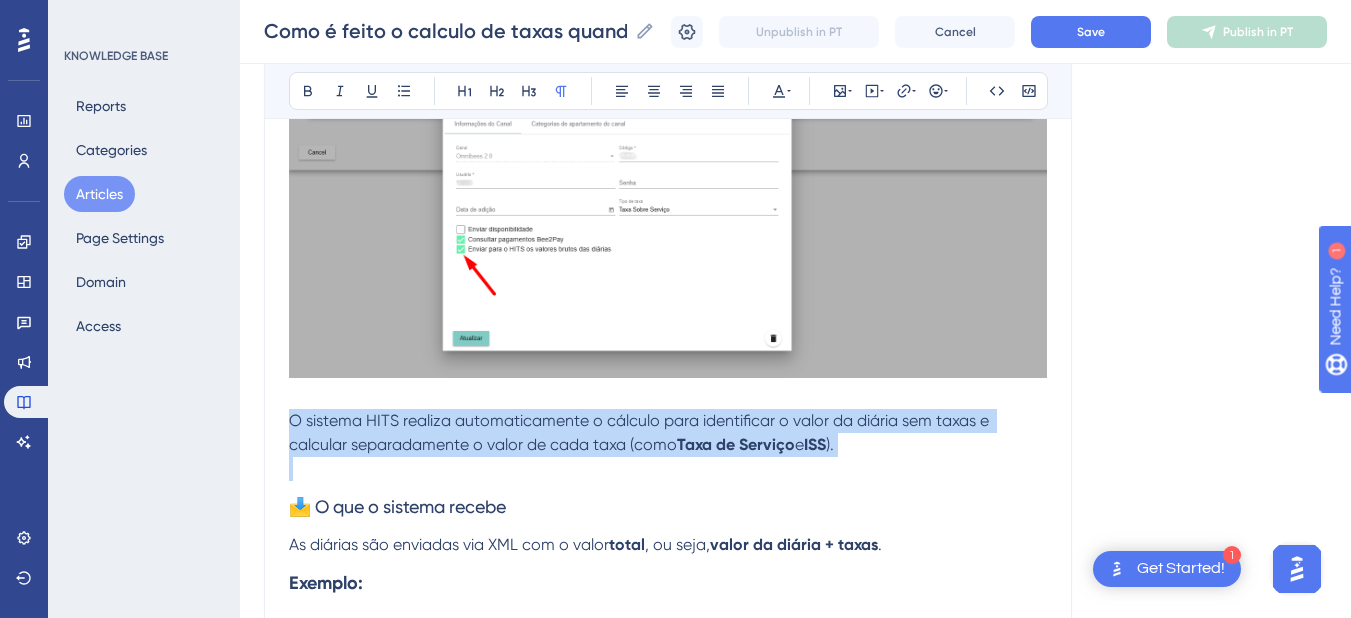 click on "O sistema HITS realiza automaticamente o cálculo para identificar o valor da diária sem taxas e calcular separadamente o valor de cada taxa (como" at bounding box center [641, 432] 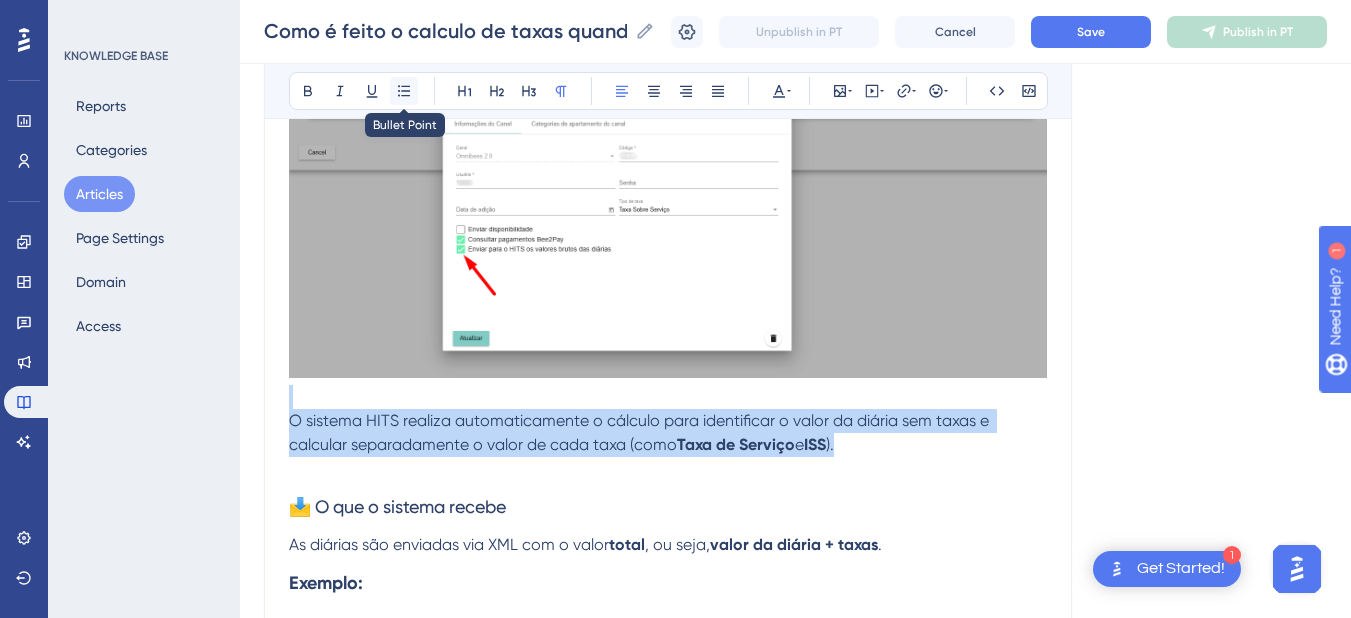 click 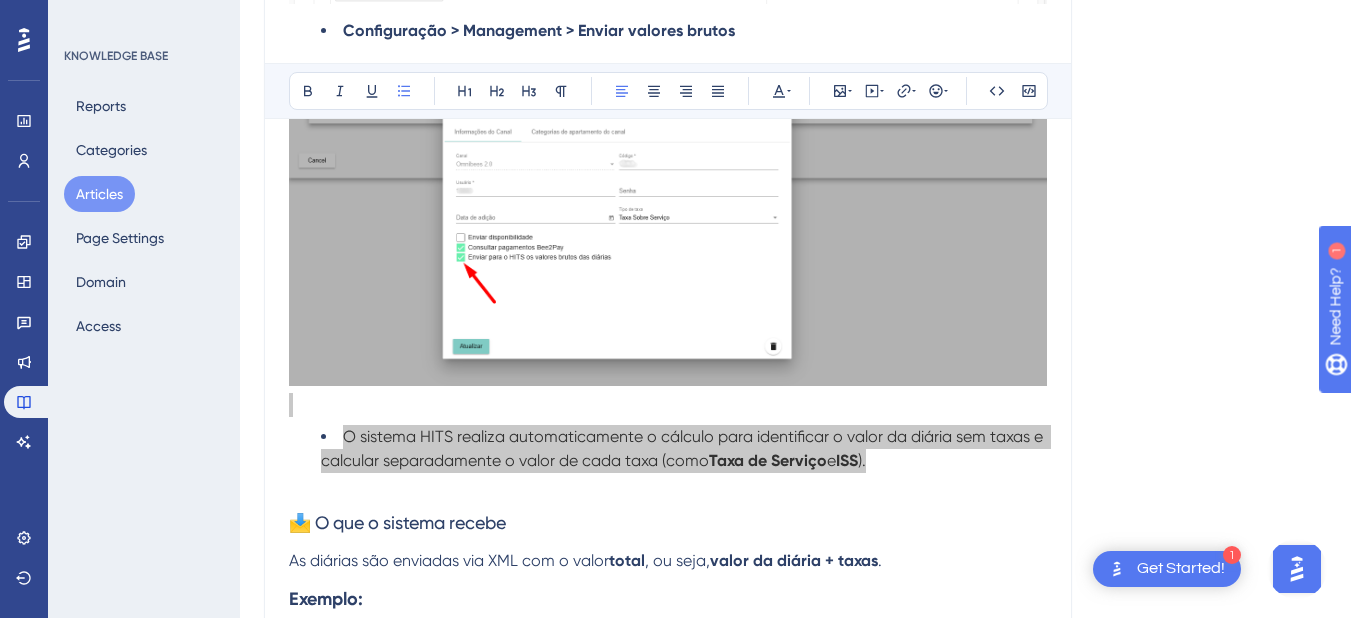 scroll, scrollTop: 0, scrollLeft: 0, axis: both 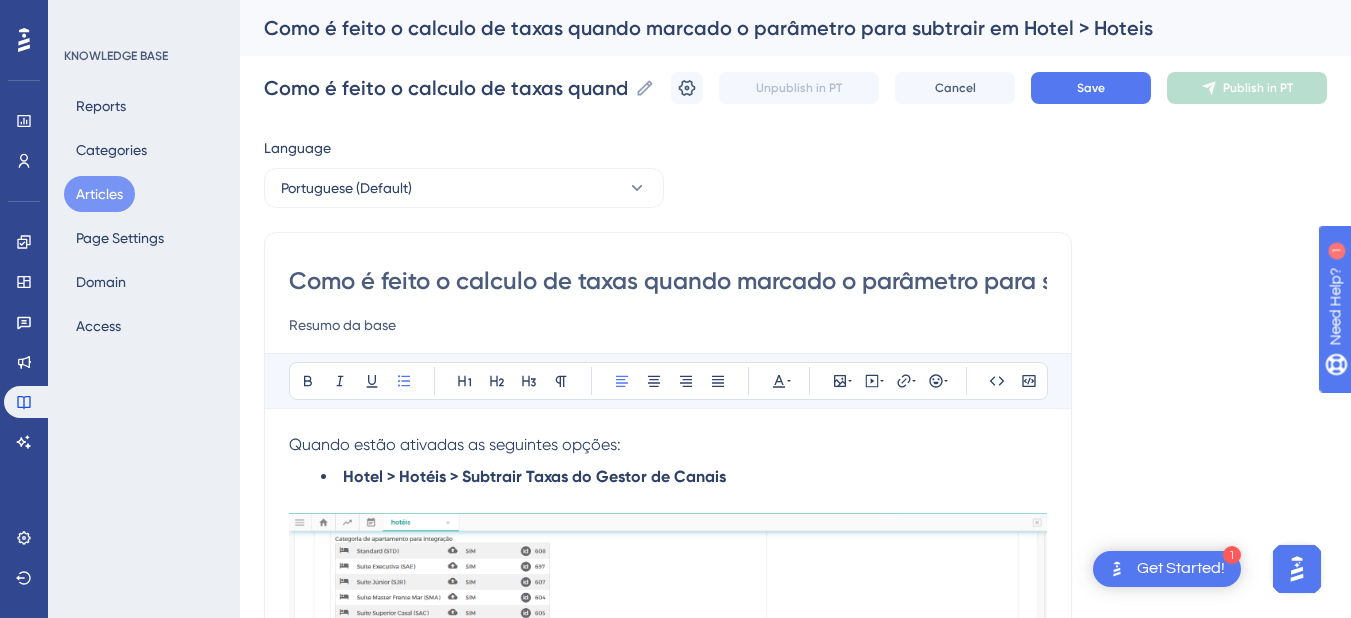click on "Quando estão ativadas as seguintes opções:" at bounding box center [455, 444] 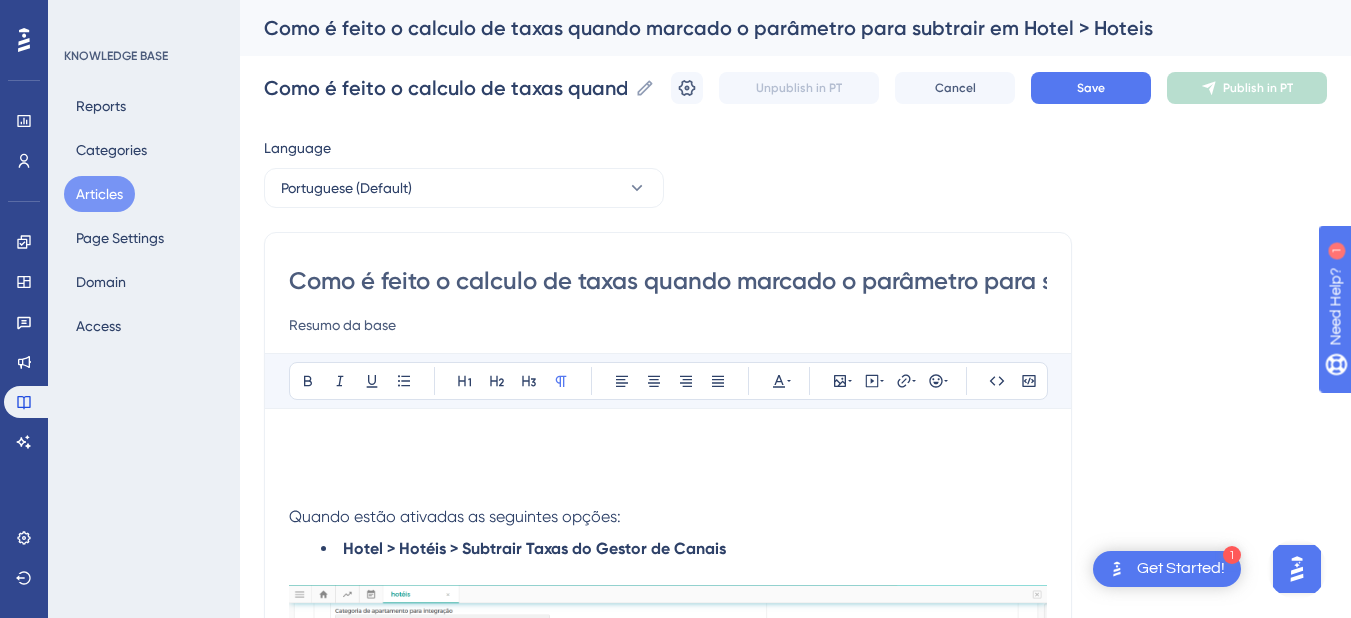 click at bounding box center [668, 445] 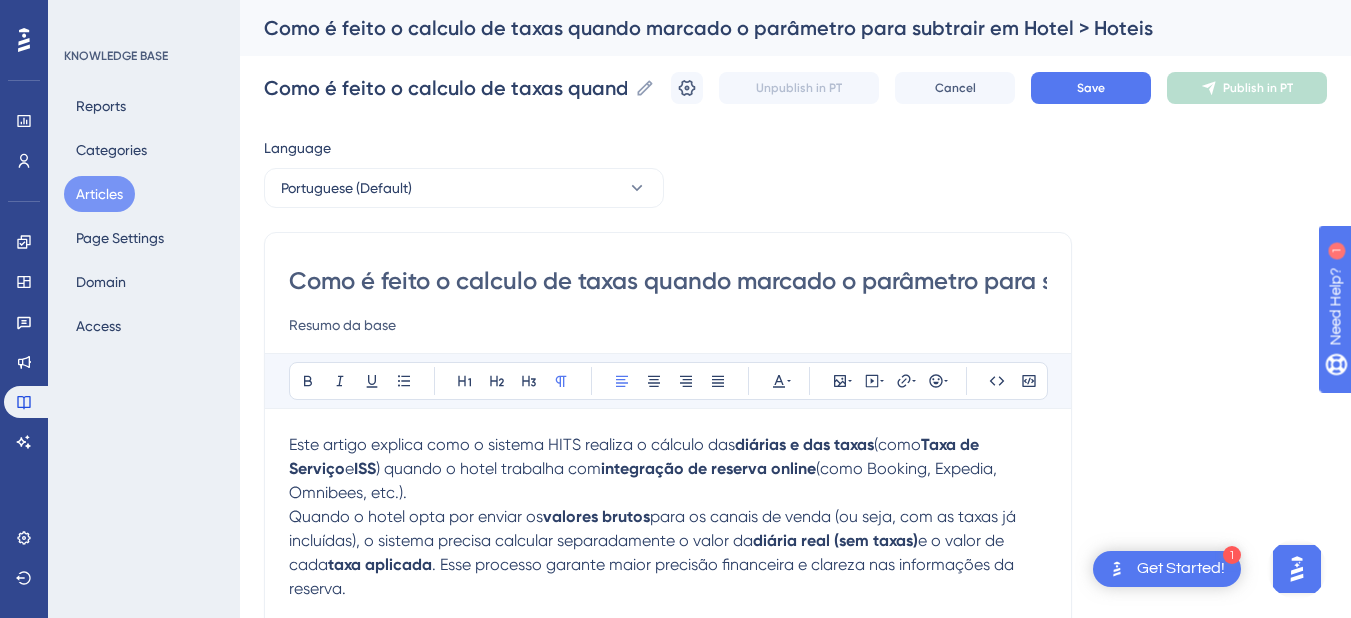 click on "Resumo da base" at bounding box center (668, 325) 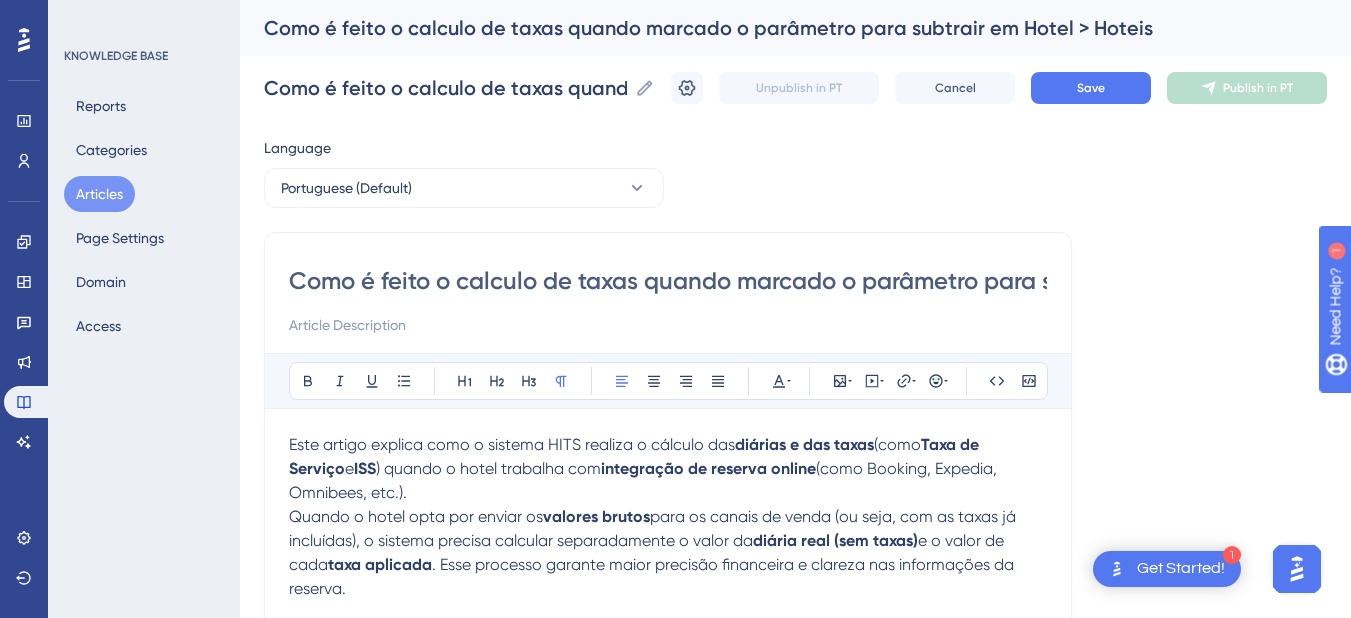 type 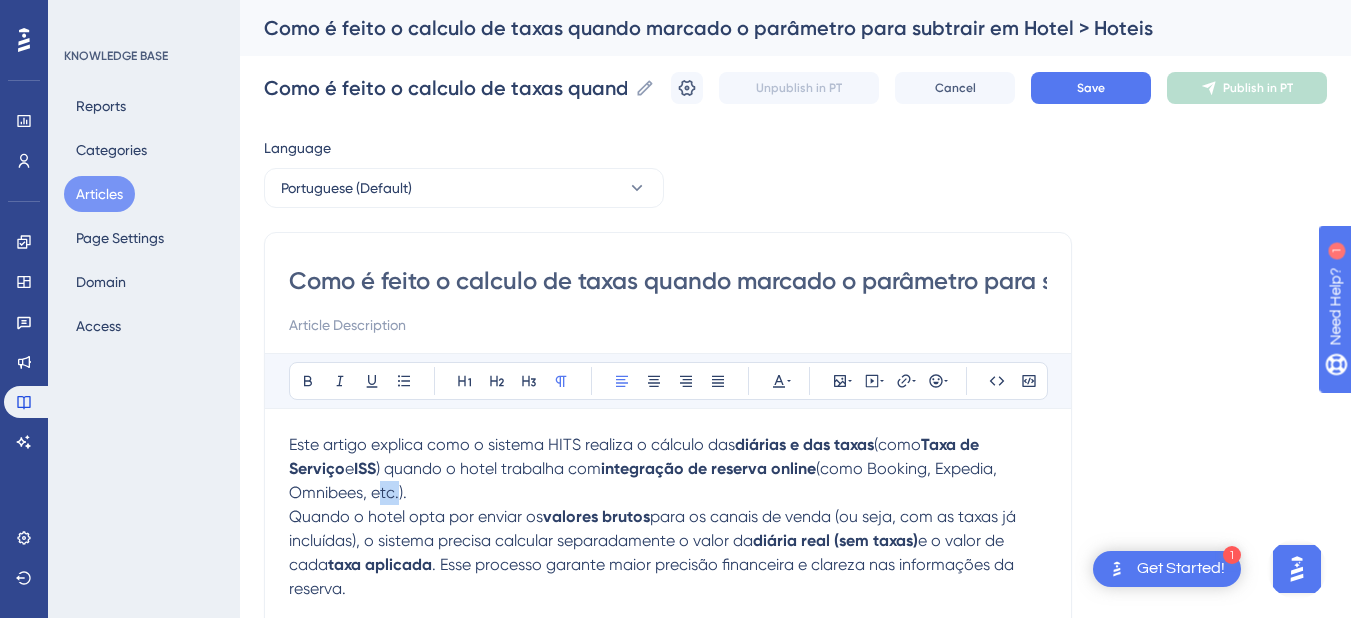 click on "(como Booking, Expedia, Omnibees, etc.)." at bounding box center [645, 480] 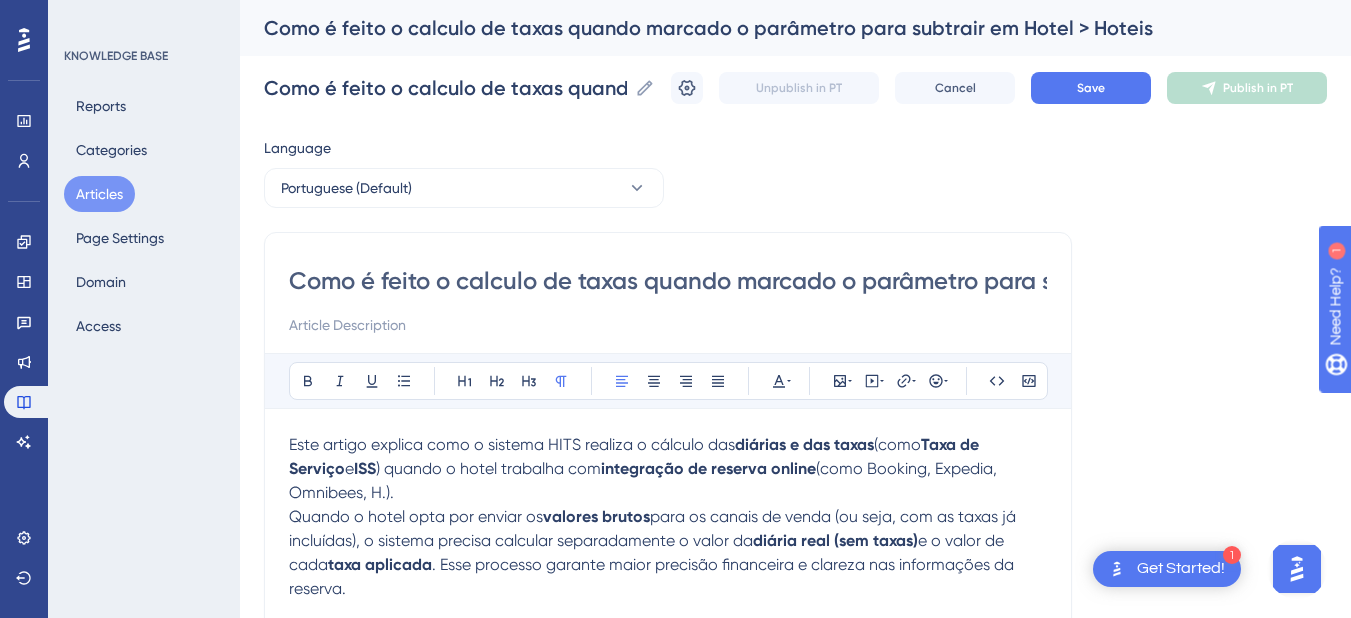 type 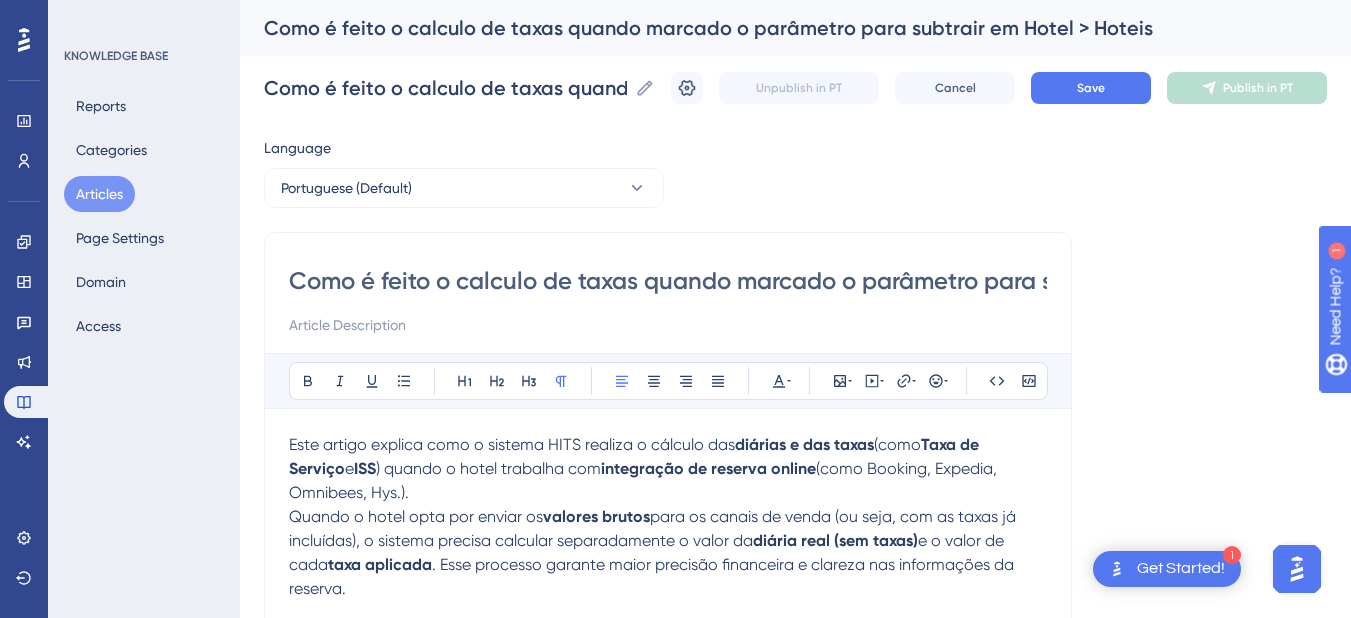 drag, startPoint x: 442, startPoint y: 493, endPoint x: 828, endPoint y: 476, distance: 386.37418 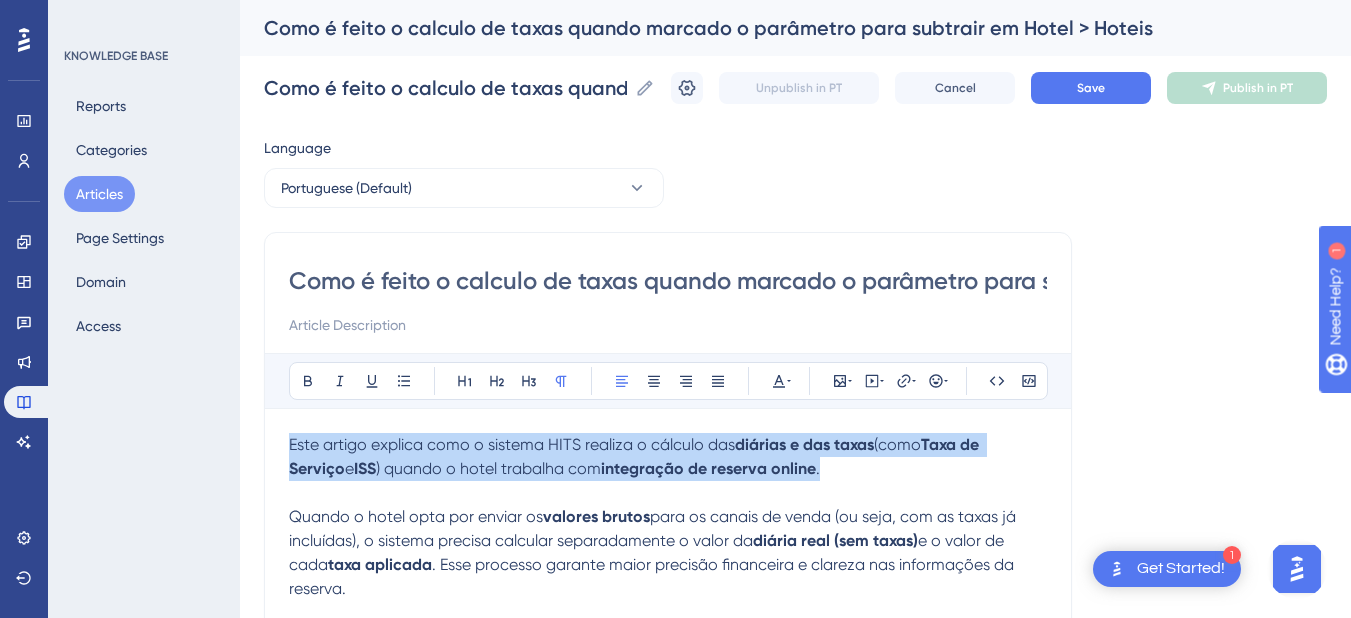 drag, startPoint x: 850, startPoint y: 468, endPoint x: 276, endPoint y: 435, distance: 574.9478 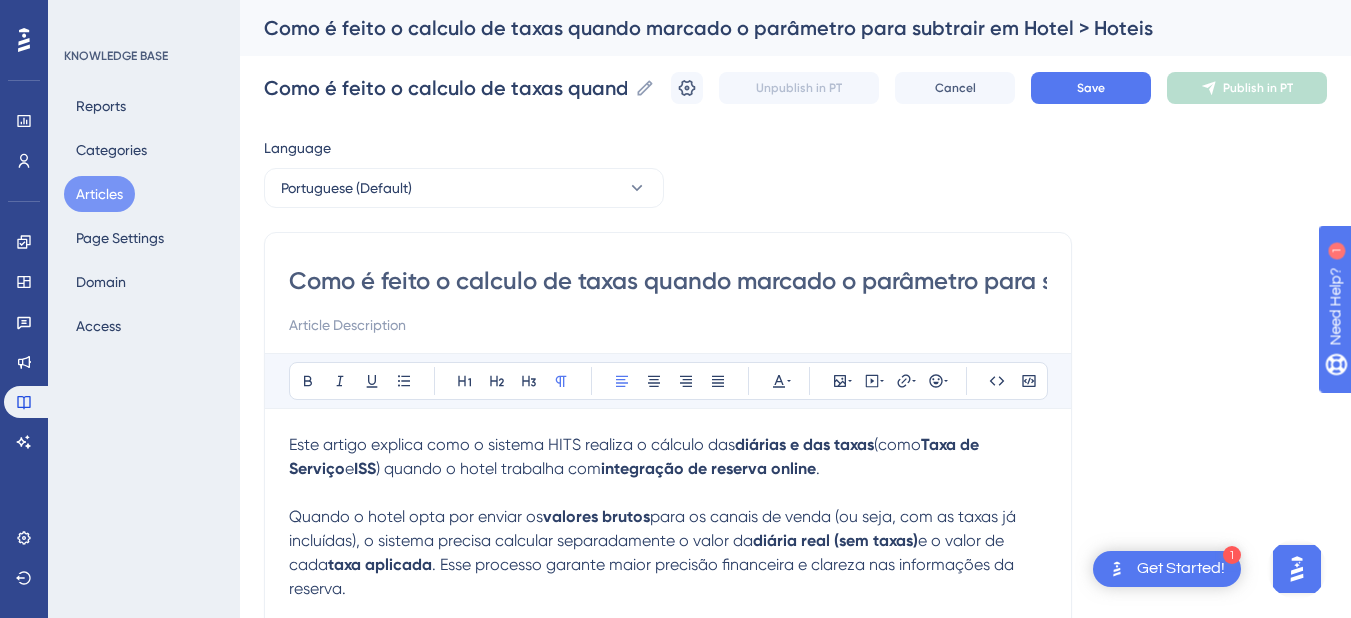 click at bounding box center [668, 325] 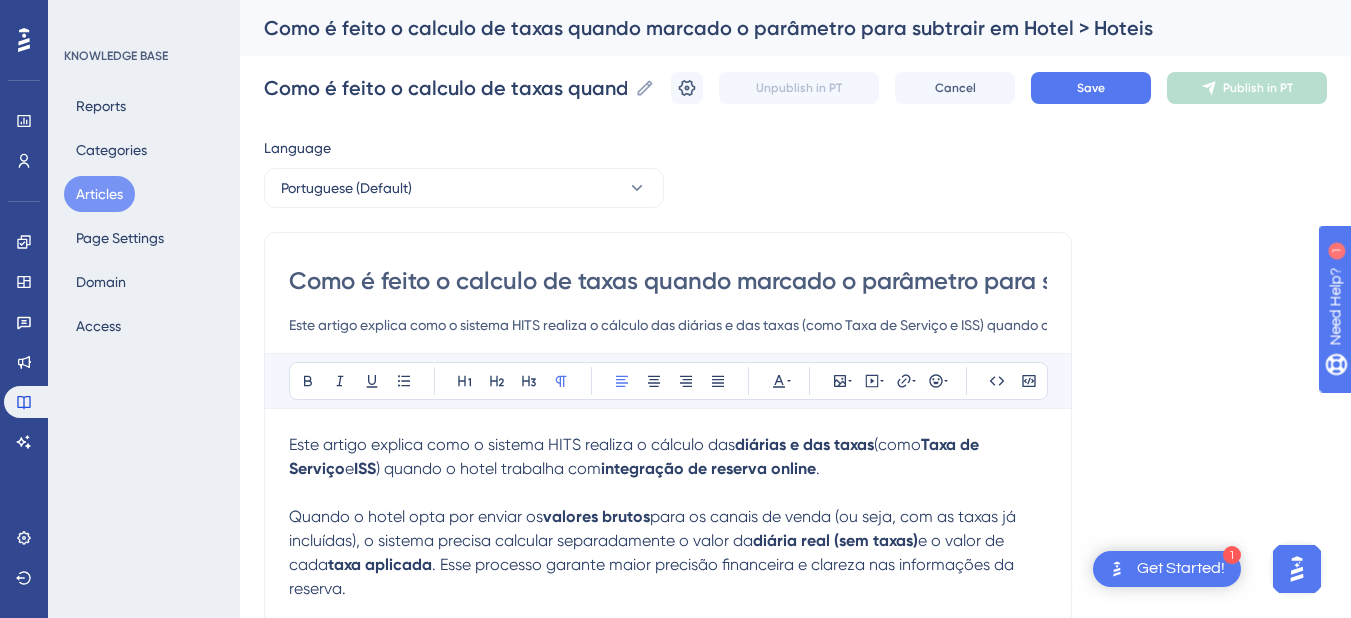 scroll, scrollTop: 0, scrollLeft: 329, axis: horizontal 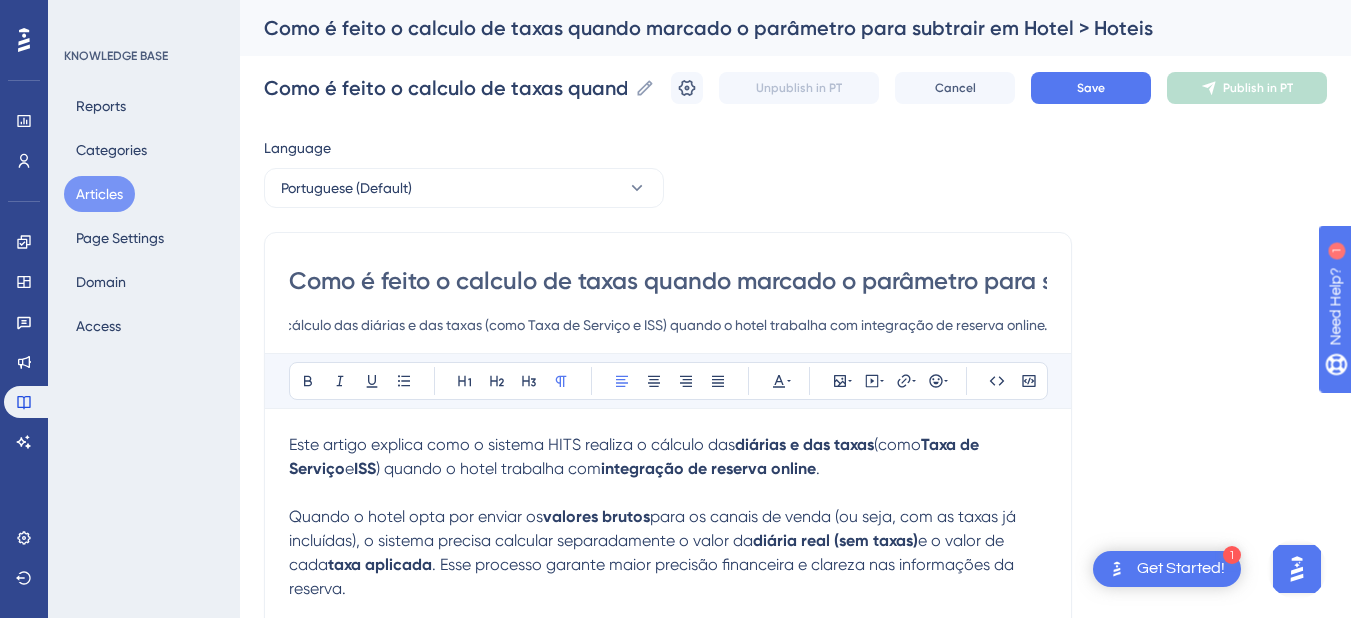 drag, startPoint x: 680, startPoint y: 321, endPoint x: 1051, endPoint y: 318, distance: 371.01212 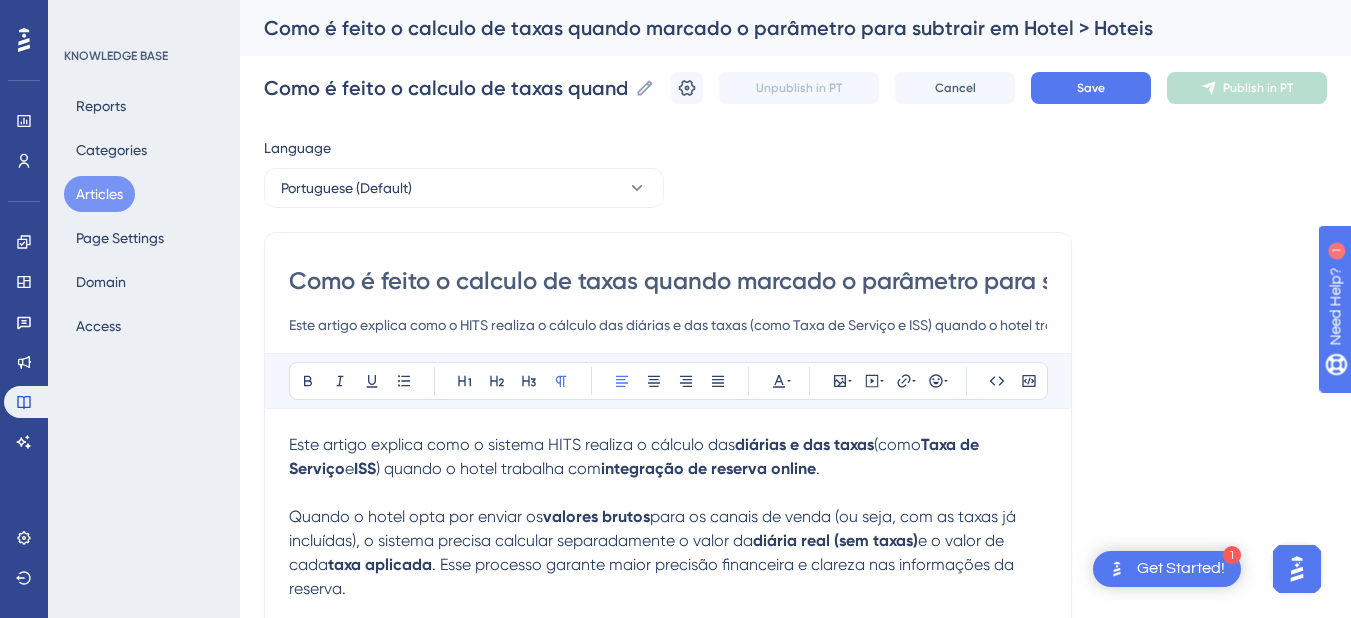 click on ") quando o hotel trabalha com" at bounding box center (488, 468) 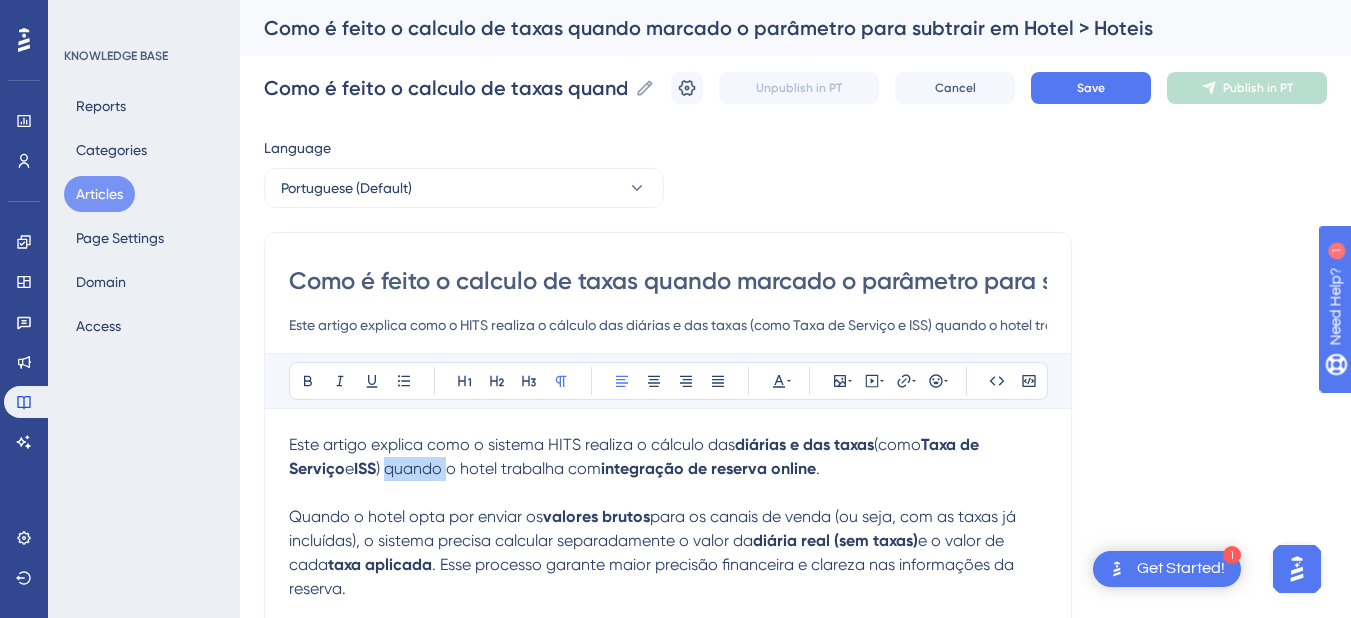 click on ") quando o hotel trabalha com" at bounding box center (488, 468) 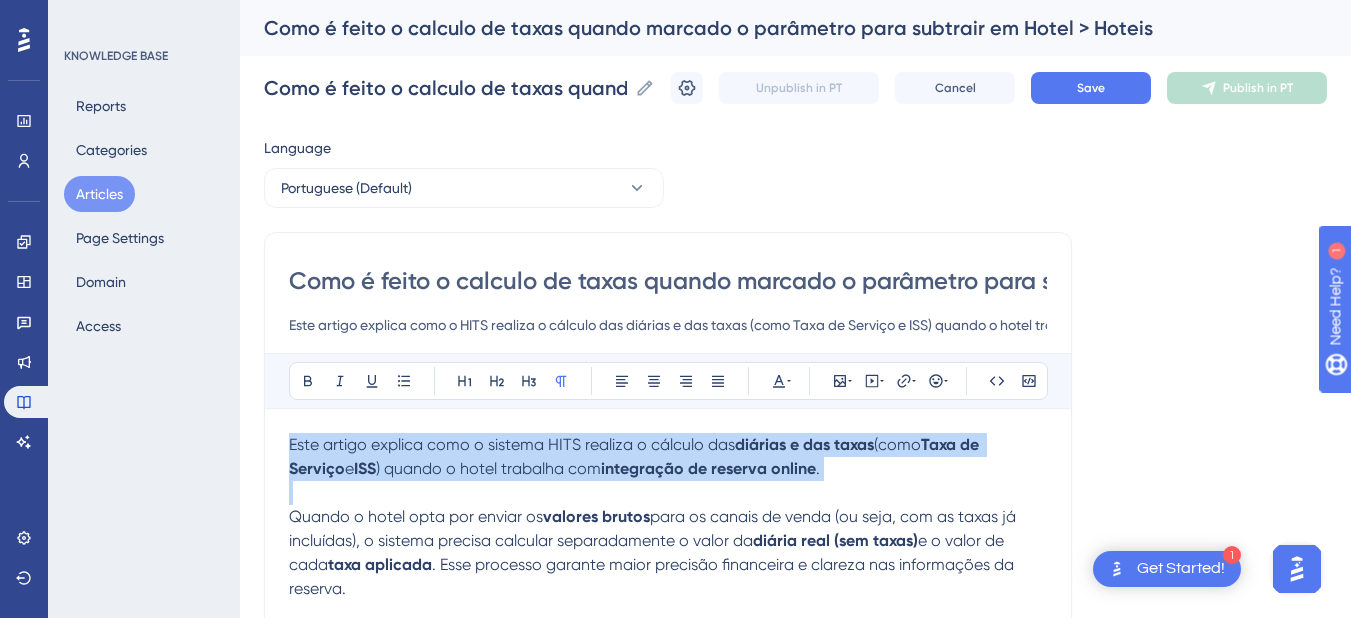 click on ") quando o hotel trabalha com" at bounding box center [488, 468] 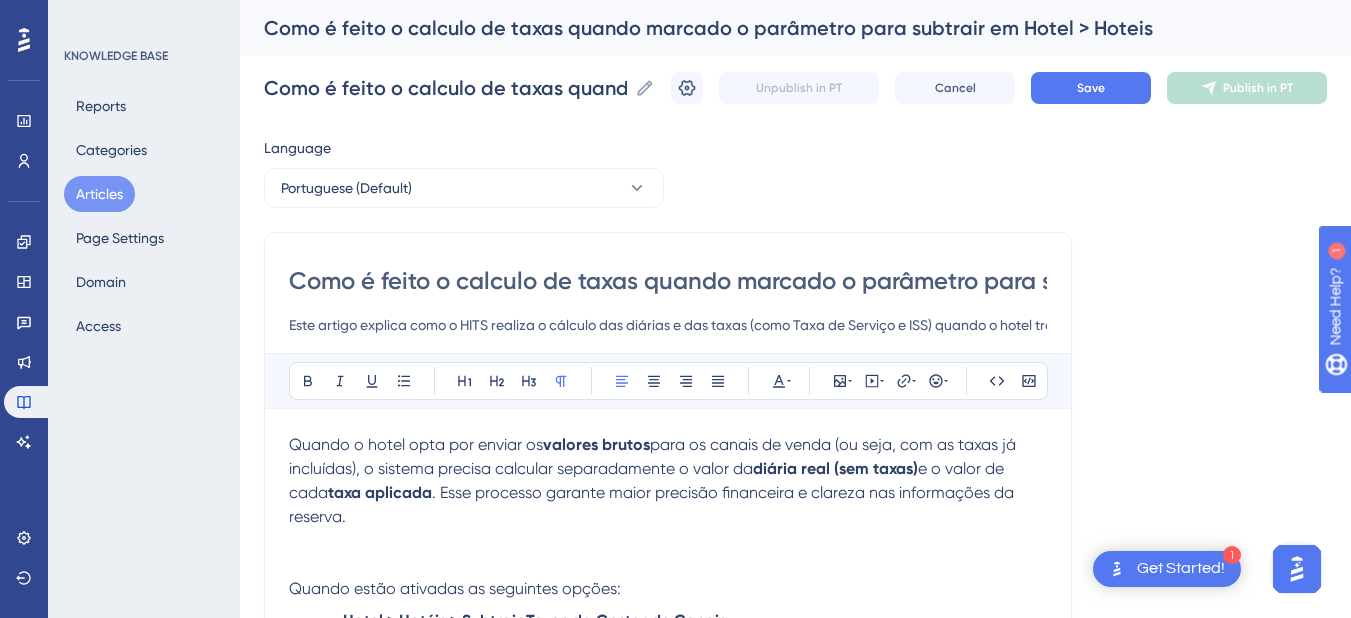scroll, scrollTop: 200, scrollLeft: 0, axis: vertical 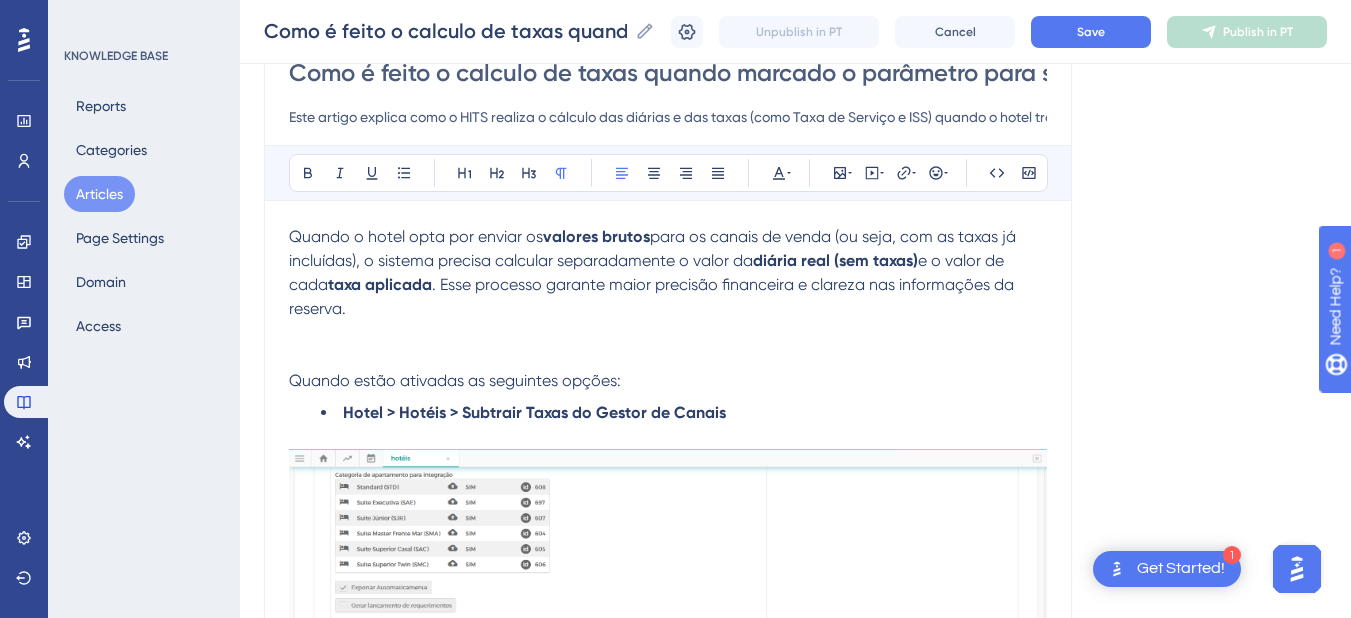 click on "Quando o hotel opta por enviar os" at bounding box center [416, 236] 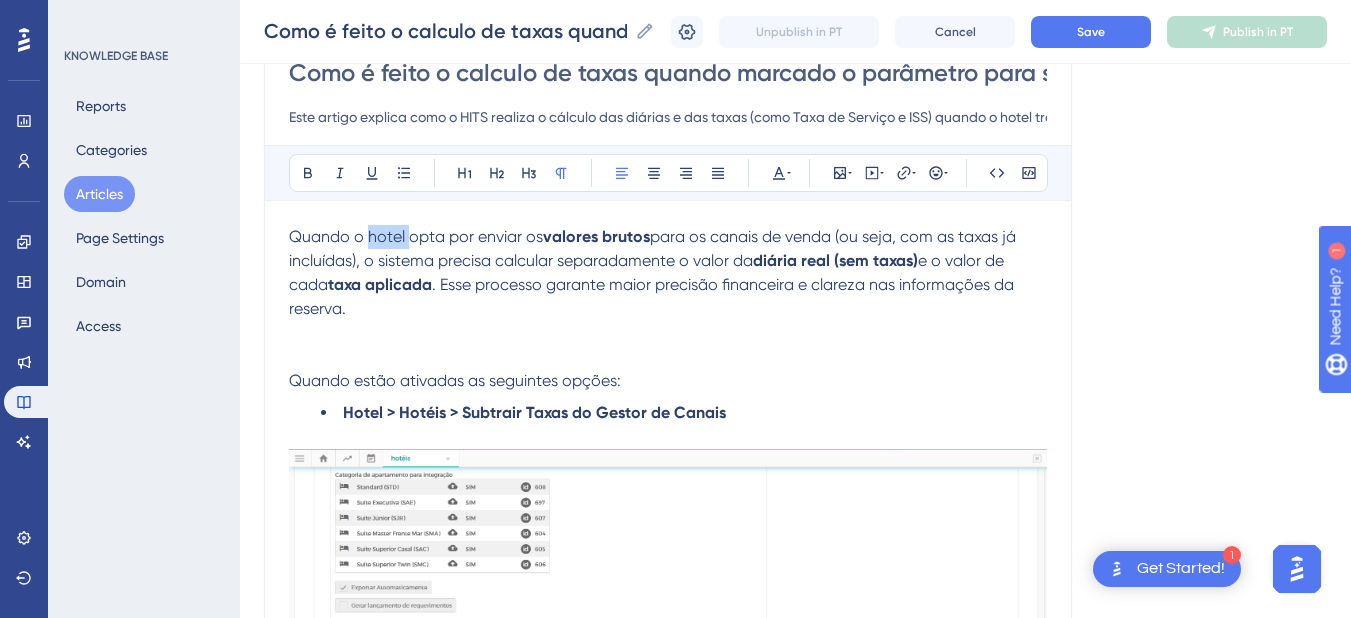 click on "Quando o hotel opta por enviar os" at bounding box center (416, 236) 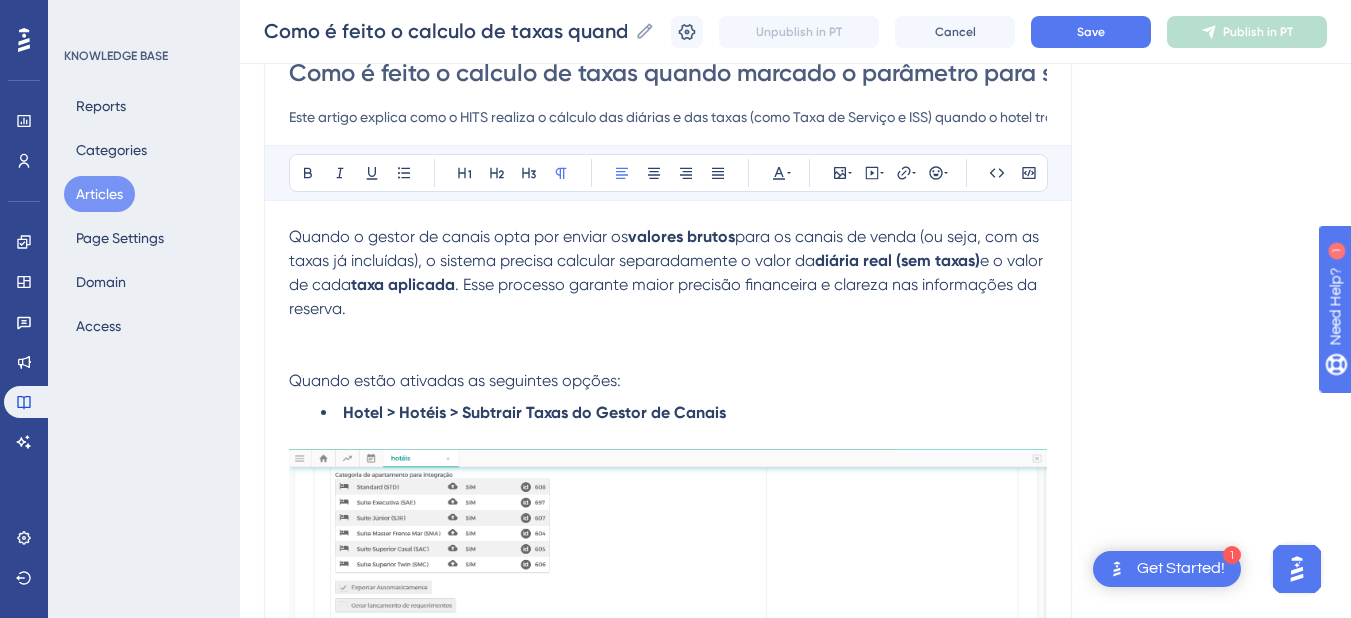 click on "Quando o gestor de canais opta por enviar os" at bounding box center [458, 236] 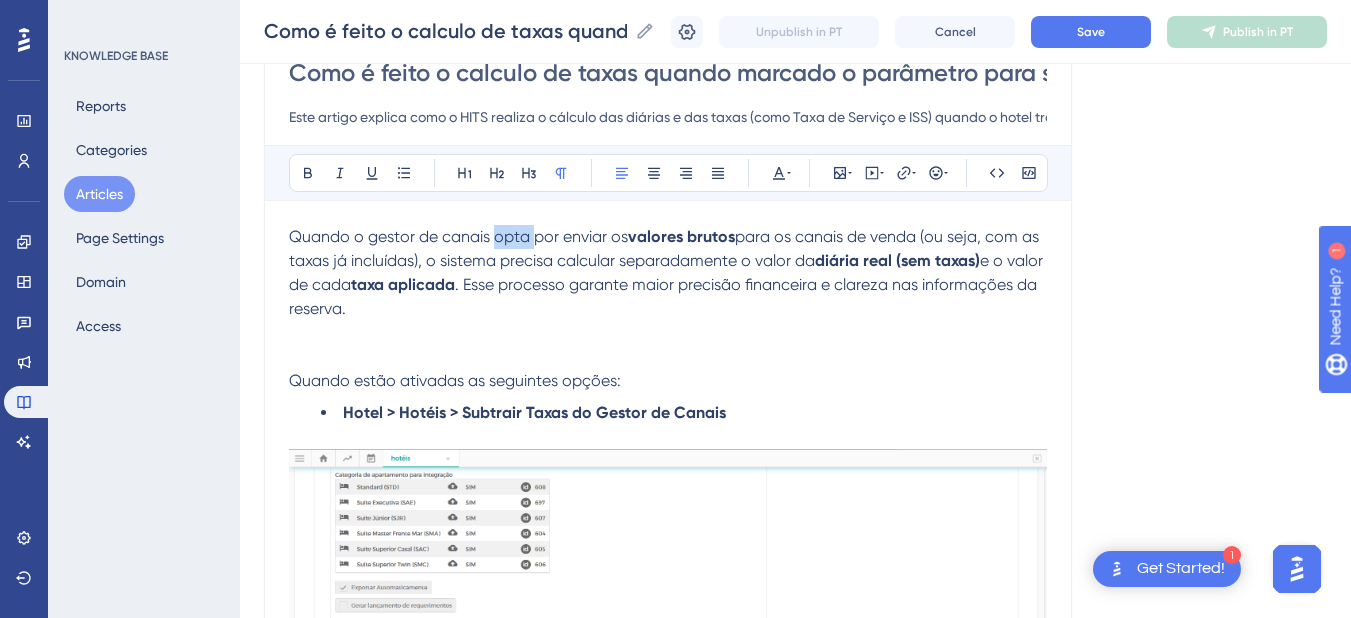 click on "Quando o gestor de canais opta por enviar os" at bounding box center (458, 236) 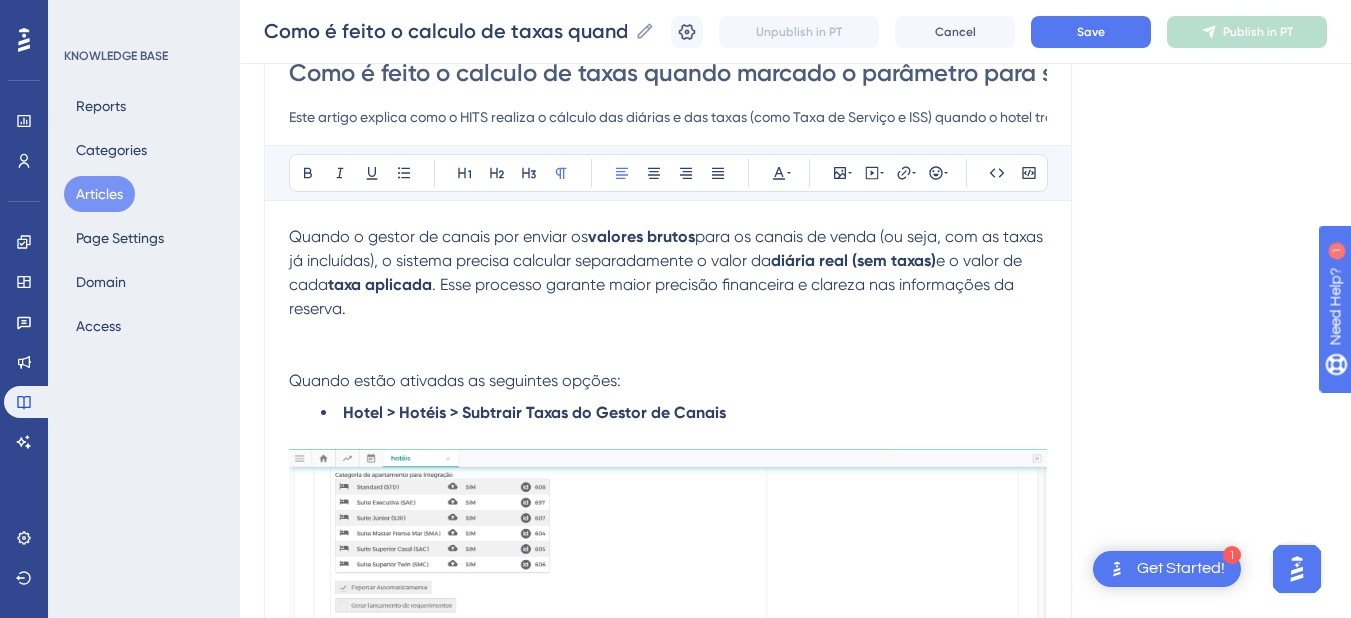 click on "Quando o gestor de canais por enviar os" at bounding box center [438, 236] 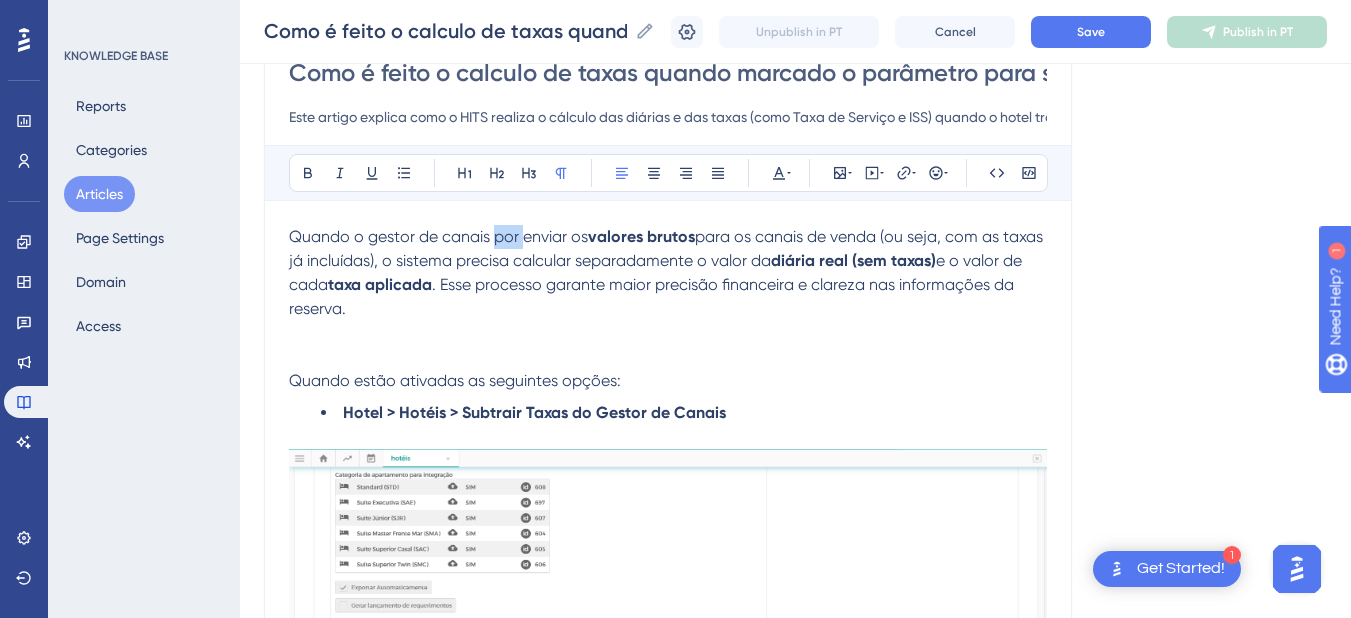 click on "Quando o gestor de canais por enviar os" at bounding box center [438, 236] 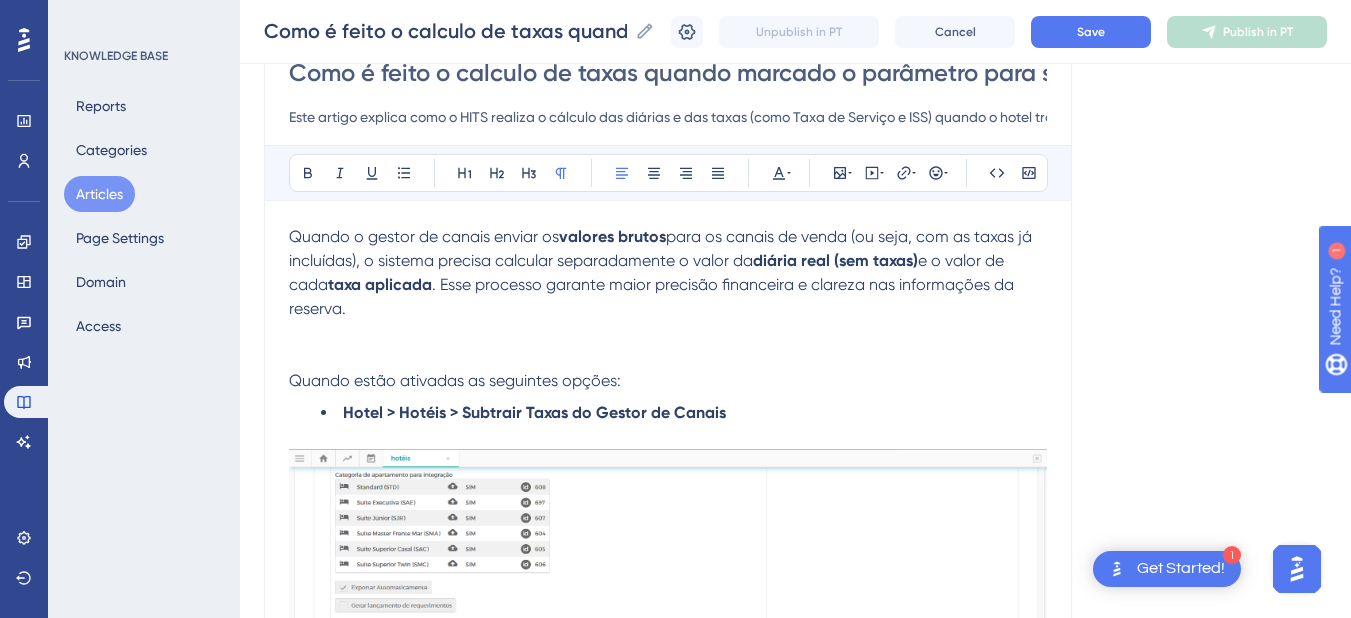 click on "Quando o gestor de canais enviar os" at bounding box center [424, 236] 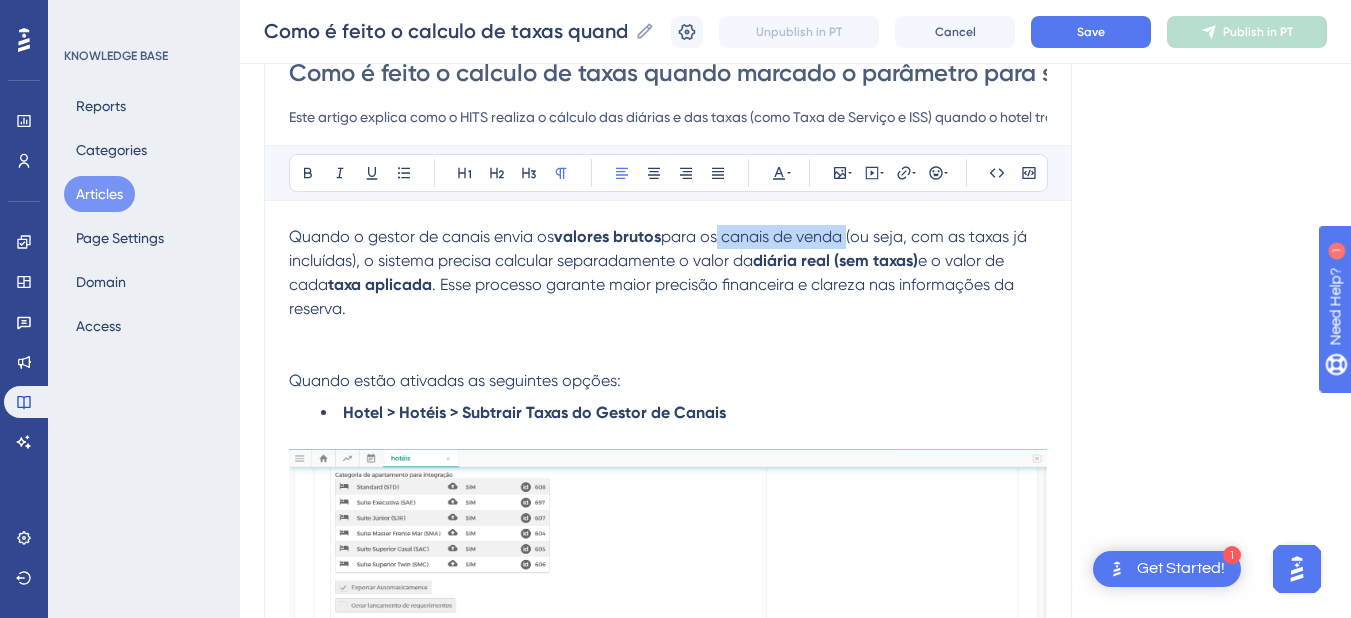 drag, startPoint x: 851, startPoint y: 239, endPoint x: 719, endPoint y: 237, distance: 132.01515 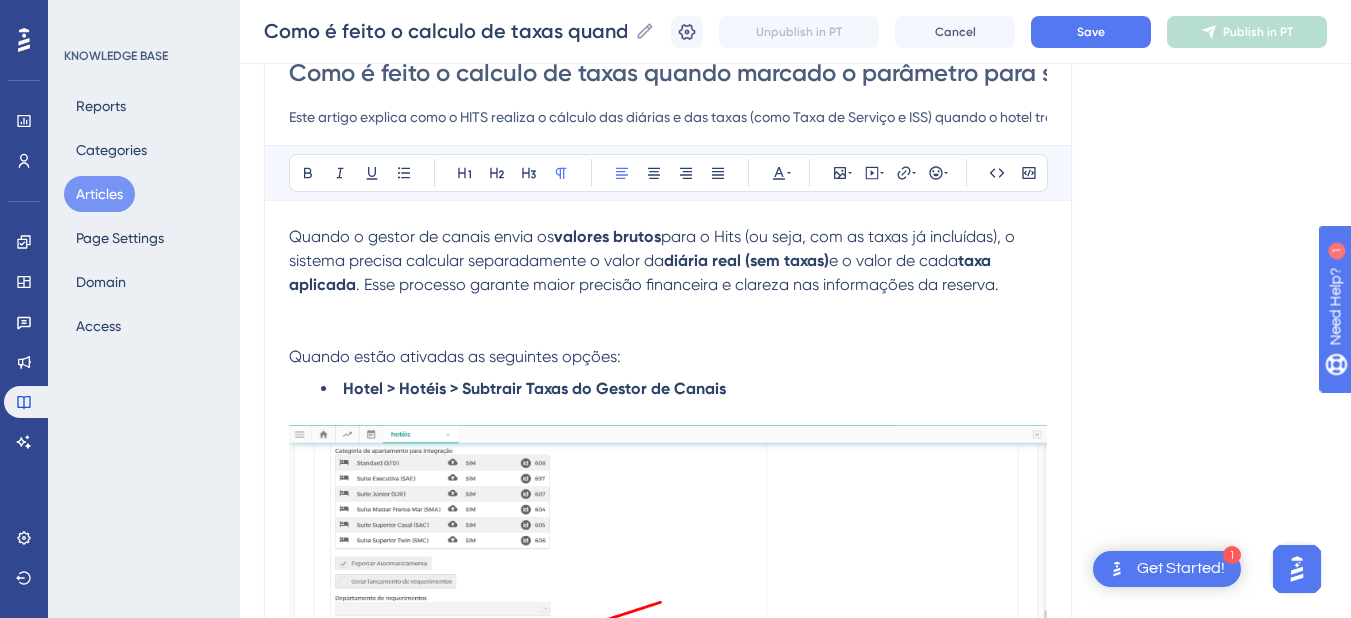 click on "para o Hits (ou seja, com as taxas já incluídas), o sistema precisa calcular separadamente o valor da" at bounding box center (654, 248) 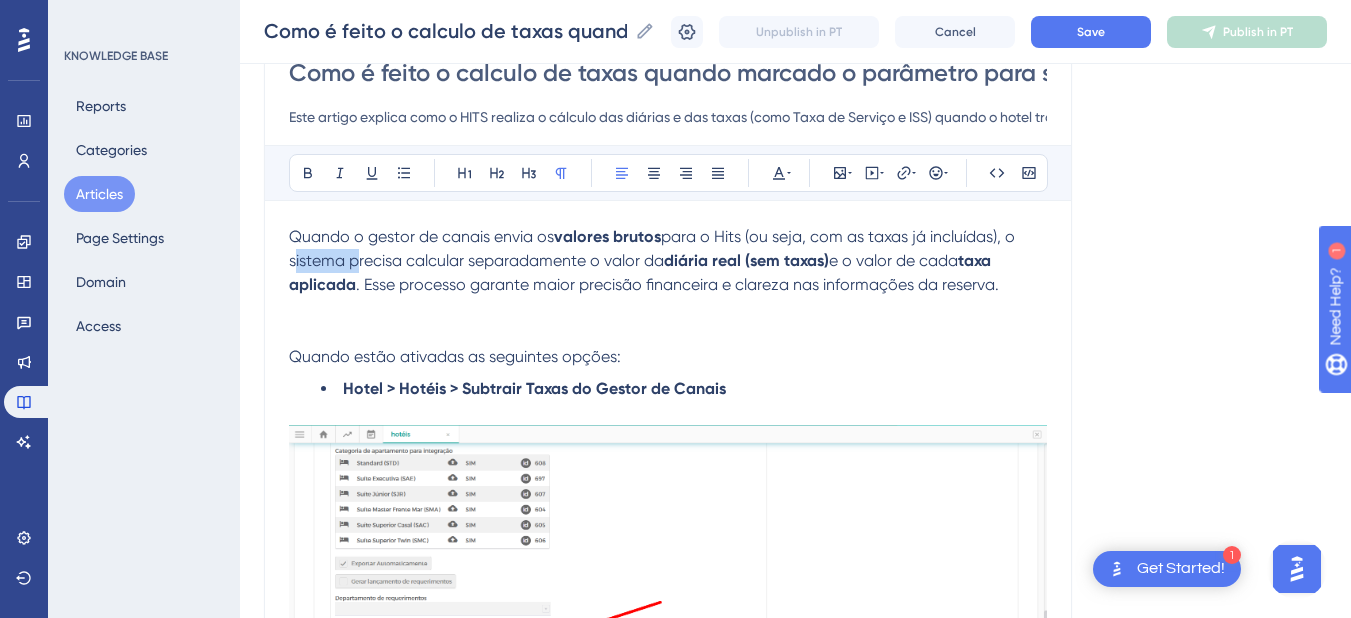 click on "para o Hits (ou seja, com as taxas já incluídas), o sistema precisa calcular separadamente o valor da" at bounding box center [654, 248] 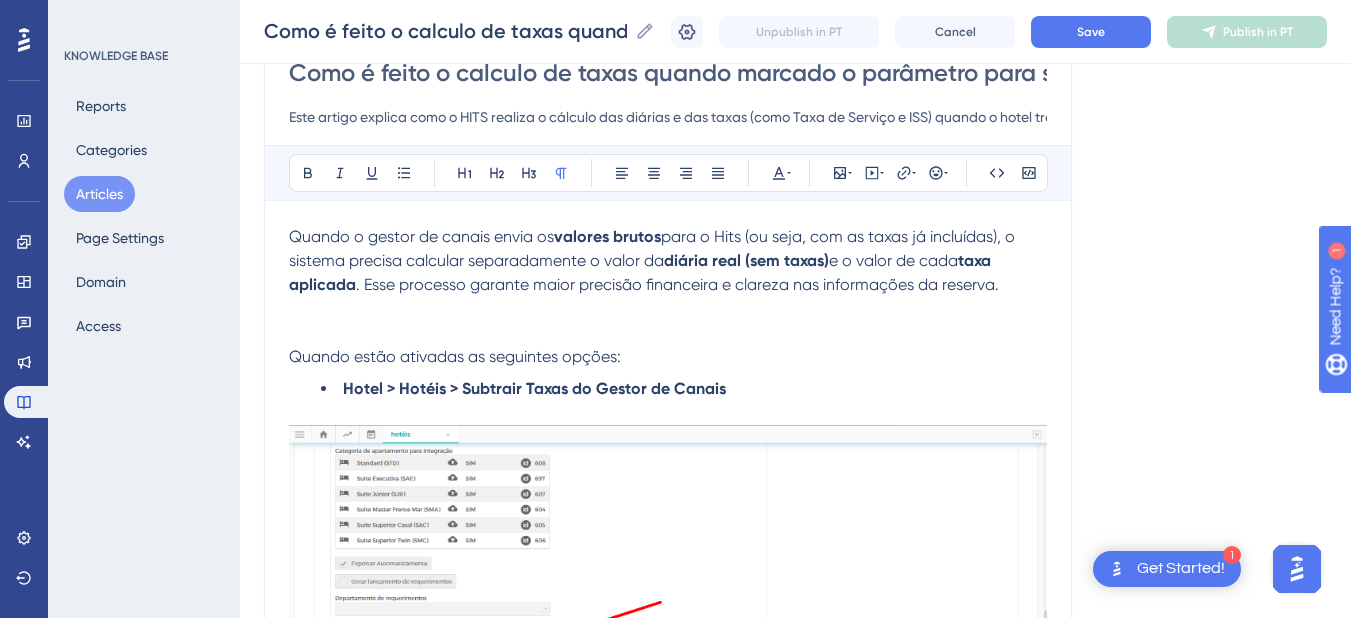 click at bounding box center [668, 333] 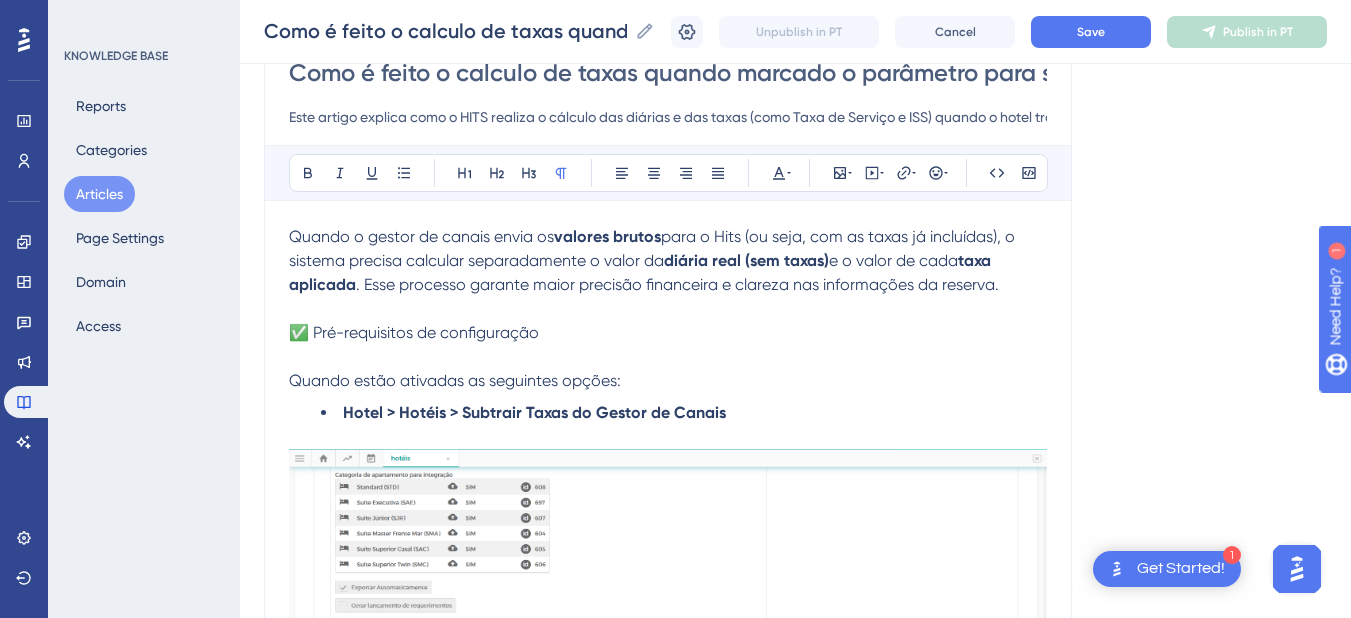 click on "✅ Pré-requisitos de configuração" at bounding box center (668, 333) 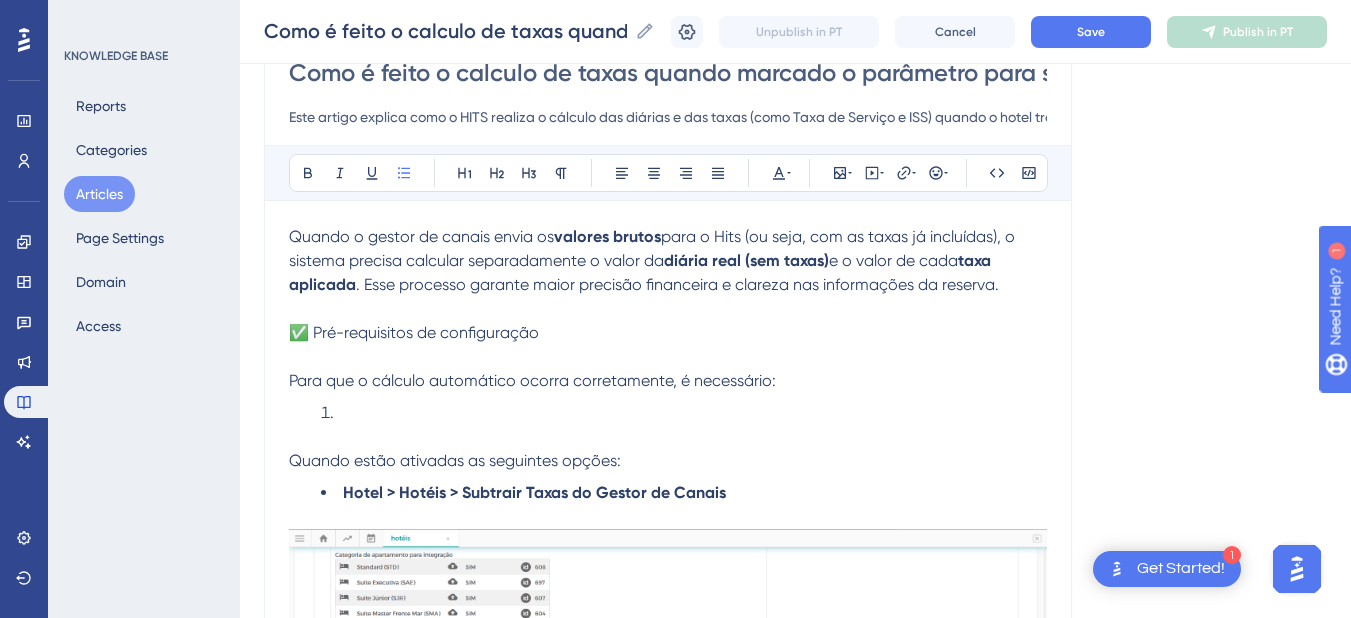 click on "Quando estão ativadas as seguintes opções:" at bounding box center (455, 460) 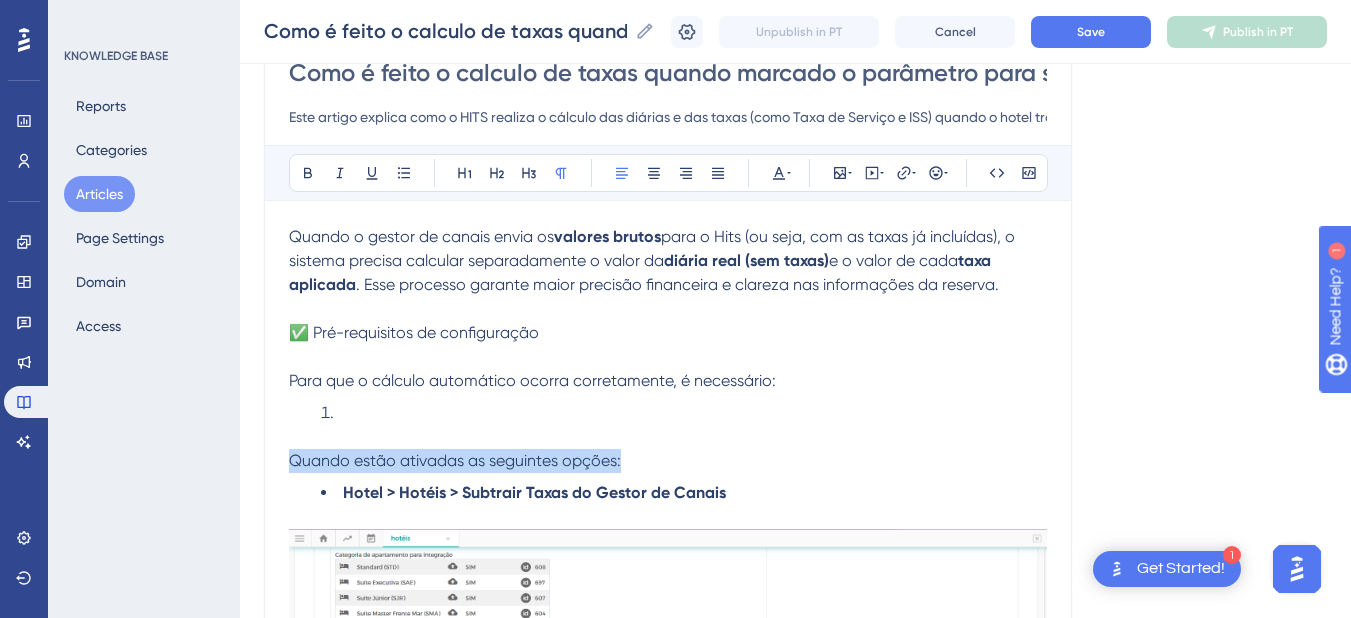 drag, startPoint x: 645, startPoint y: 458, endPoint x: 256, endPoint y: 459, distance: 389.00128 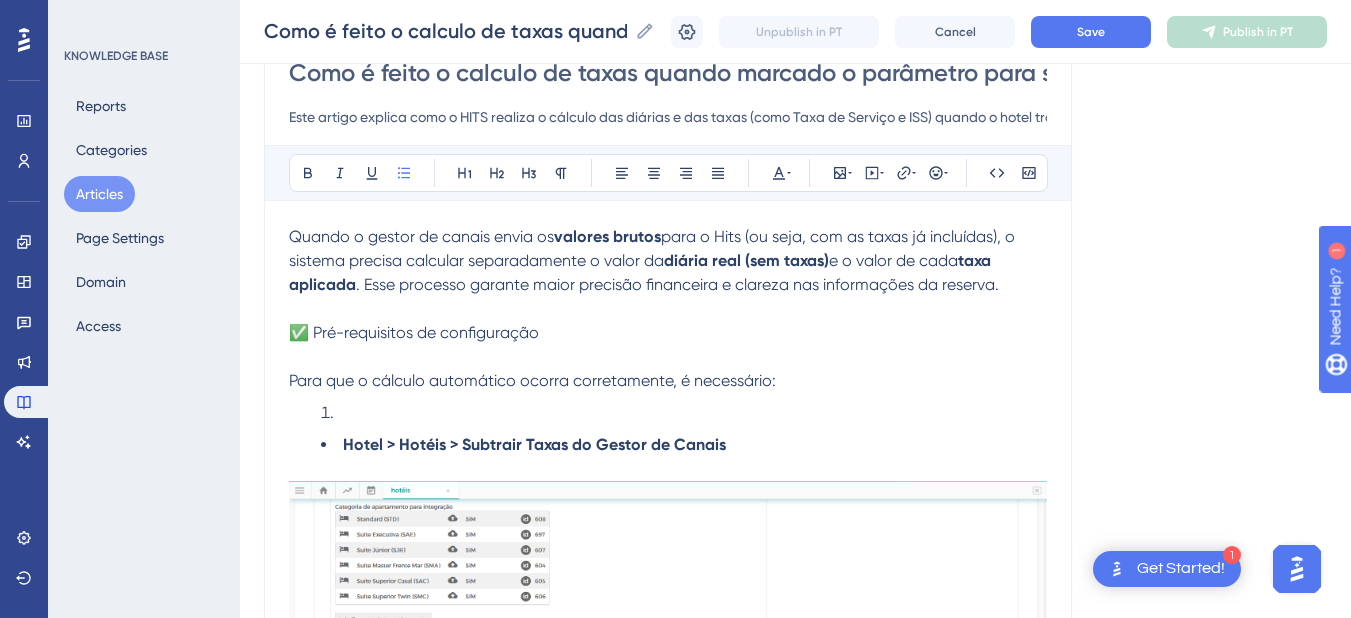 click on "Hotel > Hotéis > Subtrair Taxas do Gestor de Canais" at bounding box center [684, 445] 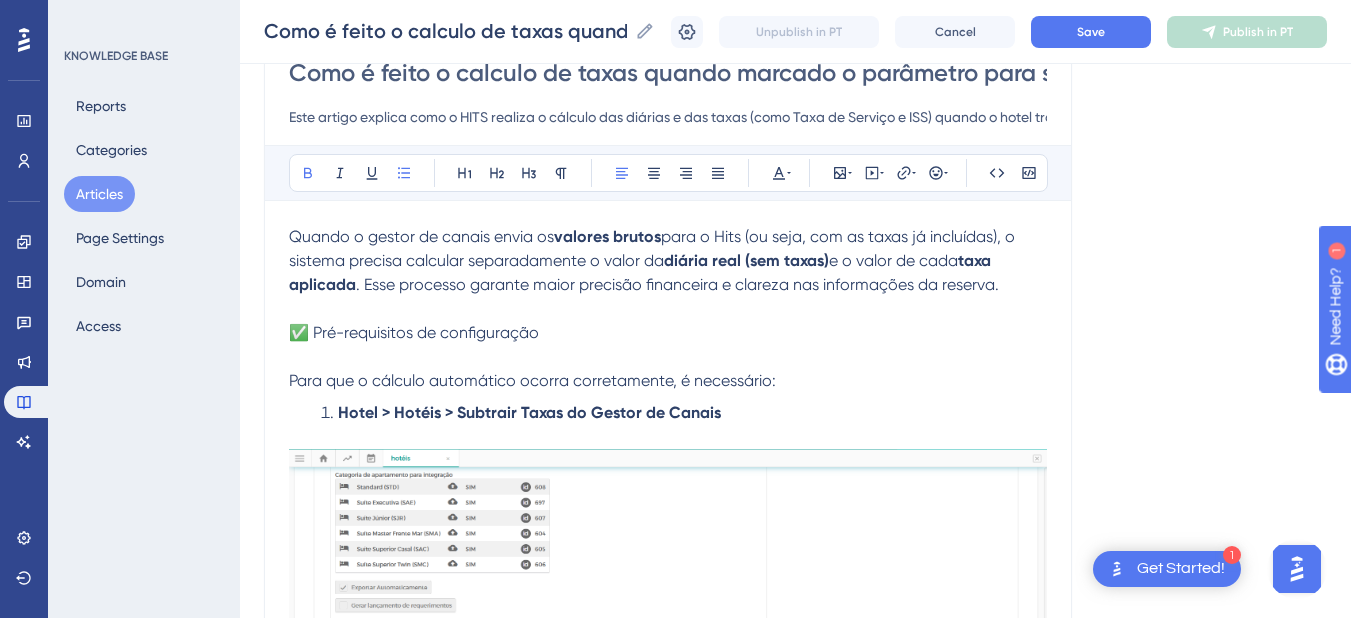 click on "Hotel > Hotéis > Subtrair Taxas do Gestor de Canais" at bounding box center [684, 413] 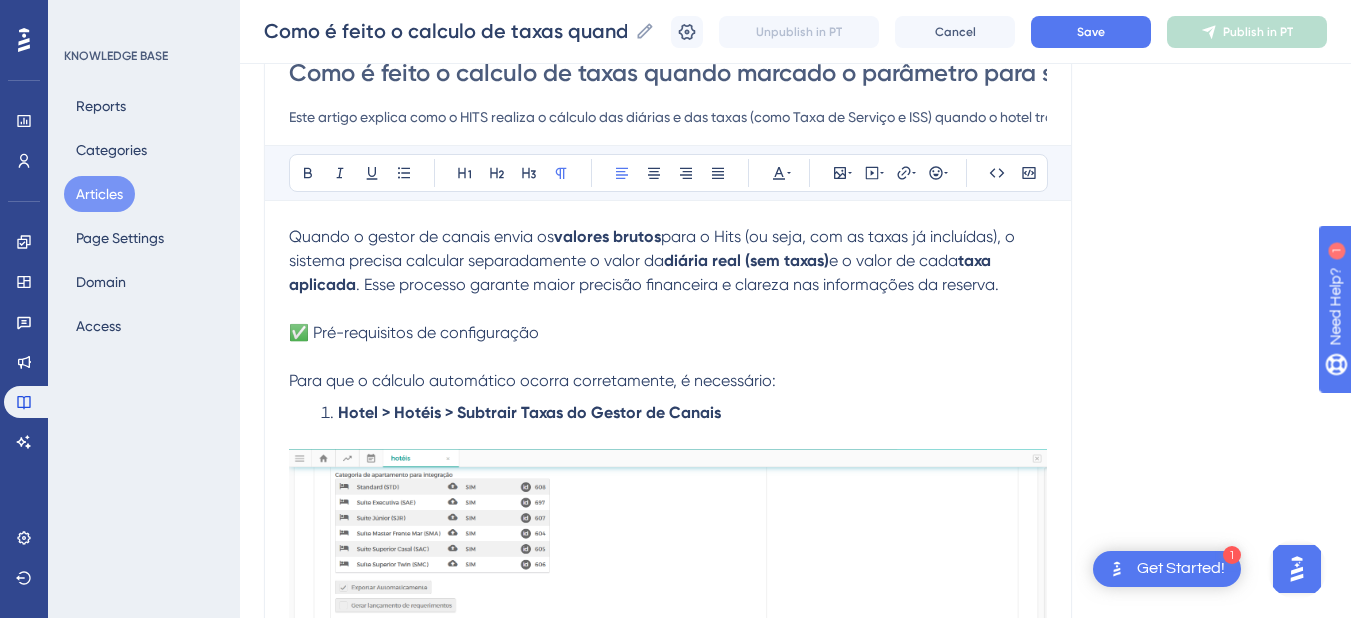 click on "✅ Pré-requisitos de configuração" at bounding box center (414, 332) 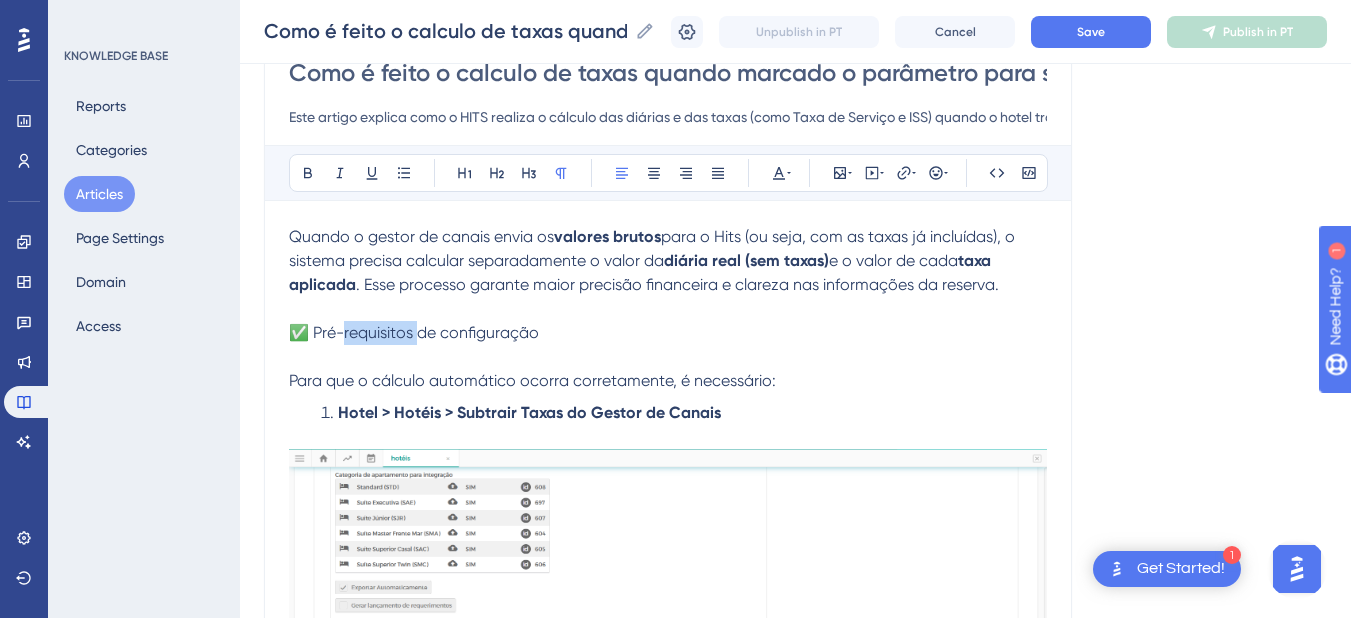 click on "✅ Pré-requisitos de configuração" at bounding box center (414, 332) 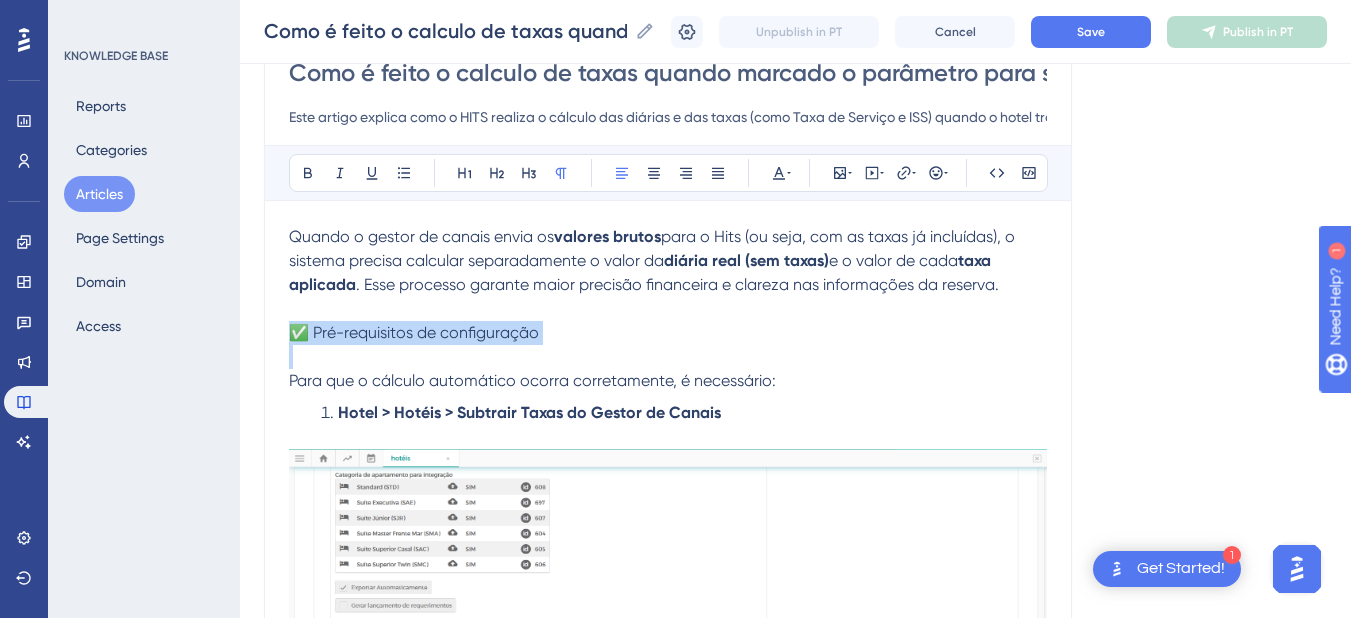 click on "✅ Pré-requisitos de configuração" at bounding box center (414, 332) 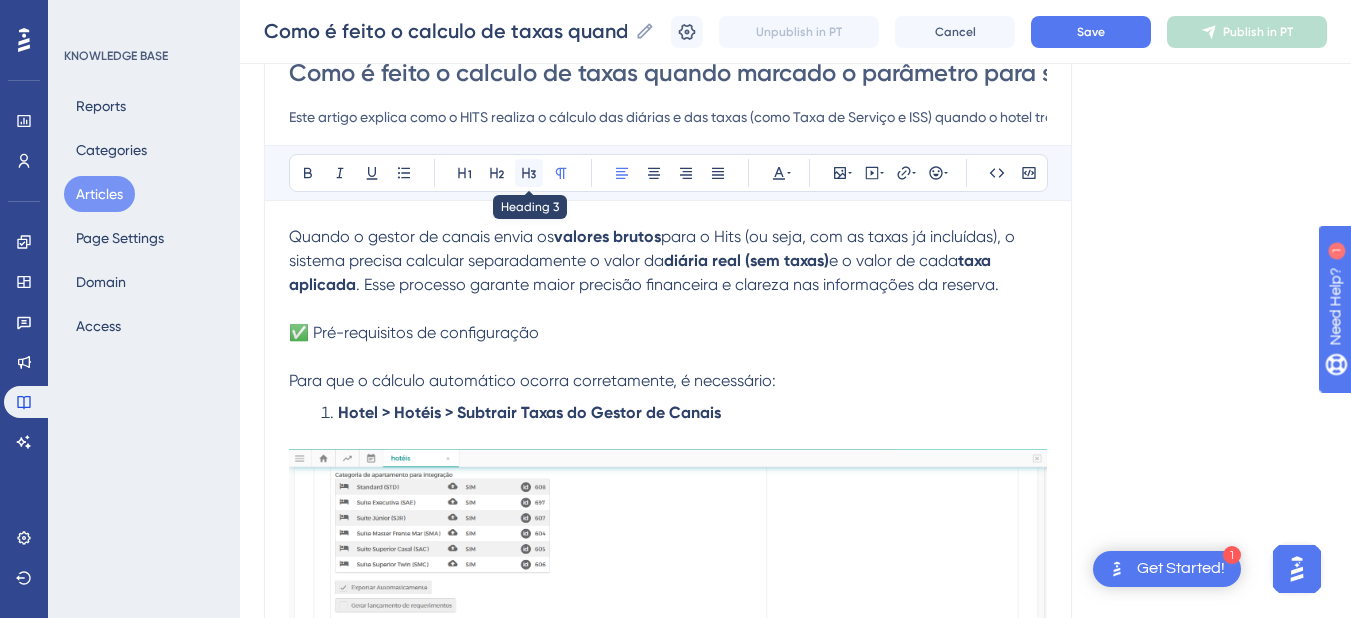click 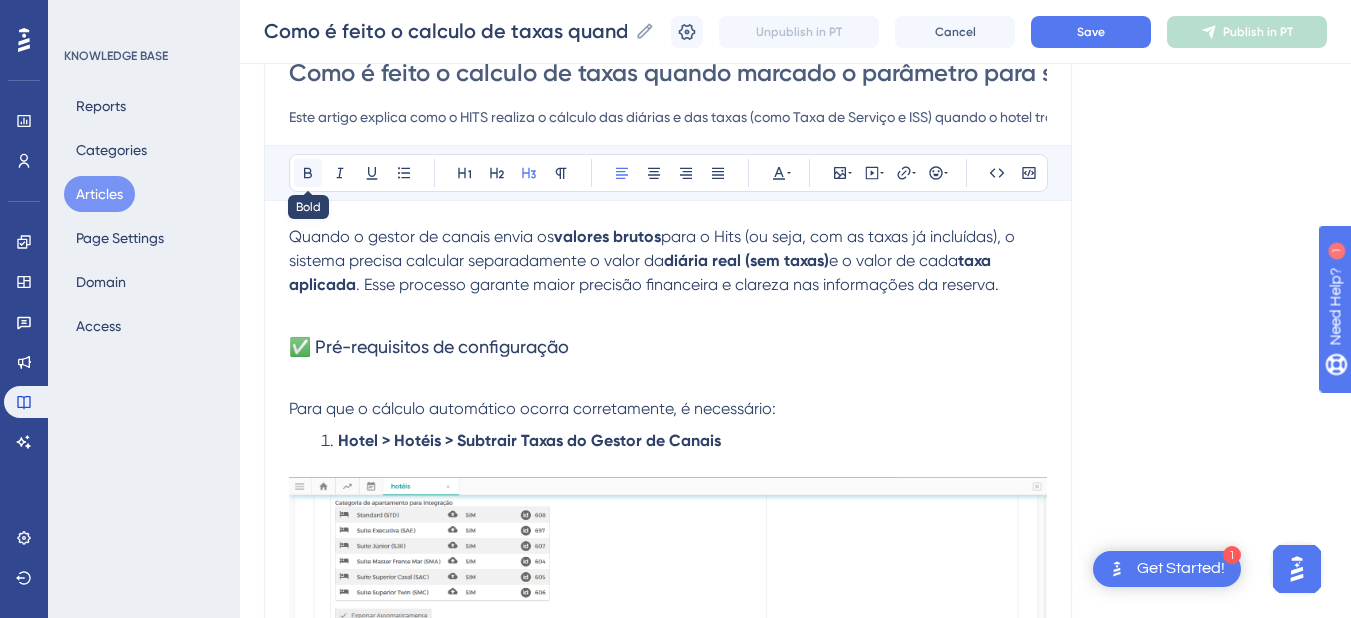 click 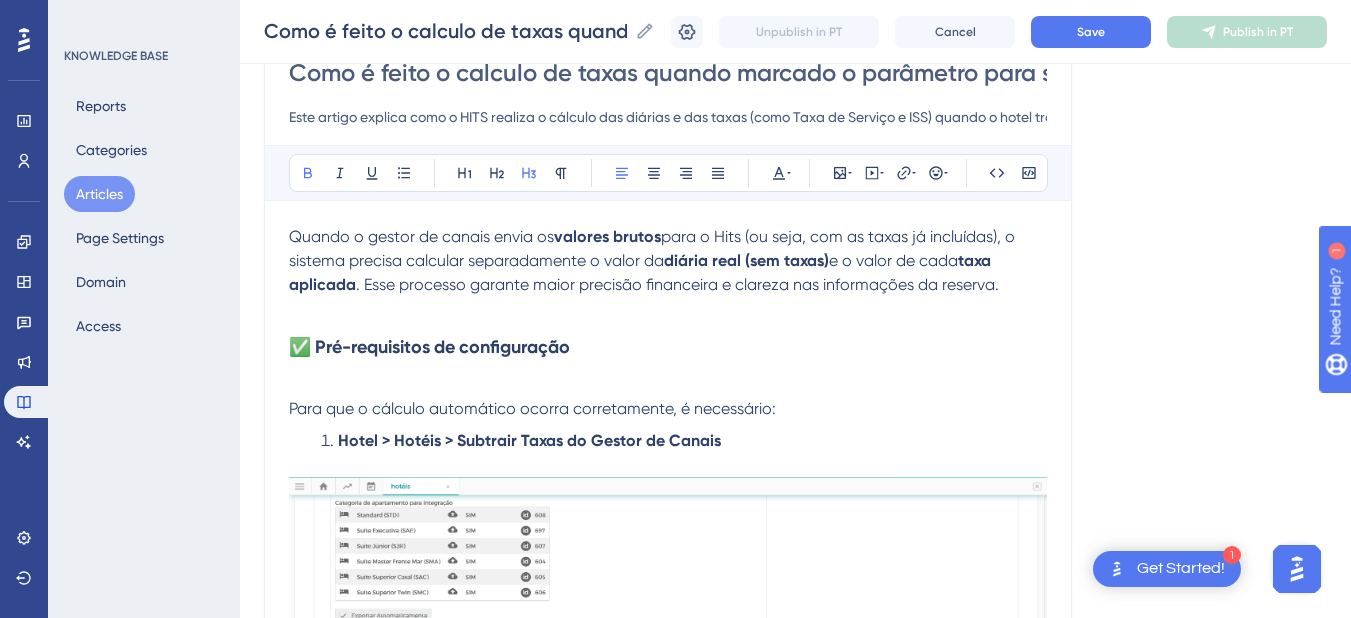 click on "taxa aplicada" at bounding box center (642, 272) 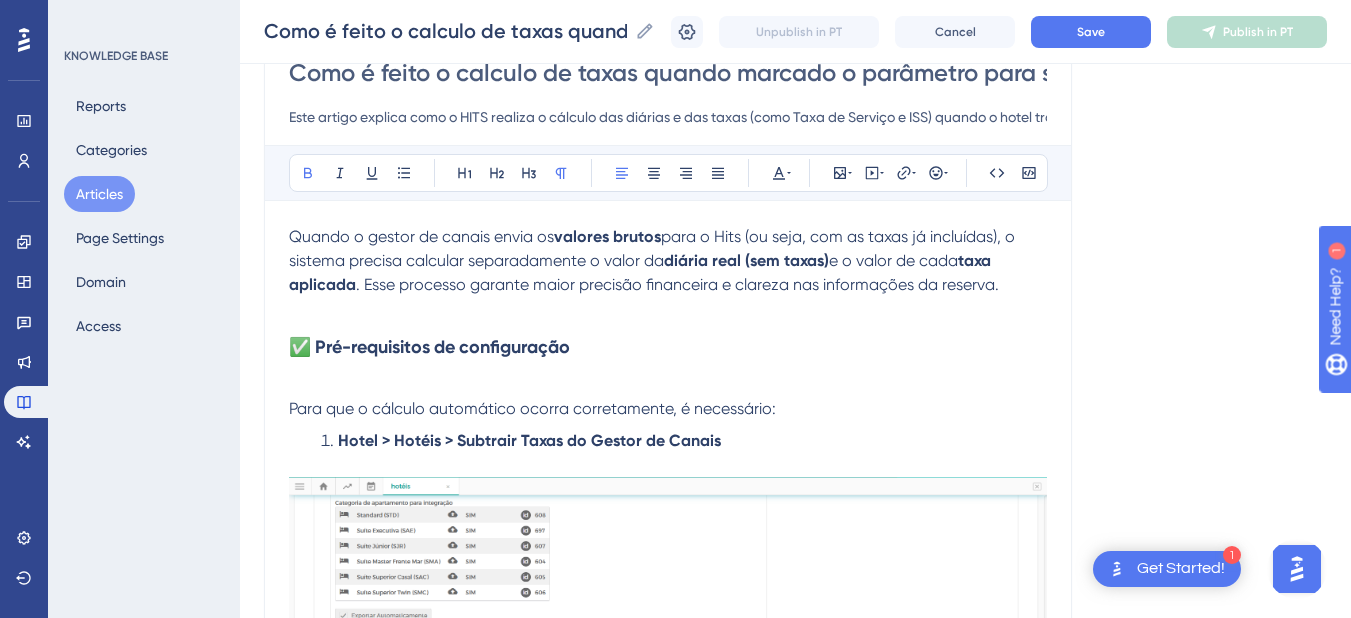click at bounding box center (668, 309) 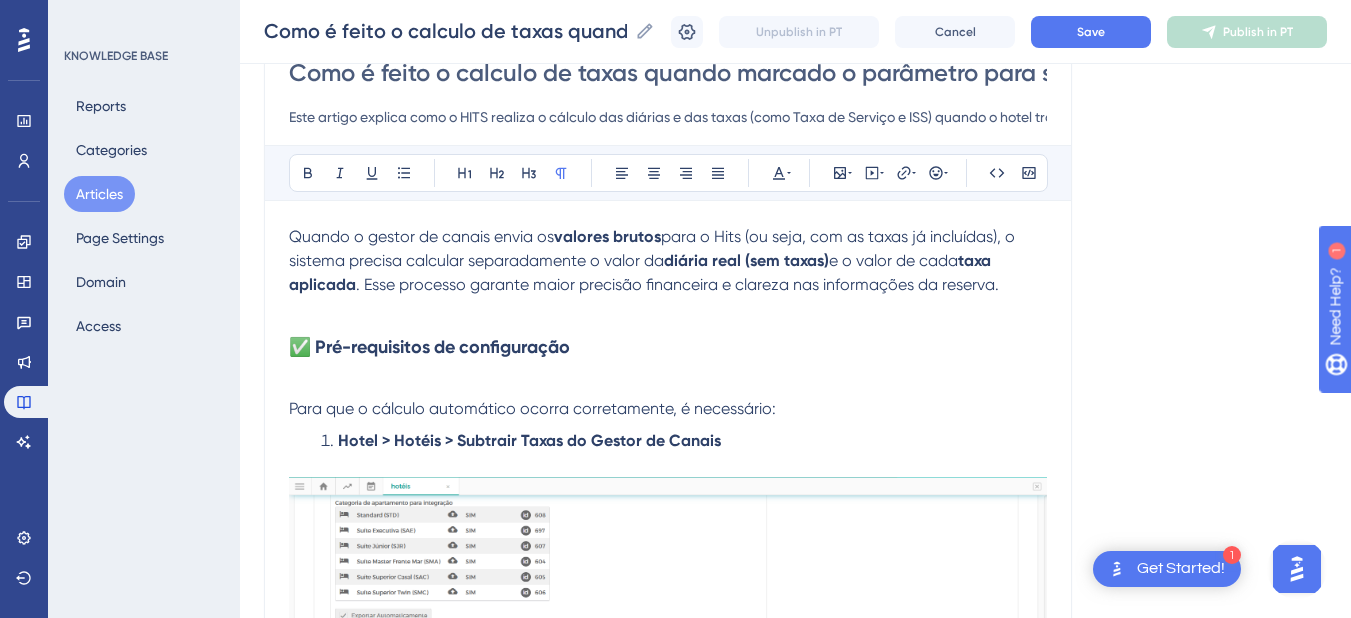 click at bounding box center (668, 385) 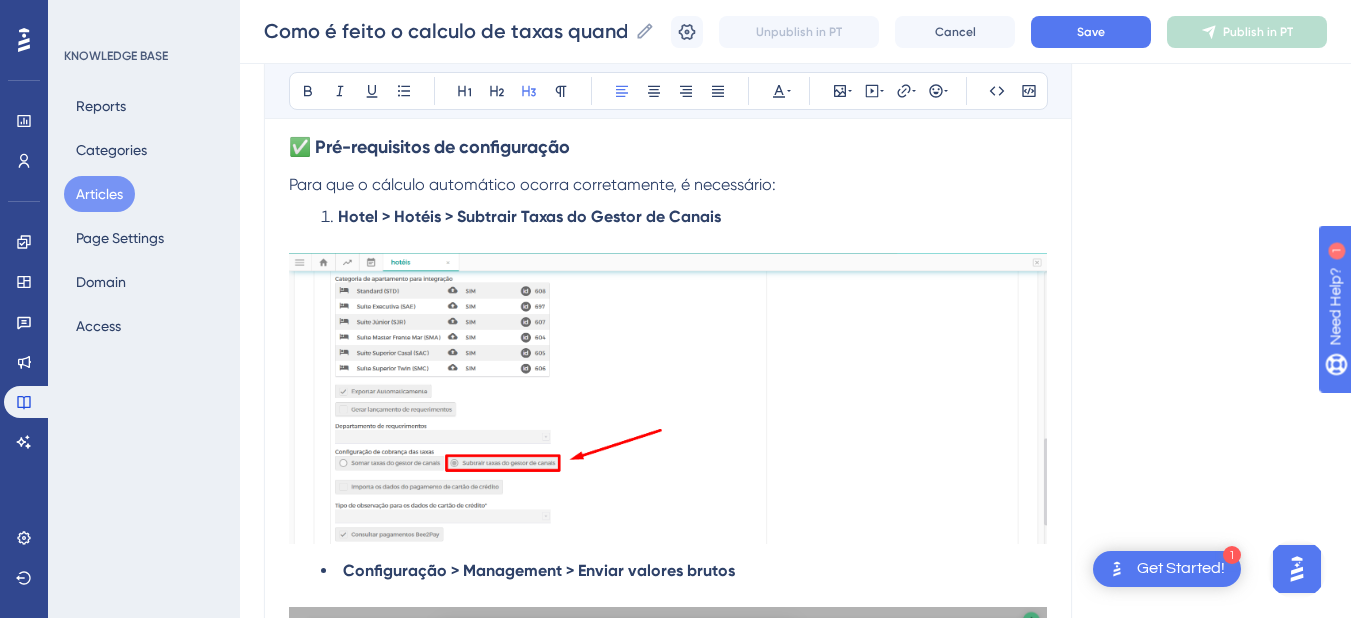 scroll, scrollTop: 600, scrollLeft: 0, axis: vertical 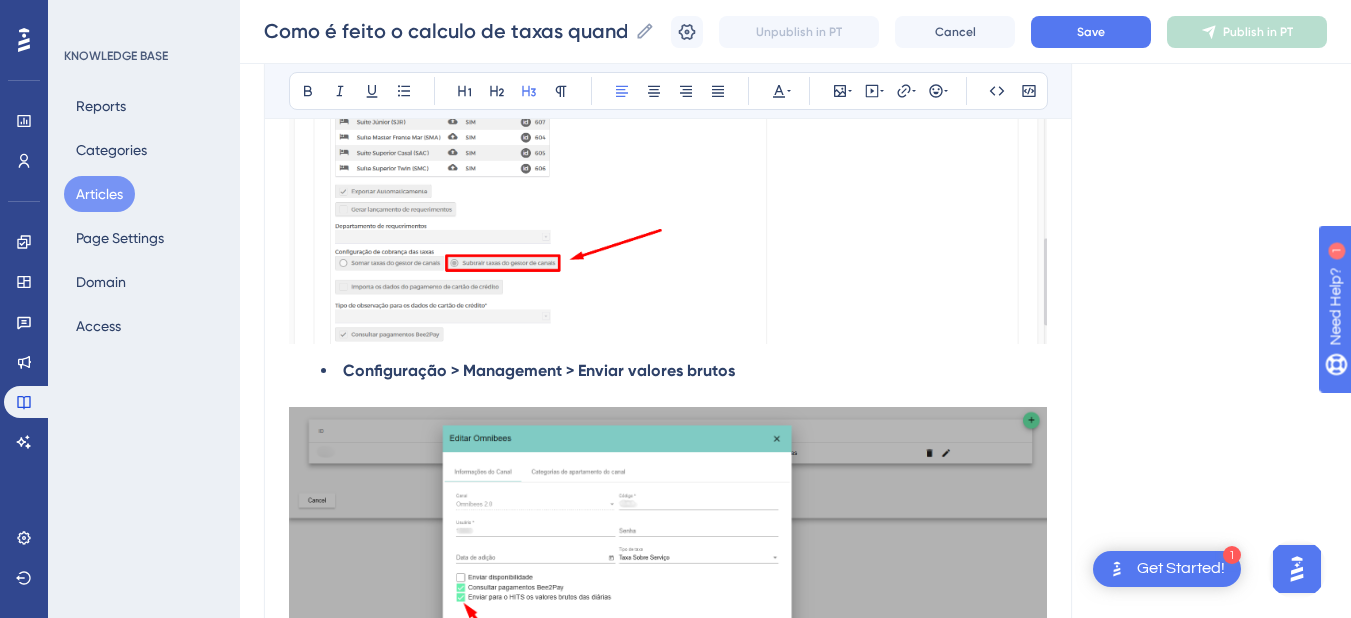 click on "Configuração > Management > Enviar valores brutos" at bounding box center (539, 370) 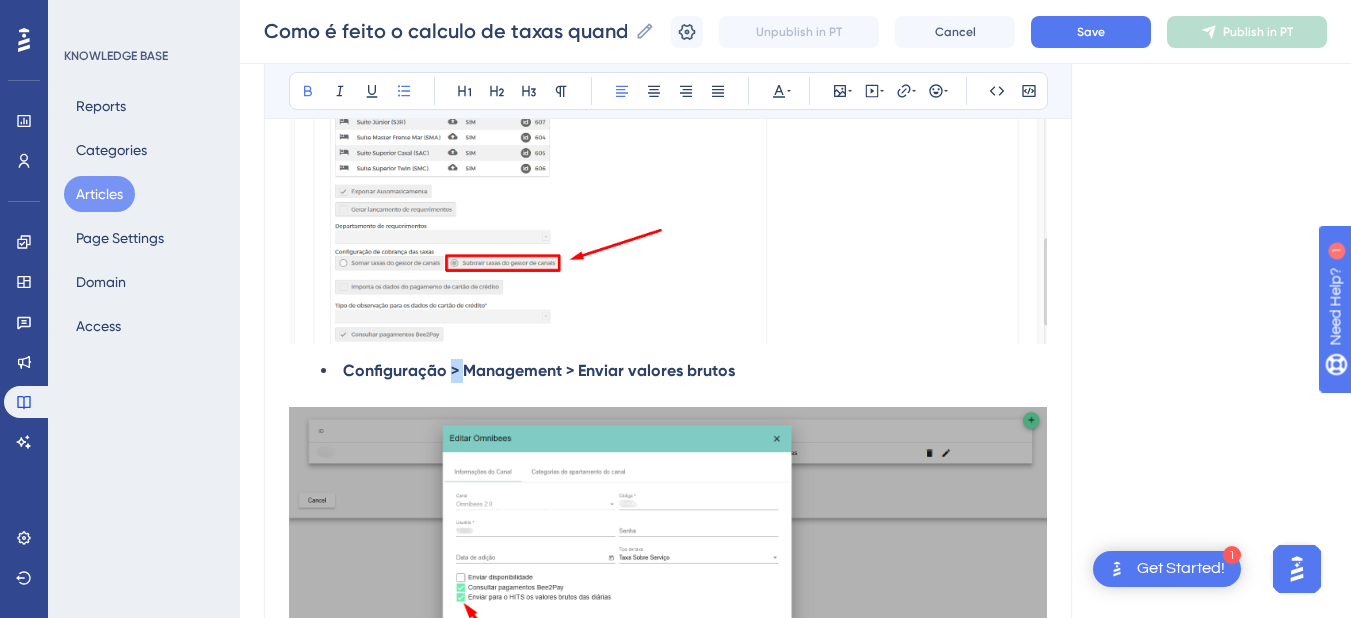 click on "Configuração > Management > Enviar valores brutos" at bounding box center [539, 370] 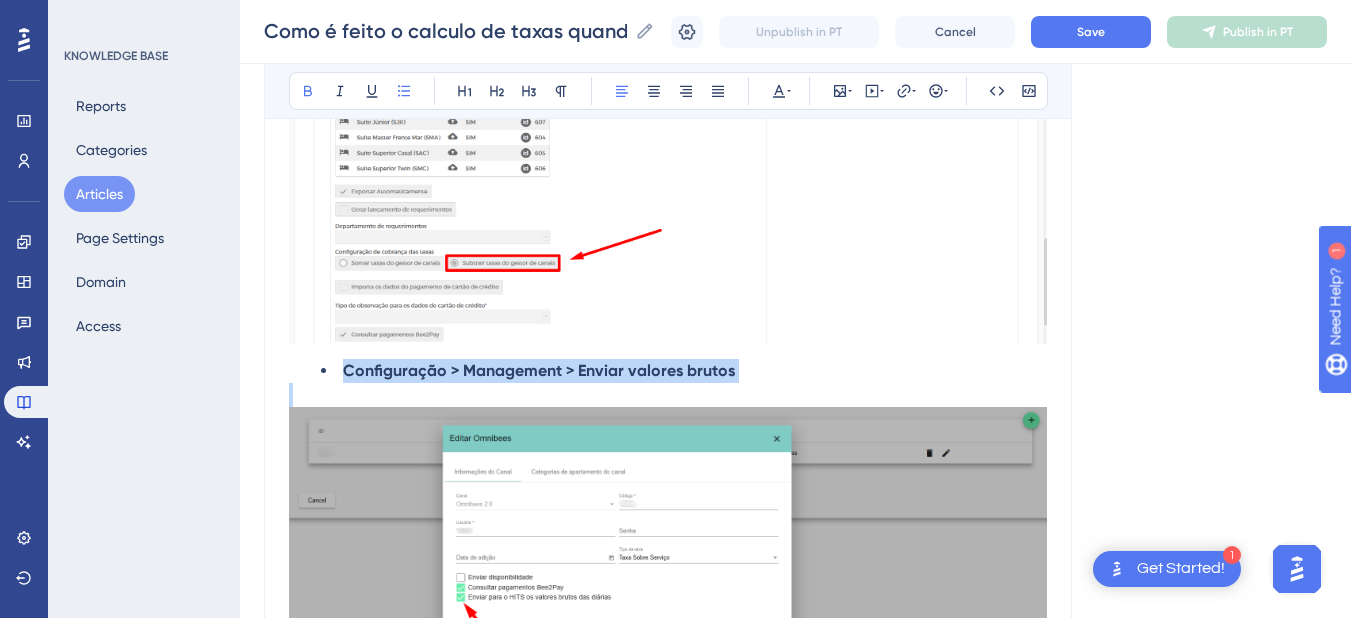 click on "Configuração > Management > Enviar valores brutos" at bounding box center [539, 370] 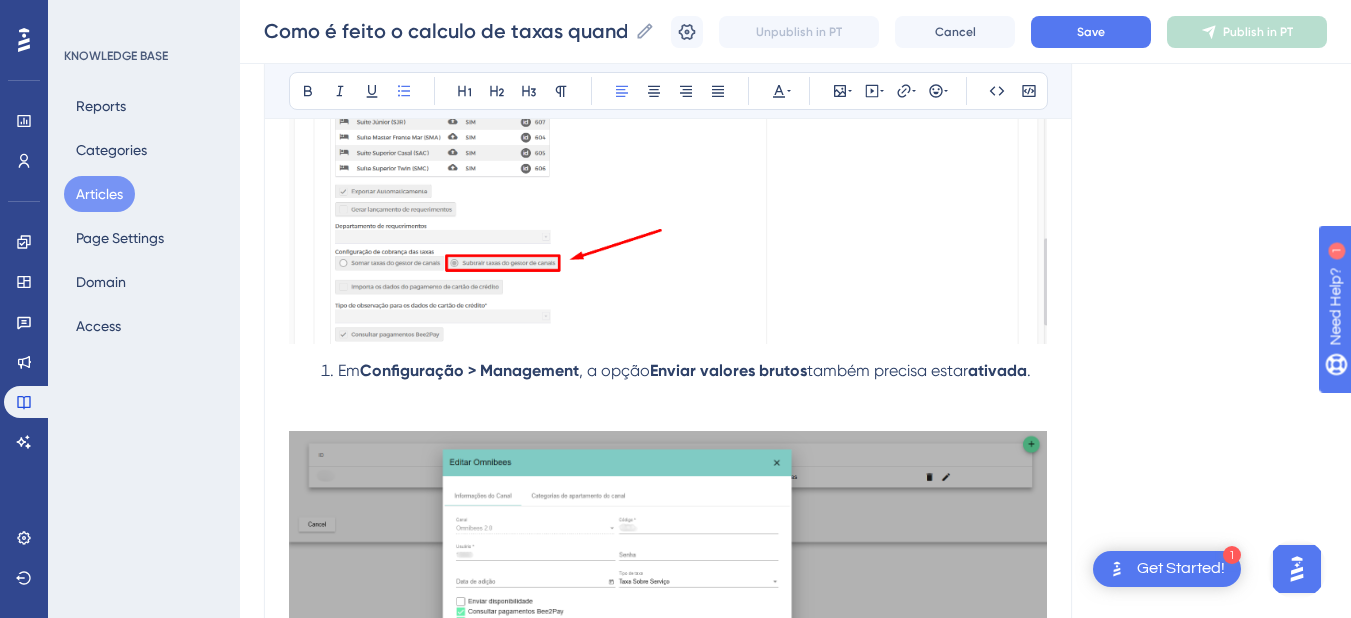 click on "Em  Configuração > Management , a opção  Enviar valores brutos  também precisa estar  ativada ." at bounding box center [684, 371] 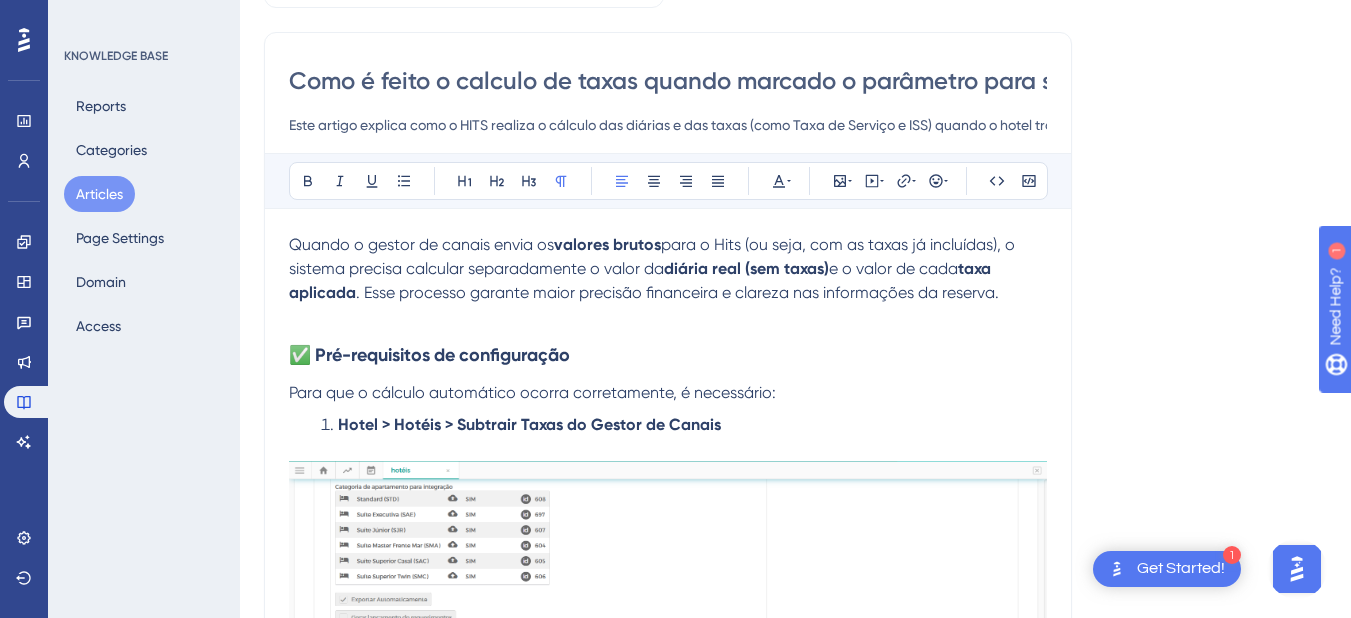 scroll, scrollTop: 400, scrollLeft: 0, axis: vertical 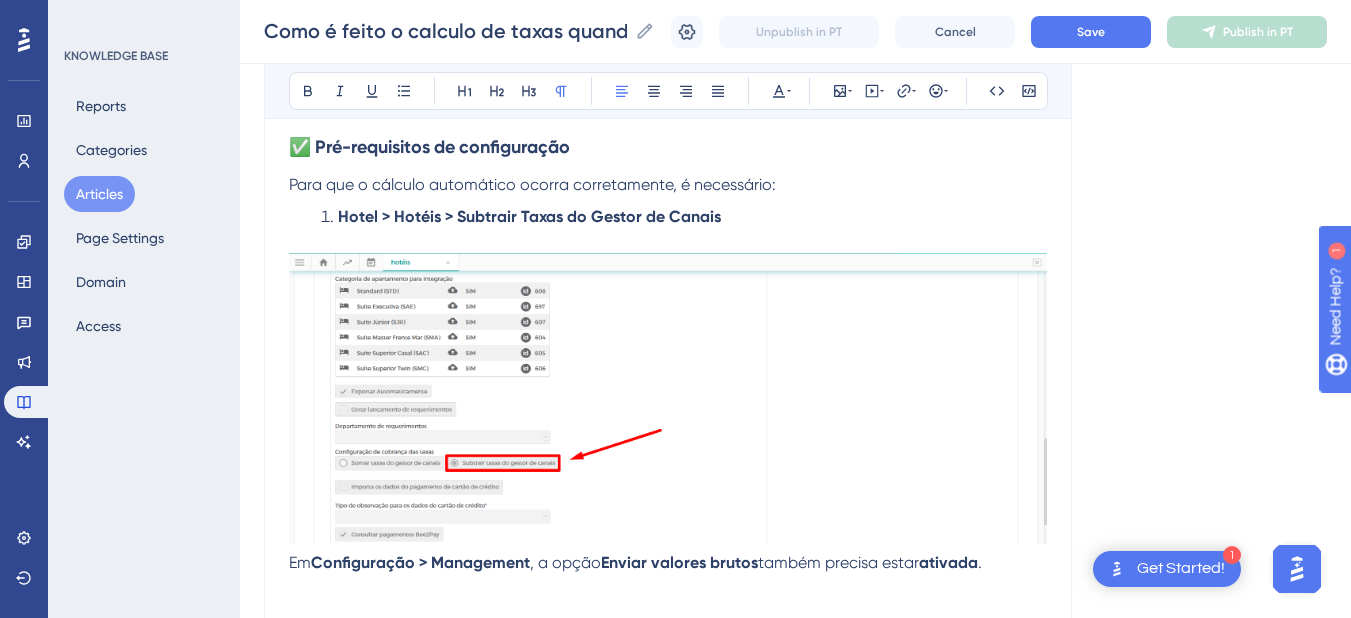 click on "Configuração > Management" at bounding box center [420, 562] 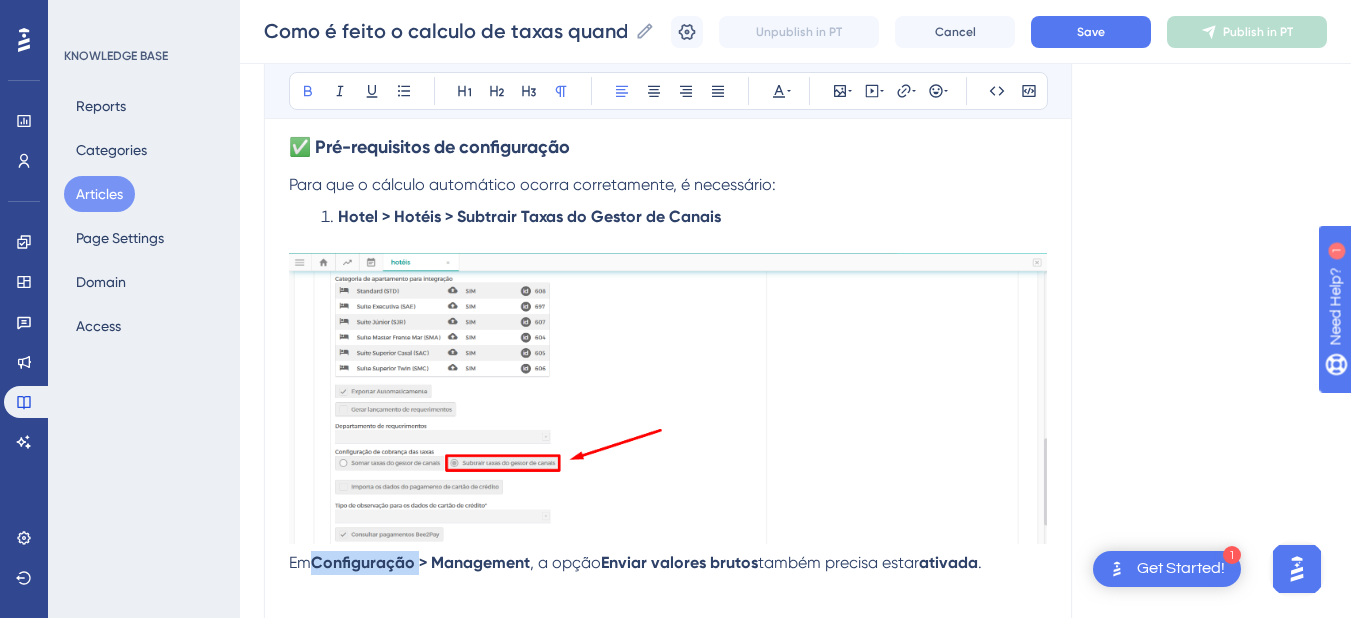 click on "Configuração > Management" at bounding box center [420, 562] 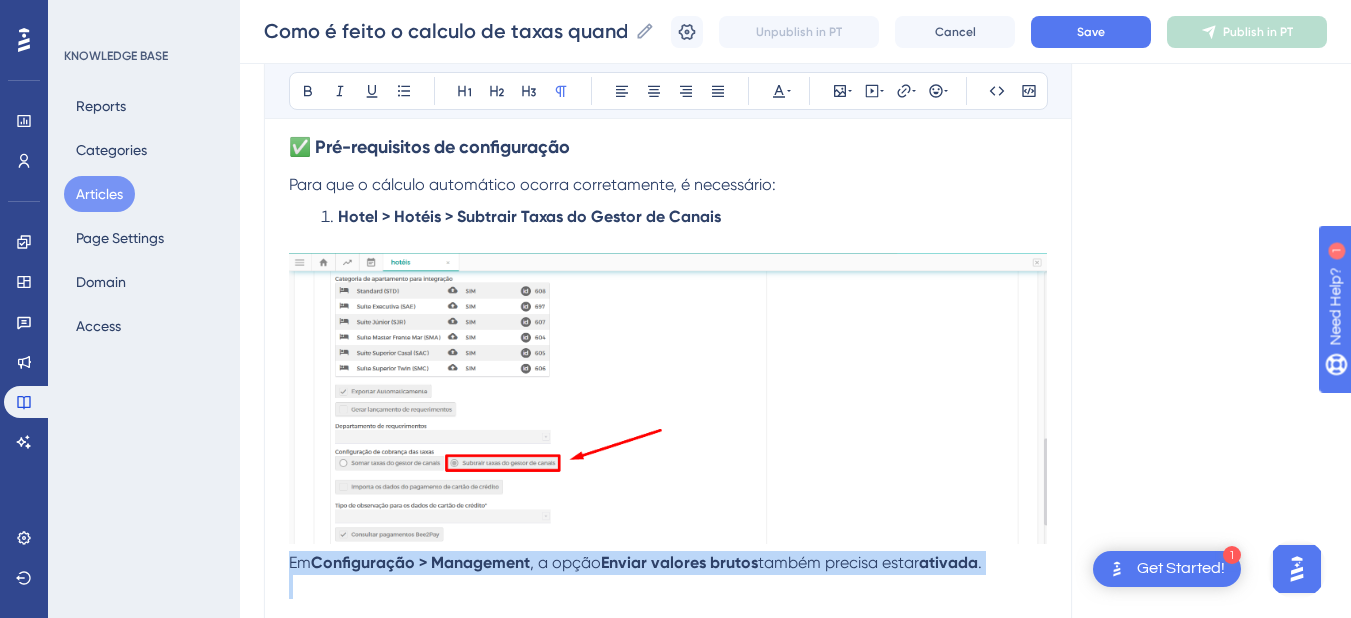 click on "Configuração > Management" at bounding box center [420, 562] 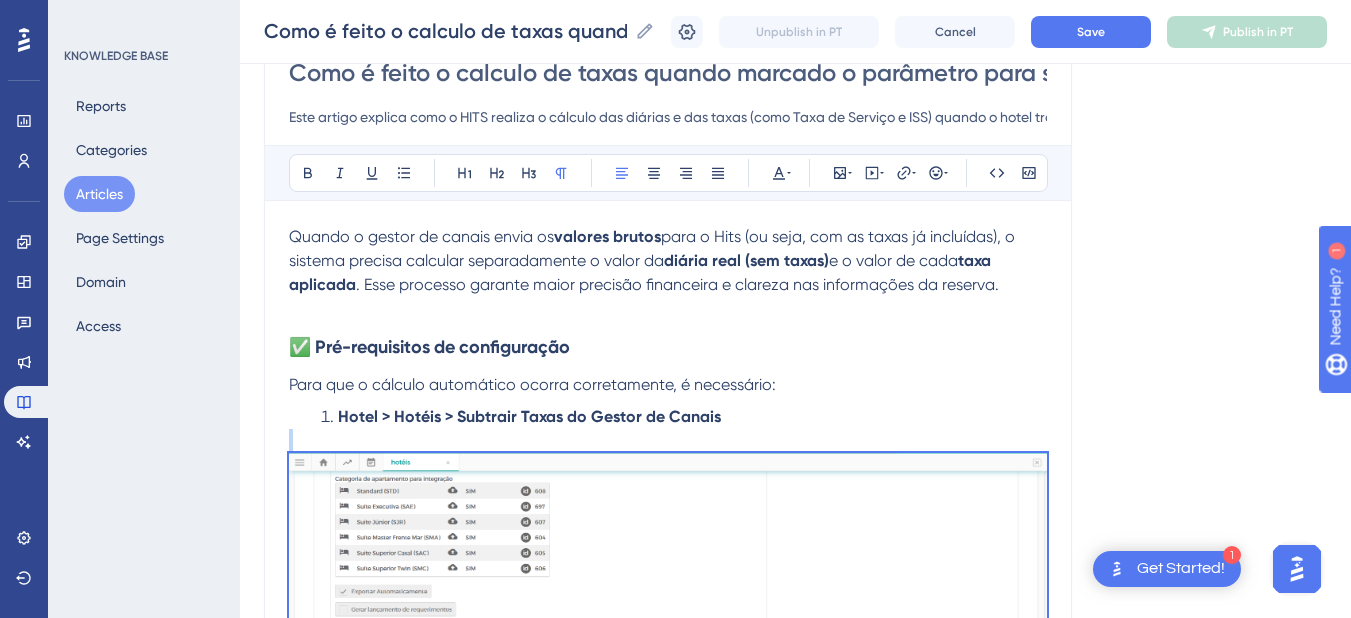scroll, scrollTop: 600, scrollLeft: 0, axis: vertical 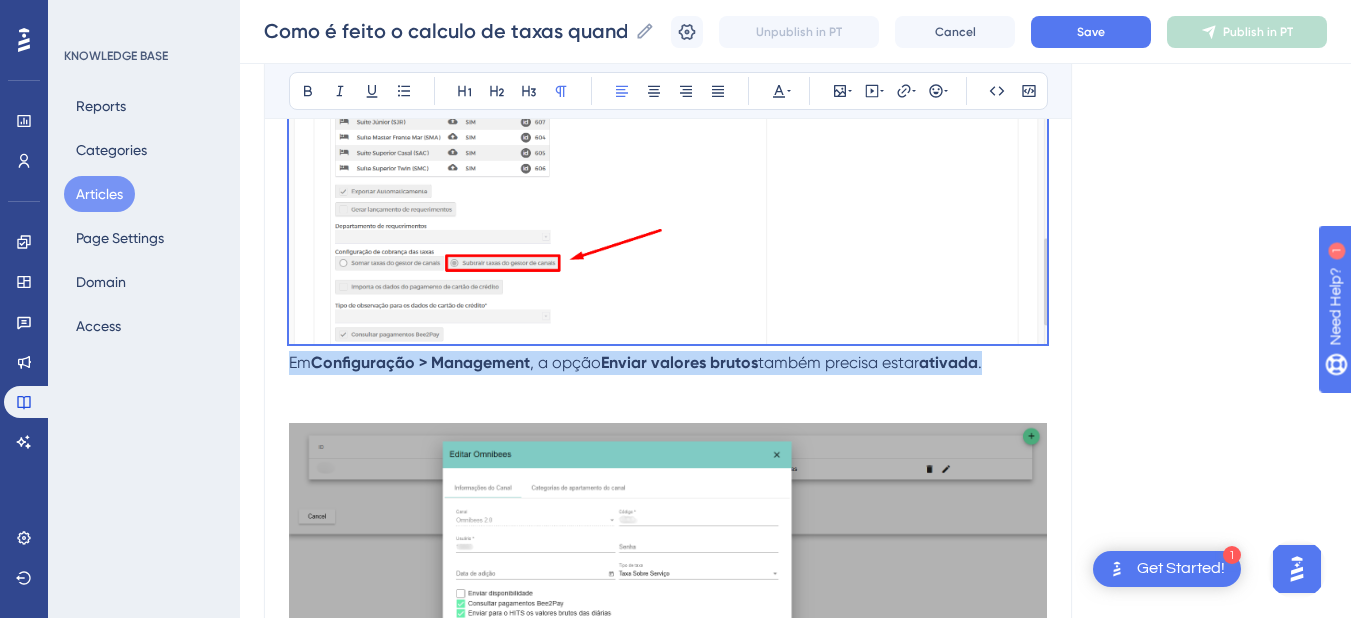 click on "Em" at bounding box center [300, 362] 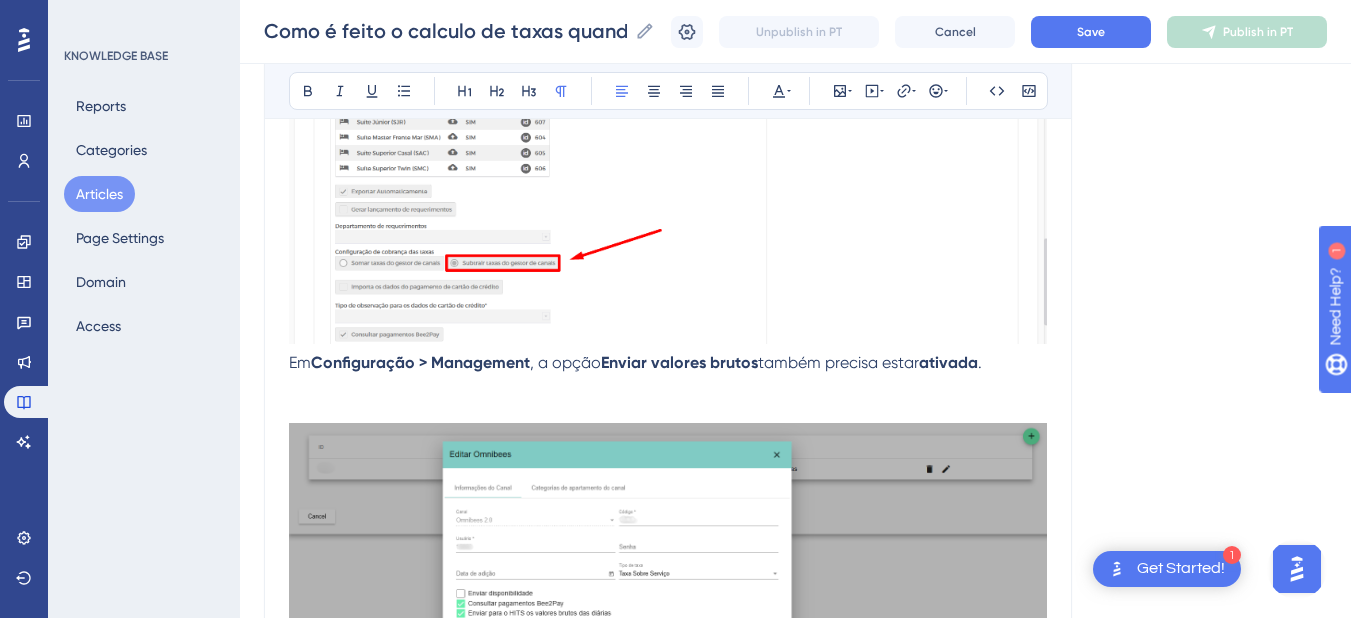 click on "Em" at bounding box center (300, 362) 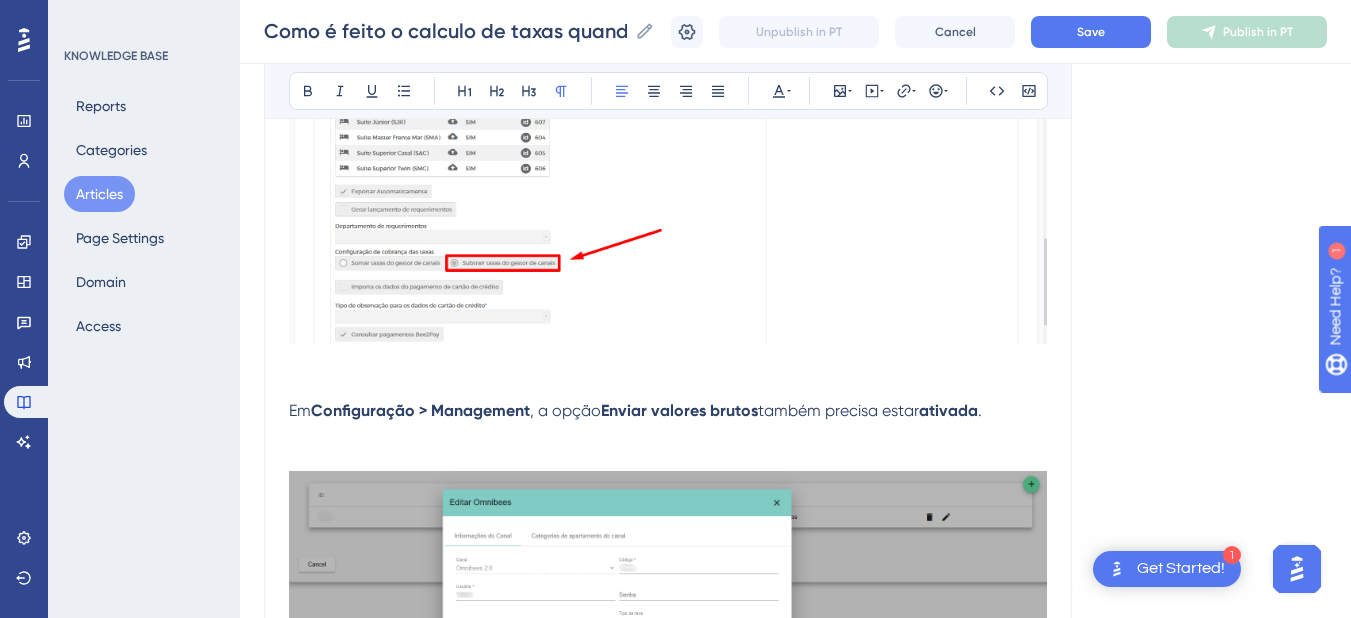 click on "Em  Configuração > Management , a opção  Enviar valores brutos  também precisa estar  ativada ." at bounding box center (668, 411) 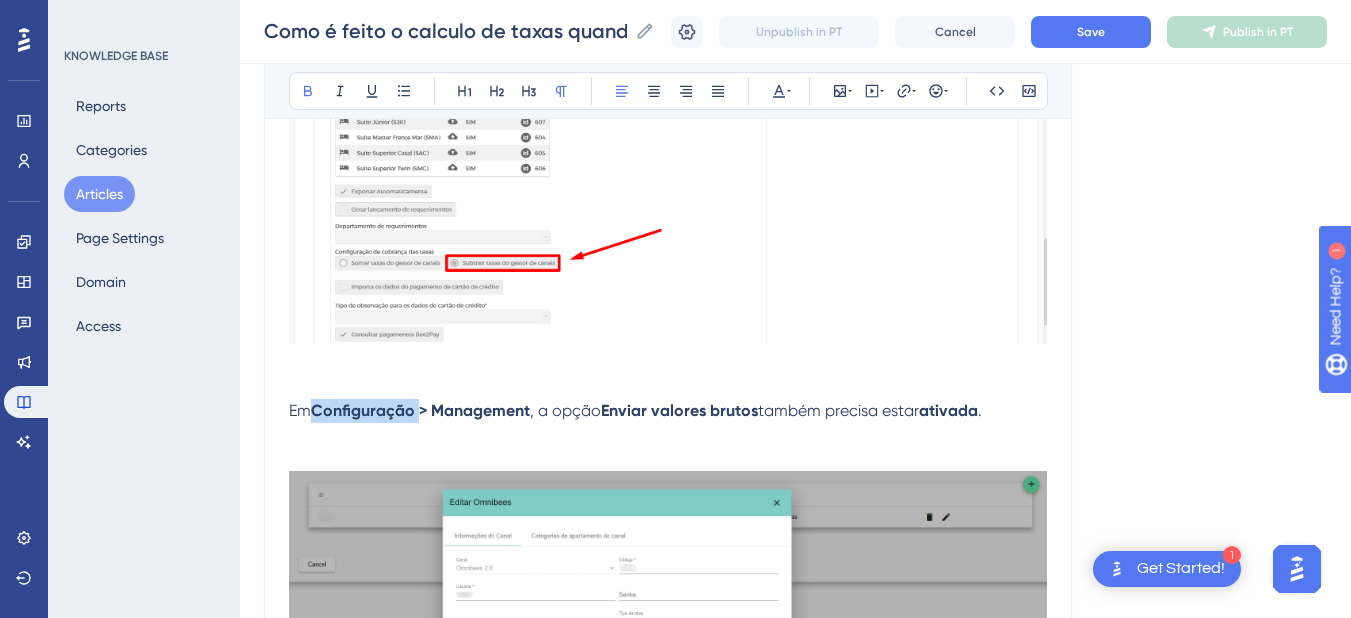 click on "Em  Configuração > Management , a opção  Enviar valores brutos  também precisa estar  ativada ." at bounding box center [668, 411] 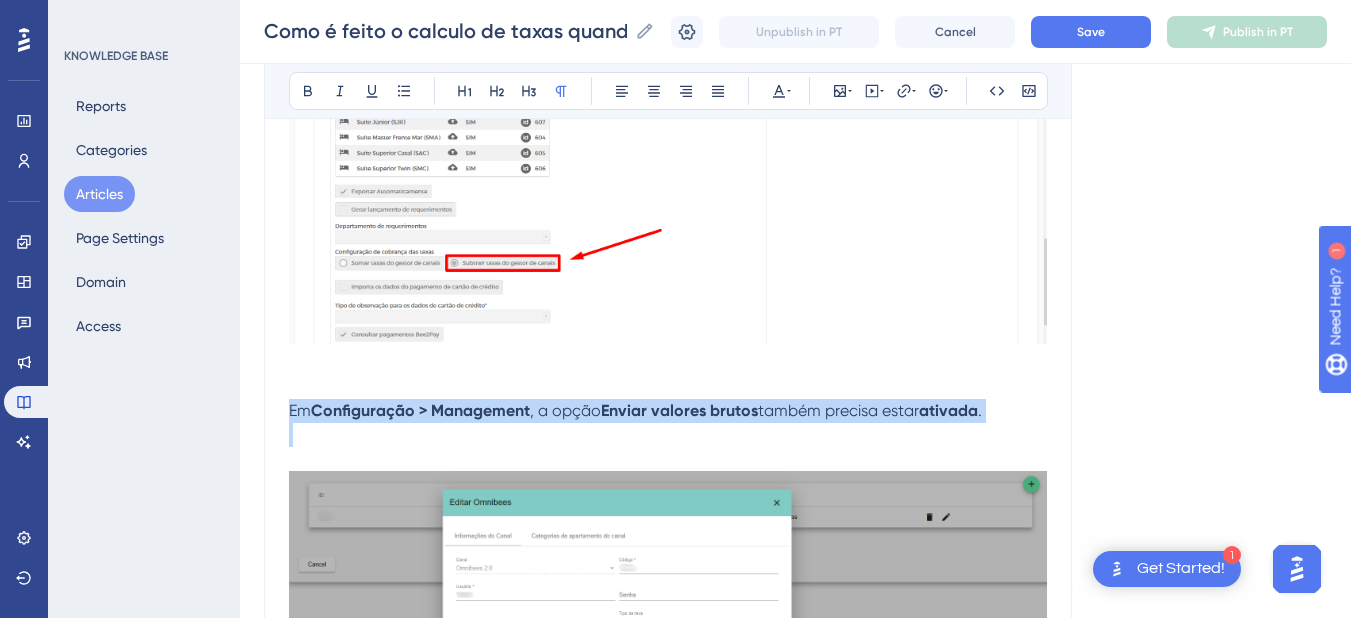click on "Em  Configuração > Management , a opção  Enviar valores brutos  também precisa estar  ativada ." at bounding box center (668, 411) 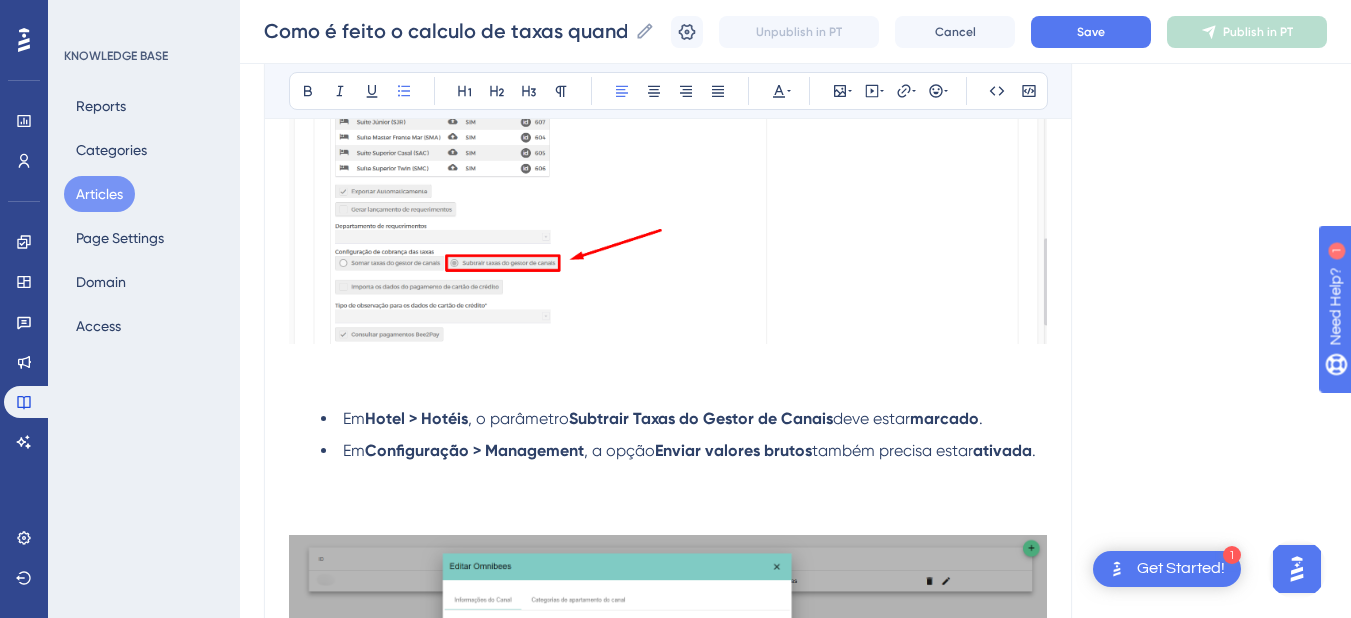 click on "Hotel > Hotéis" at bounding box center [416, 418] 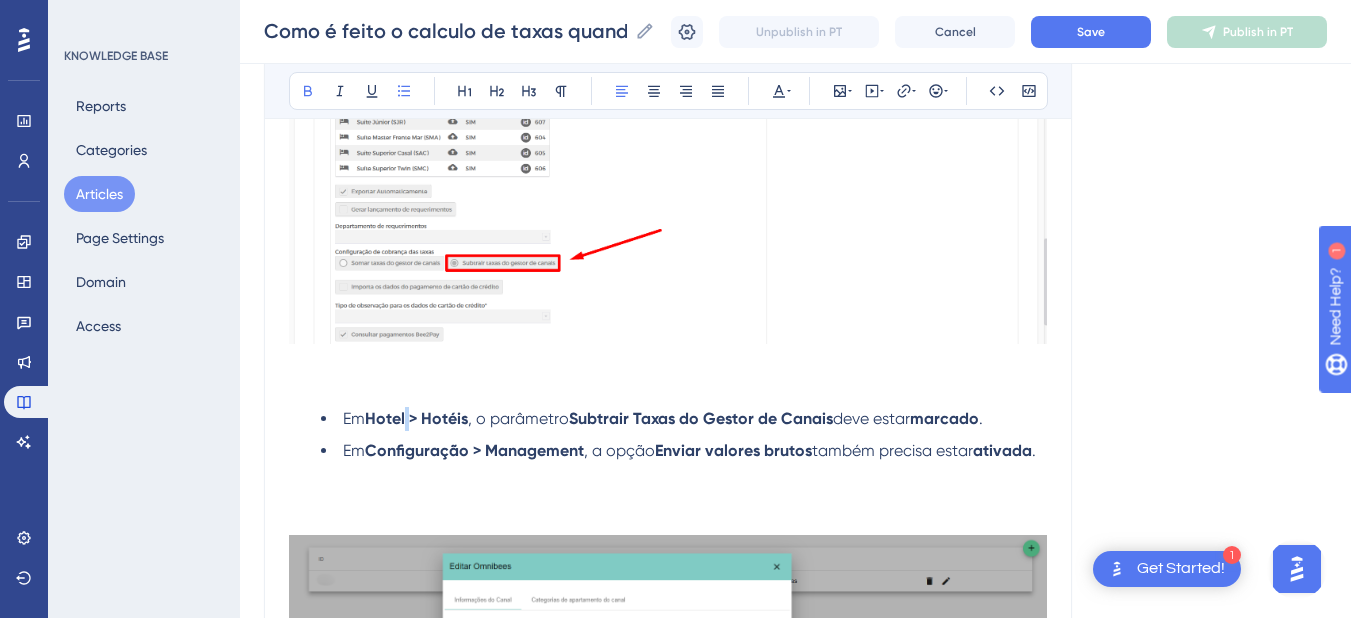 click on "Hotel > Hotéis" at bounding box center [416, 418] 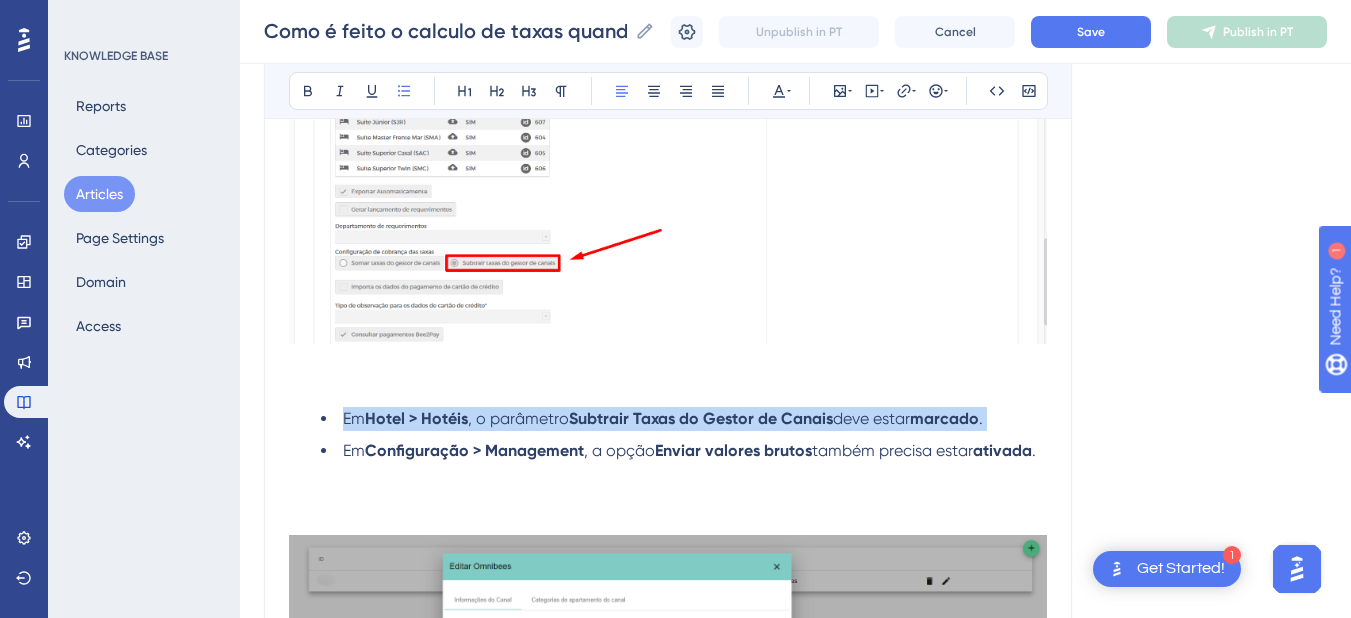 click on "Hotel > Hotéis" at bounding box center (416, 418) 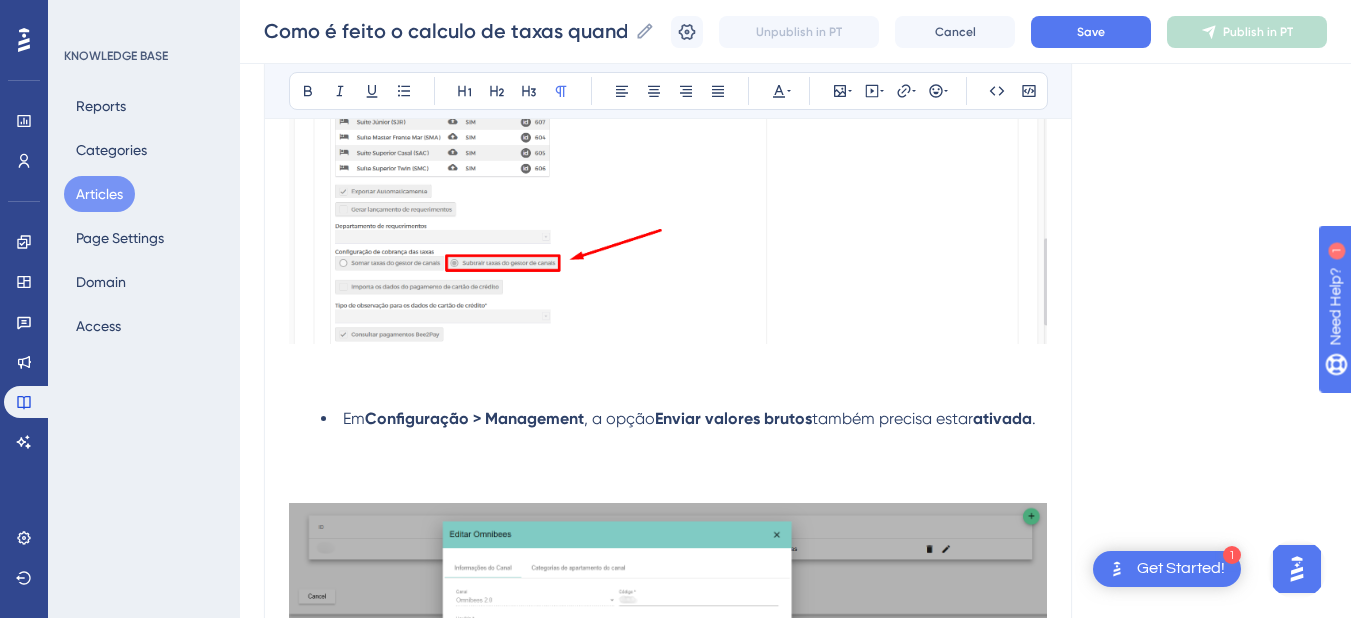 scroll, scrollTop: 200, scrollLeft: 0, axis: vertical 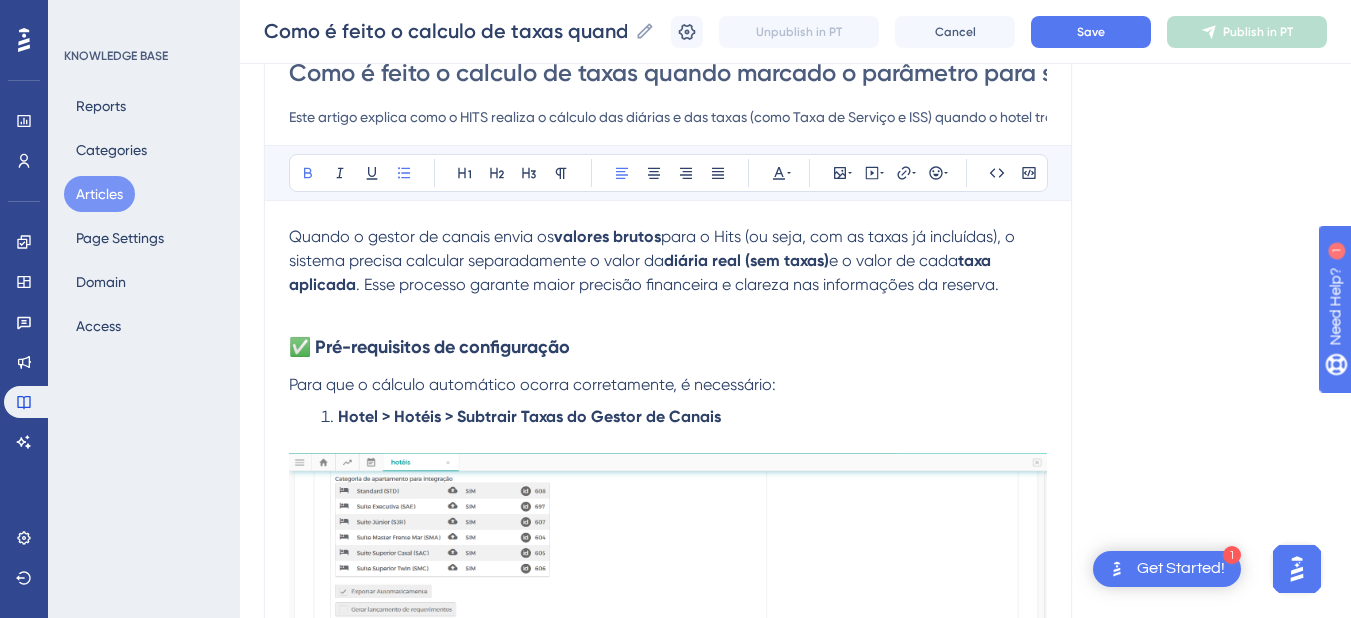click on "Hotel > Hotéis > Subtrair Taxas do Gestor de Canais" at bounding box center [684, 417] 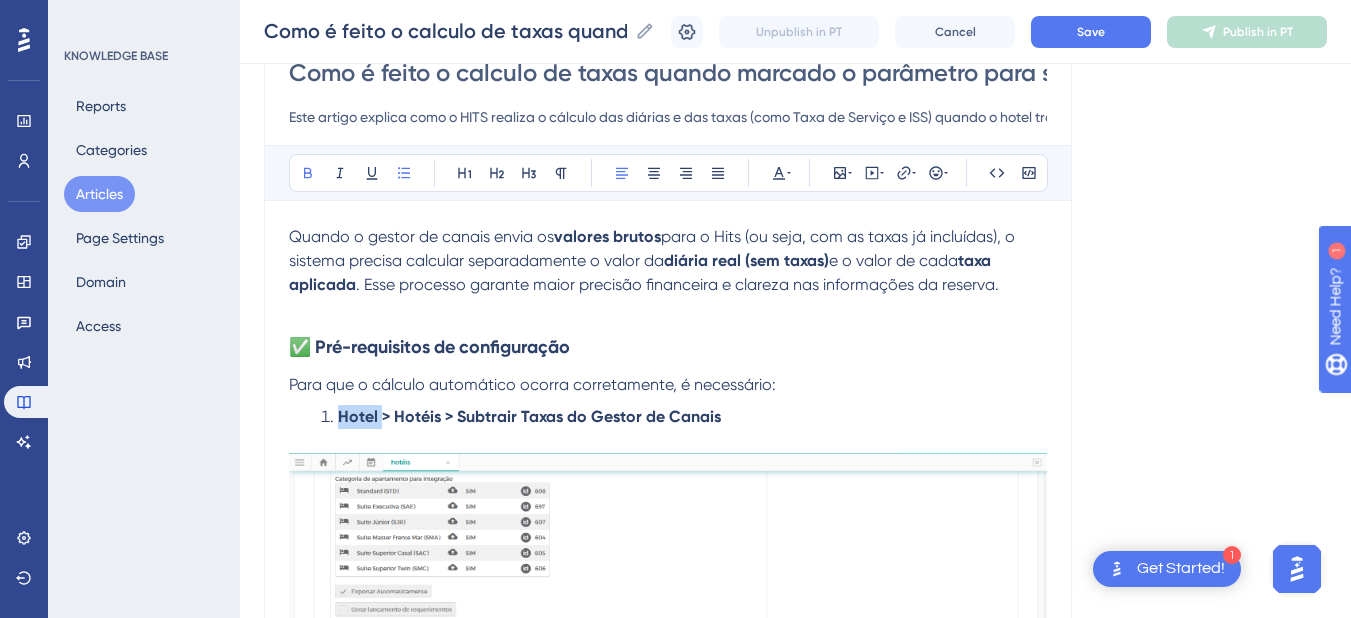 click on "Hotel > Hotéis > Subtrair Taxas do Gestor de Canais" at bounding box center [684, 417] 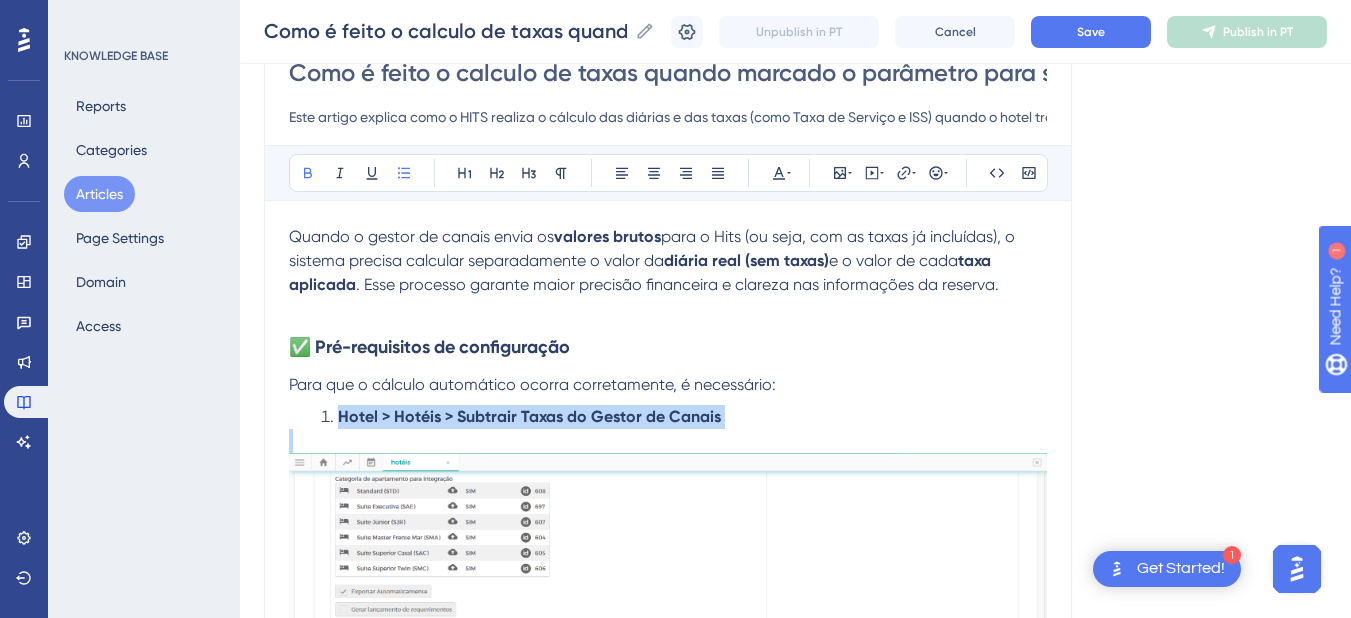 click on "Hotel > Hotéis > Subtrair Taxas do Gestor de Canais" at bounding box center (684, 417) 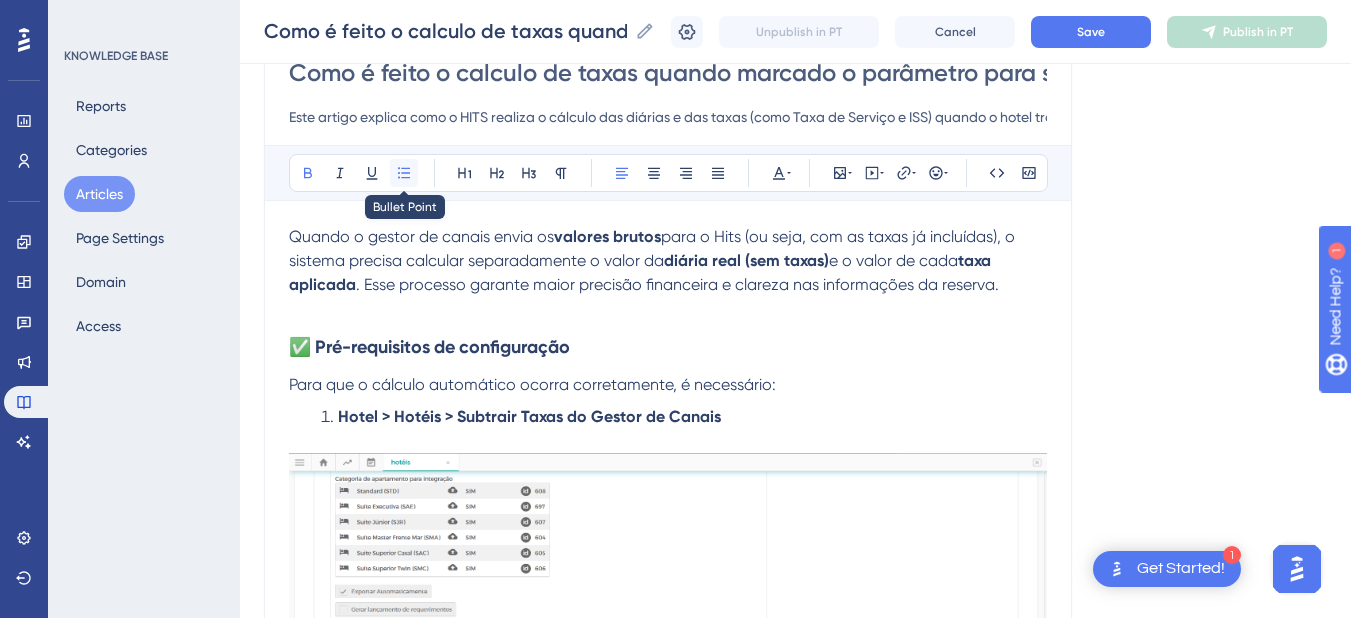 click 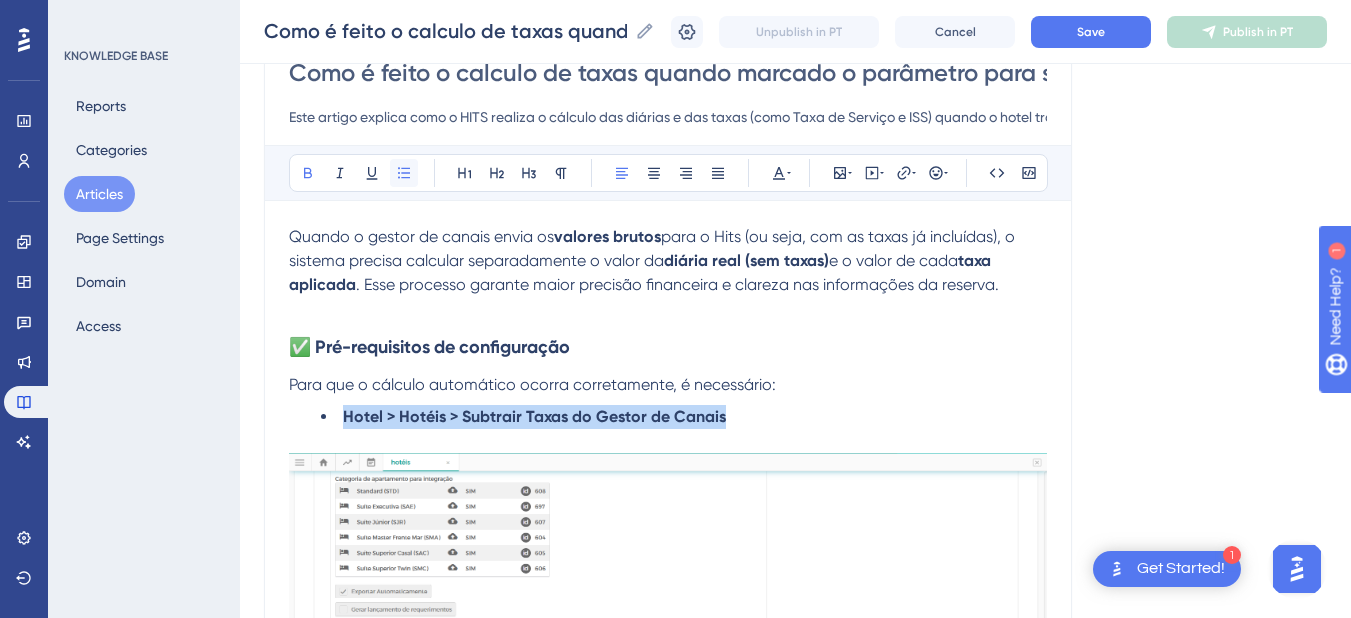 click 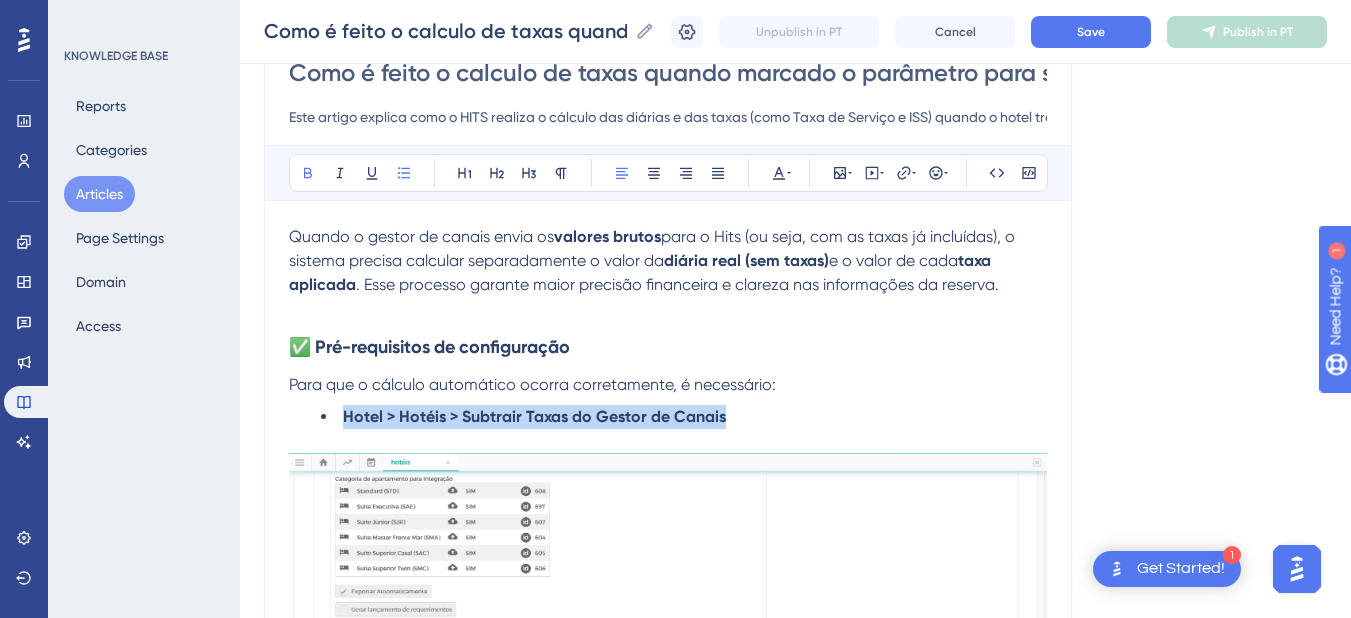 click on "Hotel > Hotéis > Subtrair Taxas do Gestor de Canais" at bounding box center [684, 417] 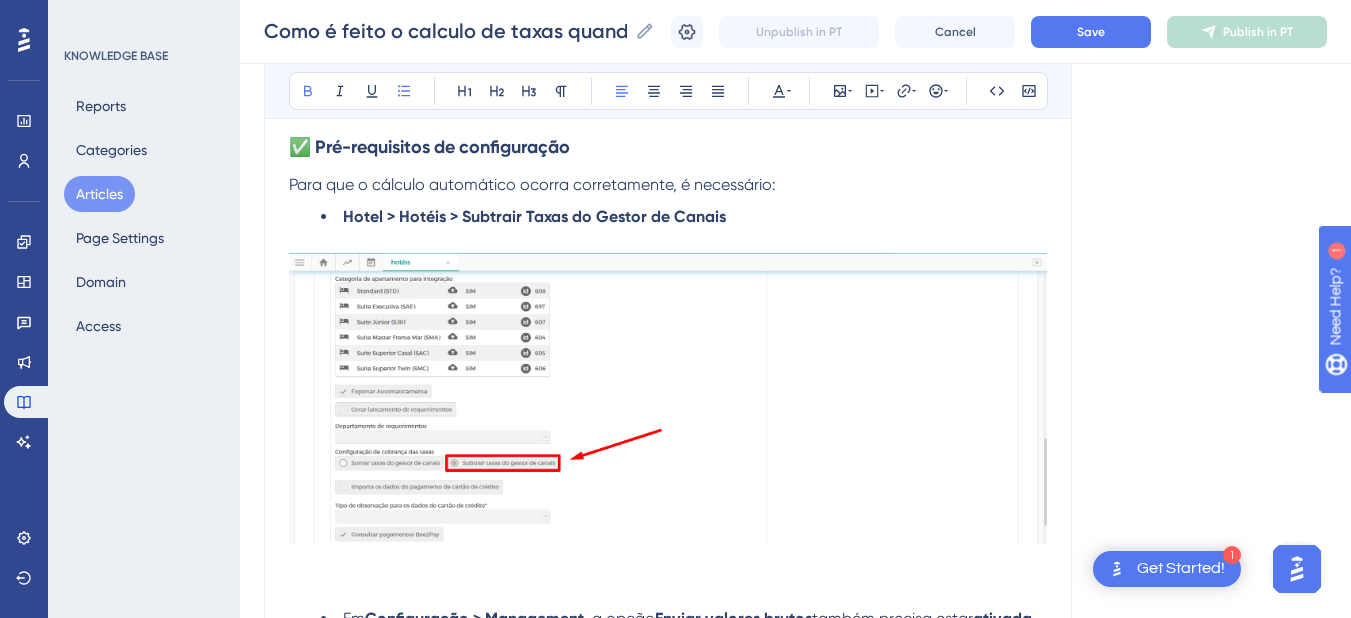 scroll, scrollTop: 600, scrollLeft: 0, axis: vertical 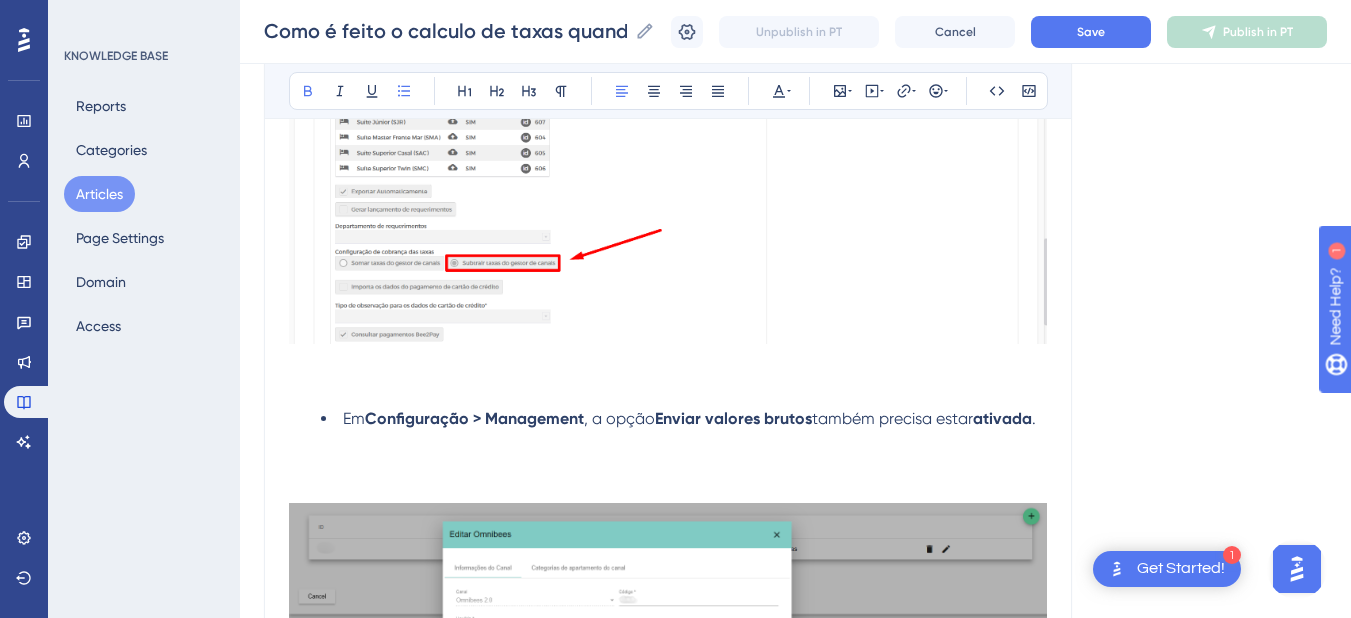 click at bounding box center [668, 387] 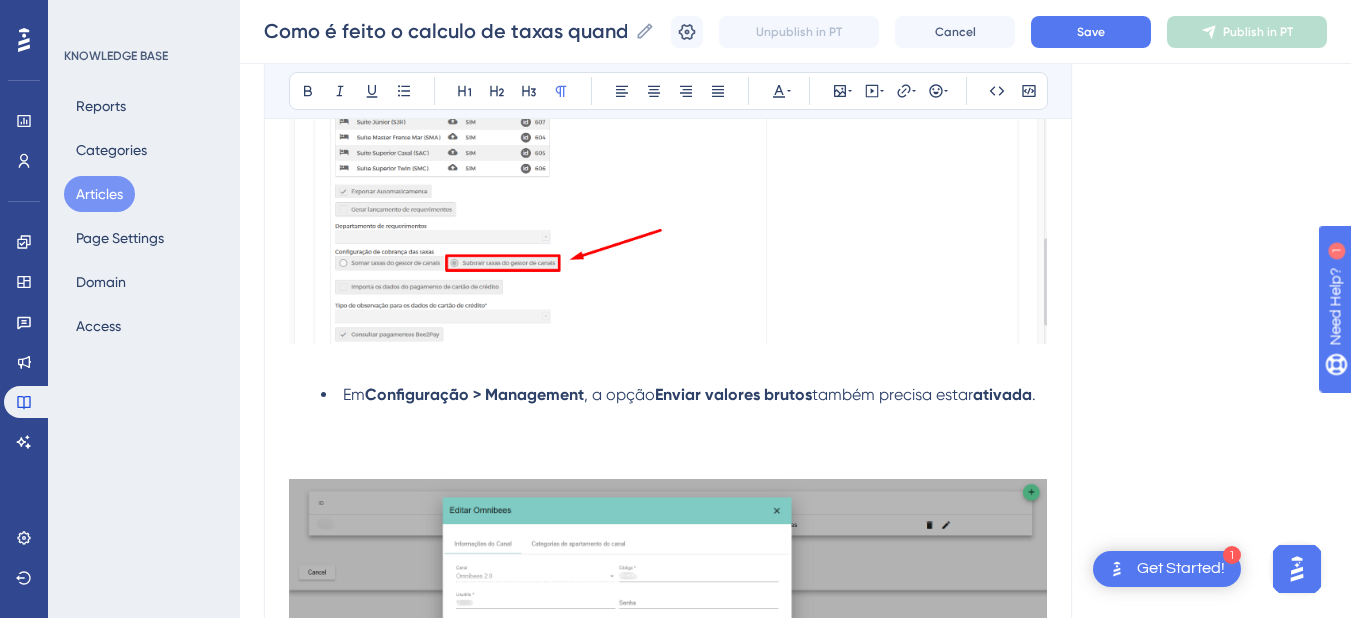 click at bounding box center (668, 467) 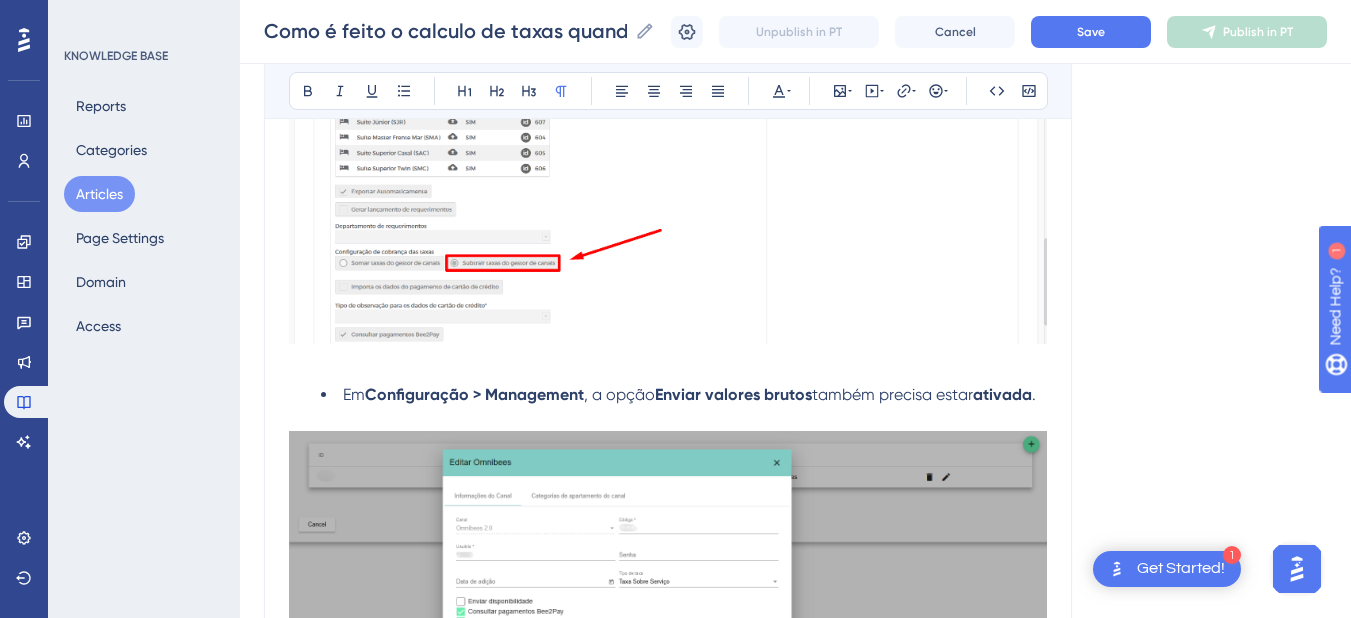 scroll, scrollTop: 1000, scrollLeft: 0, axis: vertical 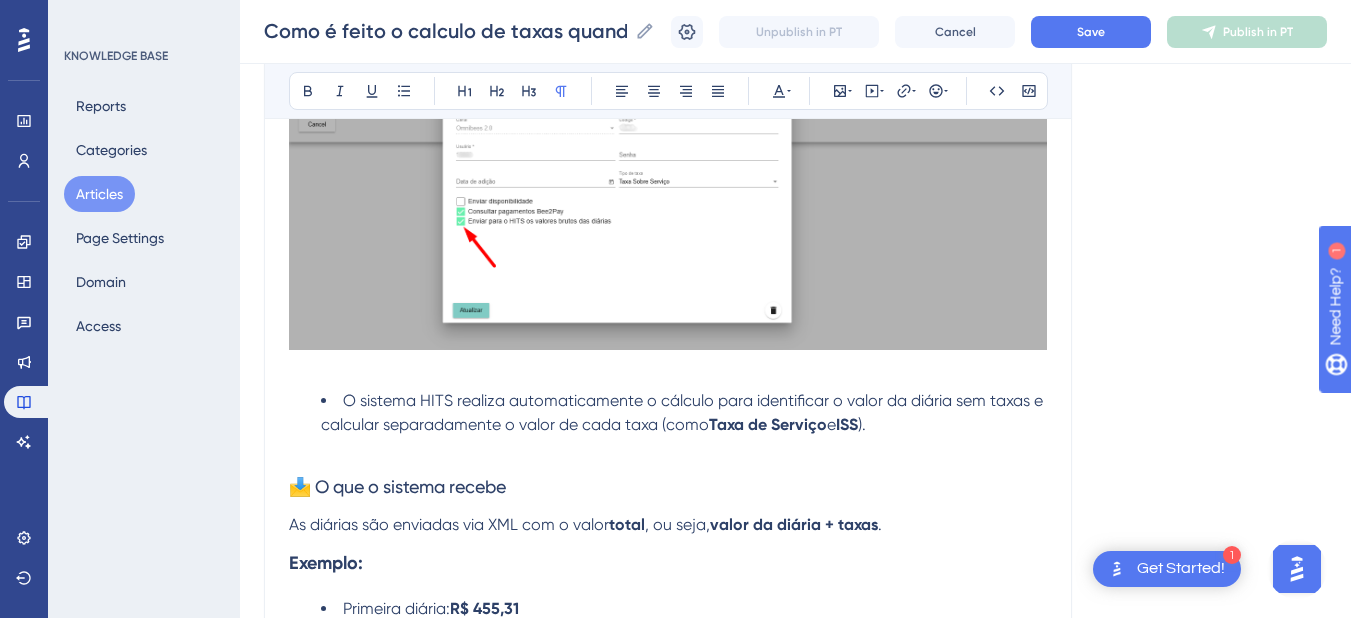 click on "O sistema HITS realiza automaticamente o cálculo para identificar o valor da diária sem taxas e calcular separadamente o valor de cada taxa (como" at bounding box center (684, 412) 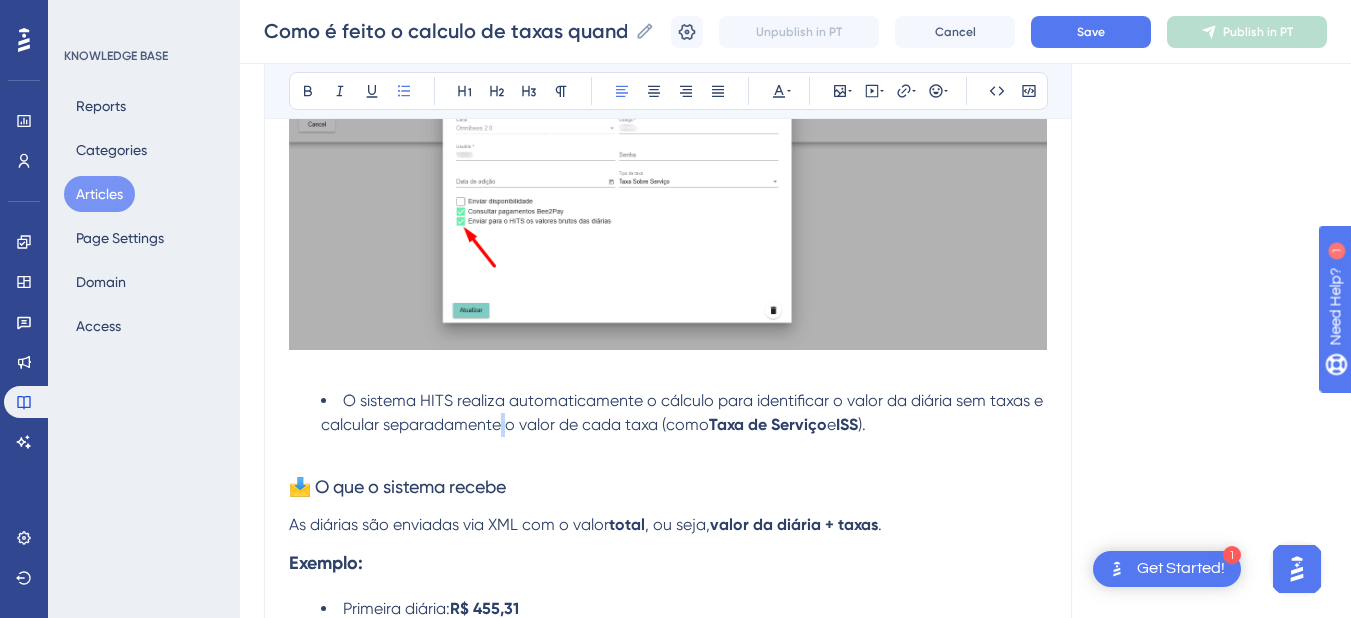 click on "O sistema HITS realiza automaticamente o cálculo para identificar o valor da diária sem taxas e calcular separadamente o valor de cada taxa (como" at bounding box center (684, 412) 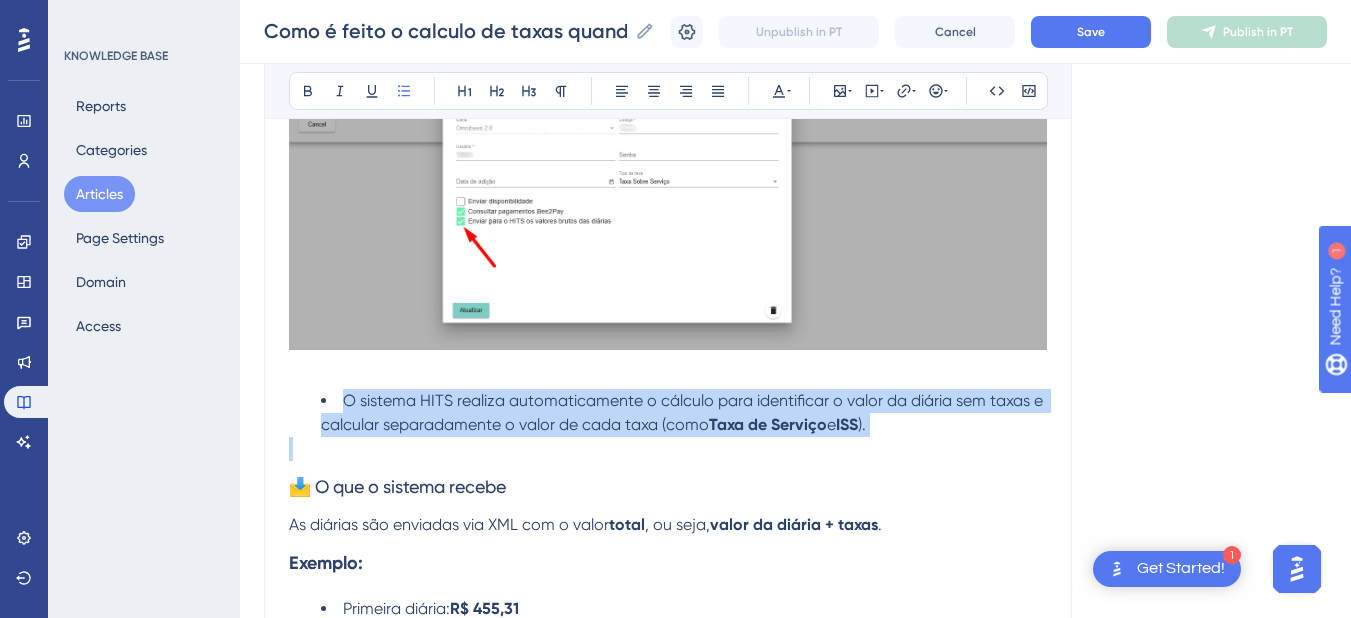 click on "O sistema HITS realiza automaticamente o cálculo para identificar o valor da diária sem taxas e calcular separadamente o valor de cada taxa (como" at bounding box center [684, 412] 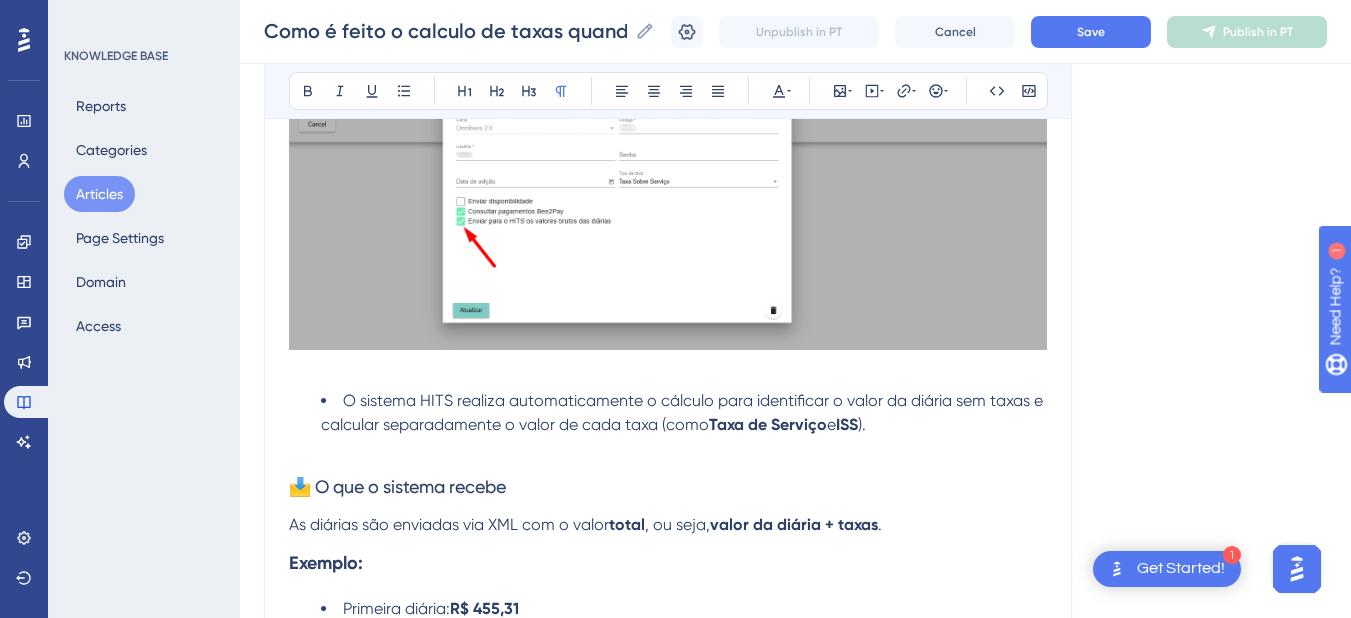 click at bounding box center (668, 449) 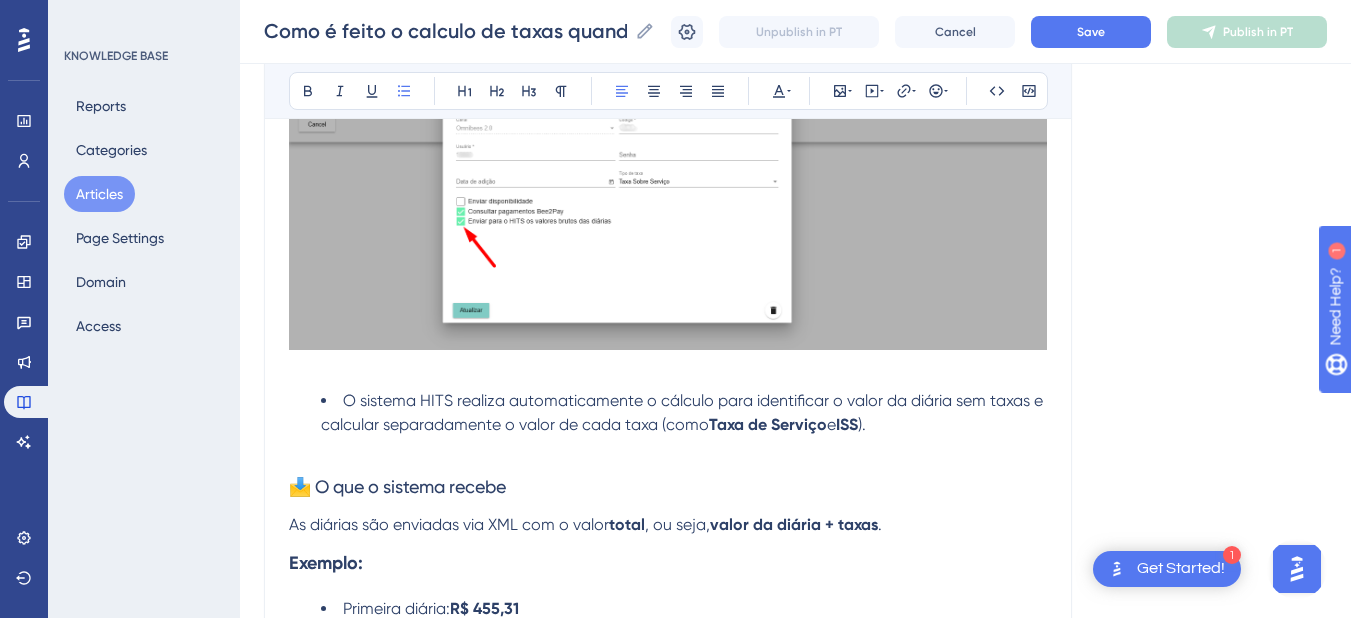 click on "O sistema HITS realiza automaticamente o cálculo para identificar o valor da diária sem taxas e calcular separadamente o valor de cada taxa (como  Taxa de Serviço  e  ISS )." at bounding box center (684, 413) 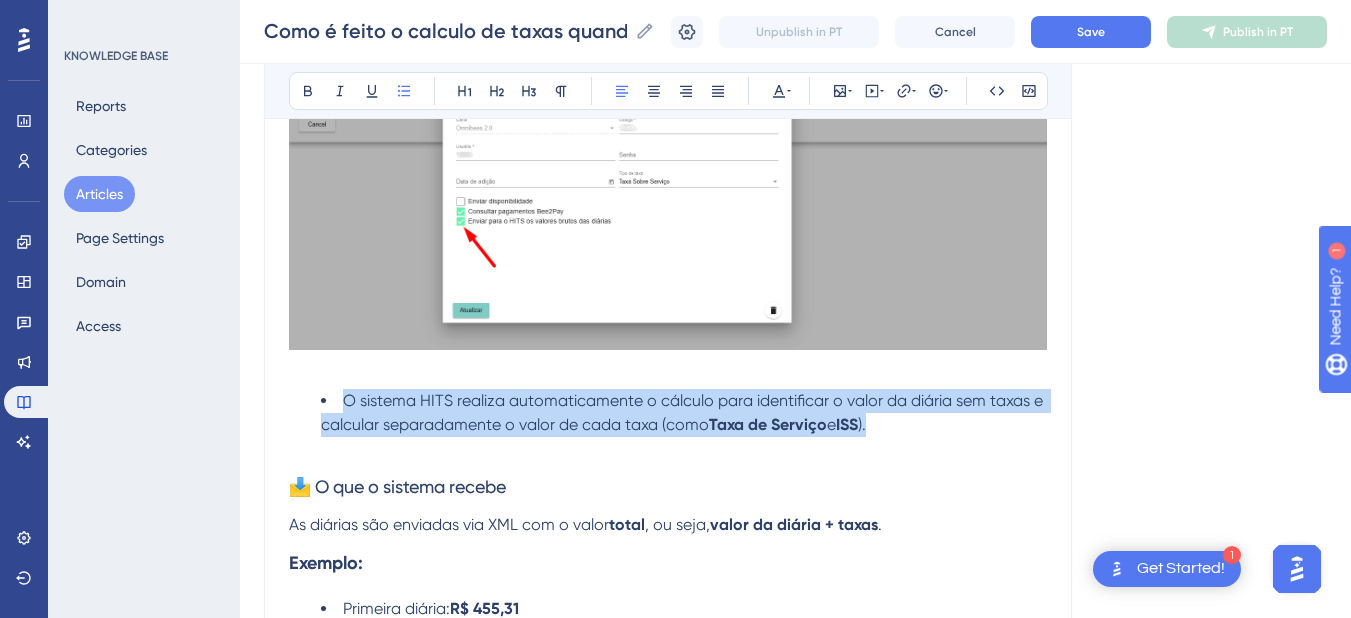 drag, startPoint x: 895, startPoint y: 421, endPoint x: 343, endPoint y: 392, distance: 552.7612 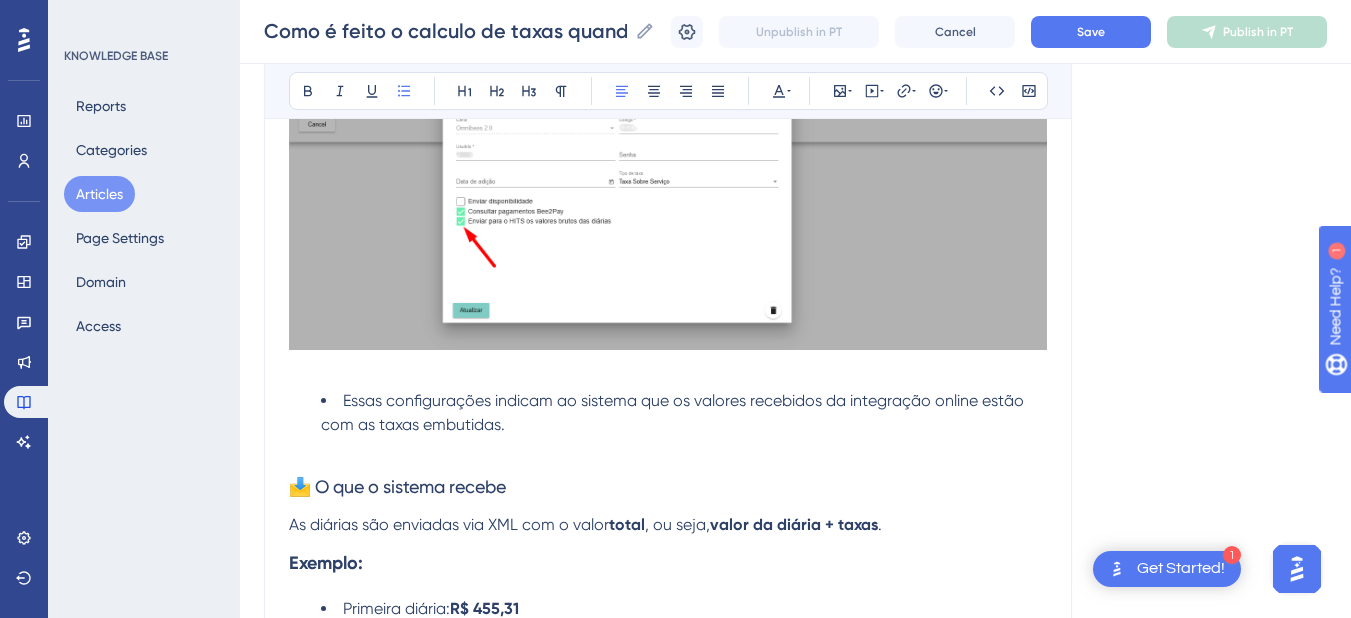 click on "Essas configurações indicam ao sistema que os valores recebidos da integração online estão com as taxas embutidas." at bounding box center [684, 413] 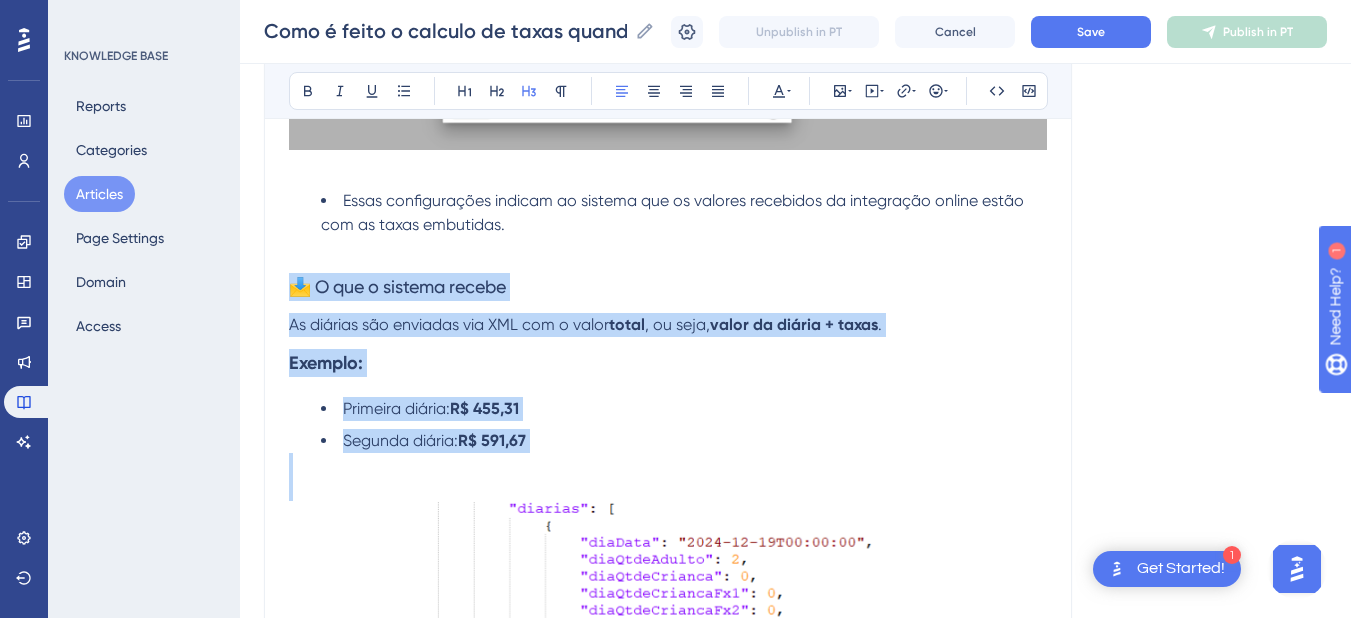 scroll, scrollTop: 1400, scrollLeft: 0, axis: vertical 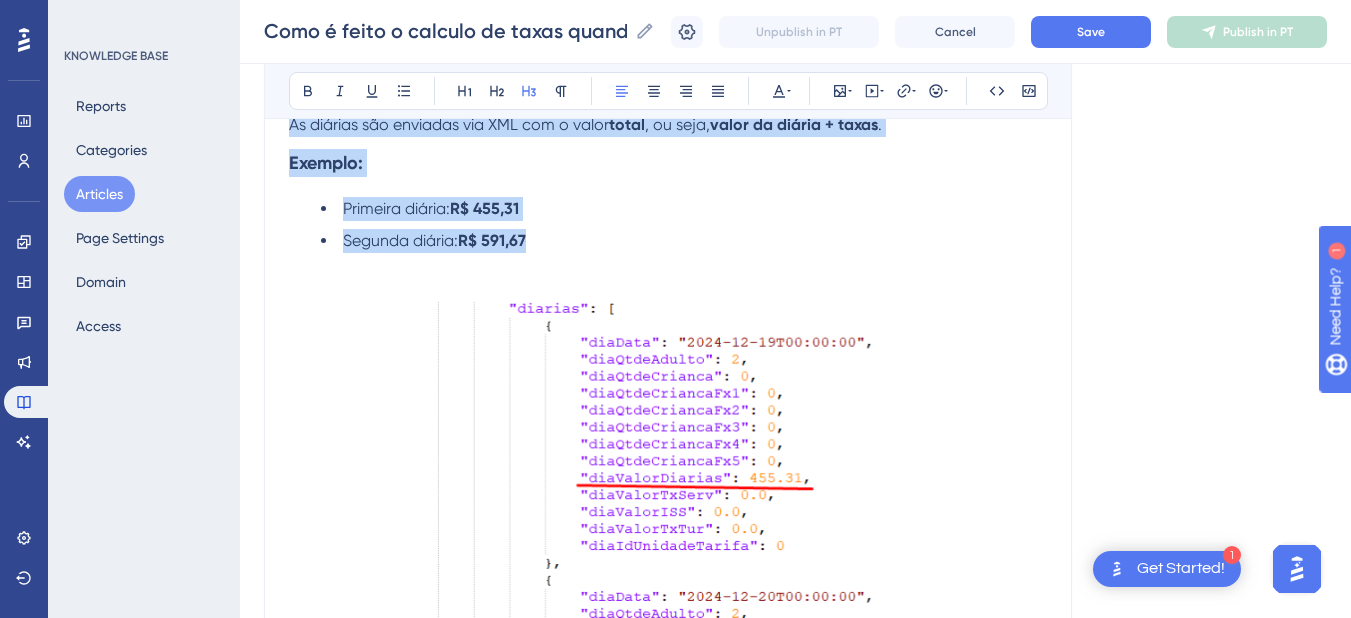 drag, startPoint x: 293, startPoint y: 492, endPoint x: 557, endPoint y: 242, distance: 363.58768 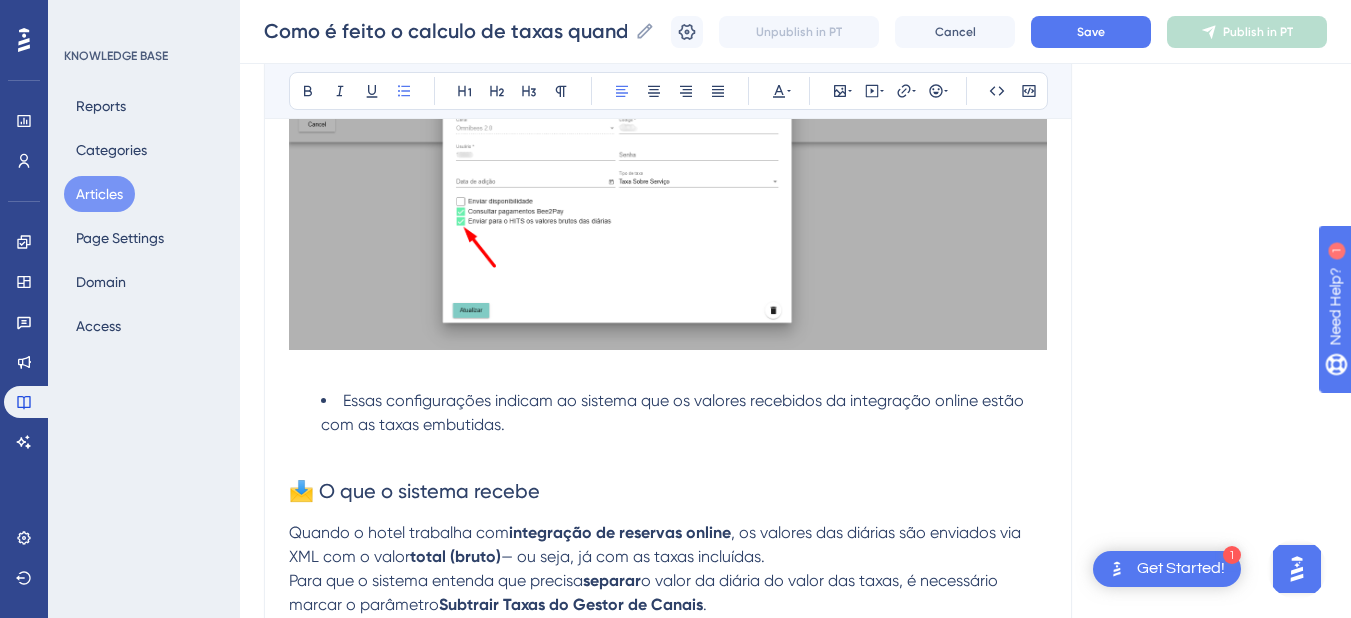 scroll, scrollTop: 1145, scrollLeft: 0, axis: vertical 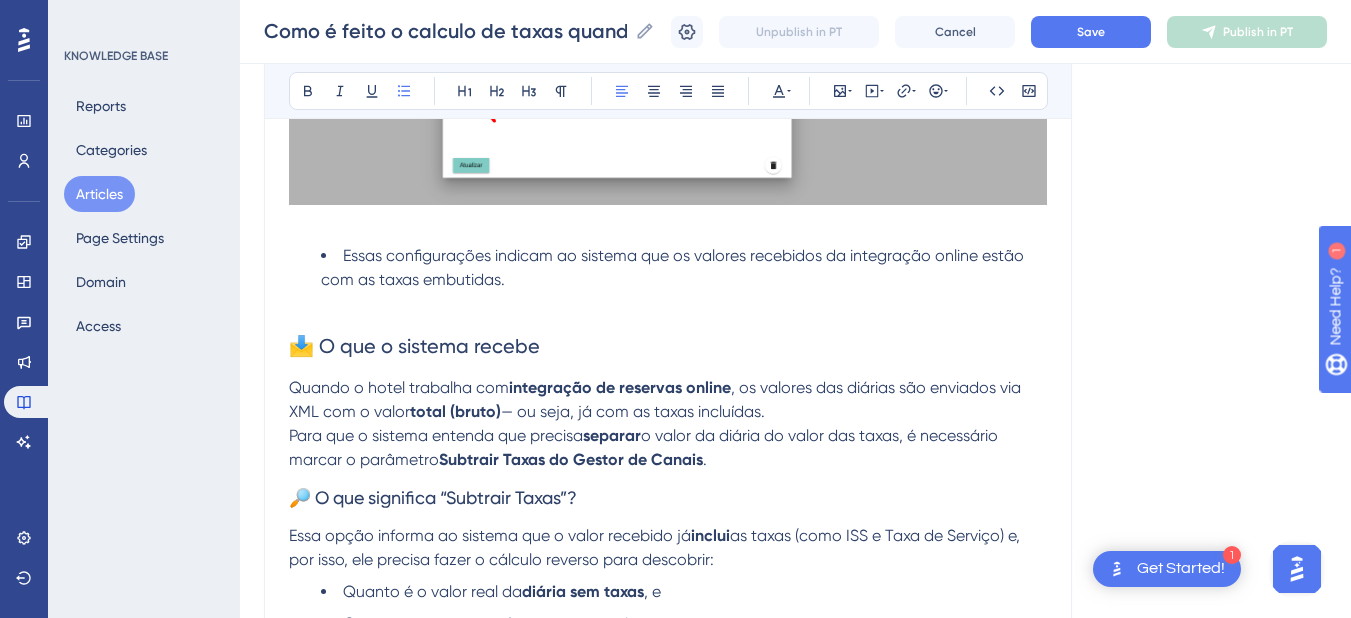 click on "📩 O que o sistema recebe" at bounding box center [414, 346] 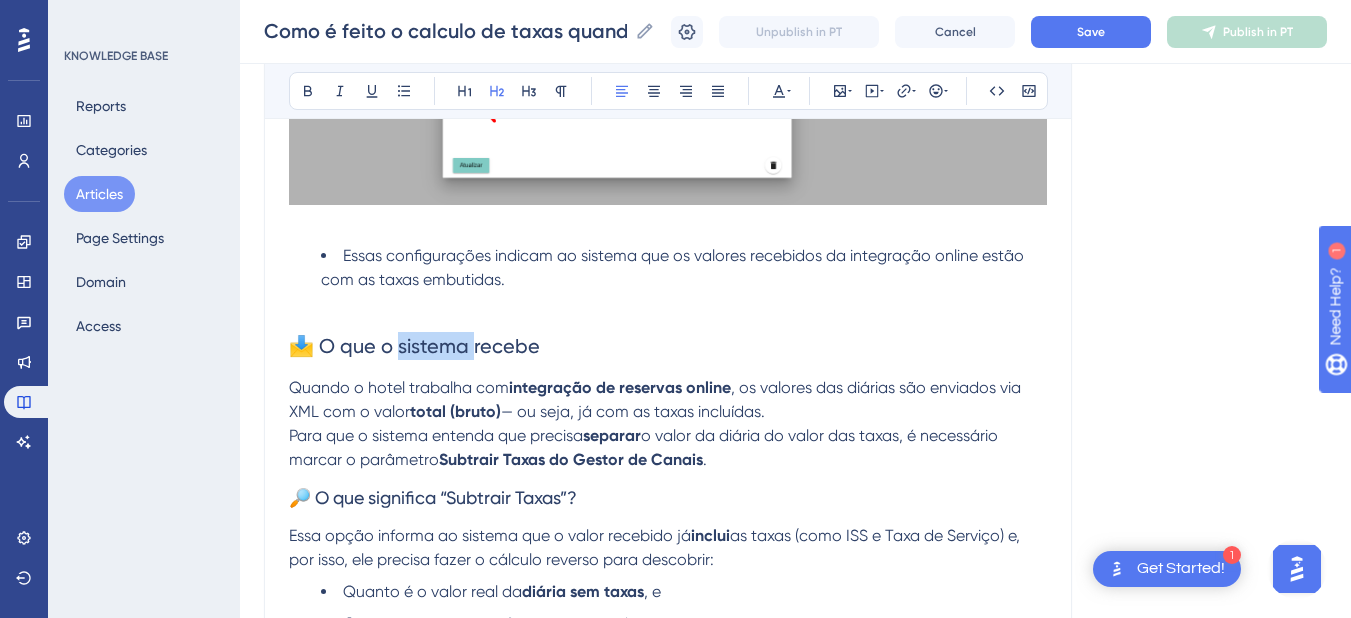 click on "📩 O que o sistema recebe" at bounding box center [414, 346] 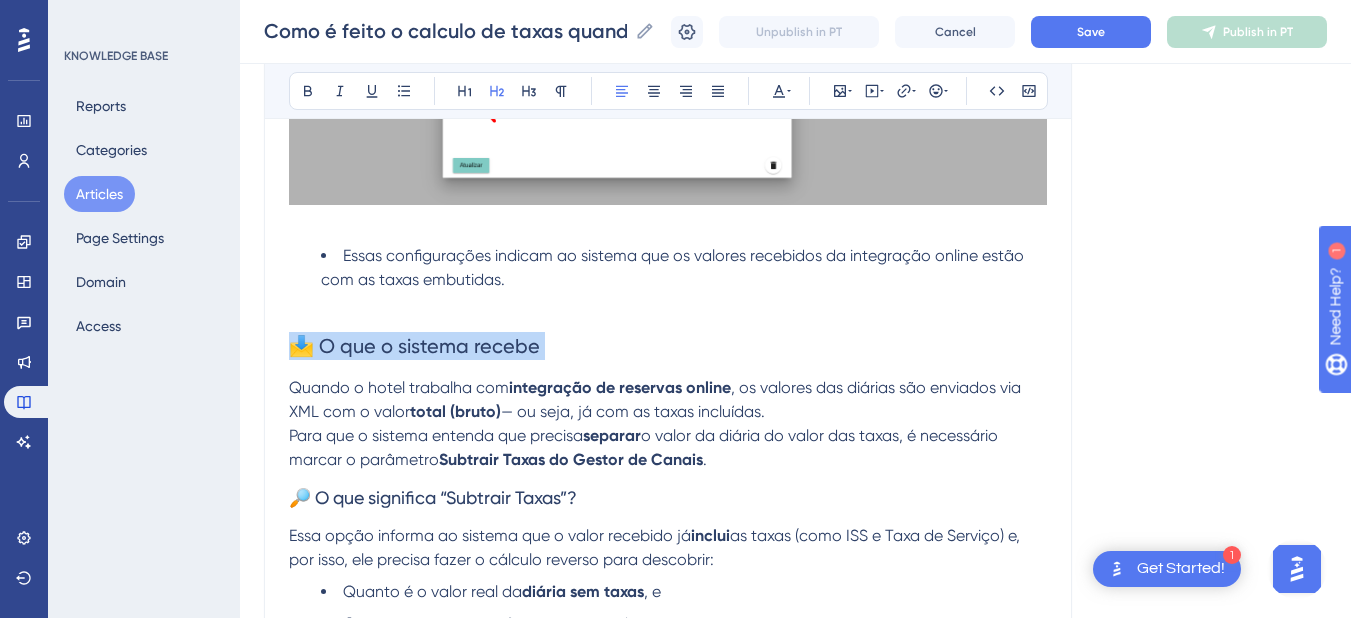 click on "📩 O que o sistema recebe" at bounding box center [414, 346] 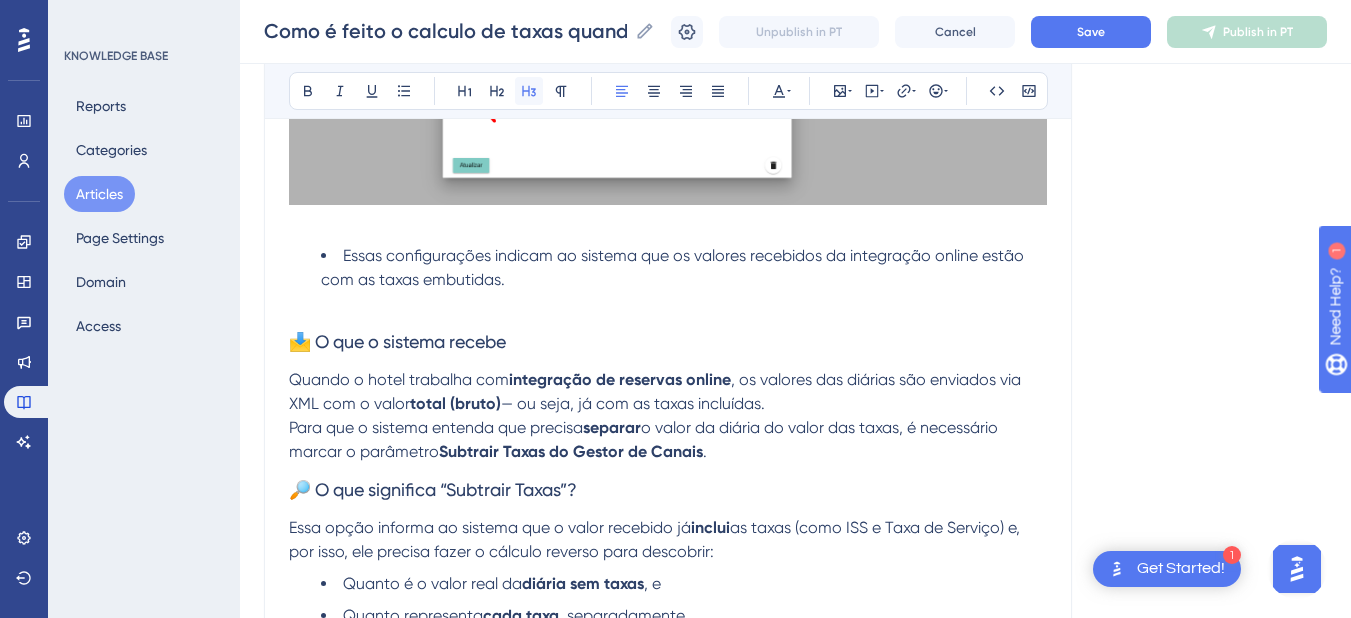 click 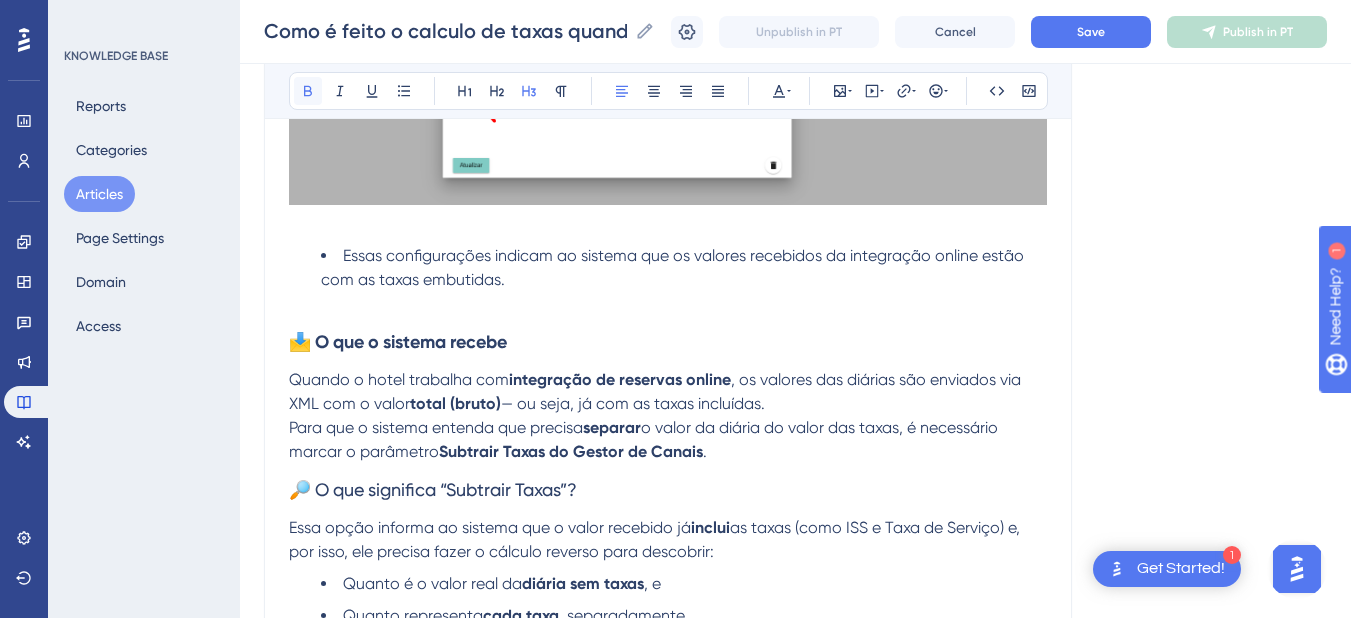 click 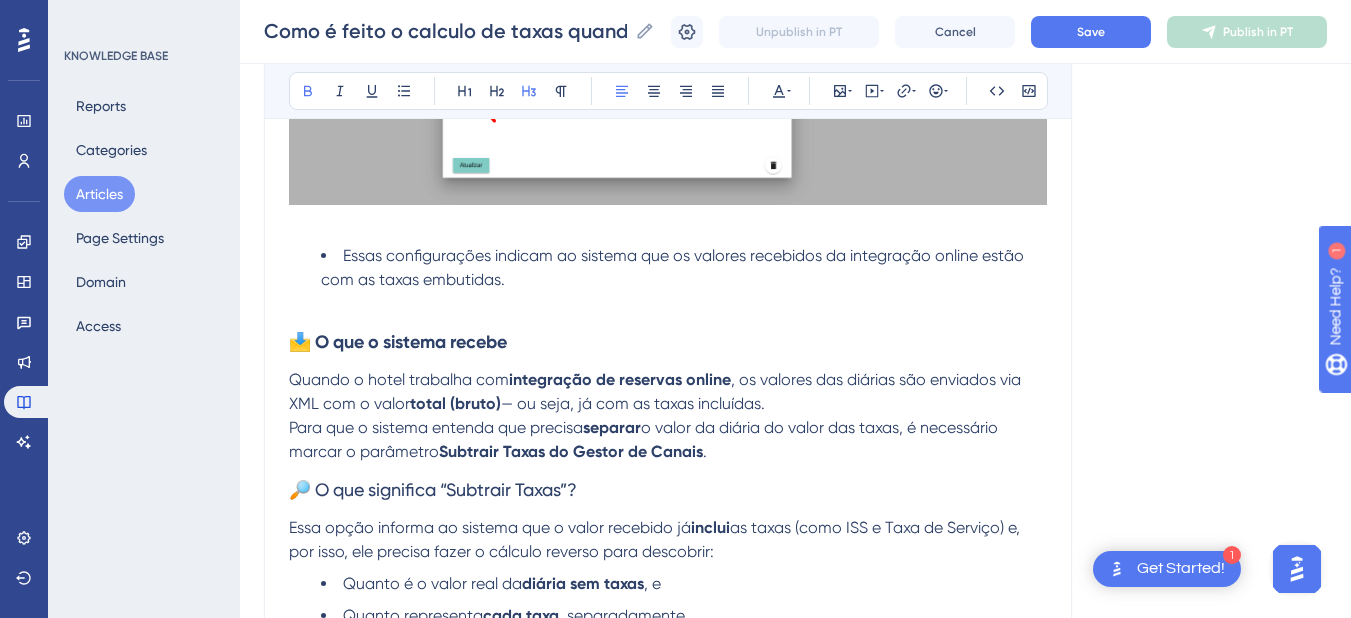 click on "Quando o hotel trabalha com" at bounding box center [399, 379] 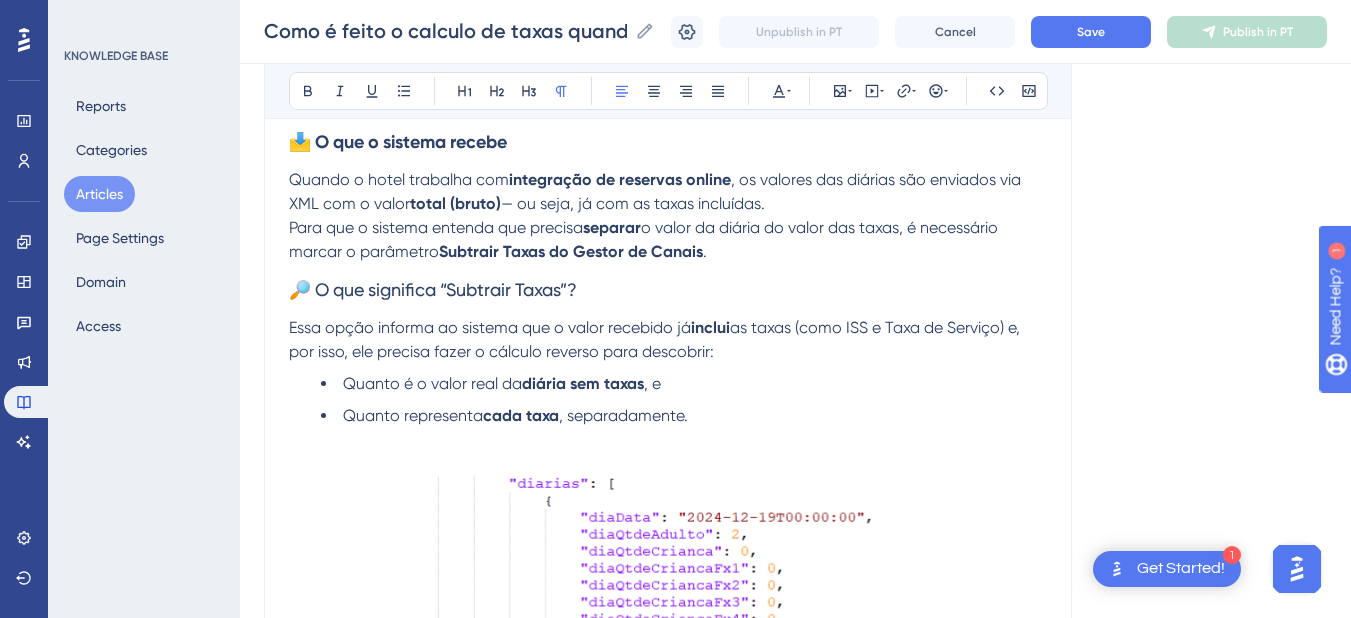 scroll, scrollTop: 1145, scrollLeft: 0, axis: vertical 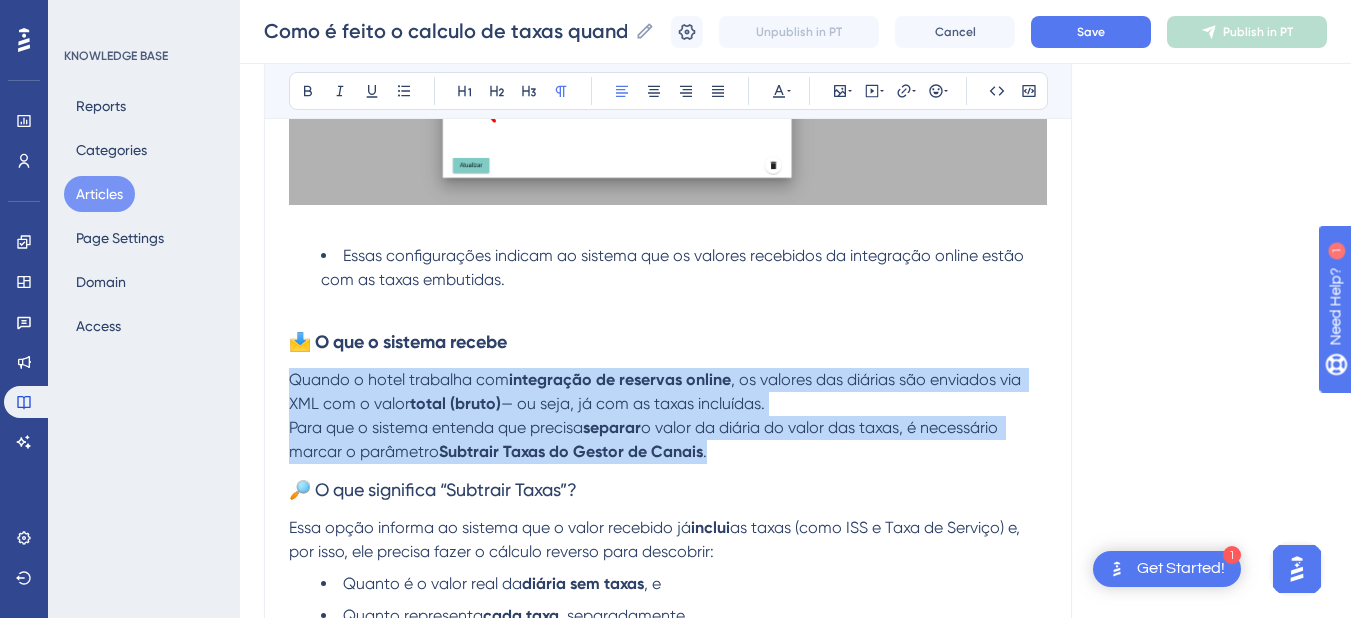 drag, startPoint x: 728, startPoint y: 448, endPoint x: 241, endPoint y: 371, distance: 493.04968 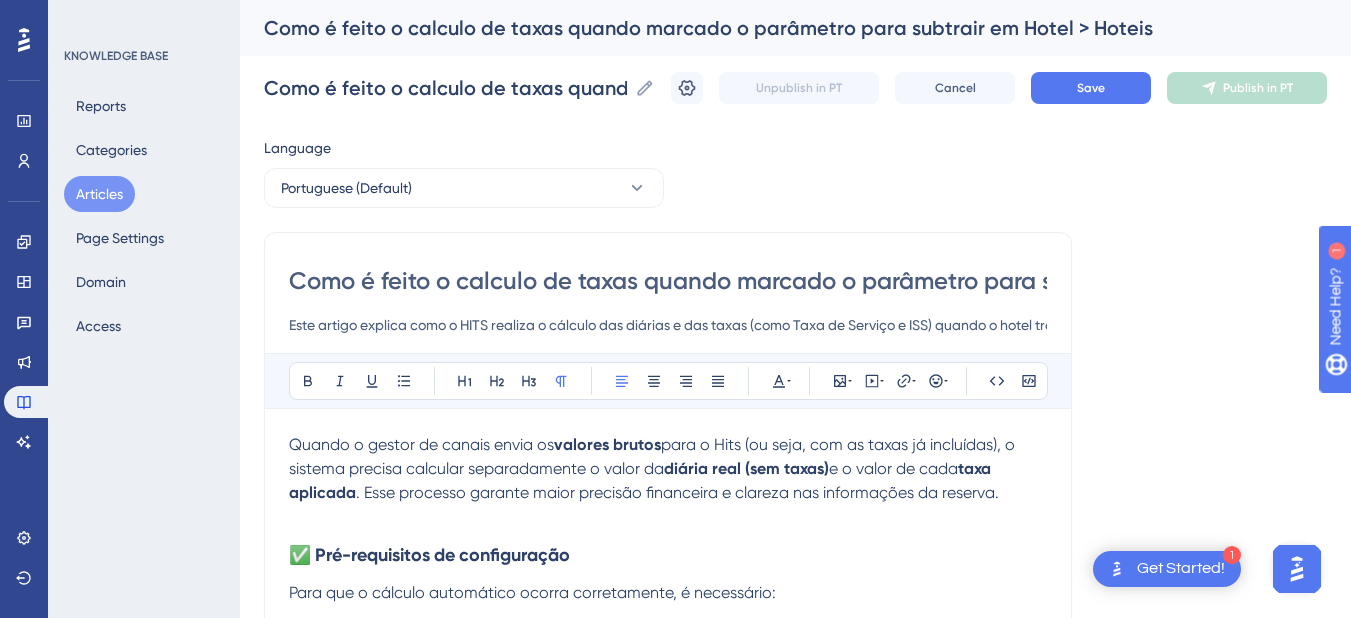 scroll, scrollTop: 200, scrollLeft: 0, axis: vertical 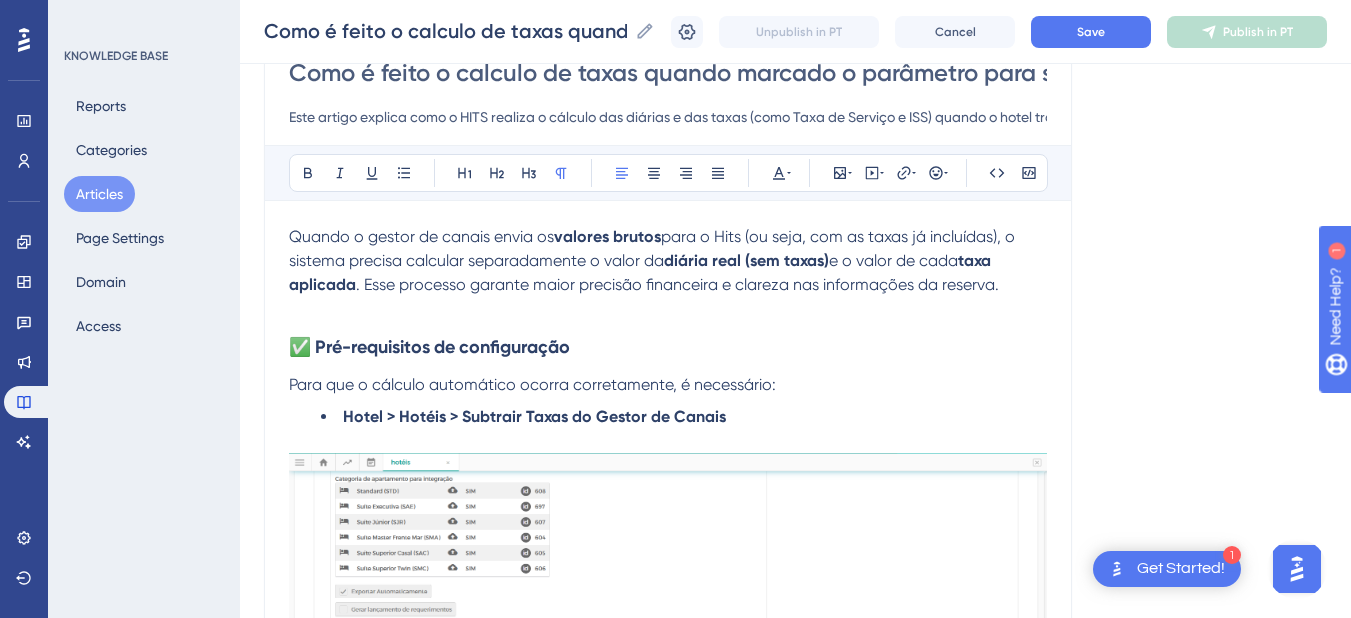 click on "para o Hits (ou seja, com as taxas já incluídas), o sistema precisa calcular separadamente o valor da" at bounding box center [654, 248] 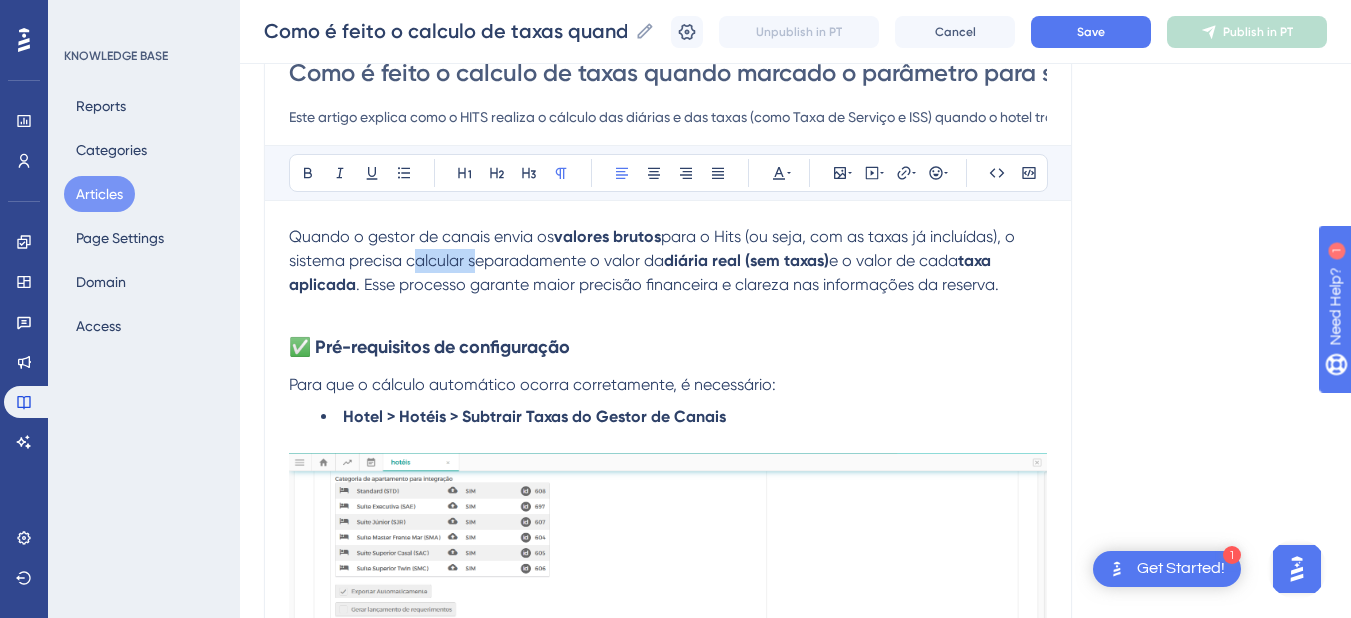 click on "para o Hits (ou seja, com as taxas já incluídas), o sistema precisa calcular separadamente o valor da" at bounding box center [654, 248] 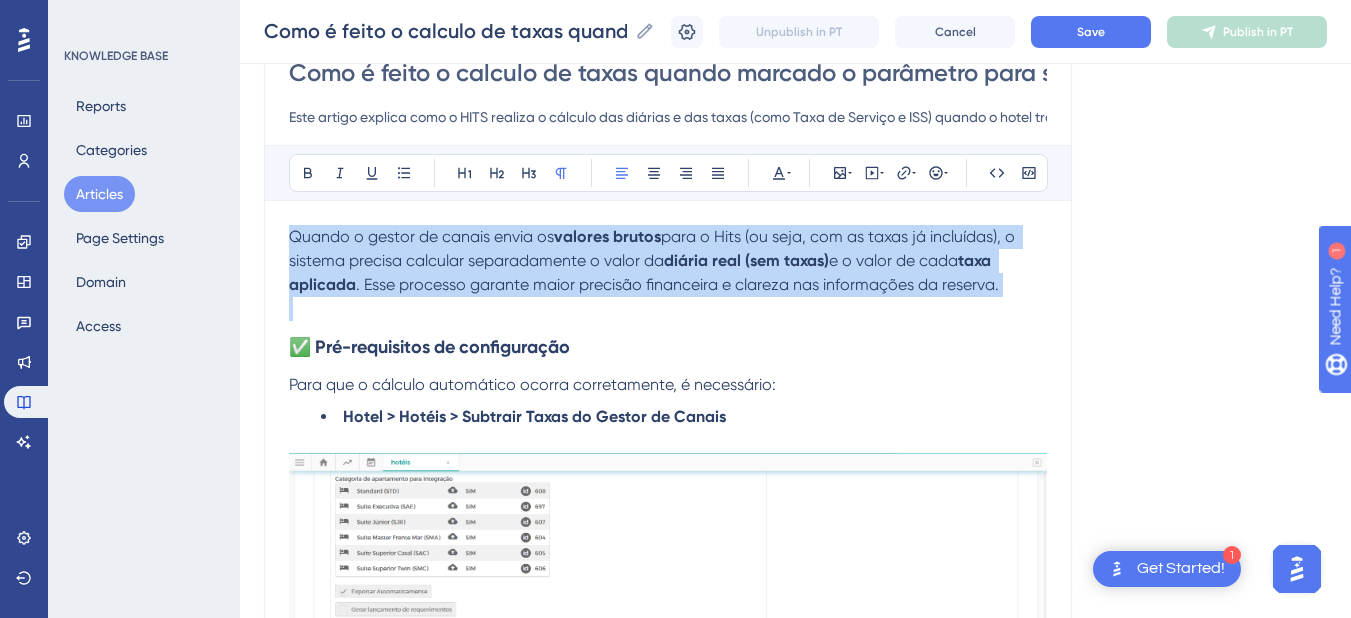 click on "para o Hits (ou seja, com as taxas já incluídas), o sistema precisa calcular separadamente o valor da" at bounding box center [654, 248] 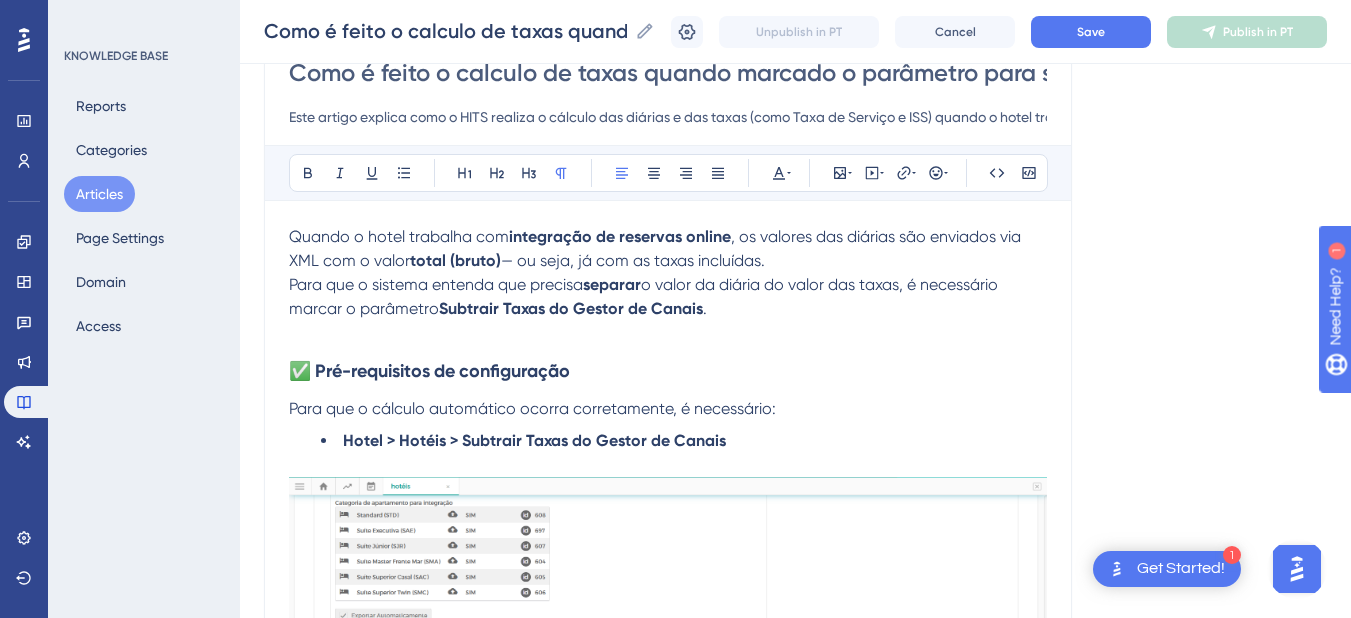 click on "Quando o hotel trabalha com  integração de reservas online , os valores das diárias são enviados via XML com o valor  total (bruto)  — ou seja, já com as taxas incluídas." at bounding box center [668, 249] 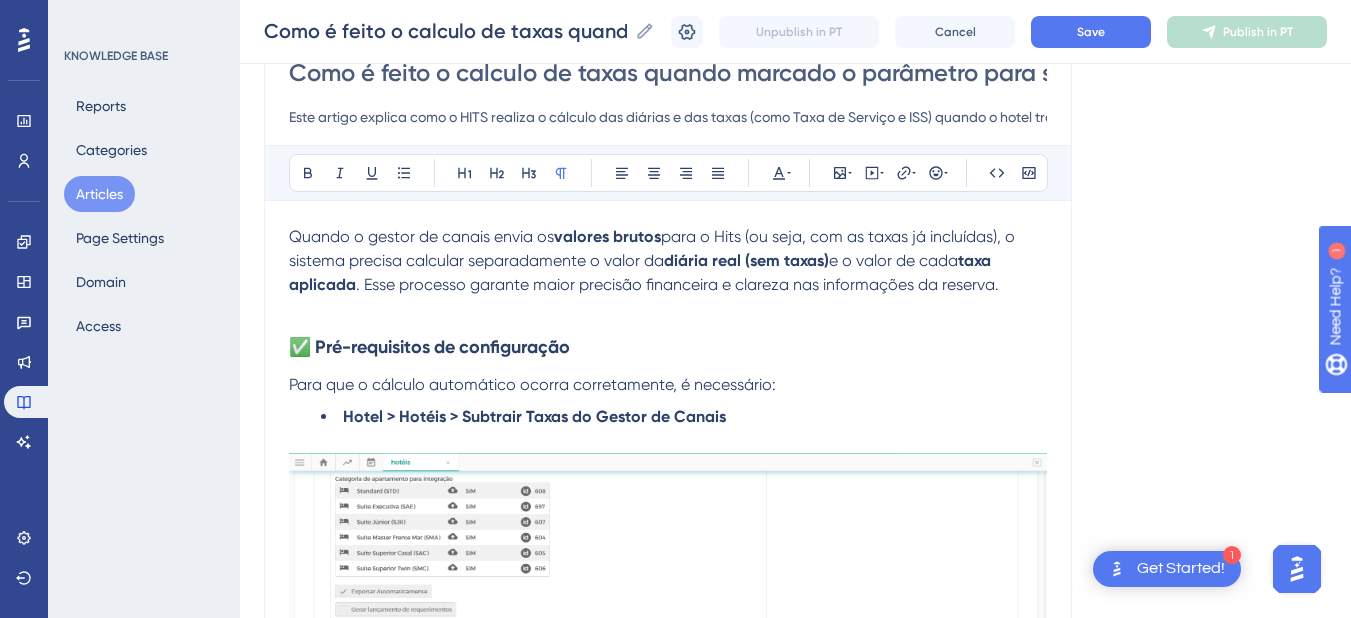 click at bounding box center [668, 309] 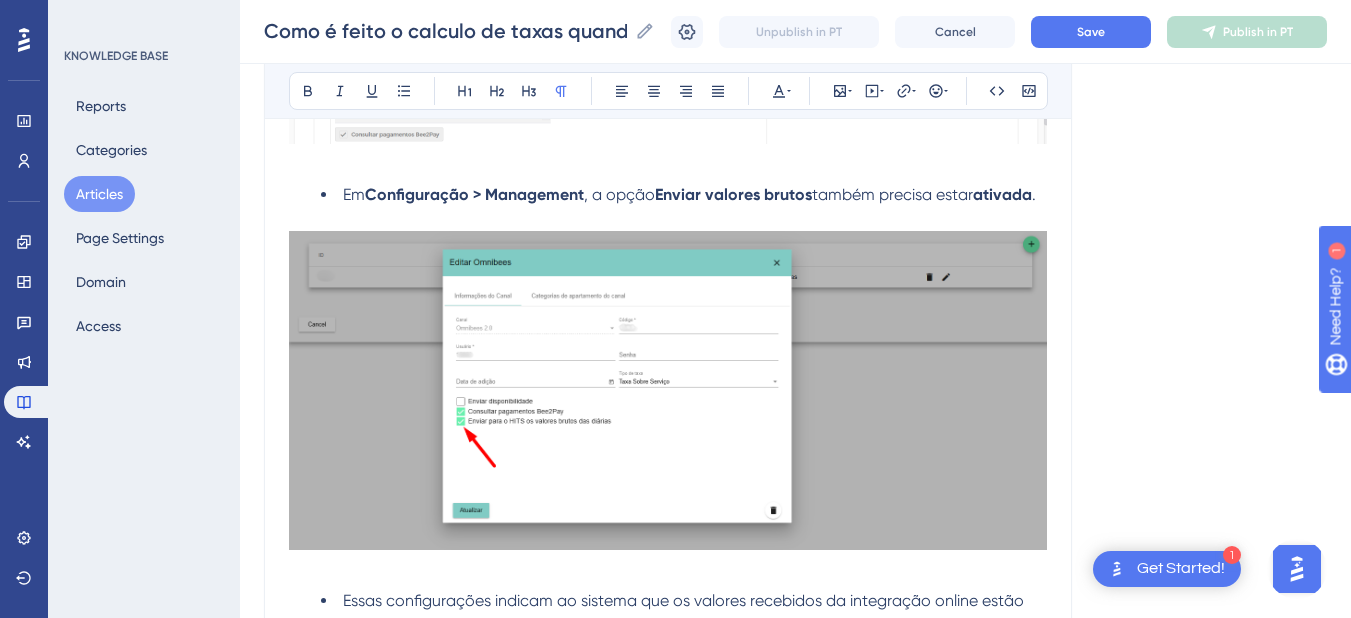 scroll, scrollTop: 1200, scrollLeft: 0, axis: vertical 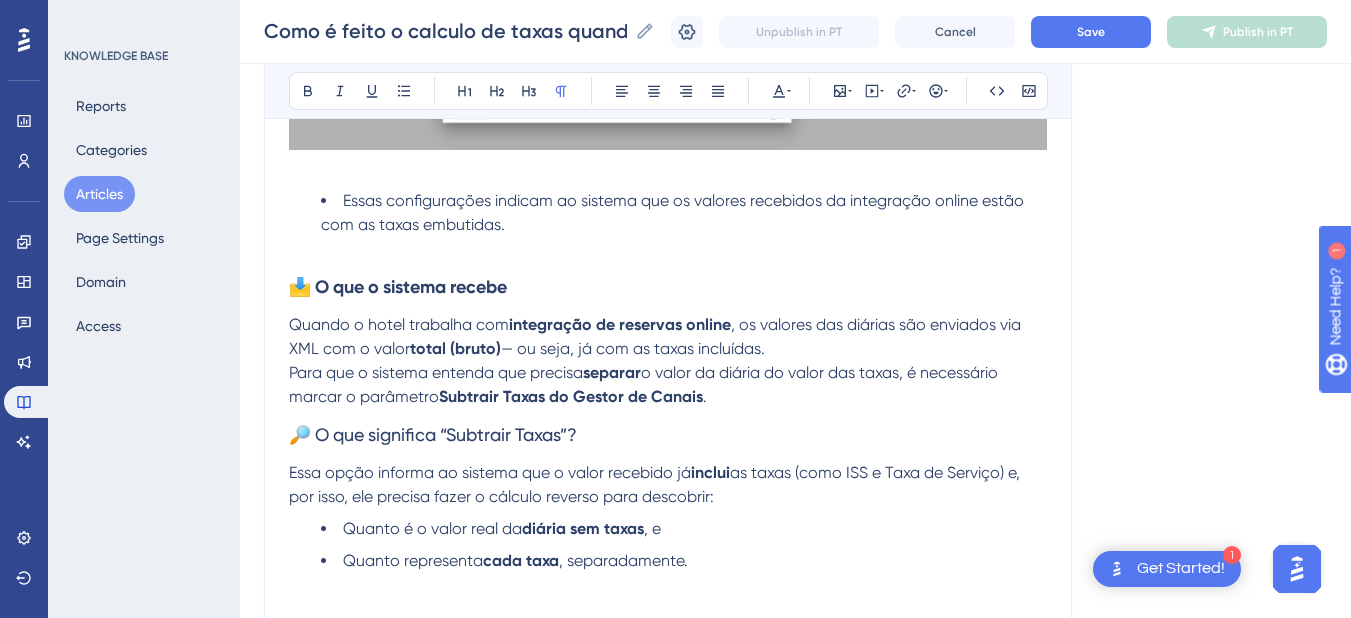 click on "Para que o sistema entenda que precisa" at bounding box center [436, 372] 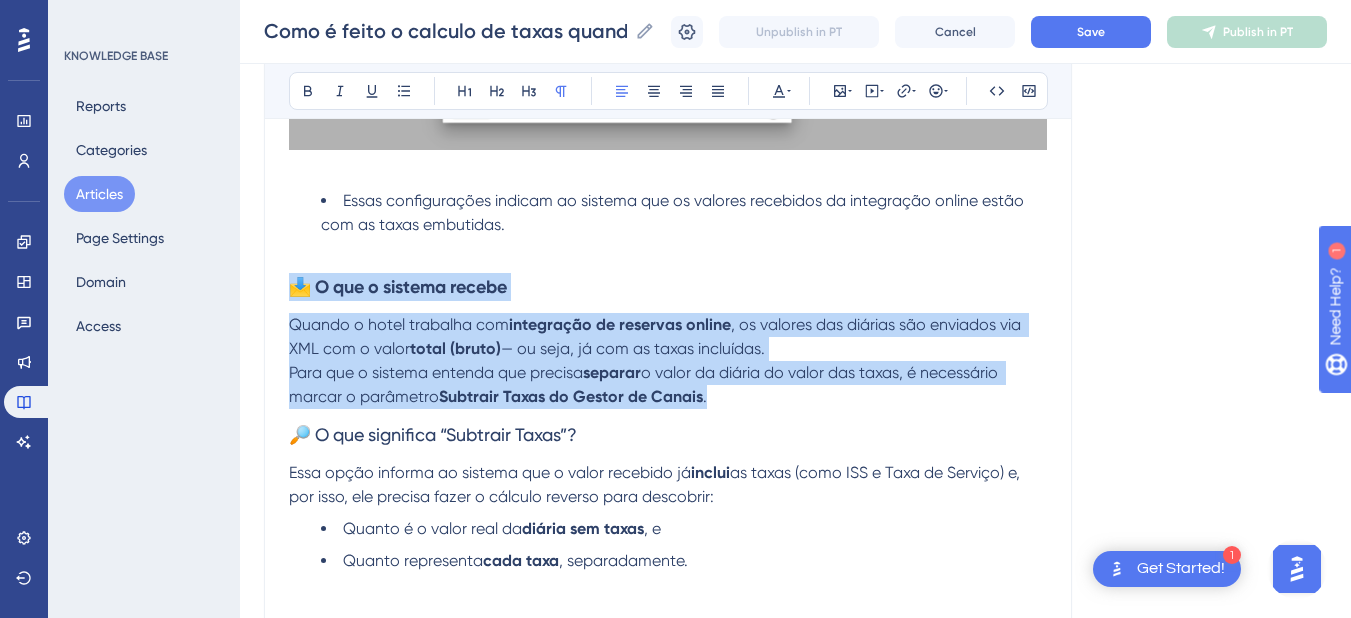 drag, startPoint x: 740, startPoint y: 398, endPoint x: 271, endPoint y: 288, distance: 481.7271 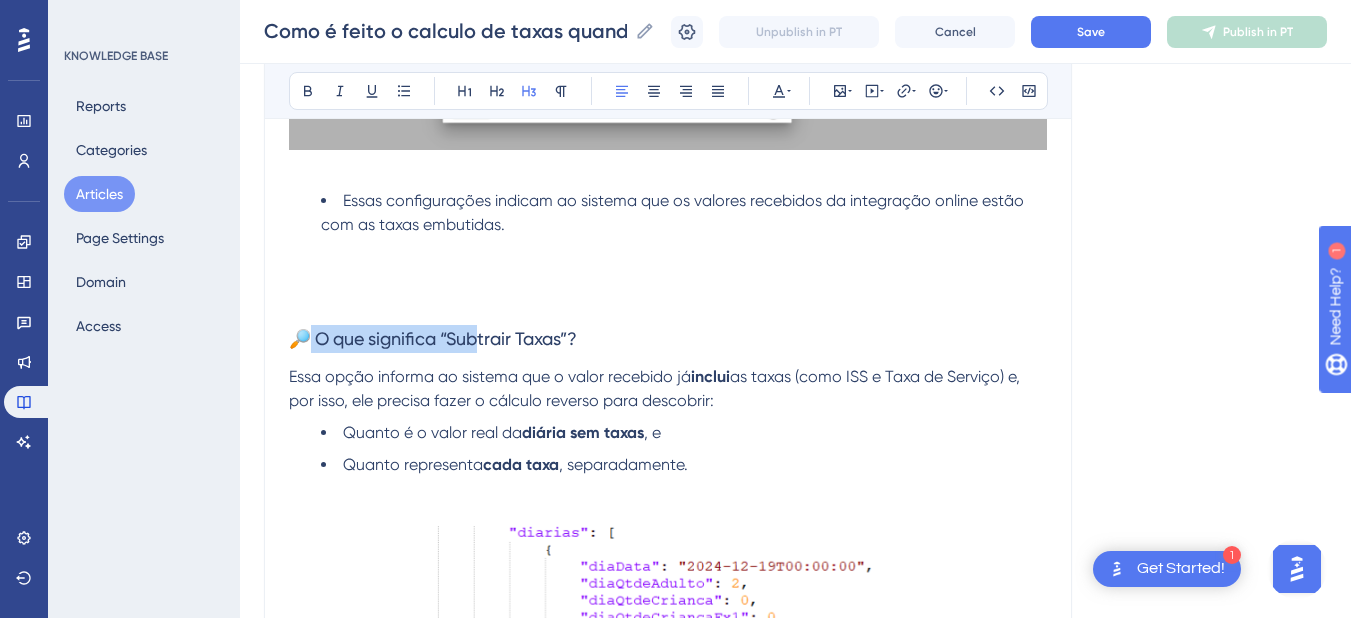 drag, startPoint x: 302, startPoint y: 336, endPoint x: 480, endPoint y: 363, distance: 180.0361 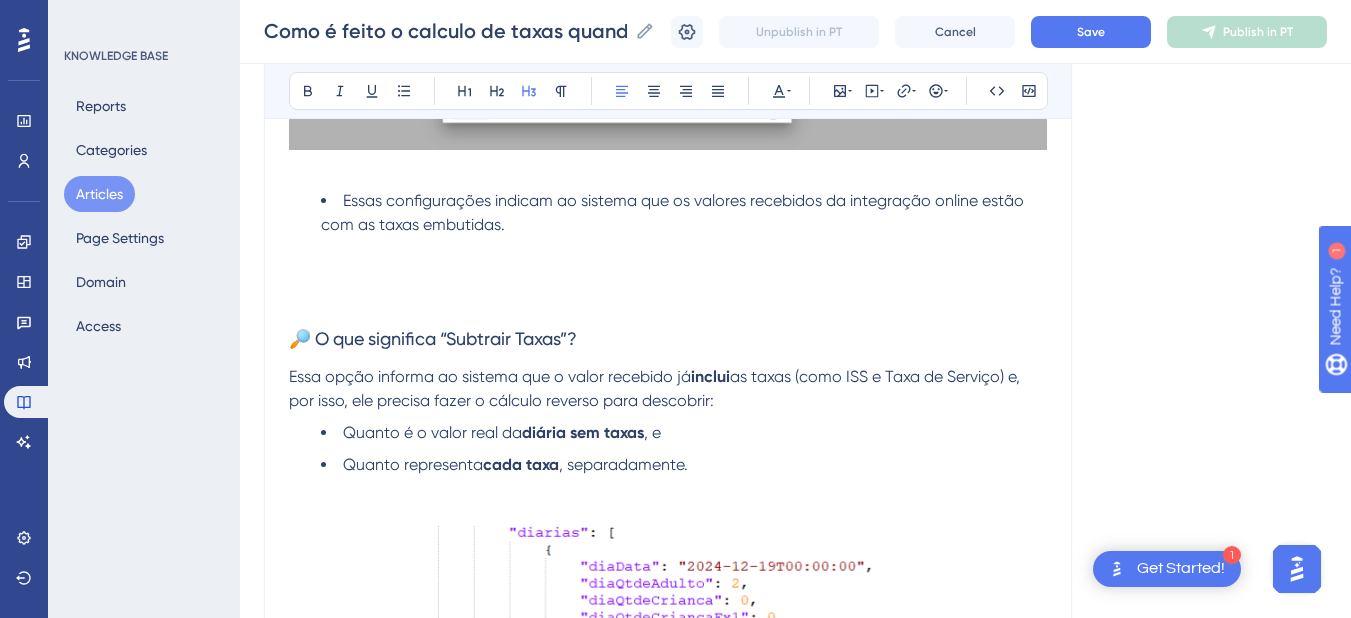 click on "Quanto é o valor real da  diária sem taxas , e" at bounding box center [684, 433] 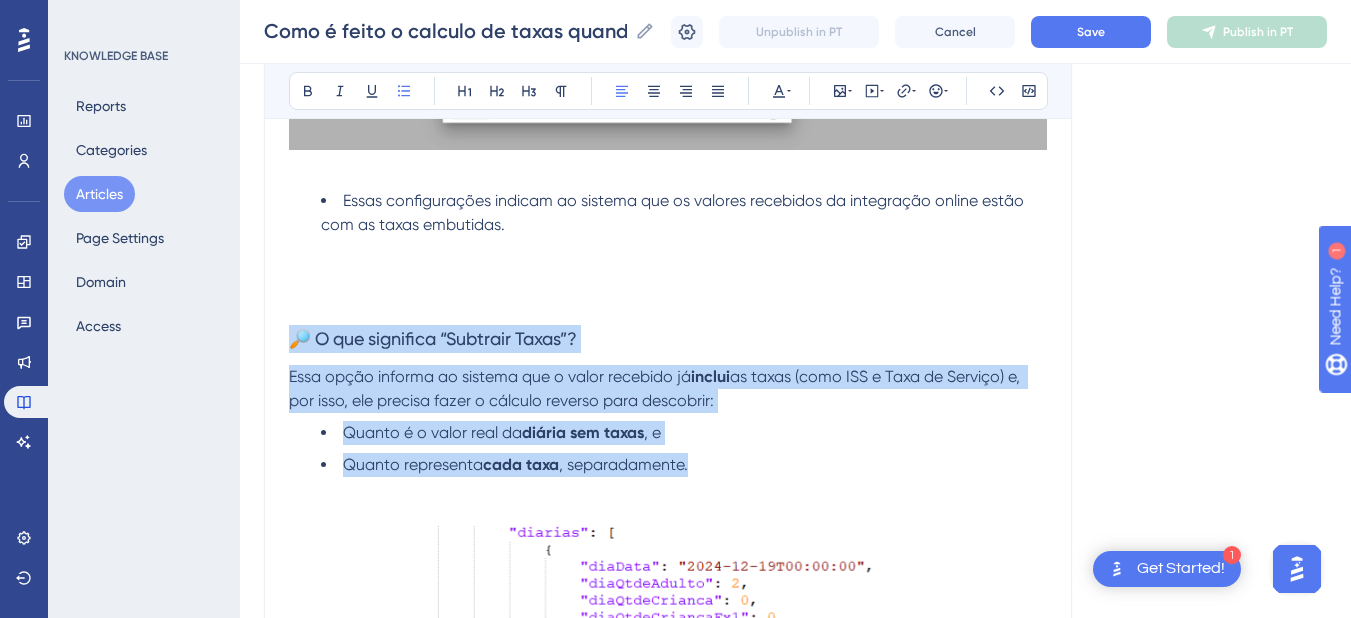 drag, startPoint x: 714, startPoint y: 468, endPoint x: 242, endPoint y: 336, distance: 490.1102 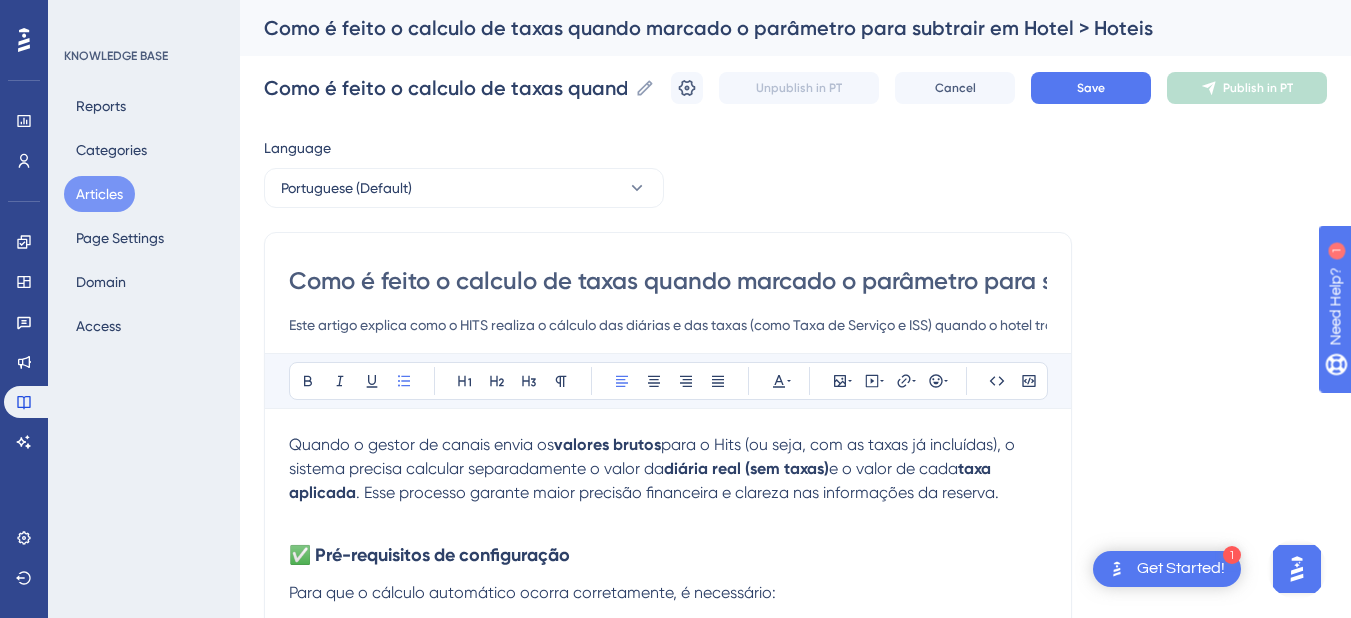 scroll, scrollTop: 200, scrollLeft: 0, axis: vertical 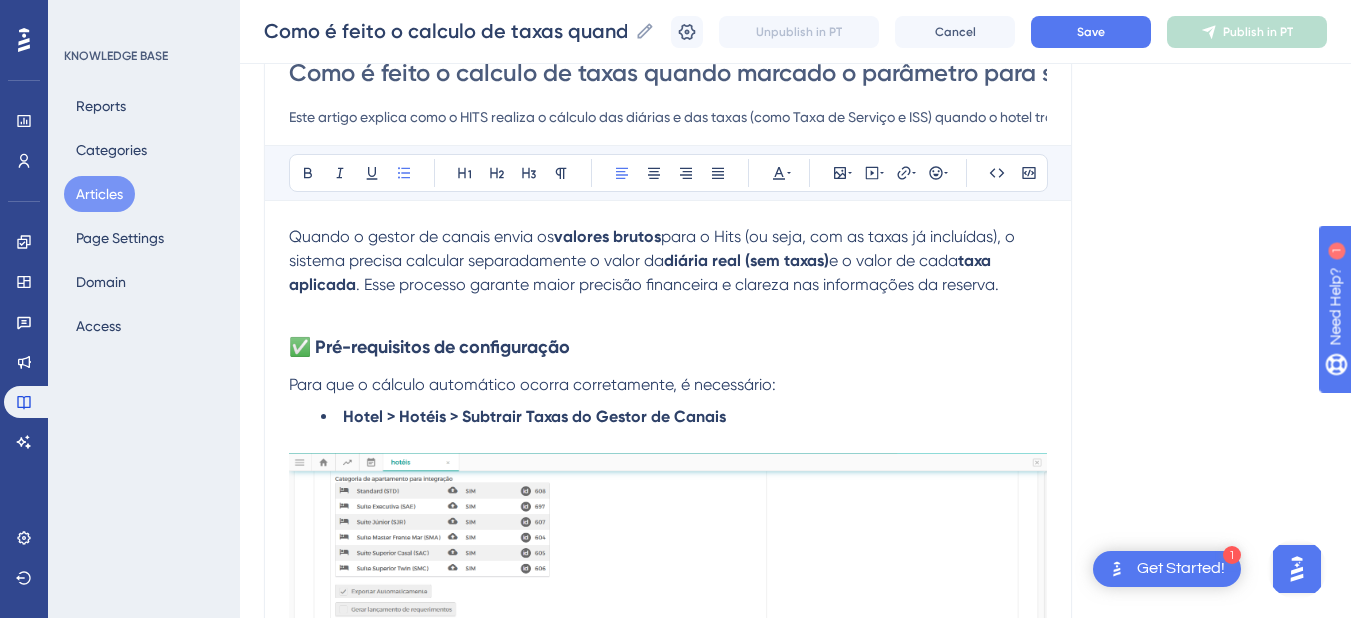 click at bounding box center (668, 309) 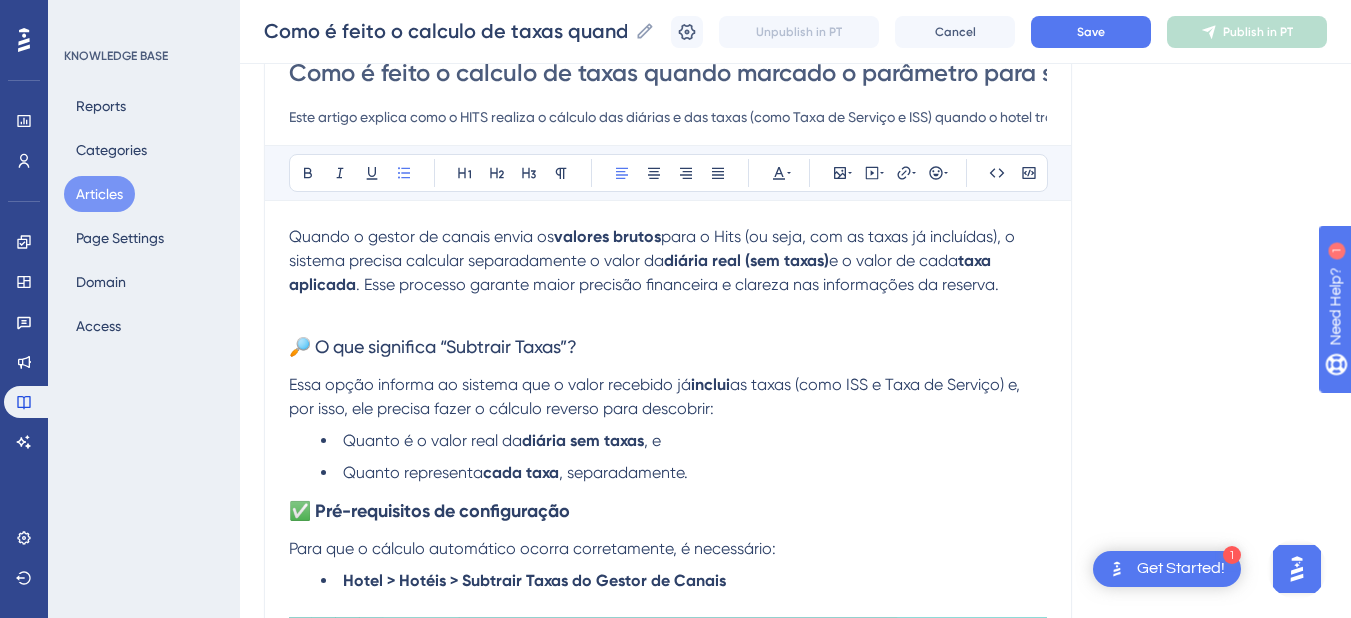 click on "🔎 O que significa “Subtrair Taxas”?" at bounding box center [433, 346] 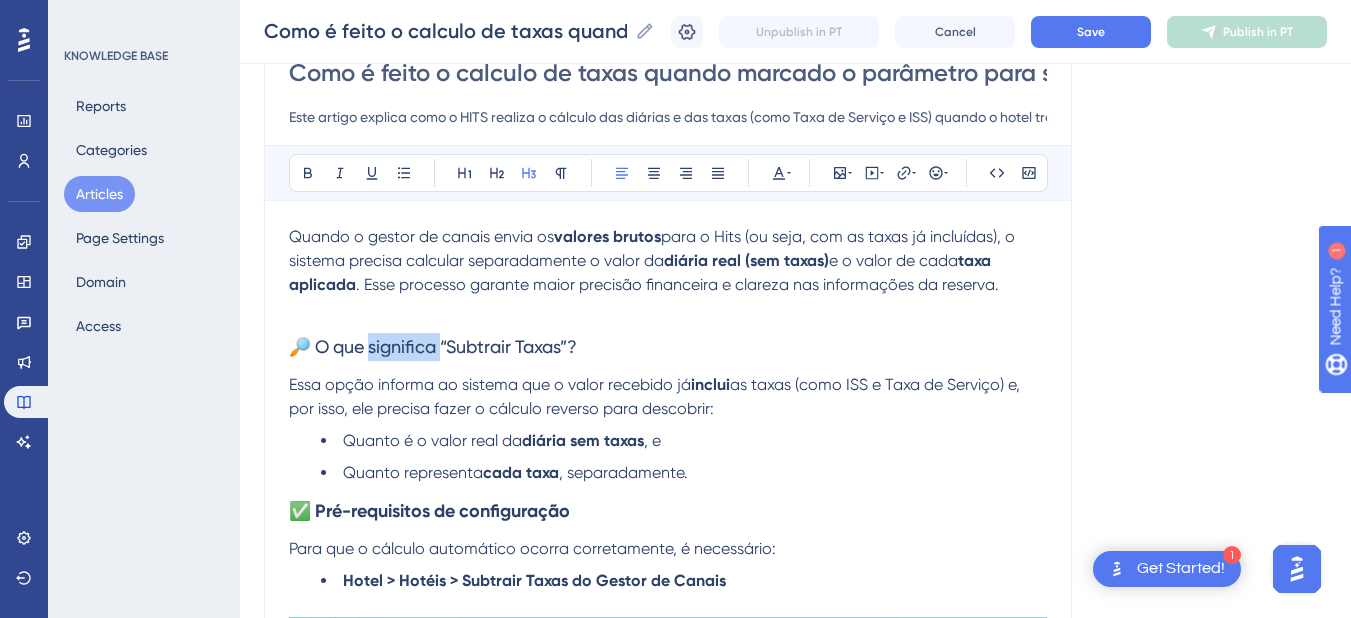 click on "🔎 O que significa “Subtrair Taxas”?" at bounding box center [433, 346] 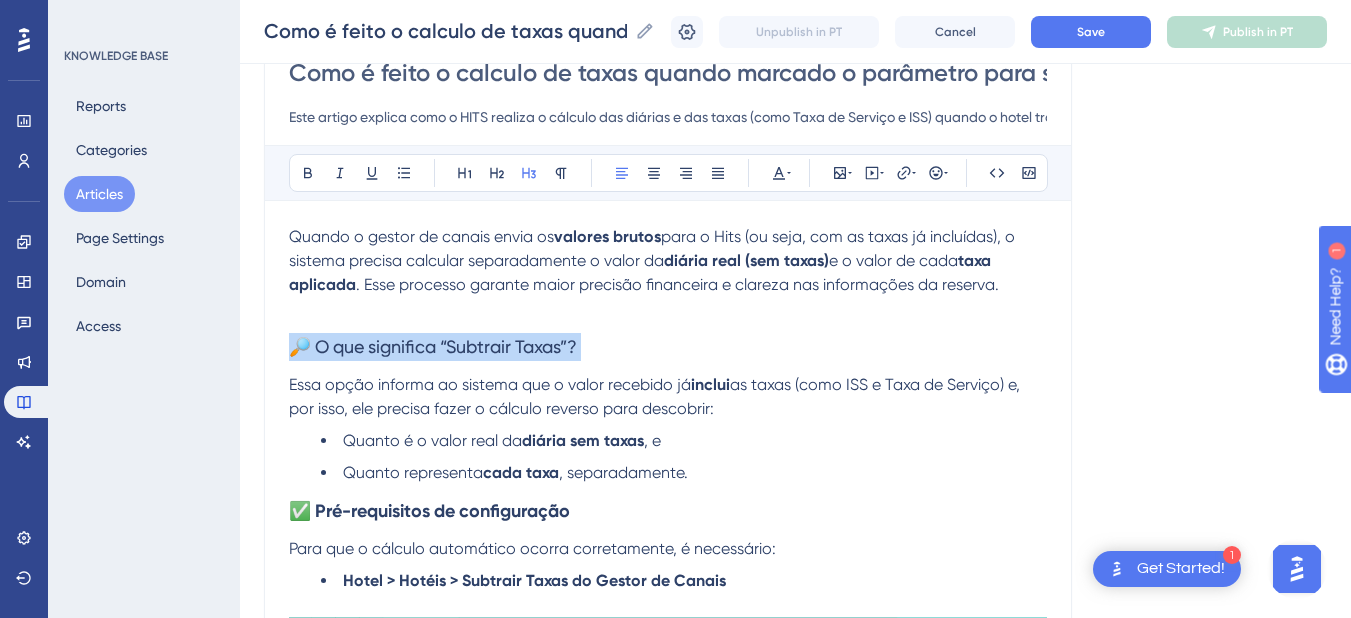 click on "🔎 O que significa “Subtrair Taxas”?" at bounding box center [433, 346] 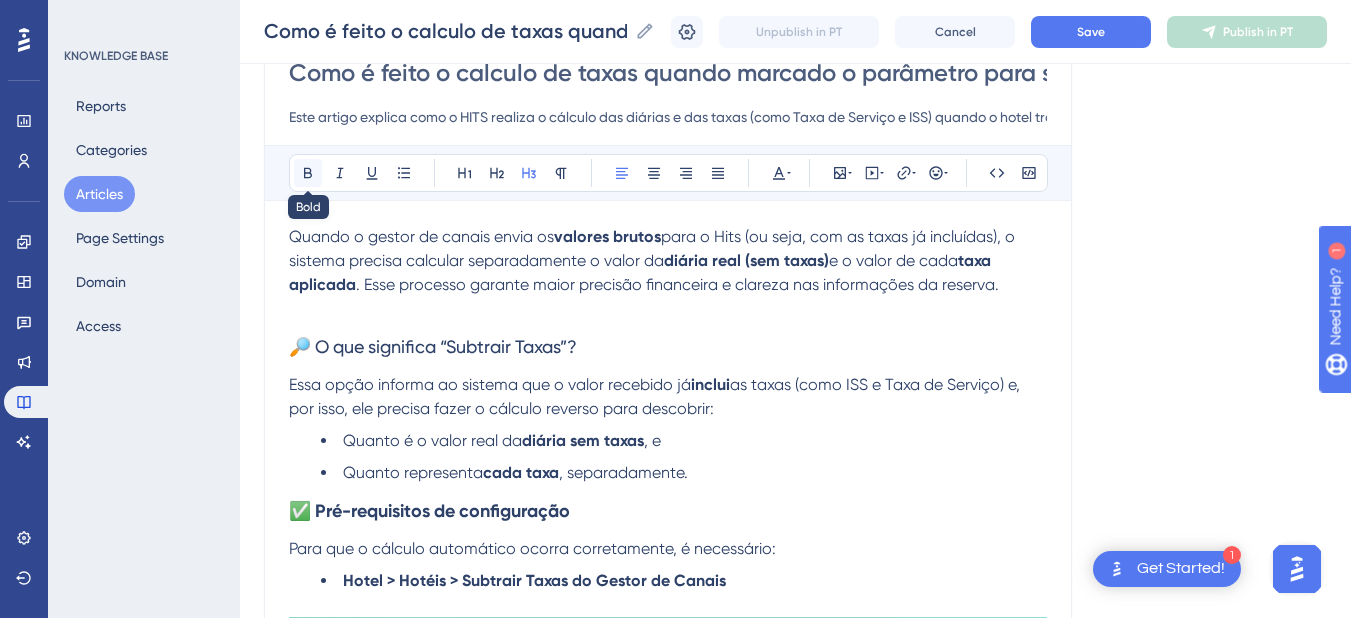 click 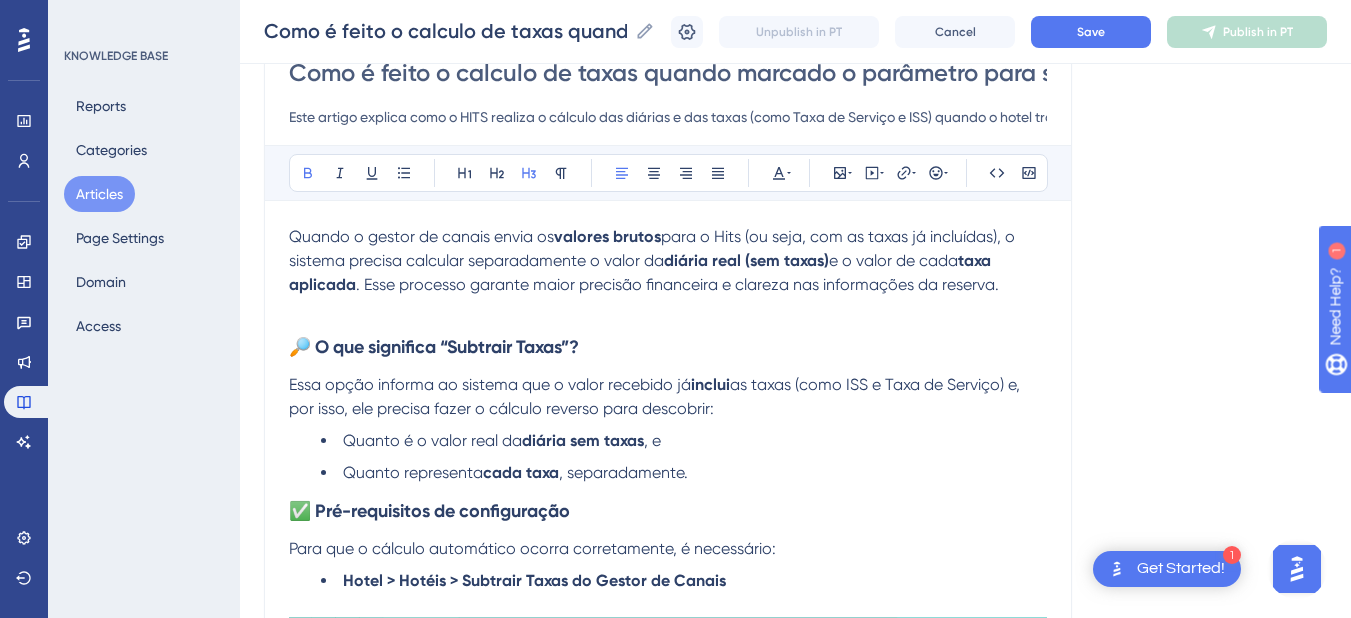 click on "🔎 O que significa “Subtrair Taxas”?" at bounding box center (434, 347) 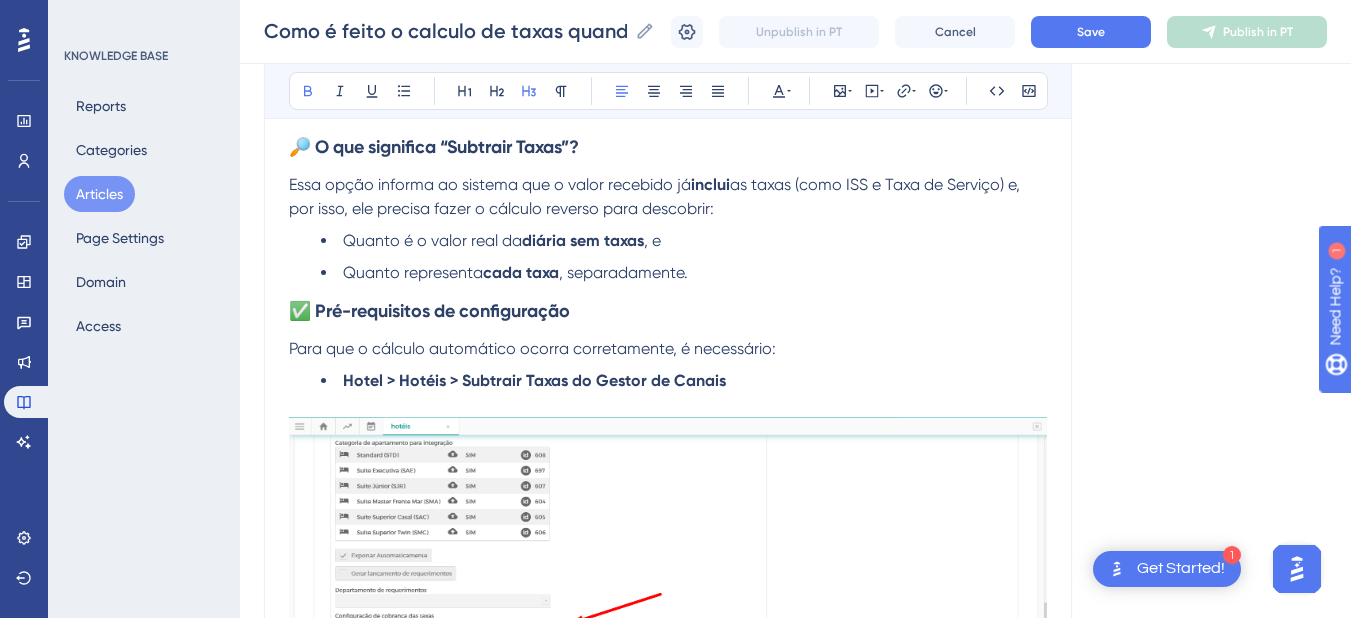 click on "✅ Pré-requisitos de configuração" at bounding box center [429, 311] 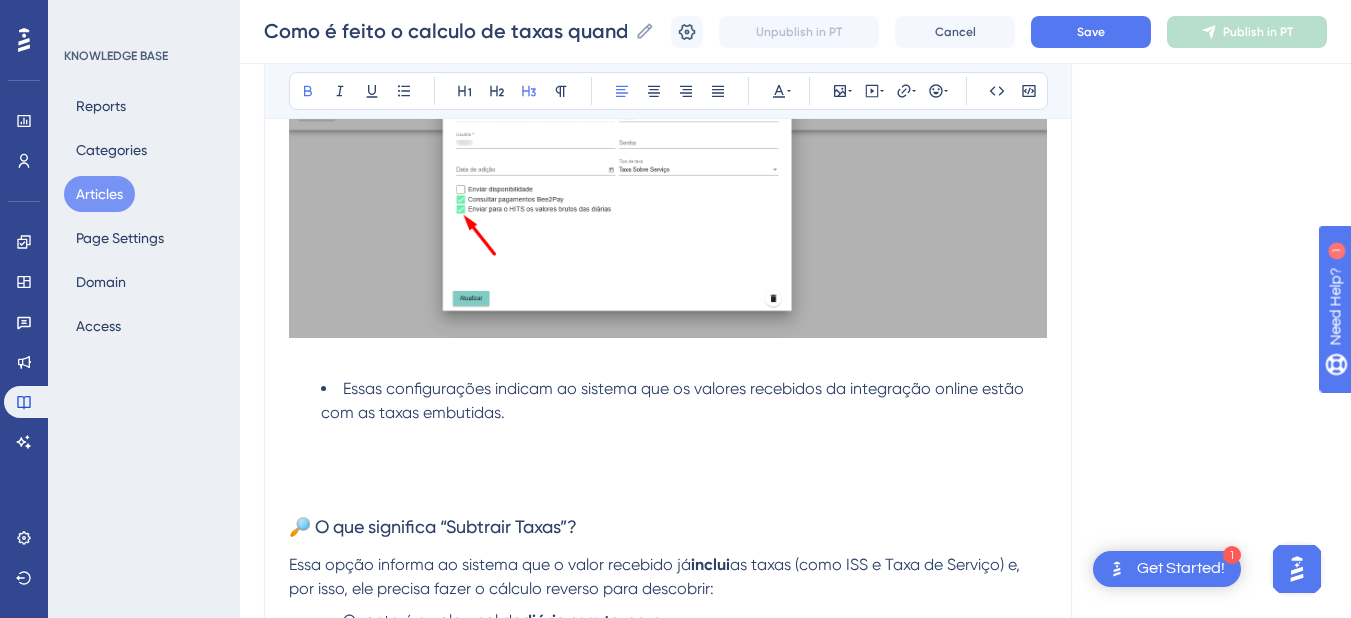 scroll, scrollTop: 1400, scrollLeft: 0, axis: vertical 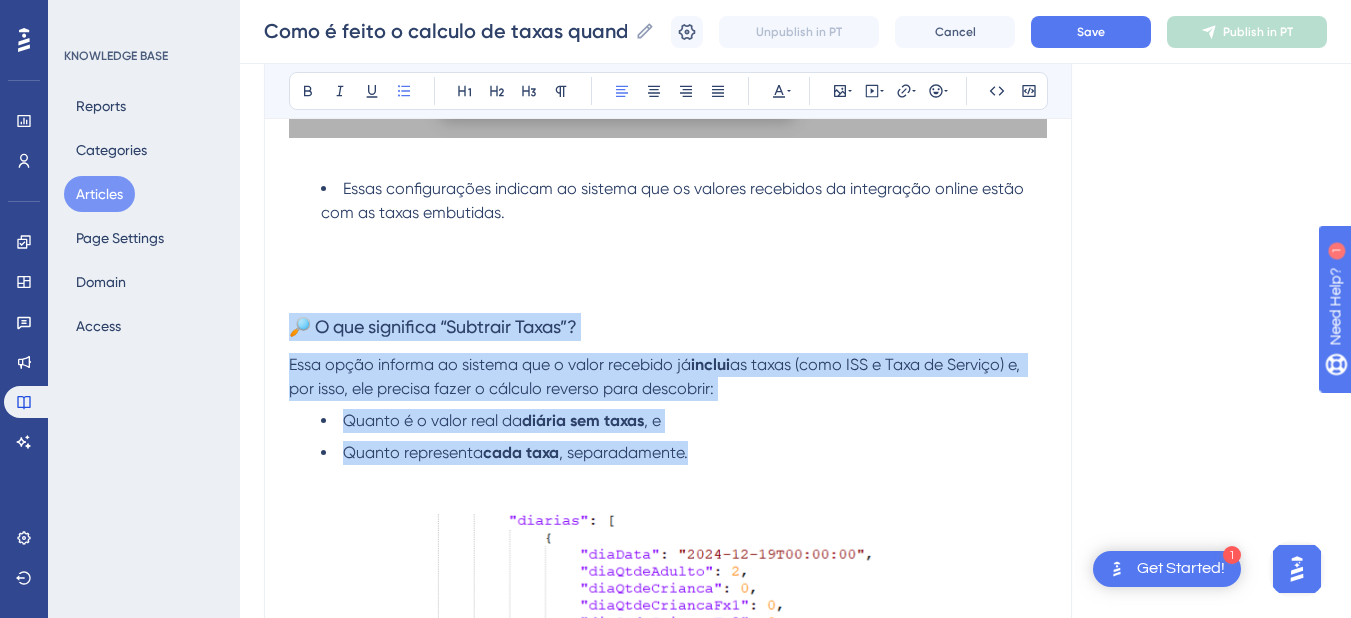drag, startPoint x: 719, startPoint y: 447, endPoint x: 276, endPoint y: 313, distance: 462.82285 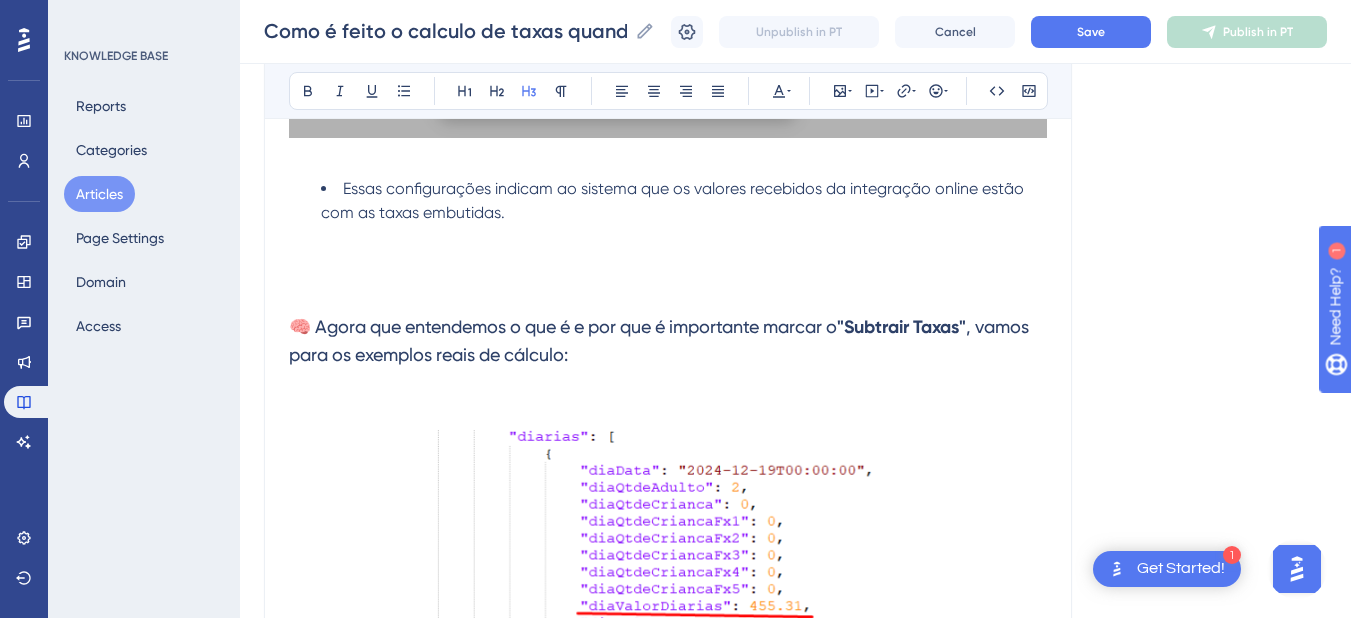 click at bounding box center [668, 275] 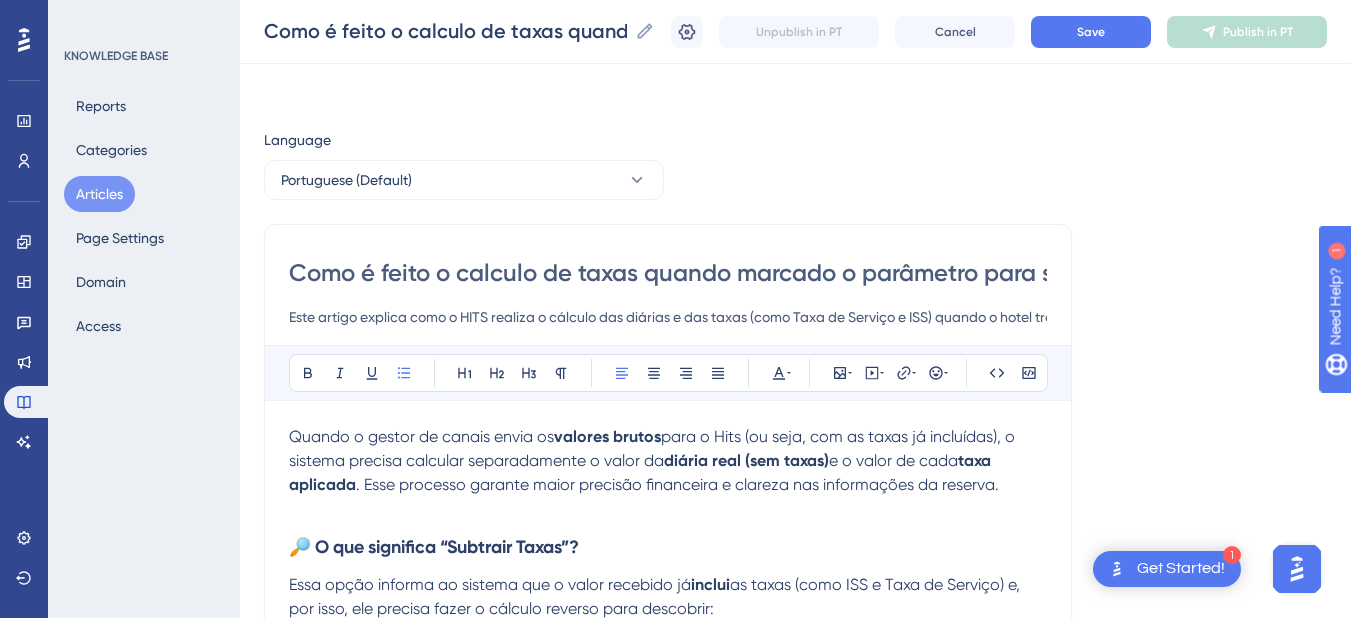 scroll, scrollTop: 400, scrollLeft: 0, axis: vertical 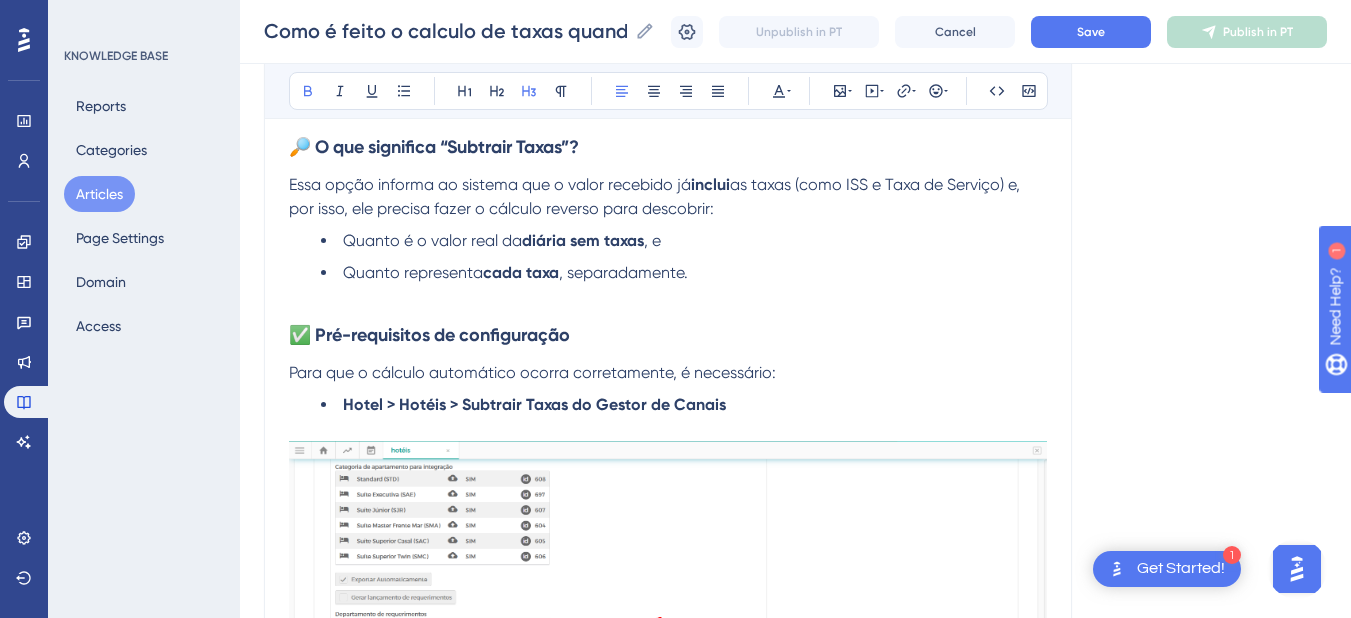 click on "🔎 O que significa “Subtrair Taxas”?" at bounding box center (434, 147) 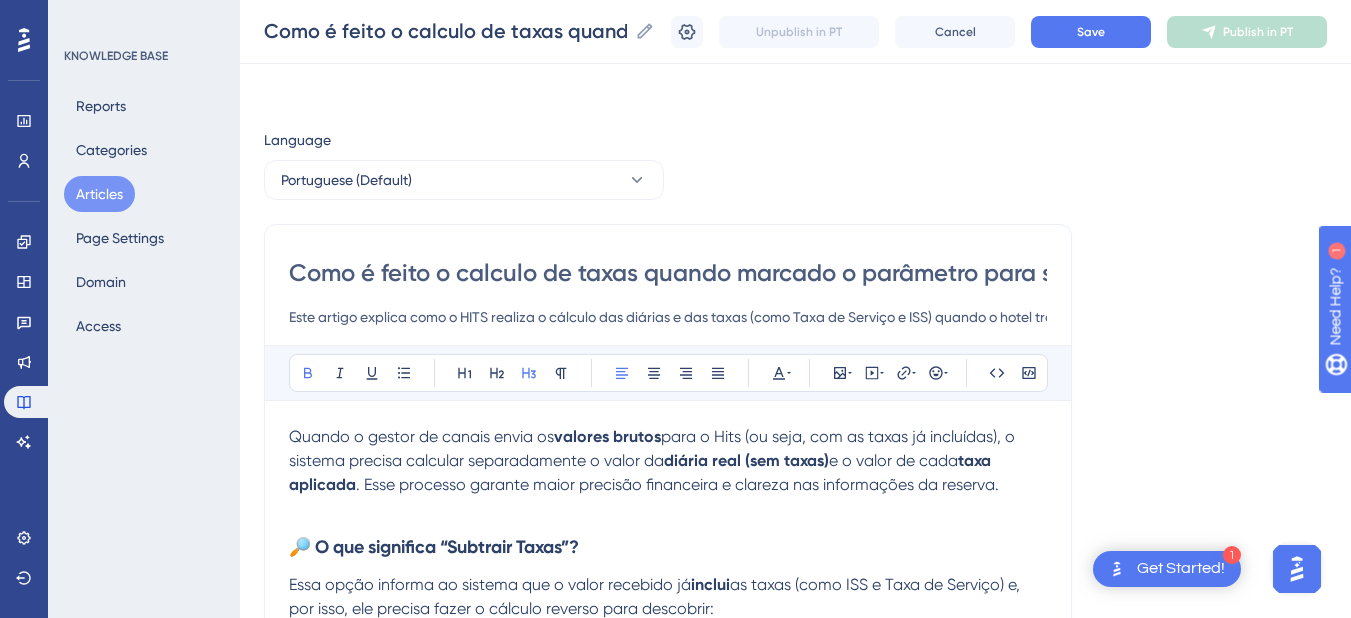 scroll, scrollTop: 400, scrollLeft: 0, axis: vertical 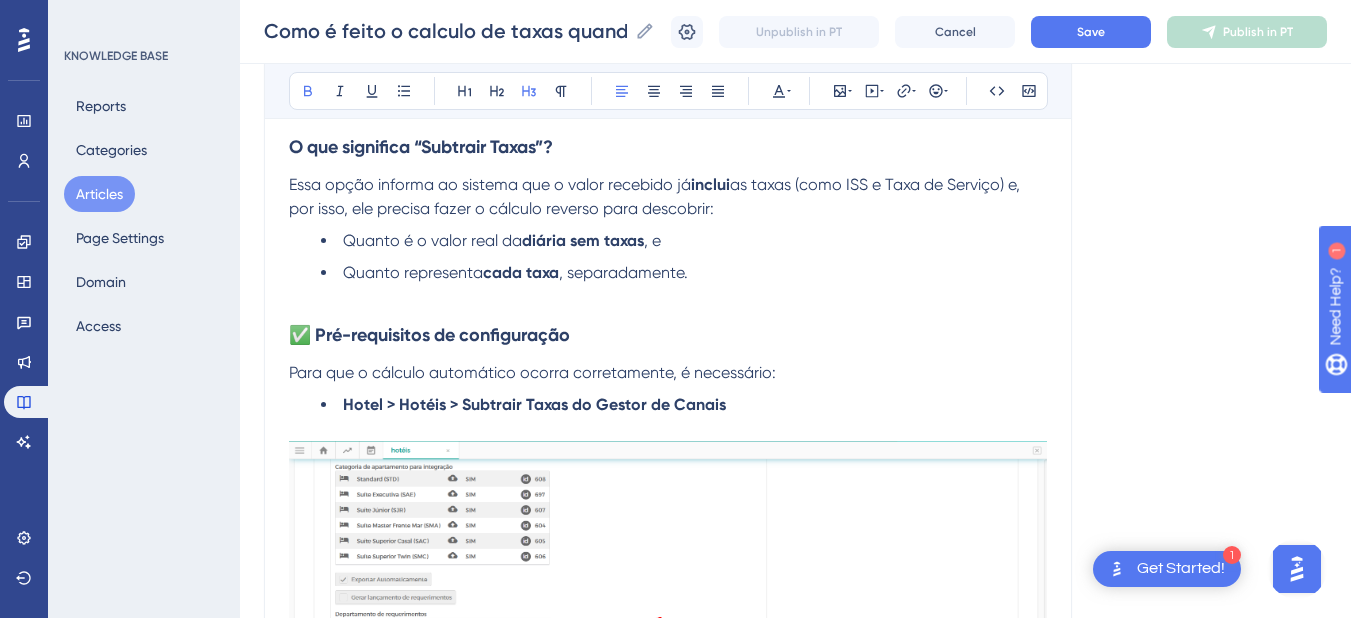 click on "✅ Pré-requisitos de configuração" at bounding box center (429, 335) 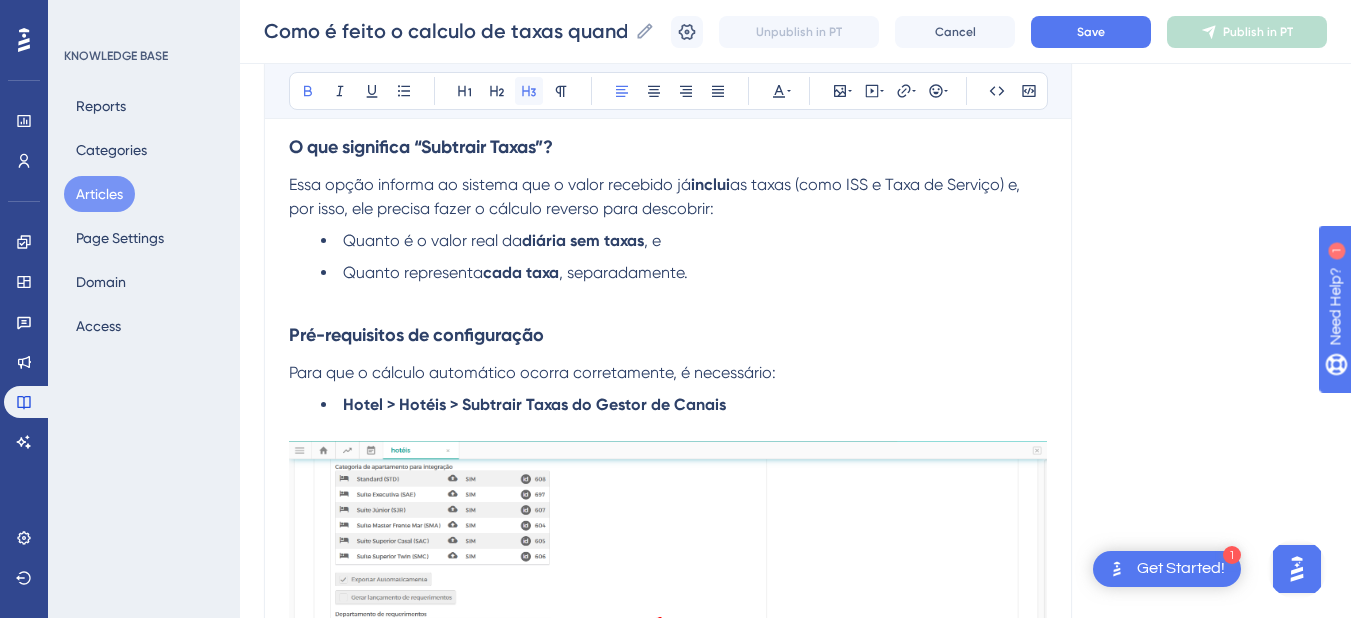 click at bounding box center (529, 91) 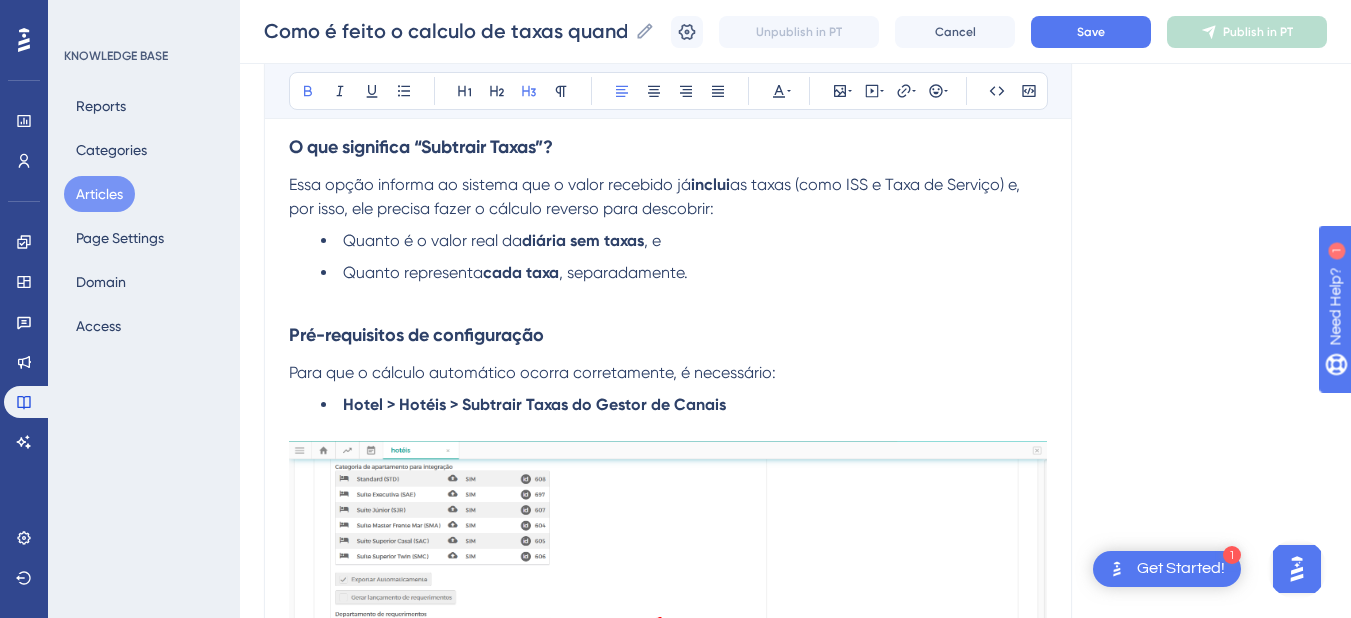 click on "Pré-requisitos de configuração" at bounding box center (416, 335) 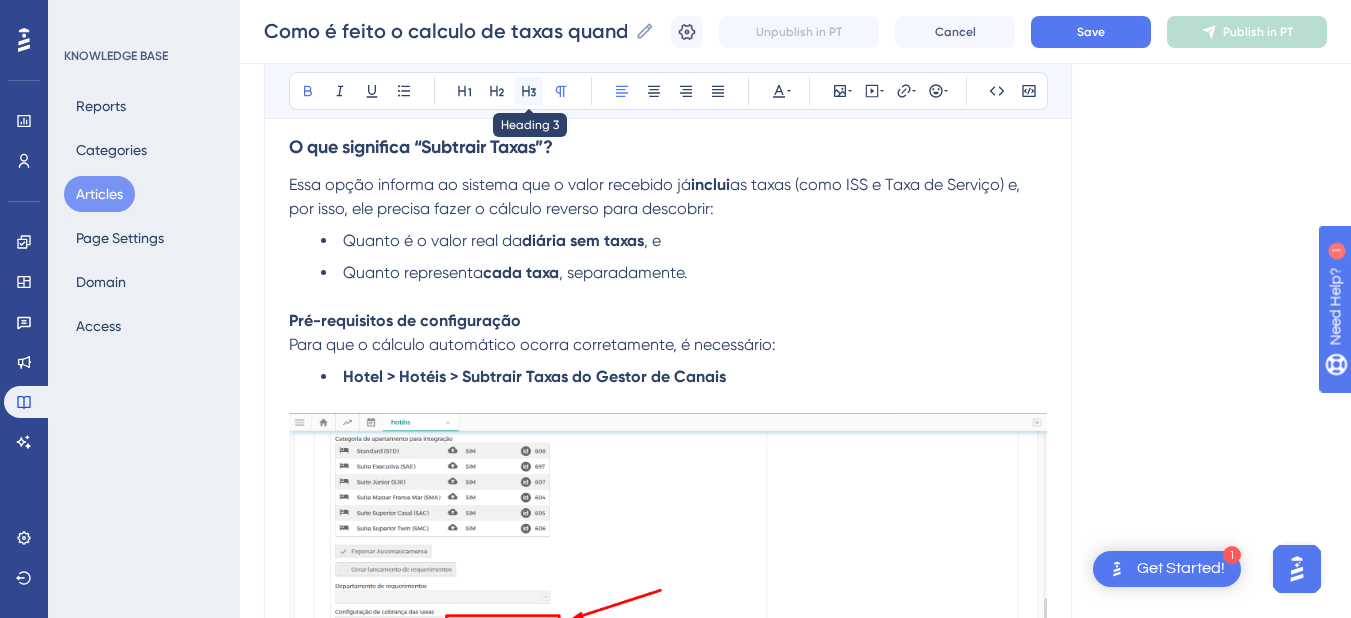 click 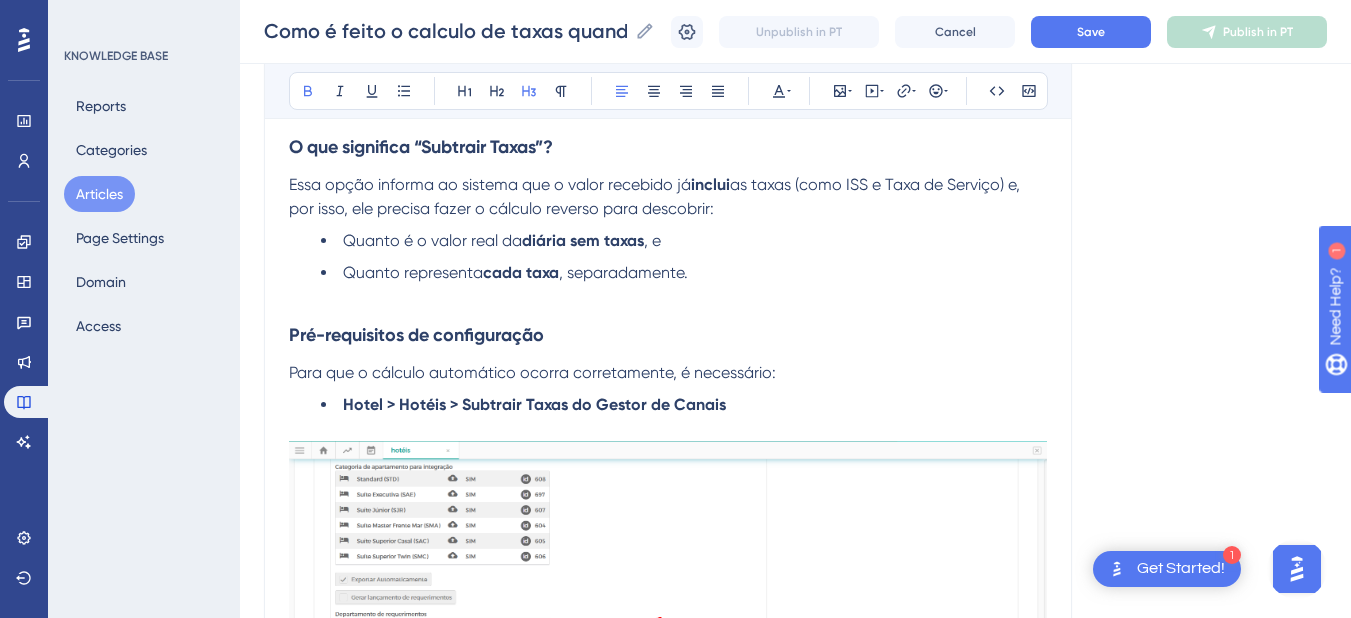 click on "Pré-requisitos de configuração" at bounding box center (668, 335) 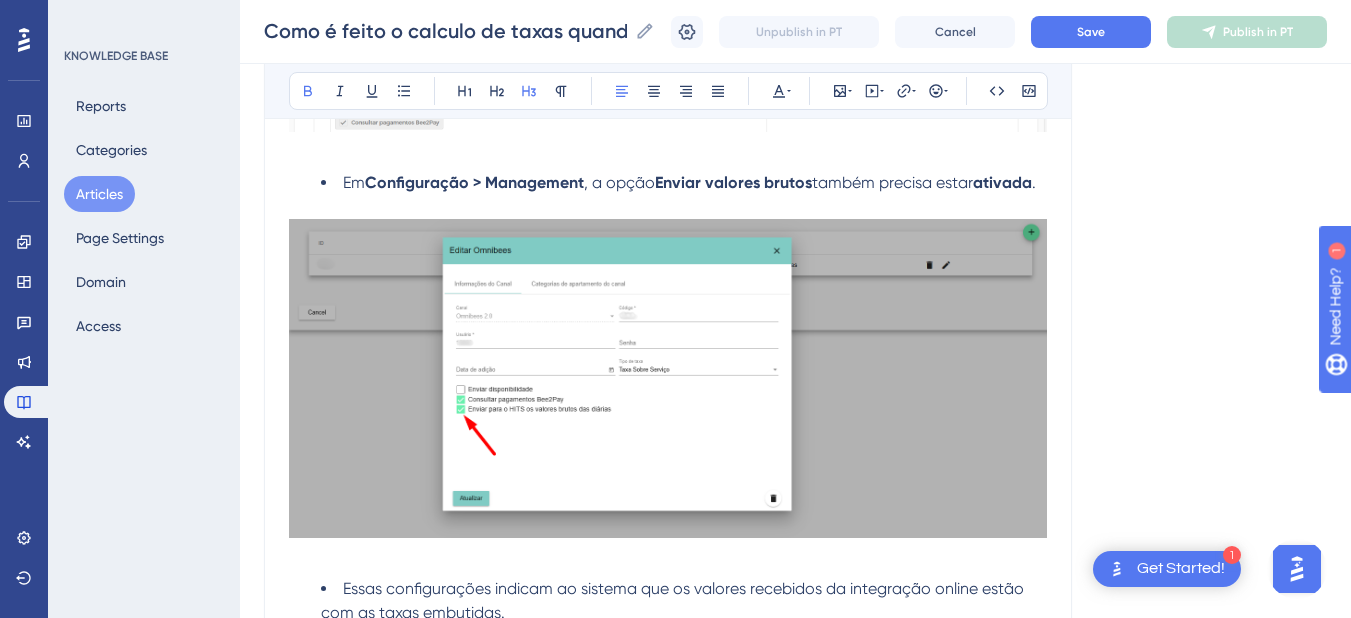 scroll, scrollTop: 1200, scrollLeft: 0, axis: vertical 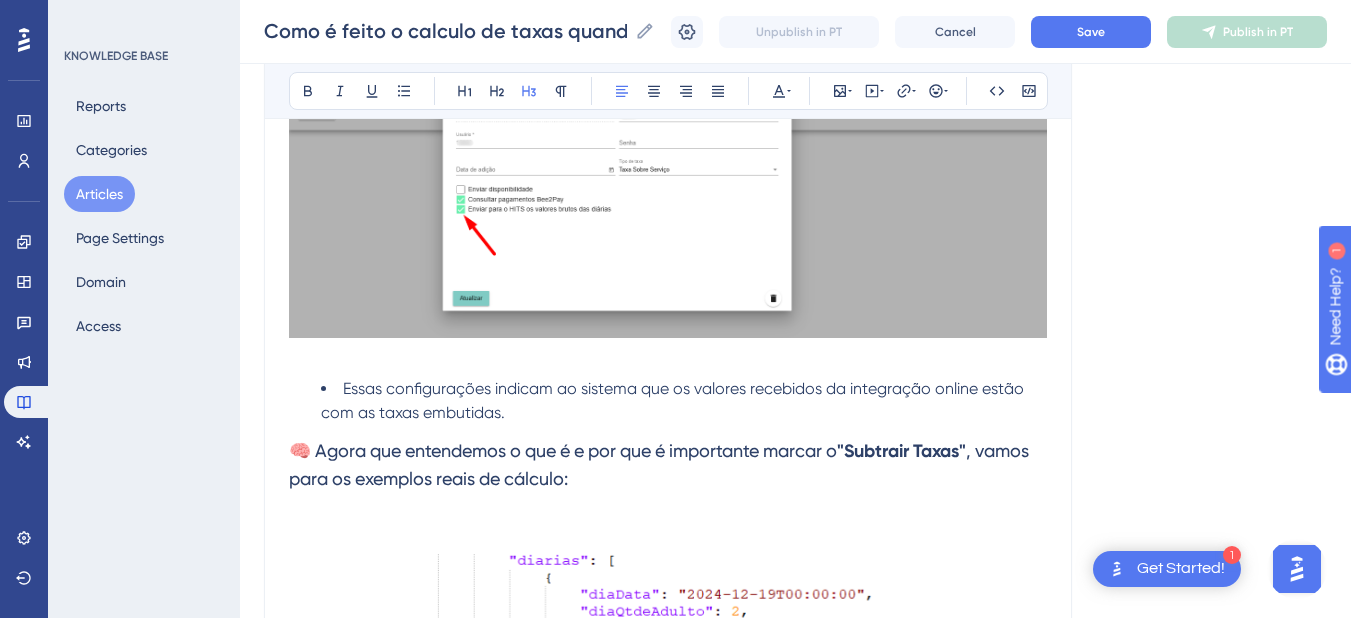click on "🧠 Agora que entendemos o que é e por que é importante marcar o  "Subtrair Taxas" , vamos para os exemplos reais de cálculo:" at bounding box center (668, 465) 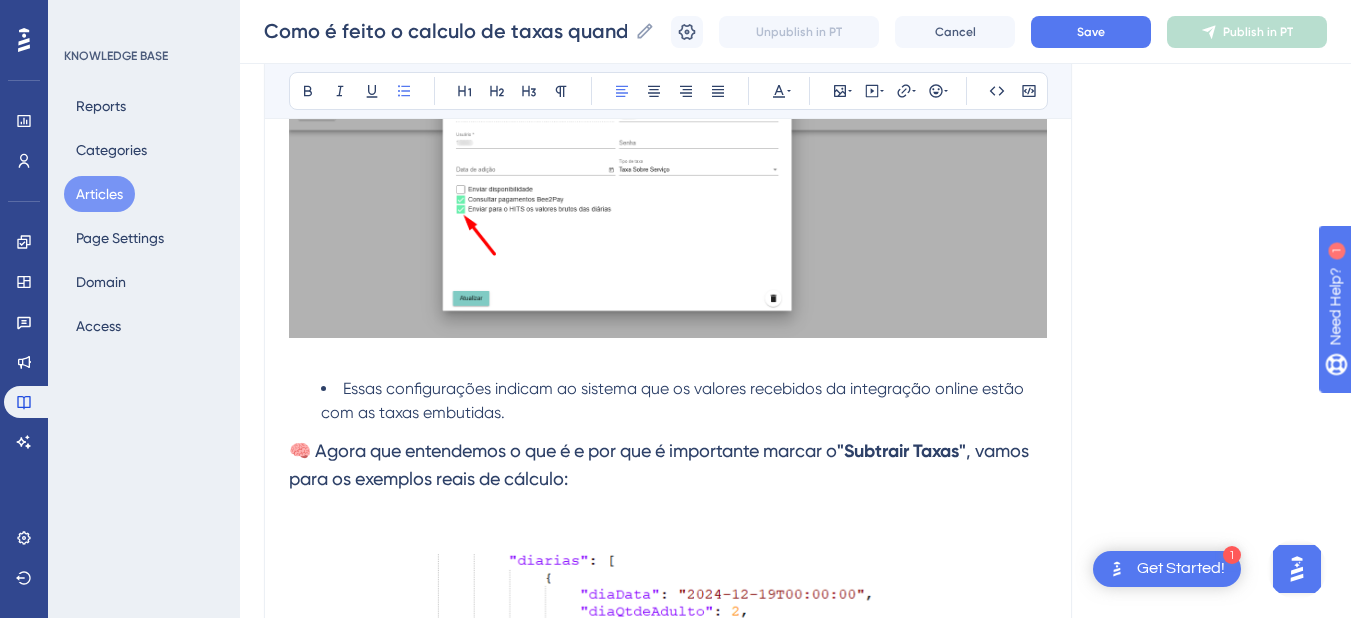 scroll, scrollTop: 1400, scrollLeft: 0, axis: vertical 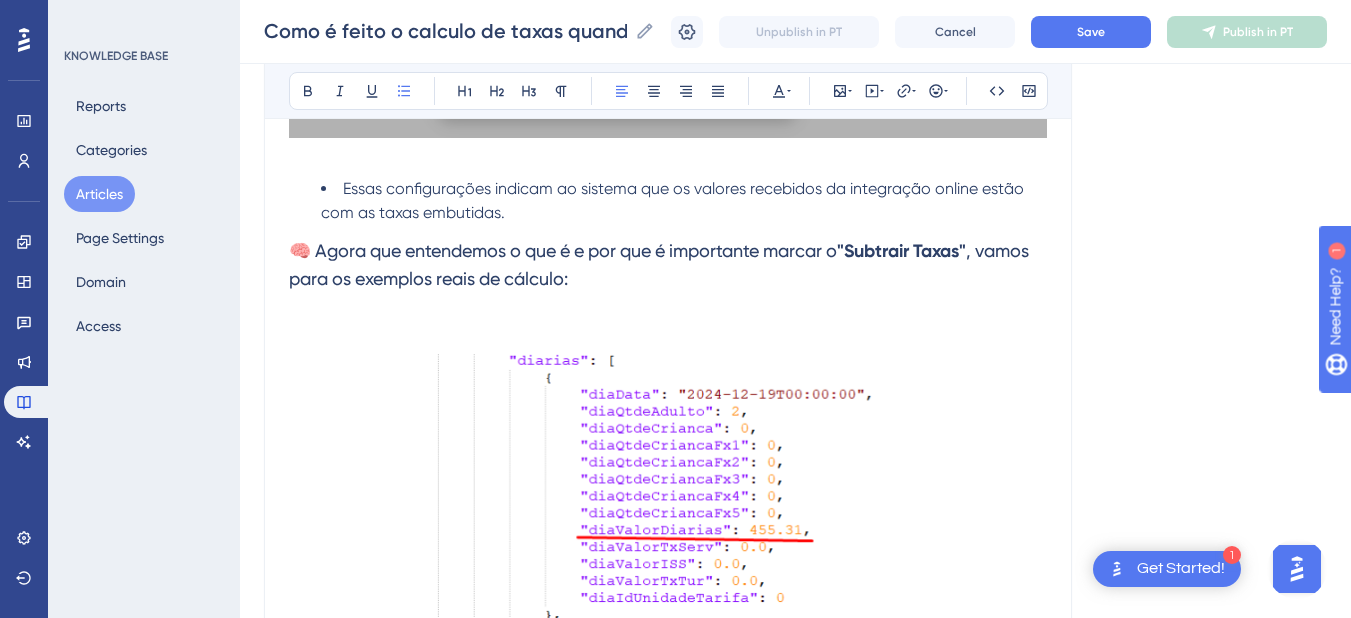 click on "🧠 Agora que entendemos o que é e por que é importante marcar o  "Subtrair Taxas" , vamos para os exemplos reais de cálculo:" at bounding box center (668, 265) 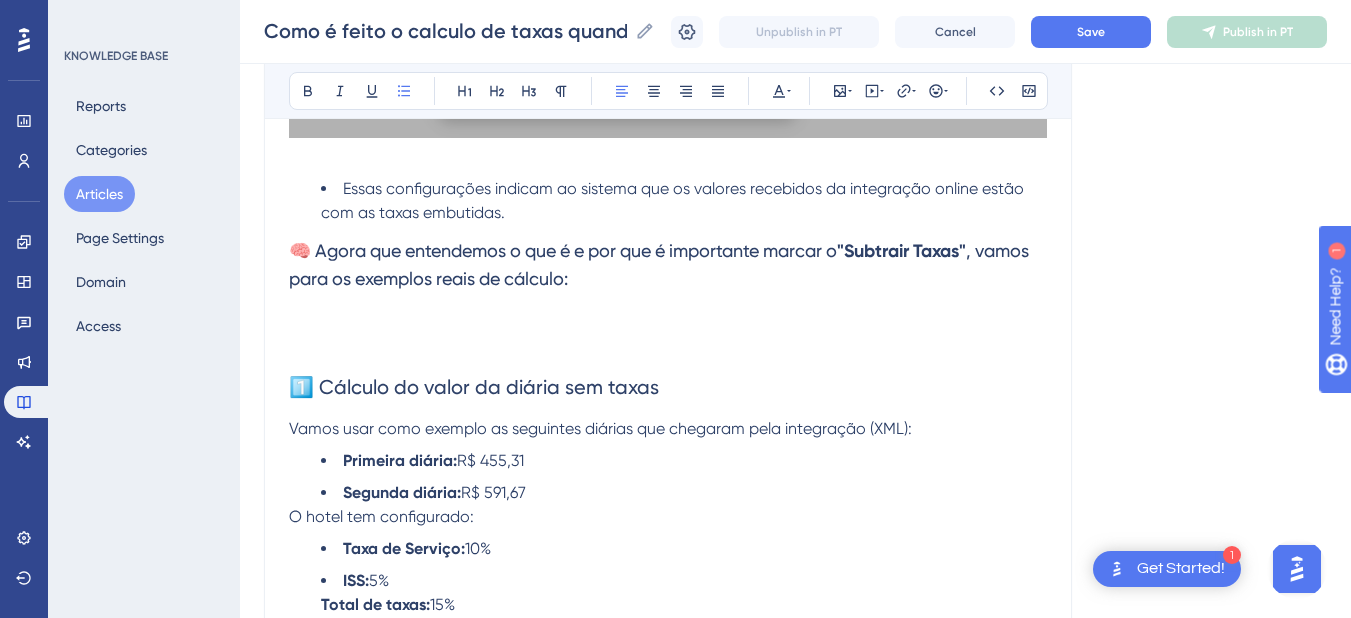 click at bounding box center [668, 331] 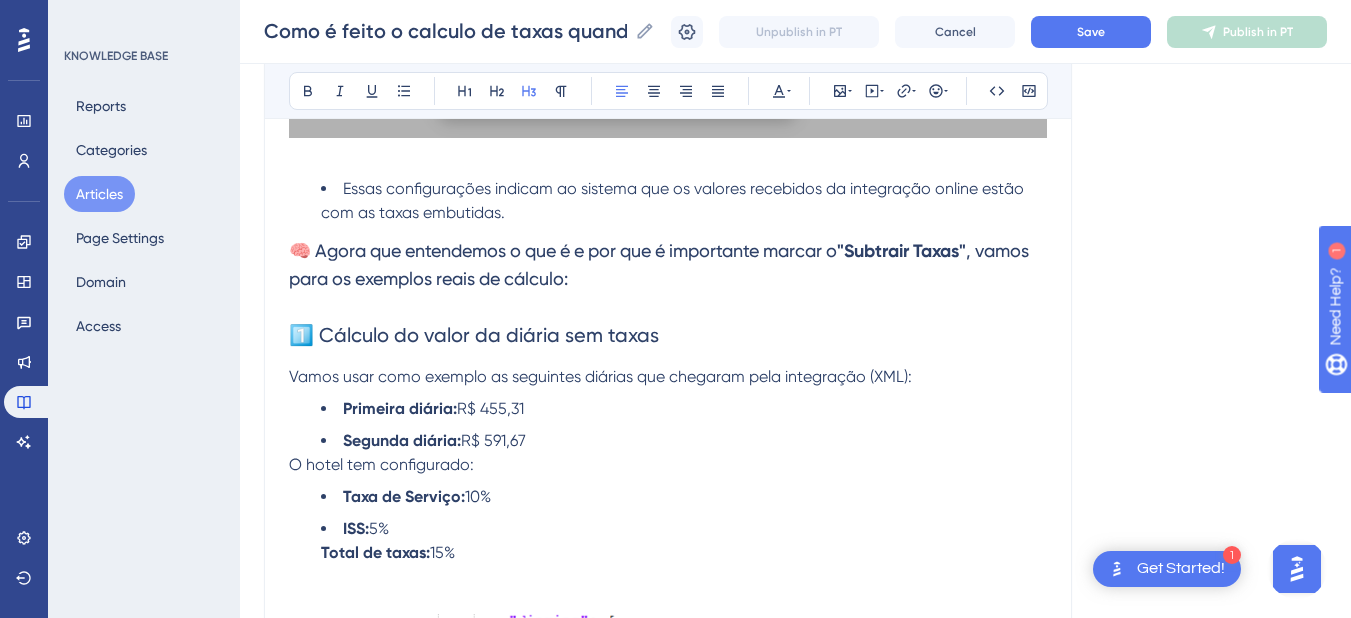 click on "1️⃣ Cálculo do valor da diária sem taxas" at bounding box center (474, 335) 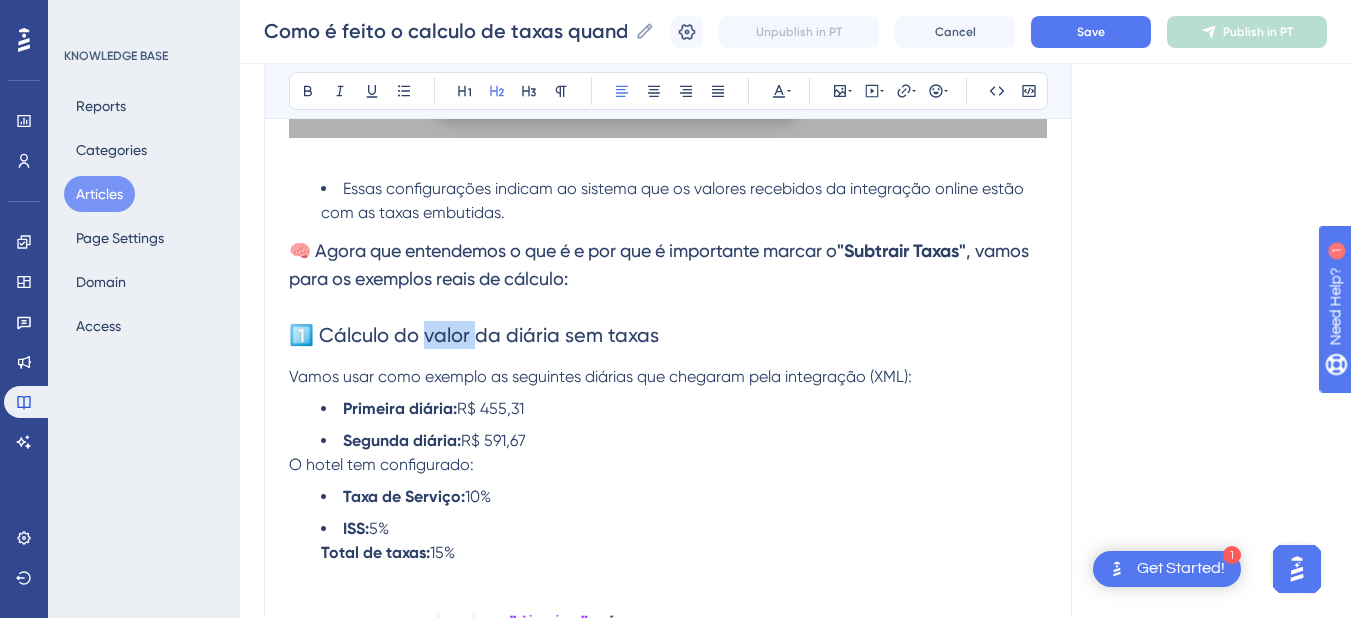 click on "1️⃣ Cálculo do valor da diária sem taxas" at bounding box center [474, 335] 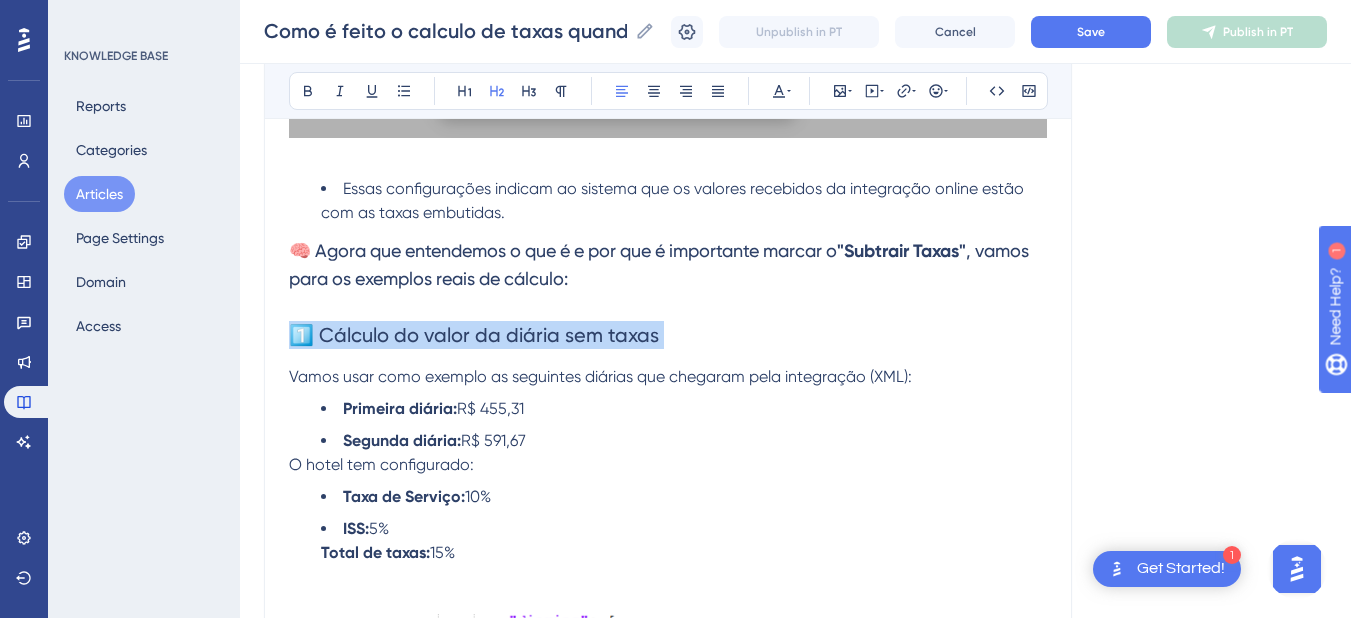 click on "1️⃣ Cálculo do valor da diária sem taxas" at bounding box center [474, 335] 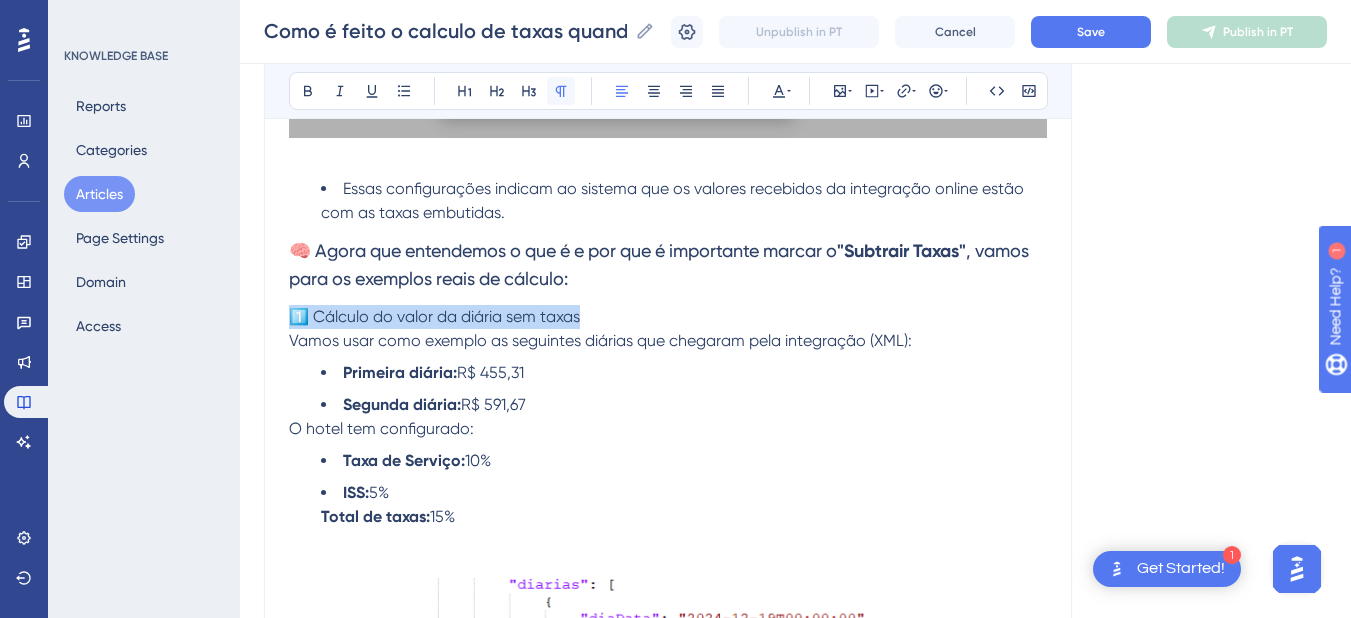 click 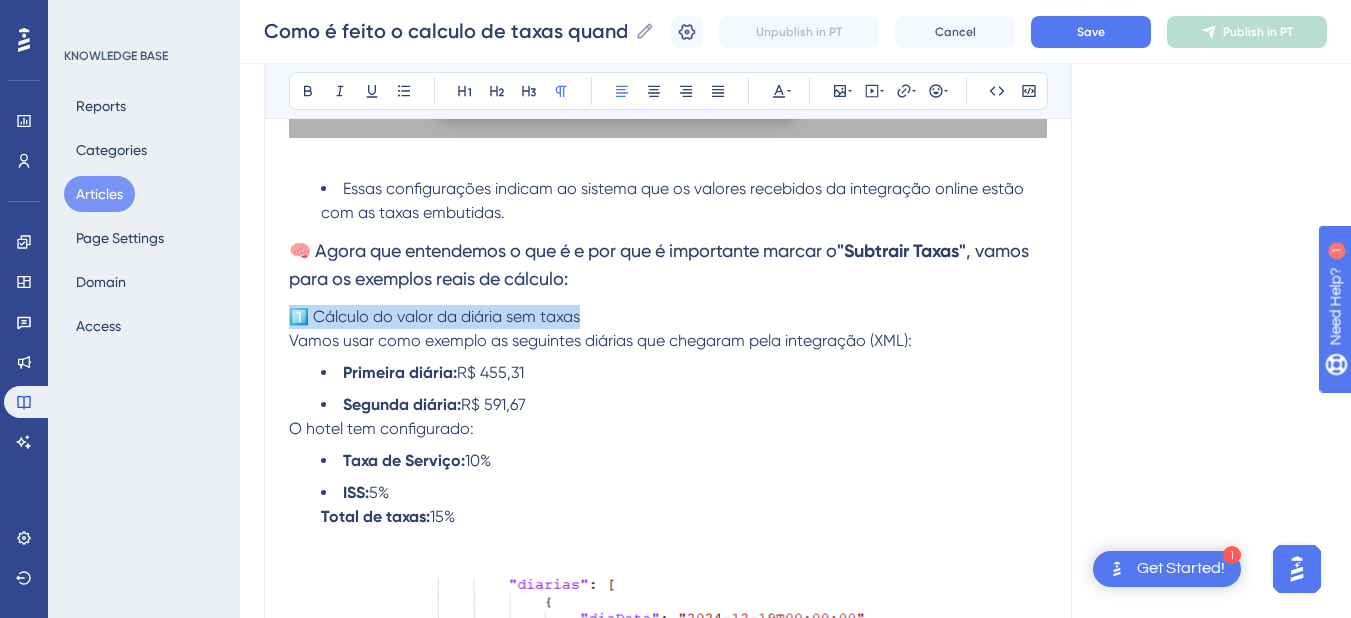 click on "1️⃣ Cálculo do valor da diária sem taxas" at bounding box center (434, 316) 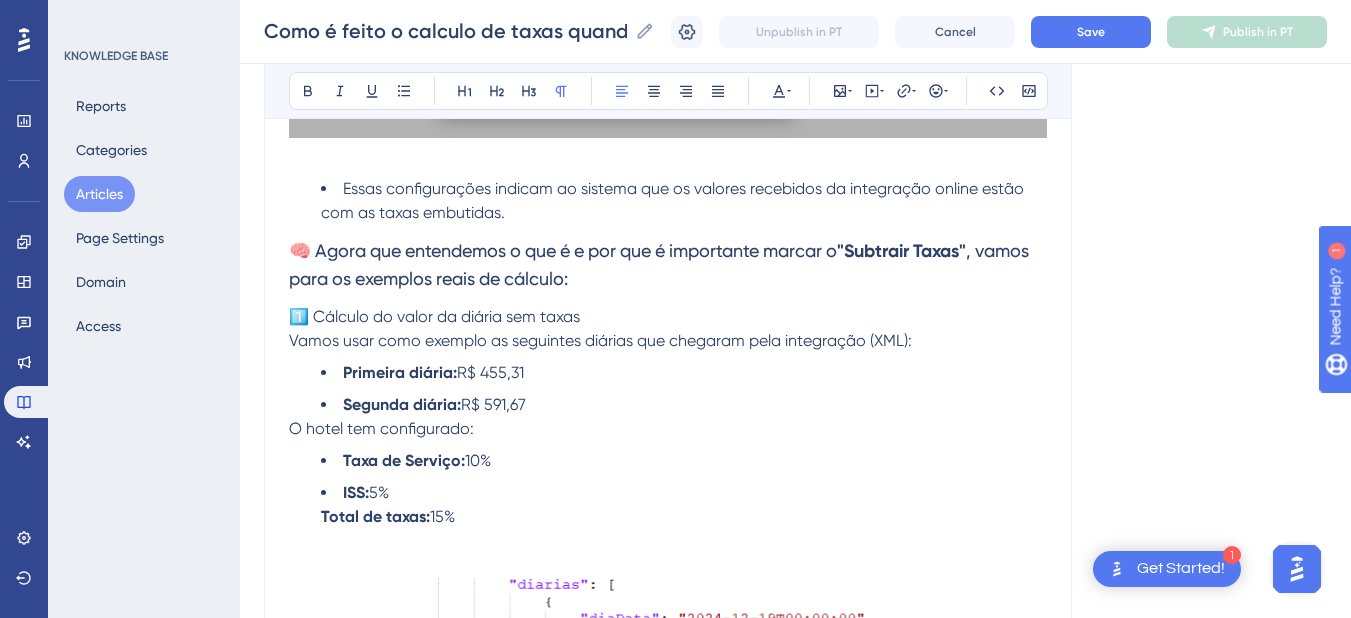 click on "1️⃣ Cálculo do valor da diária sem taxas" at bounding box center (434, 316) 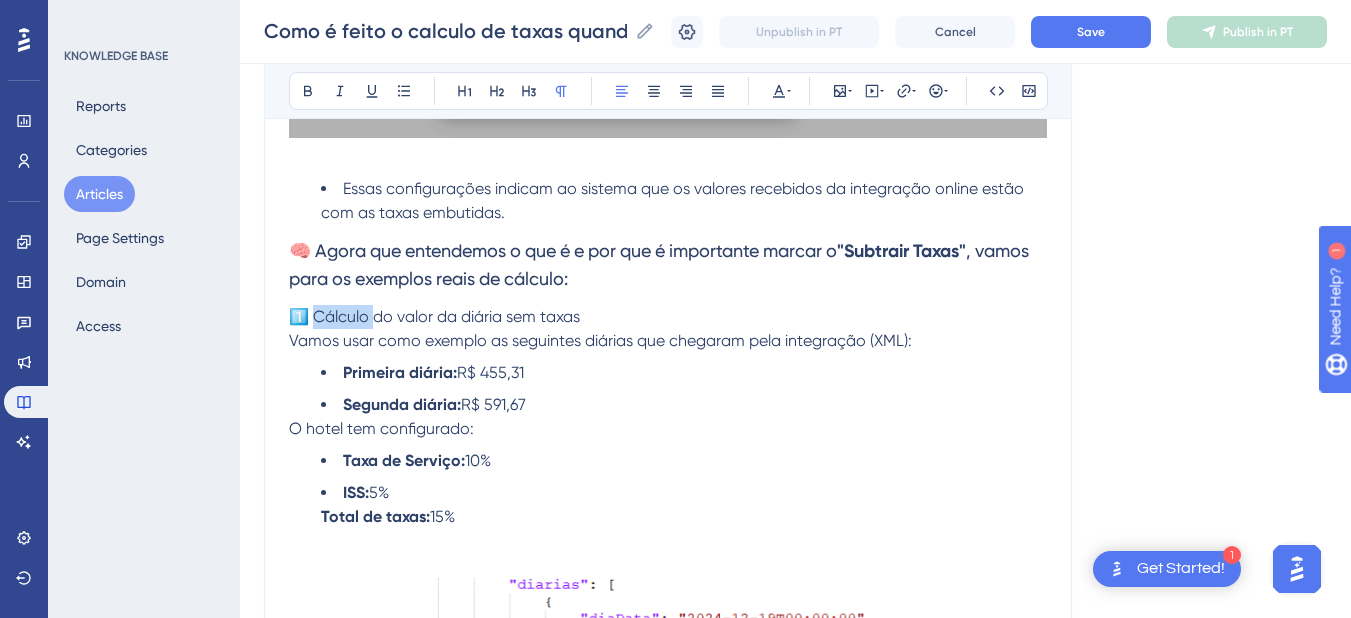 click on "1️⃣ Cálculo do valor da diária sem taxas" at bounding box center (434, 316) 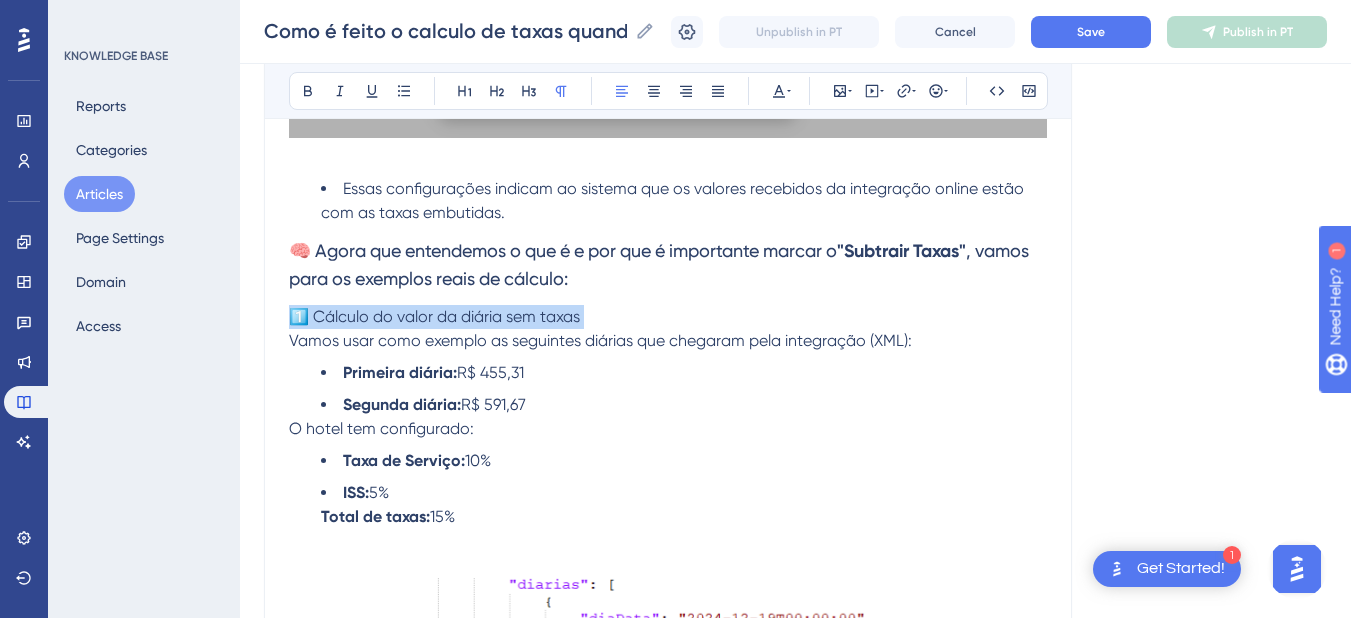 click on "1️⃣ Cálculo do valor da diária sem taxas" at bounding box center (434, 316) 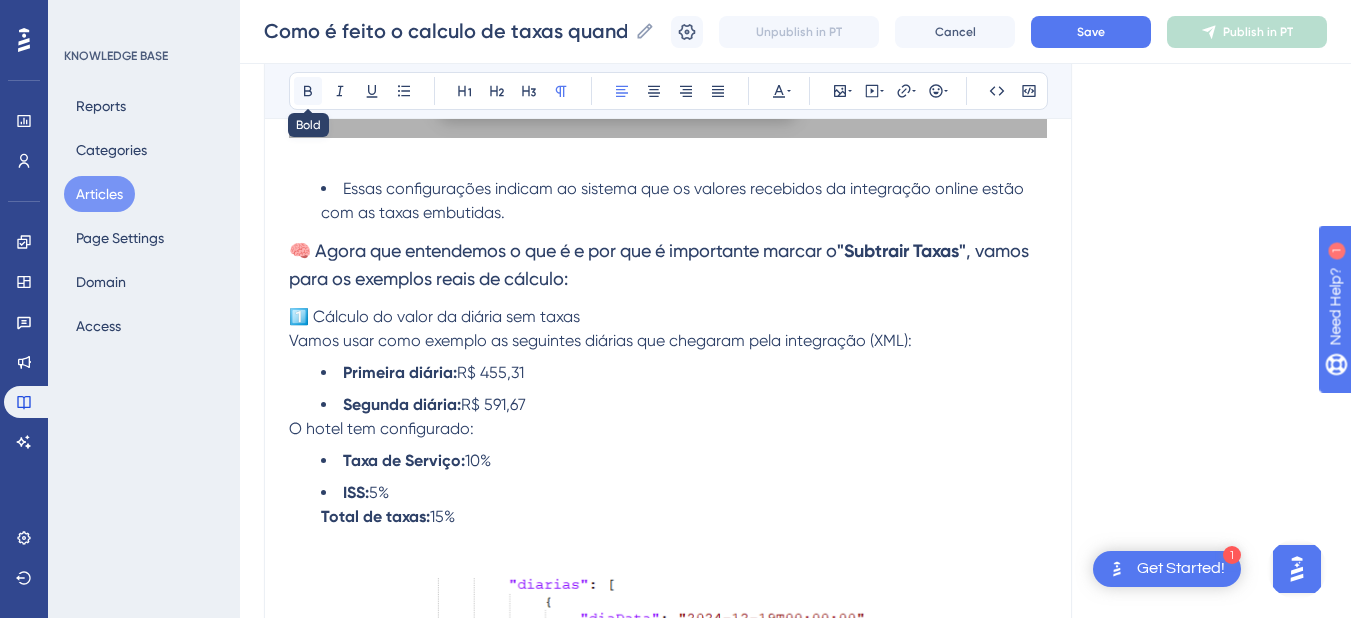 click 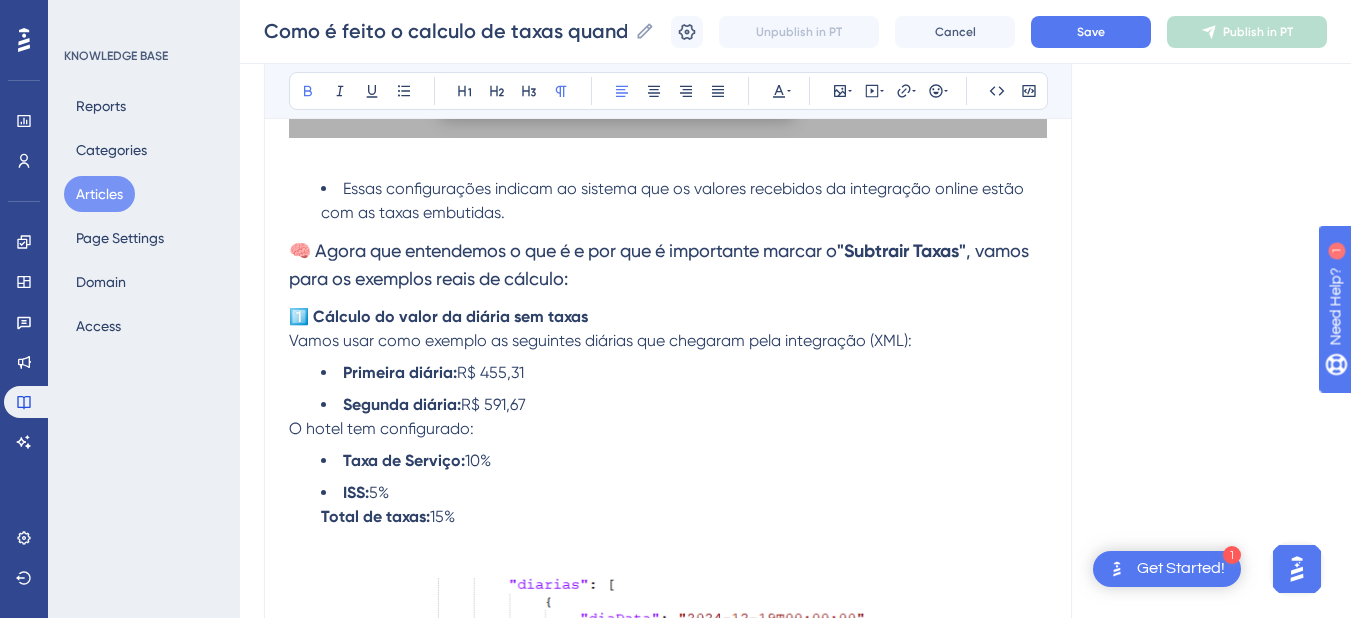 click on "🧠 Agora que entendemos o que é e por que é importante marcar o" at bounding box center [563, 250] 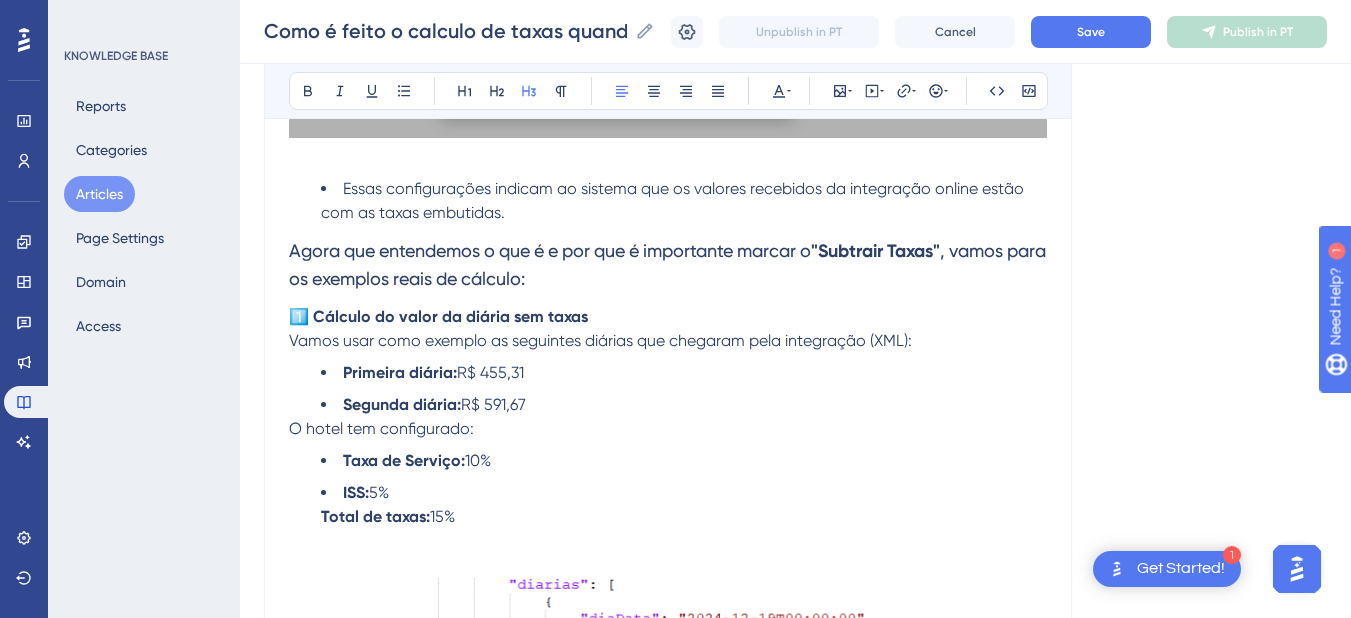 click on "Agora que entendemos o que é e por que é importante marcar o  "Subtrair Taxas" , vamos para os exemplos reais de cálculo:" at bounding box center (668, 265) 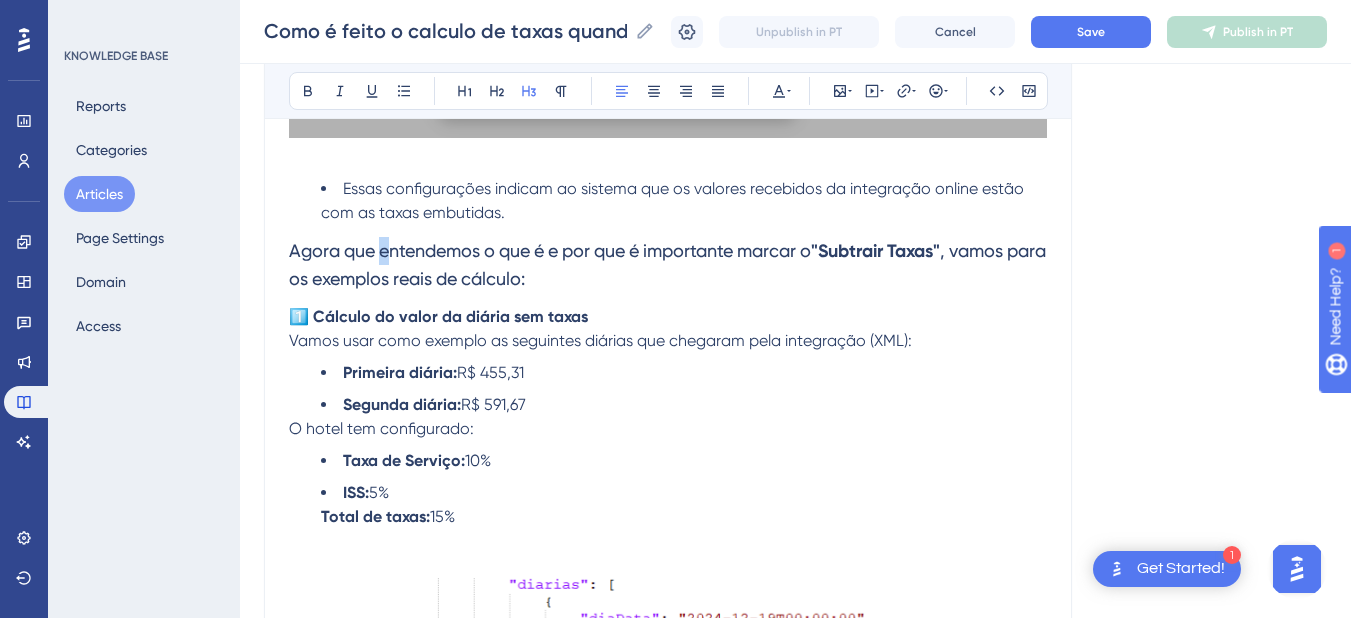 click on "Agora que entendemos o que é e por que é importante marcar o  "Subtrair Taxas" , vamos para os exemplos reais de cálculo:" at bounding box center (668, 265) 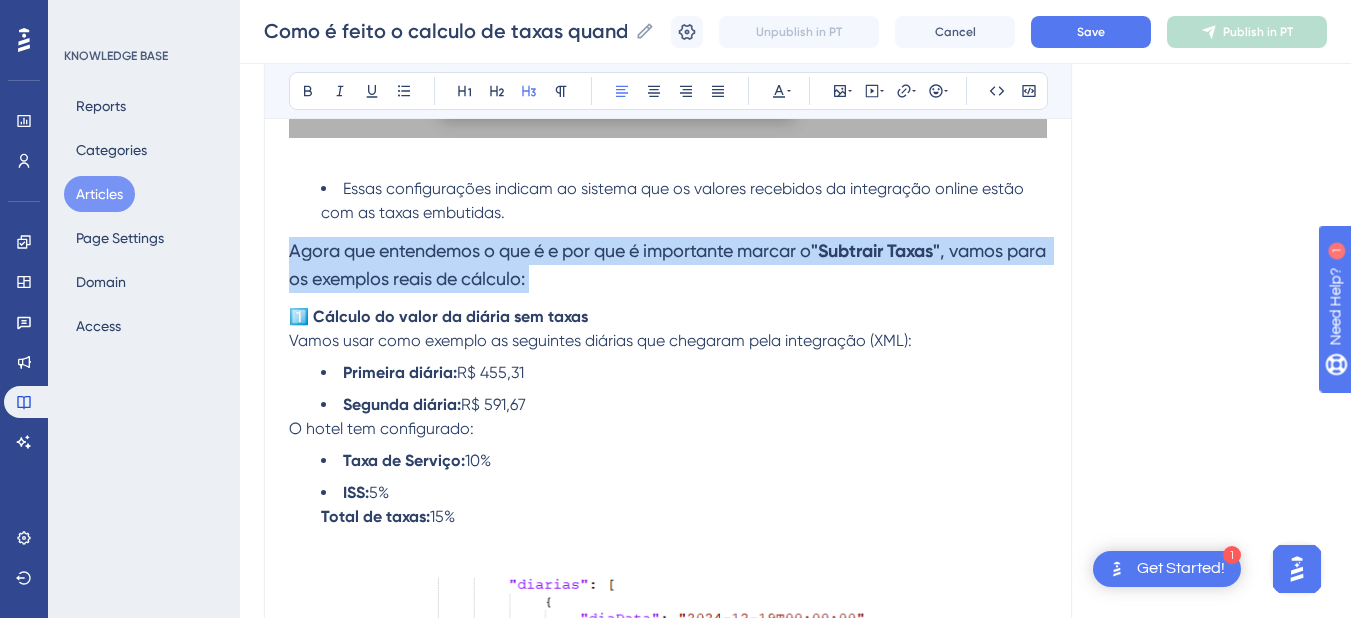 click on "Agora que entendemos o que é e por que é importante marcar o  "Subtrair Taxas" , vamos para os exemplos reais de cálculo:" at bounding box center (668, 265) 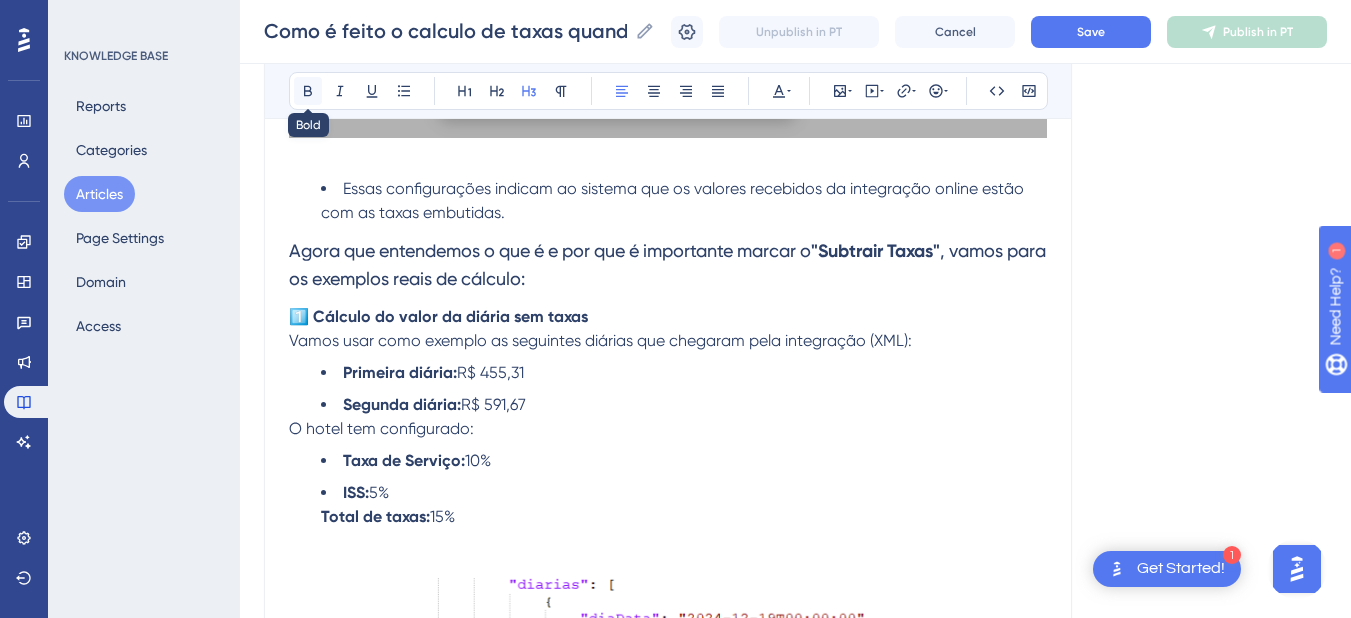 click at bounding box center (308, 91) 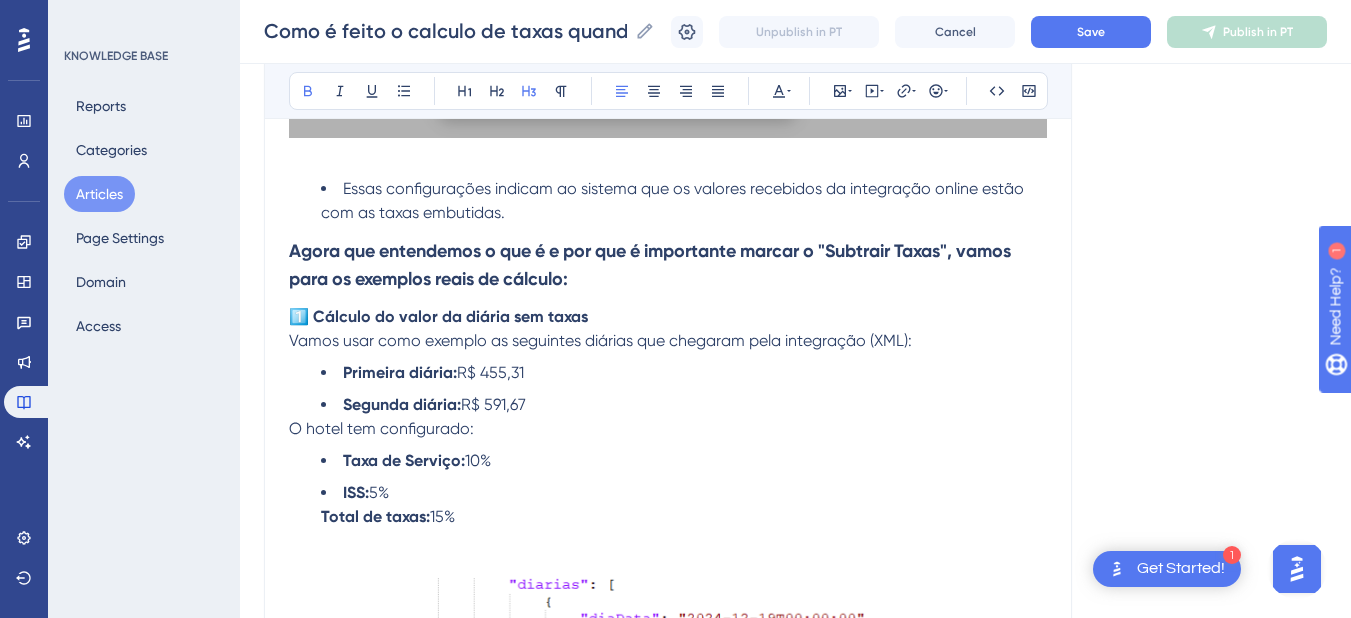 click on "Agora que entendemos o que é e por que é importante marcar o "Subtrair Taxas", vamos para os exemplos reais de cálculo:" at bounding box center [668, 265] 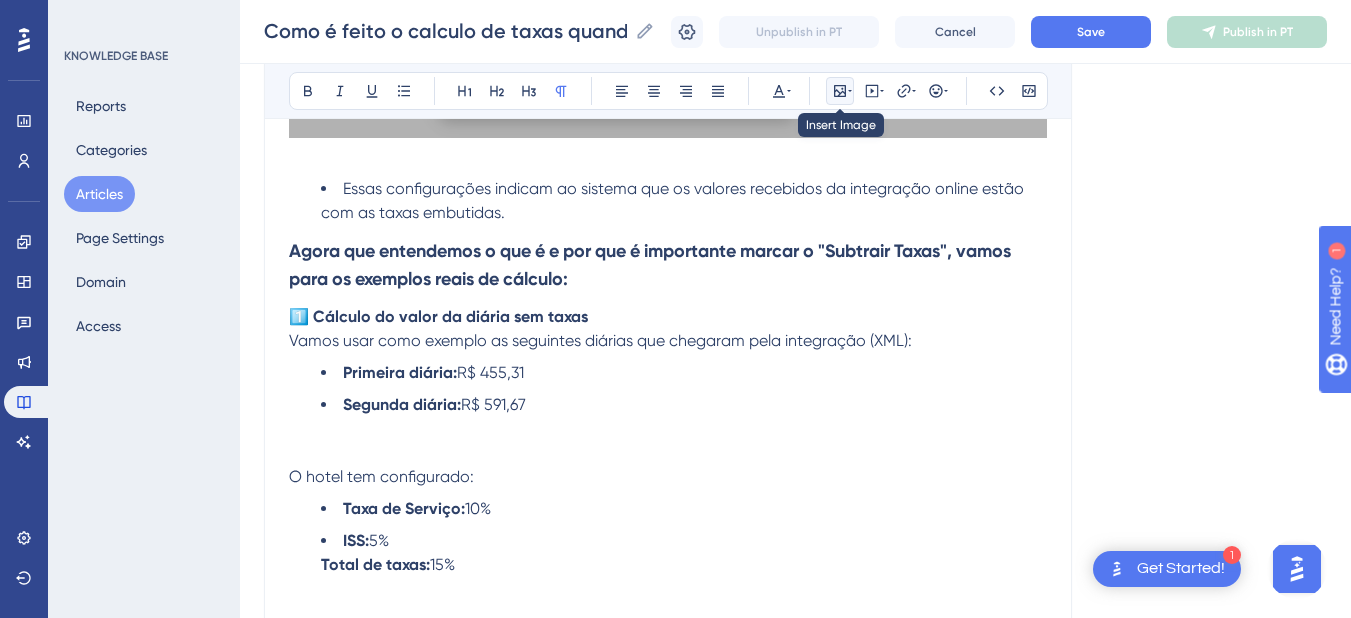 click at bounding box center (840, 91) 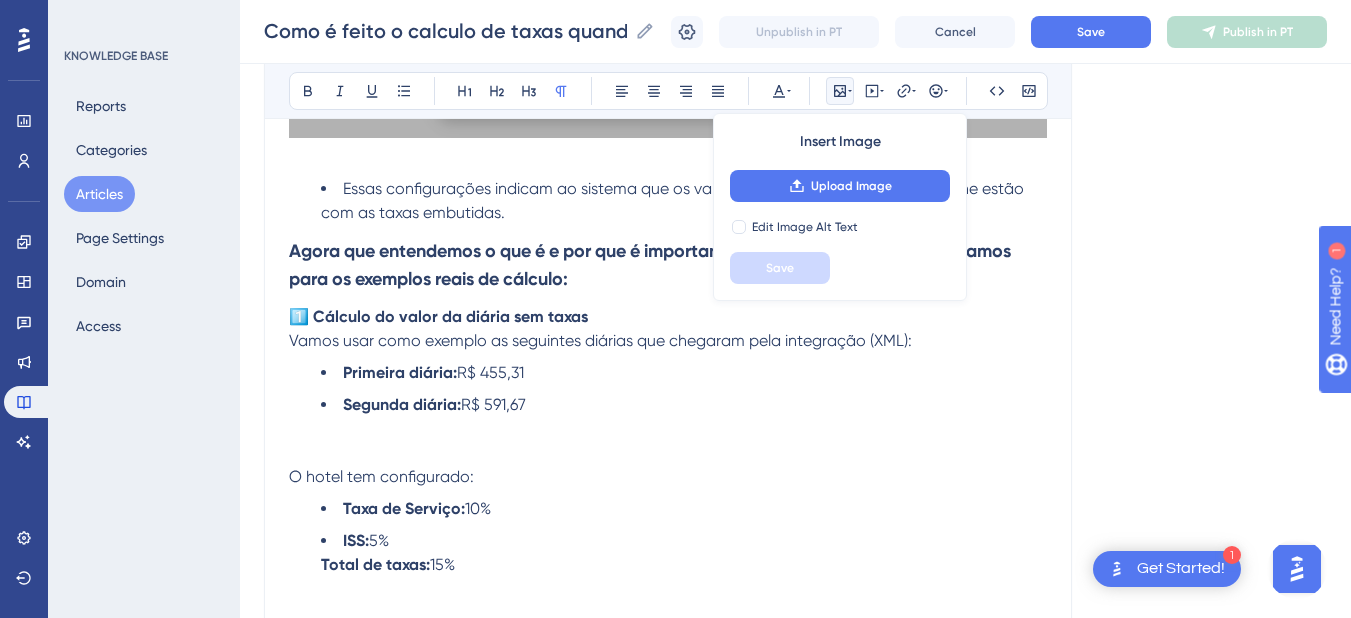 click on "Insert Image Upload Image Edit Image Alt Text Save" at bounding box center (840, 207) 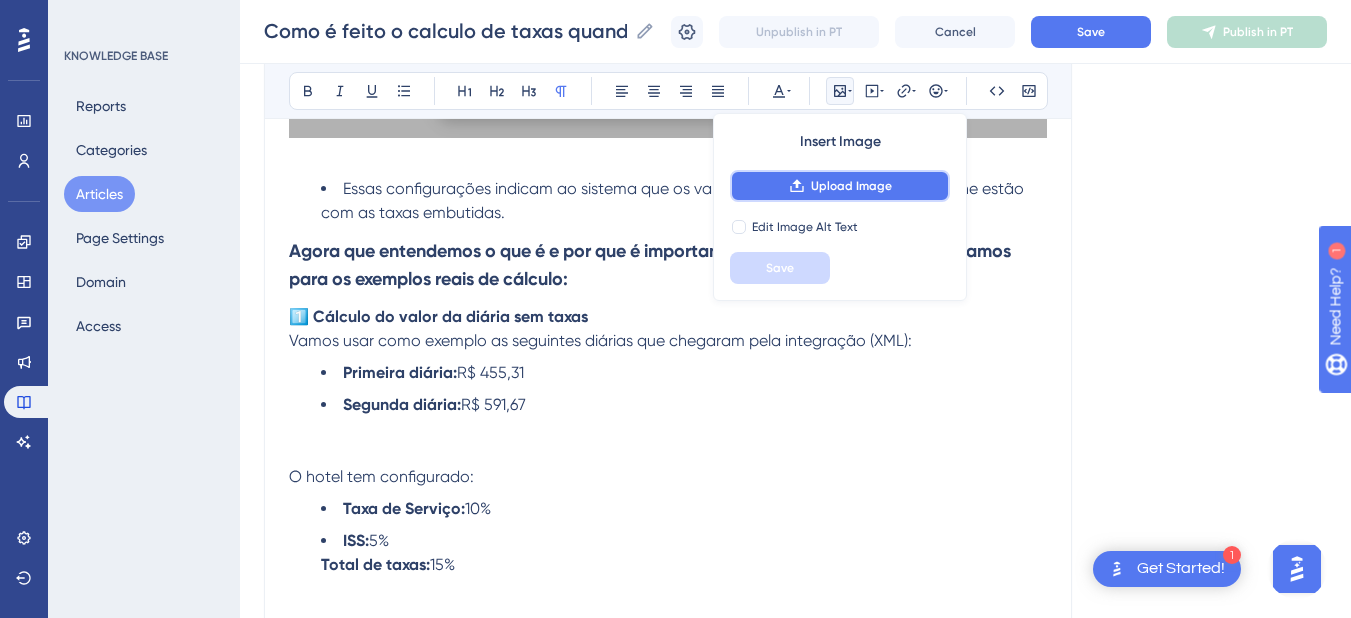 click on "Upload Image" at bounding box center (851, 186) 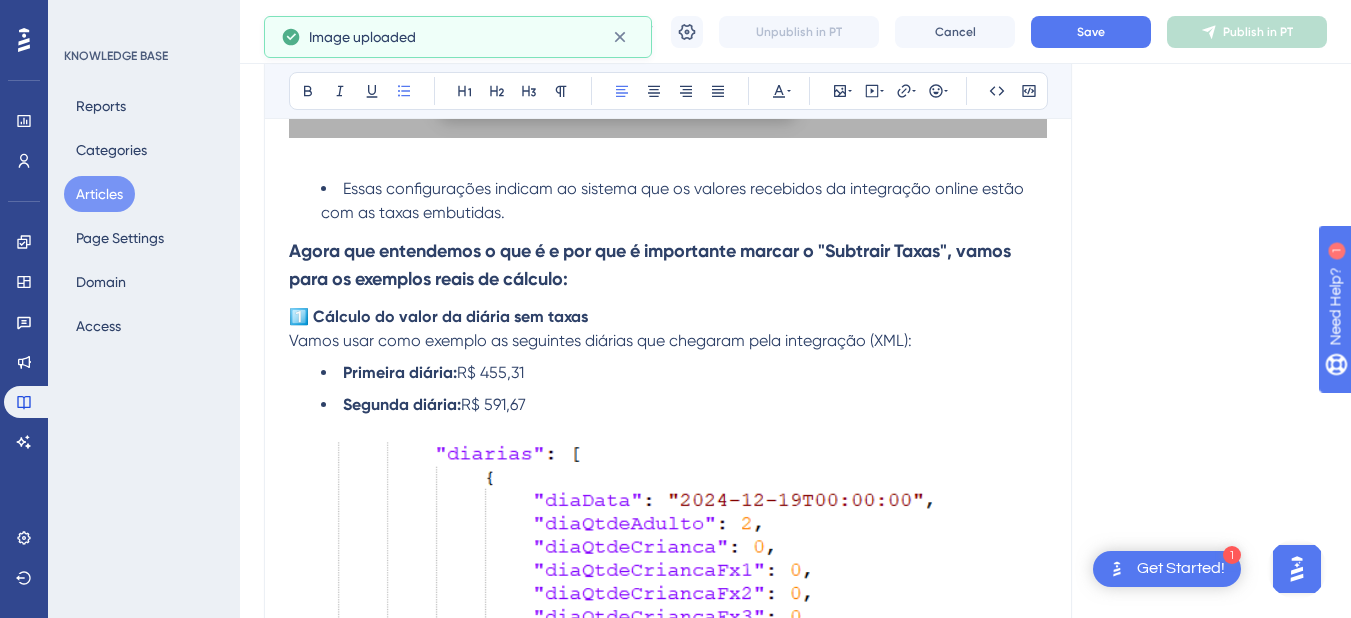 click on "Segunda diária:  R$ 591,67" at bounding box center (684, 405) 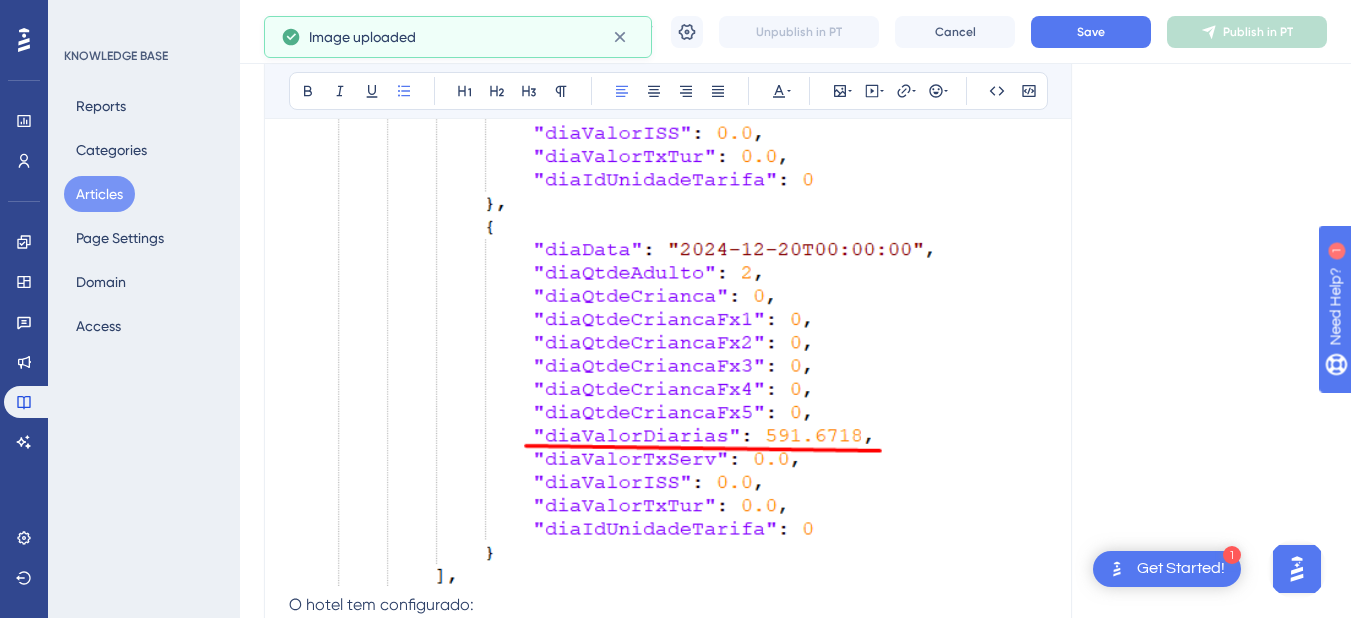 scroll, scrollTop: 2200, scrollLeft: 0, axis: vertical 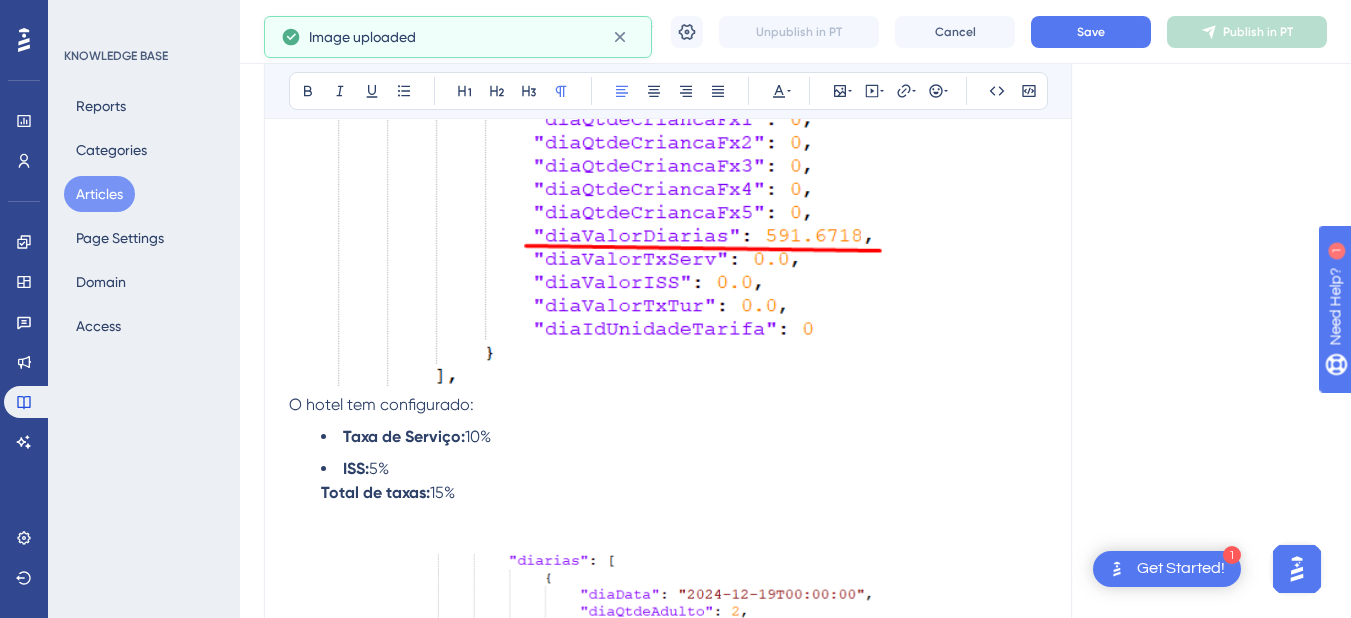 click on "O hotel tem configurado:" at bounding box center (668, 405) 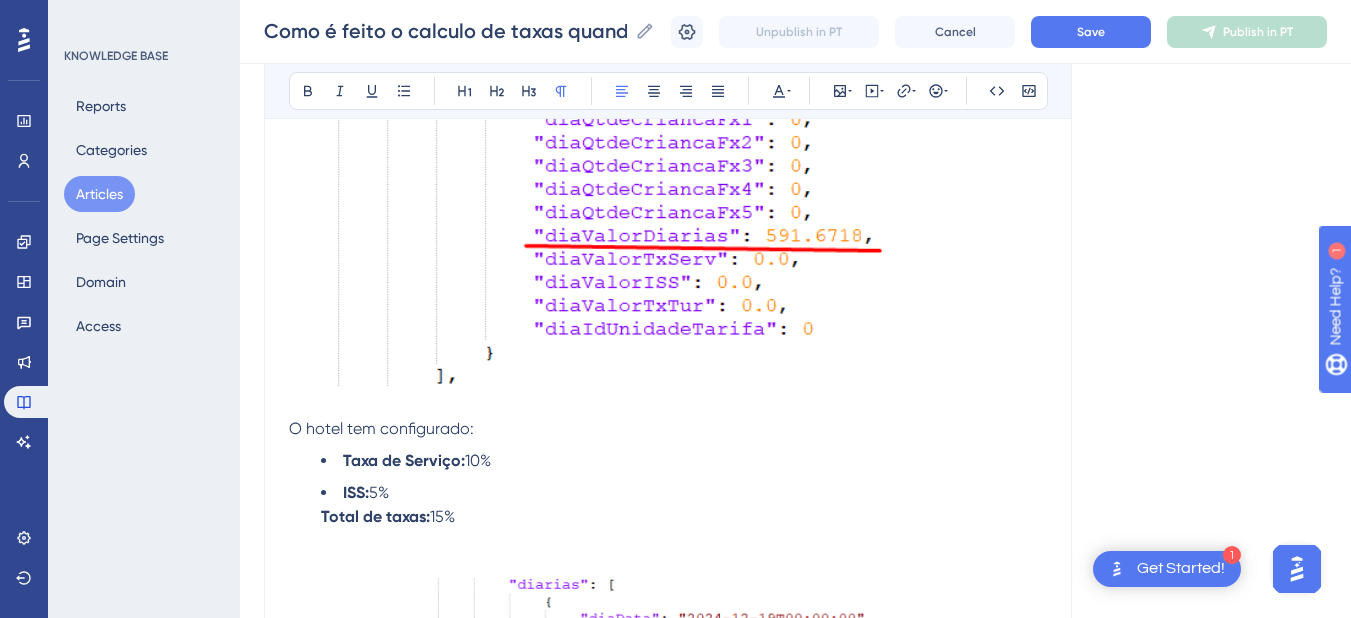 click at bounding box center (668, 13) 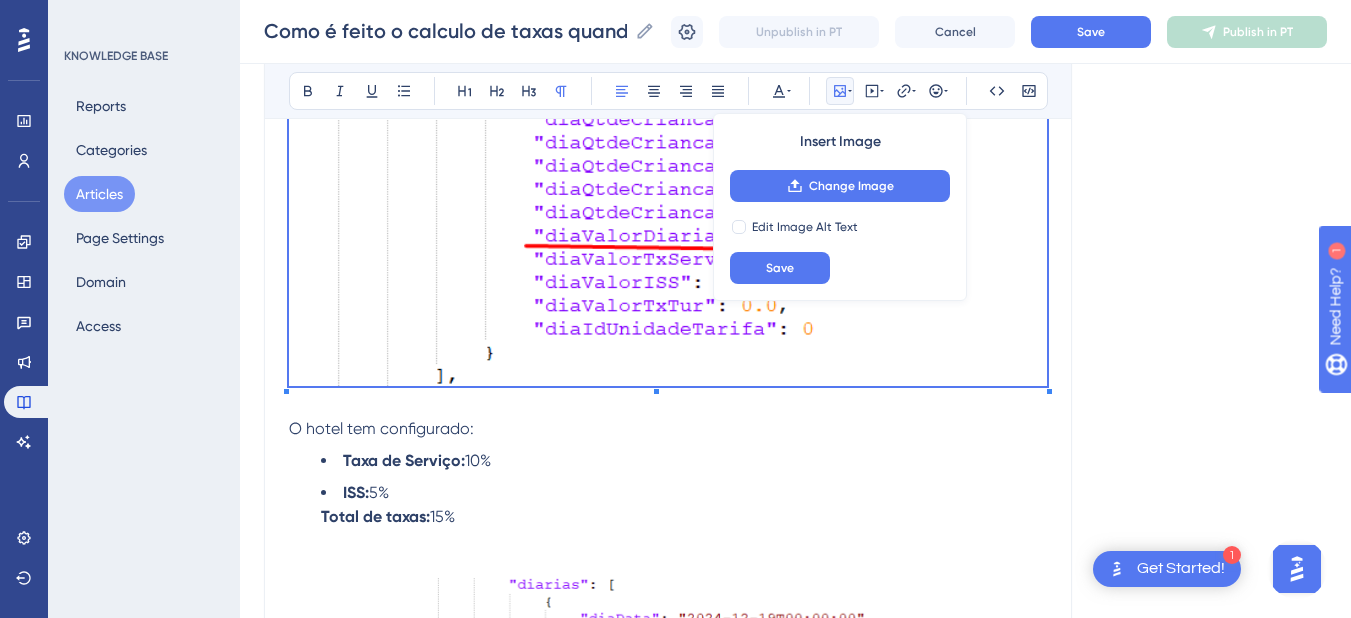 click at bounding box center (668, 405) 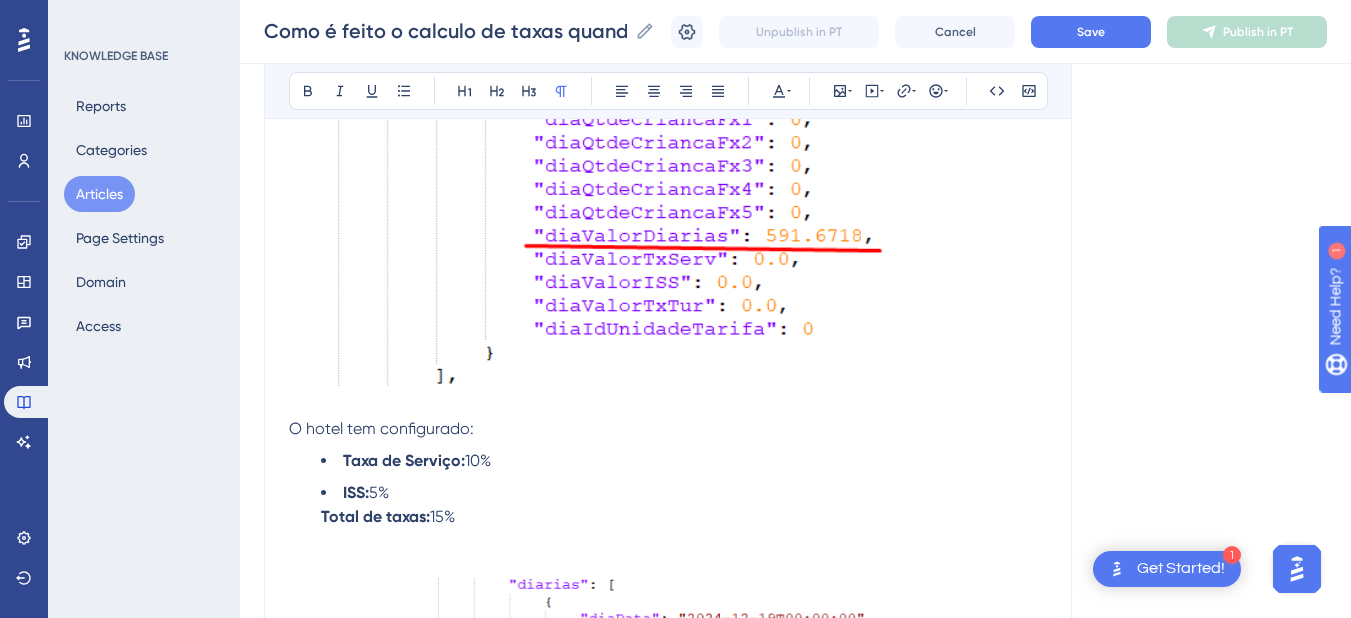 click at bounding box center (668, 13) 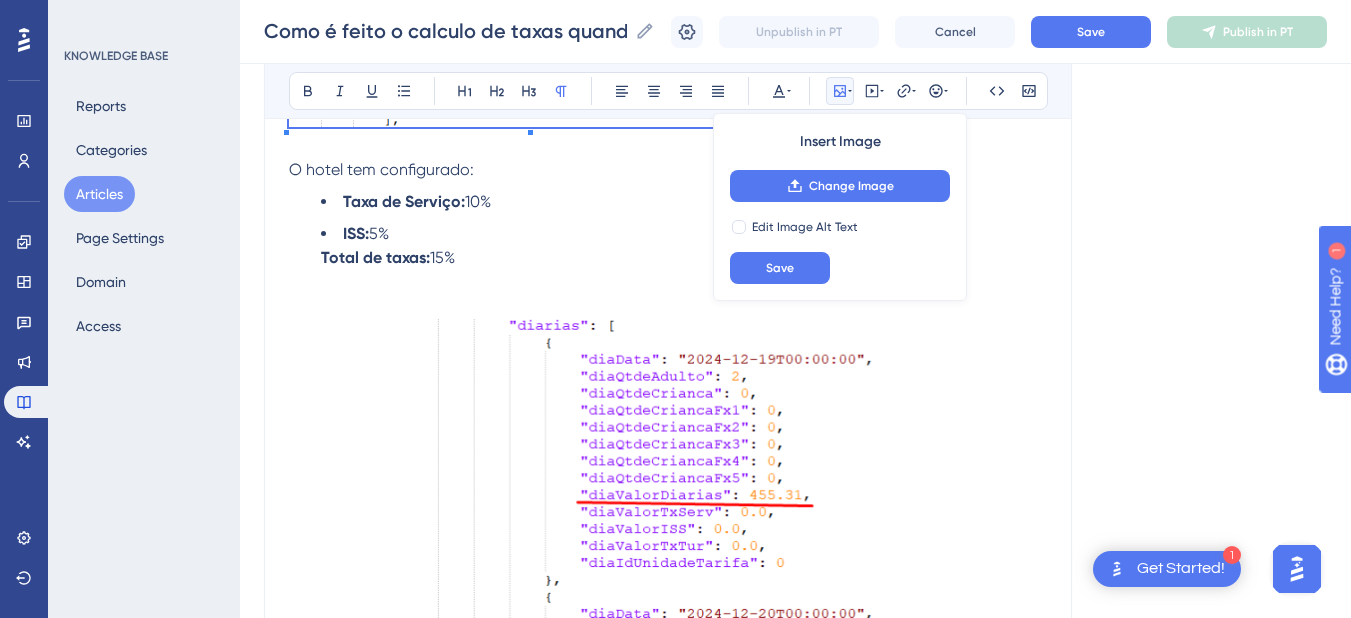 click on "Quando o gestor de canais envia os  valores brutos  para o Hits (ou seja, com as taxas já incluídas), o sistema precisa calcular separadamente o valor da  diária real (sem taxas)  e o valor de cada  taxa aplicada . Esse processo garante maior precisão financeira e clareza nas informações da reserva.  O que significa “Subtrair Taxas”? Essa opção informa ao sistema que o valor recebido já  inclui  as taxas (como ISS e Taxa de Serviço) e, por isso, ele precisa fazer o cálculo reverso para descobrir: Quanto é o valor real da  diária sem taxas , e Quanto representa  cada taxa , separadamente. Pré-requisitos de configuração Para que o cálculo automático ocorra corretamente, é necessário: Hotel > Hotéis > Subtrair Taxas do Gestor de Canais Em  Configuração > Management , a opção  Enviar valores brutos  também precisa estar  ativada . Essas configurações indicam ao sistema que os valores recebidos da integração online estão com as taxas embutidas. Primeira diária:  R$ 455,31  10%" at bounding box center [668, -413] 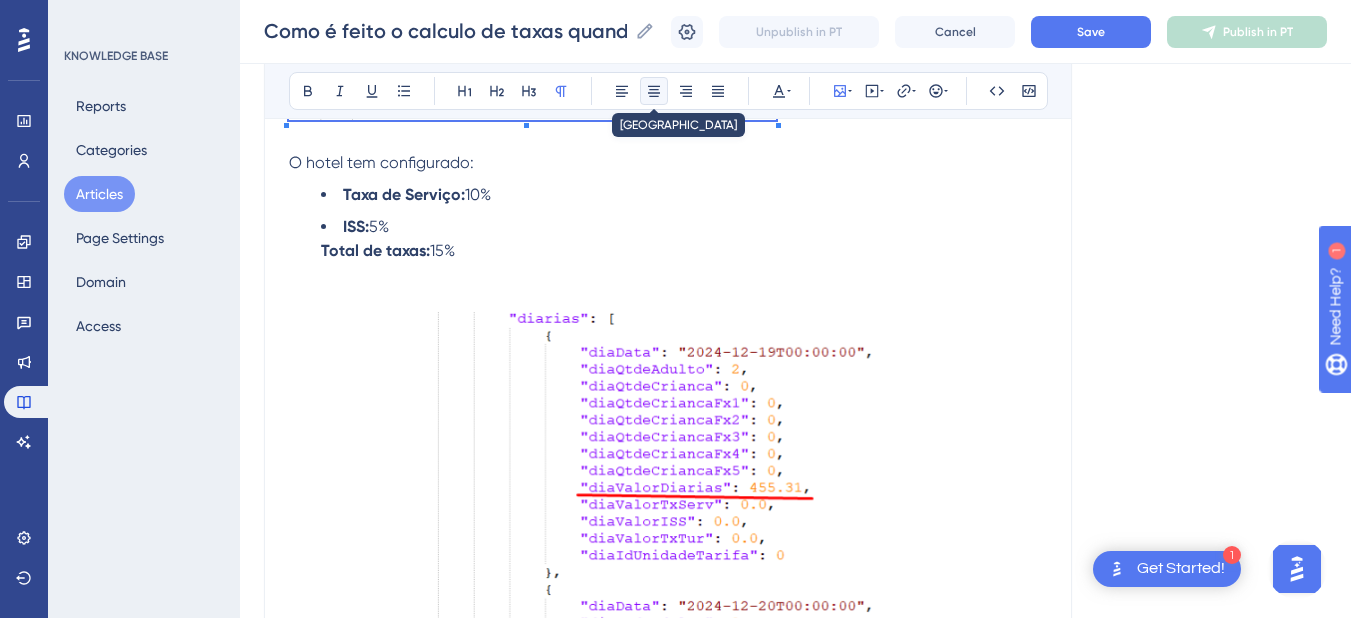 click 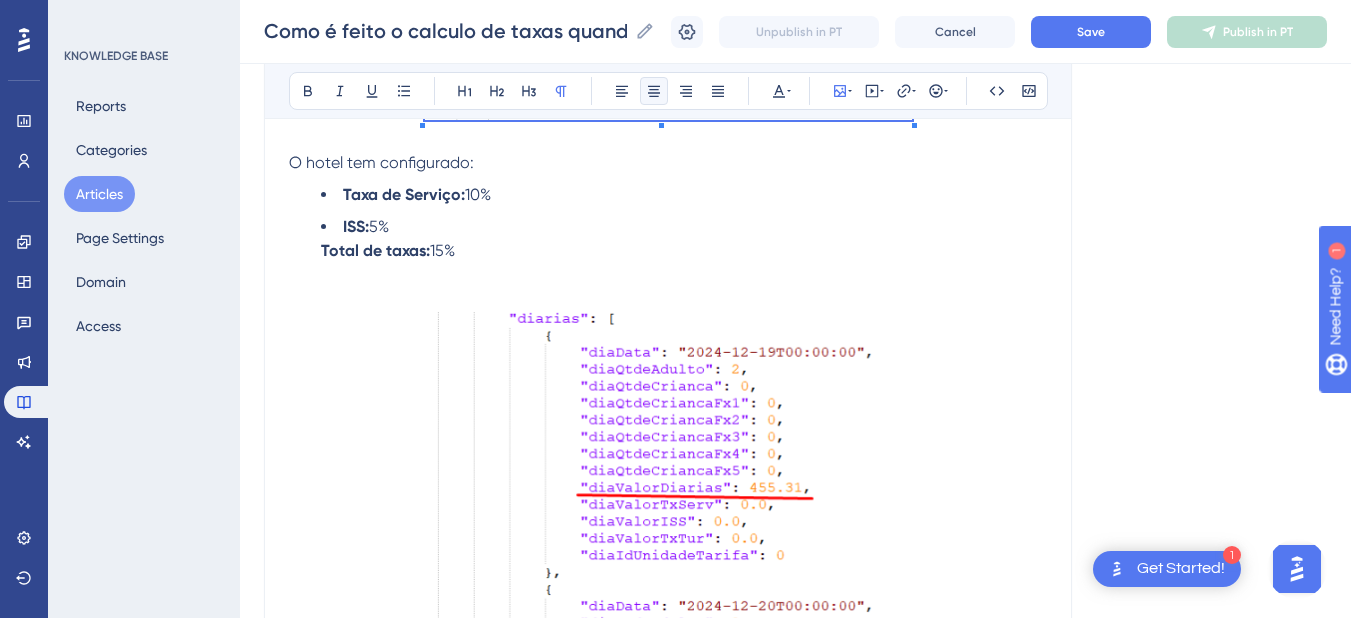 scroll, scrollTop: 1600, scrollLeft: 0, axis: vertical 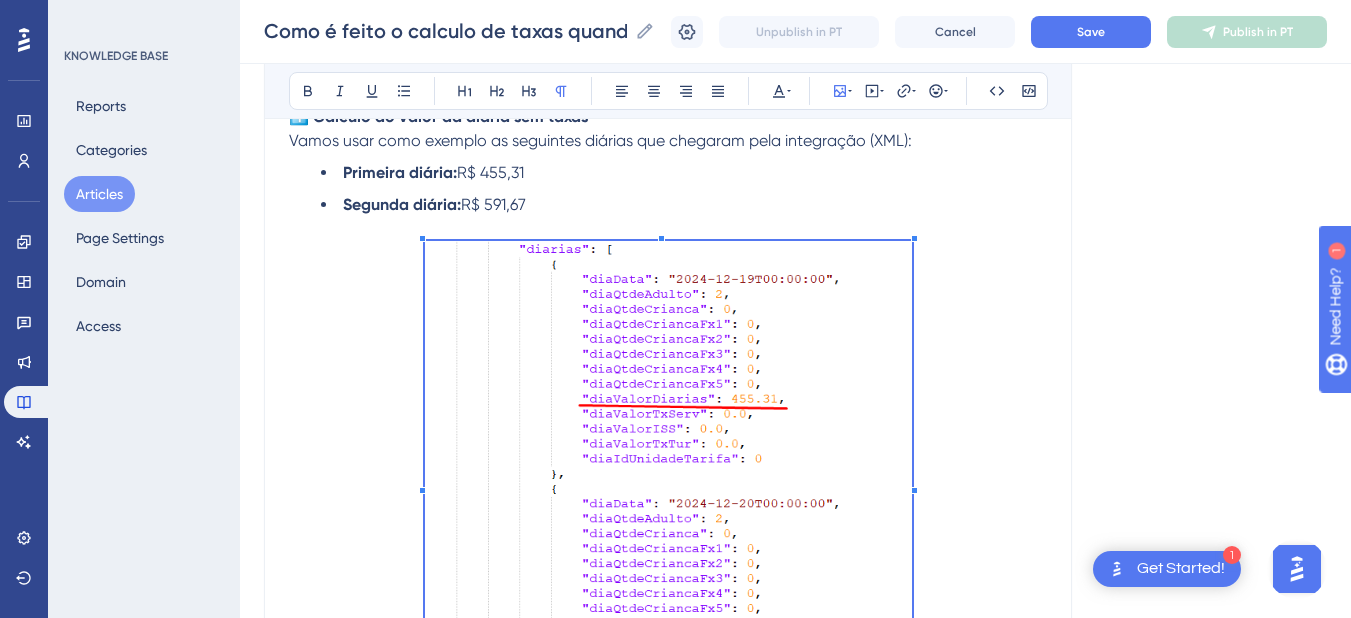 click on "Segunda diária:  R$ 591,67" at bounding box center (684, 205) 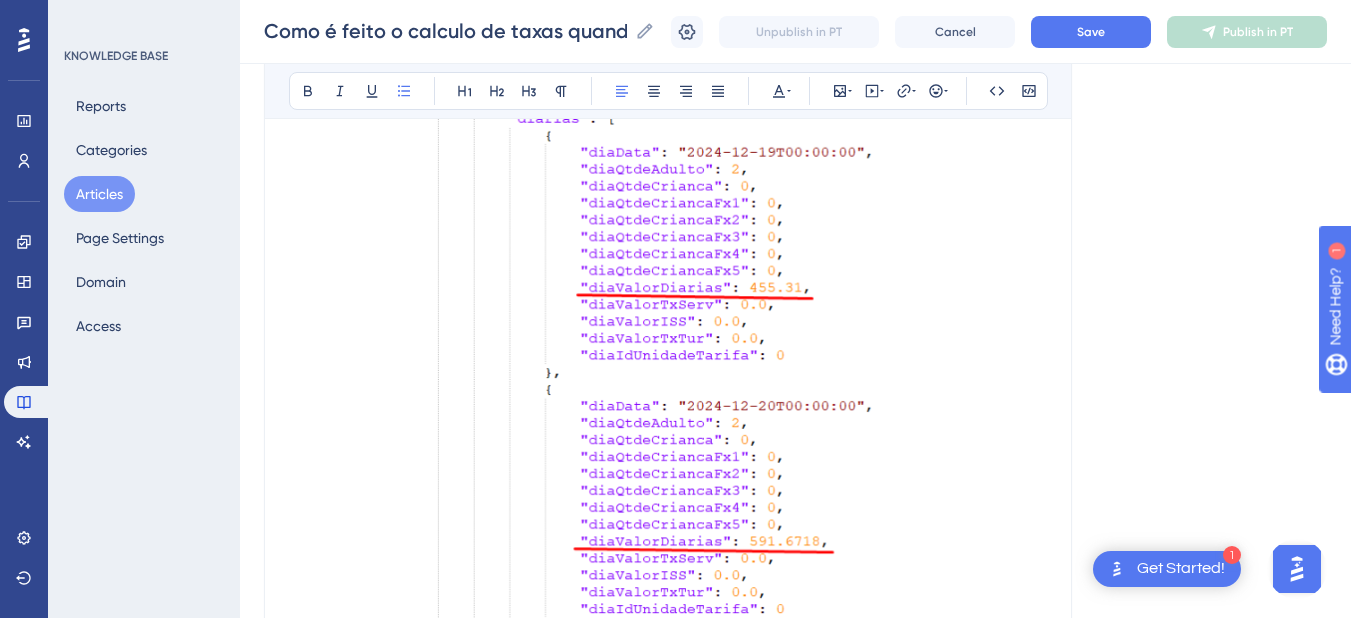 click at bounding box center [668, 375] 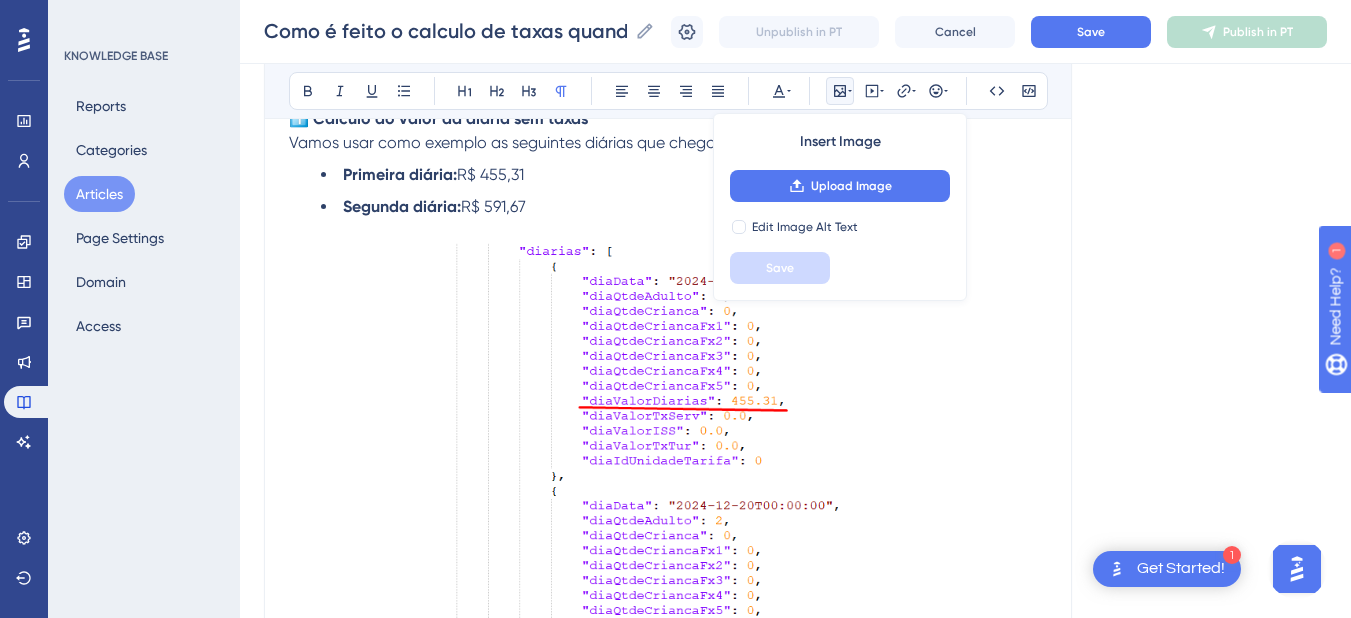 scroll, scrollTop: 1398, scrollLeft: 0, axis: vertical 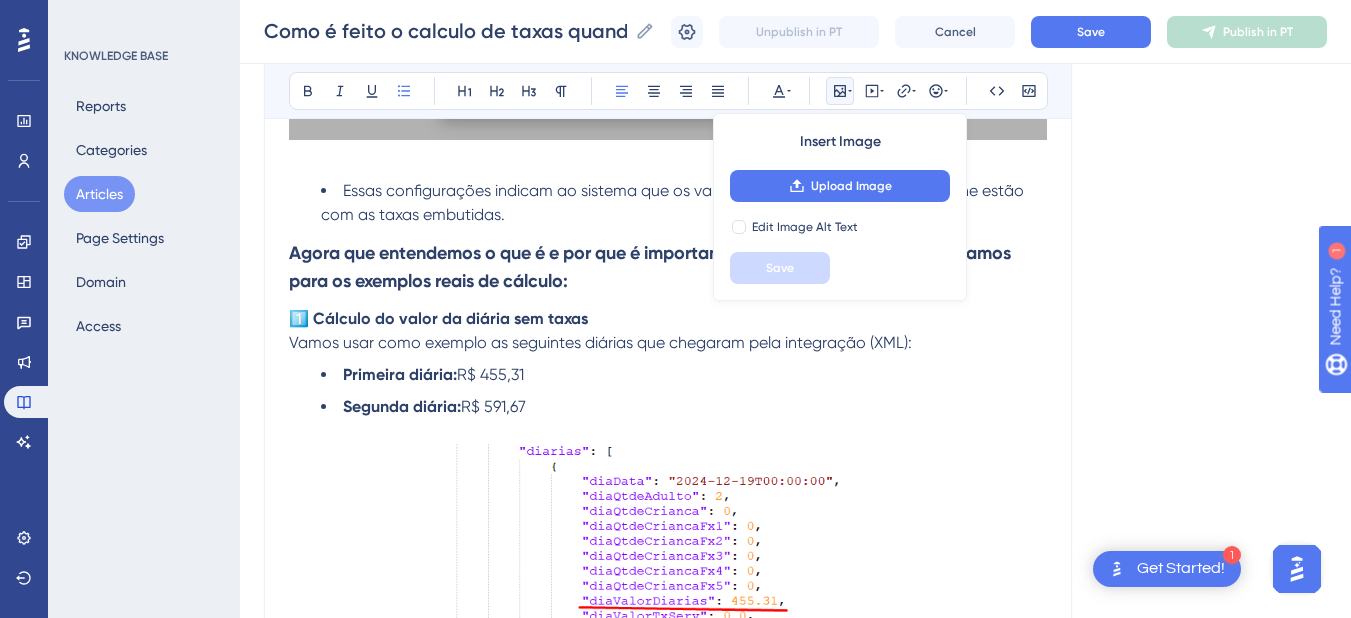 drag, startPoint x: 567, startPoint y: 405, endPoint x: 327, endPoint y: 375, distance: 241.86774 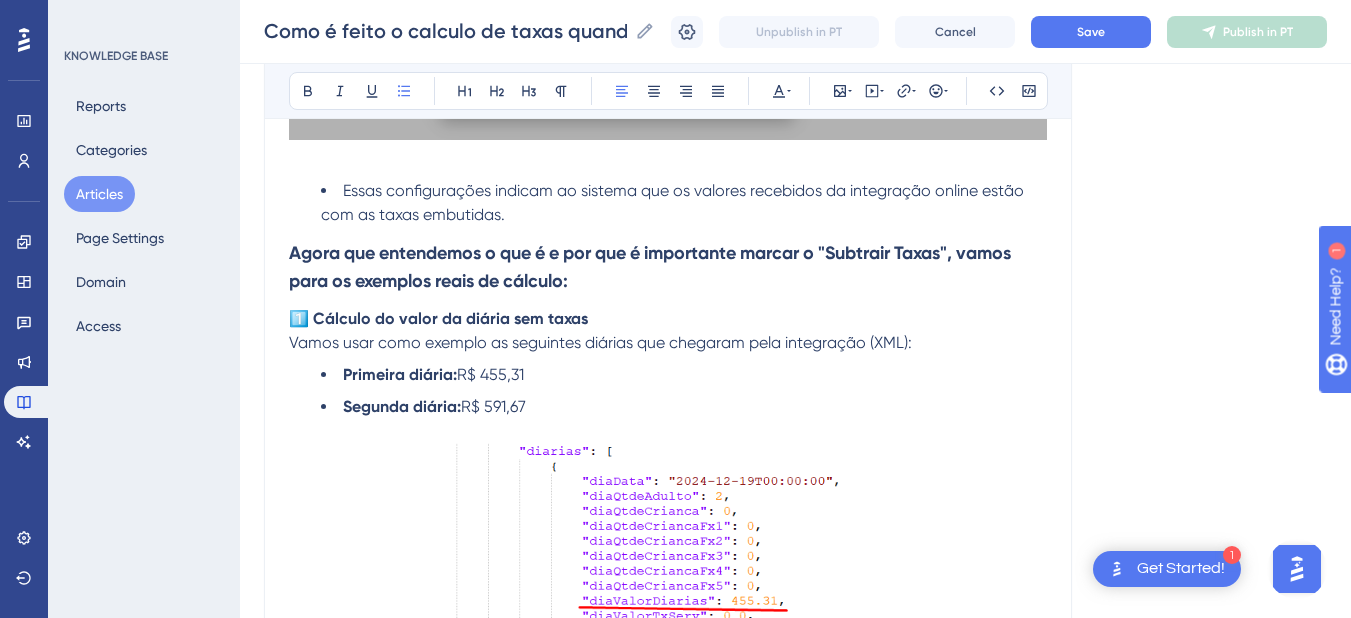 copy on "Primeira diária:  R$ 455,31 Segunda diária:  R$ 591,67" 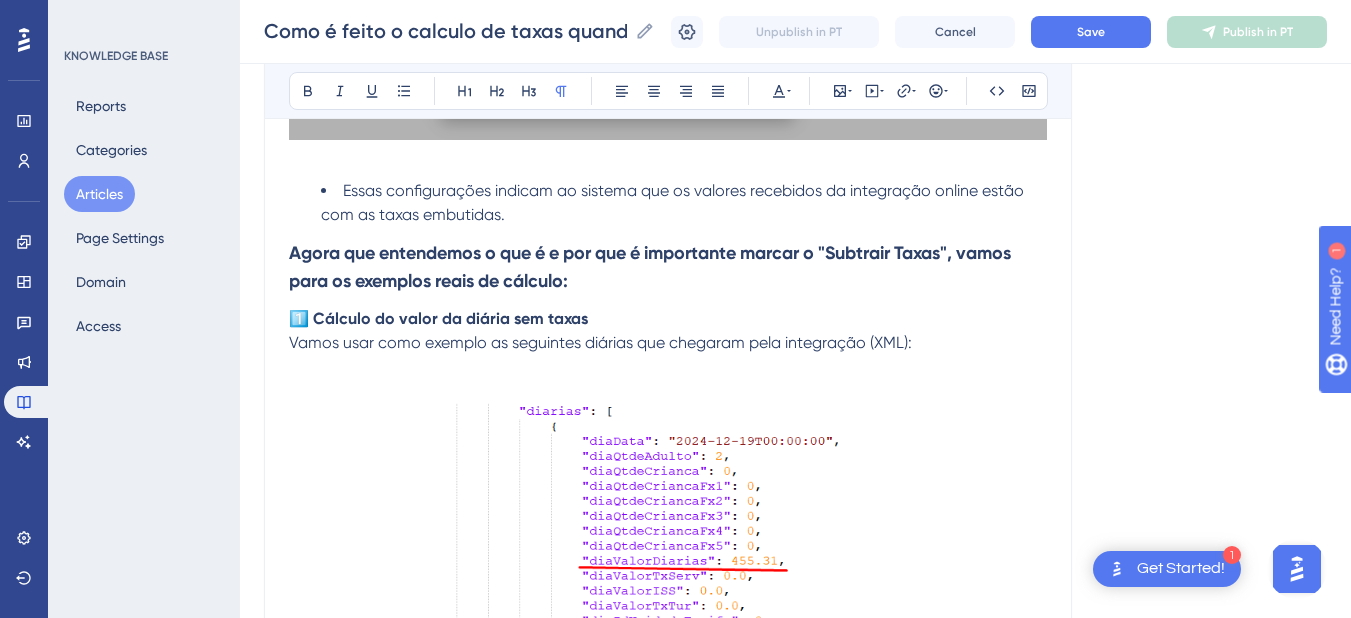 scroll, scrollTop: 1798, scrollLeft: 0, axis: vertical 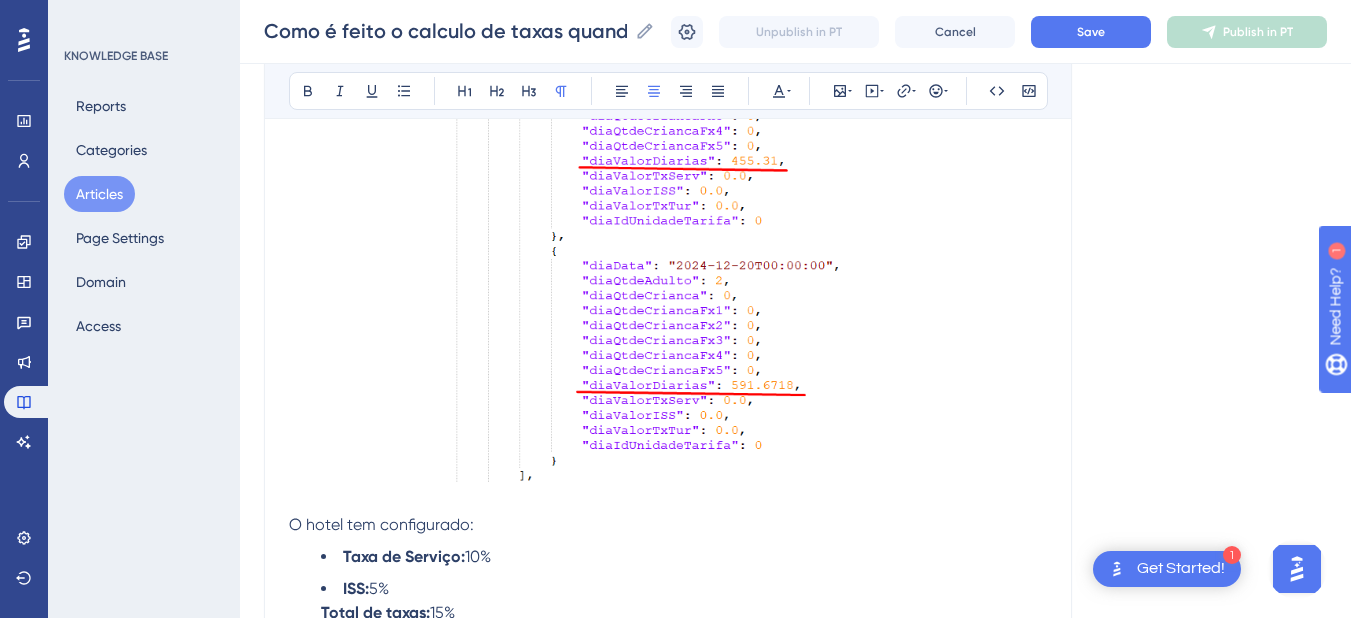drag, startPoint x: 333, startPoint y: 455, endPoint x: 324, endPoint y: 462, distance: 11.401754 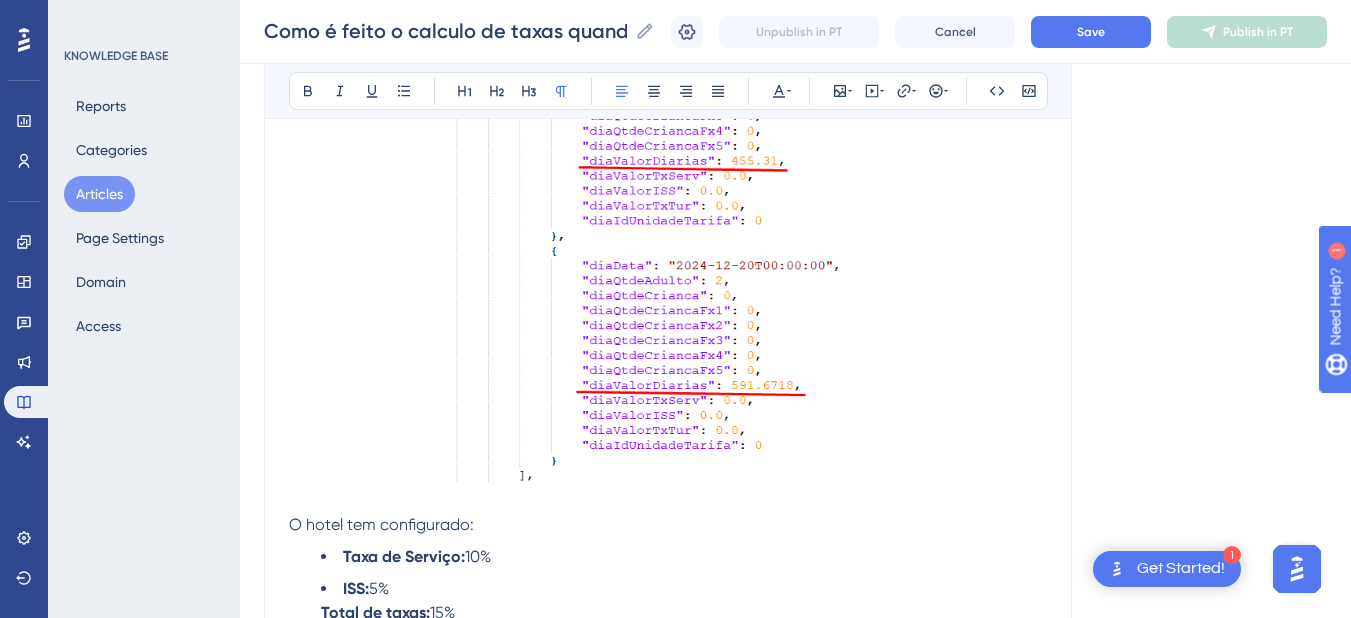 click on "O hotel tem configurado:" at bounding box center [381, 524] 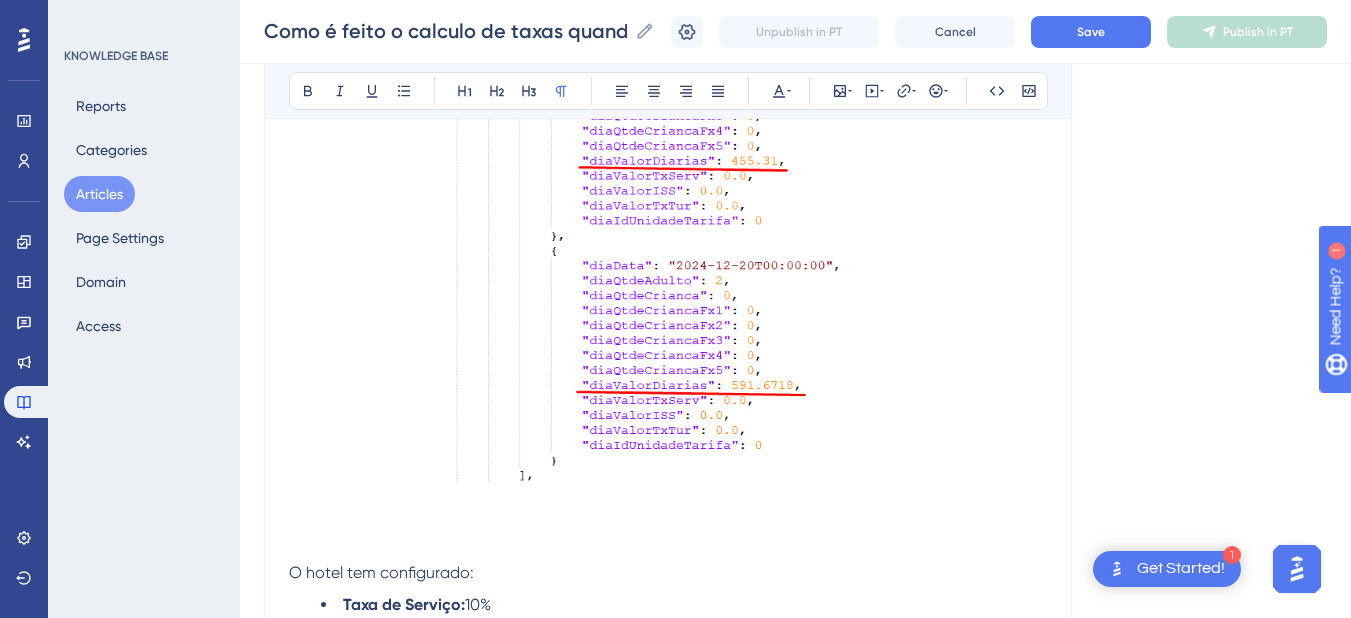 click at bounding box center [668, 501] 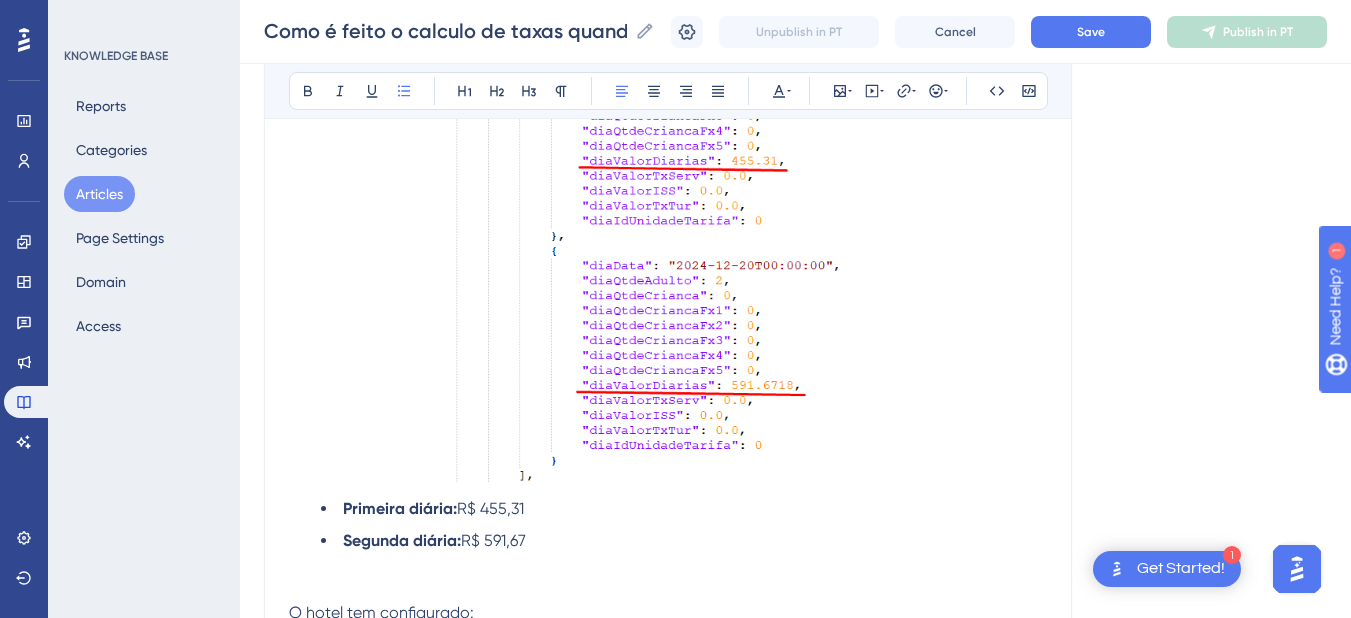 scroll, scrollTop: 1998, scrollLeft: 0, axis: vertical 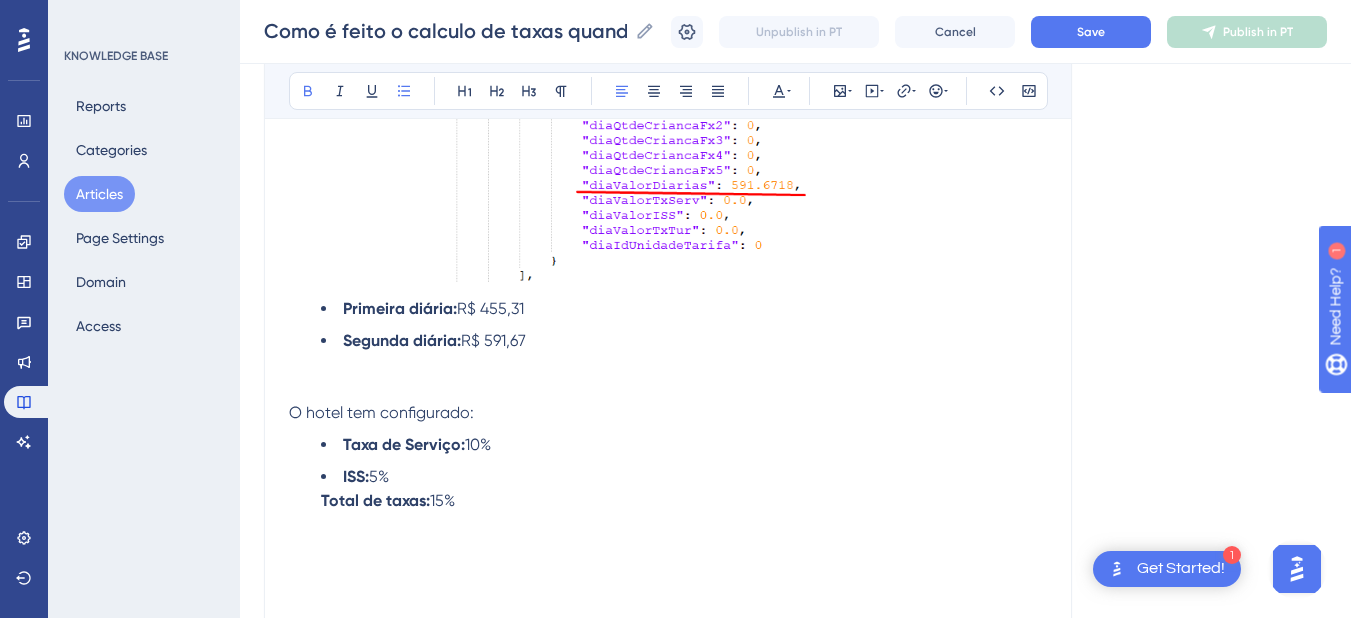 click on "Primeira diária:  R$ 455,31" at bounding box center (684, 309) 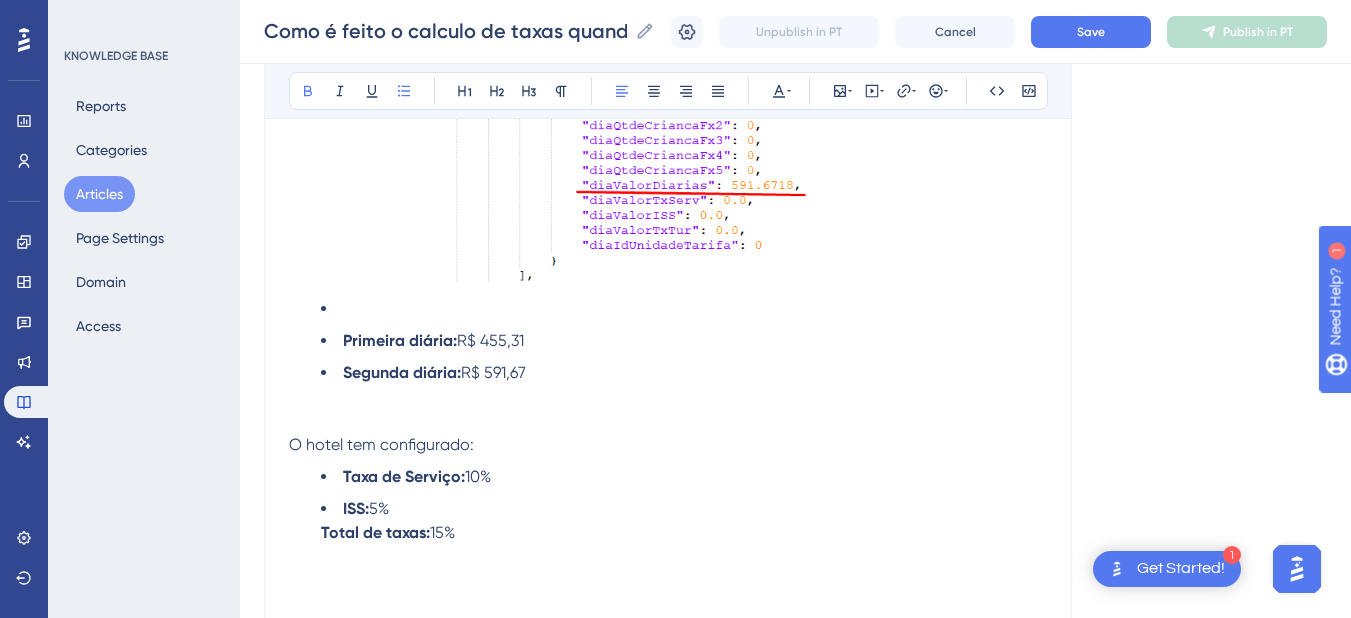 drag, startPoint x: 341, startPoint y: 294, endPoint x: 354, endPoint y: 302, distance: 15.264338 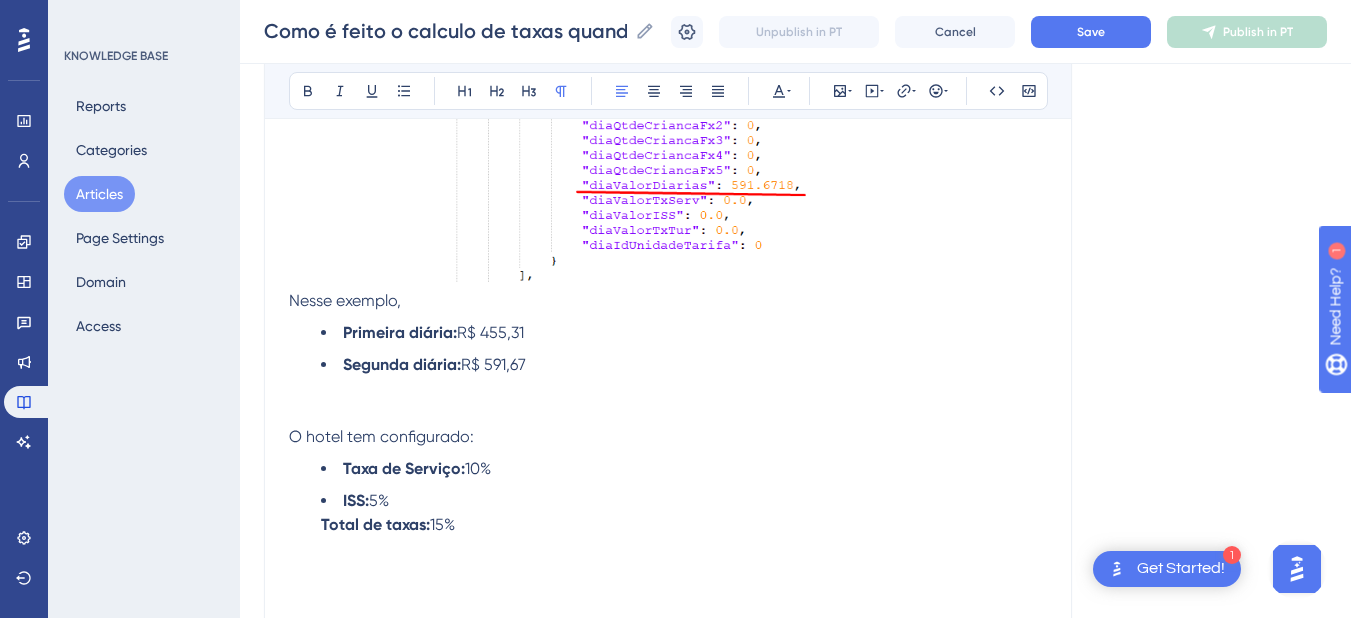 click on "Nesse exemplo," at bounding box center [668, 301] 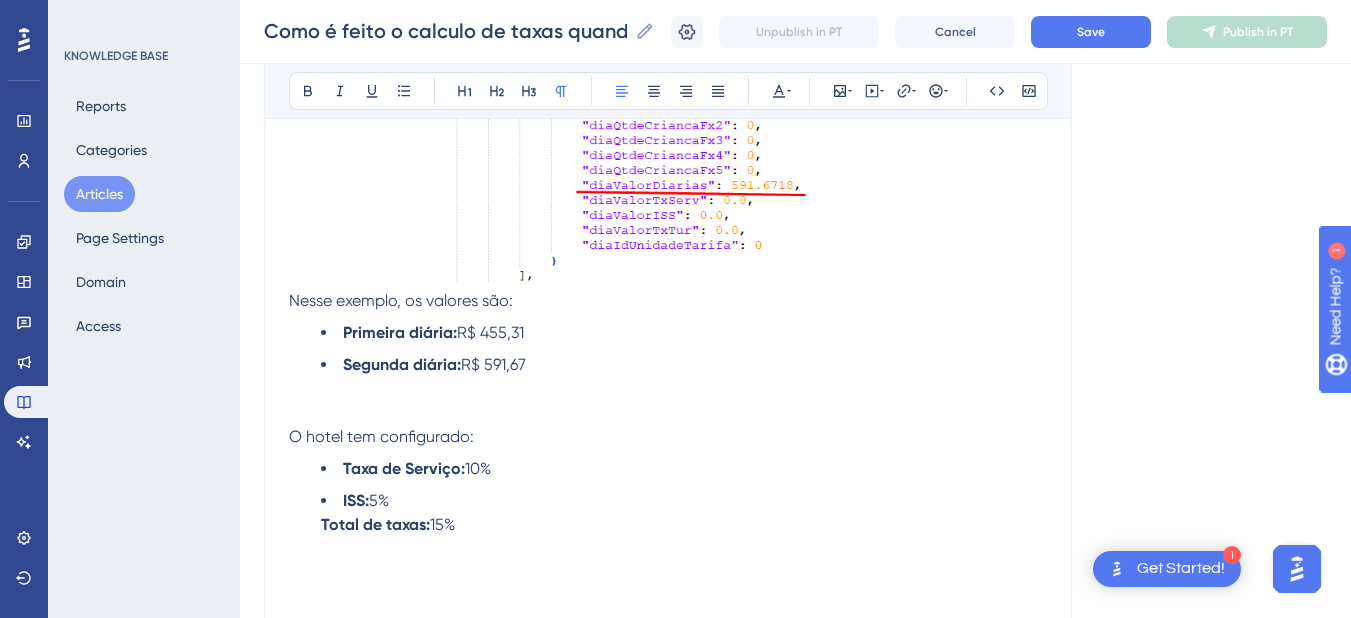 click on "Nesse exemplo, os valores são:" at bounding box center (401, 300) 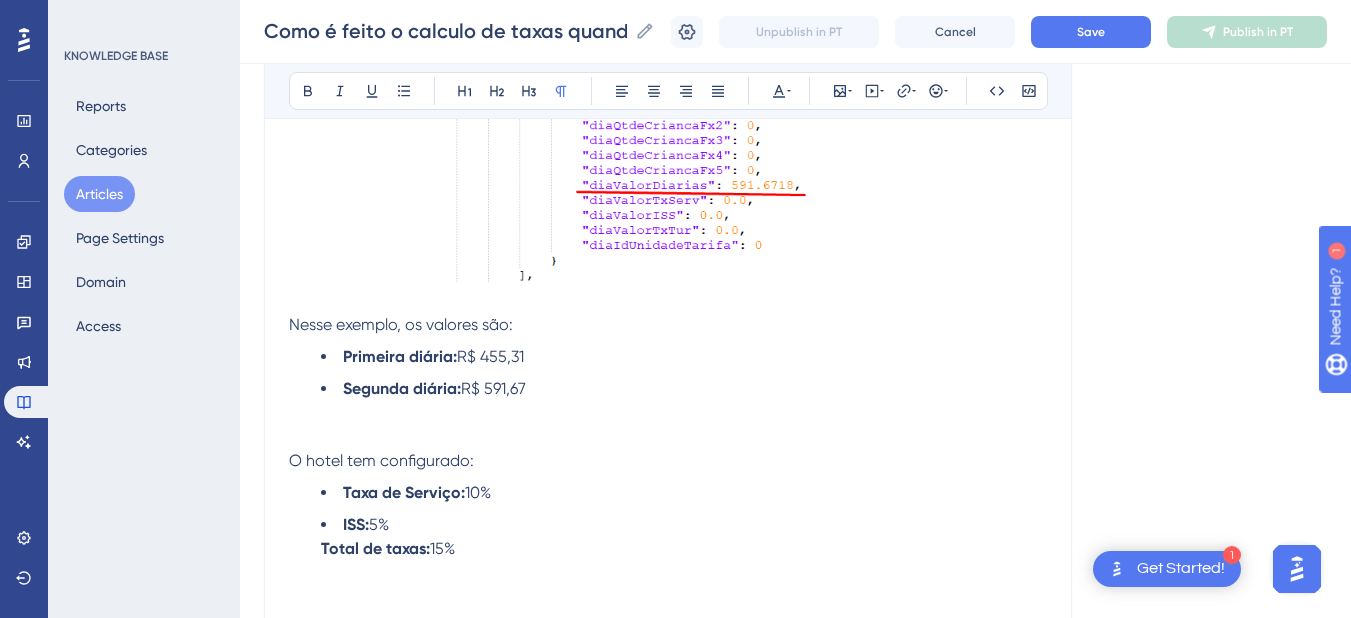 click at bounding box center [668, 437] 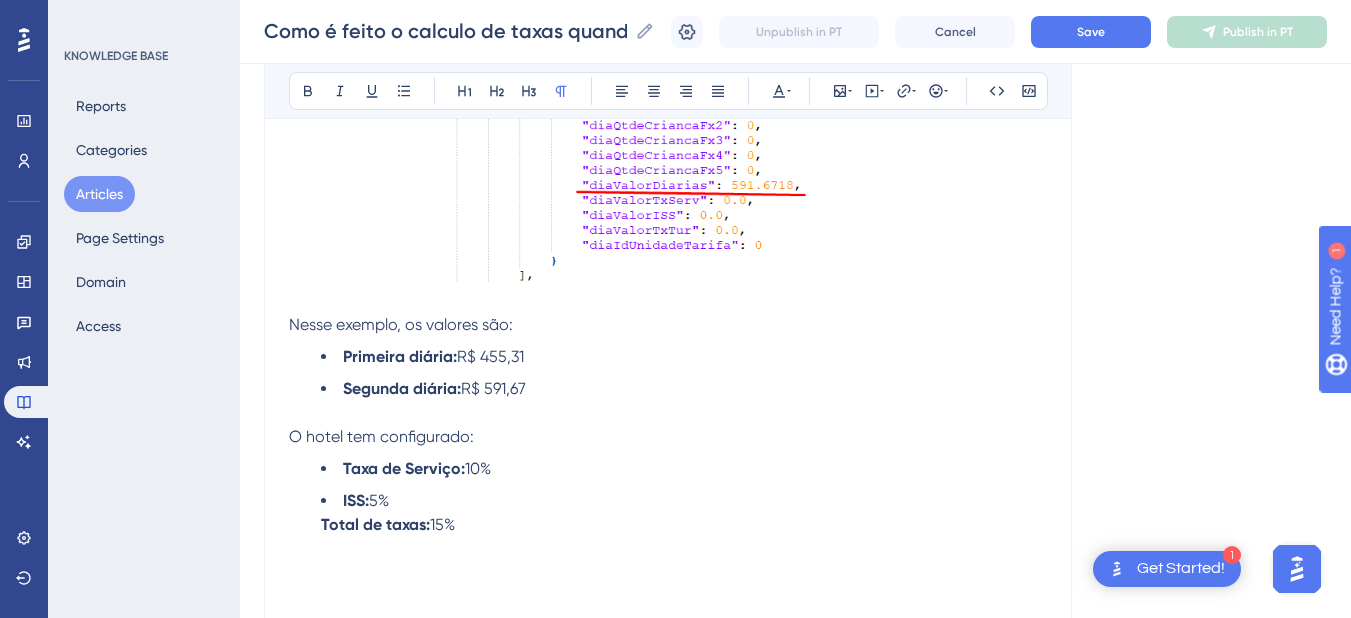scroll, scrollTop: 2198, scrollLeft: 0, axis: vertical 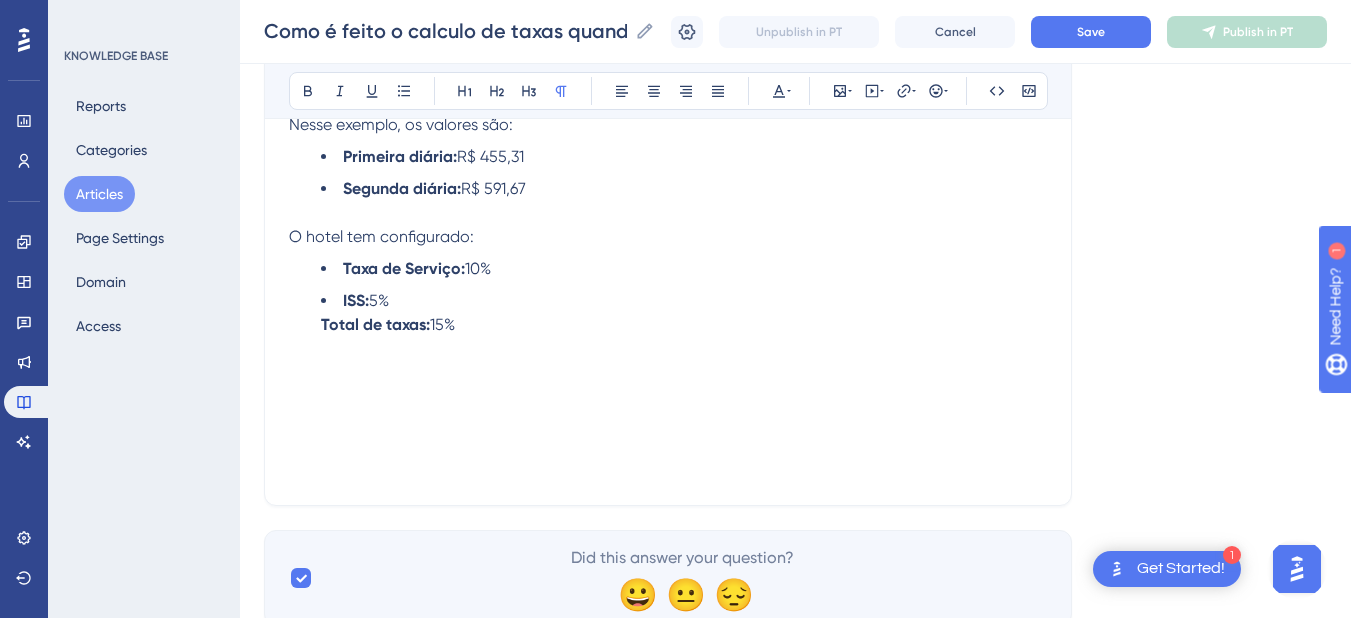 click at bounding box center (668, 349) 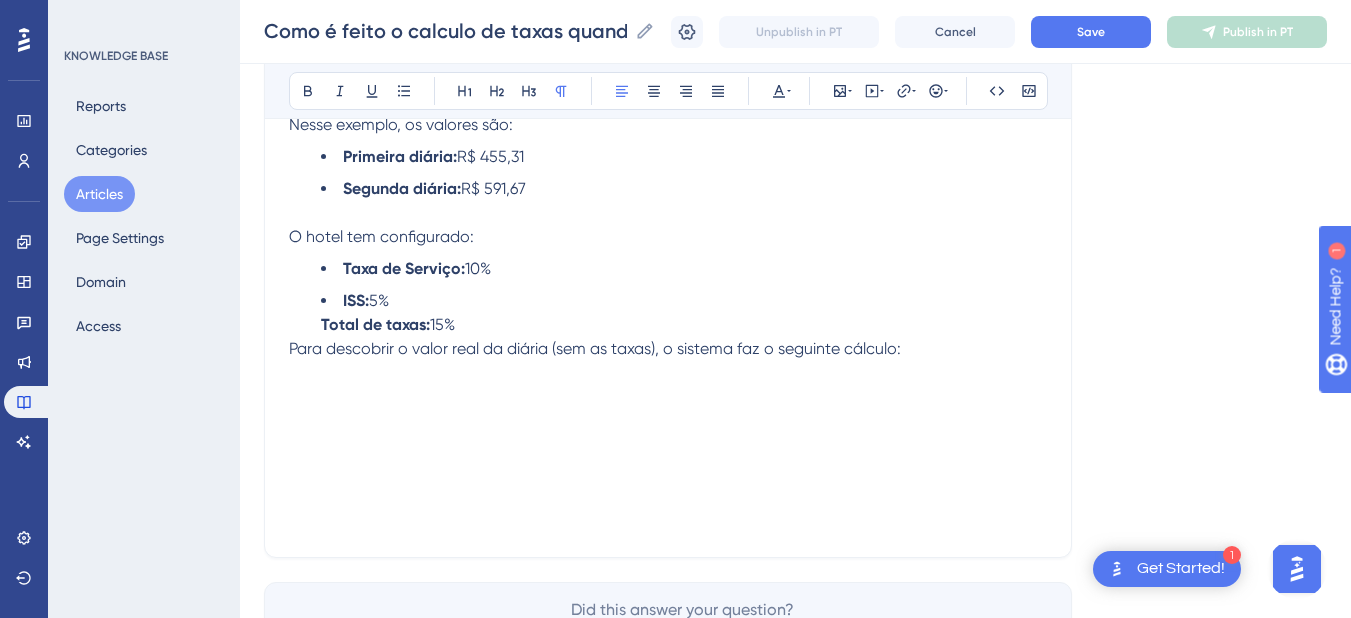 click on "Para descobrir o valor real da diária (sem as taxas), o sistema faz o seguinte cálculo:" at bounding box center [595, 348] 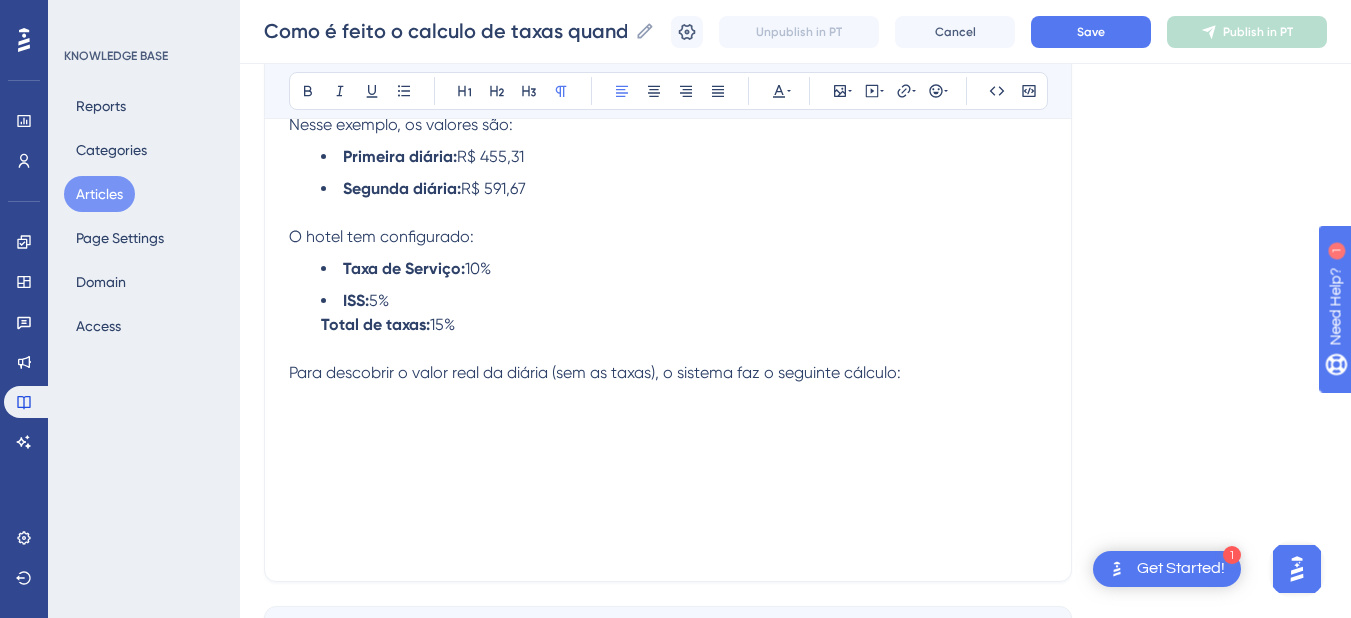 scroll, scrollTop: 1998, scrollLeft: 0, axis: vertical 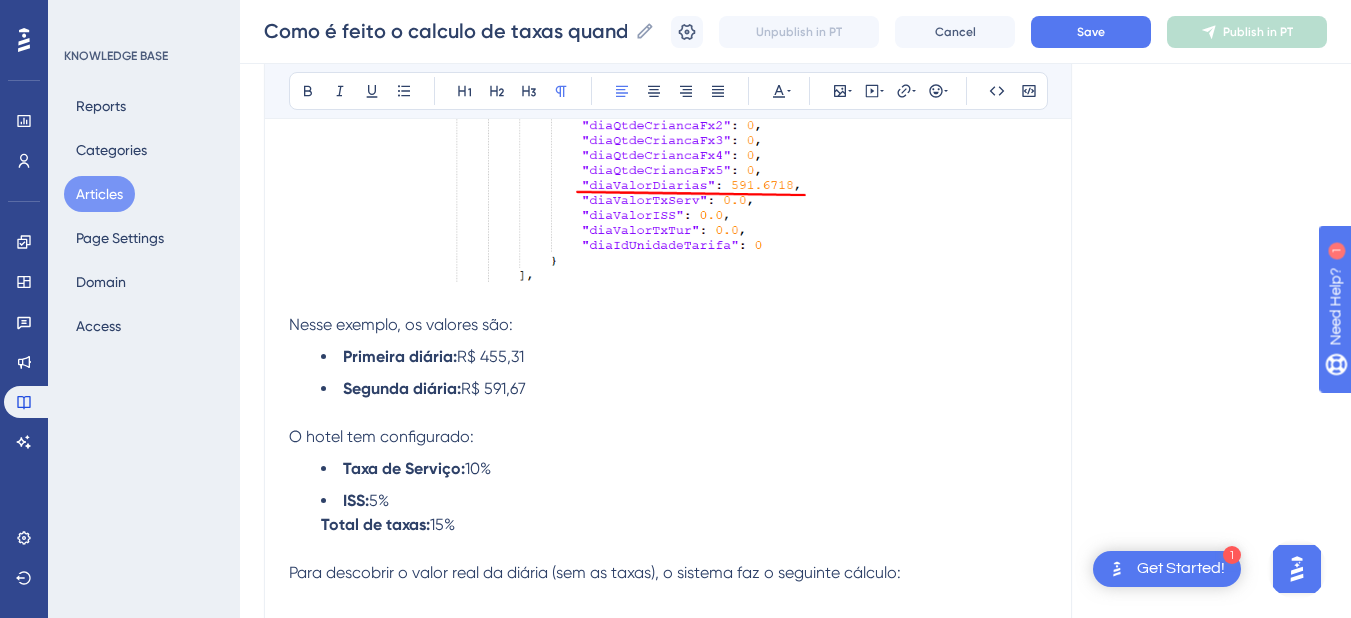click on "O hotel tem configurado:" at bounding box center (381, 436) 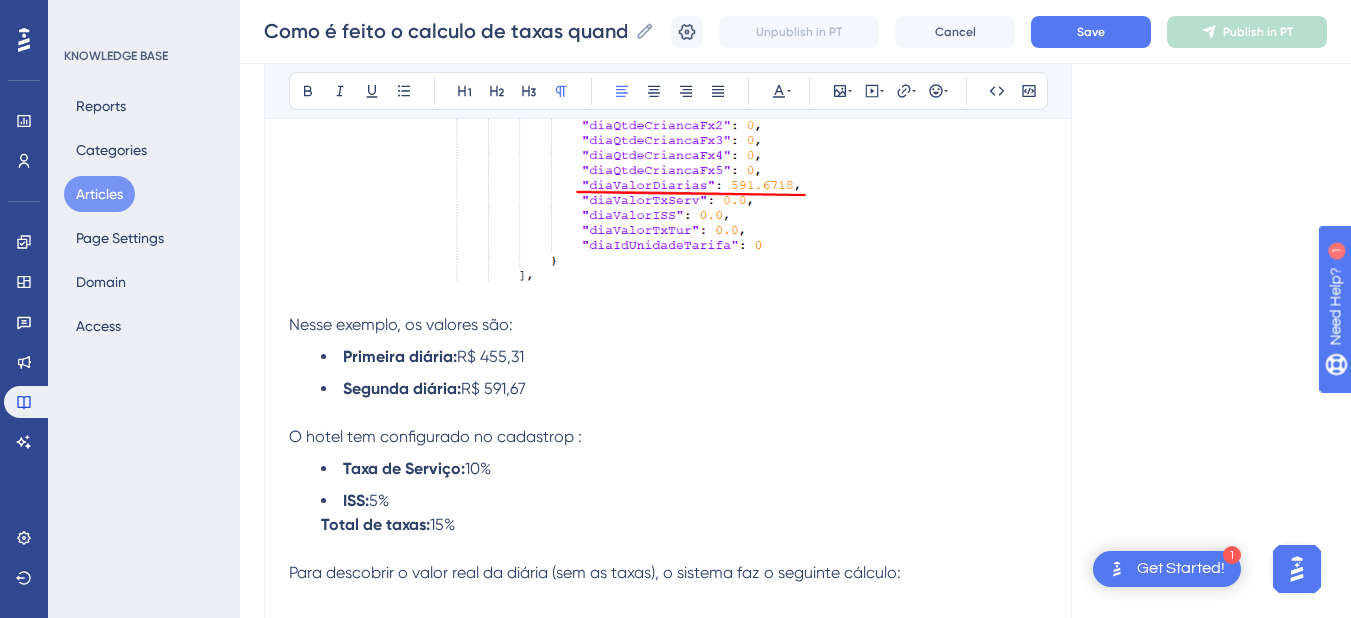 click on "O hotel tem configurado no cadastrop :" at bounding box center (435, 436) 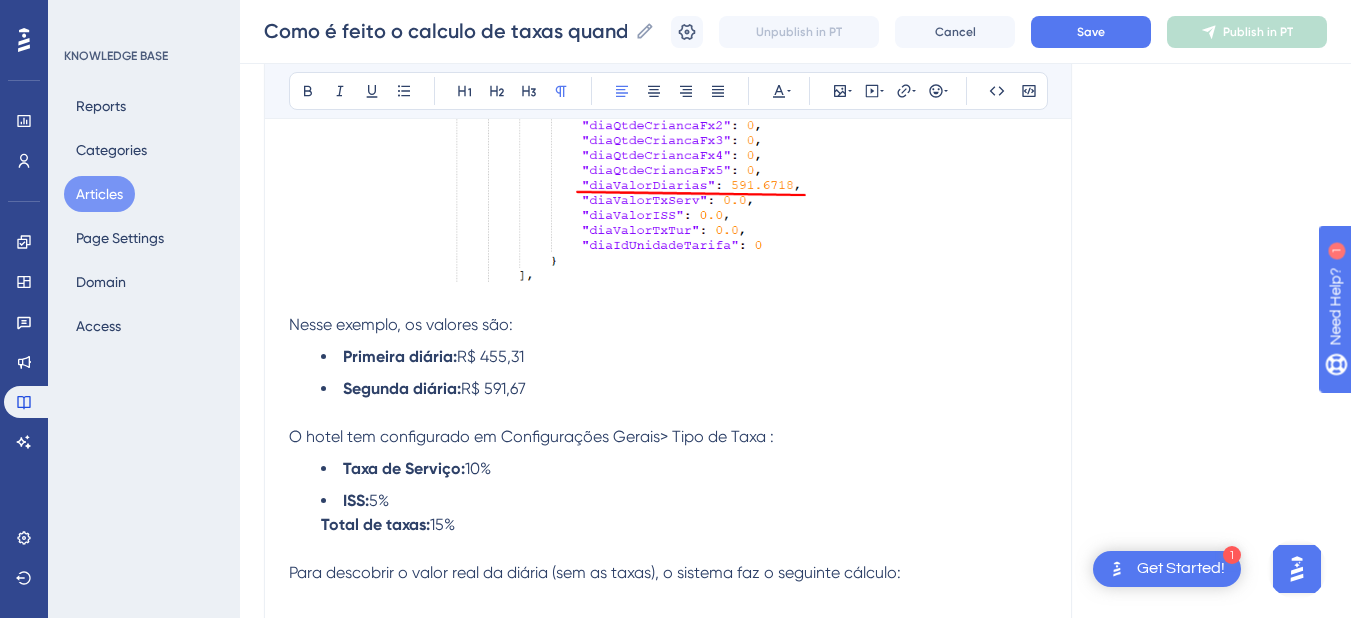 click on "O hotel tem configurado em Configurações Gerais> Tipo de Taxa :" at bounding box center [531, 436] 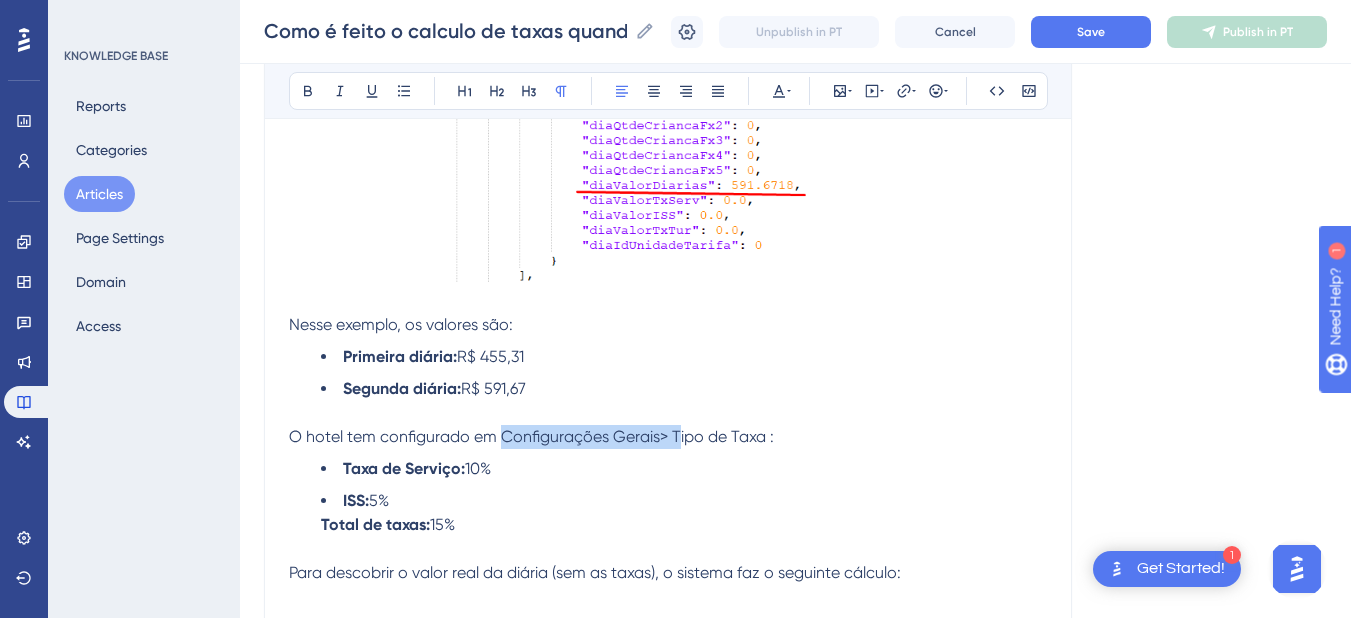 drag, startPoint x: 675, startPoint y: 439, endPoint x: 501, endPoint y: 440, distance: 174.00287 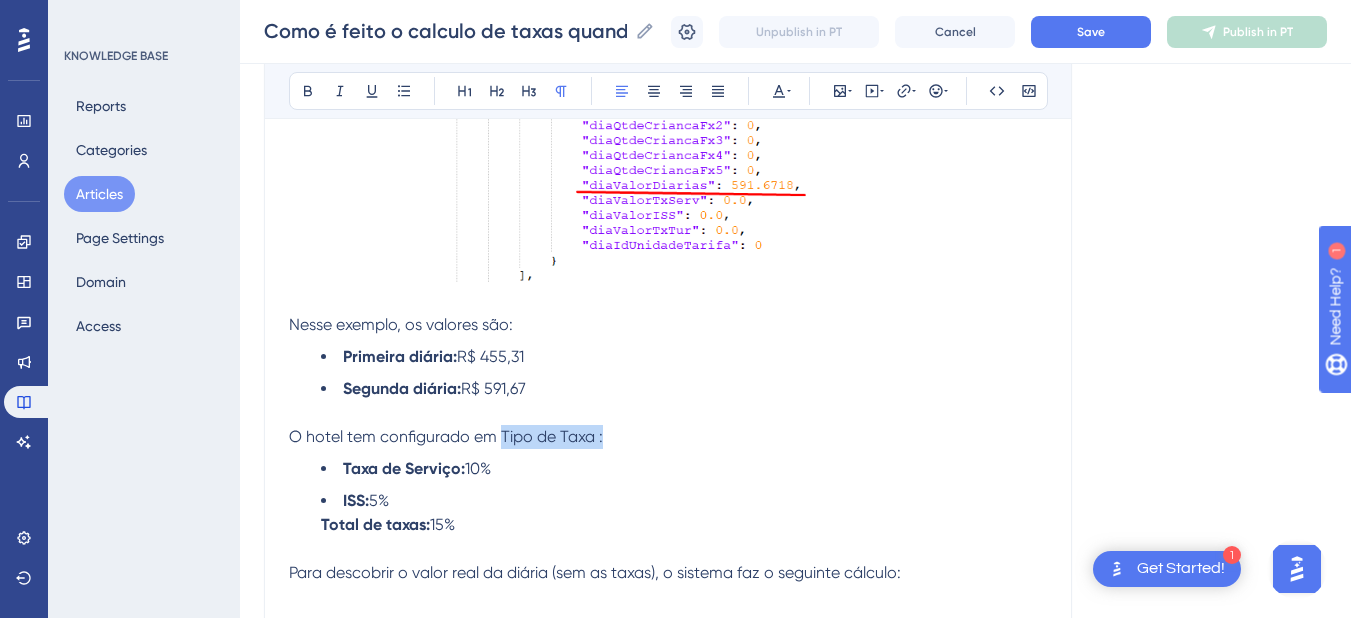 drag, startPoint x: 608, startPoint y: 437, endPoint x: 500, endPoint y: 437, distance: 108 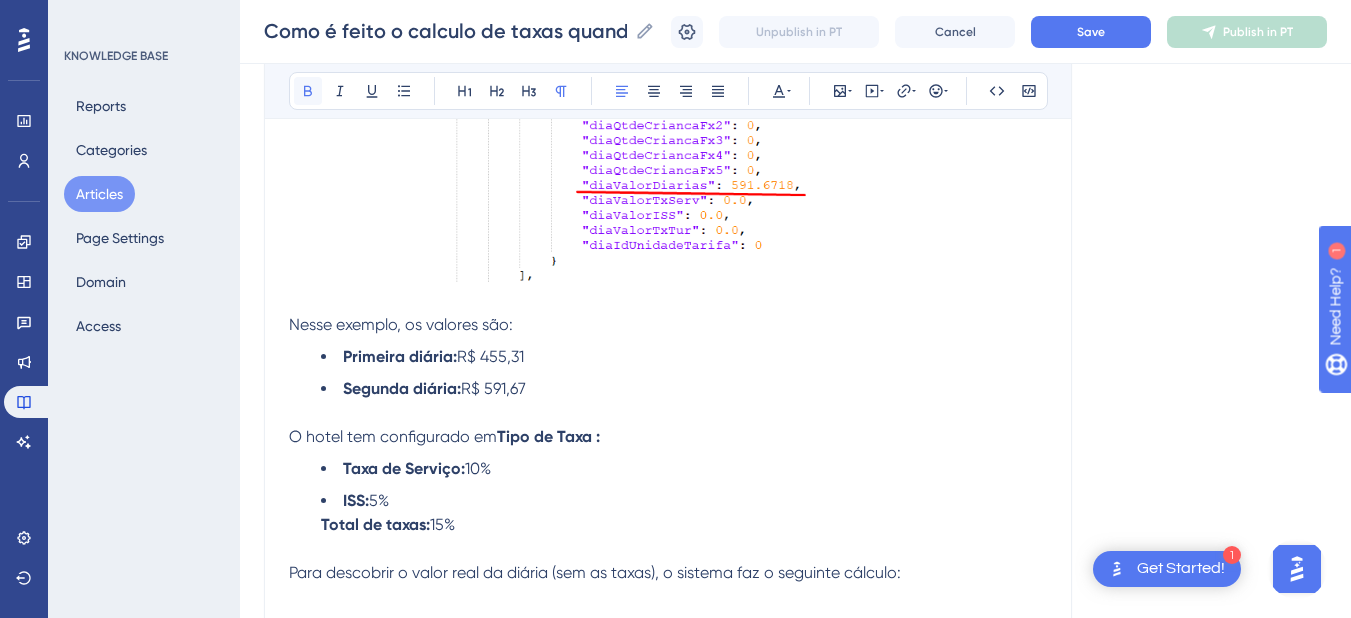 click 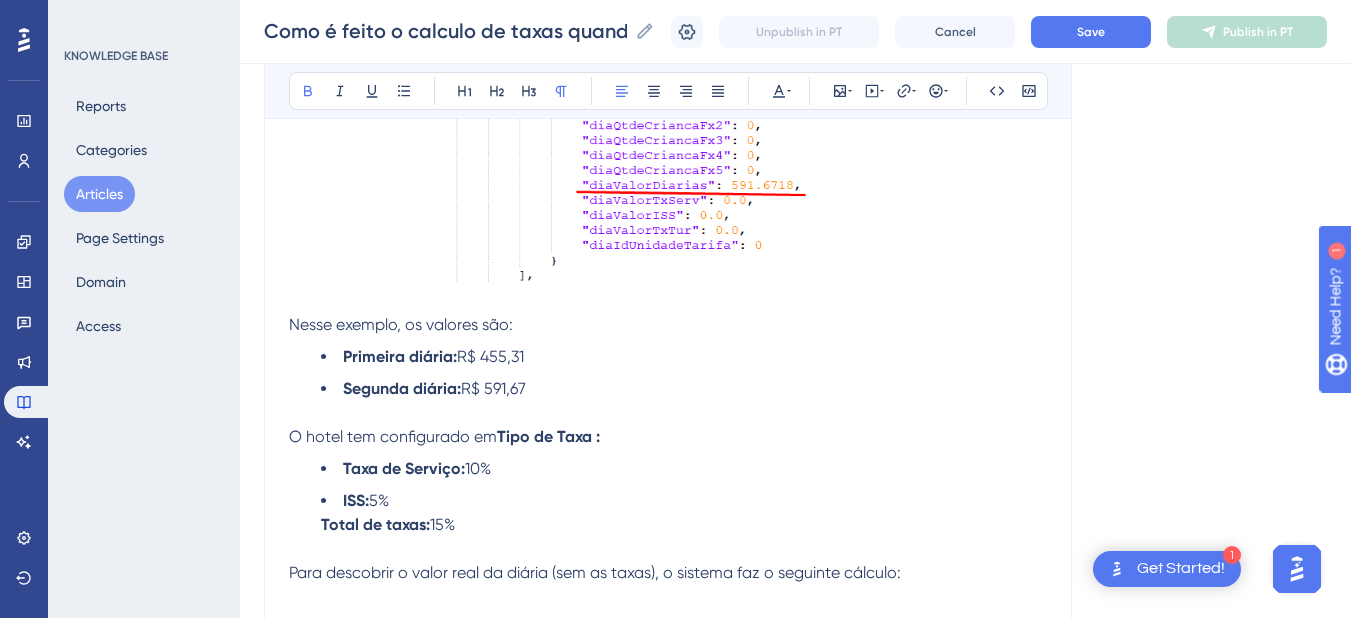click on "O hotel tem configurado em  Tipo de Taxa :" at bounding box center [668, 437] 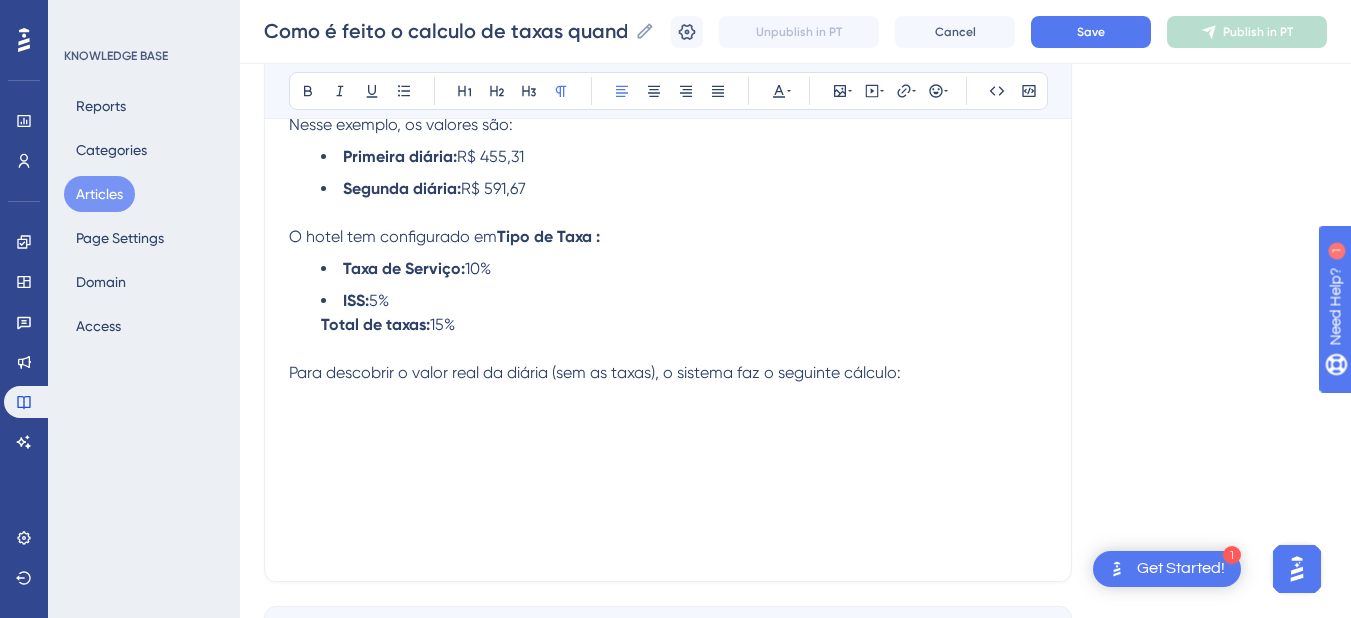 click on "Para descobrir o valor real da diária (sem as taxas), o sistema faz o seguinte cálculo:" at bounding box center [595, 372] 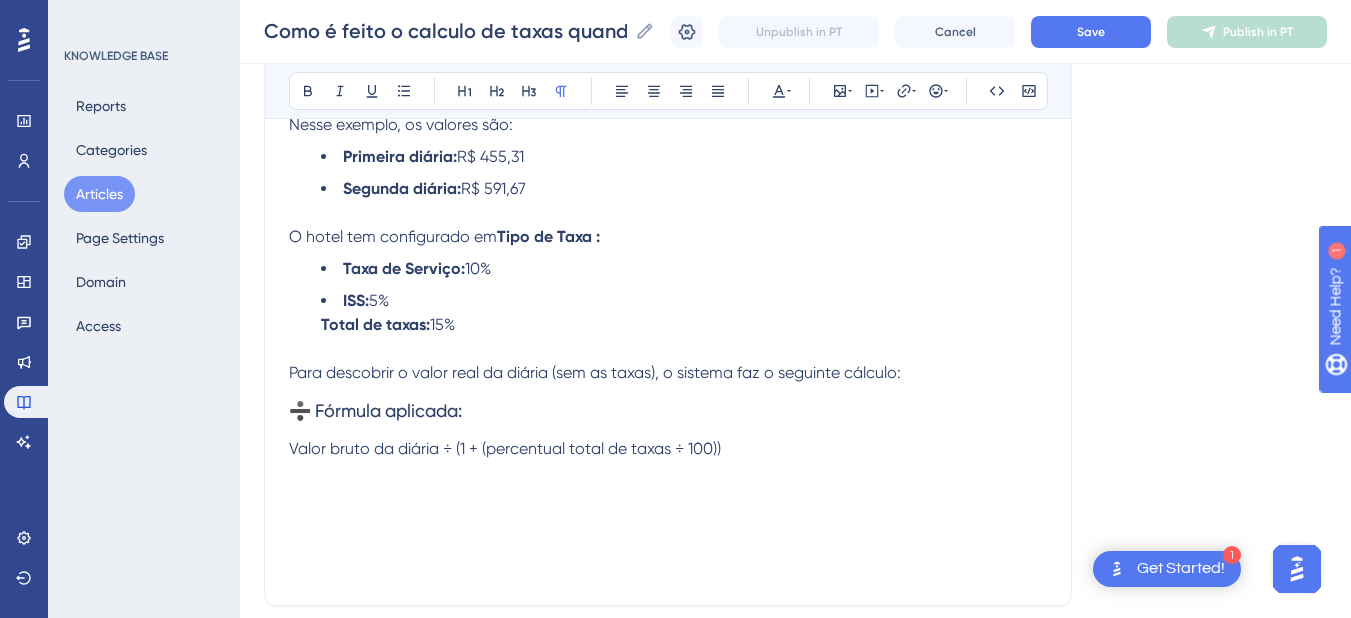 click at bounding box center (668, 349) 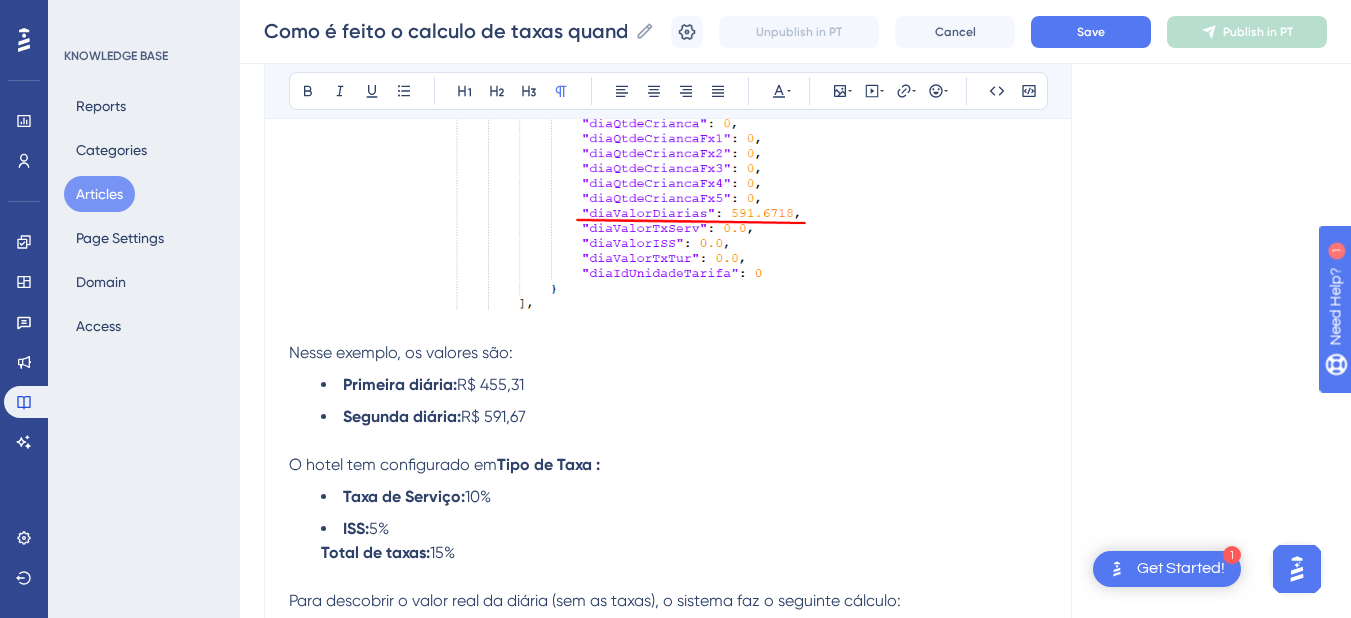 scroll, scrollTop: 2170, scrollLeft: 0, axis: vertical 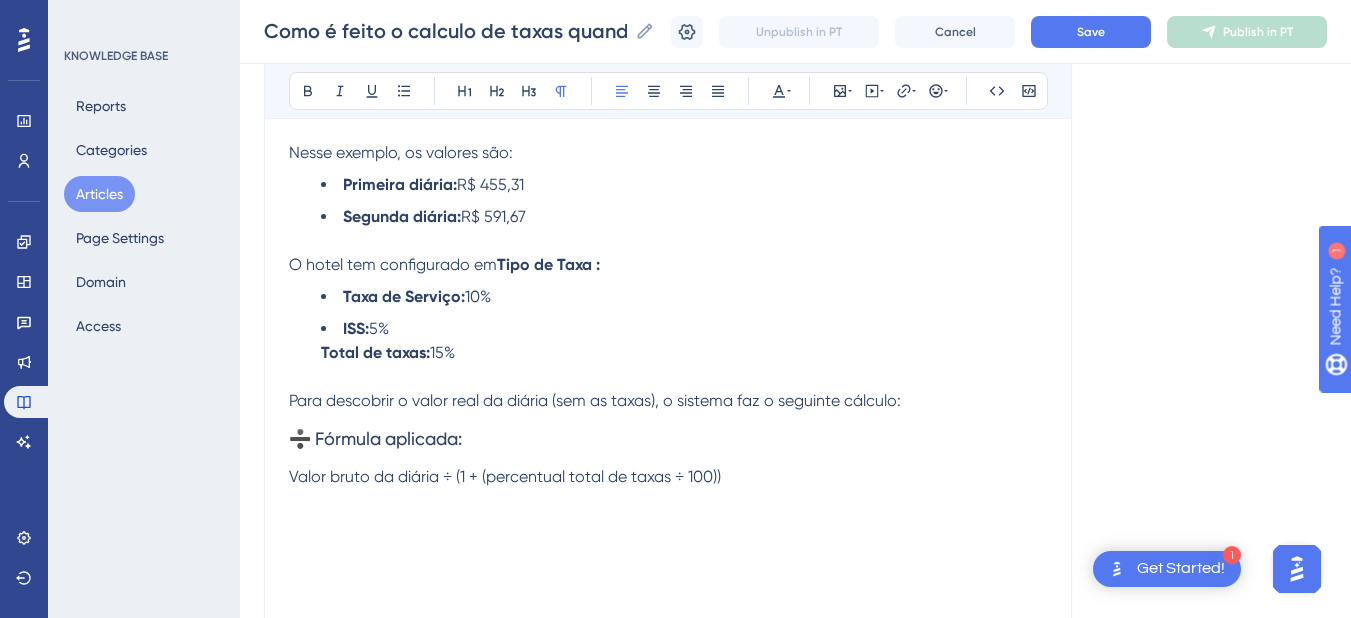 click on "Valor bruto da diária ÷ (1 + (percentual total de taxas ÷ 100))" at bounding box center [668, 477] 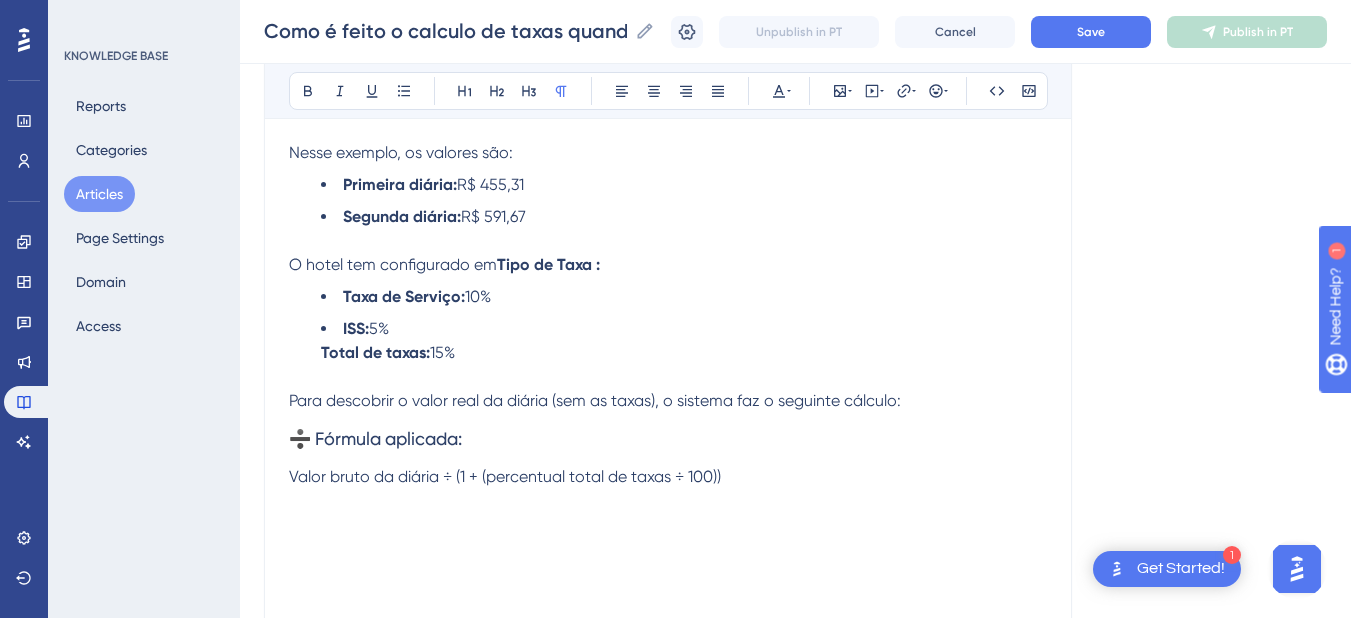 scroll, scrollTop: 2410, scrollLeft: 0, axis: vertical 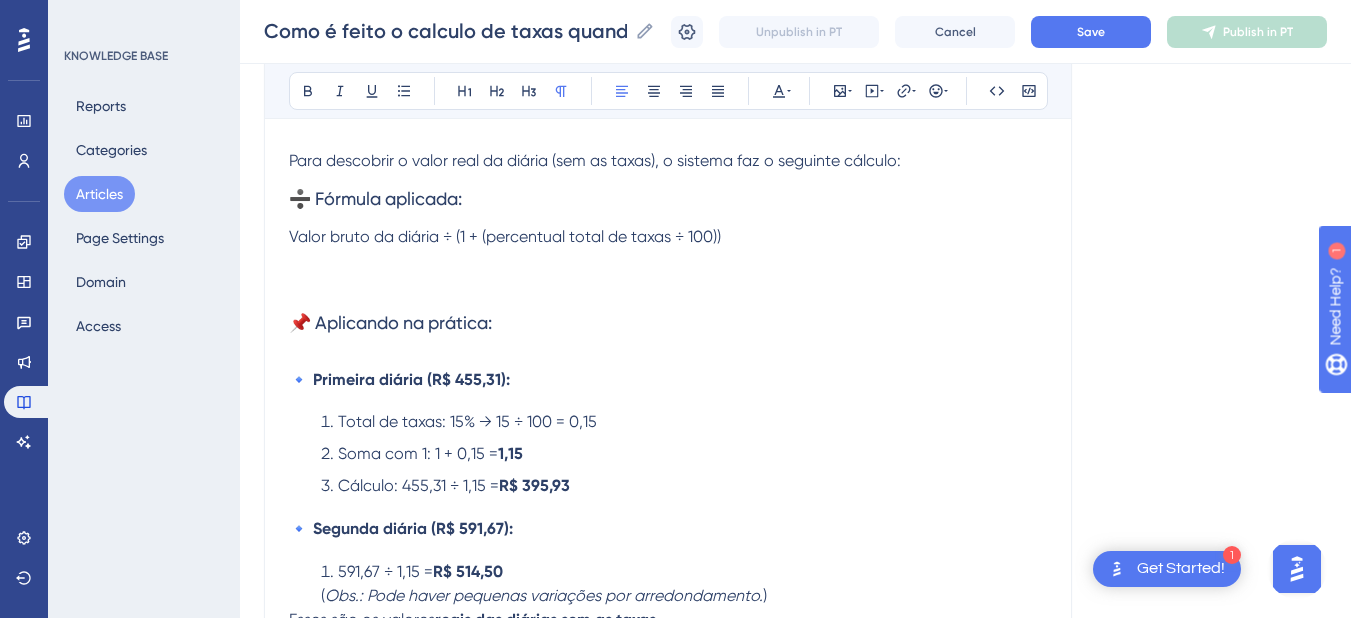click on "Quando o gestor de canais envia os  valores brutos  para o Hits (ou seja, com as taxas já incluídas), o sistema precisa calcular separadamente o valor da  diária real (sem taxas)  e o valor de cada  taxa aplicada . Esse processo garante maior precisão financeira e clareza nas informações da reserva.  O que significa “Subtrair Taxas”? Essa opção informa ao sistema que o valor recebido já  inclui  as taxas (como ISS e Taxa de Serviço) e, por isso, ele precisa fazer o cálculo reverso para descobrir: Quanto é o valor real da  diária sem taxas , e Quanto representa  cada taxa , separadamente. Pré-requisitos de configuração Para que o cálculo automático ocorra corretamente, é necessário: Hotel > Hotéis > Subtrair Taxas do Gestor de Canais Em  Configuração > Management , a opção  Enviar valores brutos  também precisa estar  ativada . Essas configurações indicam ao sistema que os valores recebidos da integração online estão com as taxas embutidas. Nesse exemplo, os valores são:  5%" at bounding box center (668, -617) 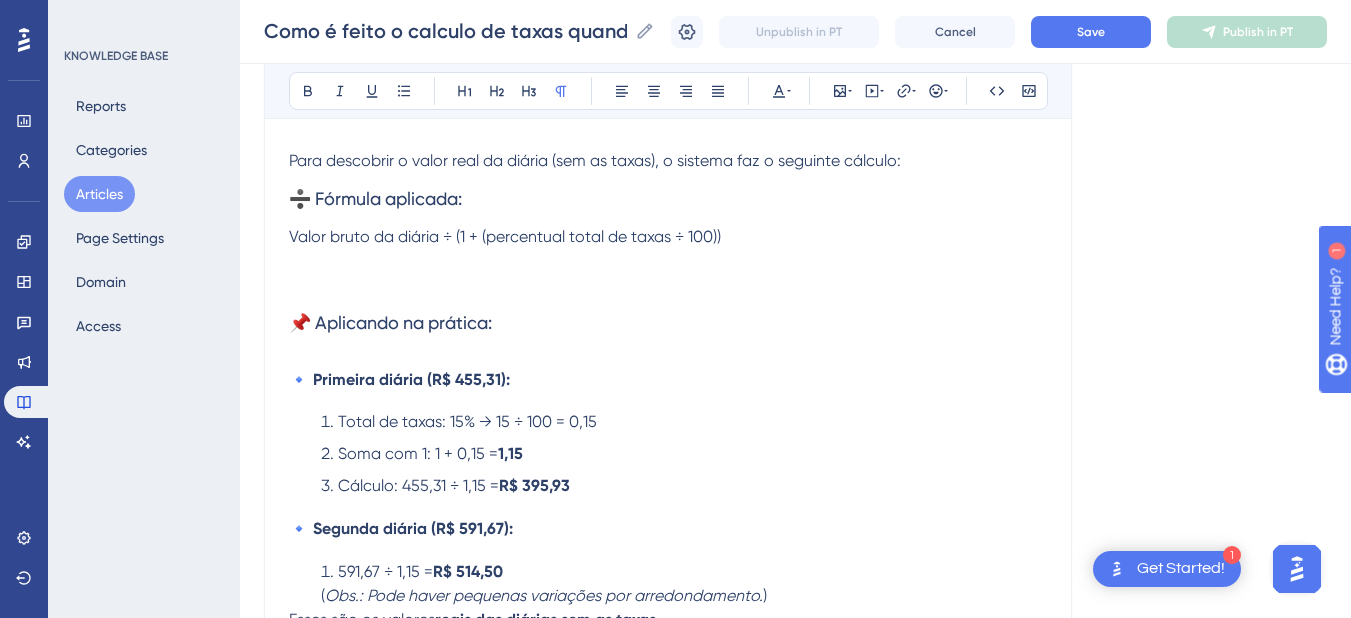 click at bounding box center [668, 285] 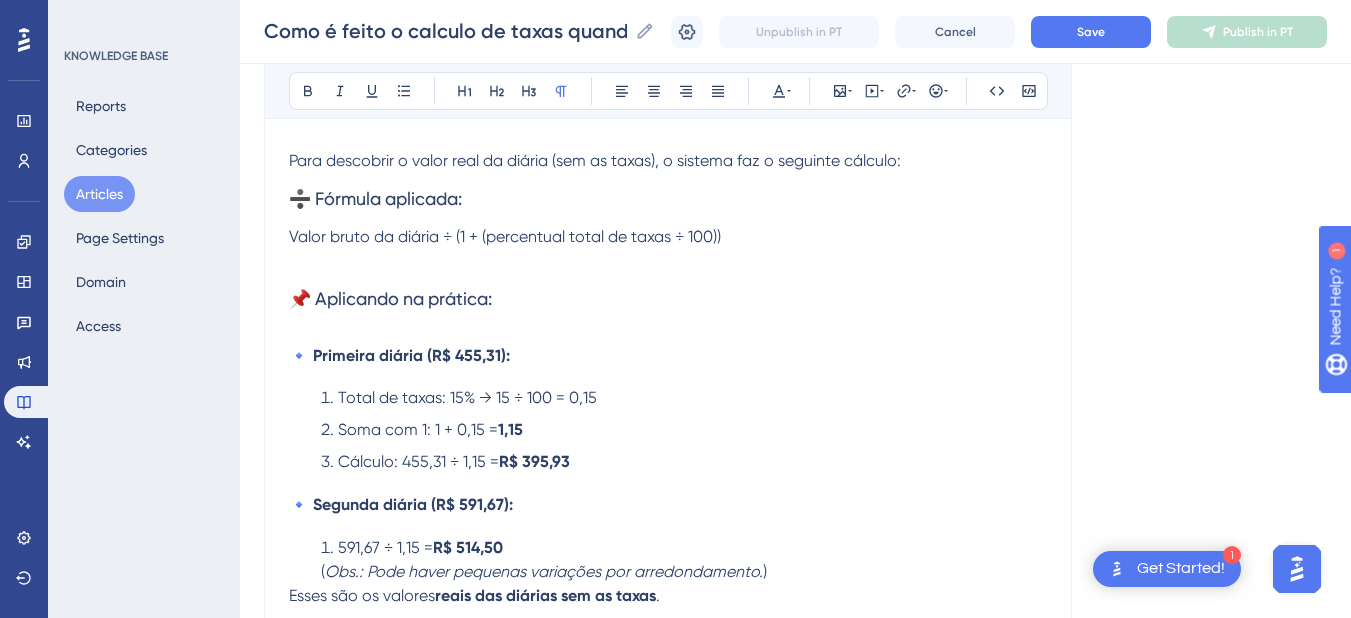 scroll, scrollTop: 2210, scrollLeft: 0, axis: vertical 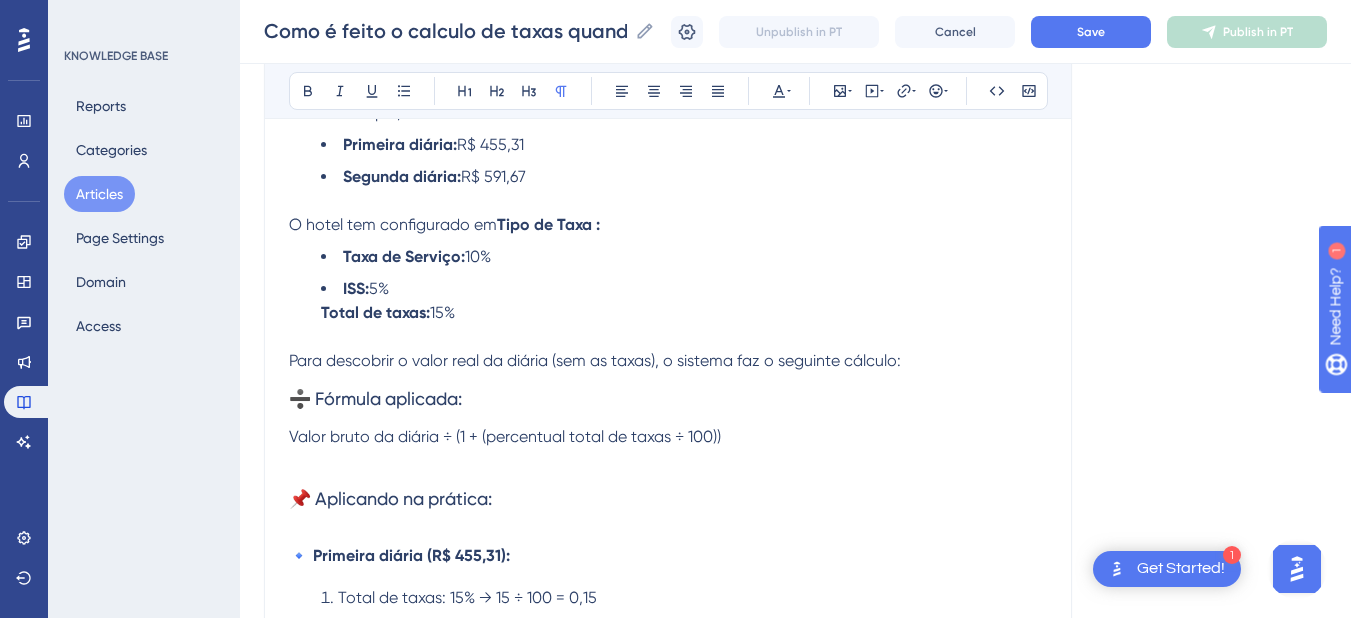 click on "Valor bruto da diária ÷ (1 + (percentual total de taxas ÷ 100))" at bounding box center (505, 436) 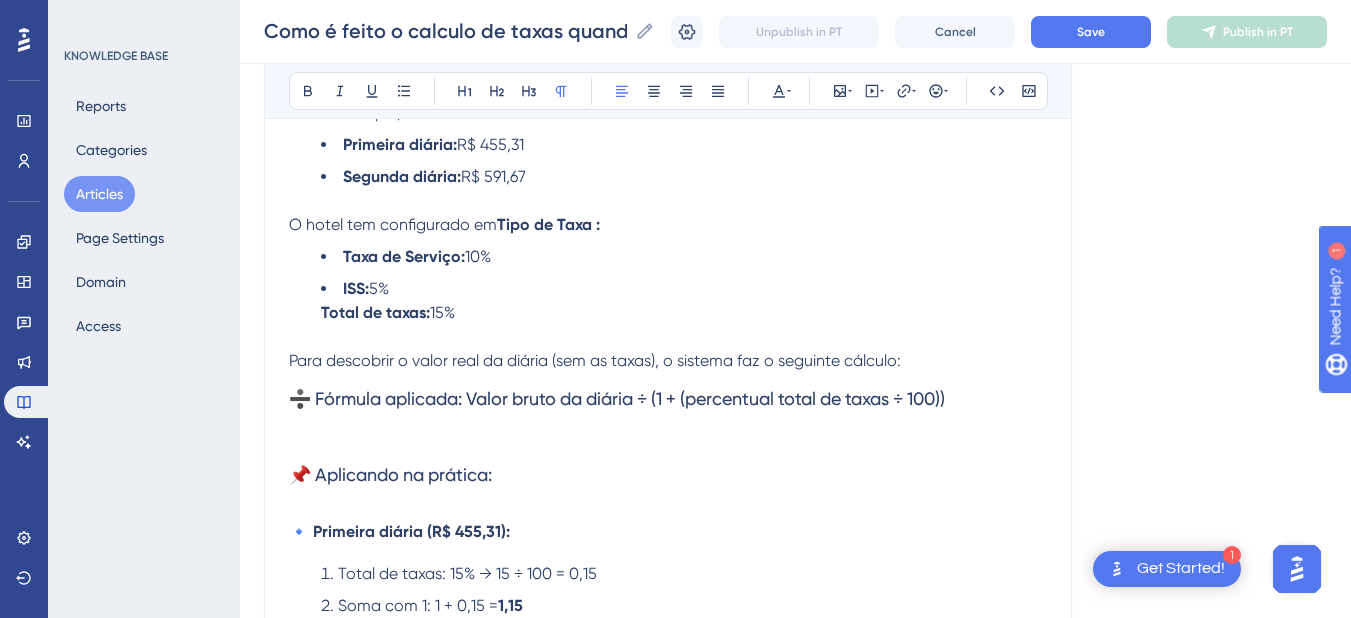 click on "Para descobrir o valor real da diária (sem as taxas), o sistema faz o seguinte cálculo:" at bounding box center (595, 360) 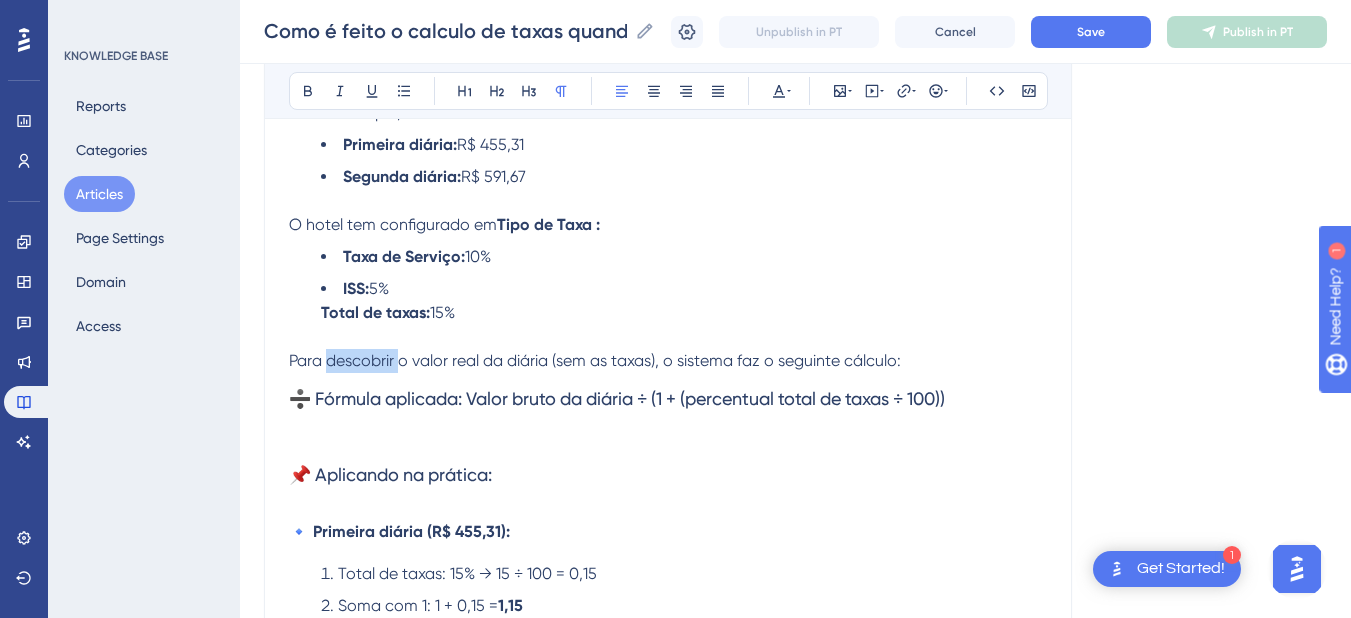 click on "Para descobrir o valor real da diária (sem as taxas), o sistema faz o seguinte cálculo:" at bounding box center [595, 360] 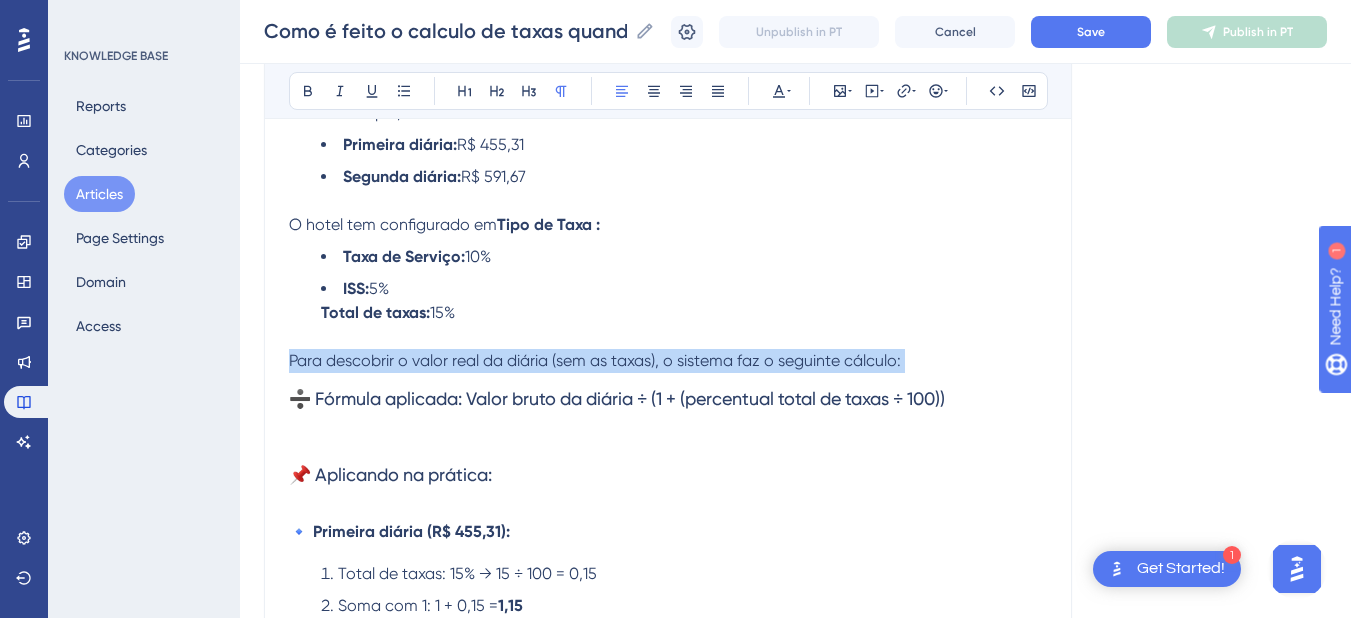 click on "Para descobrir o valor real da diária (sem as taxas), o sistema faz o seguinte cálculo:" at bounding box center (595, 360) 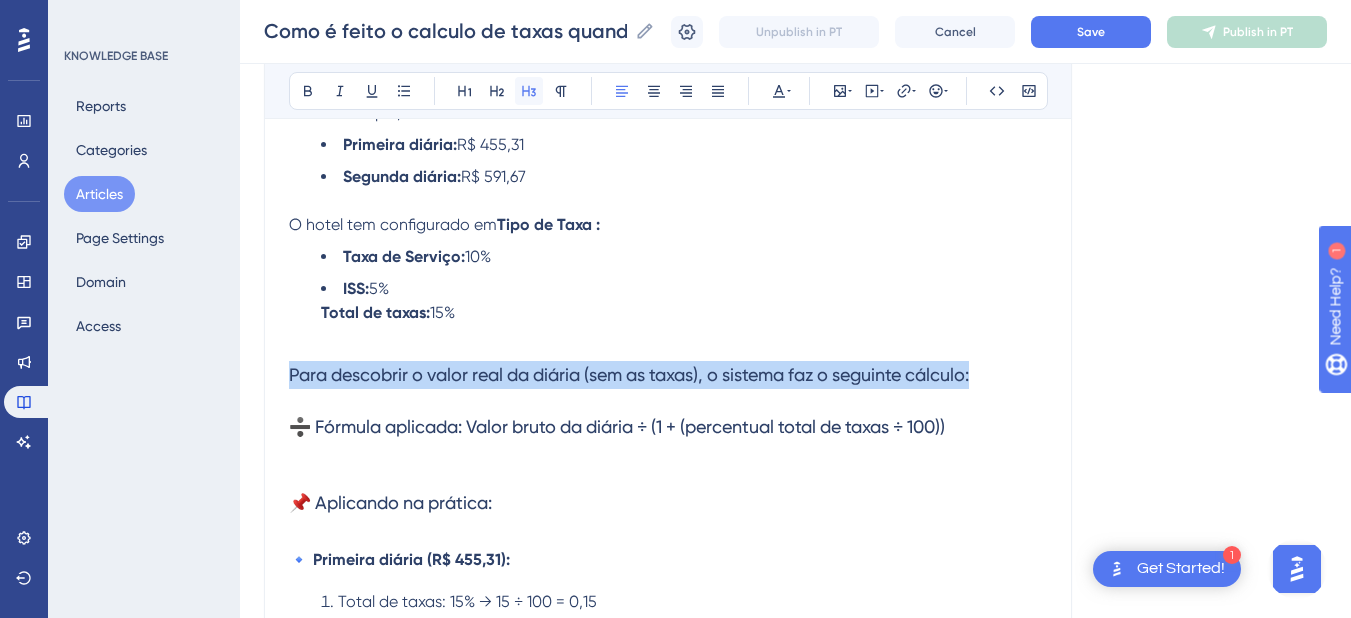click at bounding box center (529, 91) 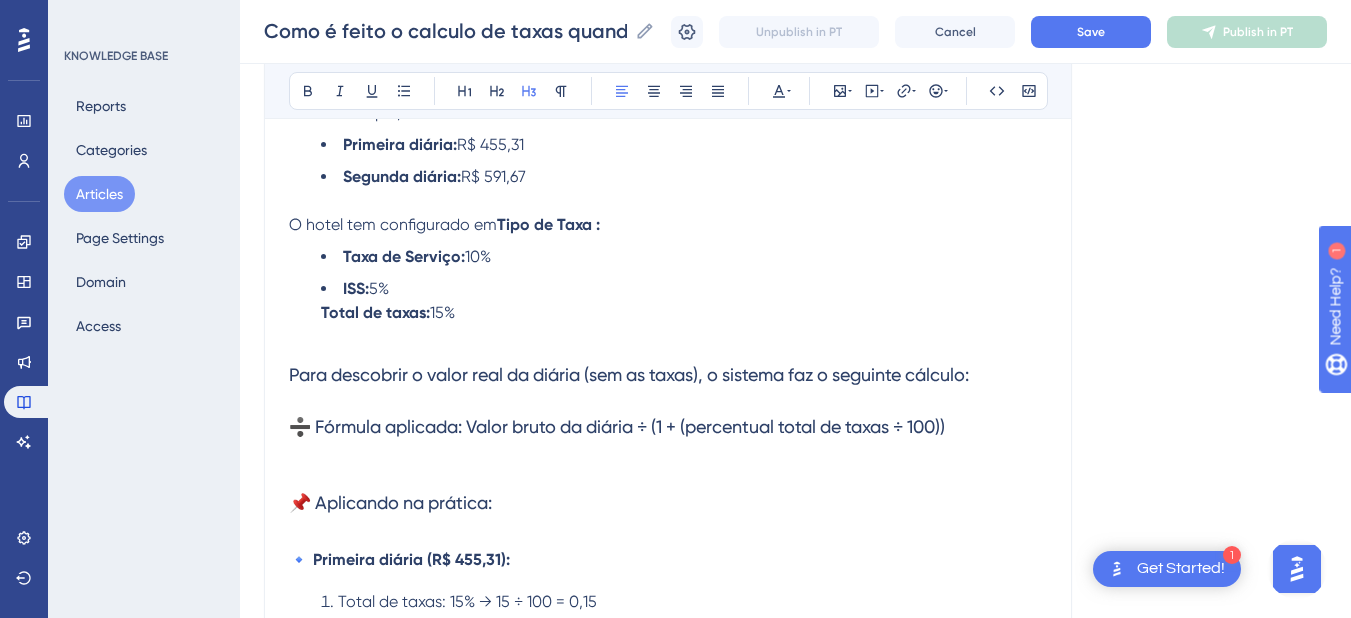 click on "➗ Fórmula aplicada: Valor bruto da diária ÷ (1 + (percentual total de taxas ÷ 100))" at bounding box center [668, 427] 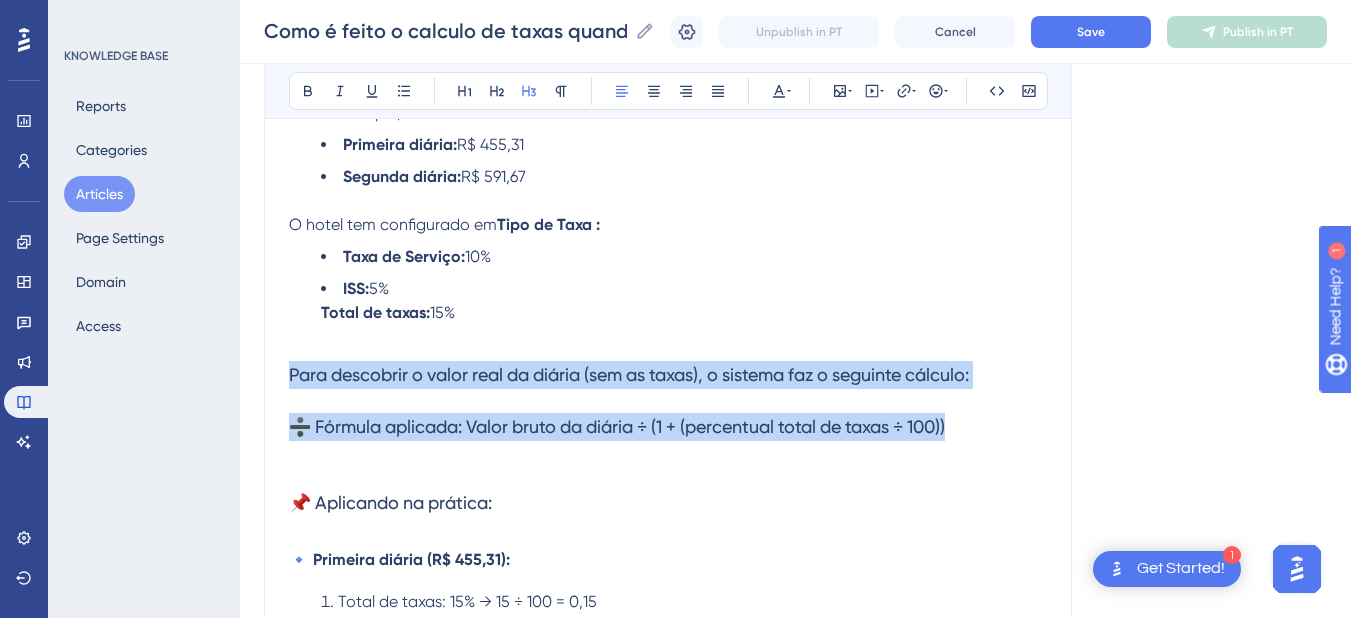 drag, startPoint x: 988, startPoint y: 435, endPoint x: 279, endPoint y: 380, distance: 711.13007 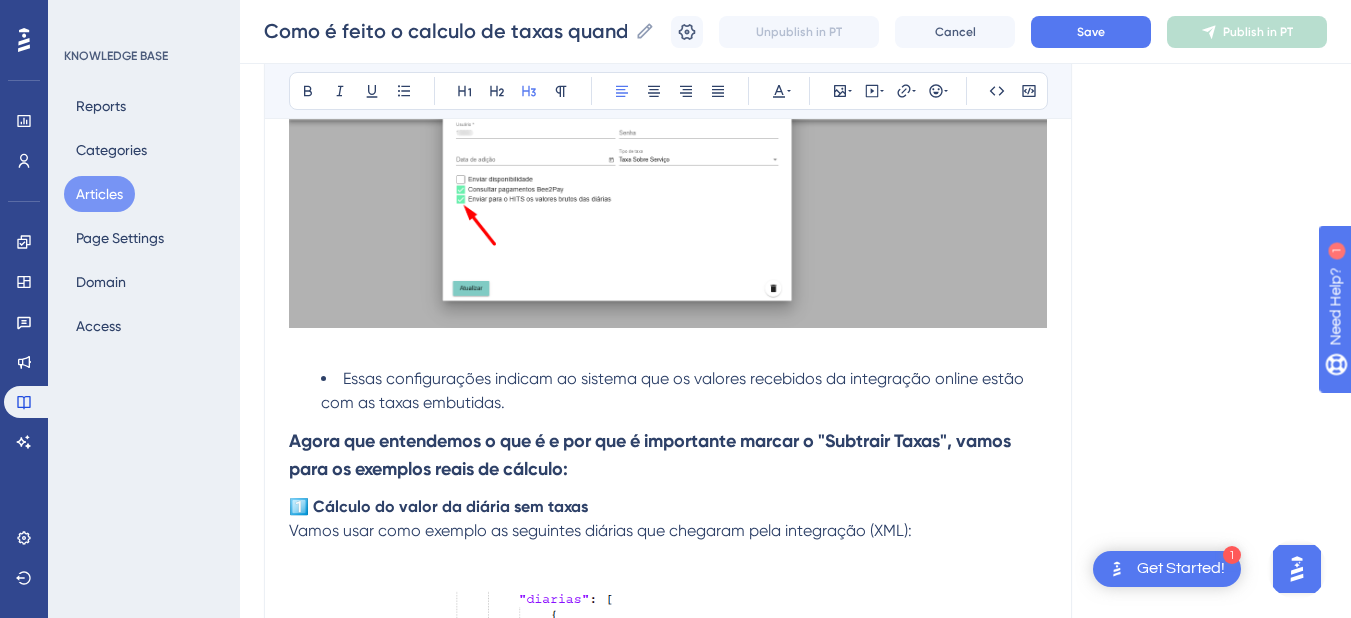 scroll, scrollTop: 1410, scrollLeft: 0, axis: vertical 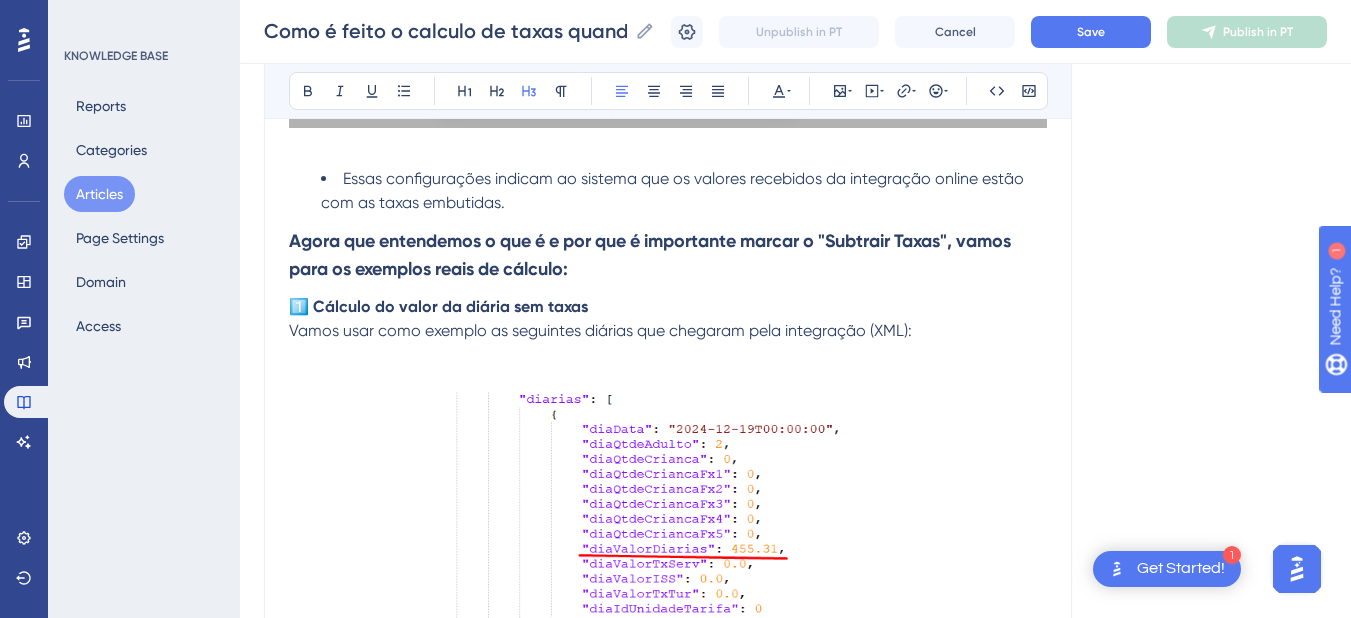 click on "1️⃣ Cálculo do valor da diária sem taxas" at bounding box center (668, 307) 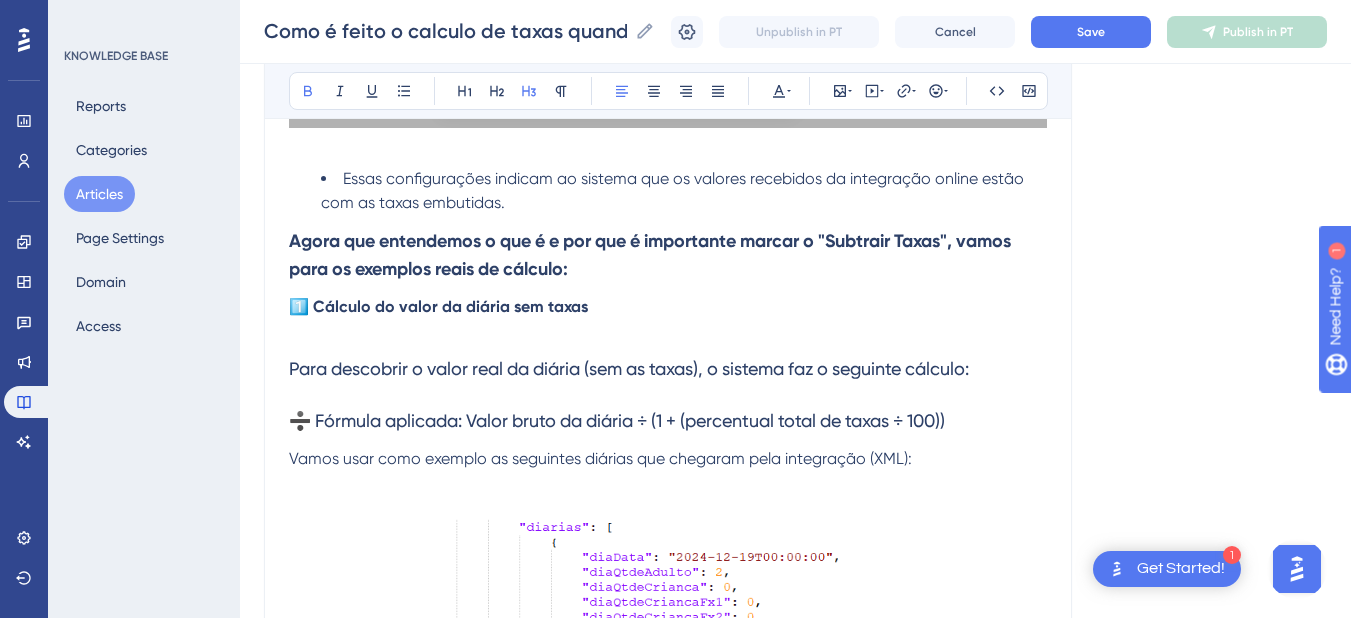 click on "Para descobrir o valor real da diária (sem as taxas), o sistema faz o seguinte cálculo:" at bounding box center (668, 369) 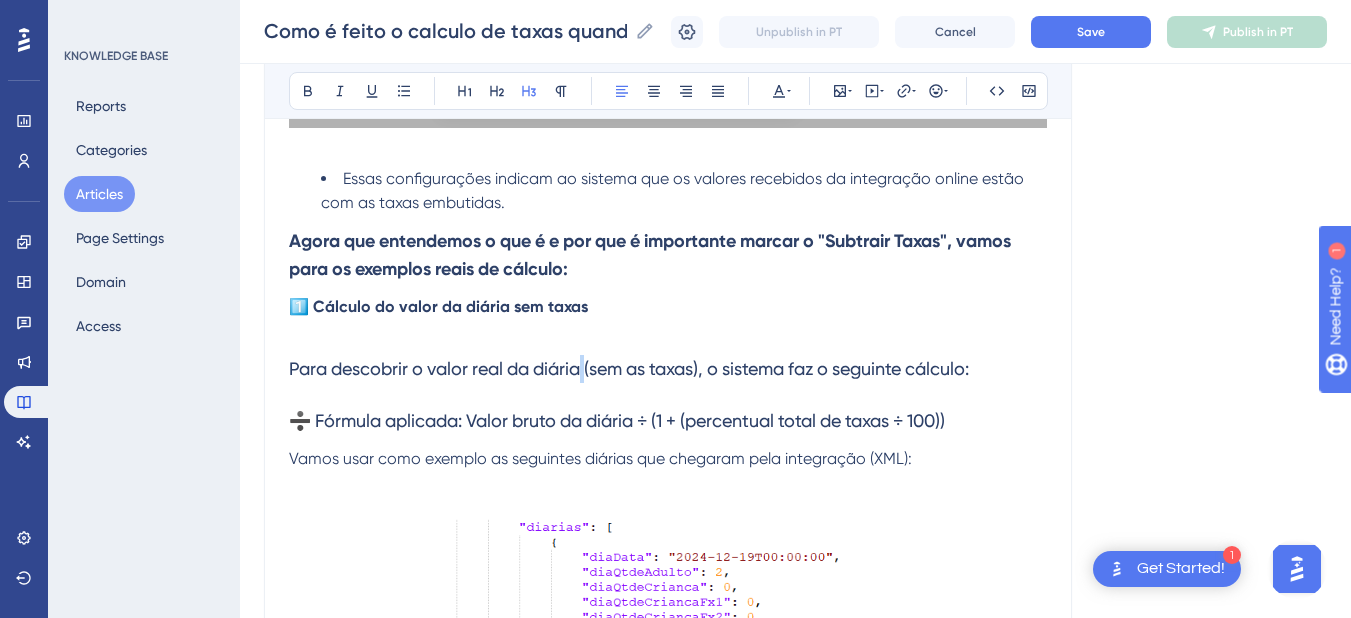 click on "Para descobrir o valor real da diária (sem as taxas), o sistema faz o seguinte cálculo:" at bounding box center (668, 369) 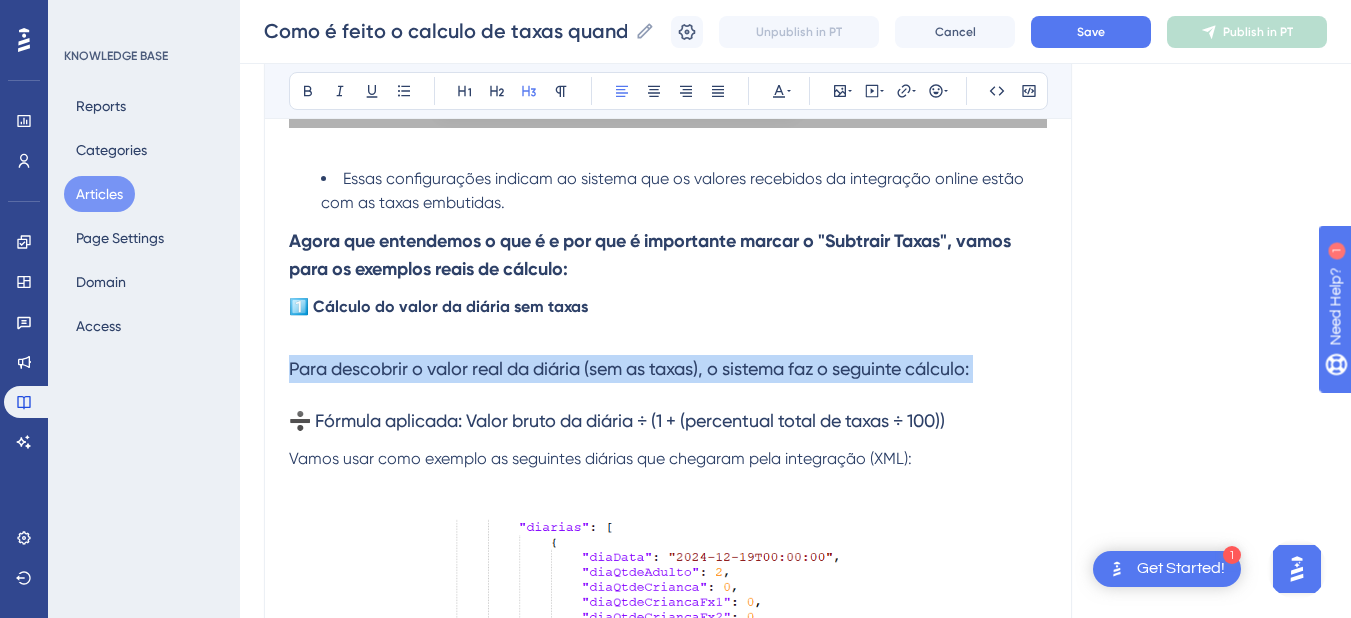 click on "Para descobrir o valor real da diária (sem as taxas), o sistema faz o seguinte cálculo:" at bounding box center [668, 369] 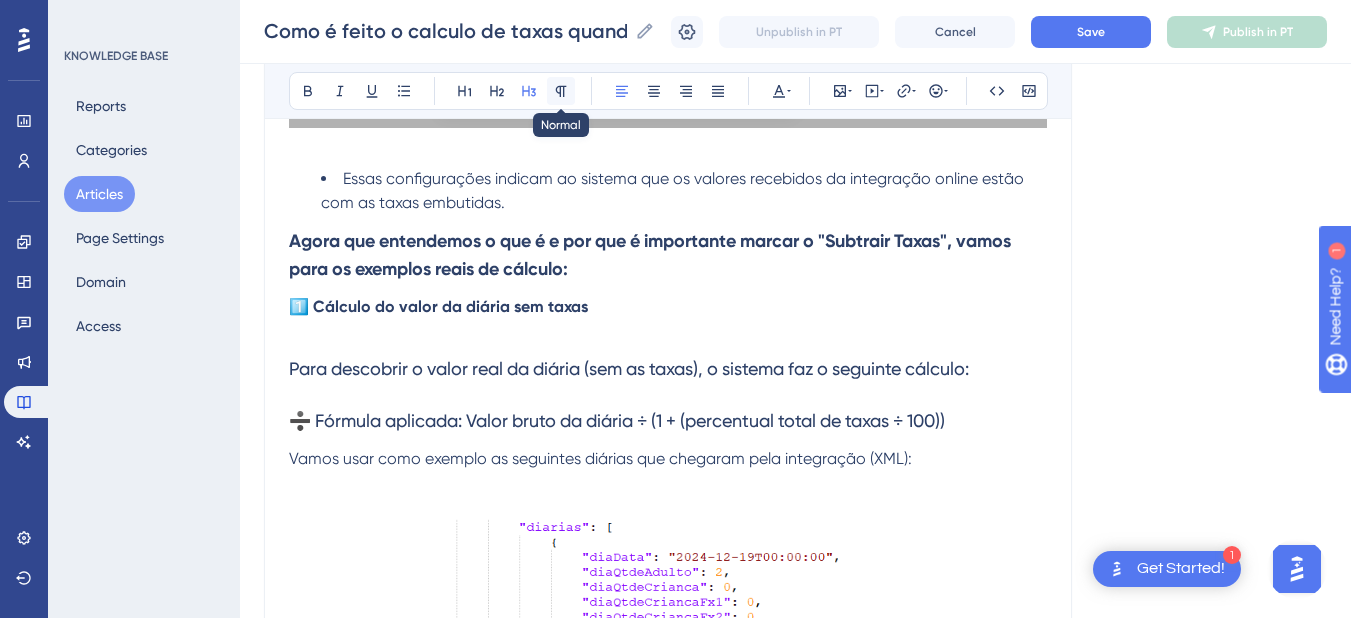 click 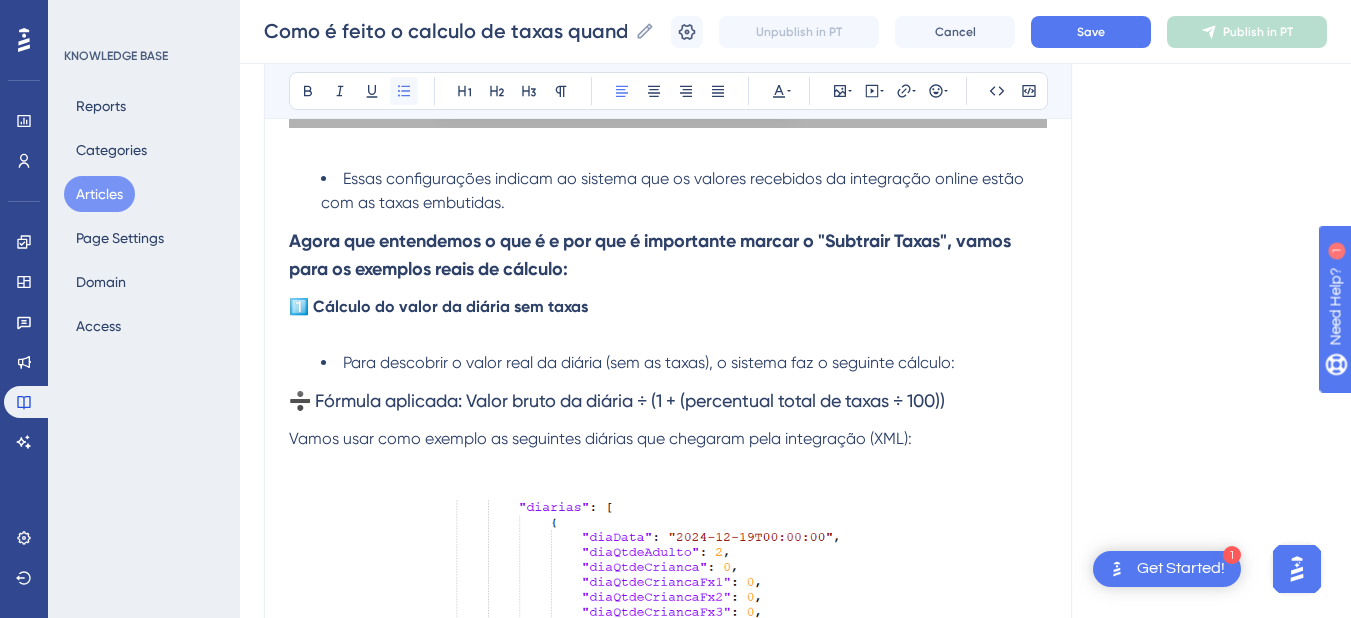 click 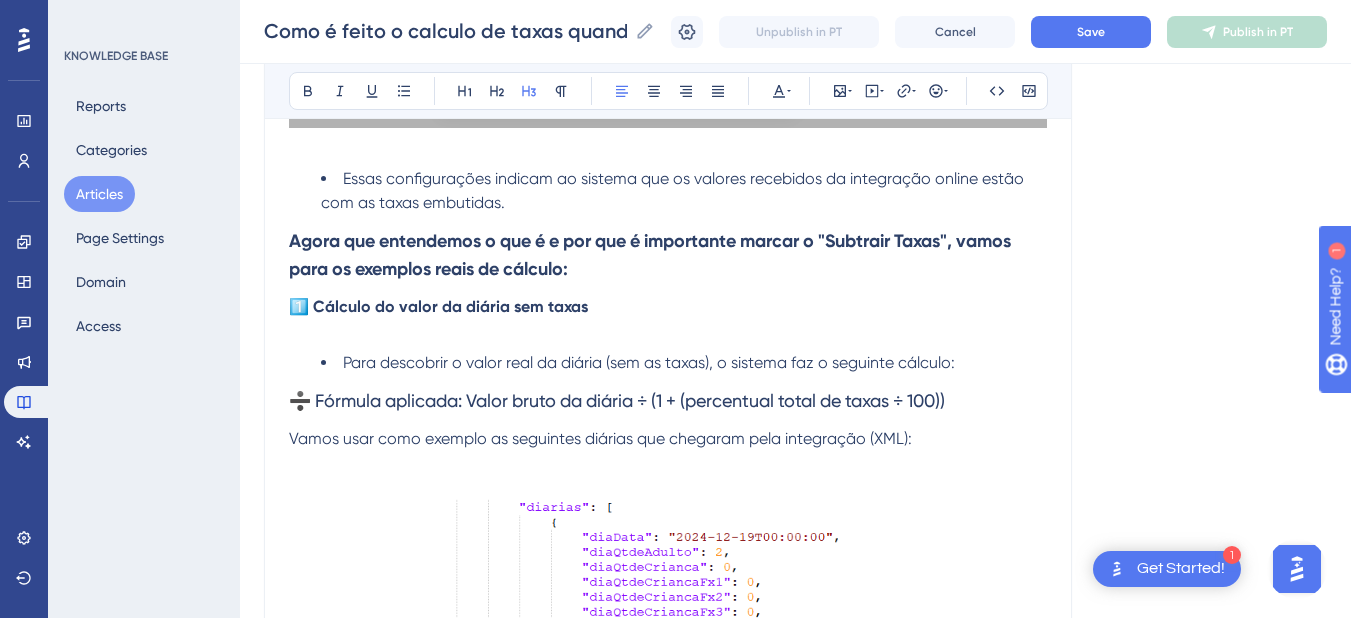 click on "➗ Fórmula aplicada: Valor bruto da diária ÷ (1 + (percentual total de taxas ÷ 100))" at bounding box center [668, 401] 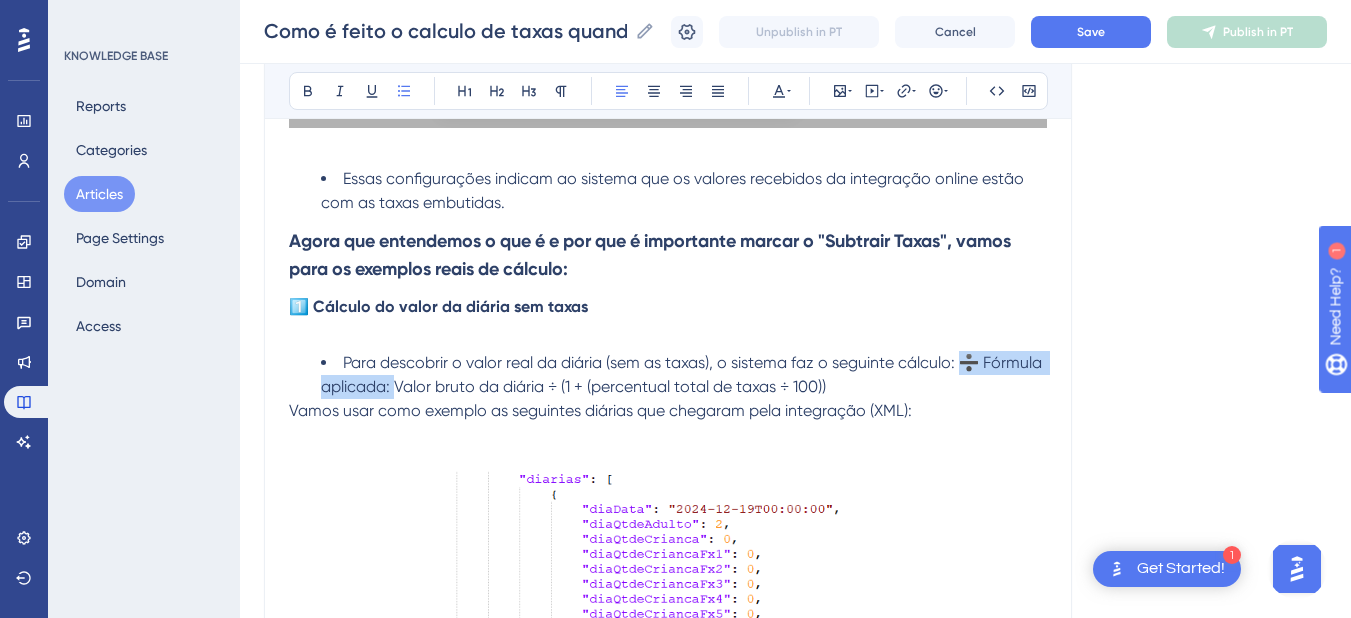 drag, startPoint x: 377, startPoint y: 383, endPoint x: 962, endPoint y: 368, distance: 585.19226 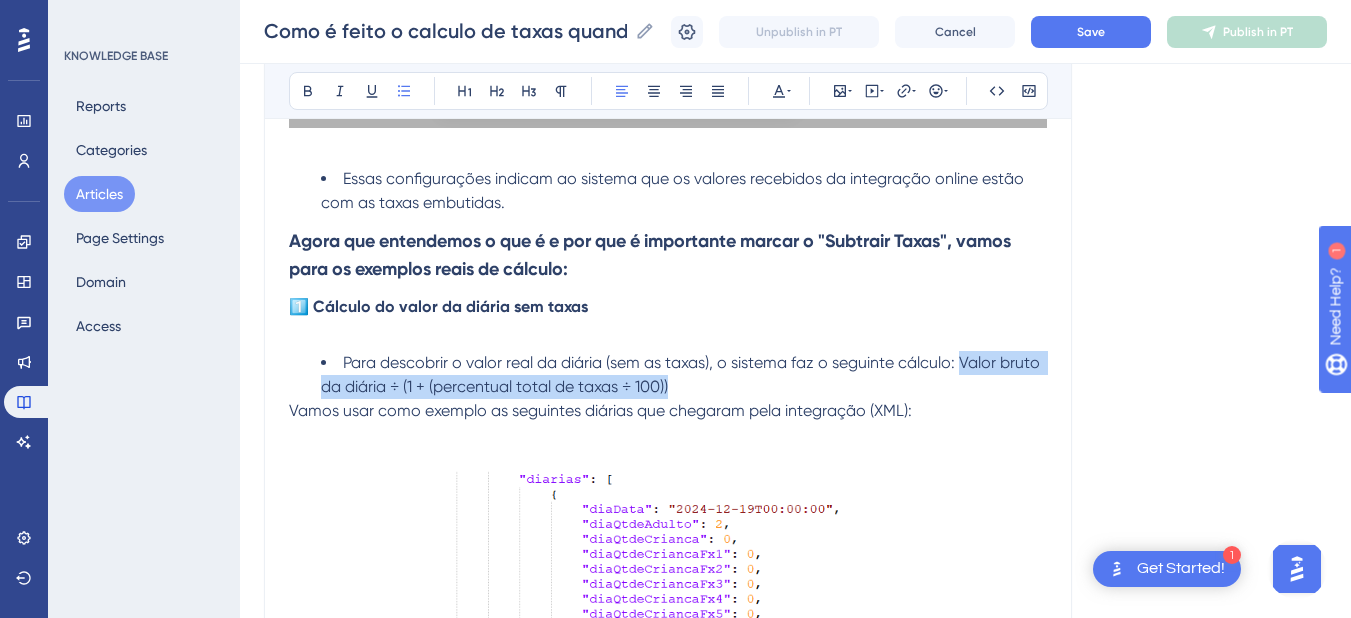 drag, startPoint x: 961, startPoint y: 362, endPoint x: 967, endPoint y: 383, distance: 21.84033 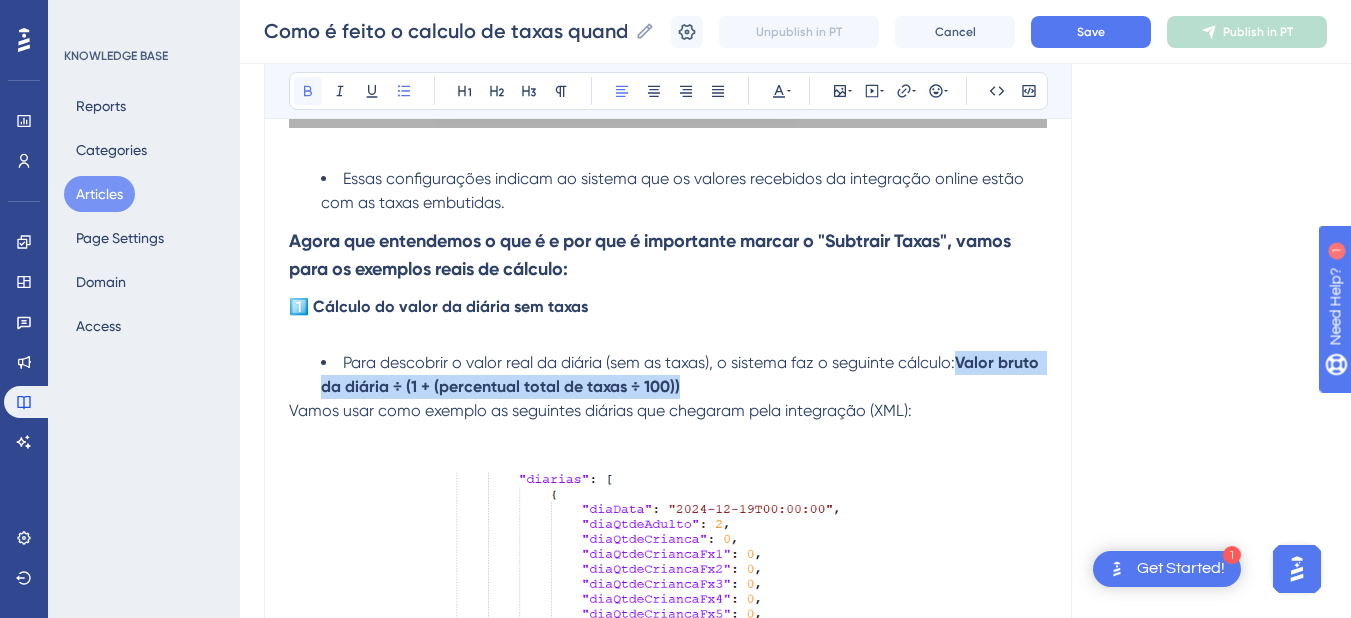 click 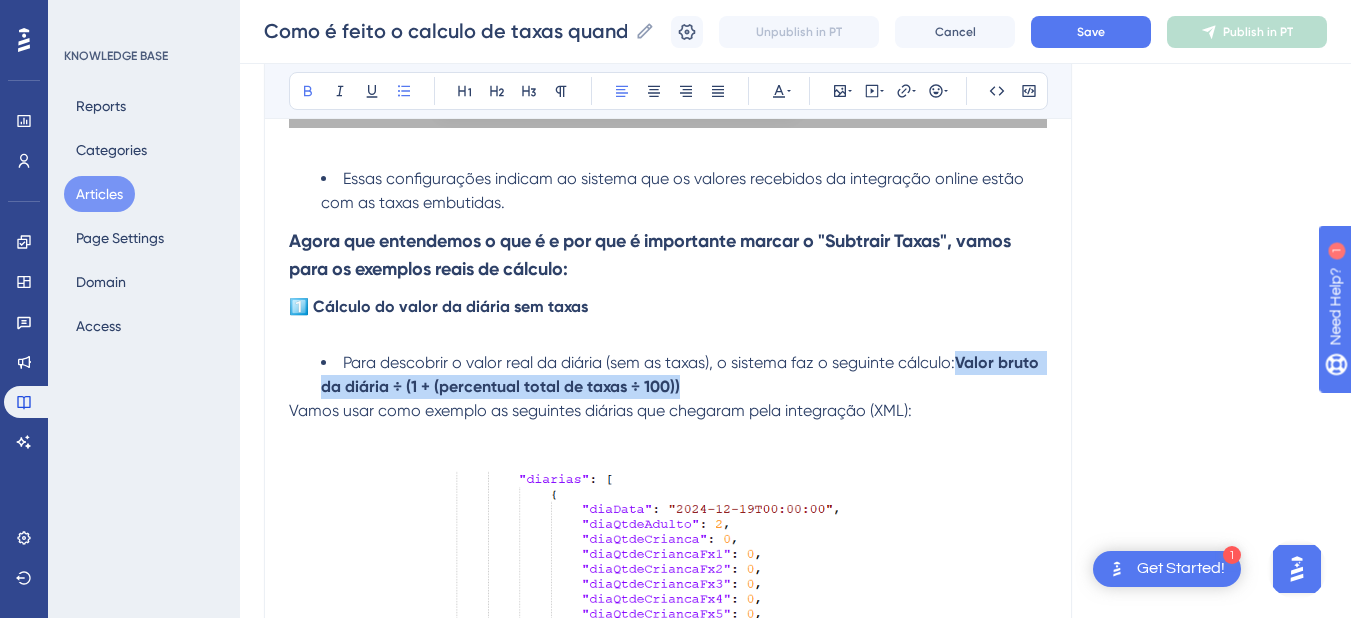 click on "Para descobrir o valor real da diária (sem as taxas), o sistema faz o seguinte cálculo:  Valor bruto da diária ÷ (1 + (percentual total de taxas ÷ 100))" at bounding box center [684, 375] 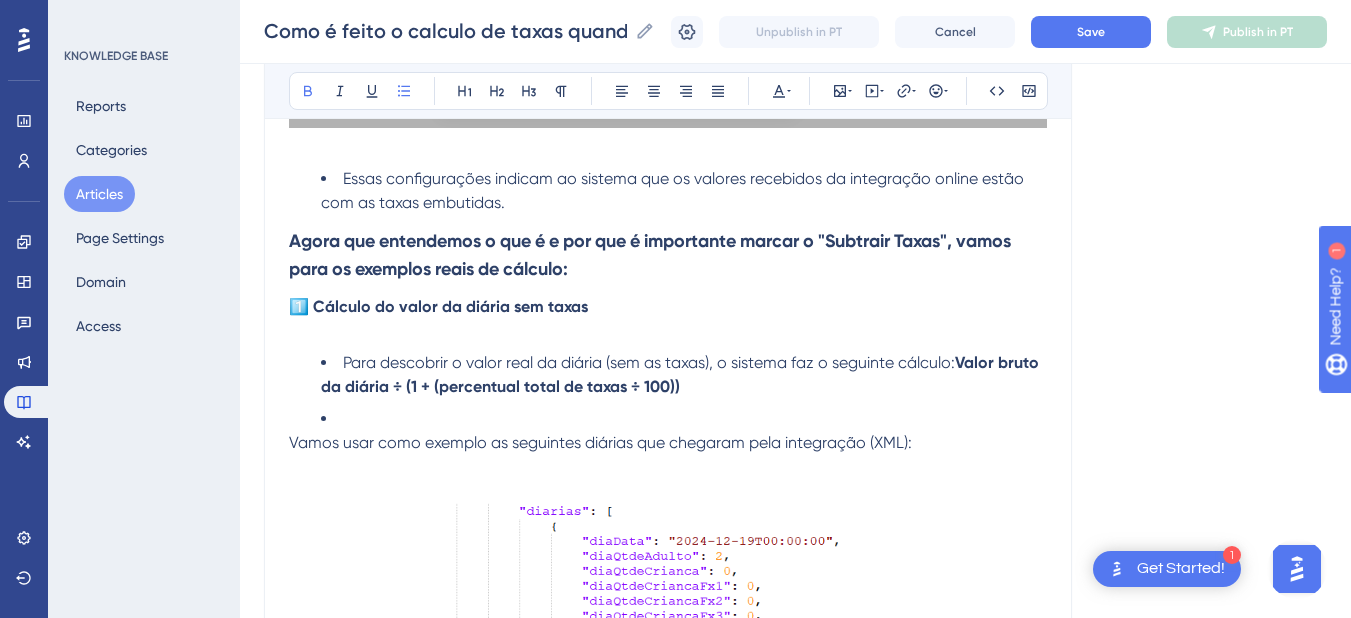 click on "Como é feito o calculo de taxas quando marcado o parâmetro para subtrair em Hotel > Hoteis Este artigo explica como o HITS realiza o cálculo das diárias e das taxas (como Taxa de Serviço e ISS) quando o hotel trabalha com integração de reserva online. Bold Italic Underline Bullet Point Heading 1 Heading 2 Heading 3 Normal Align Left Align Center Align Right Align Justify Text Color Insert Image Embed Video Hyperlink Emojis Code Code Block Quando o gestor de canais envia os  valores brutos  para o Hits (ou seja, com as taxas já incluídas), o sistema precisa calcular separadamente o valor da  diária real (sem taxas)  e o valor de cada  taxa aplicada . Esse processo garante maior precisão financeira e clareza nas informações da reserva.  O que significa “Subtrair Taxas”? Essa opção informa ao sistema que o valor recebido já  inclui  as taxas (como ISS e Taxa de Serviço) e, por isso, ele precisa fazer o cálculo reverso para descobrir: Quanto é o valor real da  diária sem taxas , e Em  . (" at bounding box center (668, 341) 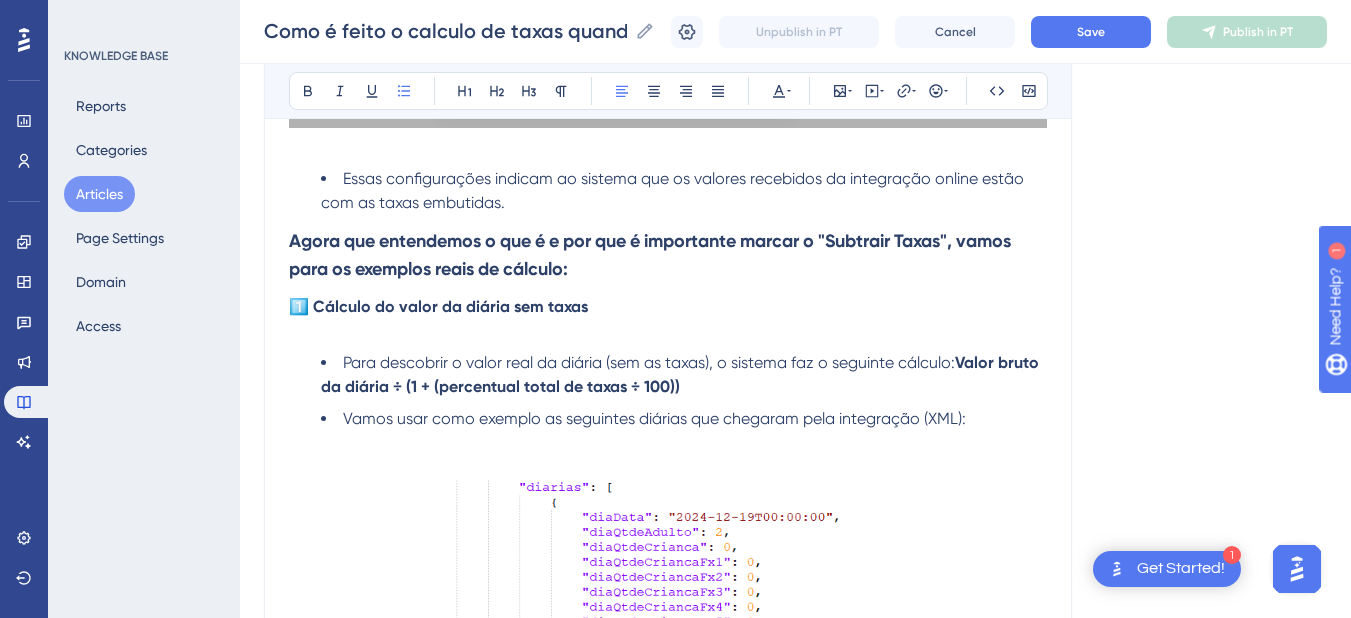click on "Agora que entendemos o que é e por que é importante marcar o "Subtrair Taxas", vamos para os exemplos reais de cálculo:" at bounding box center [652, 255] 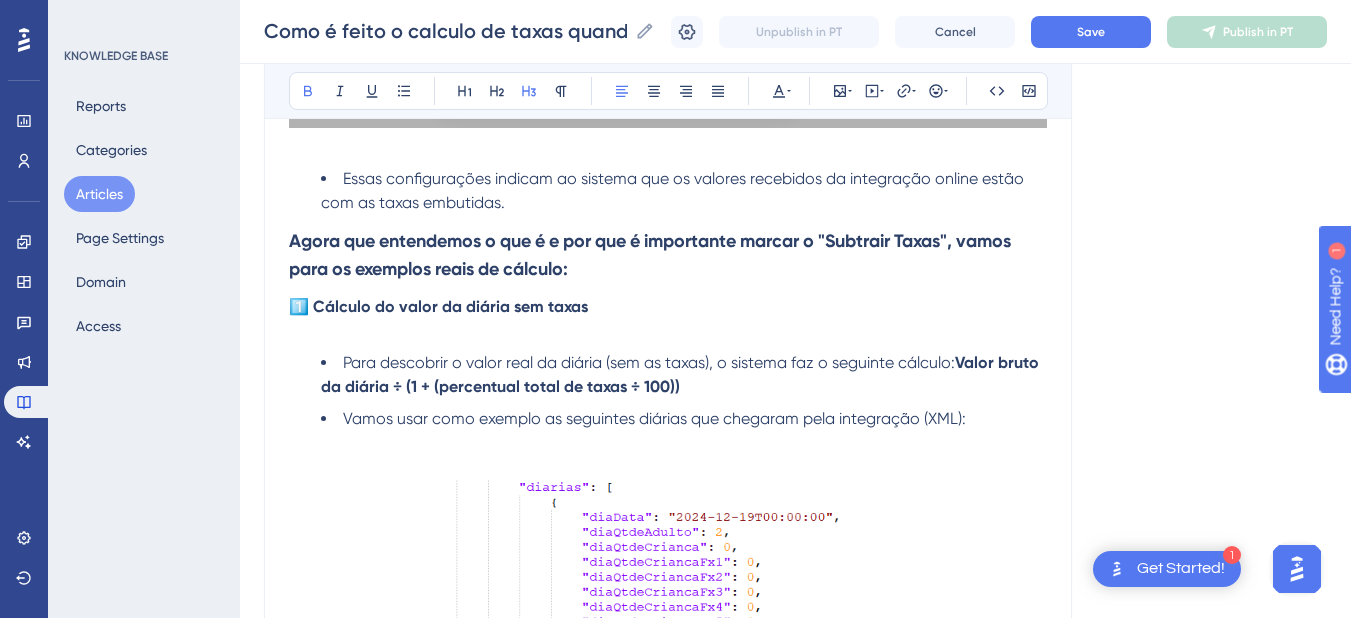 click on "Agora que entendemos o que é e por que é importante marcar o "Subtrair Taxas", vamos para os exemplos reais de cálculo:" at bounding box center (652, 255) 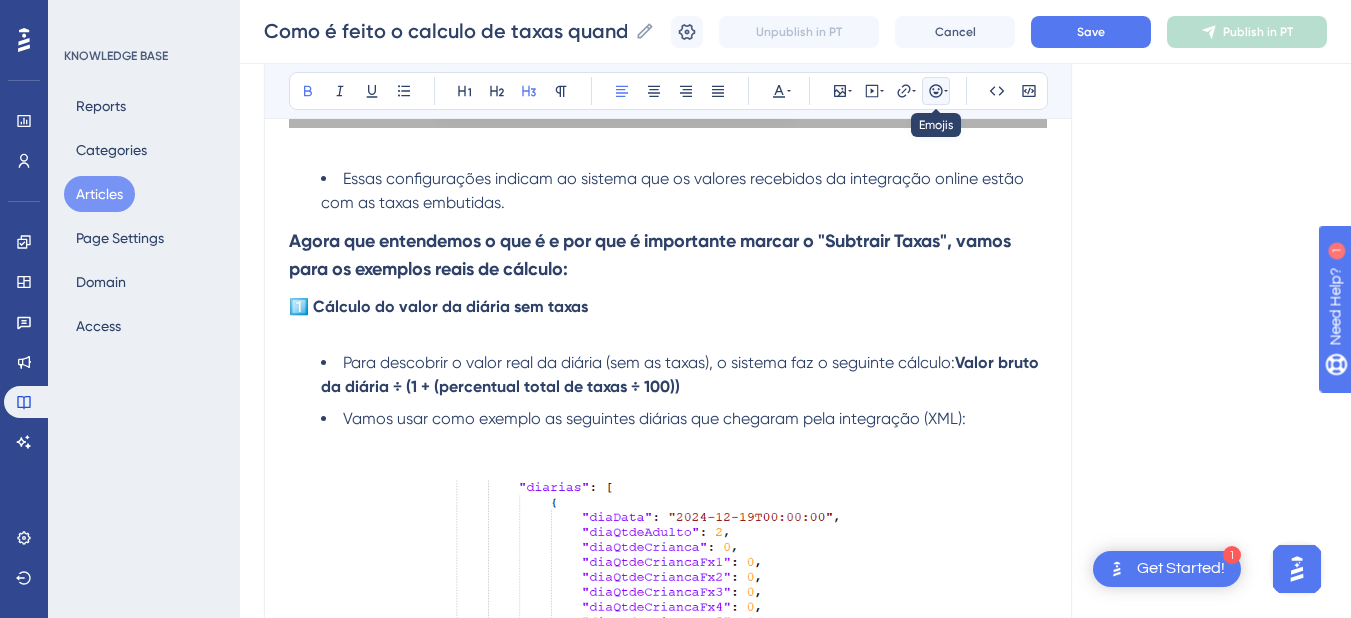 click at bounding box center (936, 91) 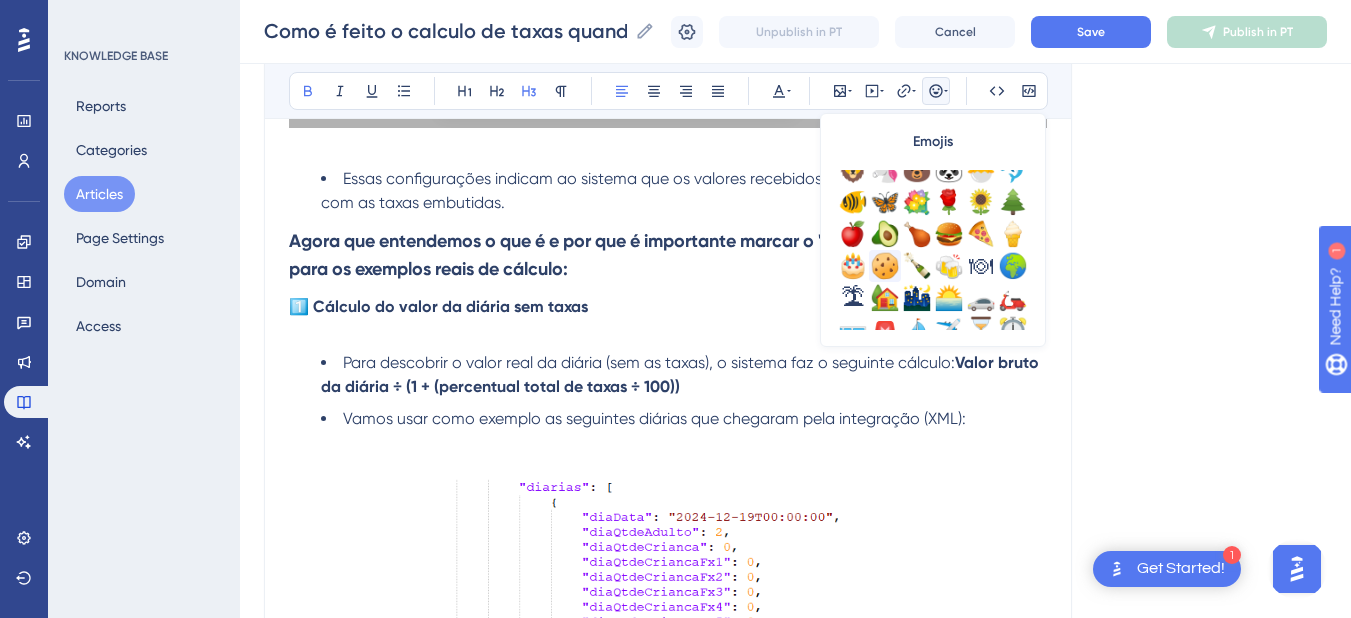 scroll, scrollTop: 600, scrollLeft: 0, axis: vertical 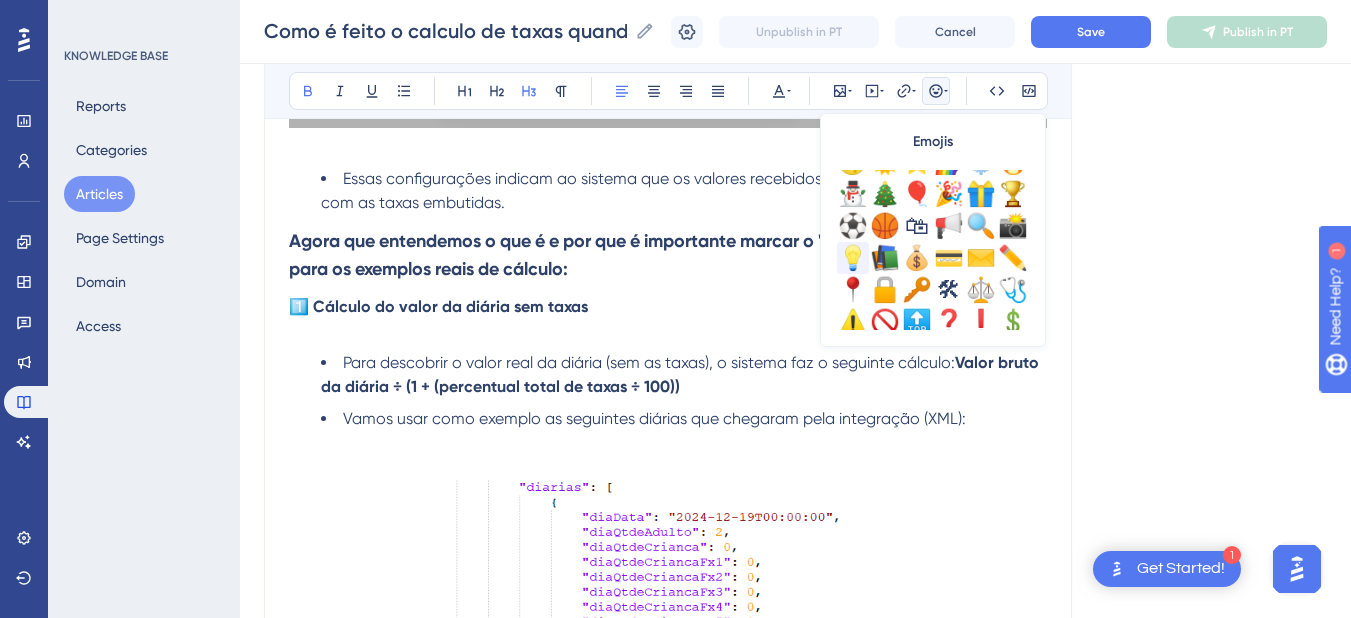 click on "💡" at bounding box center (853, 258) 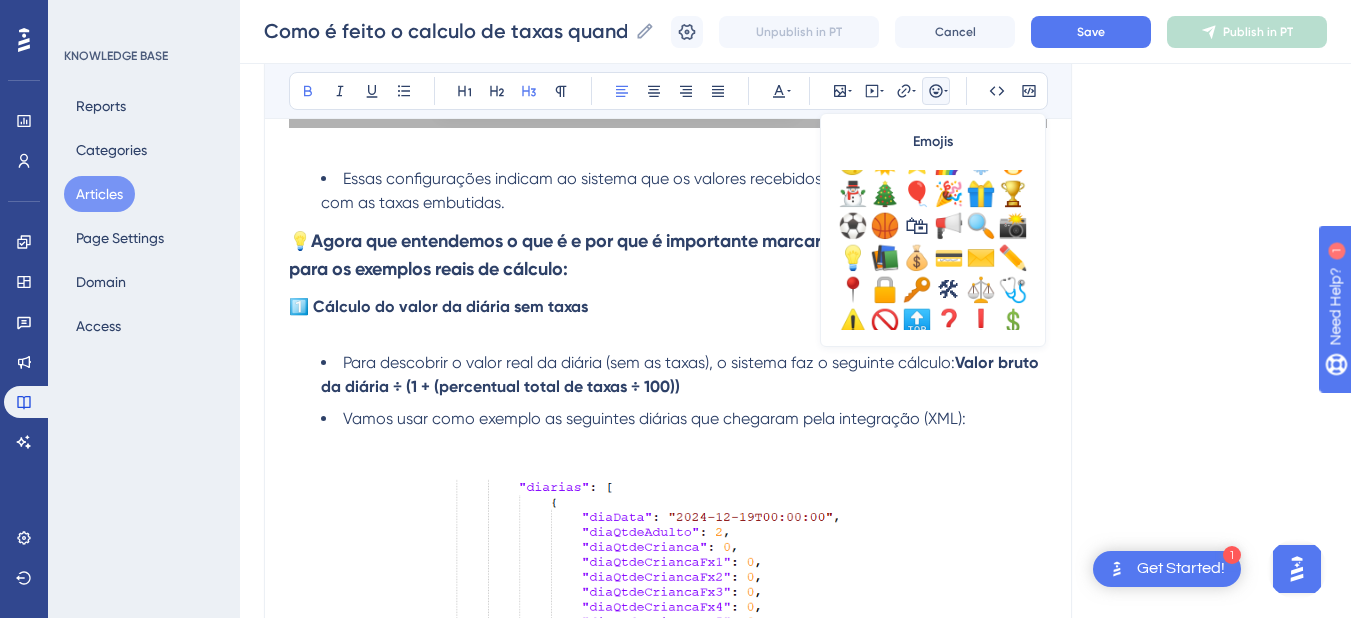 click on "💡  Agora que entendemos o que é e por que é importante marcar o "Subtrair Taxas", vamos para os exemplos reais de cálculo:" at bounding box center [668, 255] 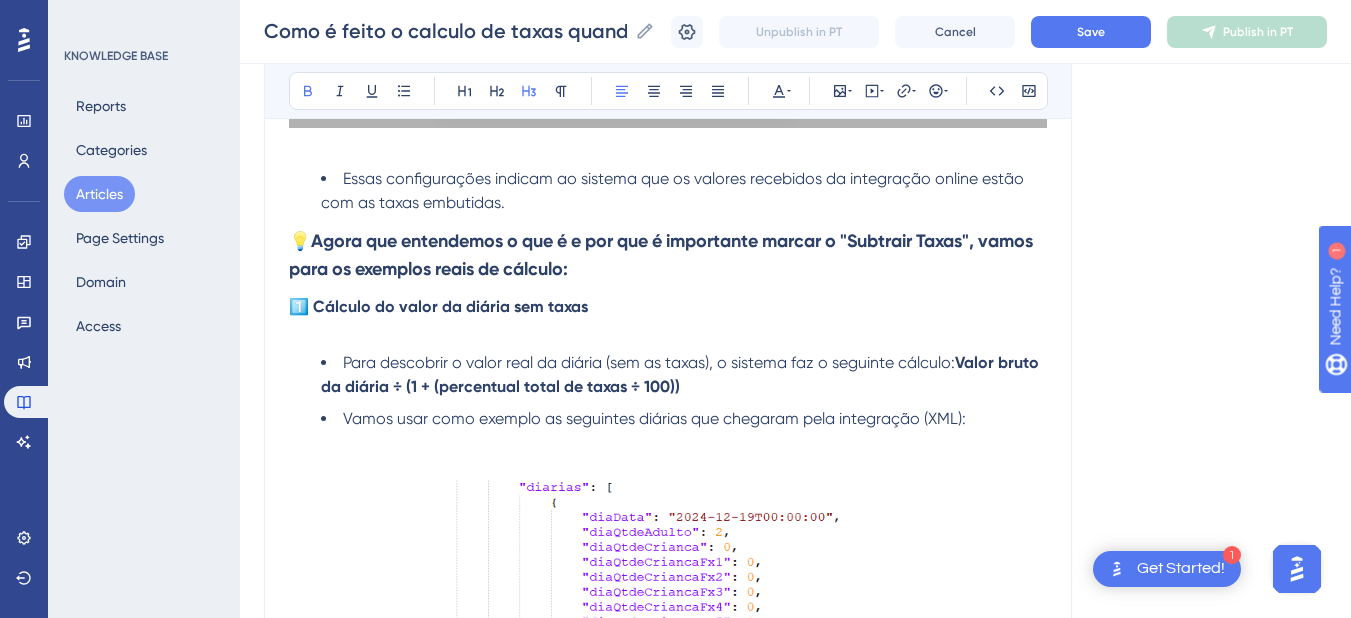 click at bounding box center [668, 331] 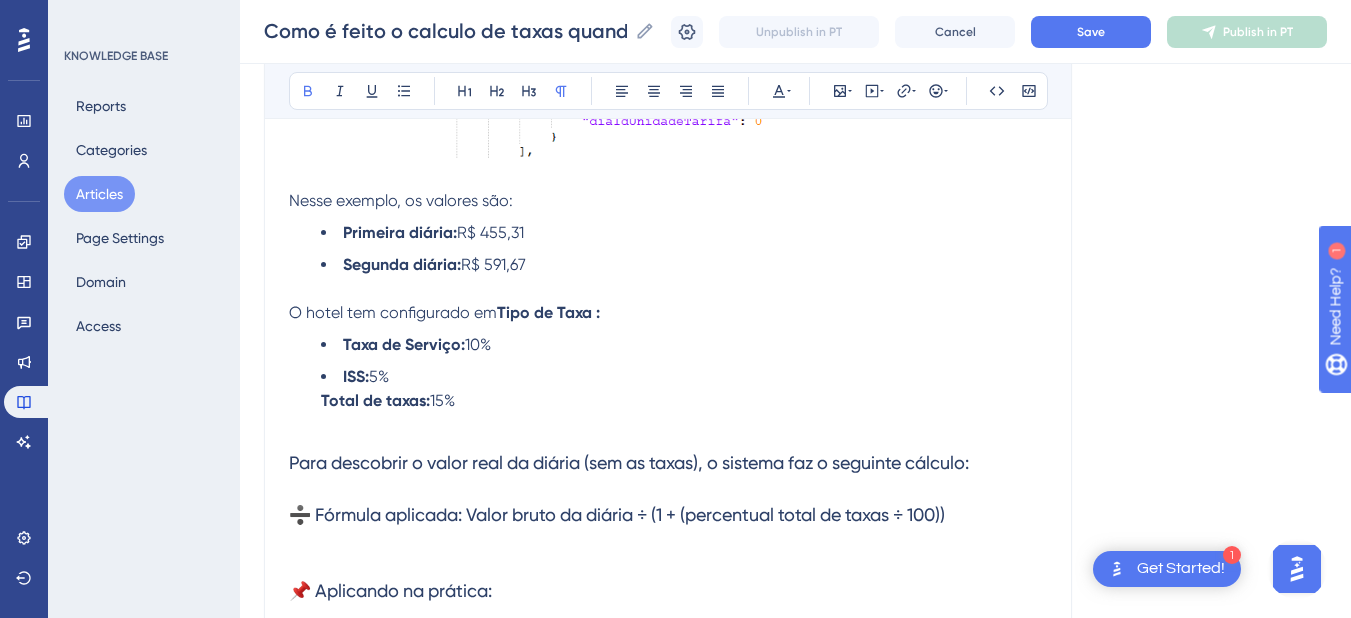 scroll, scrollTop: 2410, scrollLeft: 0, axis: vertical 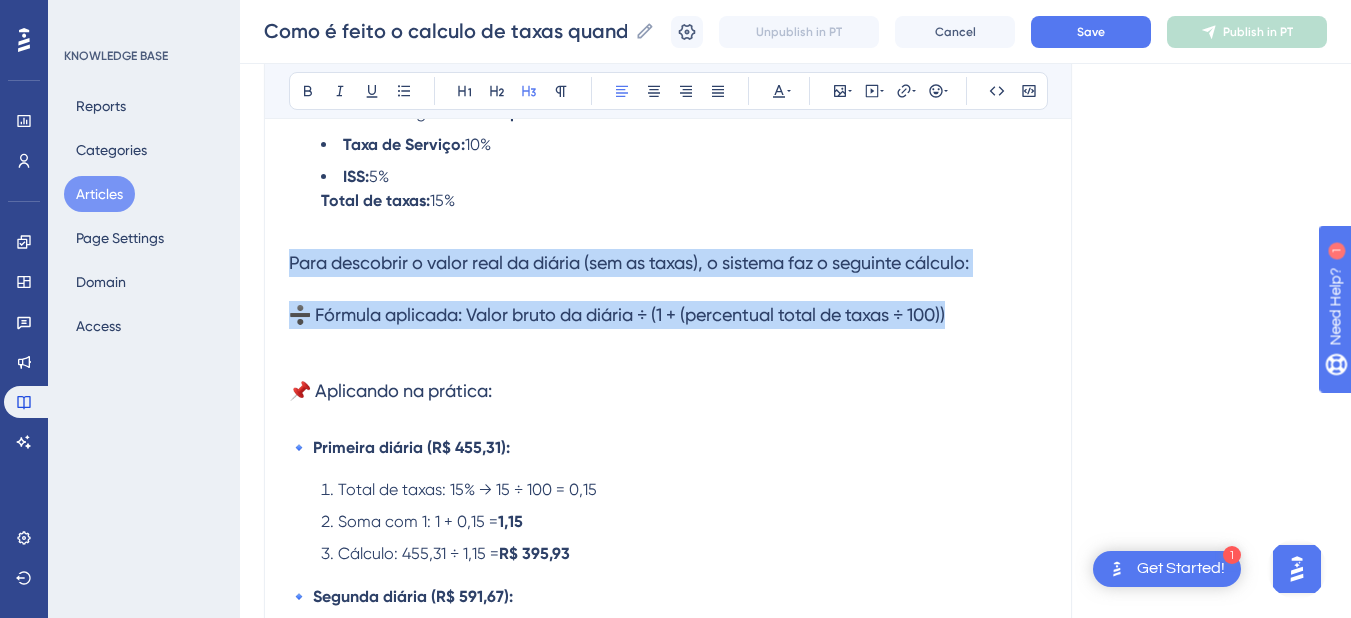 drag, startPoint x: 991, startPoint y: 315, endPoint x: 278, endPoint y: 256, distance: 715.43695 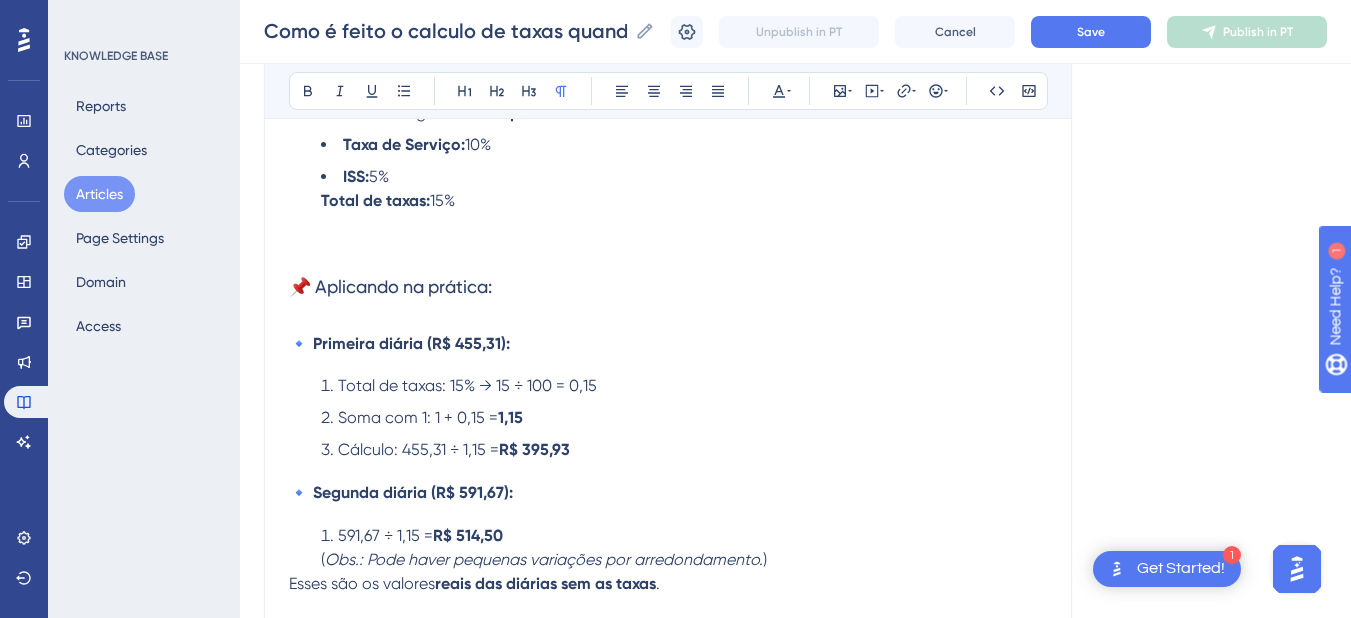 click at bounding box center [668, 249] 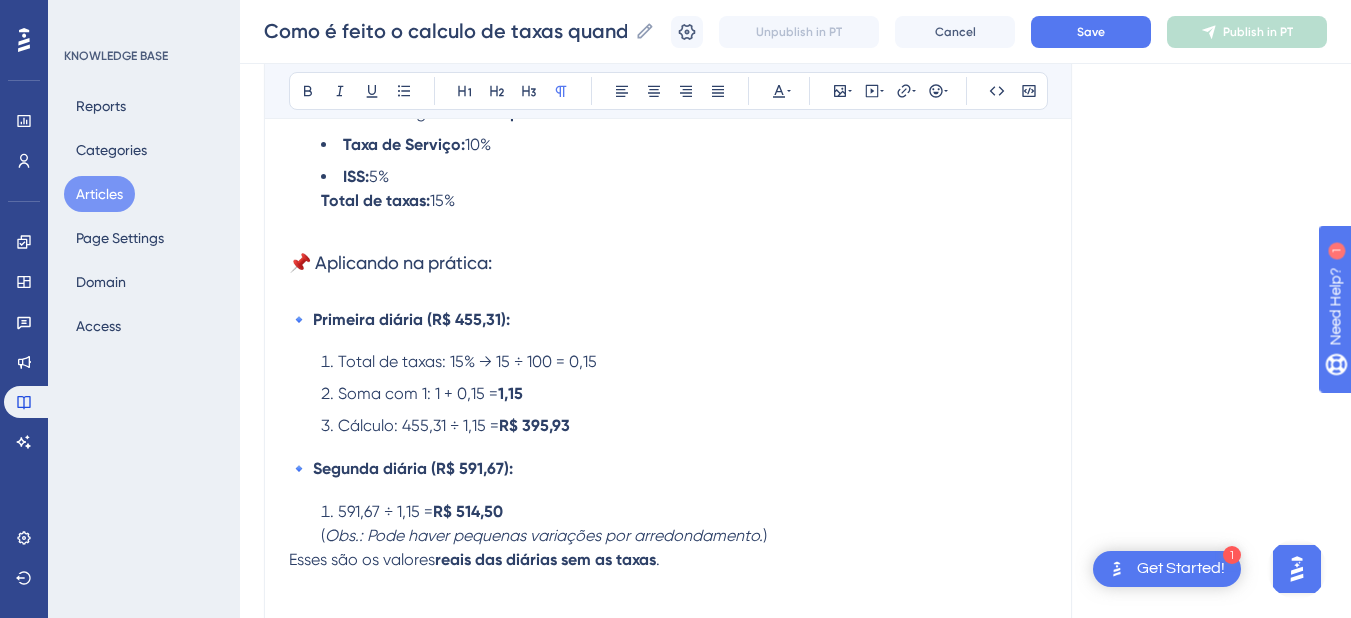 click on "Quando o gestor de canais envia os  valores brutos  para o Hits (ou seja, com as taxas já incluídas), o sistema precisa calcular separadamente o valor da  diária real (sem taxas)  e o valor de cada  taxa aplicada . Esse processo garante maior precisão financeira e clareza nas informações da reserva.  O que significa “Subtrair Taxas”? Essa opção informa ao sistema que o valor recebido já  inclui  as taxas (como ISS e Taxa de Serviço) e, por isso, ele precisa fazer o cálculo reverso para descobrir: Quanto é o valor real da  diária sem taxas , e Quanto representa  cada taxa , separadamente. Pré-requisitos de configuração Para que o cálculo automático ocorra corretamente, é necessário: Hotel > Hotéis > Subtrair Taxas do Gestor de Canais Em  Configuração > Management , a opção  Enviar valores brutos  também precisa estar  ativada . Essas configurações indicam ao sistema que os valores recebidos da integração online estão com as taxas embutidas. 💡 Primeira diária:  R$ 455,31 (" at bounding box center [668, -647] 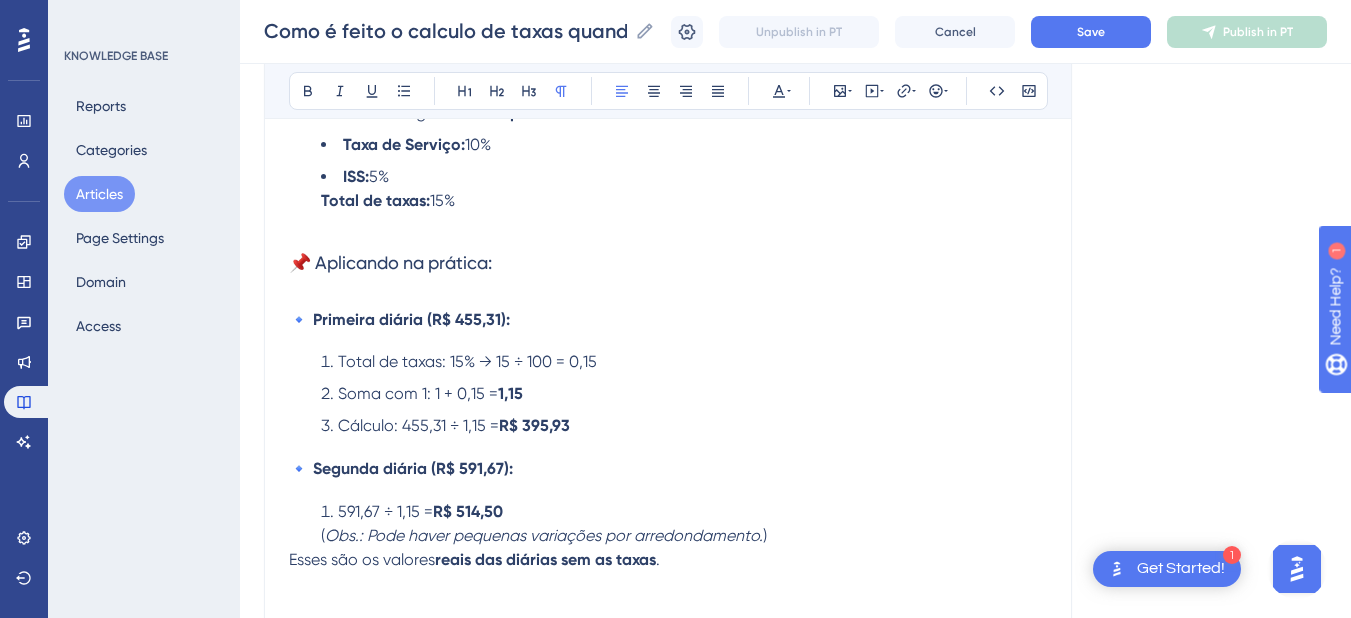 click on "📌 Aplicando na prática:" at bounding box center (668, 263) 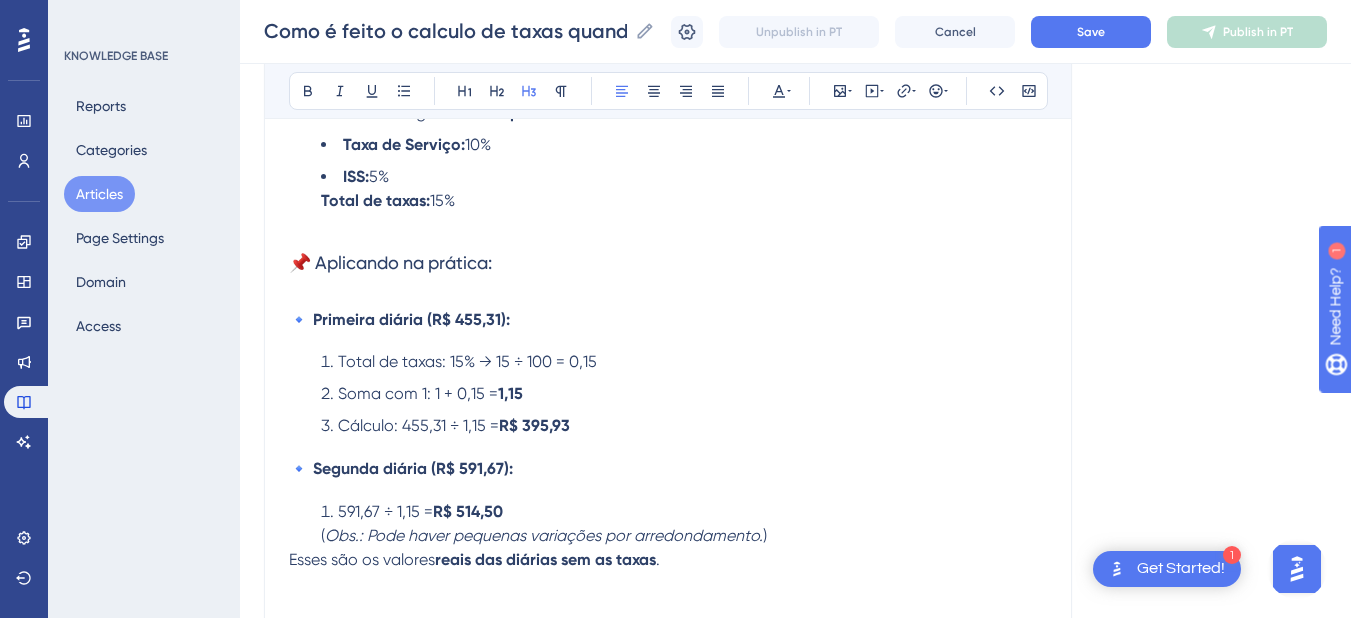 click on "📌 Aplicando na prática:" at bounding box center (390, 262) 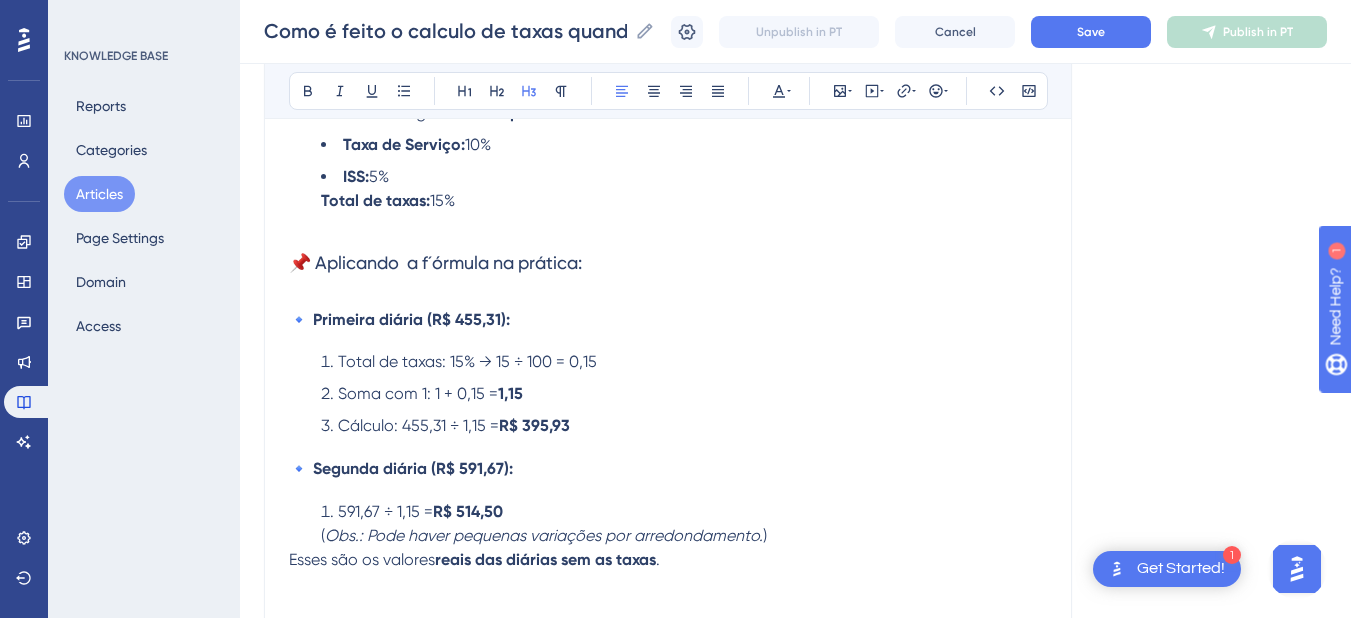 click on "📌 Aplicando  a f´órmula na prática:" at bounding box center (668, 263) 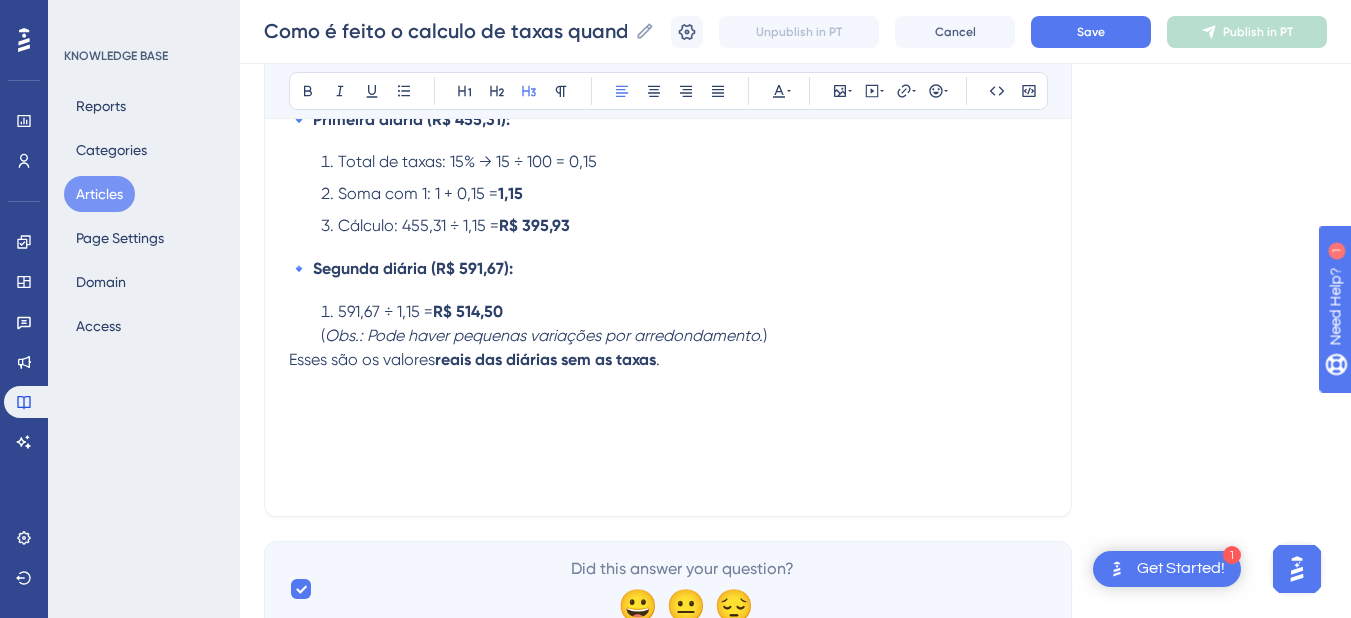 click on "Esses são os valores" at bounding box center (362, 359) 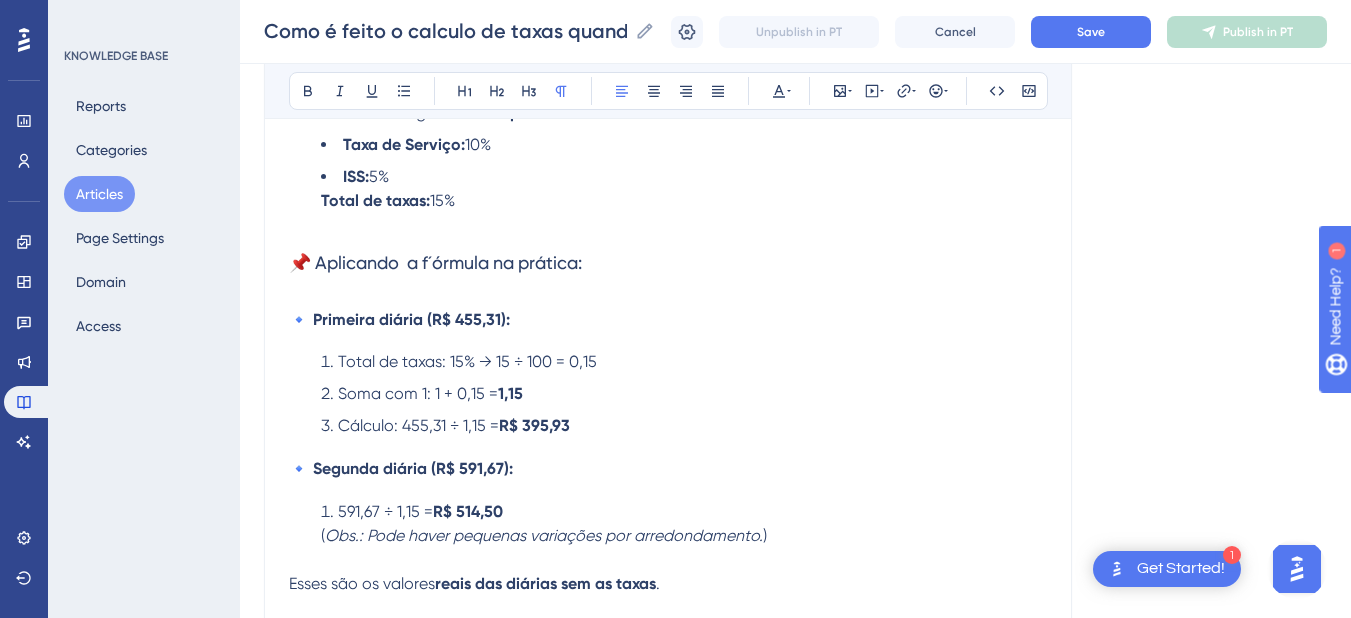 scroll, scrollTop: 2610, scrollLeft: 0, axis: vertical 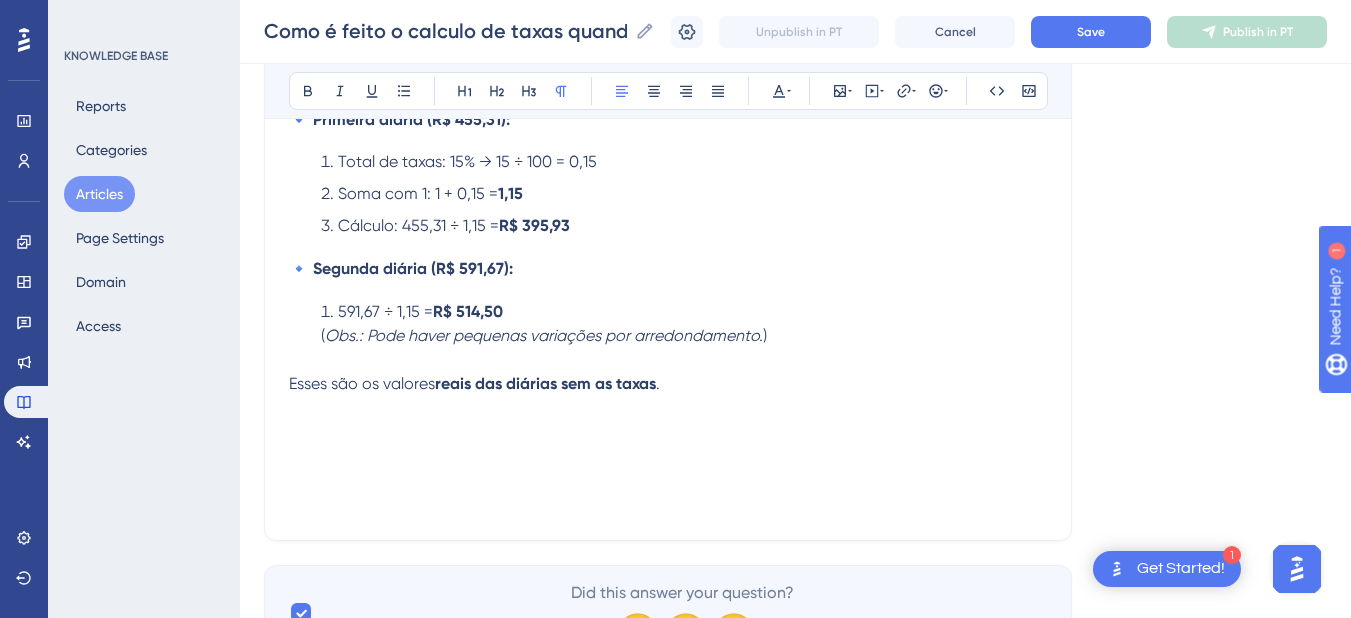 click on "Esses são os valores" at bounding box center [362, 383] 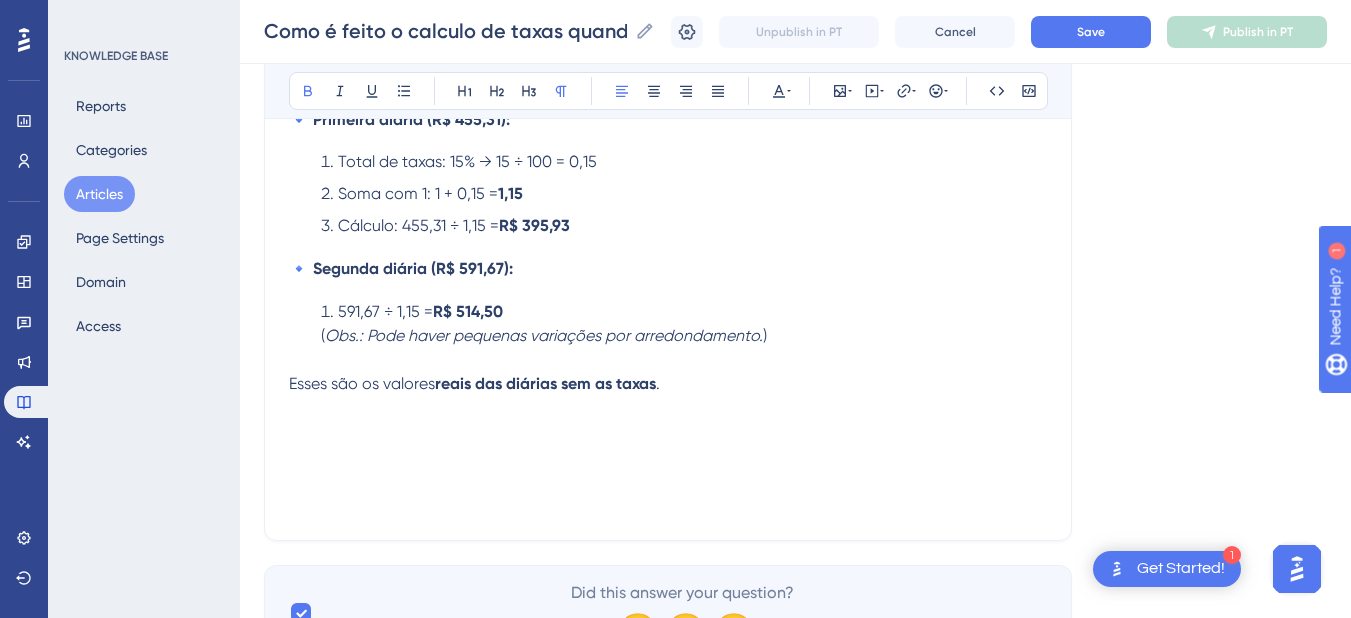 click on "reais das diárias sem as taxas" at bounding box center [545, 383] 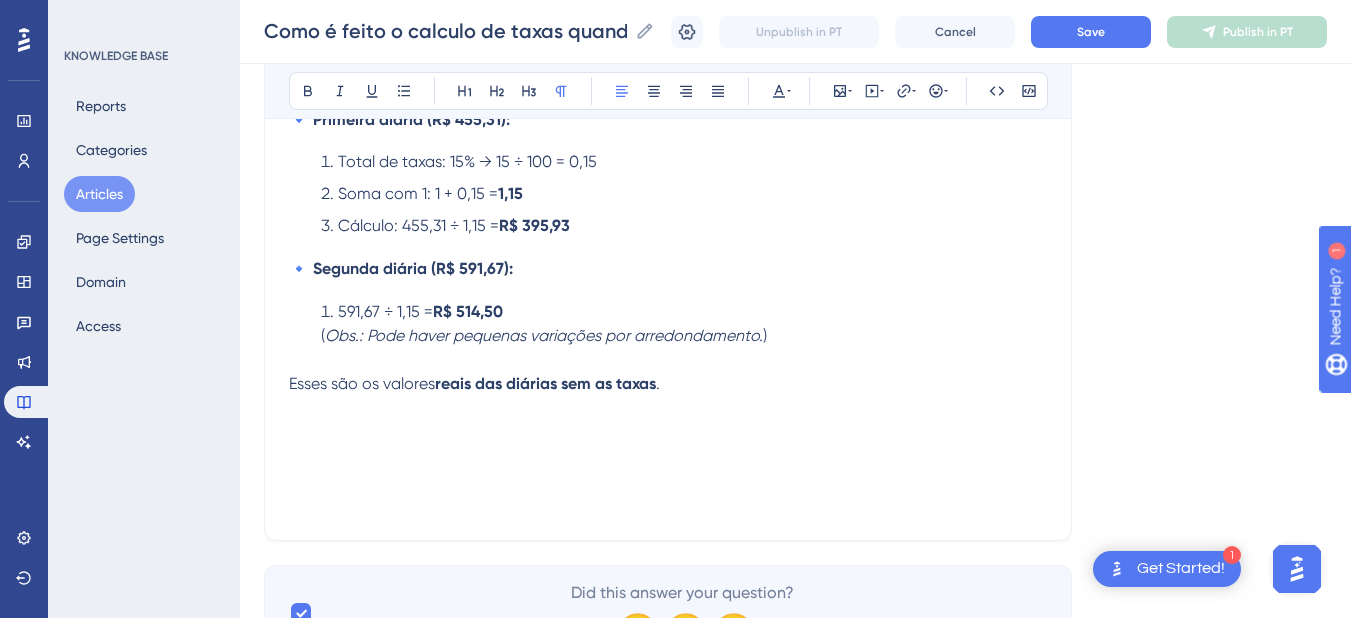 click on "Esses são os valores" at bounding box center [362, 383] 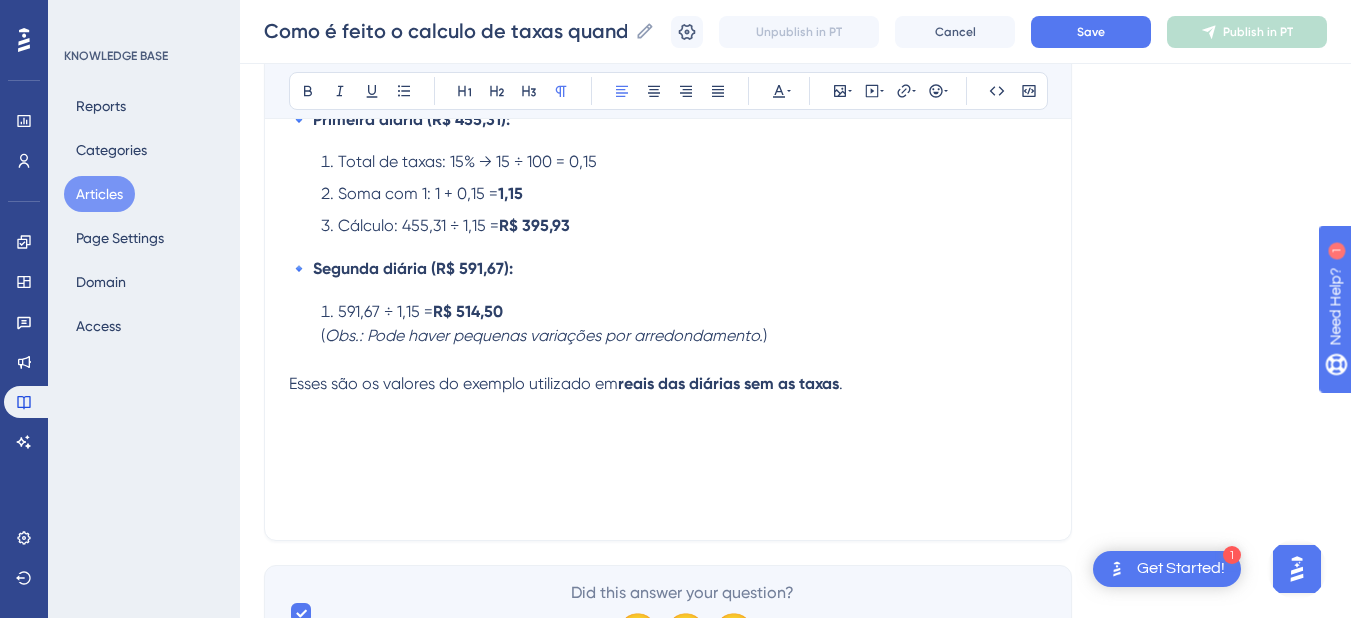 click at bounding box center [668, 408] 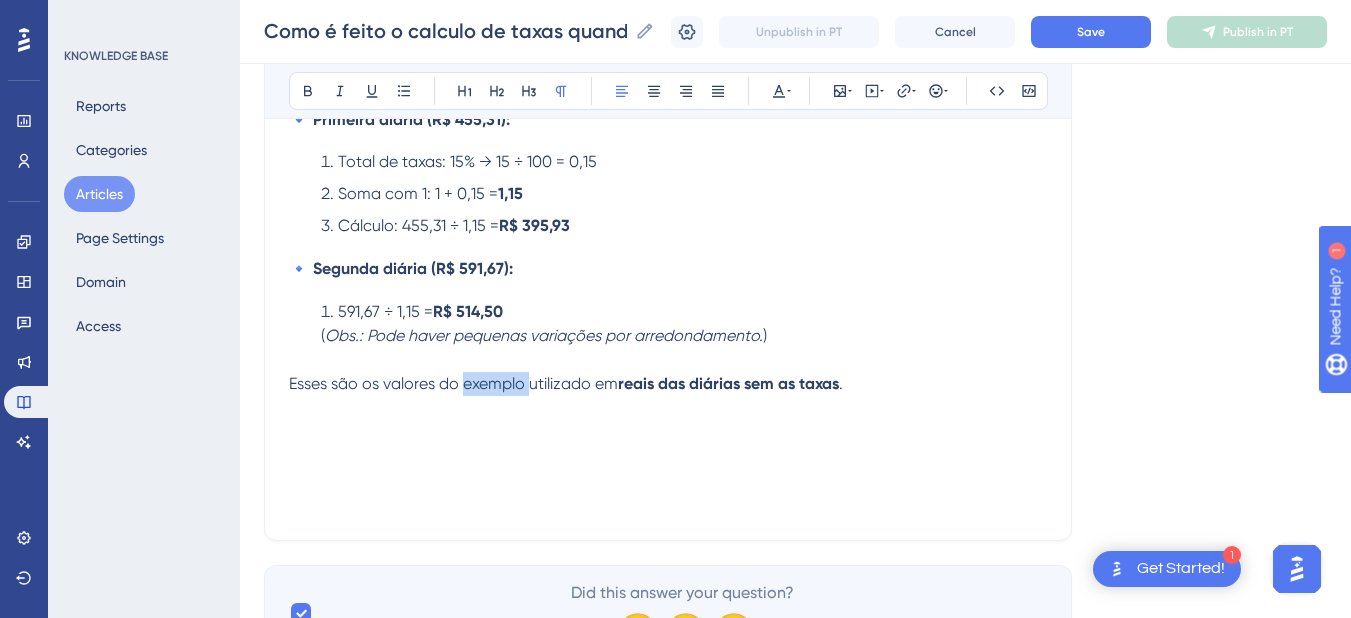 click on "Esses são os valores do exemplo utilizado em" at bounding box center [453, 383] 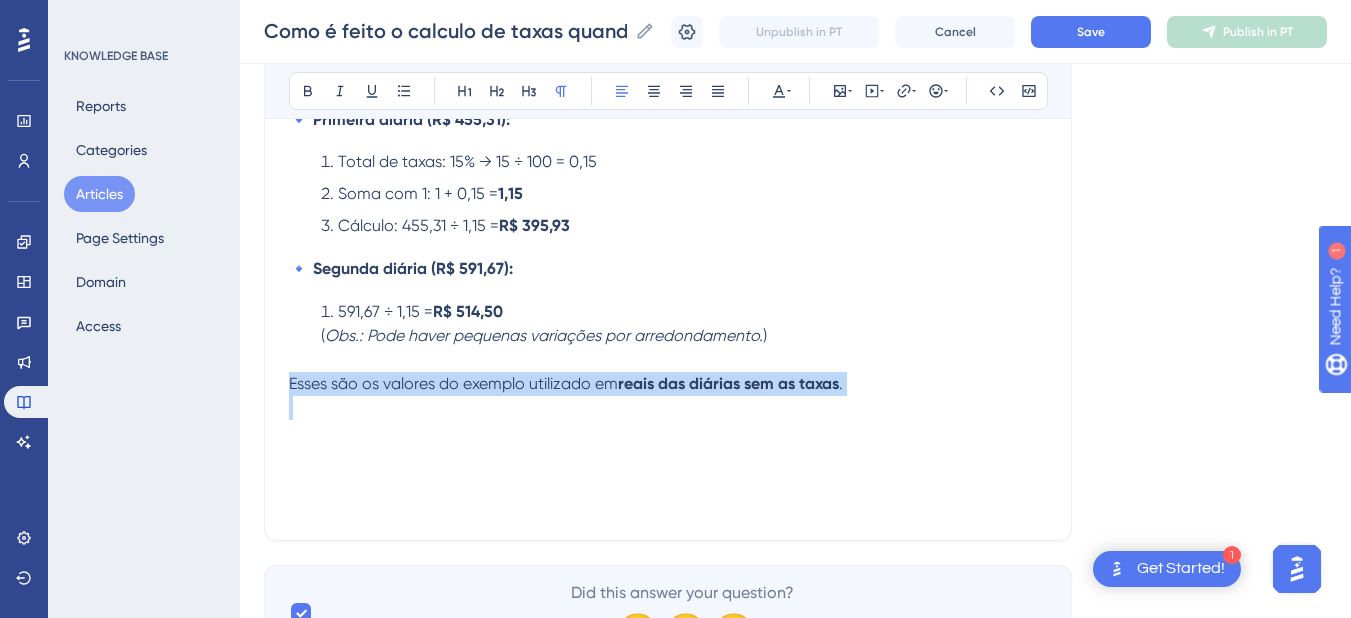 click on "Esses são os valores do exemplo utilizado em" at bounding box center (453, 383) 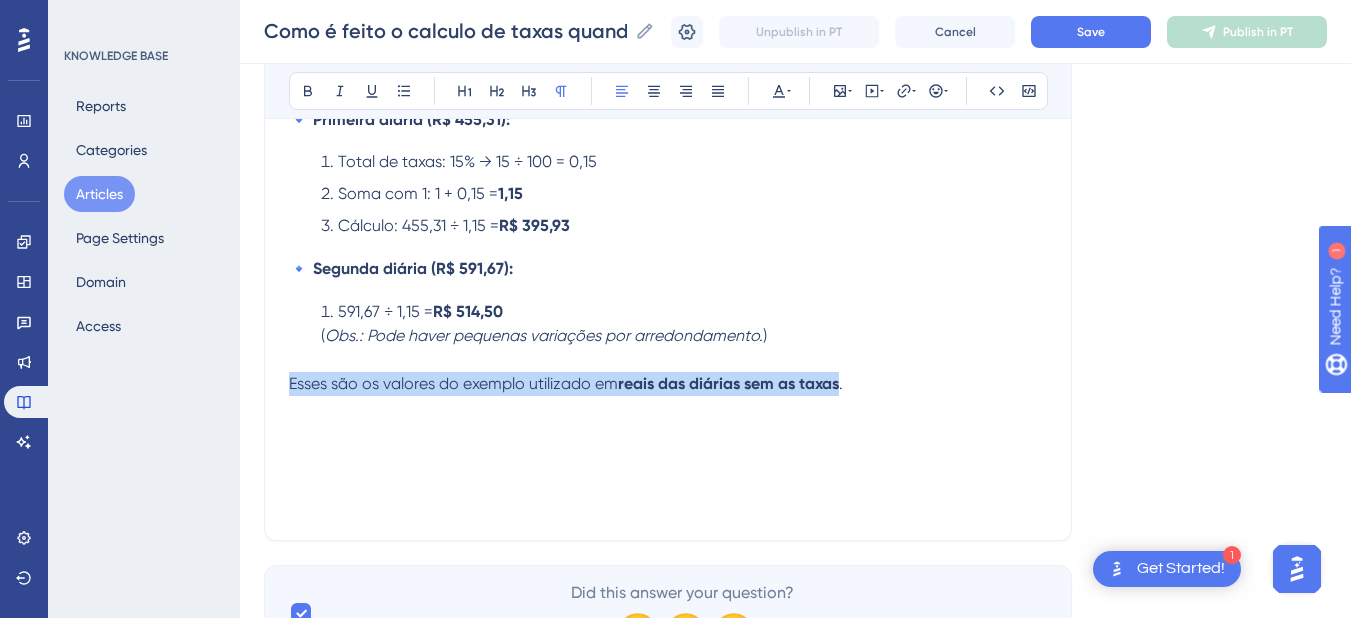 copy on "Esses são os valores do exemplo utilizado em   reais das diárias sem as taxas" 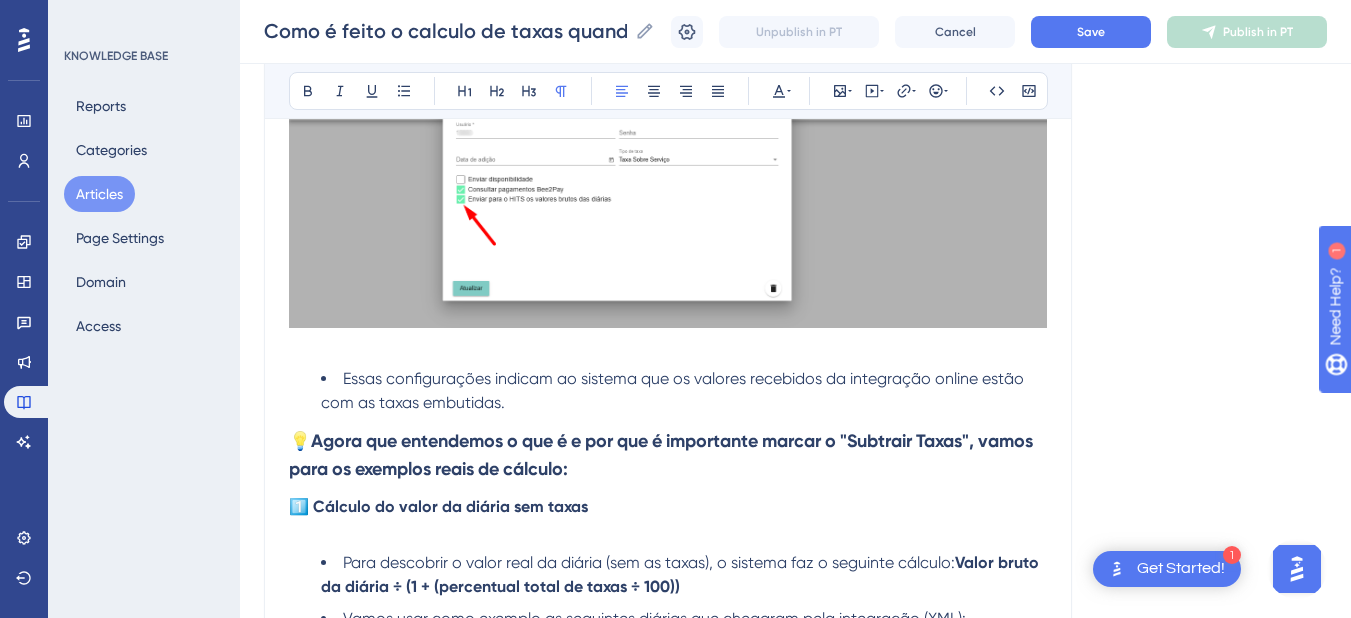 scroll, scrollTop: 410, scrollLeft: 0, axis: vertical 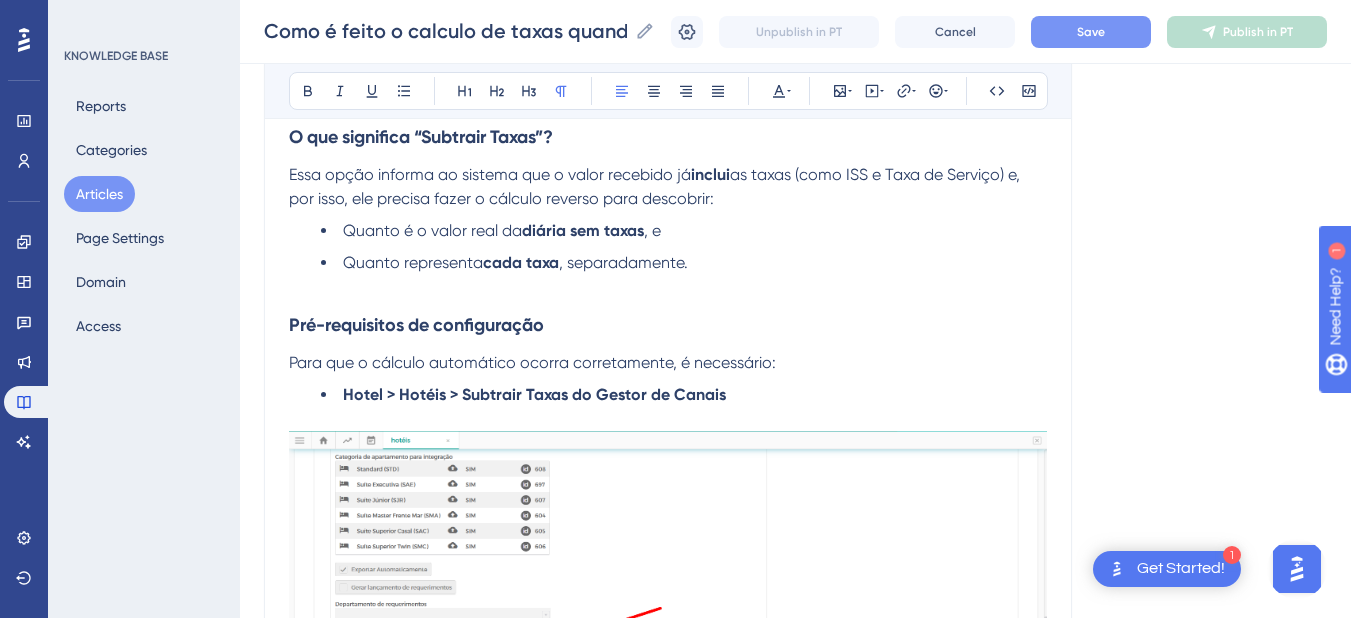 click on "Save" at bounding box center [1091, 32] 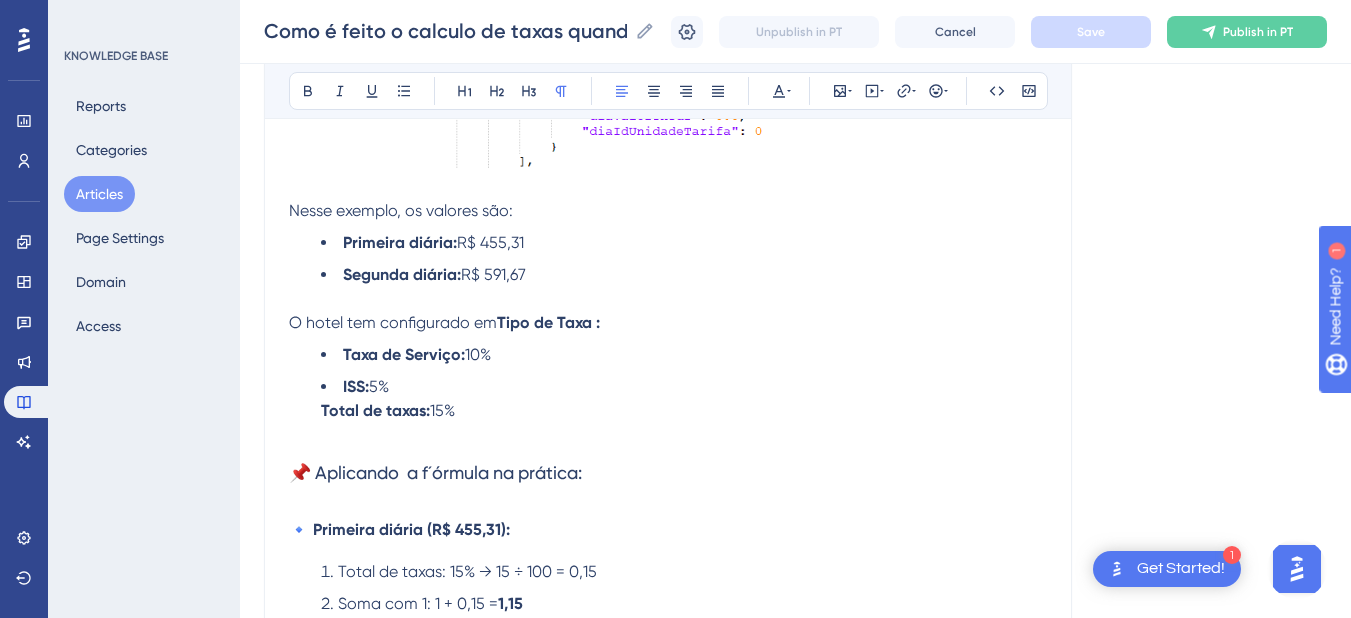 scroll, scrollTop: 2721, scrollLeft: 0, axis: vertical 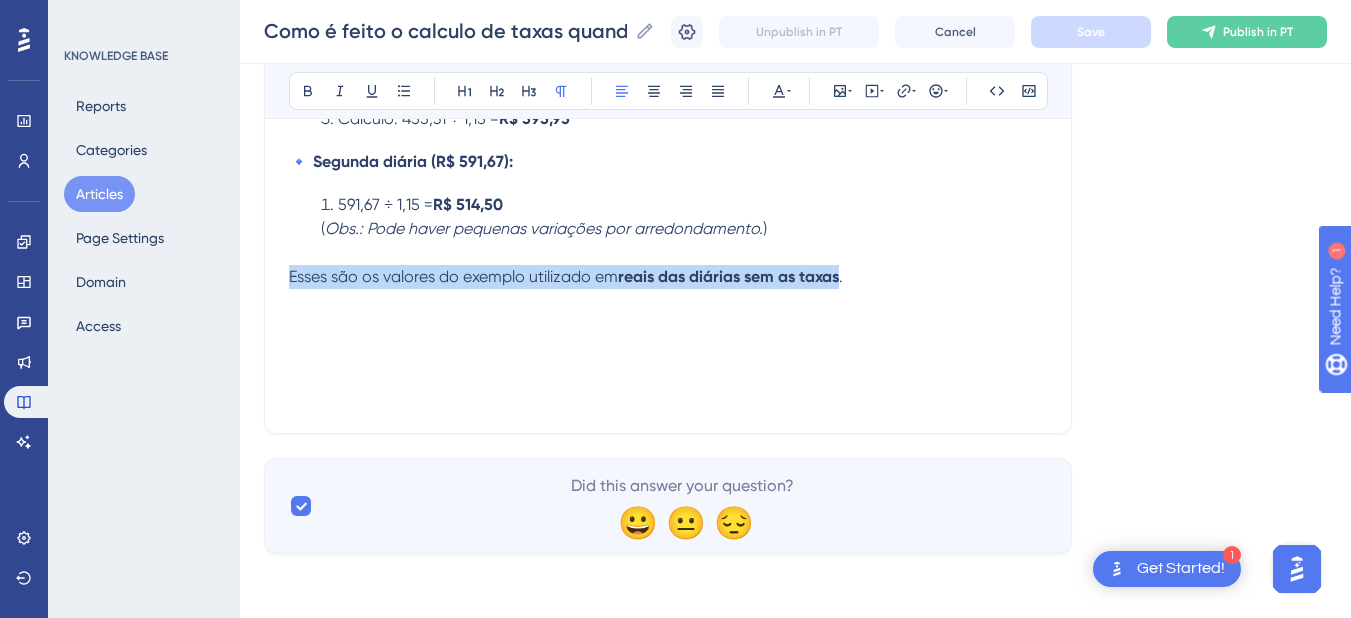 click on "Esses são os valores do exemplo utilizado em" at bounding box center (453, 276) 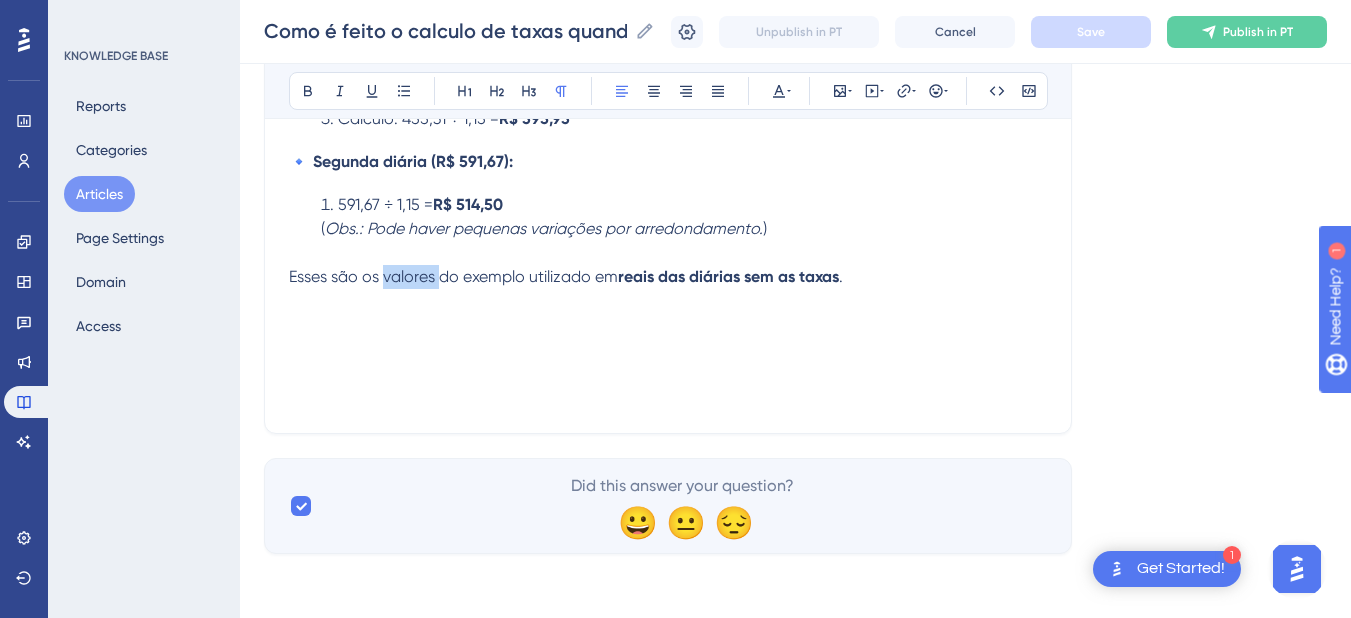 click on "Esses são os valores do exemplo utilizado em" at bounding box center [453, 276] 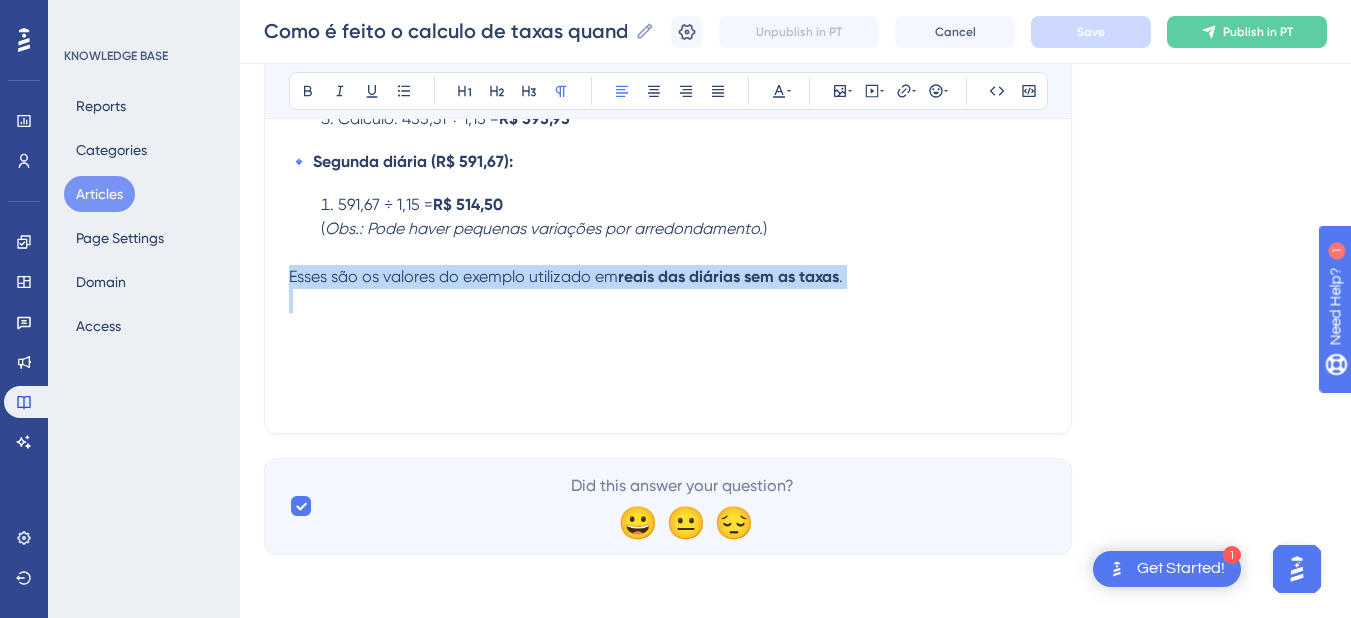click on "Esses são os valores do exemplo utilizado em" at bounding box center (453, 276) 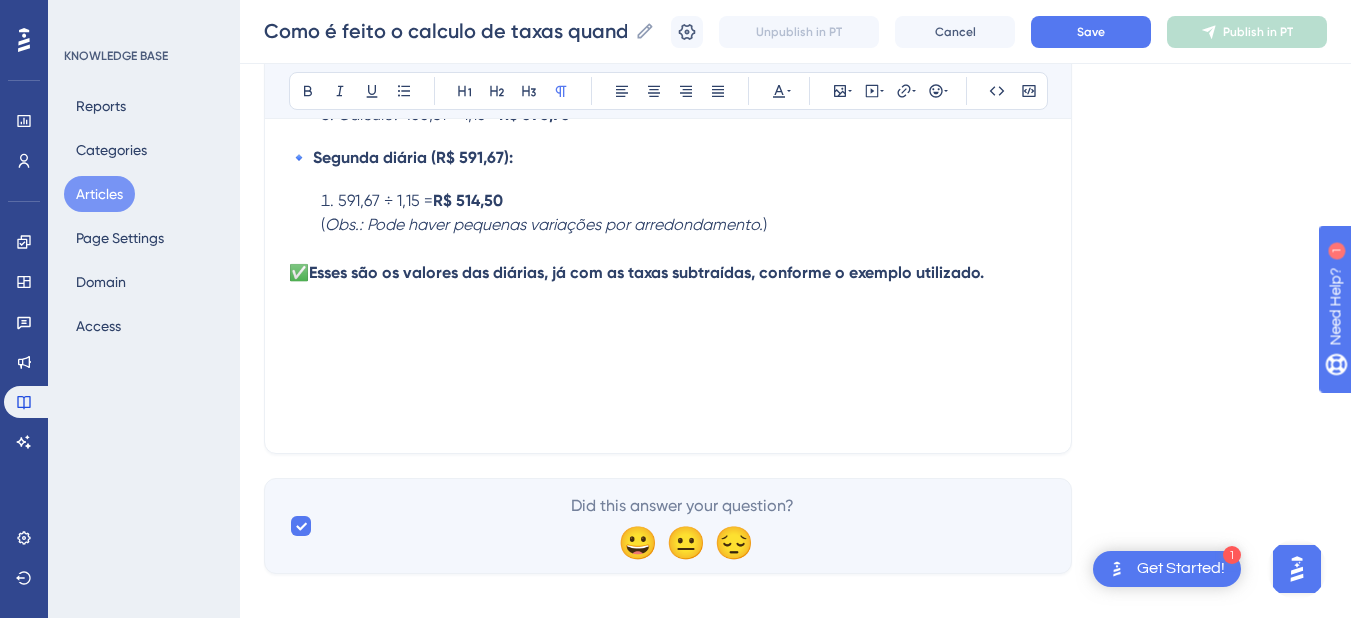 click on "Esses são os valores das diárias, já com as taxas subtraídas, conforme o exemplo utilizado." at bounding box center [646, 272] 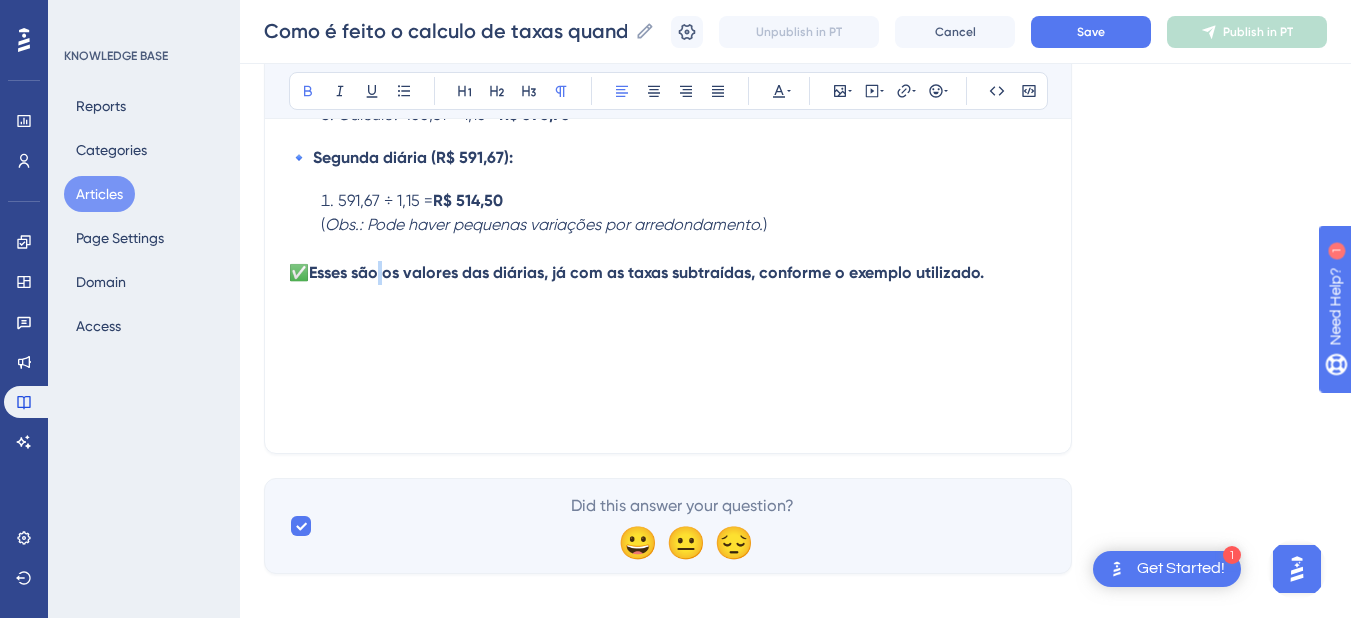 click on "Esses são os valores das diárias, já com as taxas subtraídas, conforme o exemplo utilizado." at bounding box center (646, 272) 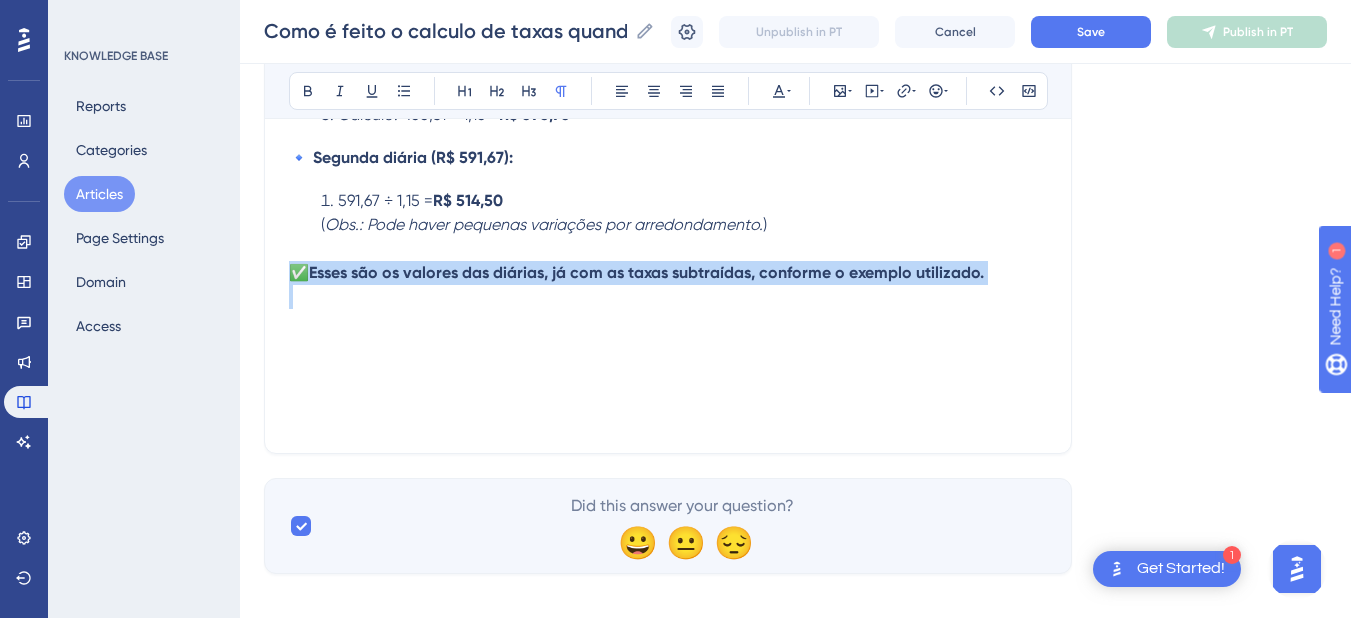 click on "Esses são os valores das diárias, já com as taxas subtraídas, conforme o exemplo utilizado." at bounding box center (646, 272) 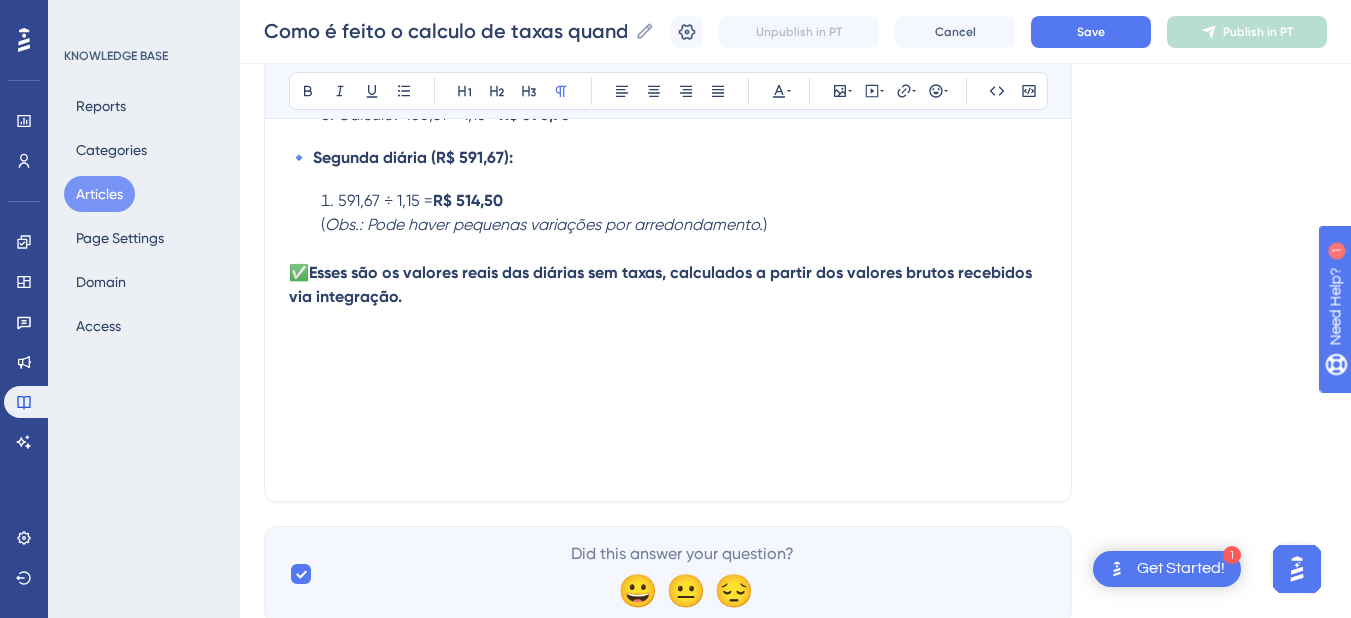 scroll, scrollTop: 2521, scrollLeft: 0, axis: vertical 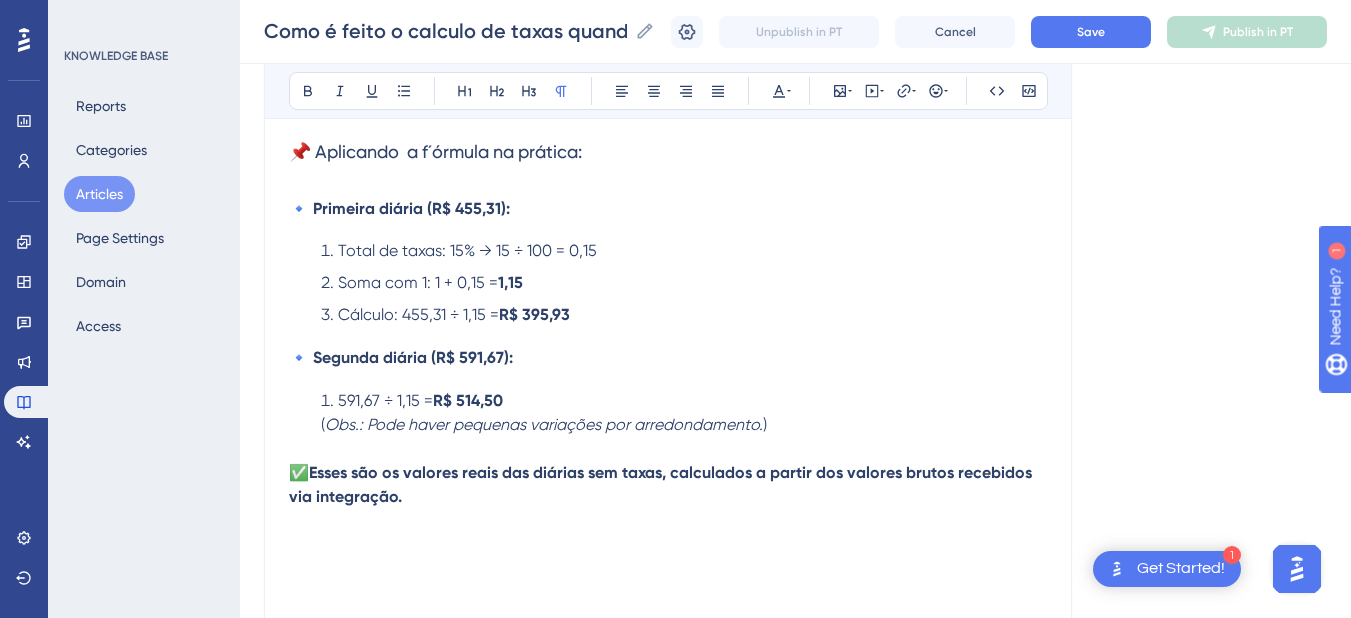 click on "Esses são os valores reais das diárias sem taxas, calculados a partir dos valores brutos recebidos via integração." at bounding box center [662, 484] 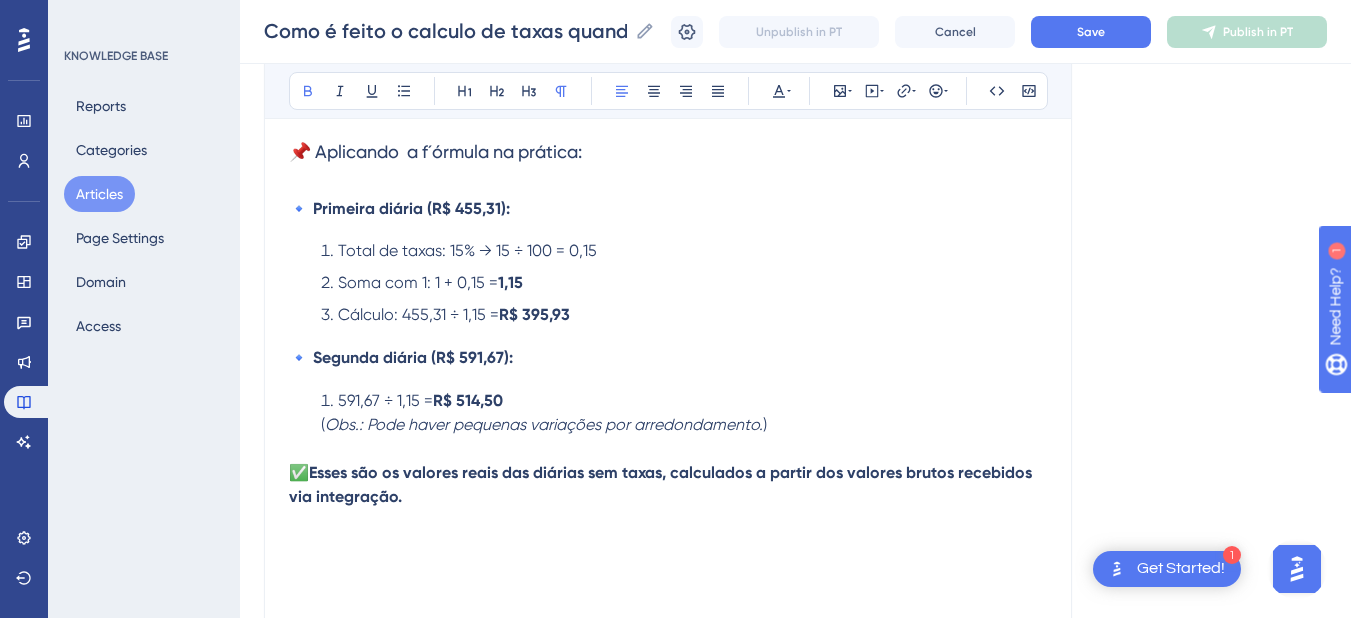 click on "Esses são os valores reais das diárias sem taxas, calculados a partir dos valores brutos recebidos via integração." at bounding box center (662, 484) 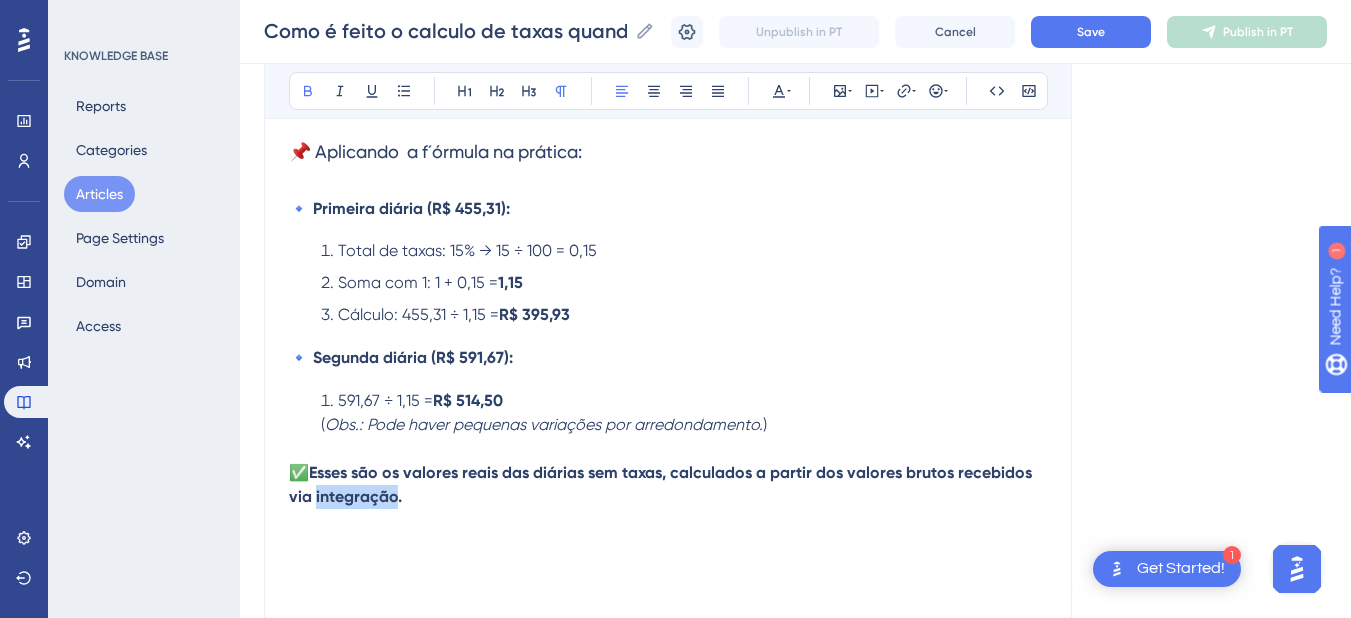 click on "Esses são os valores reais das diárias sem taxas, calculados a partir dos valores brutos recebidos via integração." at bounding box center [662, 484] 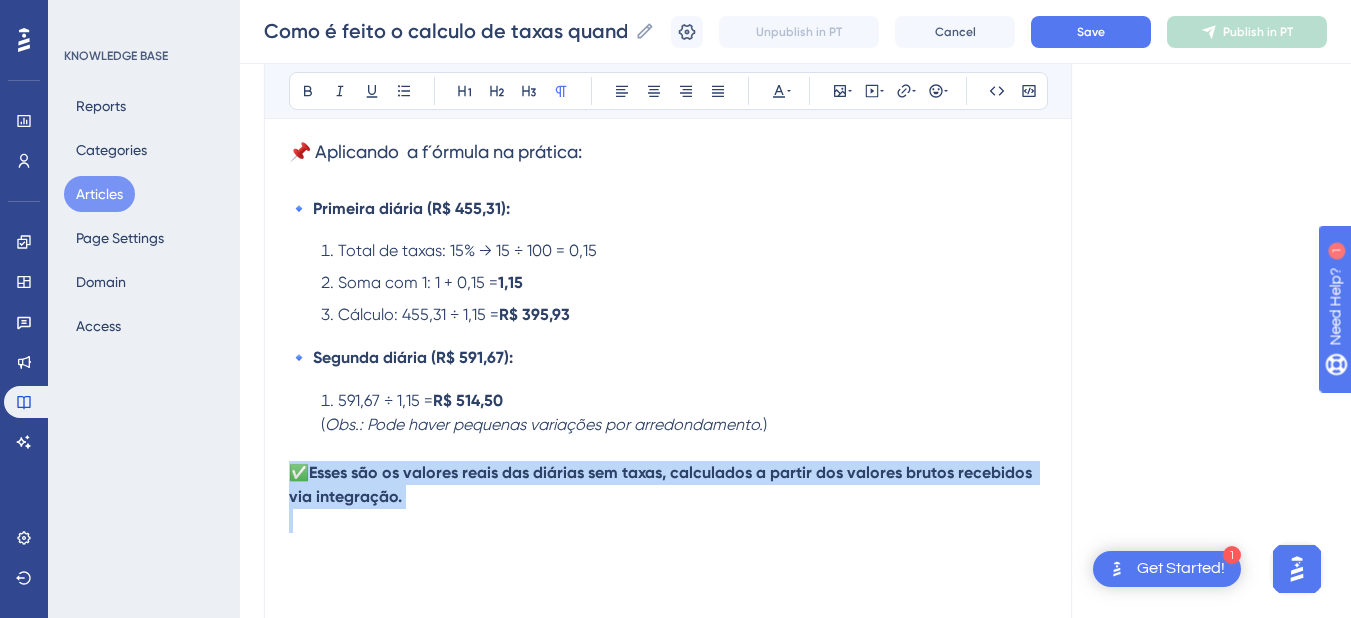click on "Esses são os valores reais das diárias sem taxas, calculados a partir dos valores brutos recebidos via integração." at bounding box center (662, 484) 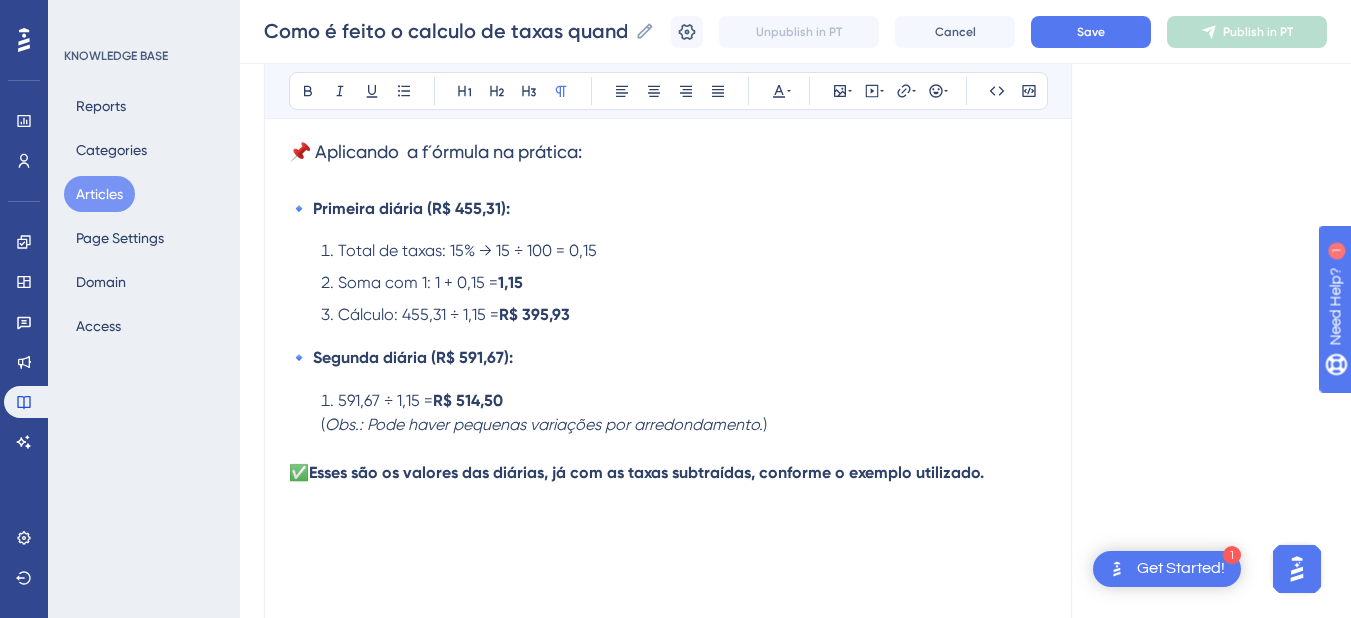 scroll, scrollTop: 2793, scrollLeft: 0, axis: vertical 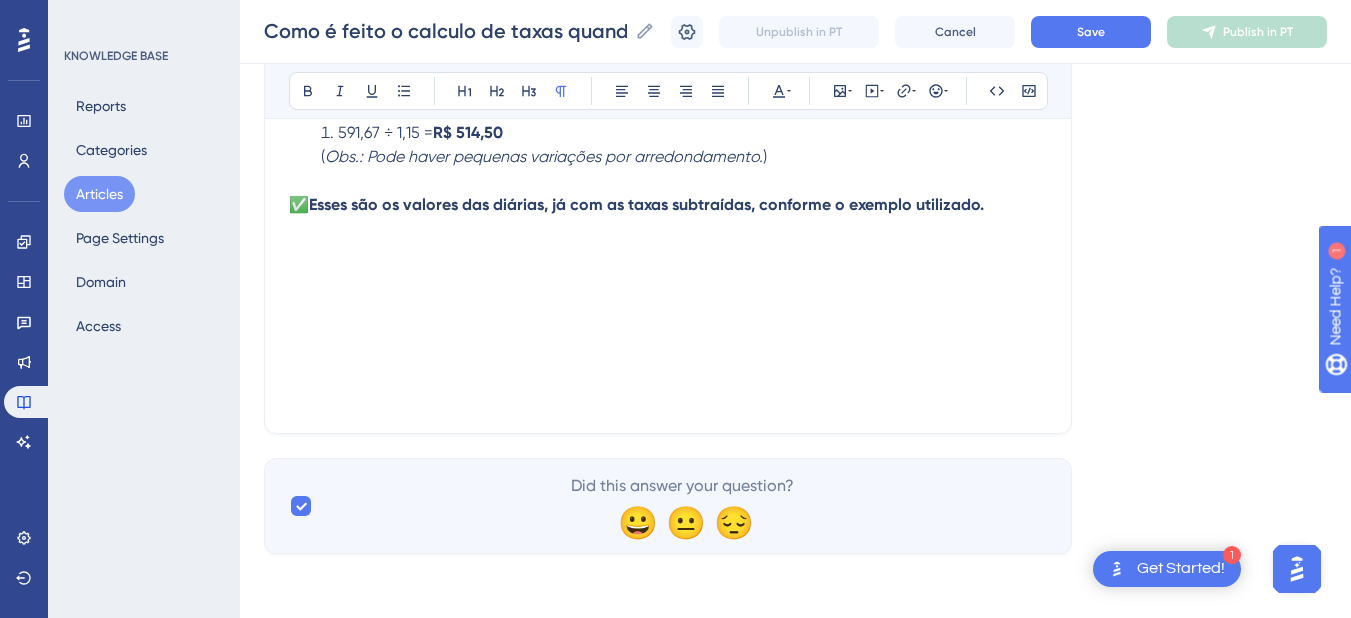 click at bounding box center [668, 229] 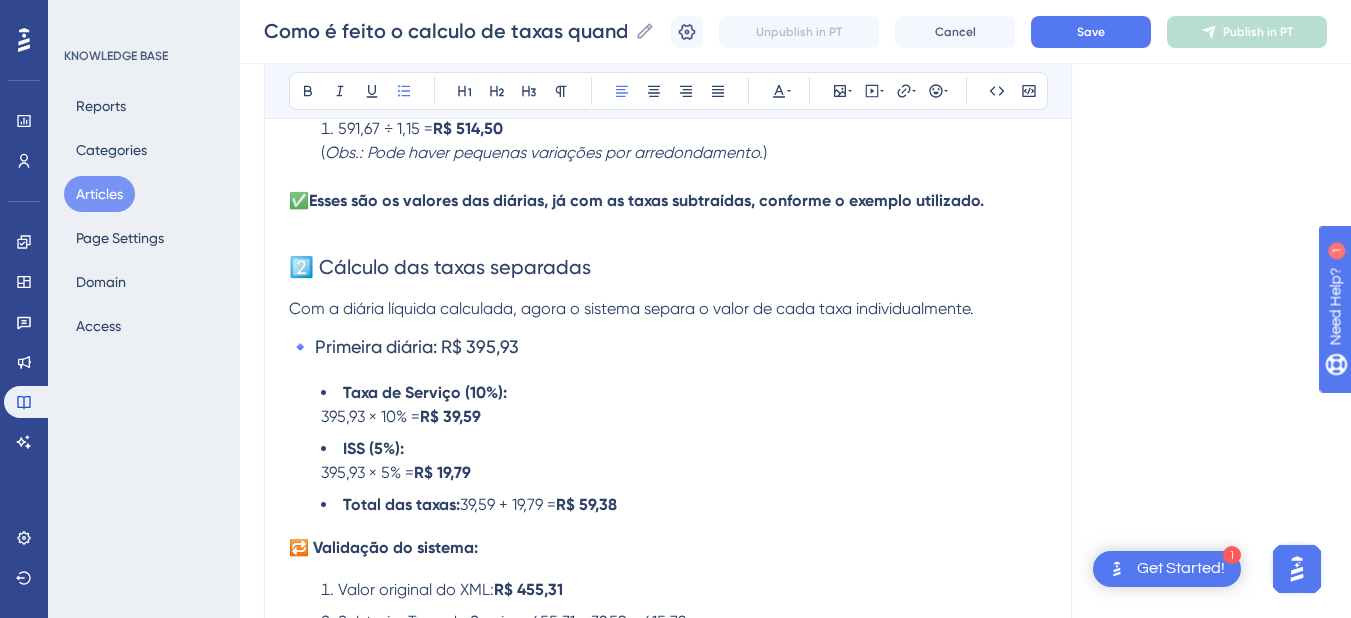scroll, scrollTop: 2853, scrollLeft: 0, axis: vertical 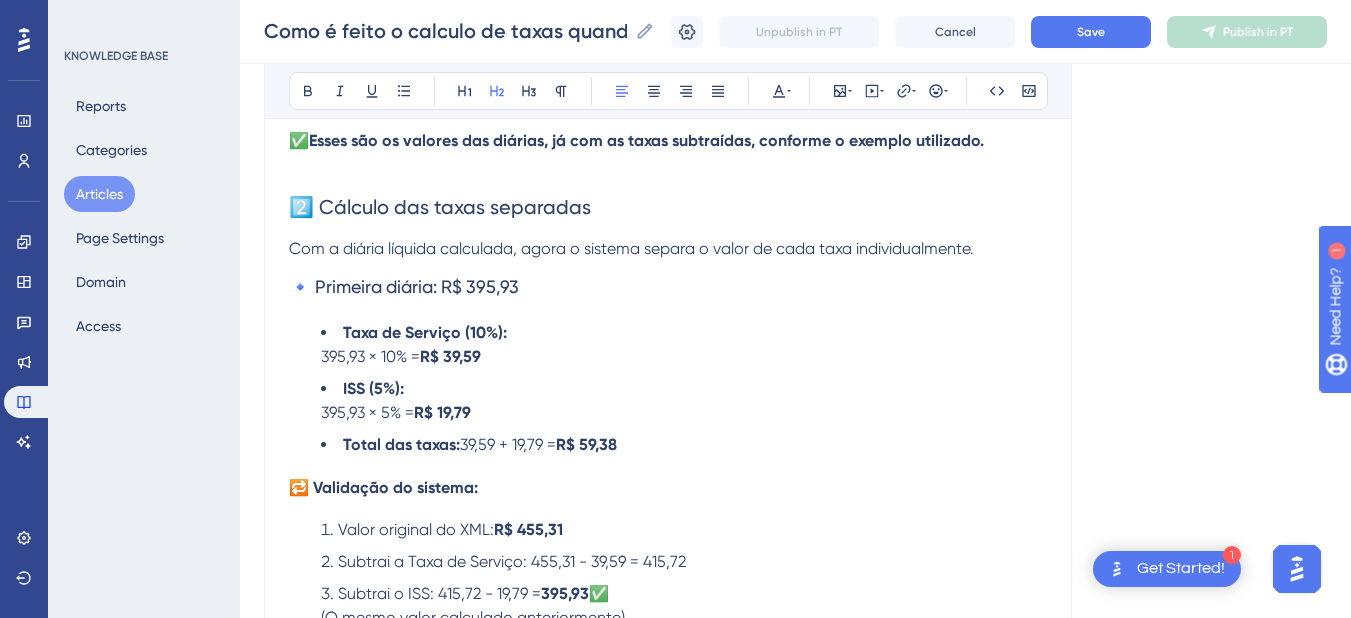 click on "2️⃣ Cálculo das taxas separadas" at bounding box center [440, 207] 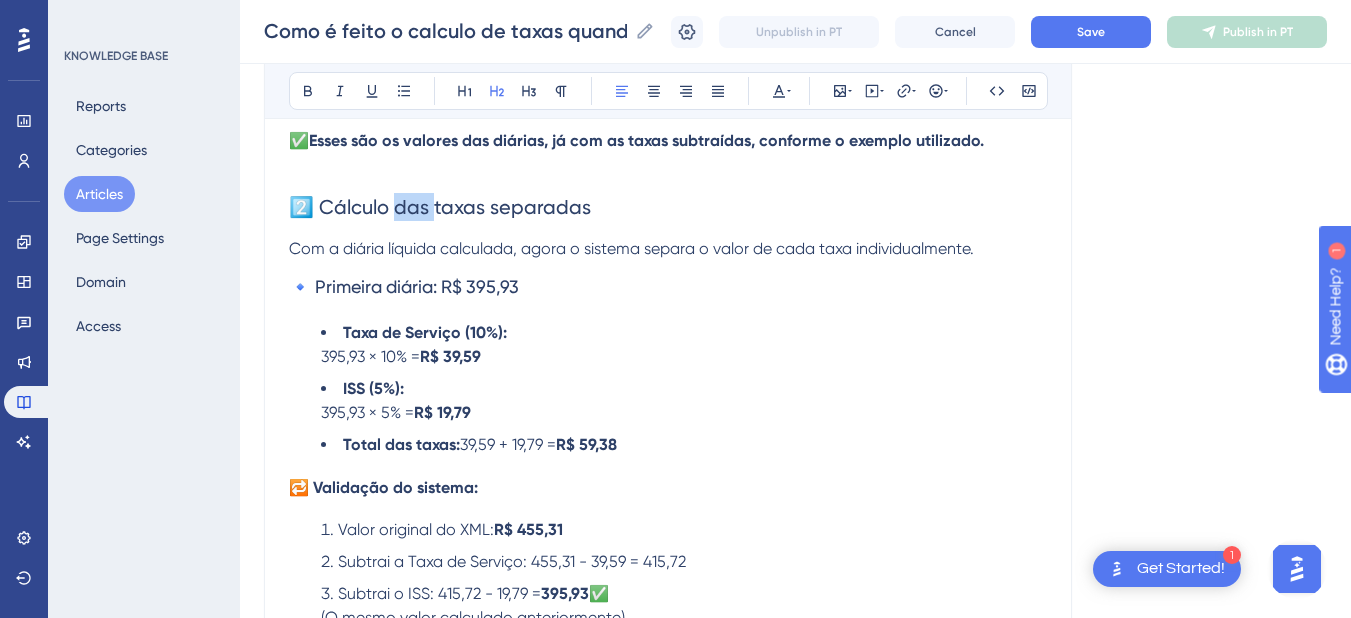 click on "2️⃣ Cálculo das taxas separadas" at bounding box center [440, 207] 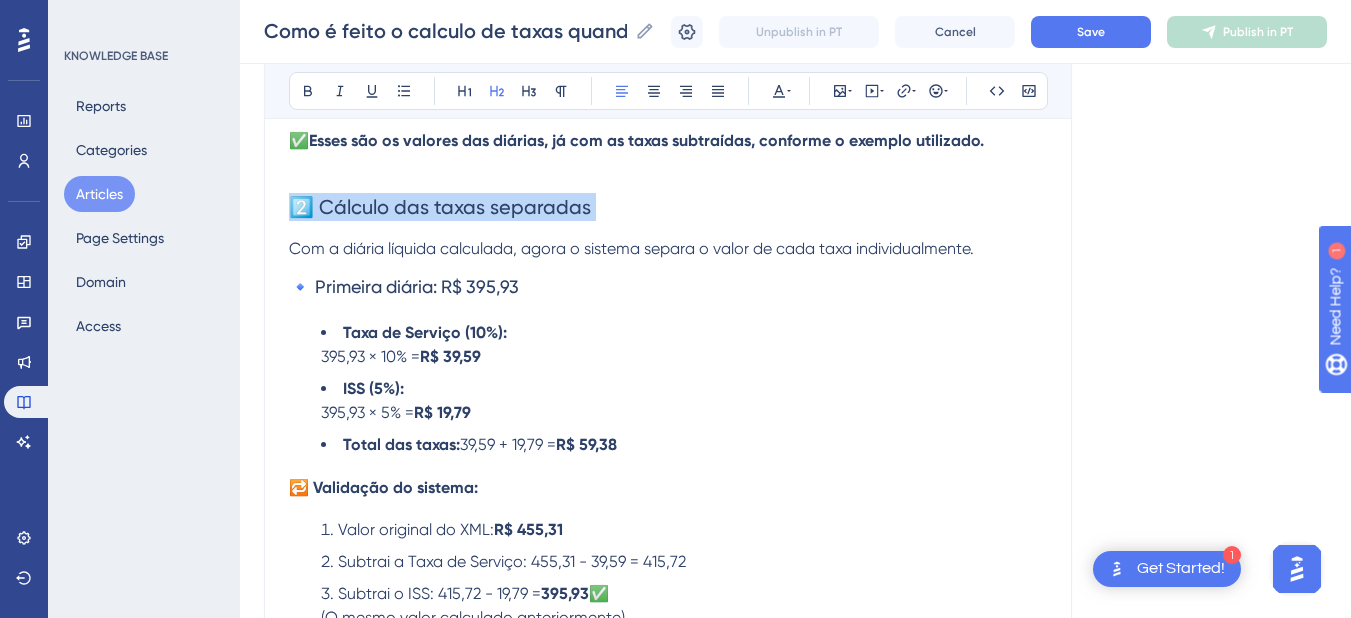 click on "2️⃣ Cálculo das taxas separadas" at bounding box center [440, 207] 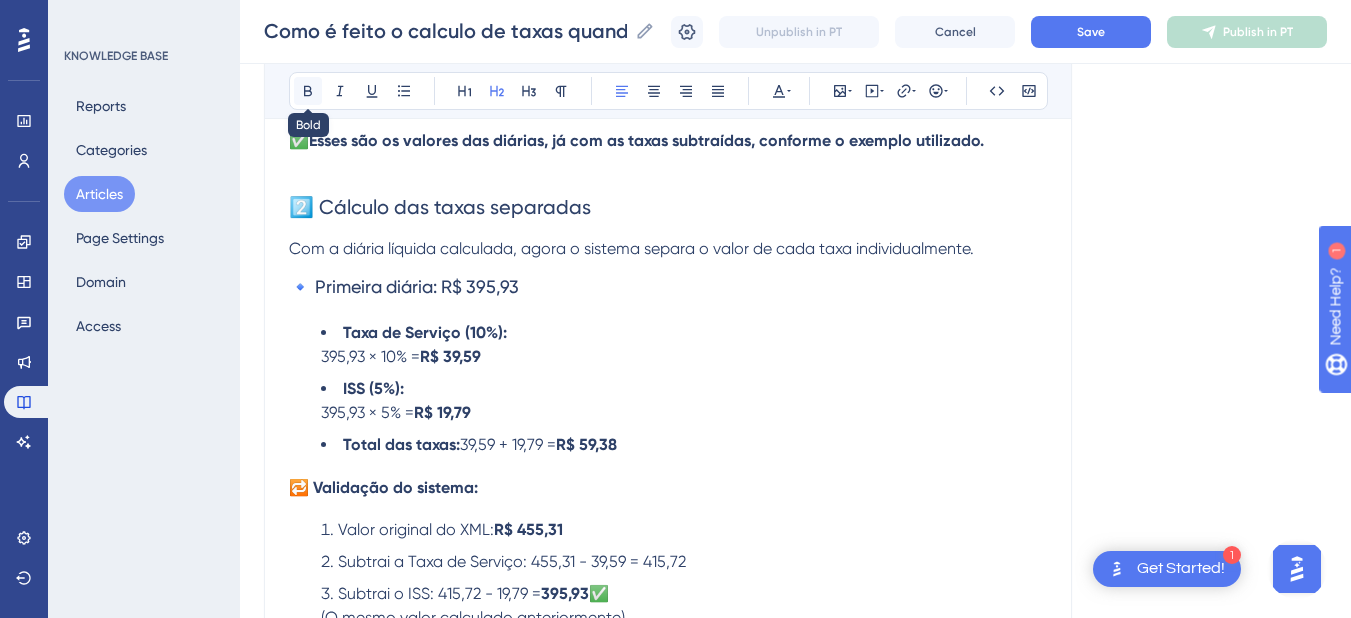 click 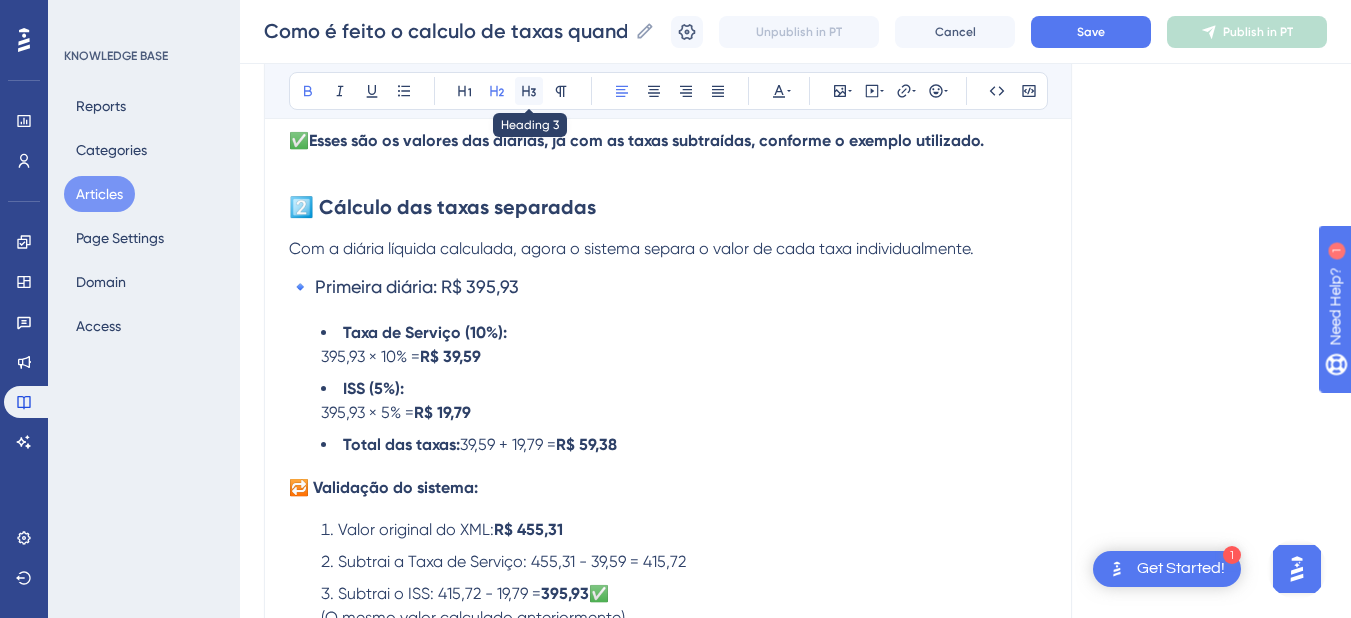 click 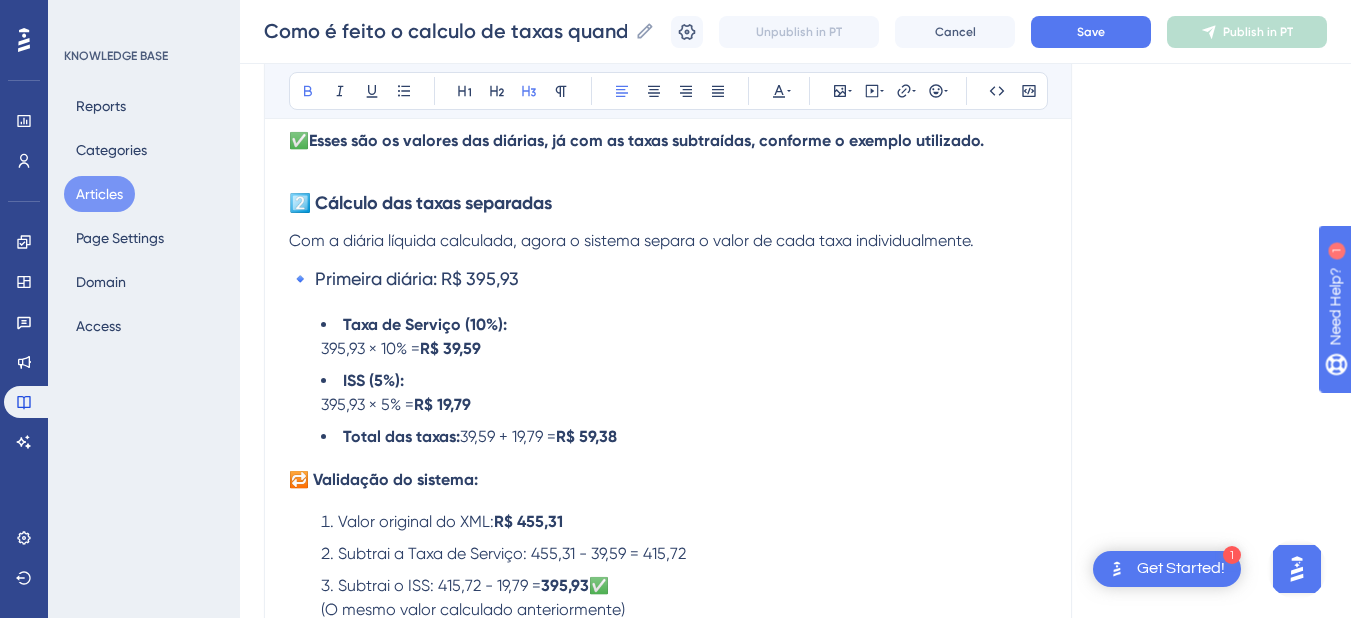 click on "2️⃣ Cálculo das taxas separadas" at bounding box center (420, 203) 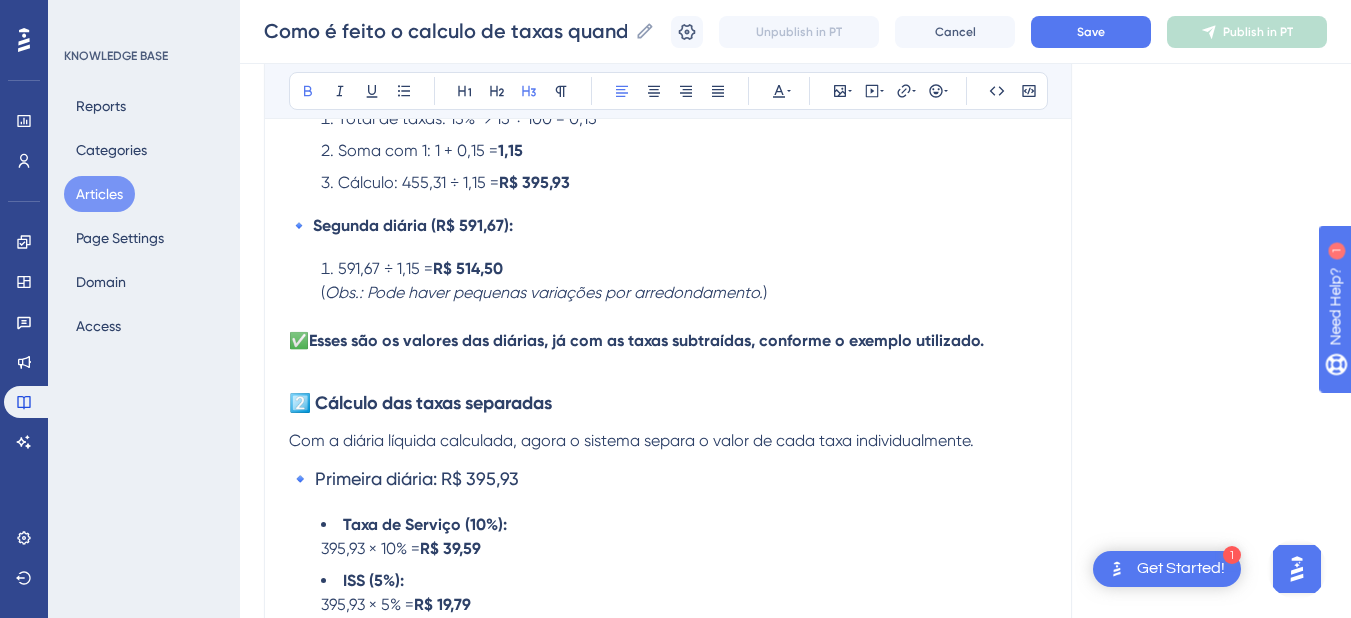 click at bounding box center [668, 365] 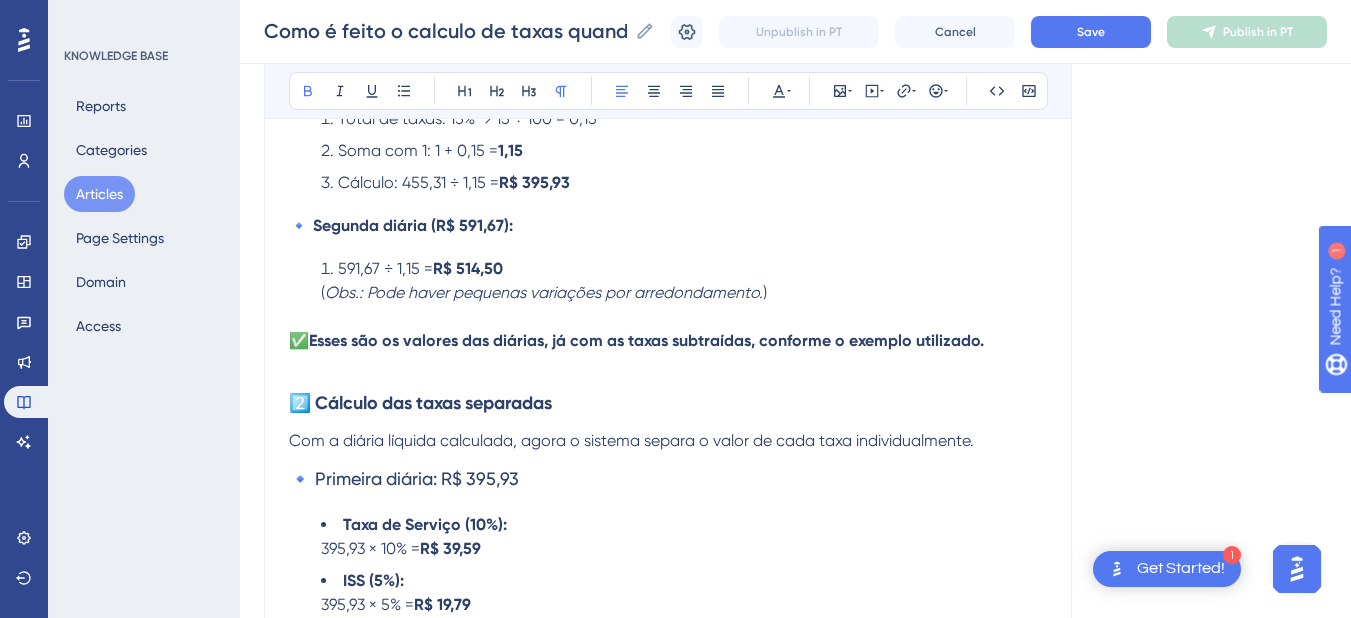 click on "Esses são os valores das diárias, já com as taxas subtraídas, conforme o exemplo utilizado." at bounding box center [646, 340] 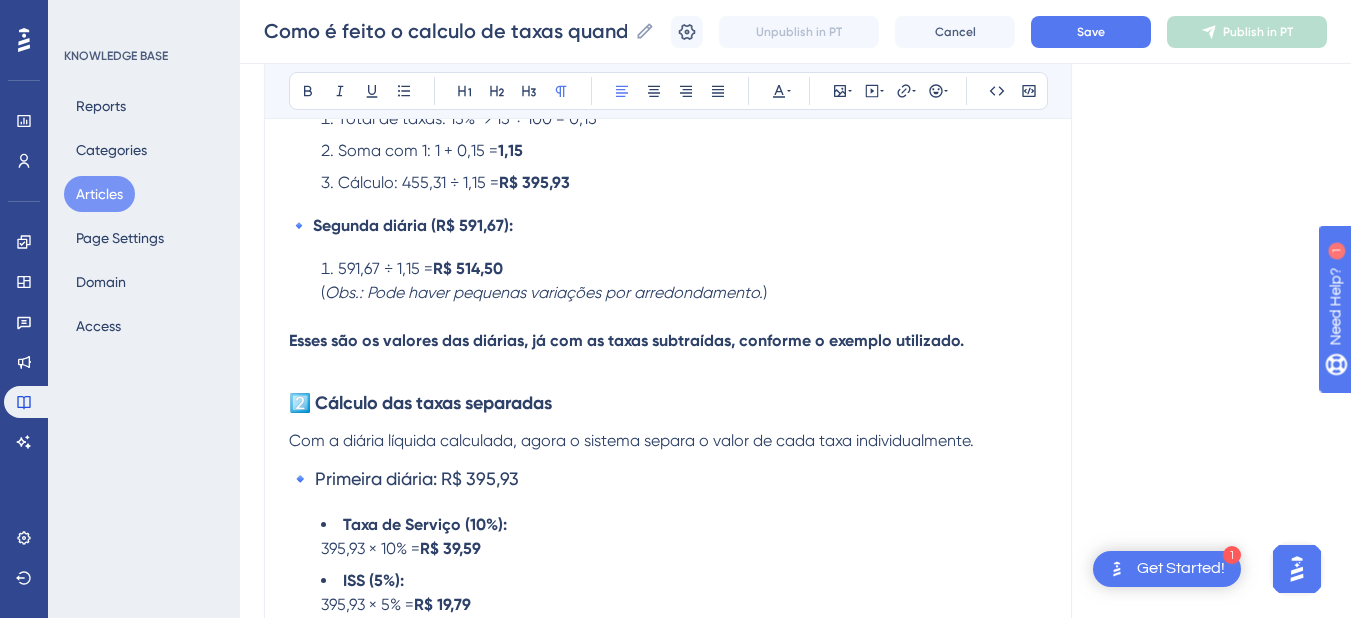 click on "Esses são os valores das diárias, já com as taxas subtraídas, conforme o exemplo utilizado." at bounding box center (626, 340) 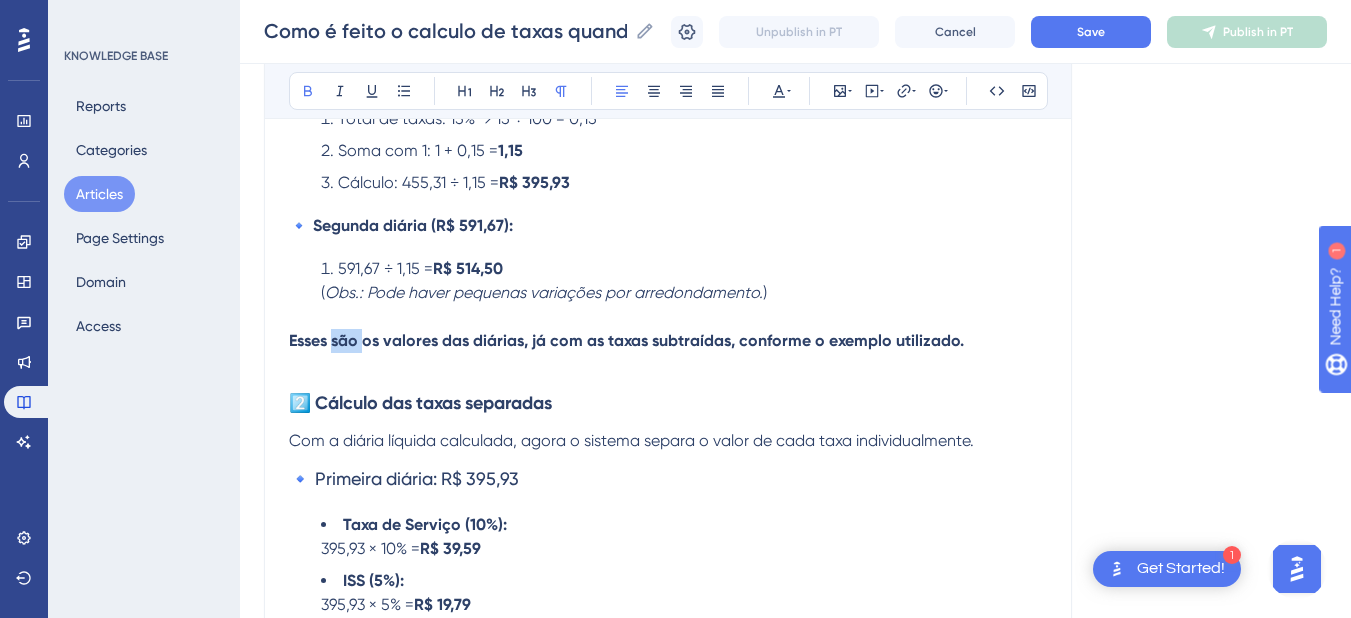 click on "Esses são os valores das diárias, já com as taxas subtraídas, conforme o exemplo utilizado." at bounding box center (626, 340) 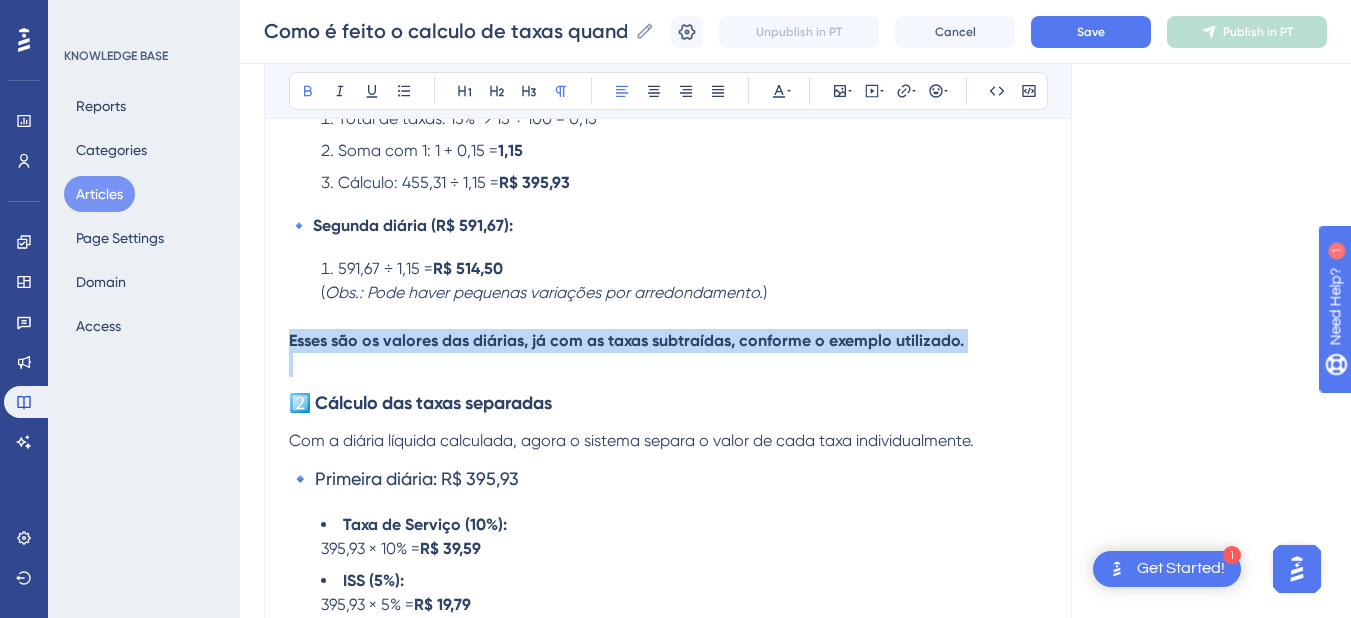 click on "Esses são os valores das diárias, já com as taxas subtraídas, conforme o exemplo utilizado." at bounding box center [626, 340] 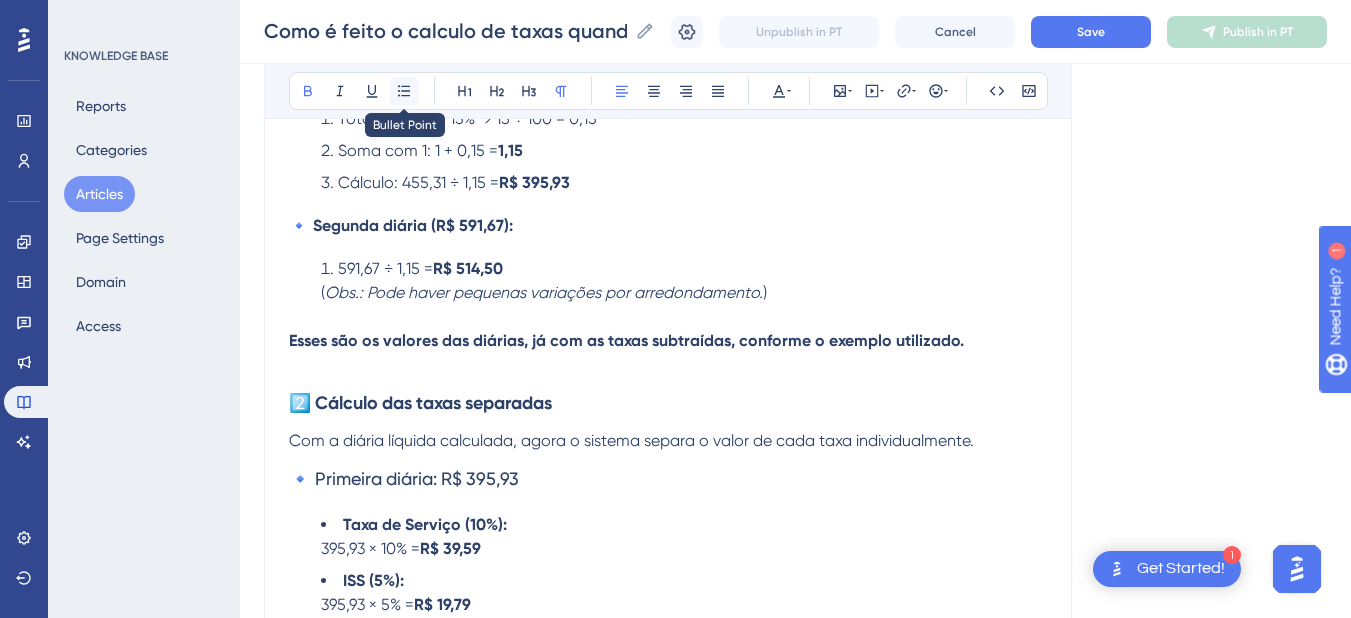 click 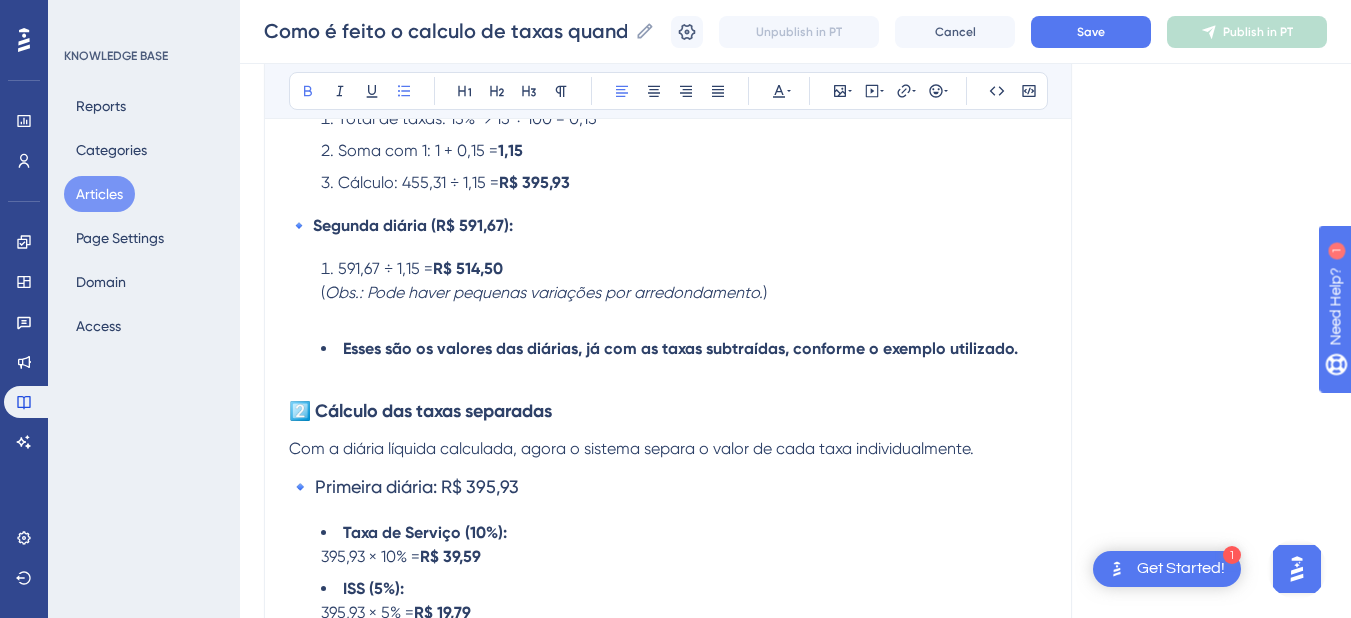 click on "Esses são os valores das diárias, já com as taxas subtraídas, conforme o exemplo utilizado." at bounding box center (680, 348) 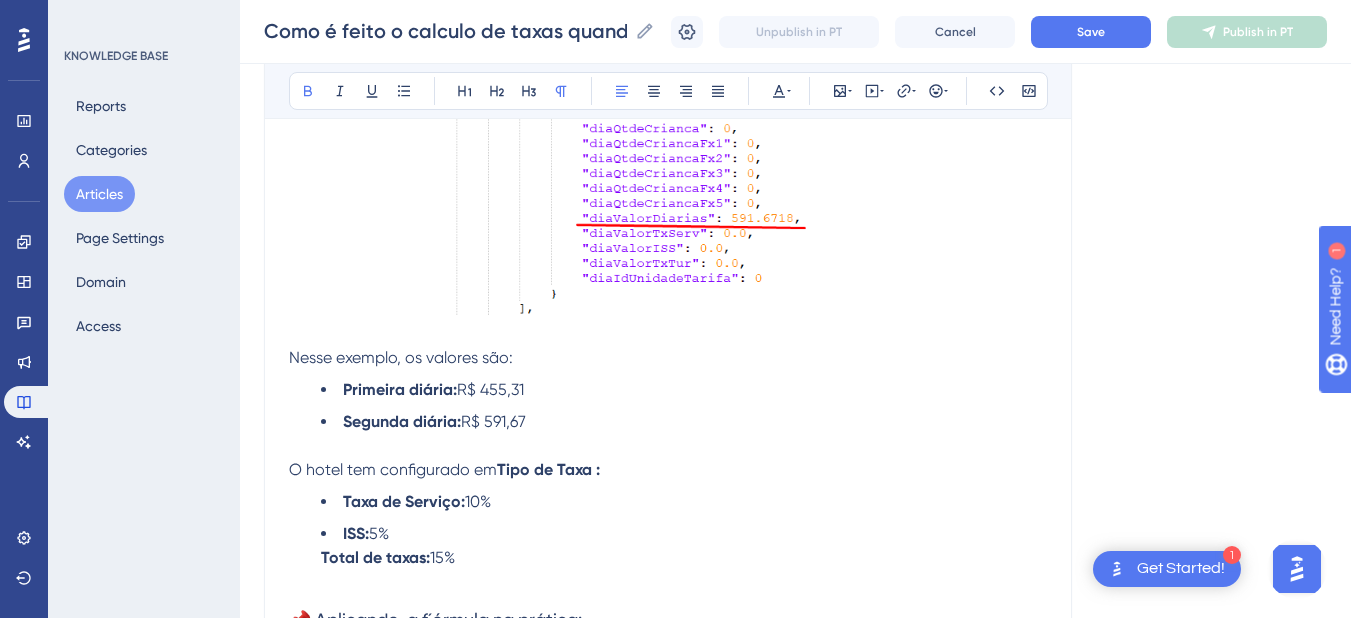 scroll, scrollTop: 1453, scrollLeft: 0, axis: vertical 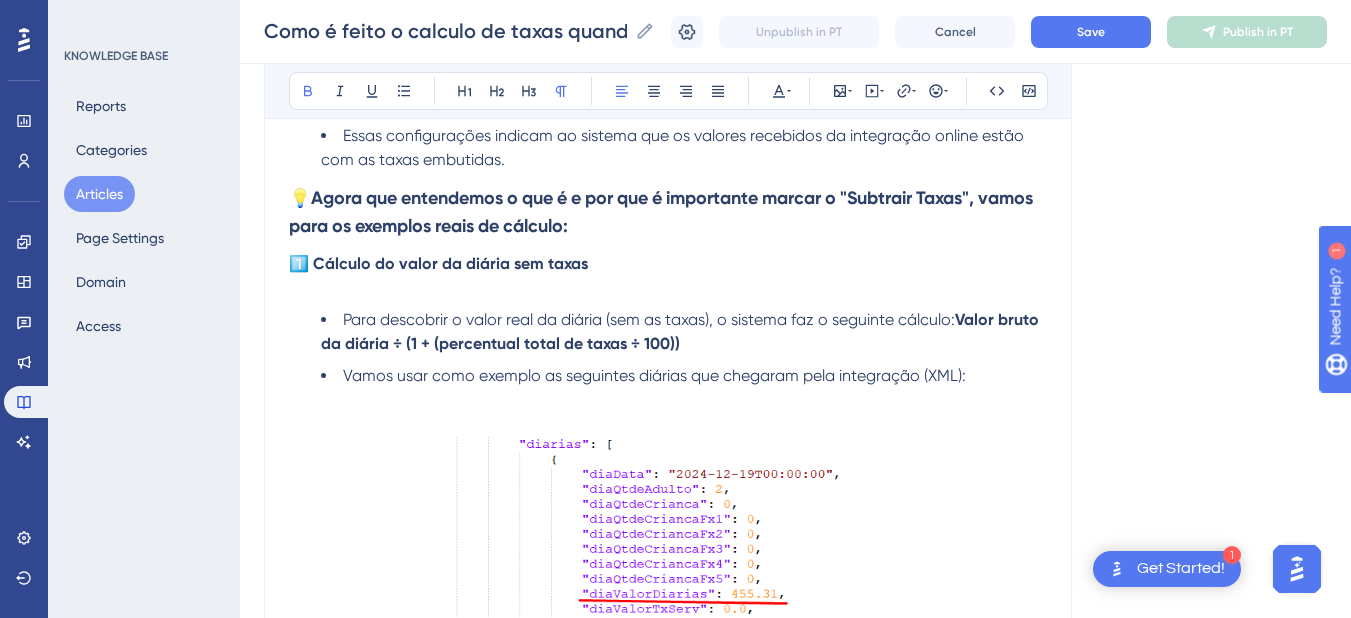 click on "1️⃣ Cálculo do valor da diária sem taxas" at bounding box center [438, 263] 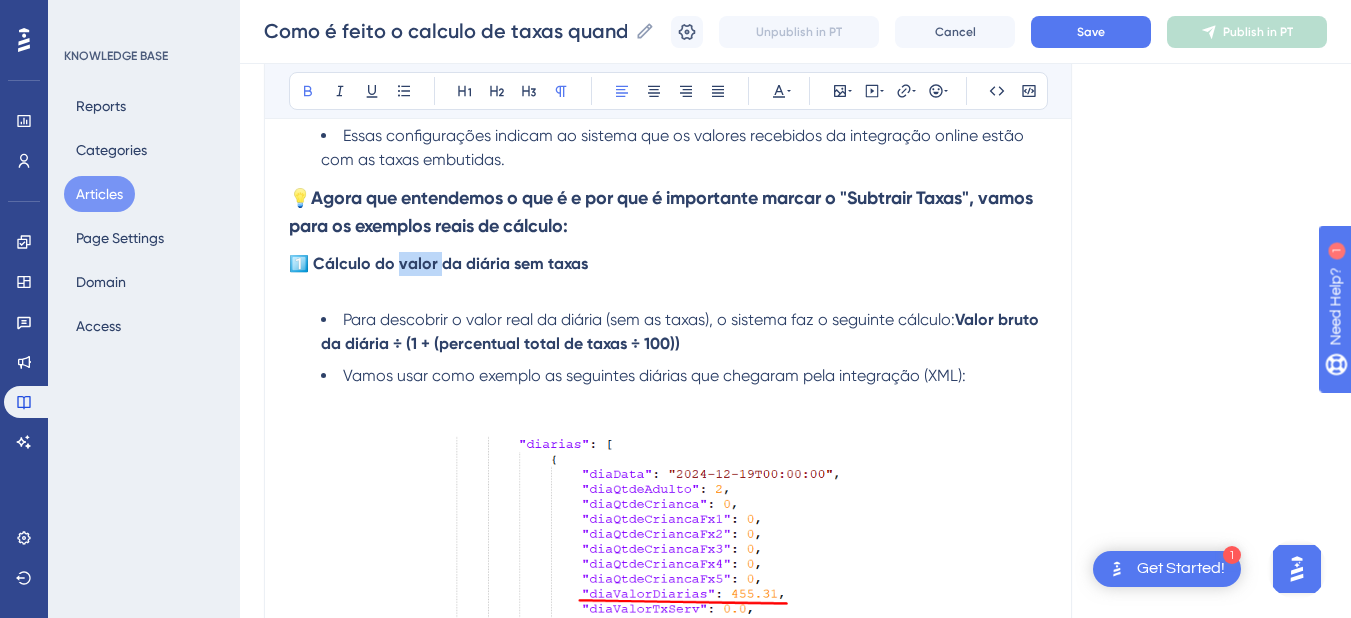 click on "1️⃣ Cálculo do valor da diária sem taxas" at bounding box center [438, 263] 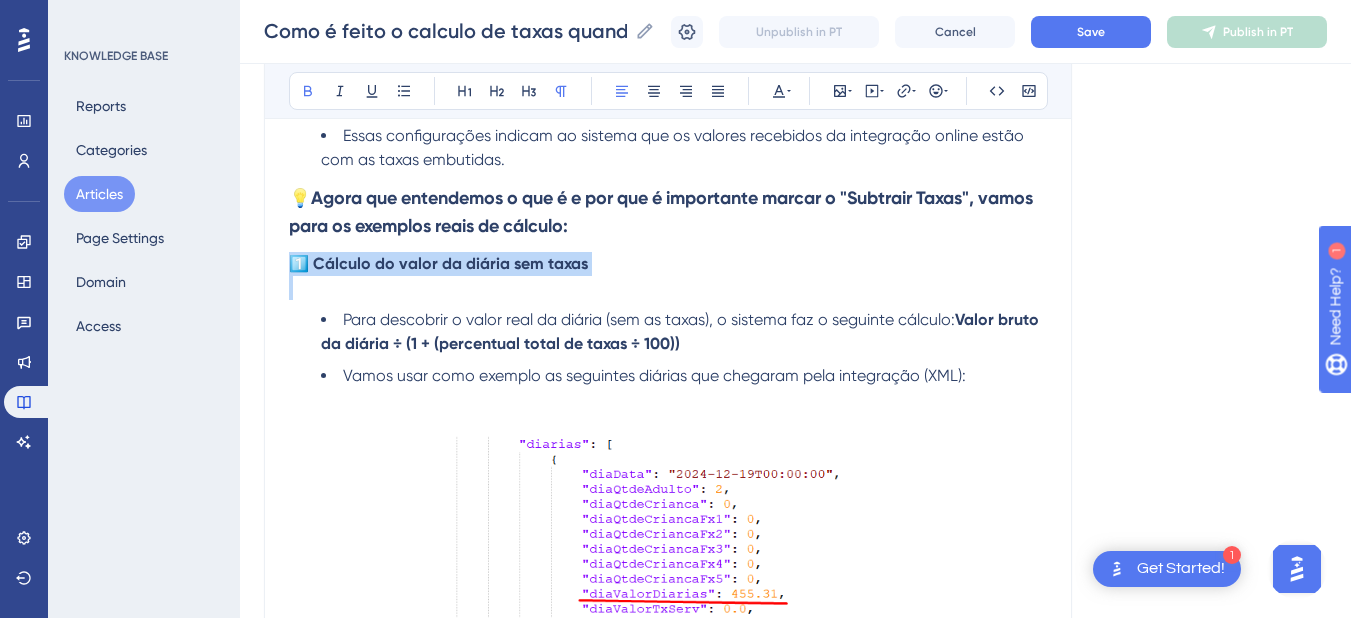 click on "1️⃣ Cálculo do valor da diária sem taxas" at bounding box center [438, 263] 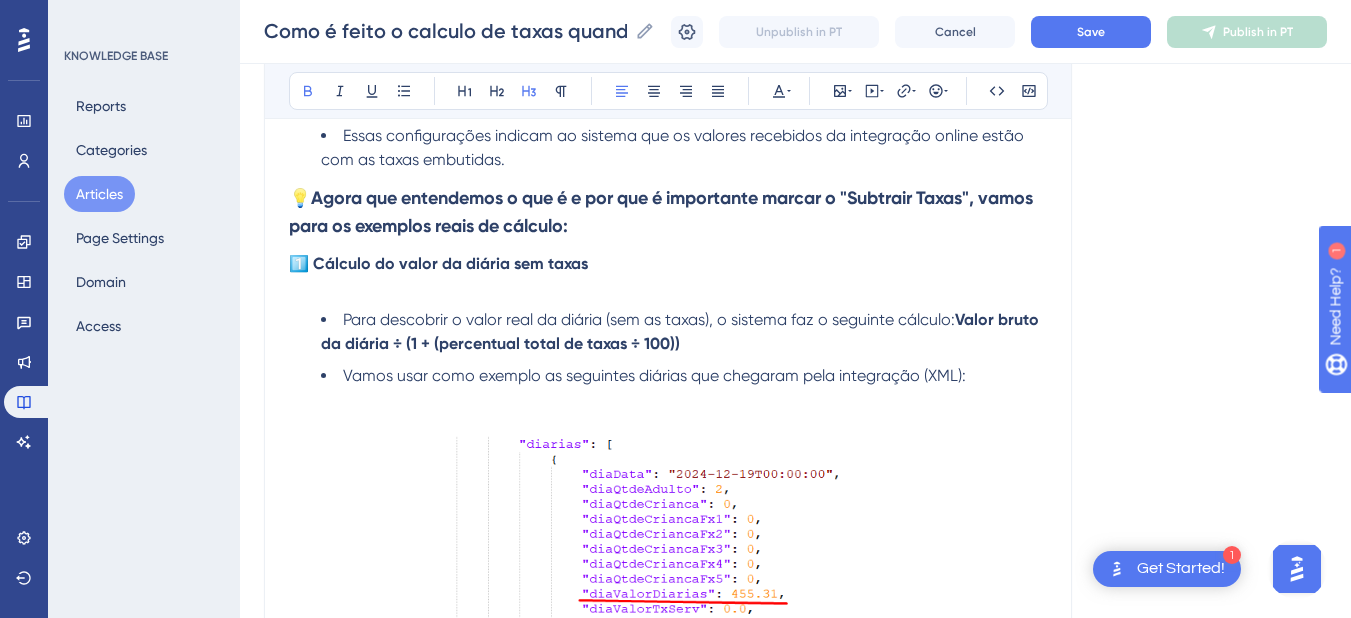 click on "Agora que entendemos o que é e por que é importante marcar o "Subtrair Taxas", vamos para os exemplos reais de cálculo:" at bounding box center [663, 212] 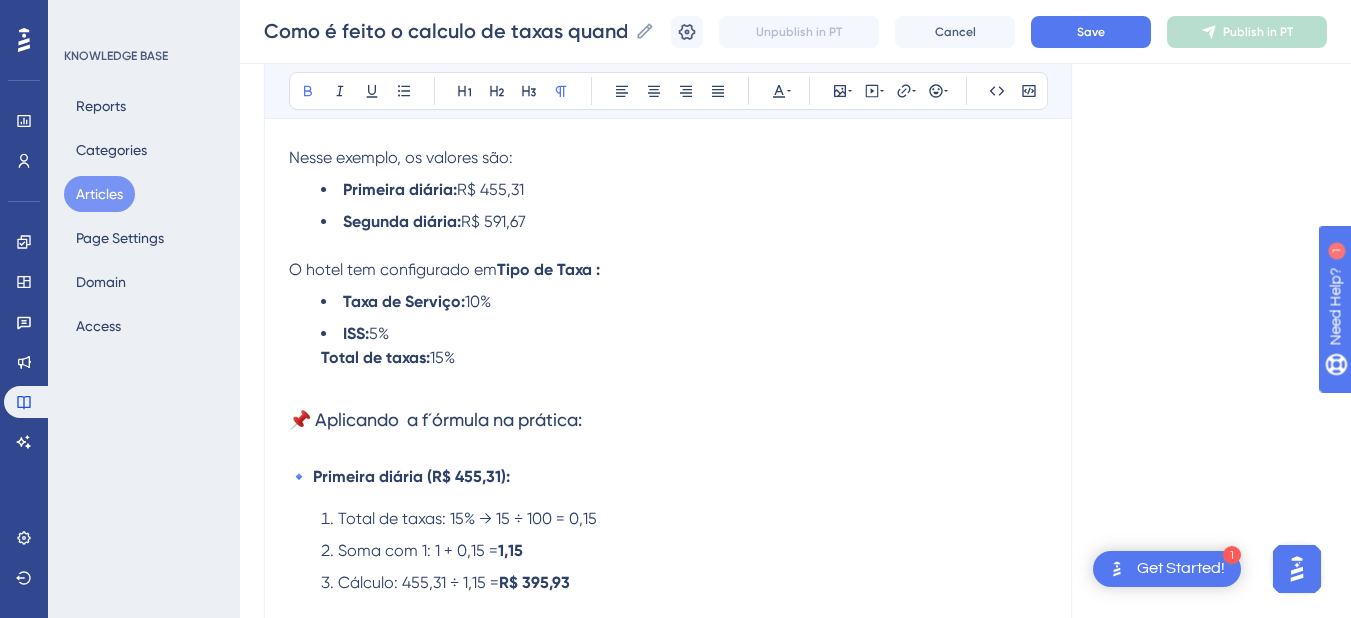 scroll, scrollTop: 2453, scrollLeft: 0, axis: vertical 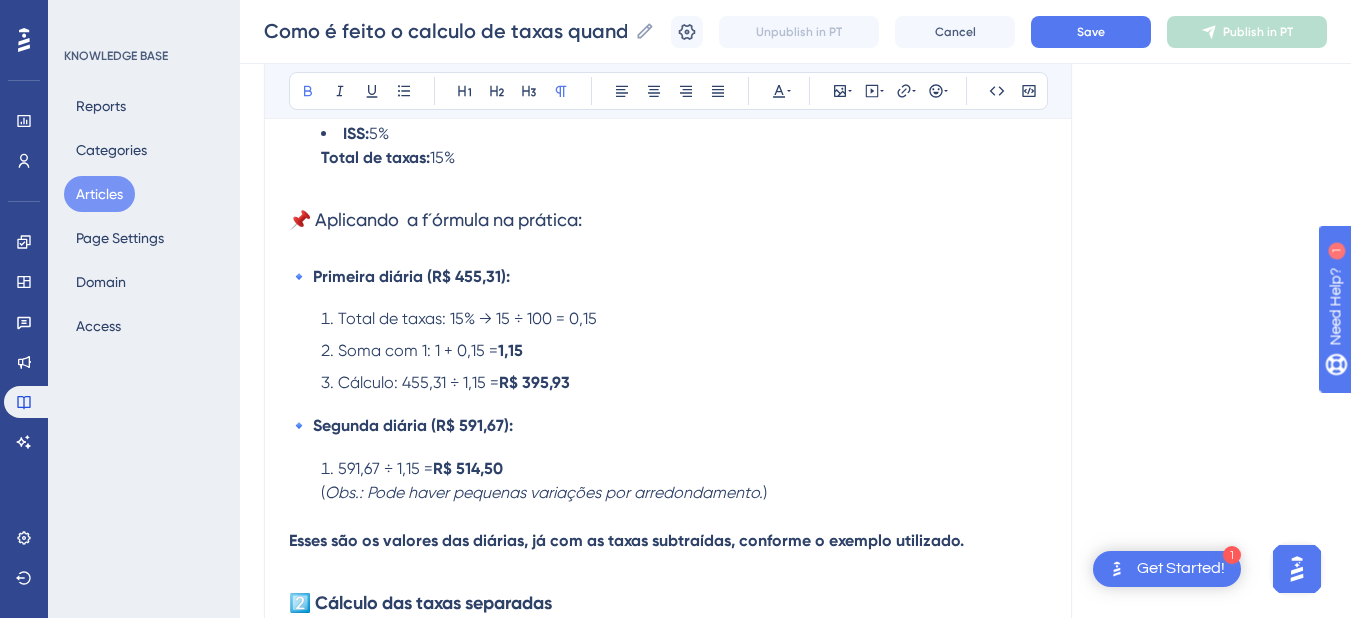 click on "📌 Aplicando  a f´órmula na prática:" at bounding box center (668, 220) 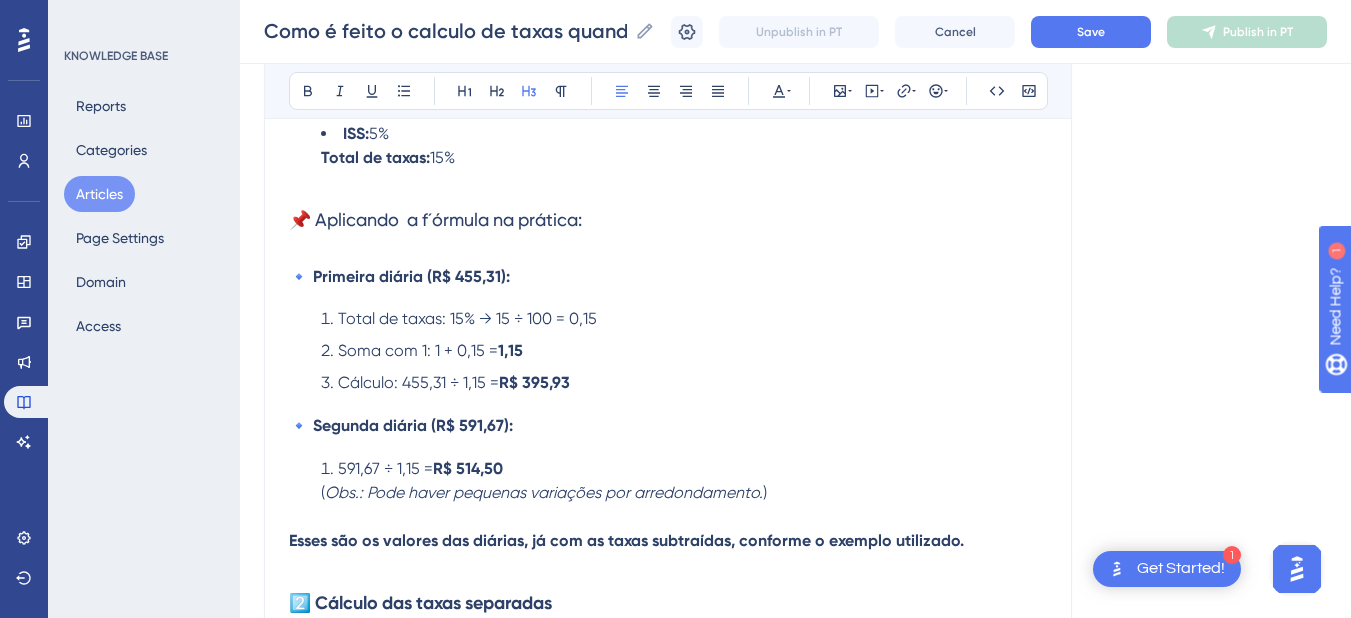 click on "Quando o gestor de canais envia os  valores brutos  para o Hits (ou seja, com as taxas já incluídas), o sistema precisa calcular separadamente o valor da  diária real (sem taxas)  e o valor de cada  taxa aplicada . Esse processo garante maior precisão financeira e clareza nas informações da reserva.  O que significa “Subtrair Taxas”? Essa opção informa ao sistema que o valor recebido já  inclui  as taxas (como ISS e Taxa de Serviço) e, por isso, ele precisa fazer o cálculo reverso para descobrir: Quanto é o valor real da  diária sem taxas , e Quanto representa  cada taxa , separadamente. Pré-requisitos de configuração Para que o cálculo automático ocorra corretamente, é necessário: Hotel > Hotéis > Subtrair Taxas do Gestor de Canais Em  Configuração > Management , a opção  Enviar valores brutos  também precisa estar  ativada . Essas configurações indicam ao sistema que os valores recebidos da integração online estão com as taxas embutidas. 💡 Primeira diária:  R$ 455,31 (" at bounding box center [668, -419] 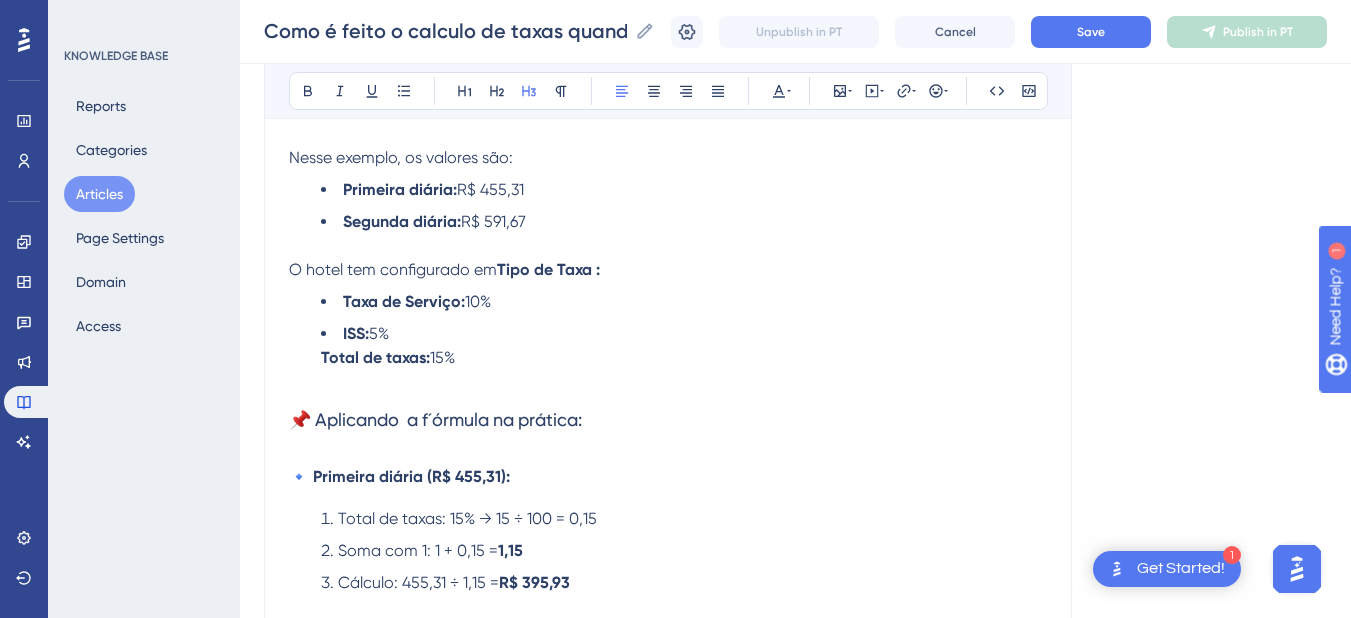 click on "📌 Aplicando  a f´órmula na prática:" at bounding box center [435, 419] 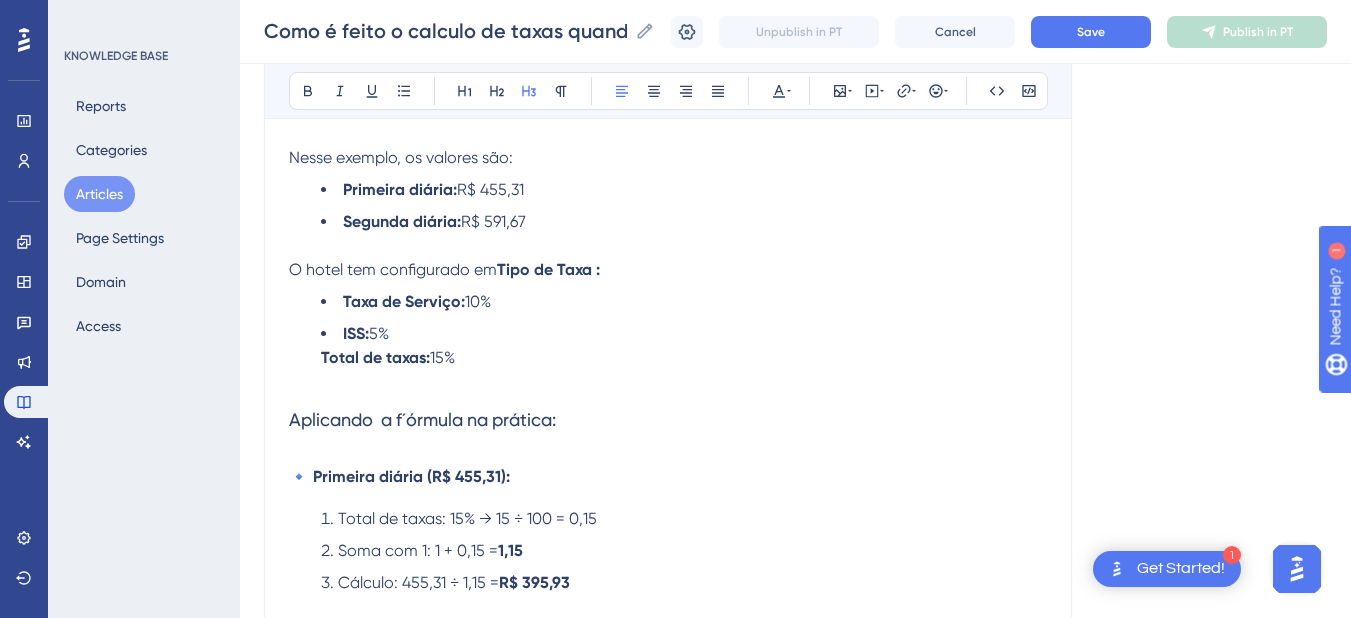 click on "Aplicando  a f´órmula na prática:" at bounding box center (422, 419) 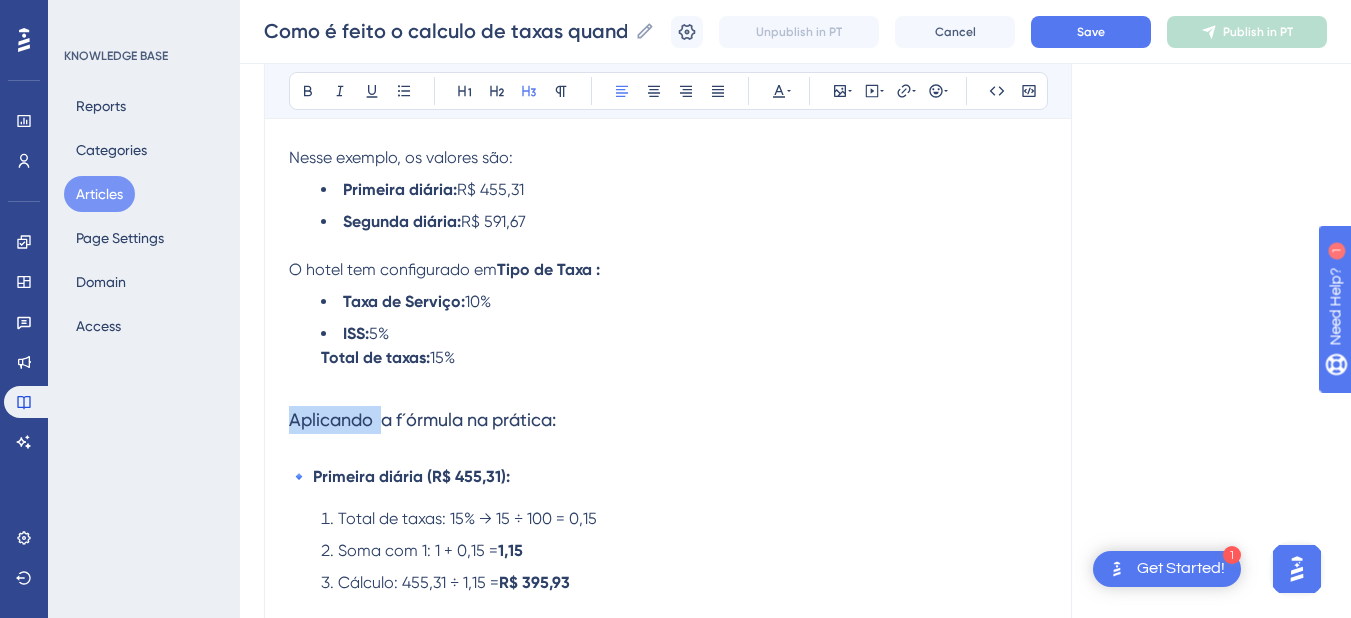 click on "Aplicando  a f´órmula na prática:" at bounding box center [422, 419] 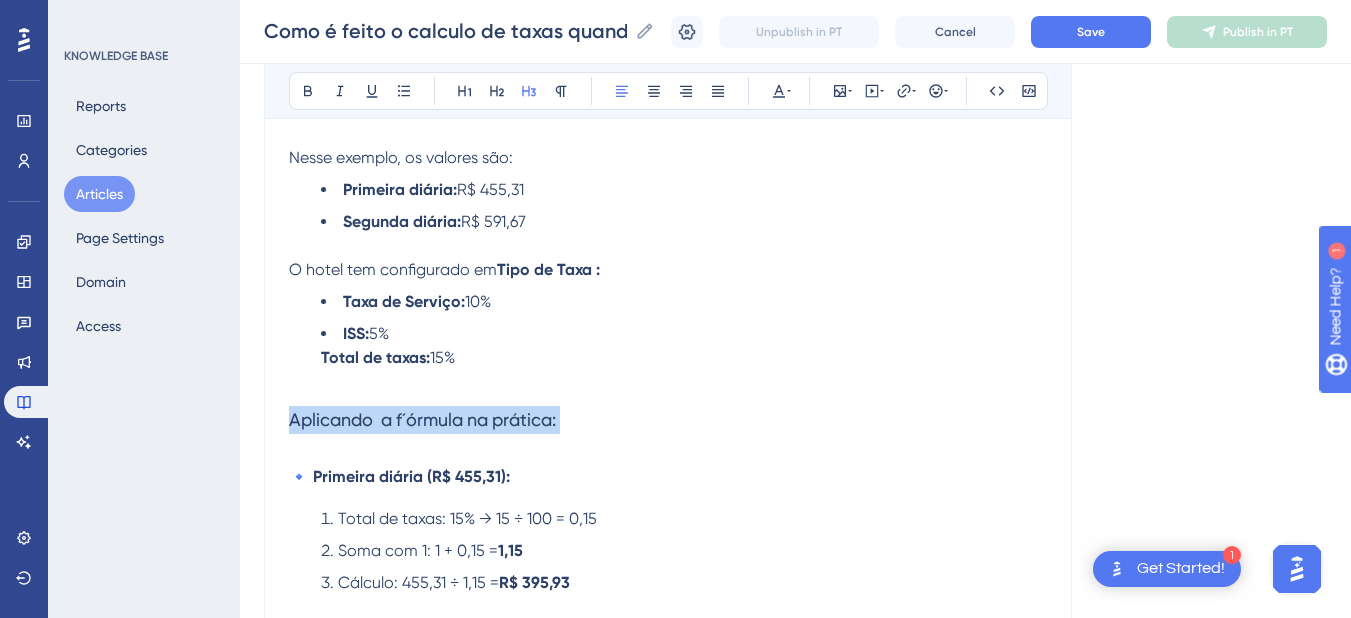 click on "Aplicando  a f´órmula na prática:" at bounding box center [422, 419] 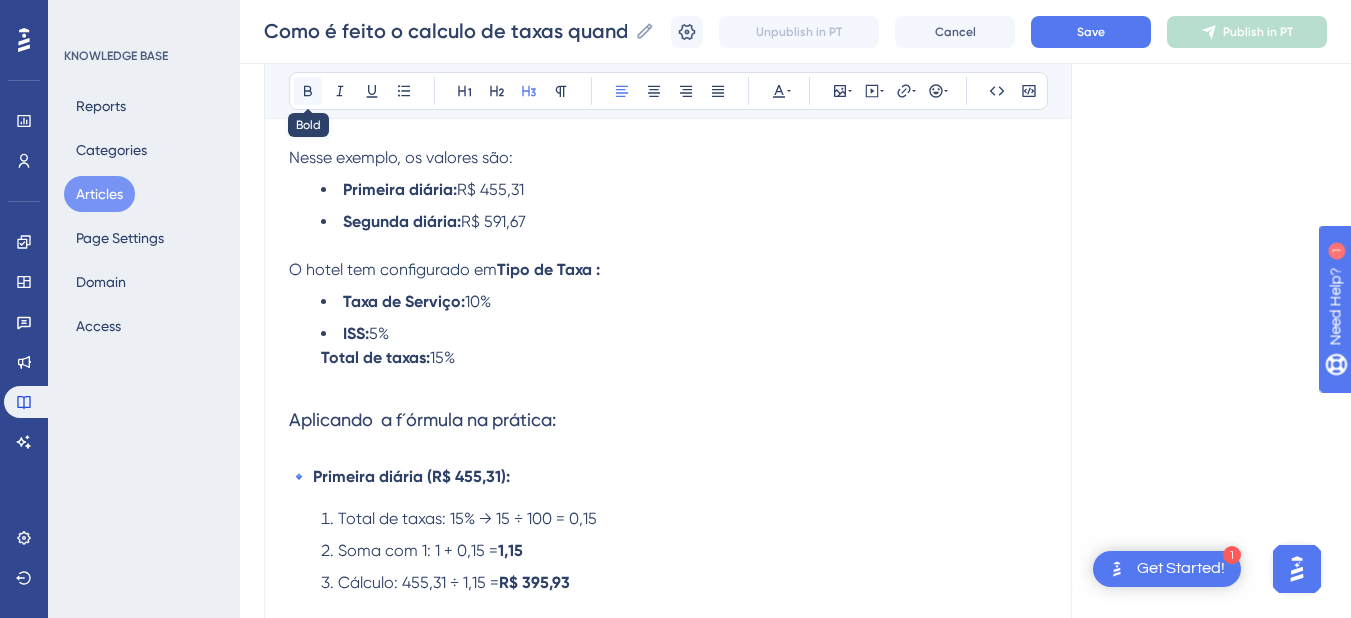 click 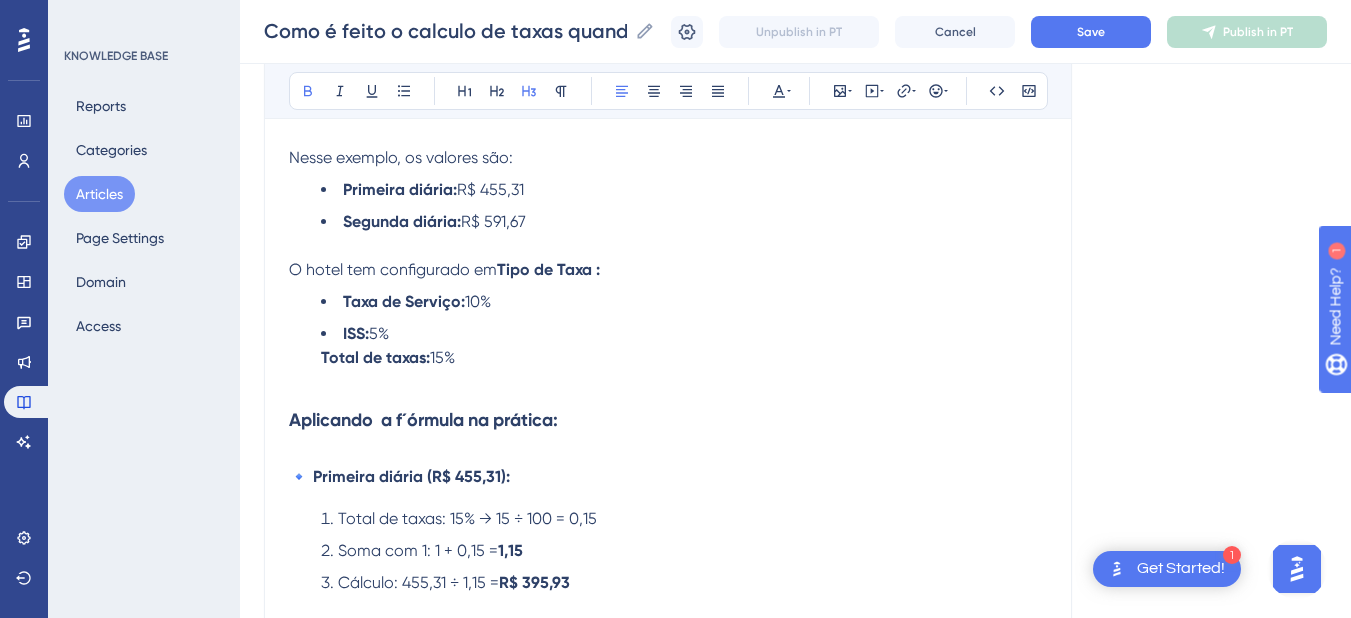 click on "Aplicando  a f´órmula na prática:" at bounding box center (668, 420) 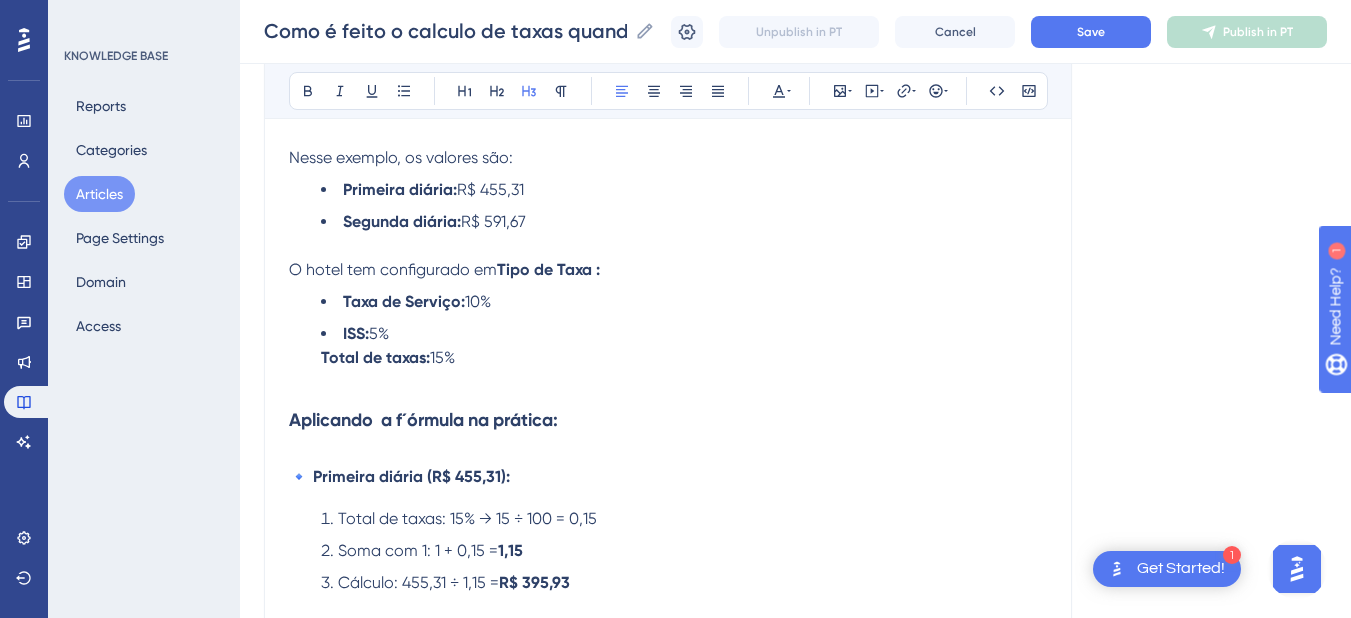 click on "🔹 Primeira diária (R$ 455,31):" at bounding box center (399, 476) 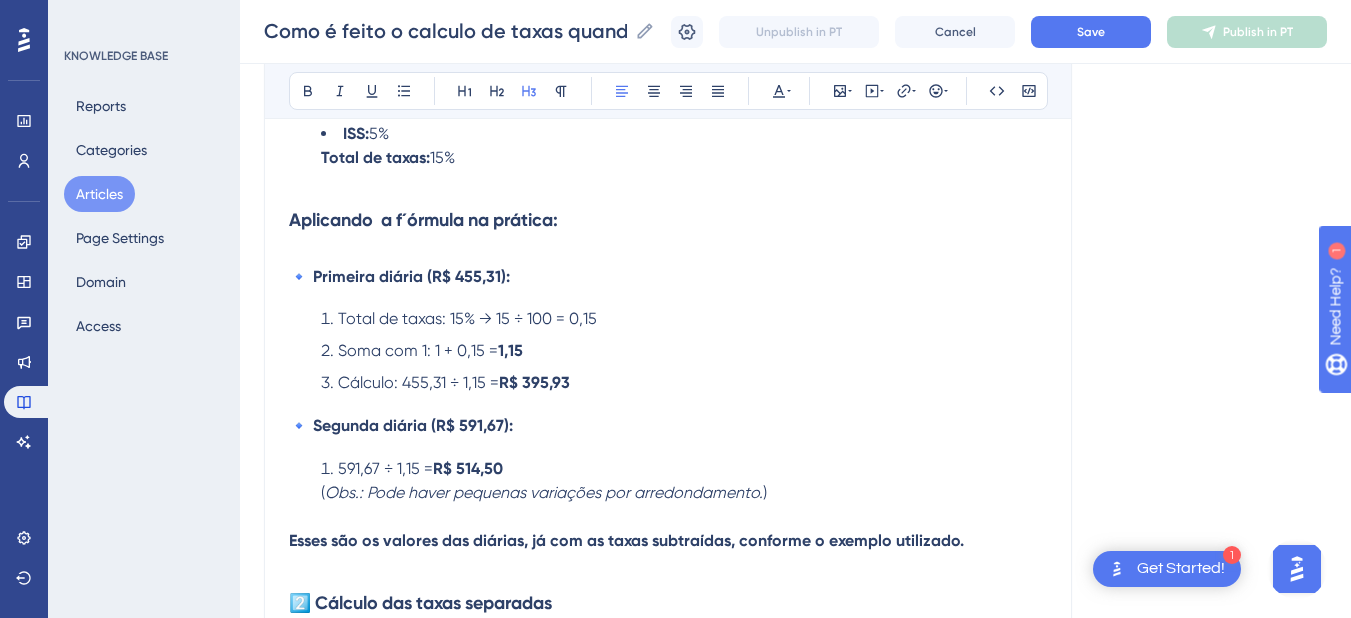 scroll, scrollTop: 2653, scrollLeft: 0, axis: vertical 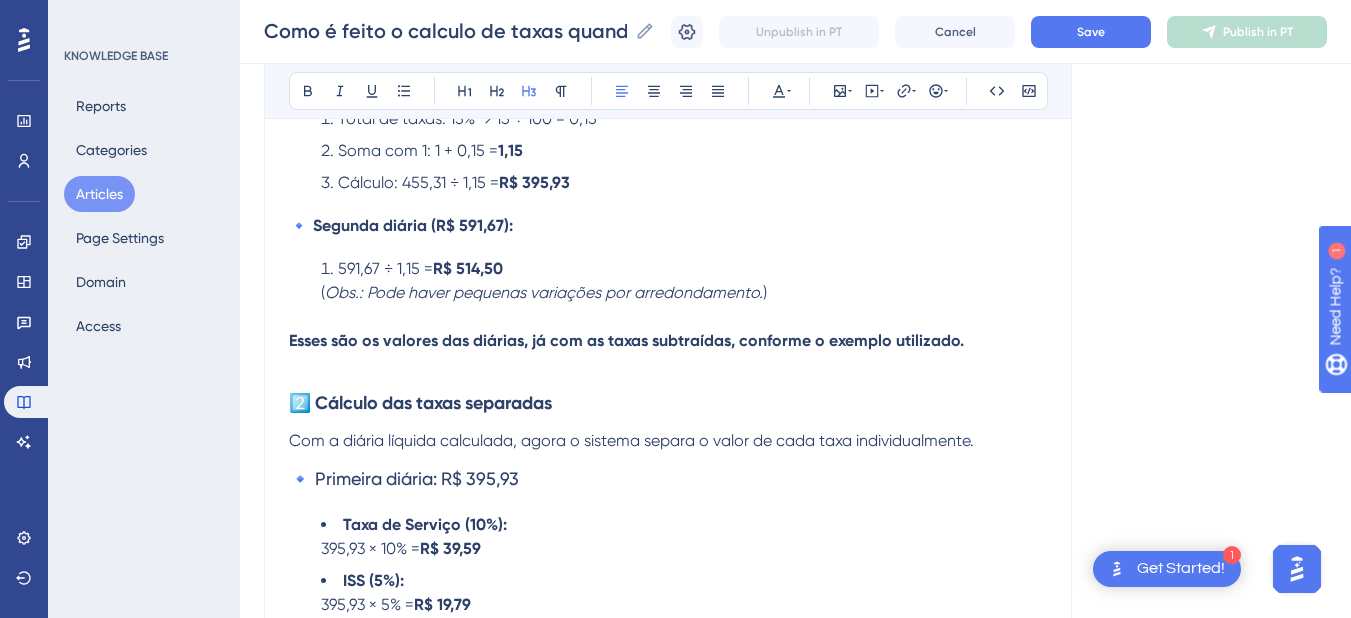 click on "Esses são os valores das diárias, já com as taxas subtraídas, conforme o exemplo utilizado." at bounding box center [626, 340] 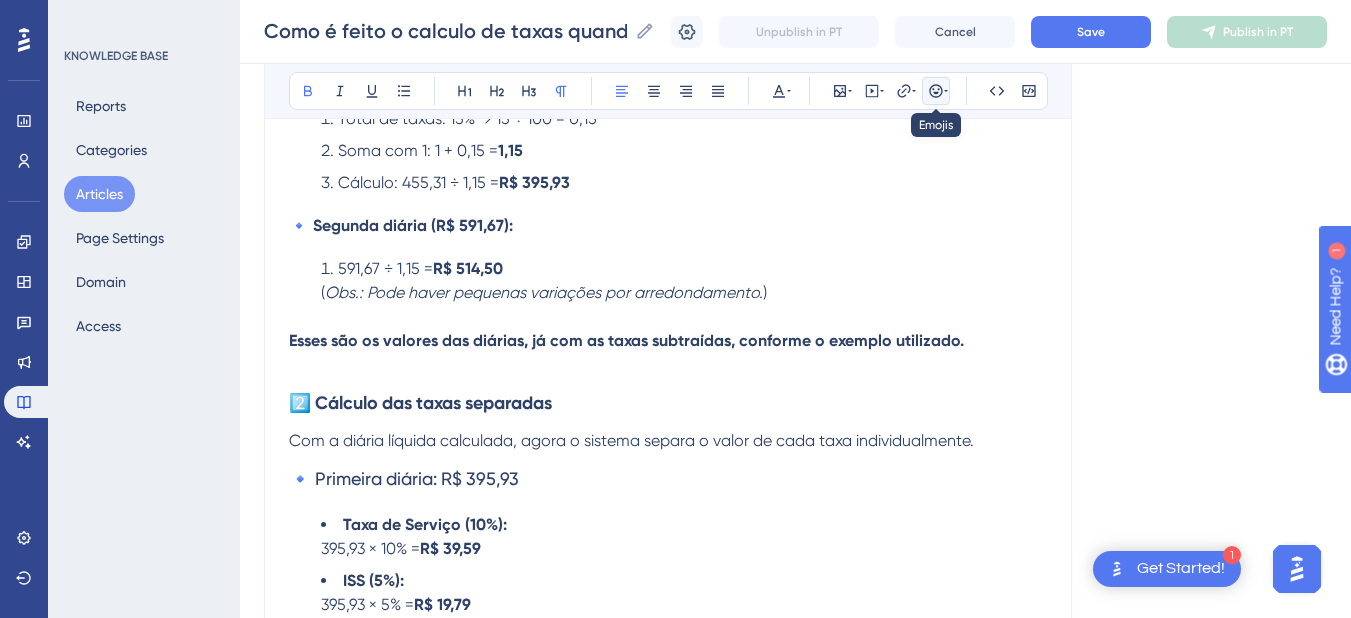 click 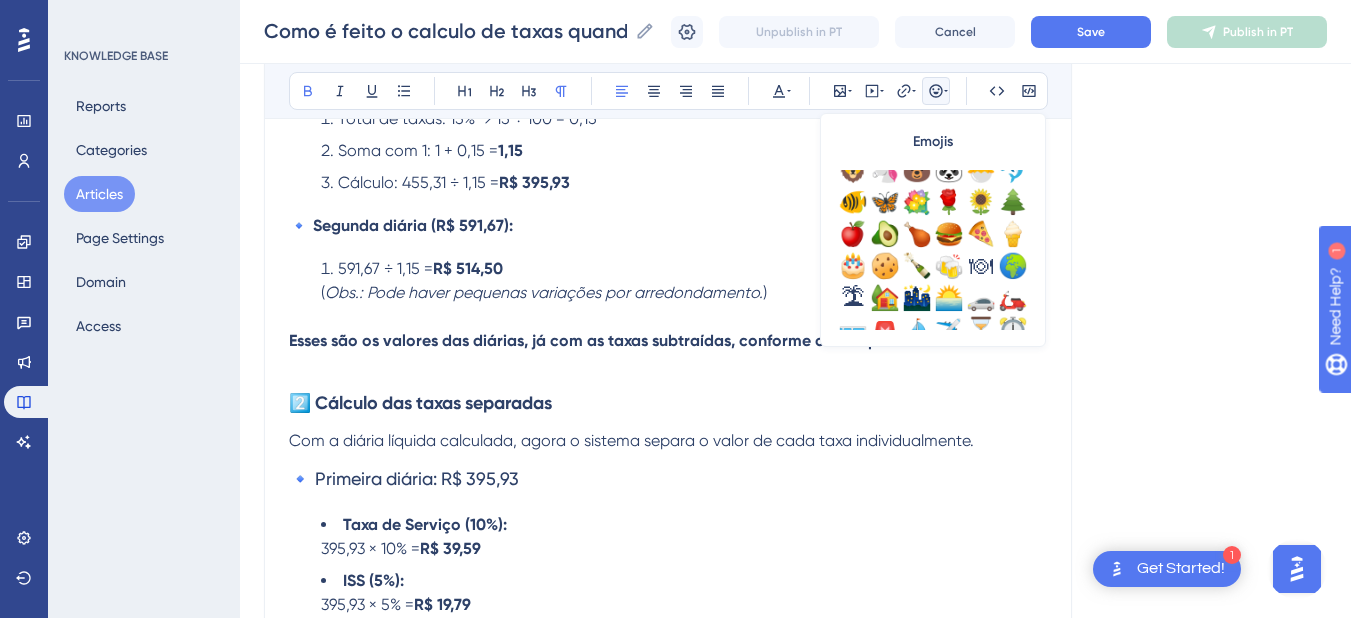 scroll, scrollTop: 600, scrollLeft: 0, axis: vertical 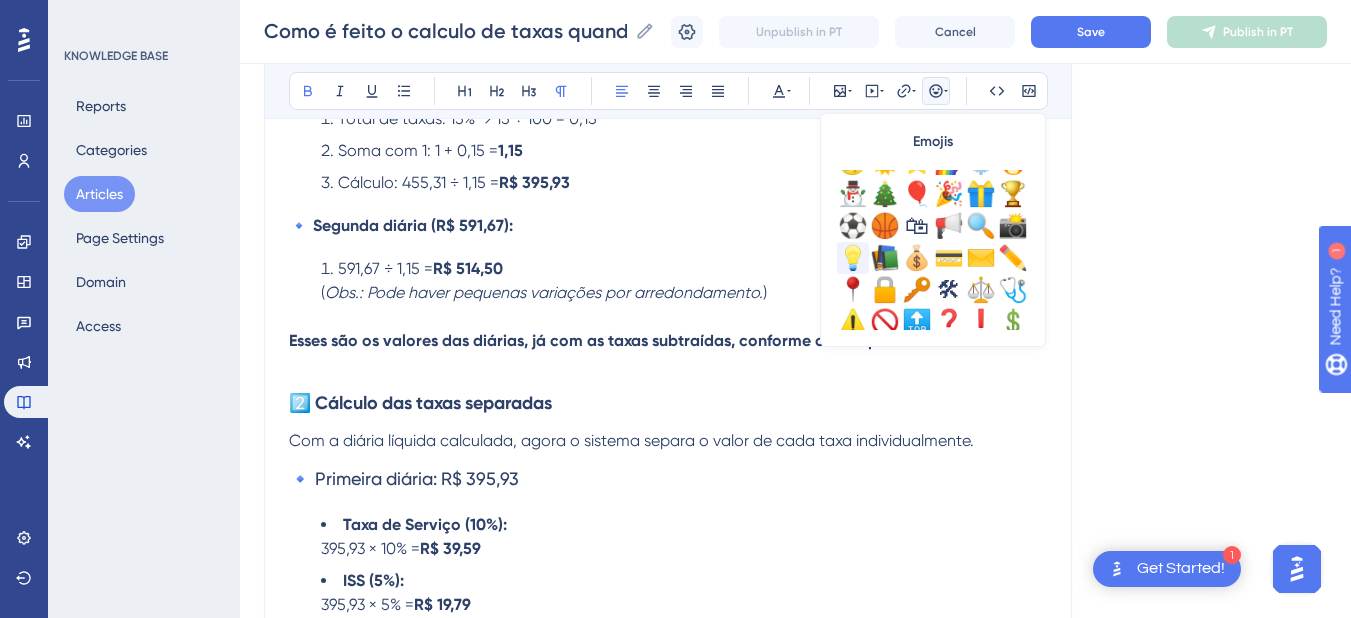 click on "💡" at bounding box center (853, 258) 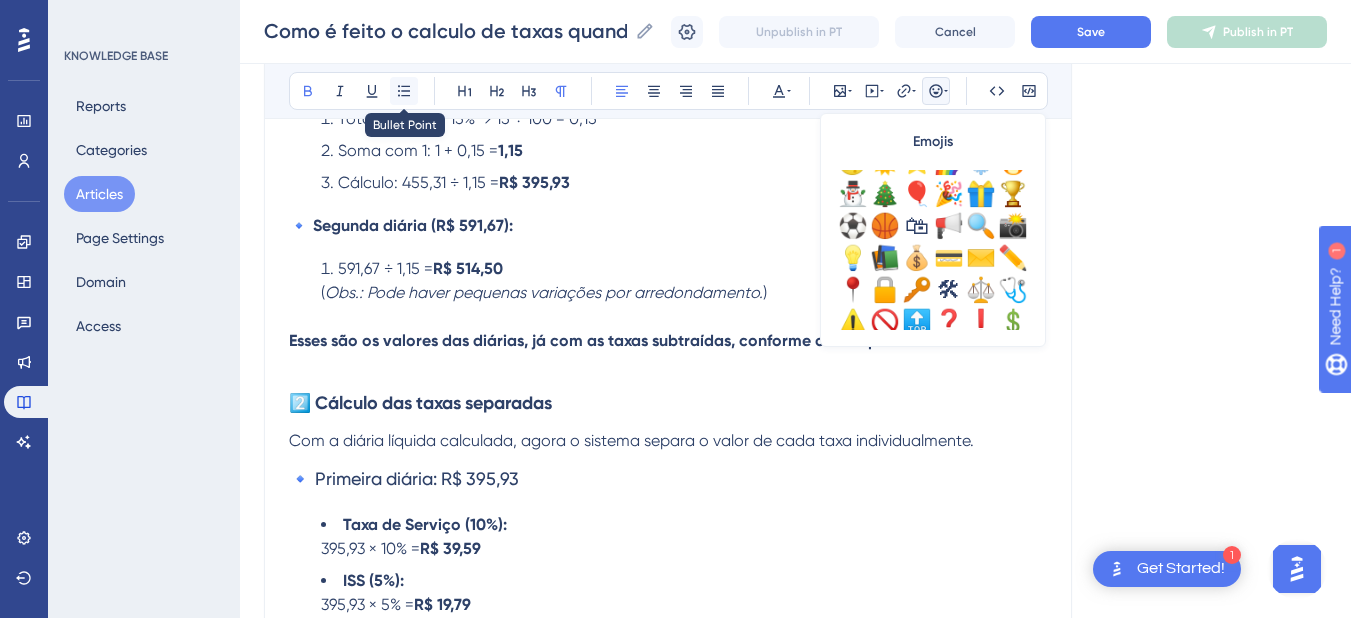 click 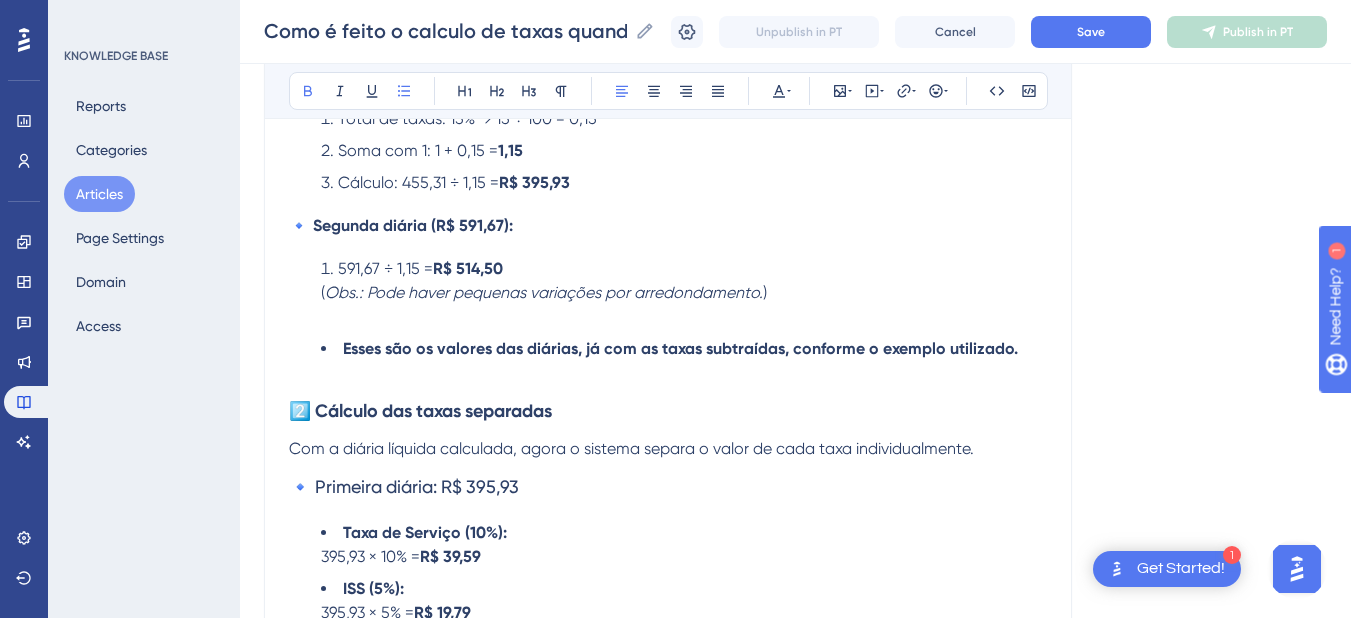 click on "Esses são os valores das diárias, já com as taxas subtraídas, conforme o exemplo utilizado." at bounding box center (680, 348) 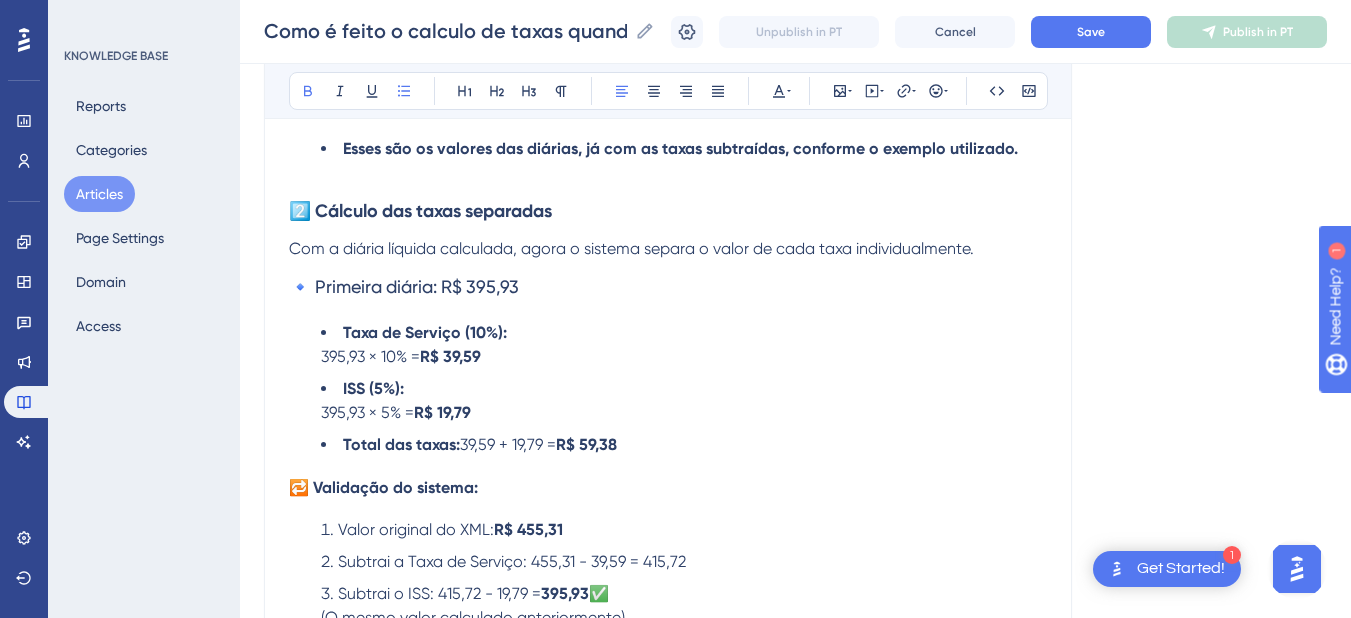 click on "2️⃣ Cálculo das taxas separadas" at bounding box center (420, 211) 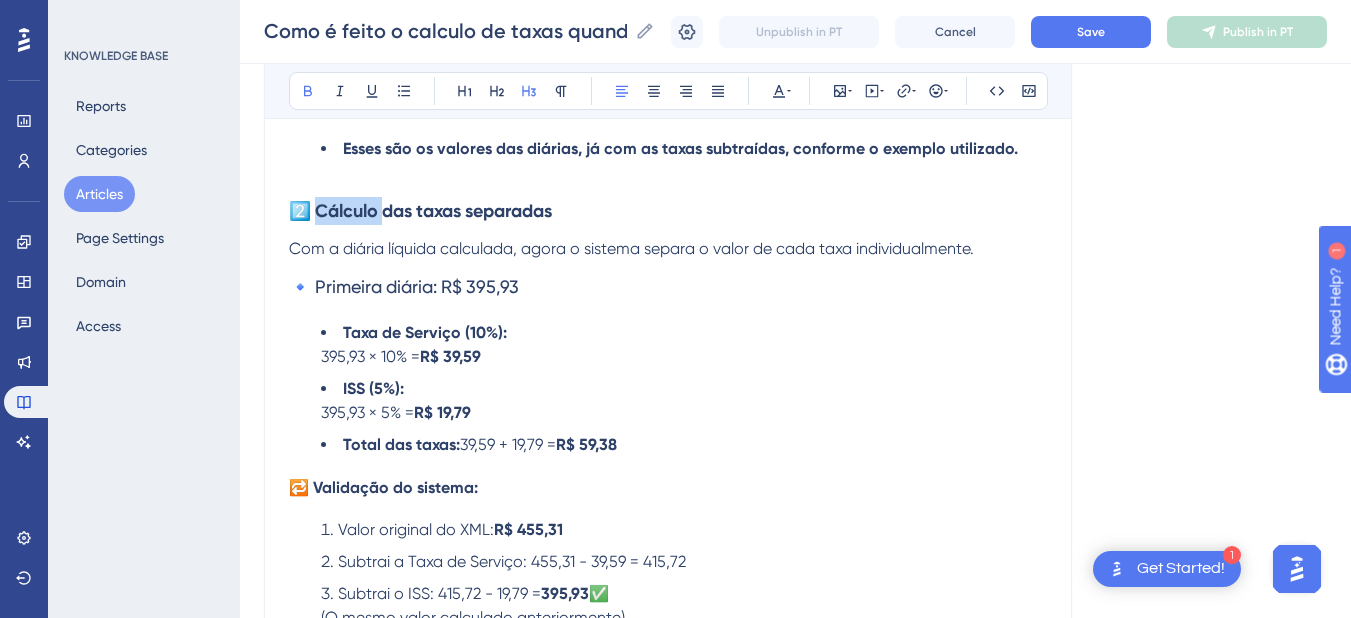 click on "2️⃣ Cálculo das taxas separadas" at bounding box center [420, 211] 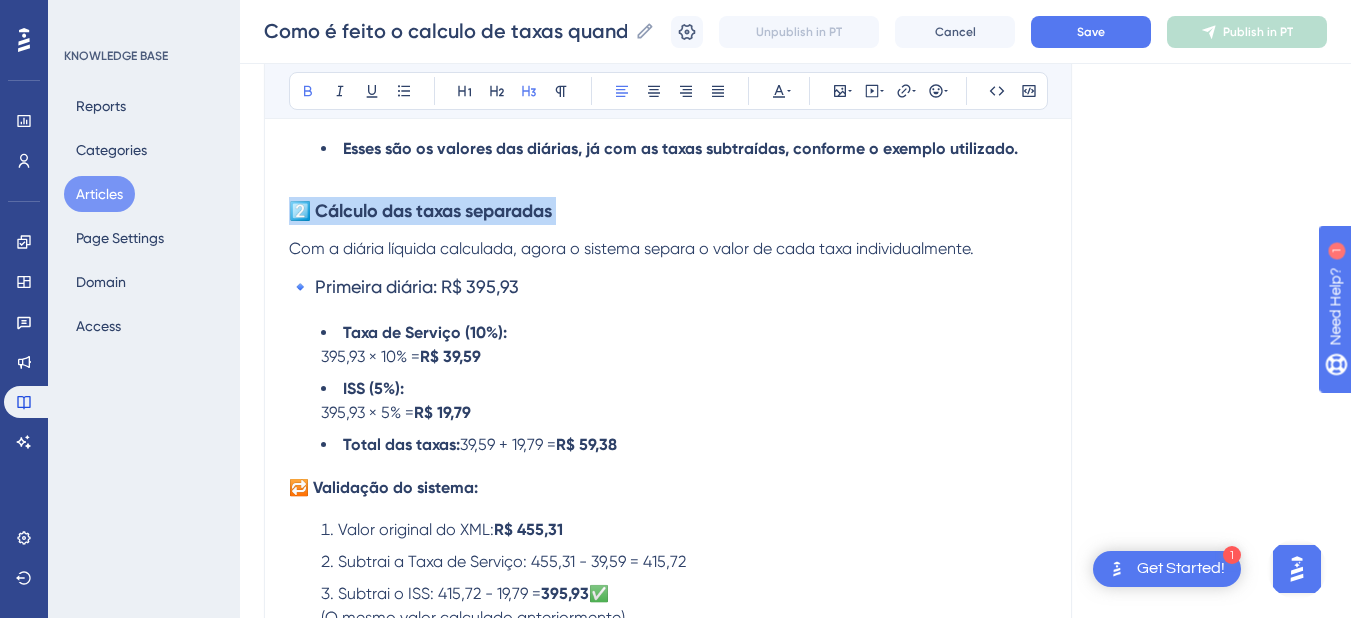 click on "2️⃣ Cálculo das taxas separadas" at bounding box center (420, 211) 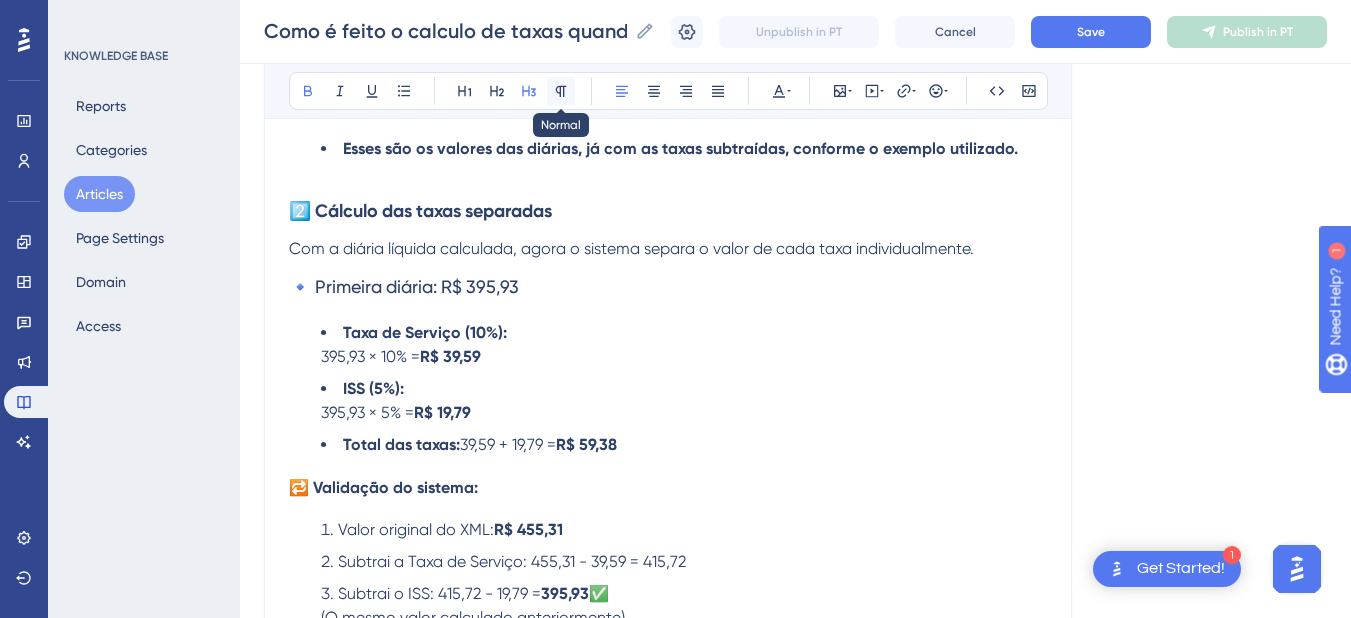 click 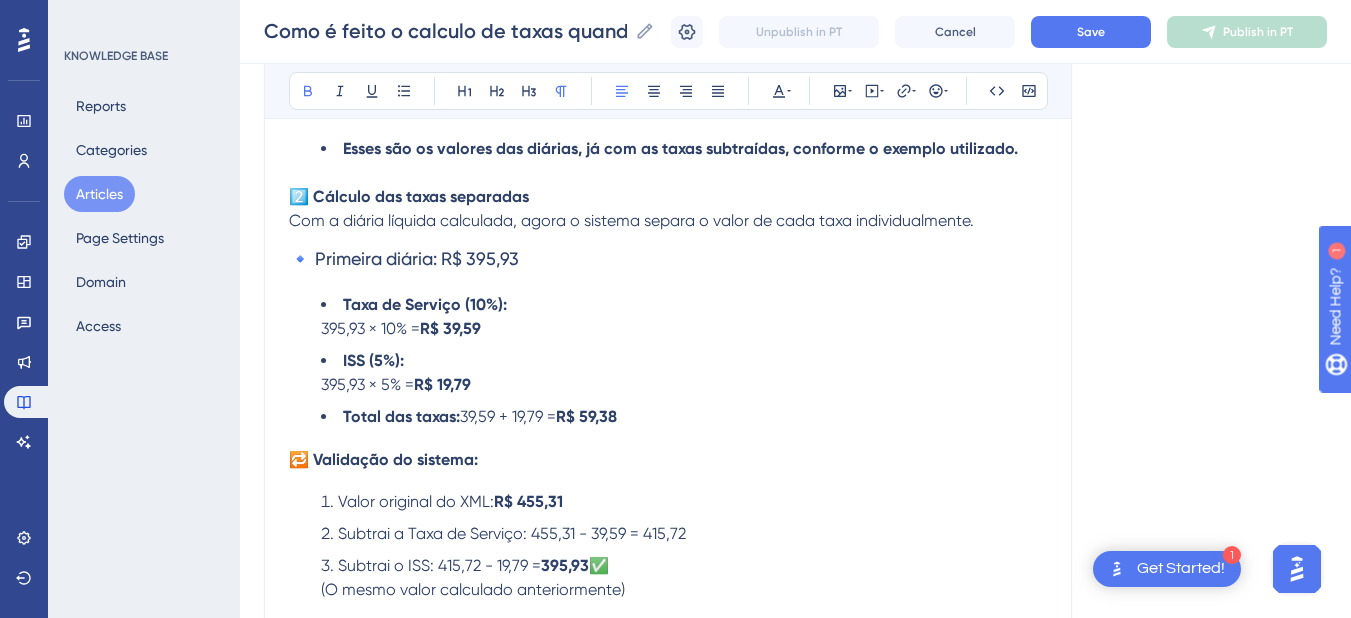click on "2️⃣ Cálculo das taxas separadas" at bounding box center (668, 197) 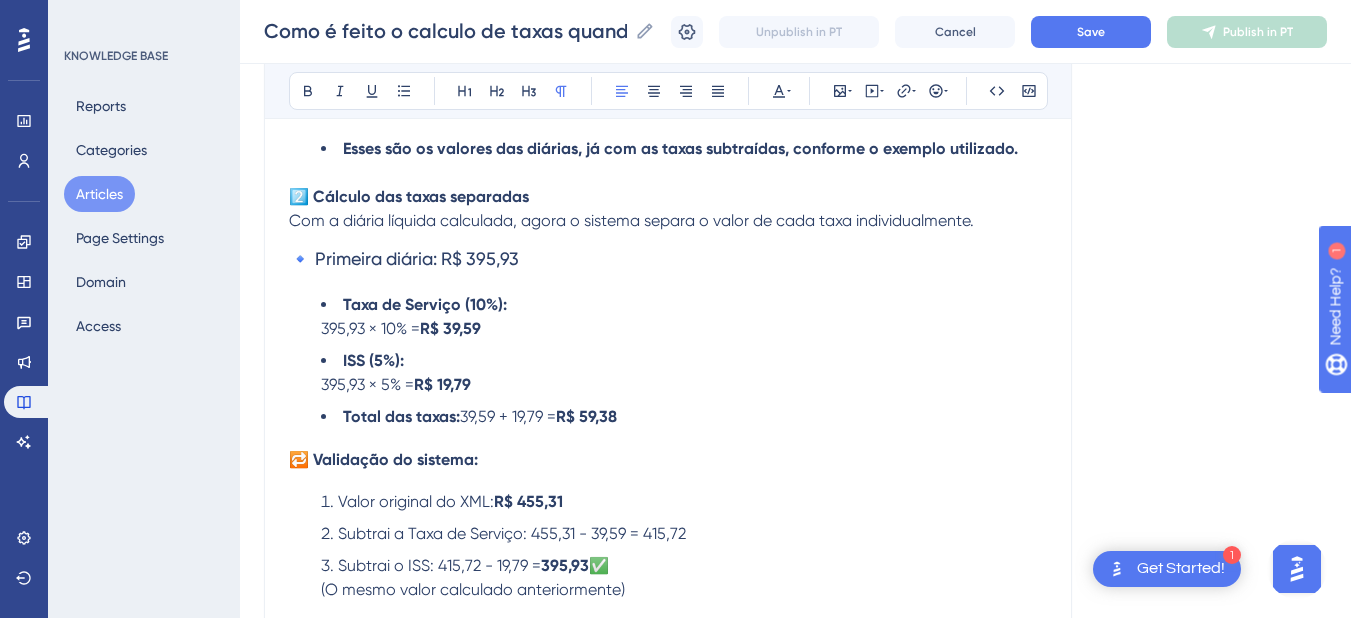 click on "Com a diária líquida calculada, agora o sistema separa o valor de cada taxa individualmente." at bounding box center (631, 220) 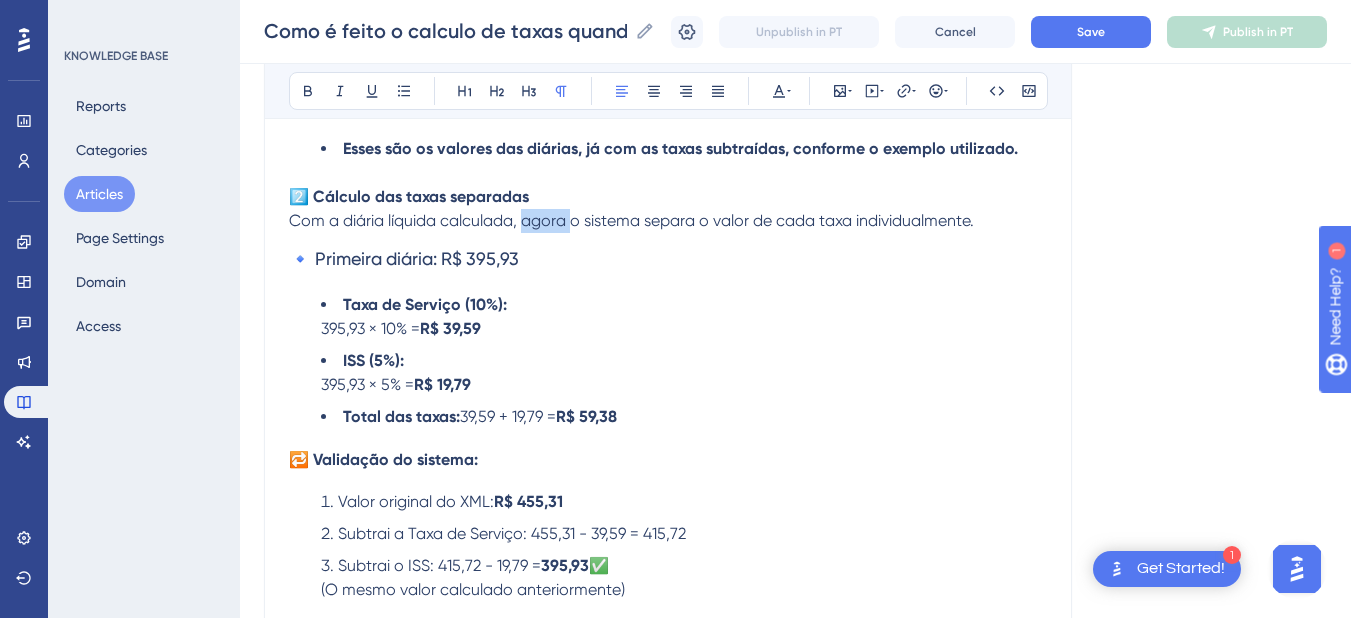 click on "Com a diária líquida calculada, agora o sistema separa o valor de cada taxa individualmente." at bounding box center (631, 220) 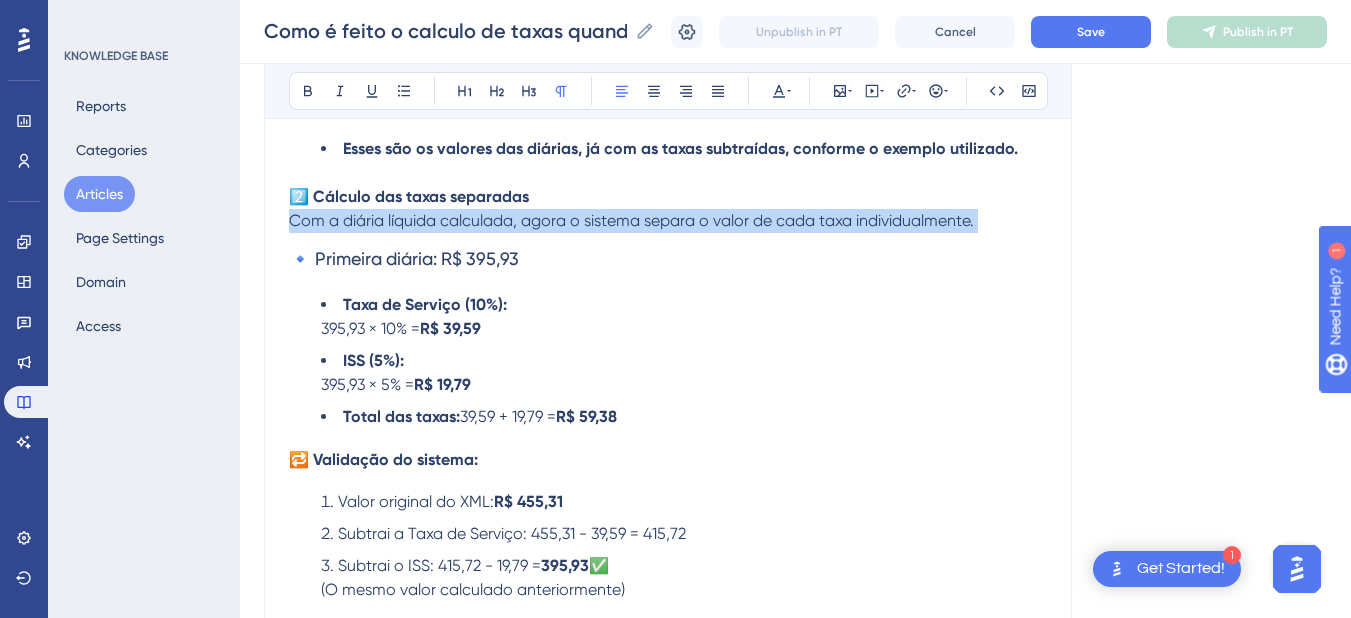 click on "Com a diária líquida calculada, agora o sistema separa o valor de cada taxa individualmente." at bounding box center [631, 220] 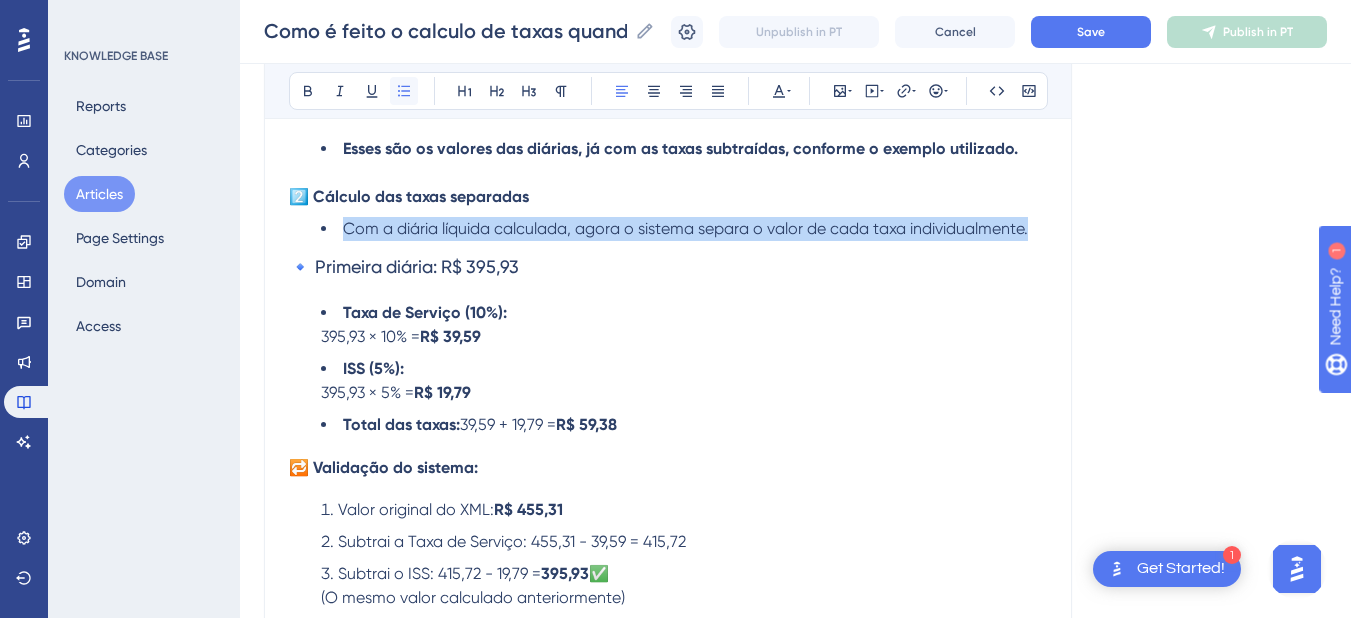 click 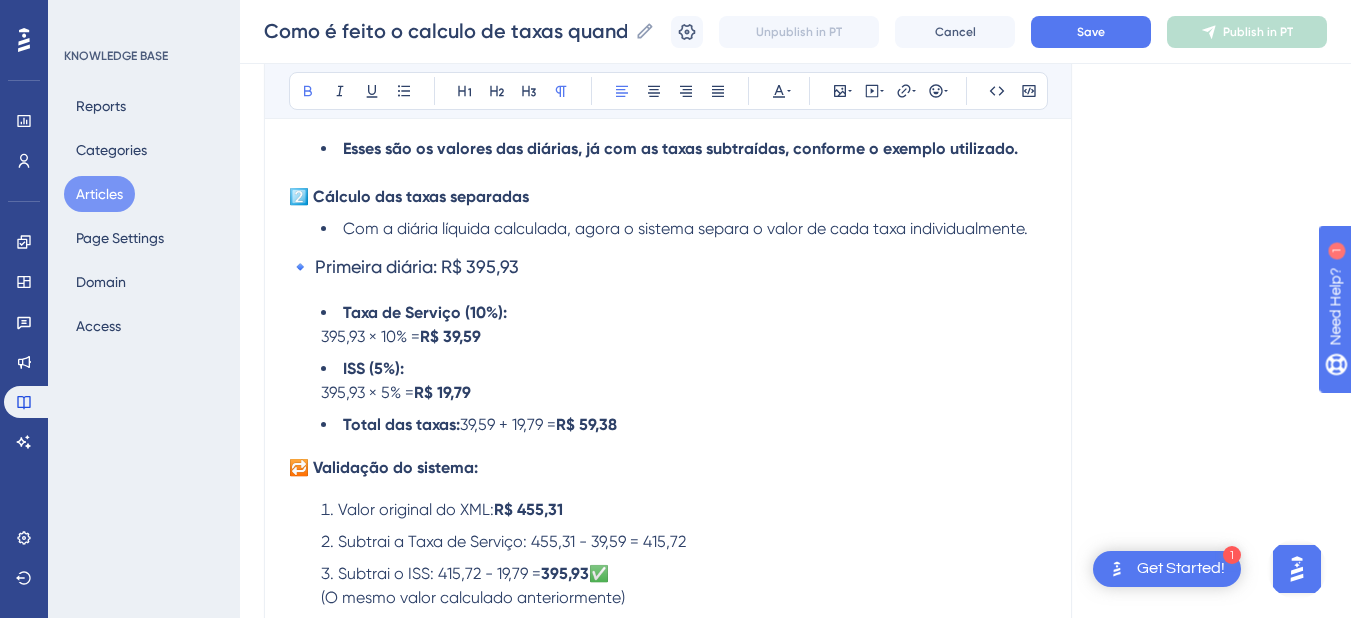 click on "2️⃣ Cálculo das taxas separadas" at bounding box center (668, 197) 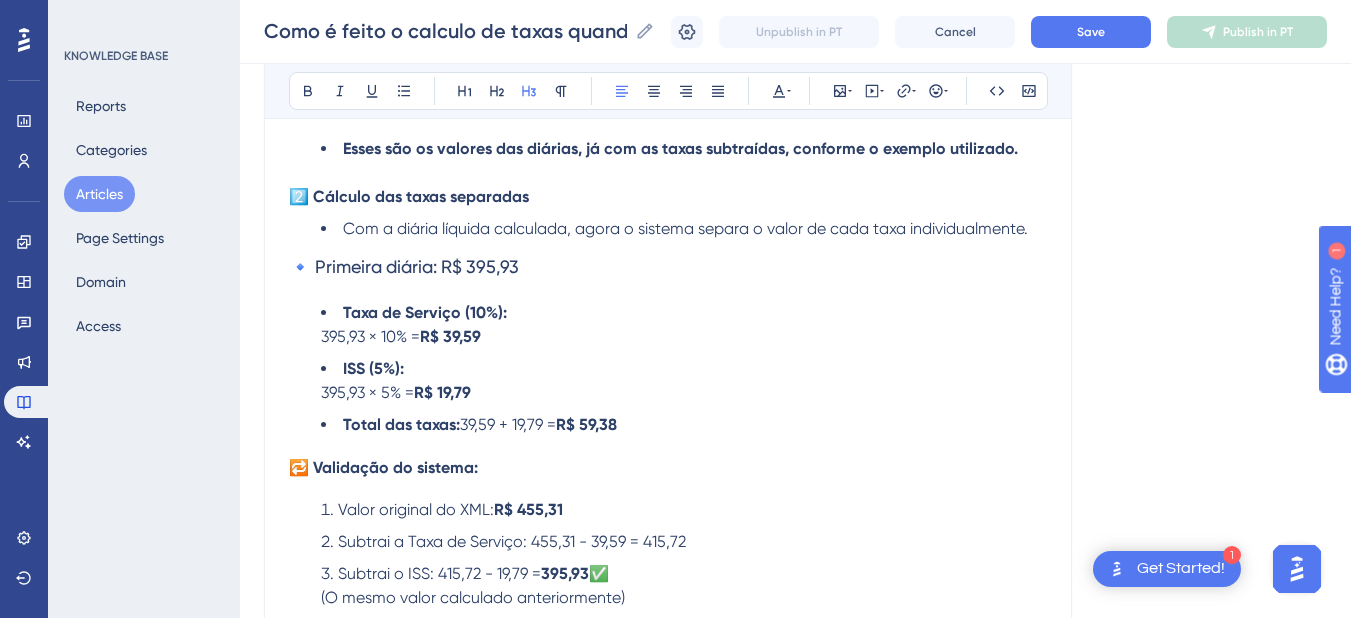 click on "🔹 Primeira diária: R$ 395,93" at bounding box center (404, 266) 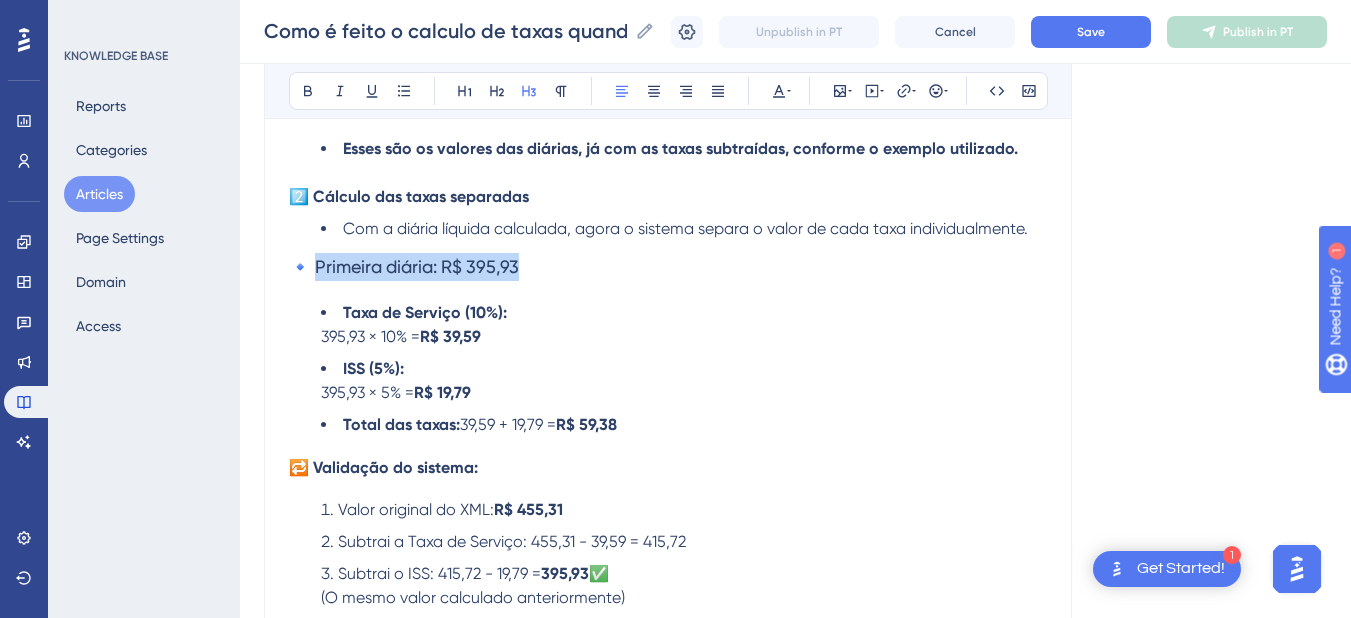 drag, startPoint x: 316, startPoint y: 266, endPoint x: 556, endPoint y: 265, distance: 240.00209 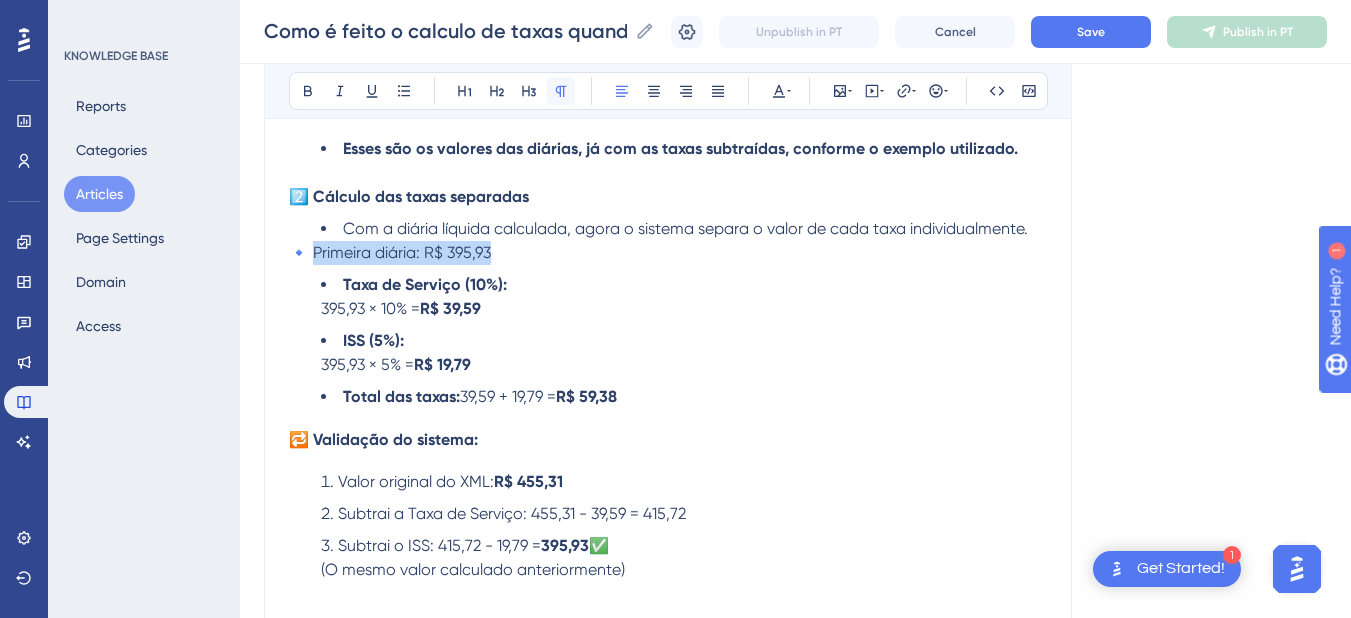 click 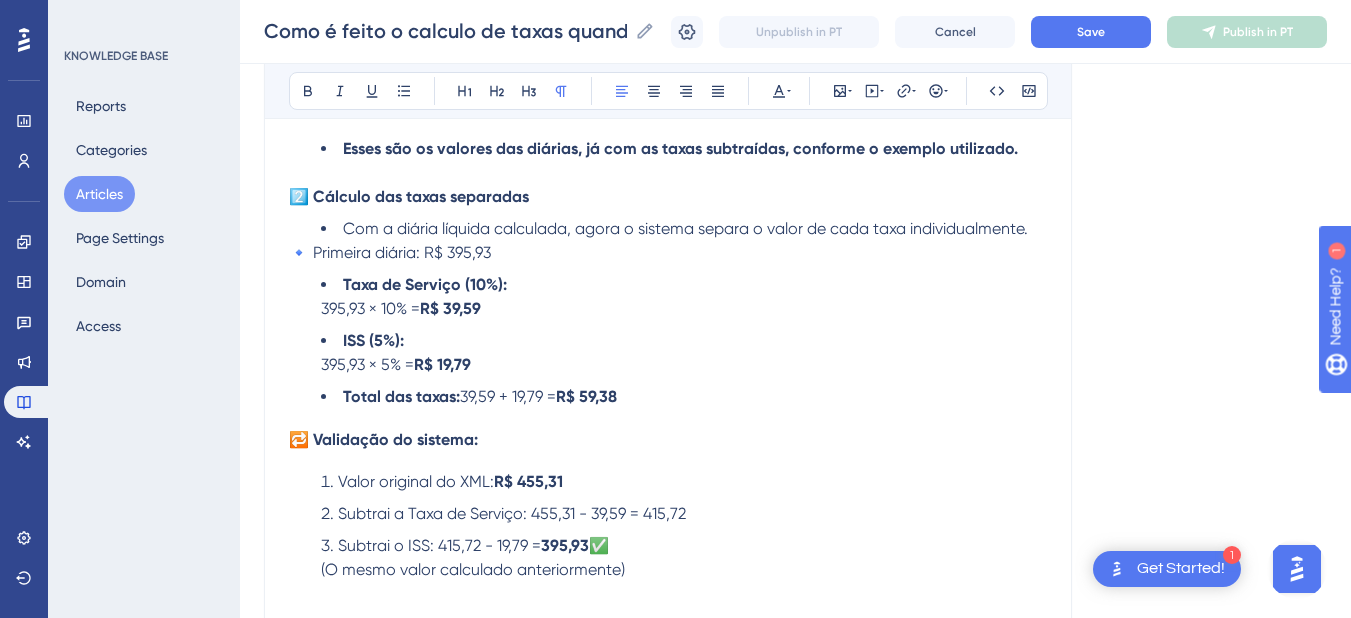 click on "Com a diária líquida calculada, agora o sistema separa o valor de cada taxa individualmente." at bounding box center (684, 229) 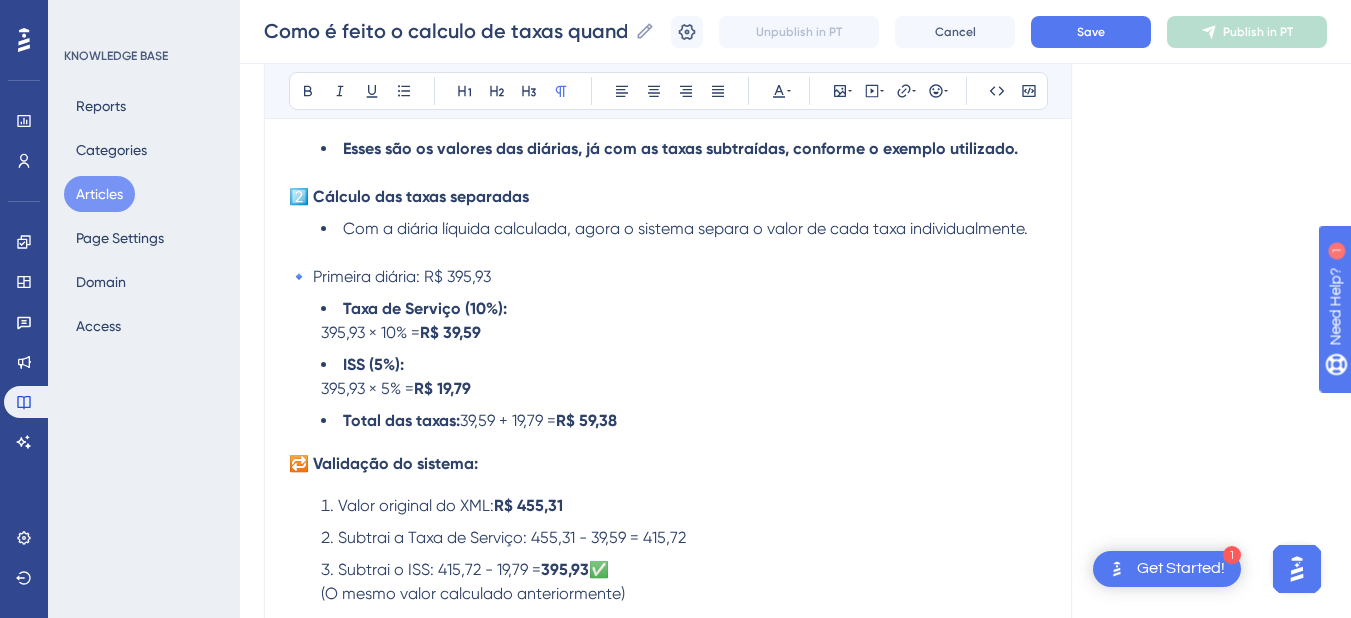 scroll, scrollTop: 3053, scrollLeft: 0, axis: vertical 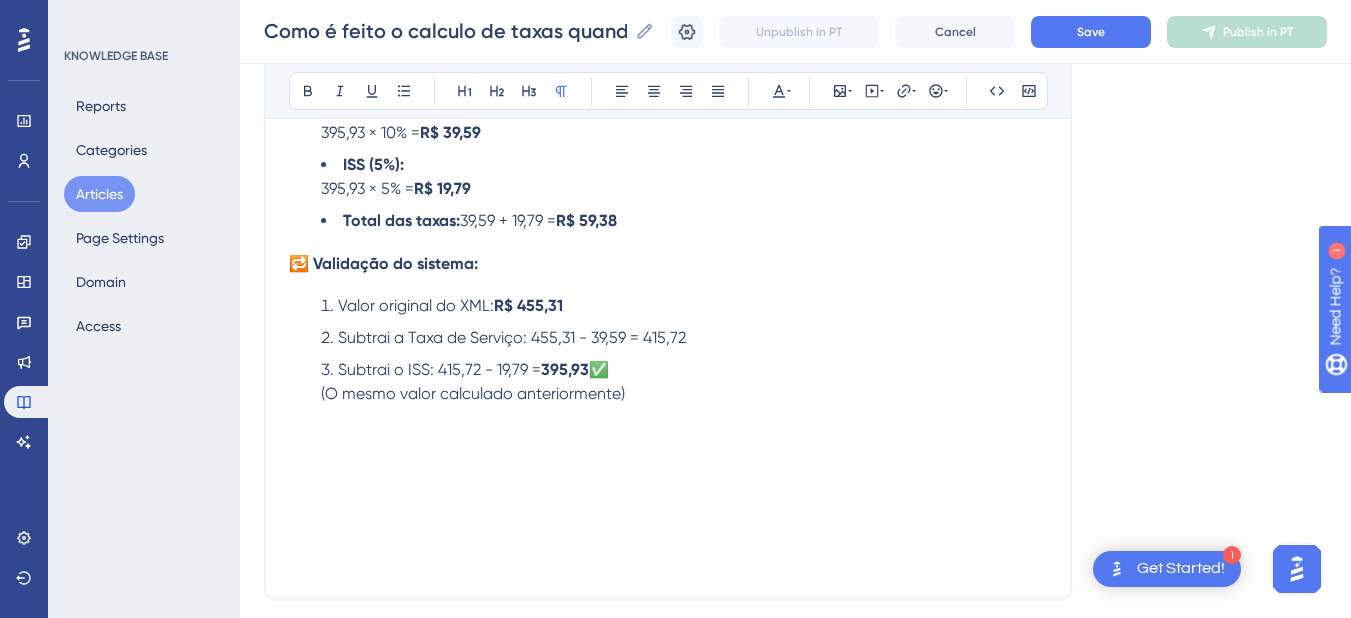 click at bounding box center (668, 442) 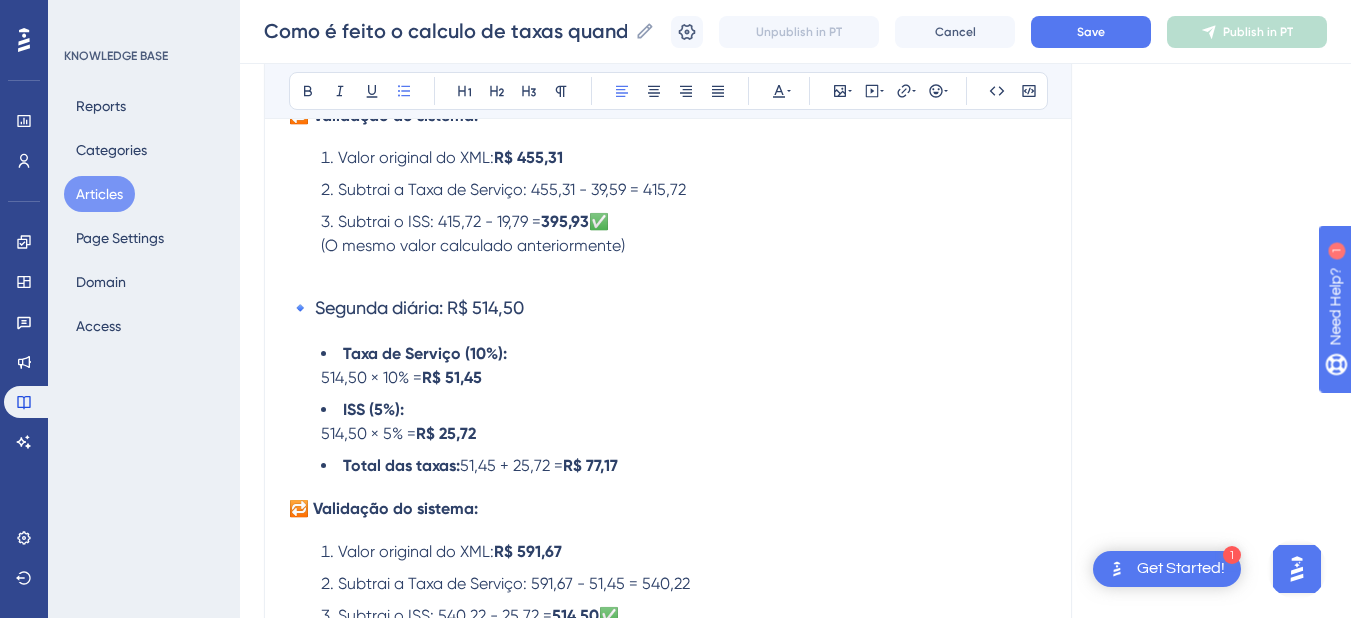 scroll, scrollTop: 3001, scrollLeft: 0, axis: vertical 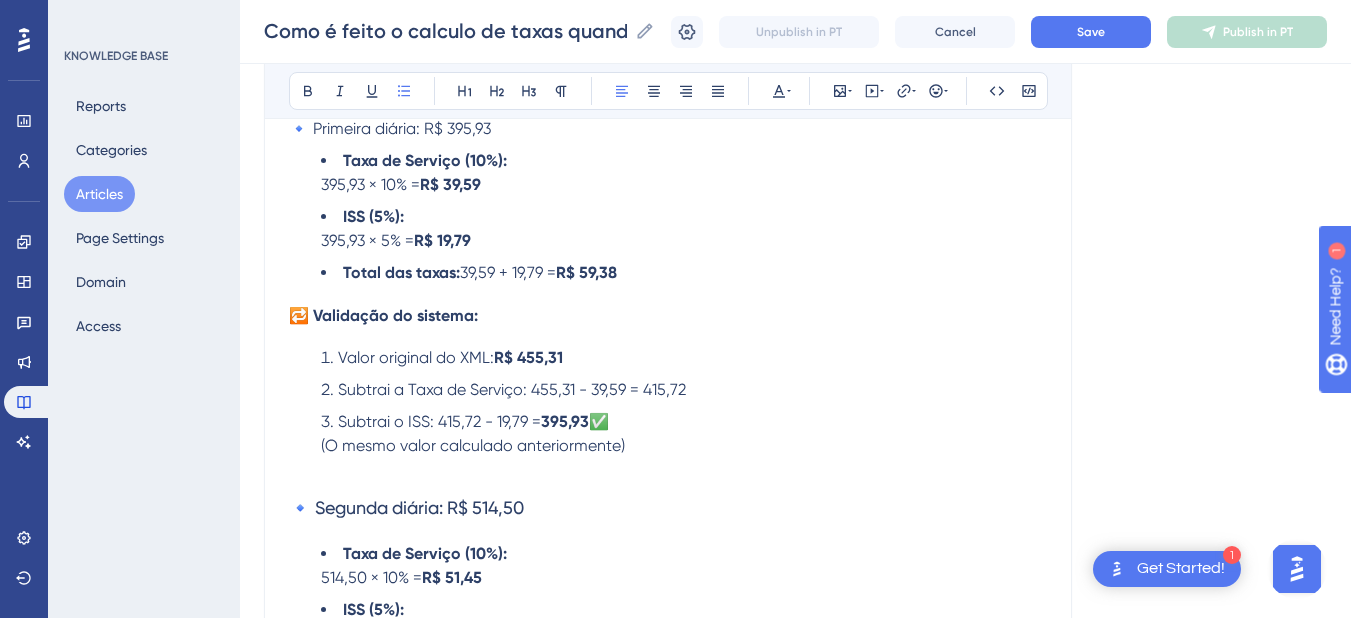 click on "🔹 Segunda diária: R$ 514,50" at bounding box center [406, 507] 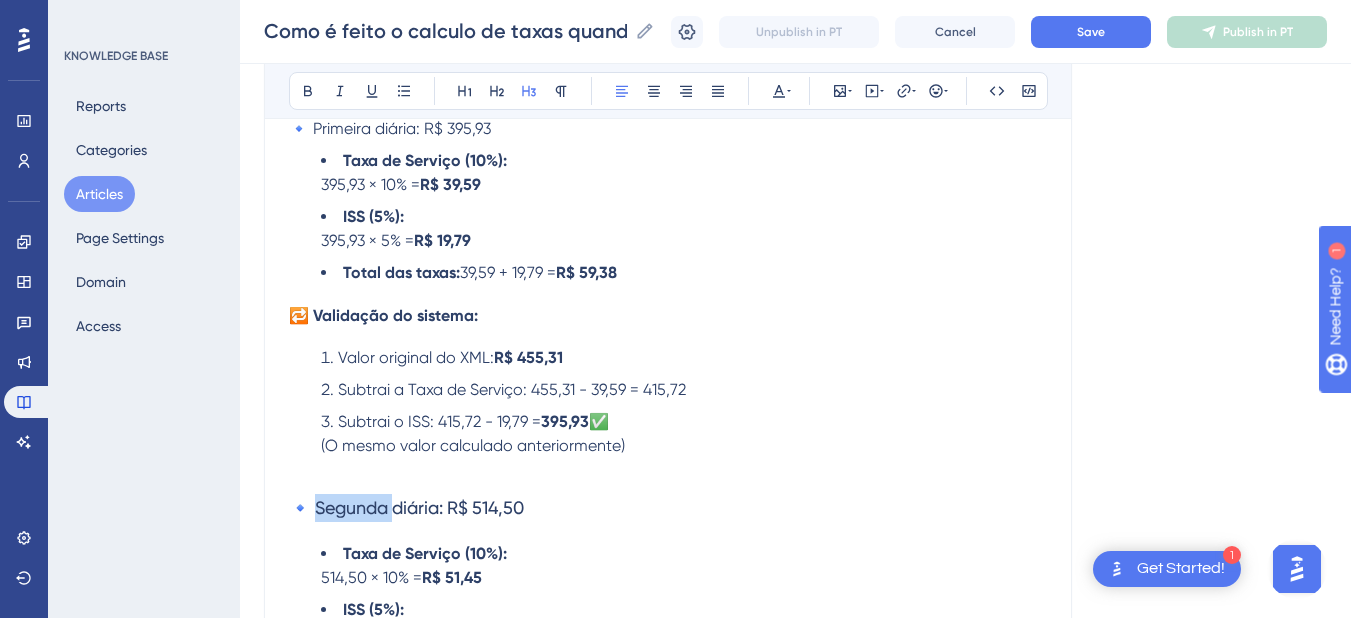click on "🔹 Segunda diária: R$ 514,50" at bounding box center [406, 507] 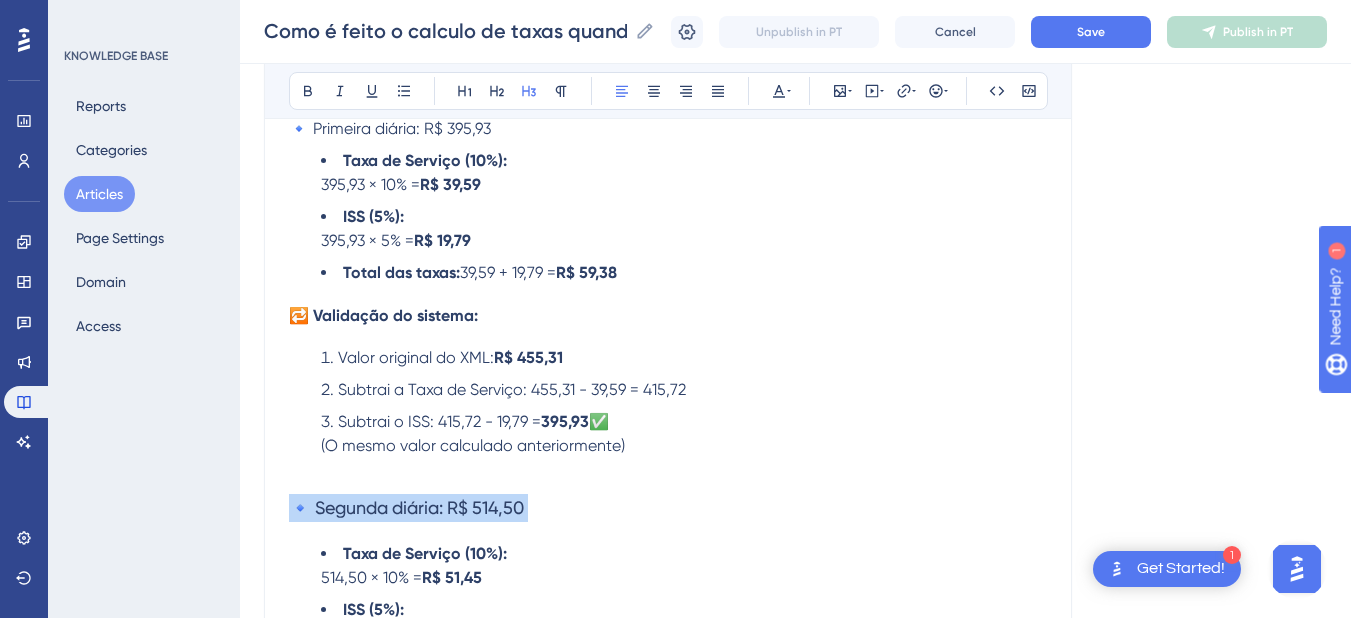 click on "🔹 Segunda diária: R$ 514,50" at bounding box center (406, 507) 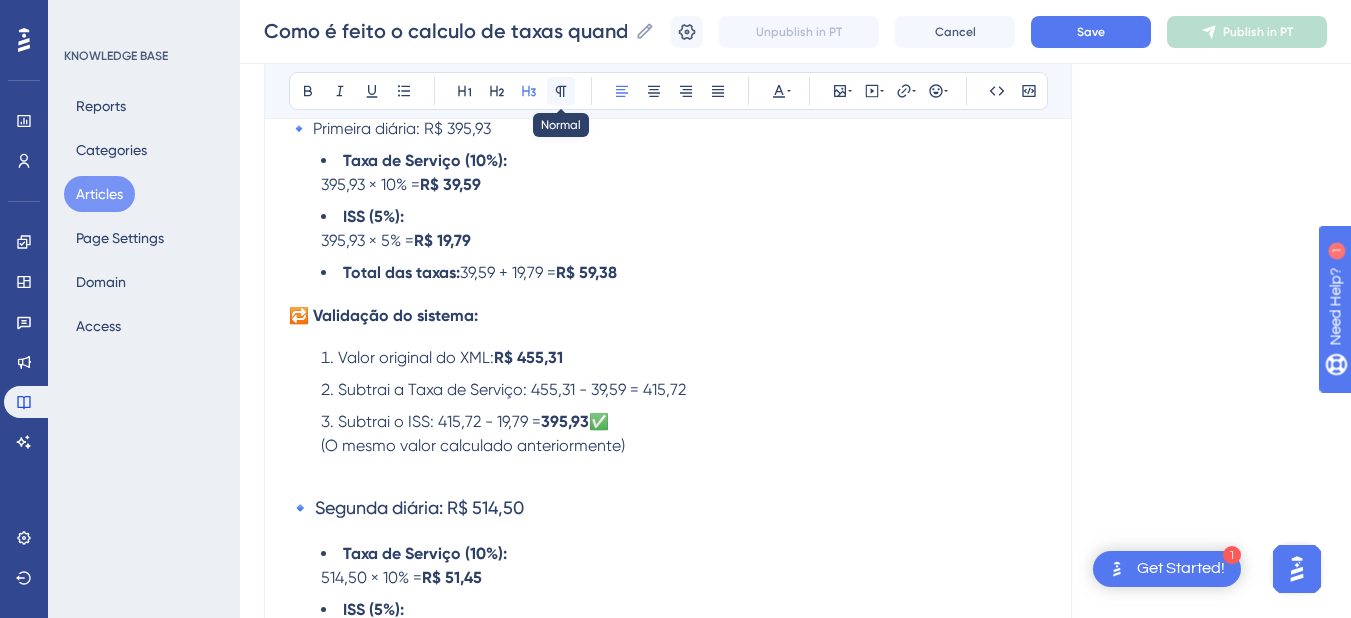 click 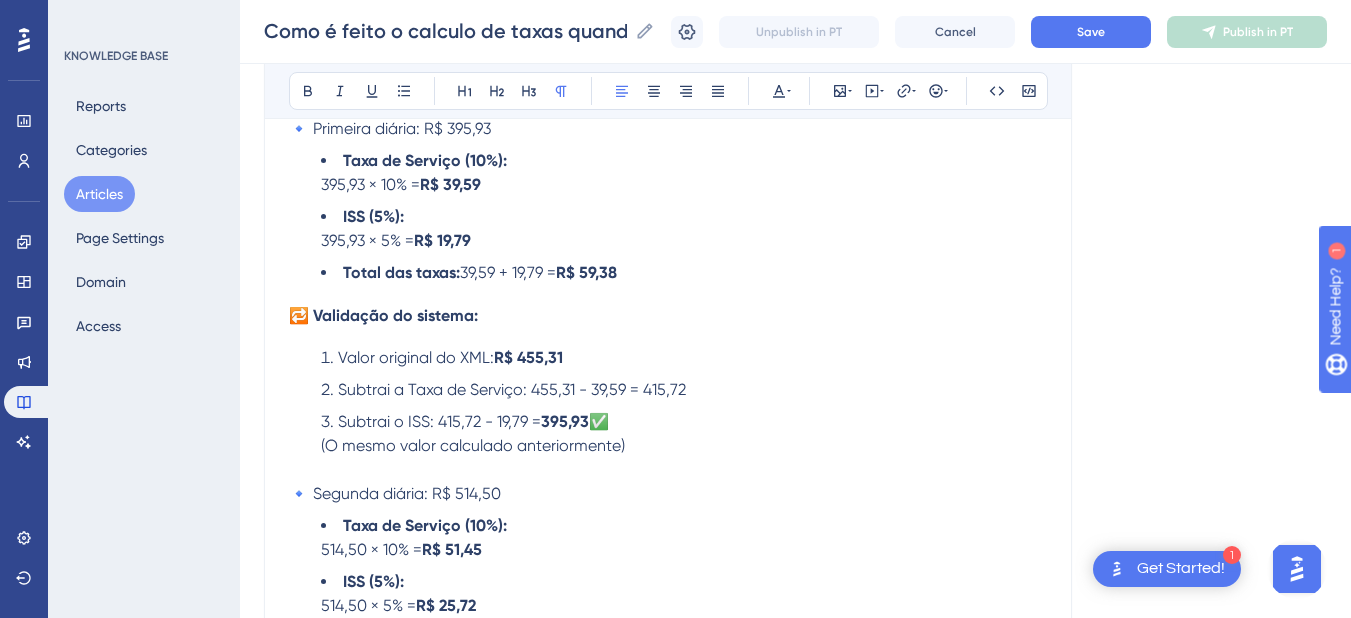 click on "Valor original do XML:  R$ 455,31 Subtrai a Taxa de Serviço: 455,31 - 39,59 = 415,72 Subtrai o ISS: 415,72 - 19,79 =  395,93  ✅ (O mesmo valor calculado anteriormente)" at bounding box center (668, 402) 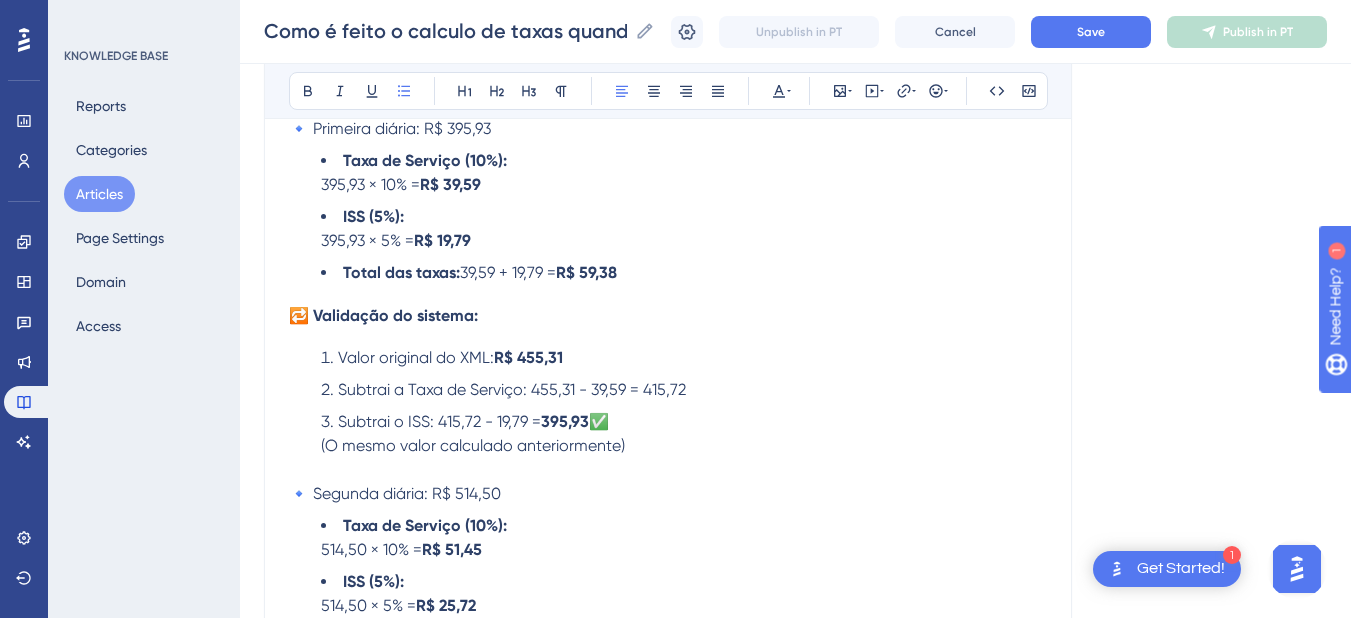 scroll, scrollTop: 3201, scrollLeft: 0, axis: vertical 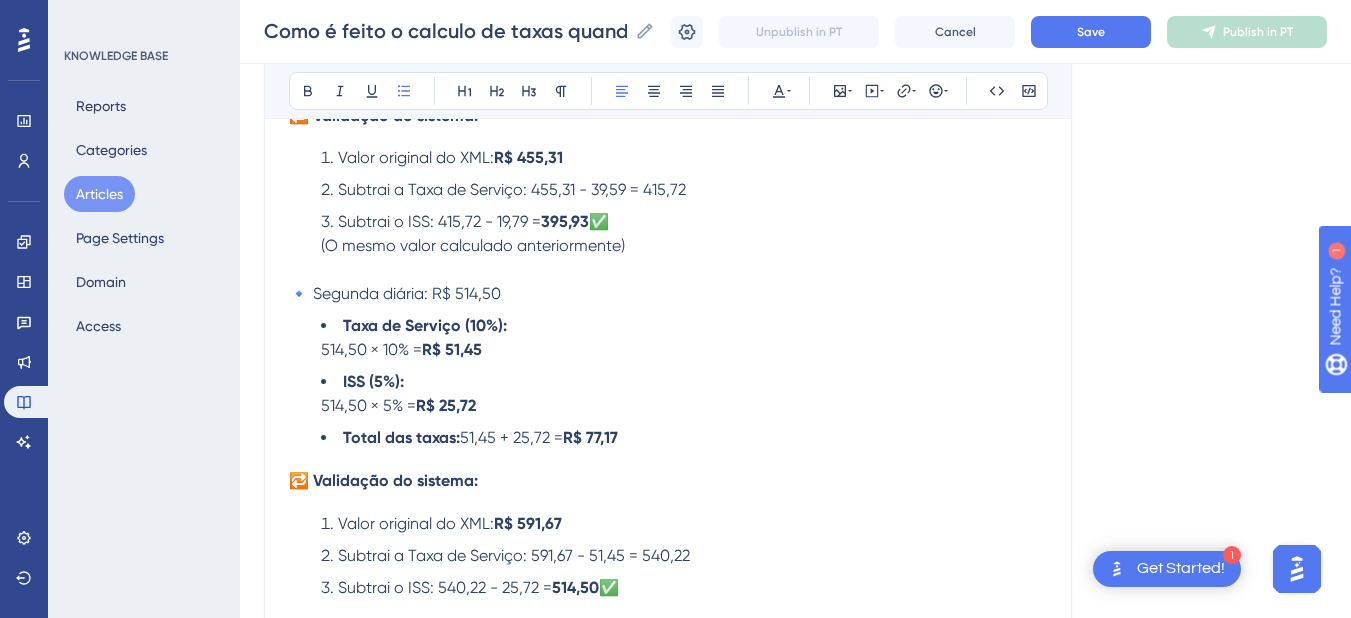 click on "🔁 Validação do sistema:" at bounding box center (383, 480) 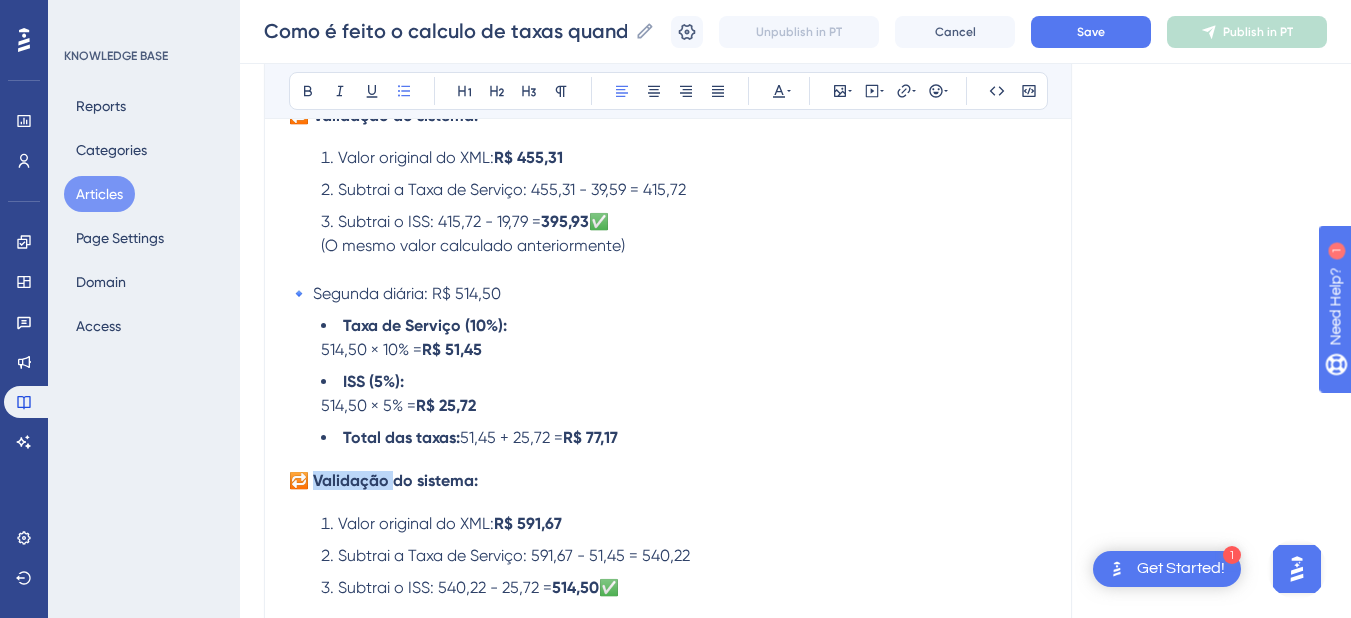 click on "🔁 Validação do sistema:" at bounding box center [383, 480] 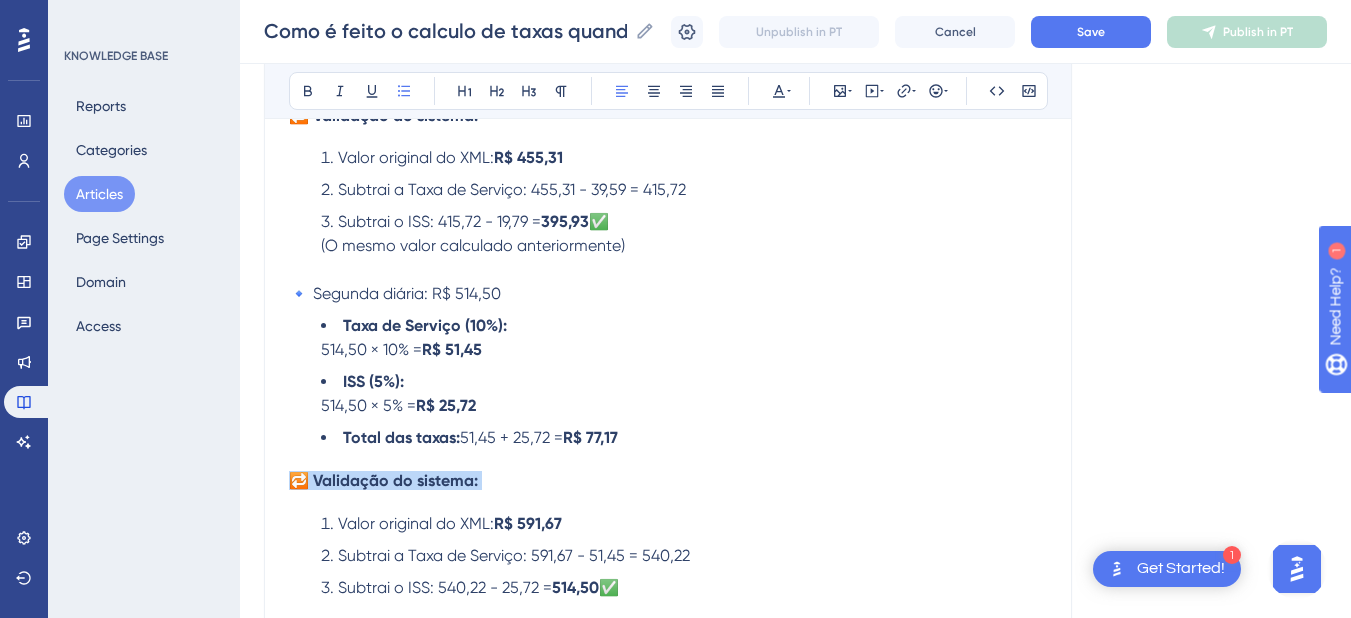 click on "🔁 Validação do sistema:" at bounding box center [383, 480] 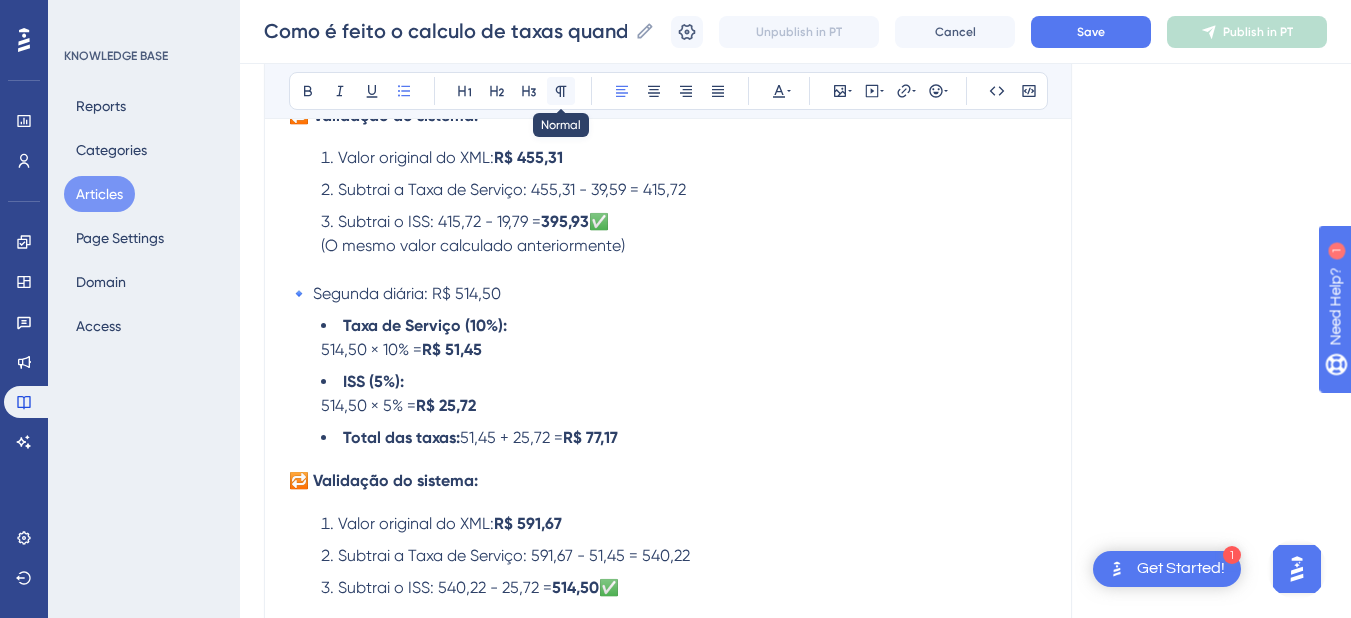 click 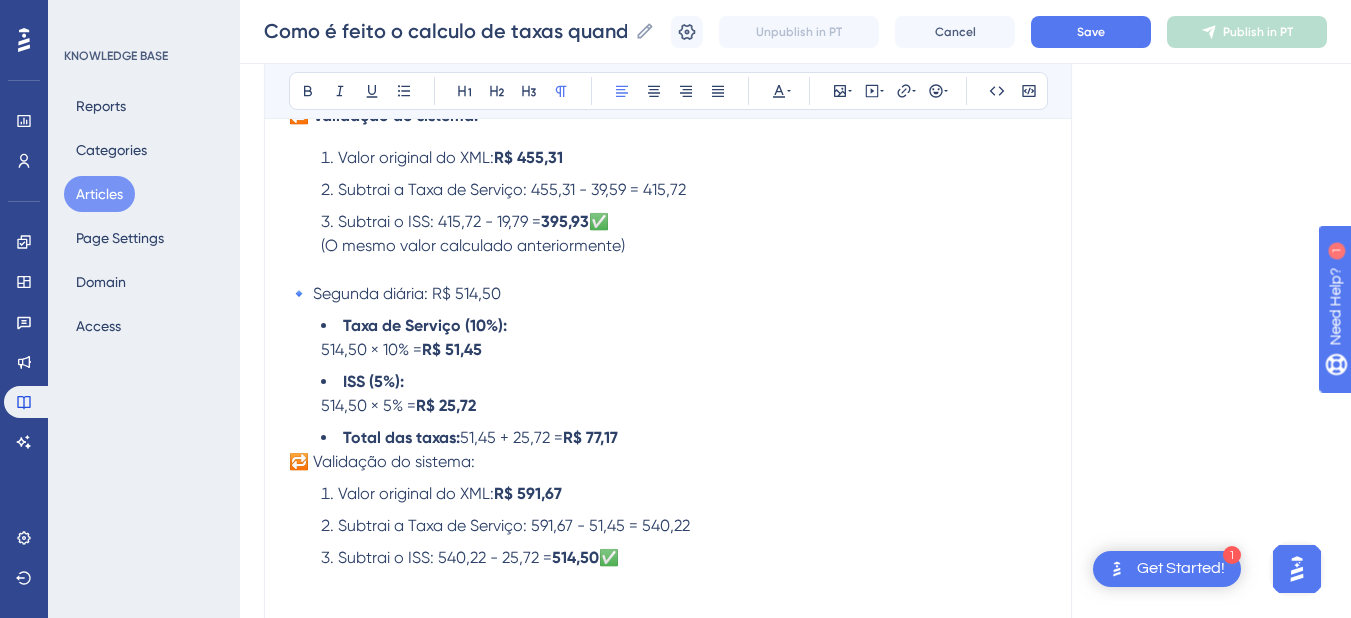 click on "🔁 Validação do sistema:" at bounding box center (382, 461) 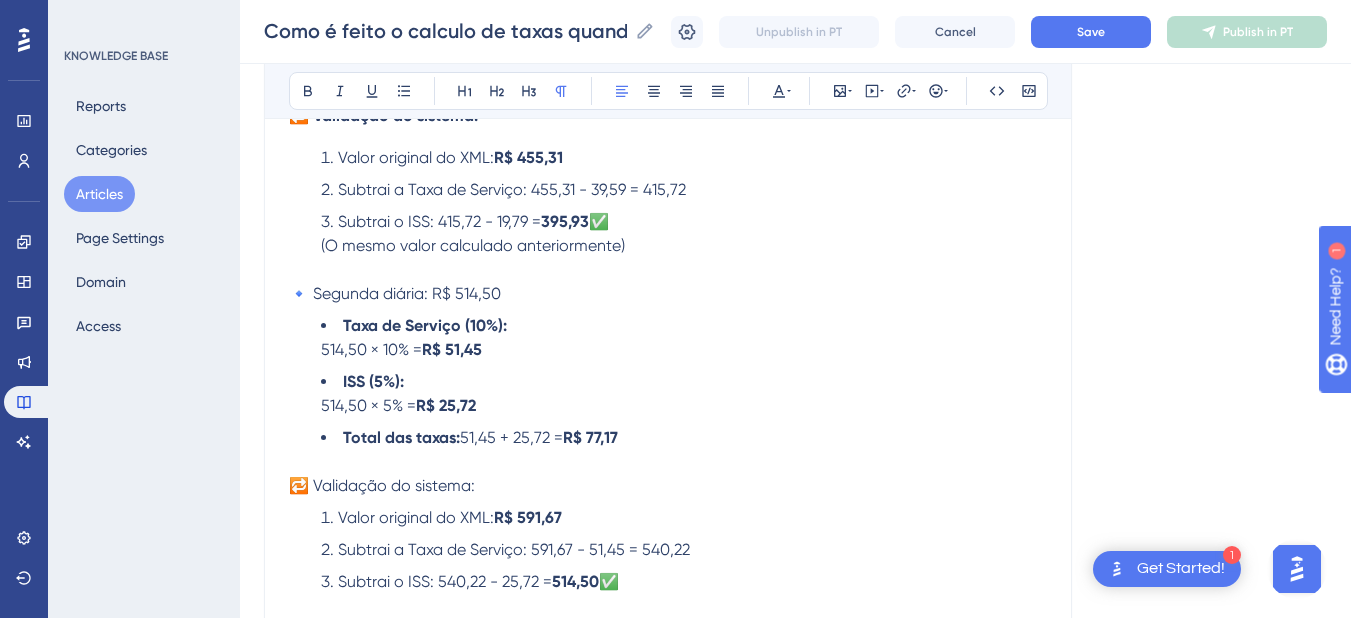 scroll, scrollTop: 3401, scrollLeft: 0, axis: vertical 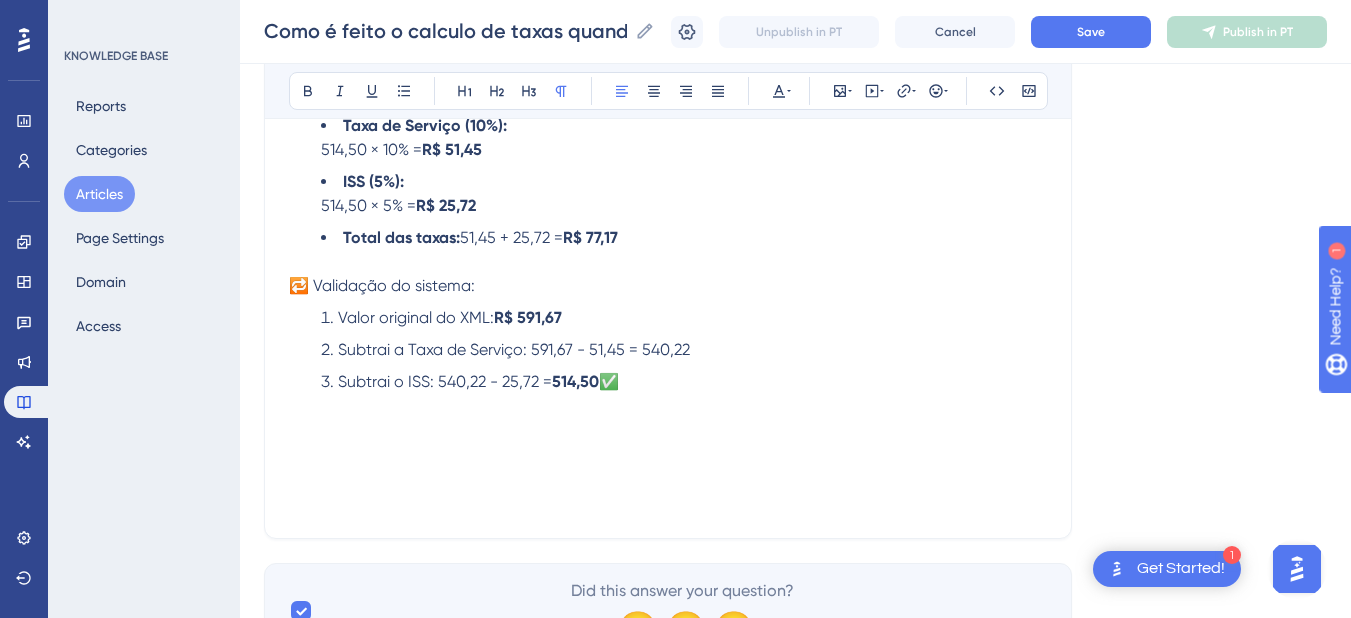 click at bounding box center [668, 430] 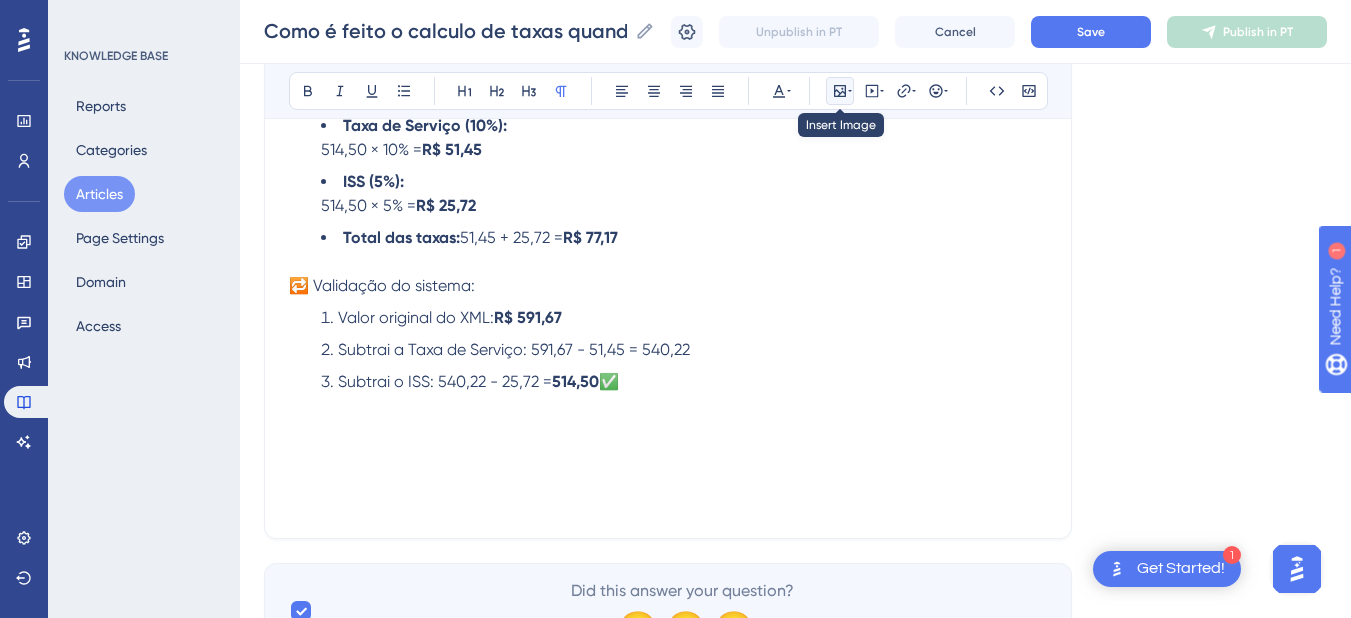 click 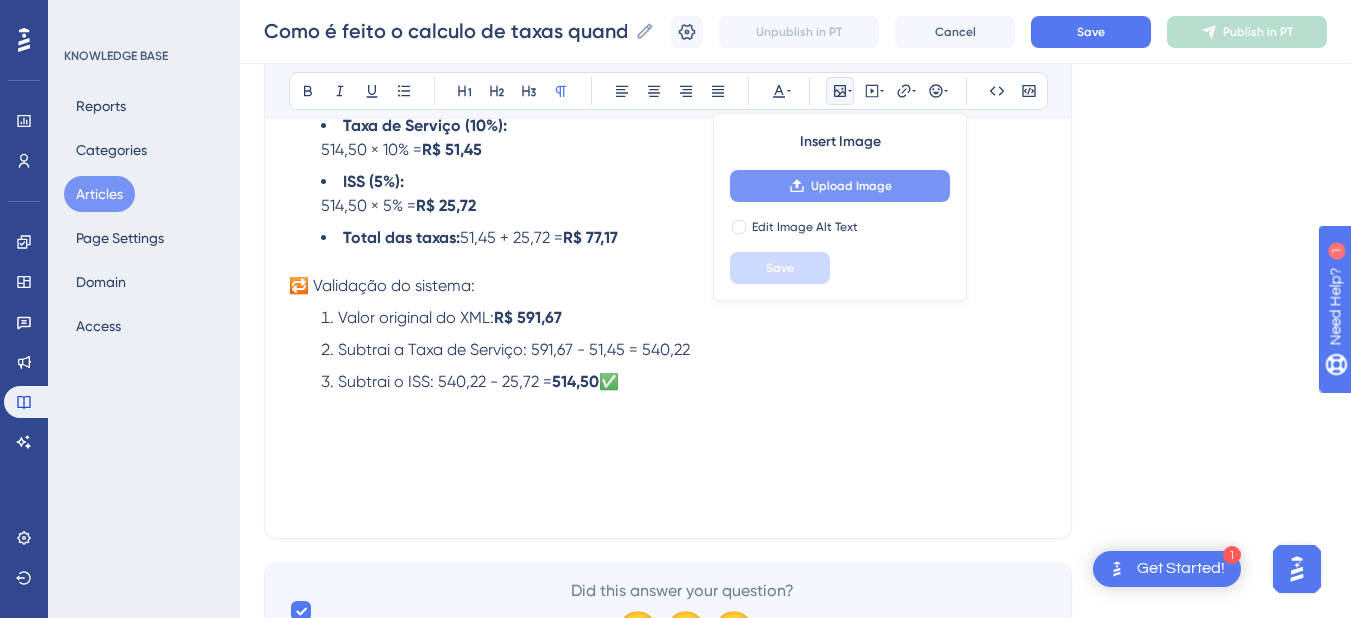 click on "Upload Image" at bounding box center (840, 186) 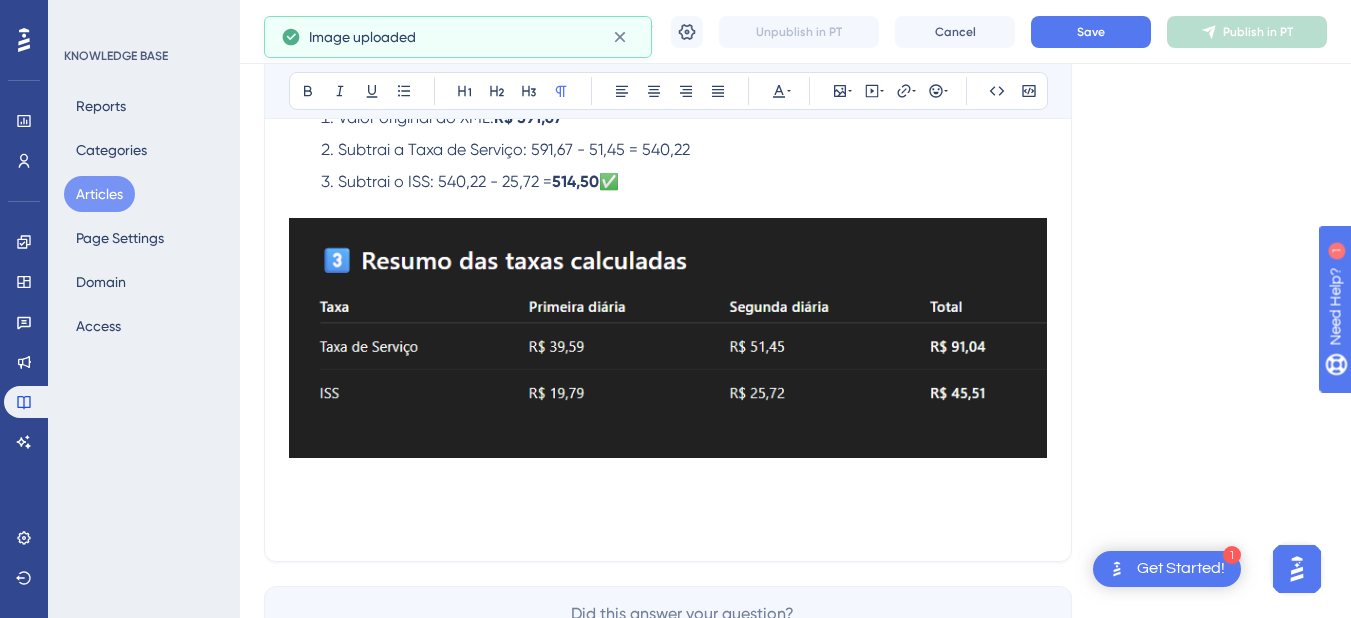 scroll, scrollTop: 3401, scrollLeft: 0, axis: vertical 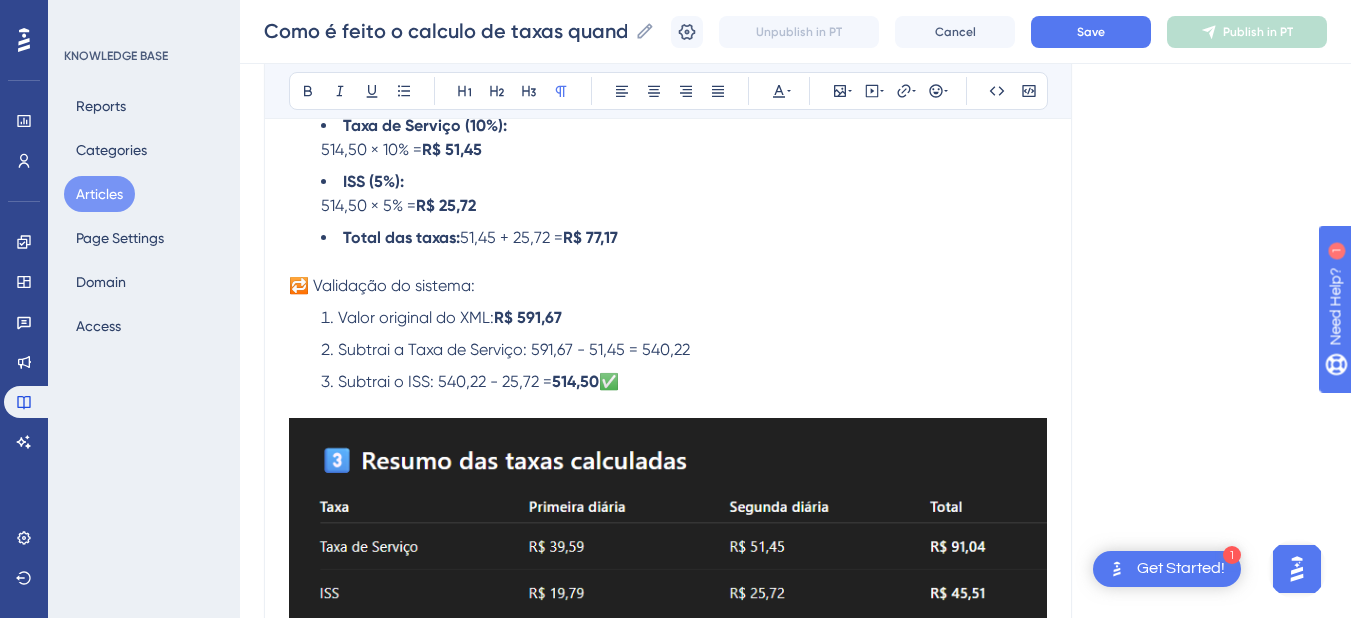 click on "Subtrai a Taxa de Serviço: 591,67 - 51,45 = 540,22" at bounding box center (684, 350) 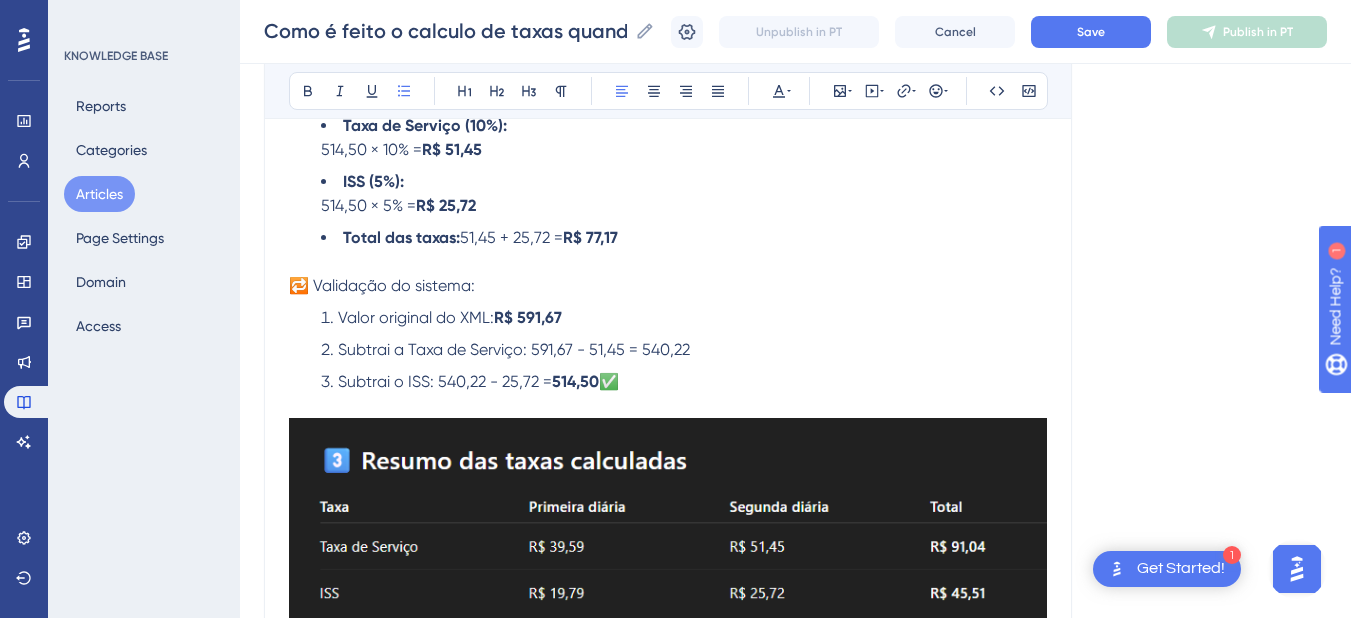 click on "Subtrai o ISS: 540,22 - 25,72 =  514,50  ✅" at bounding box center (684, 382) 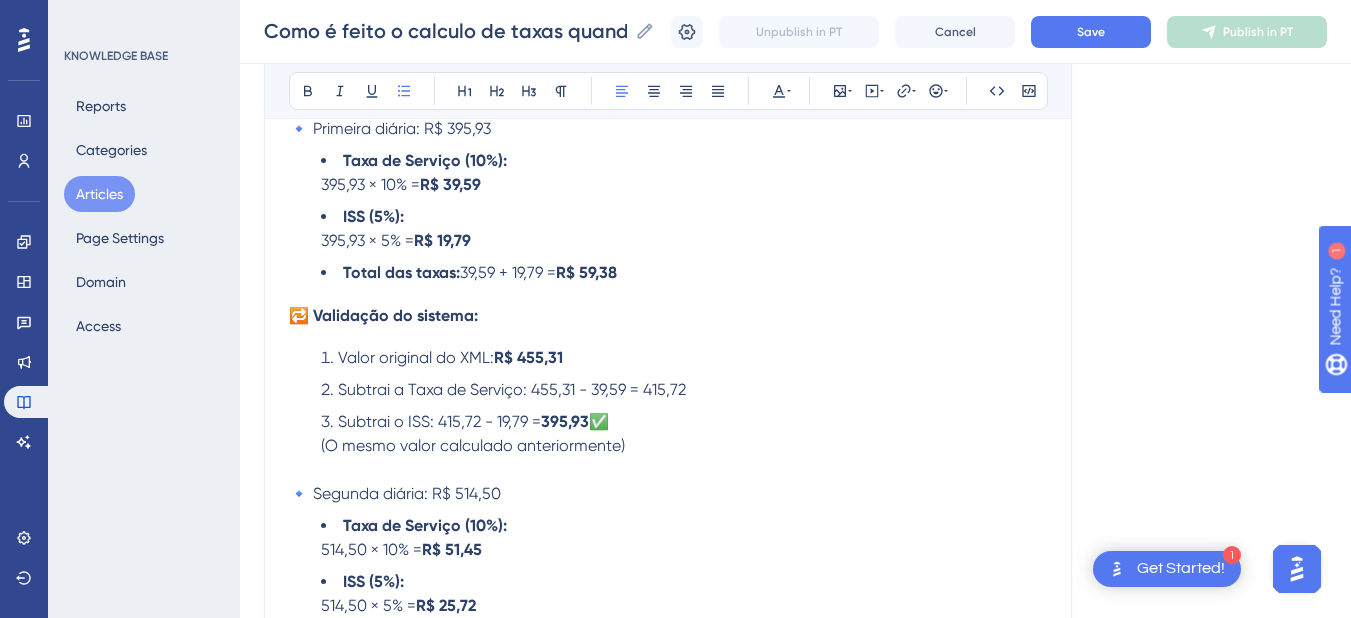 scroll, scrollTop: 2801, scrollLeft: 0, axis: vertical 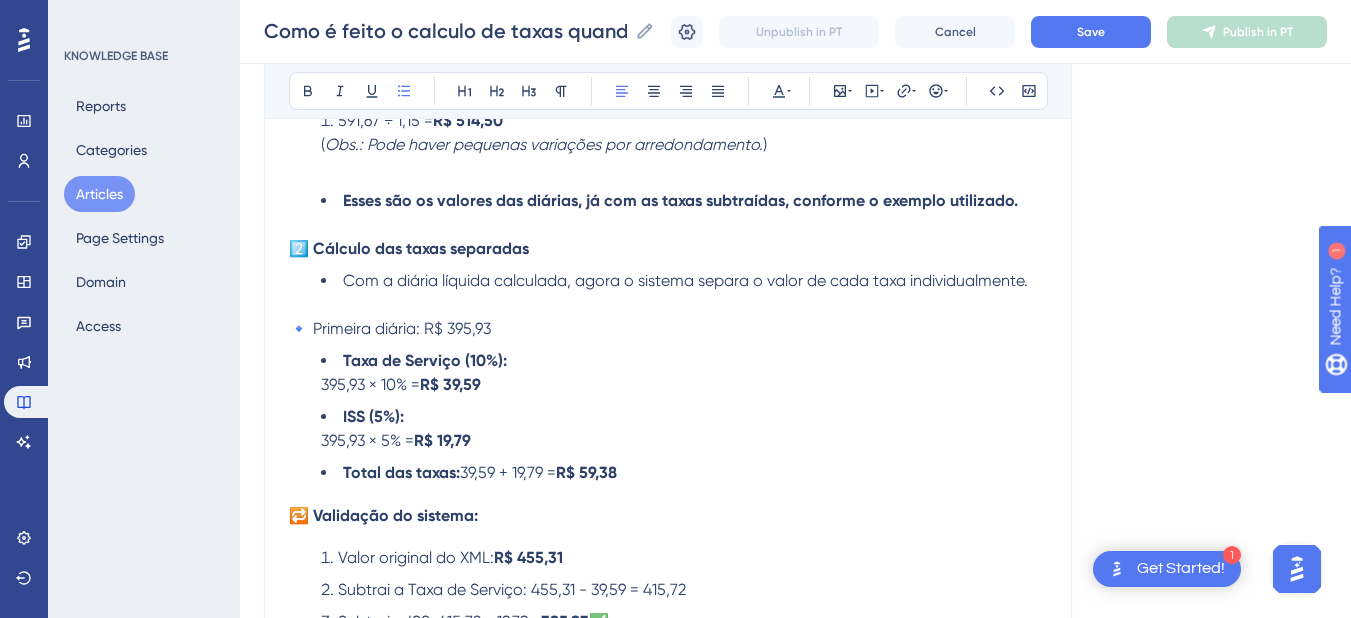 drag, startPoint x: 649, startPoint y: 387, endPoint x: 290, endPoint y: 307, distance: 367.80566 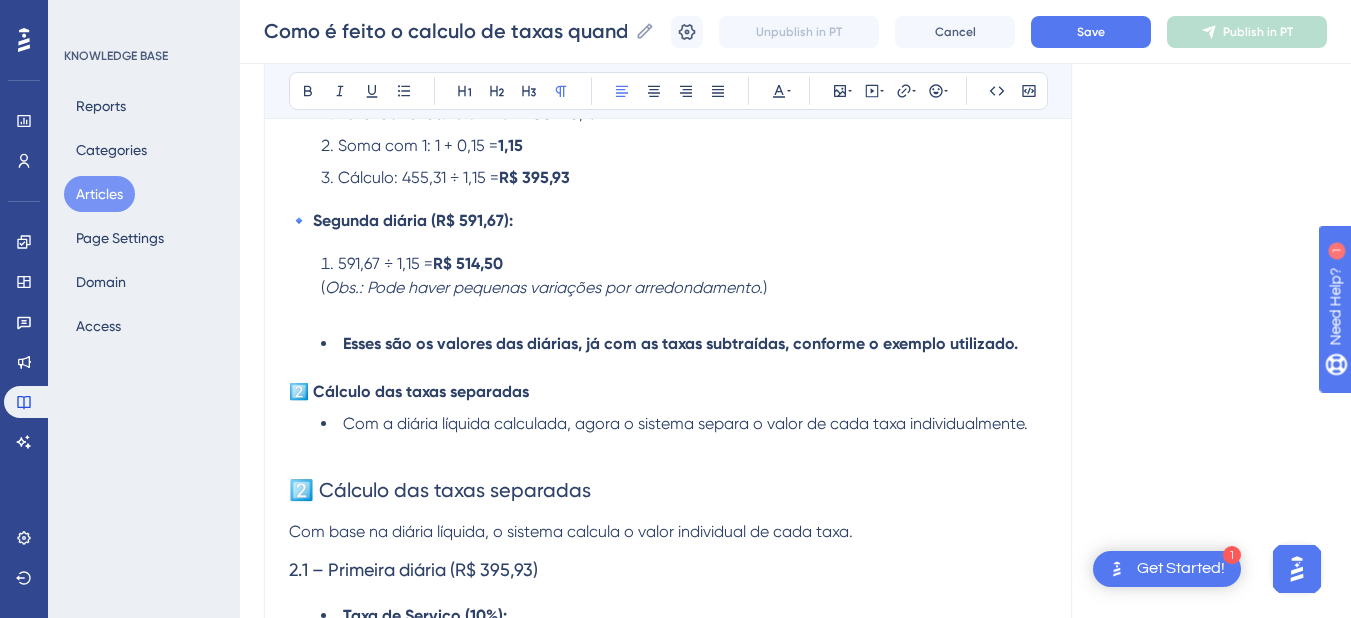 scroll, scrollTop: 2858, scrollLeft: 0, axis: vertical 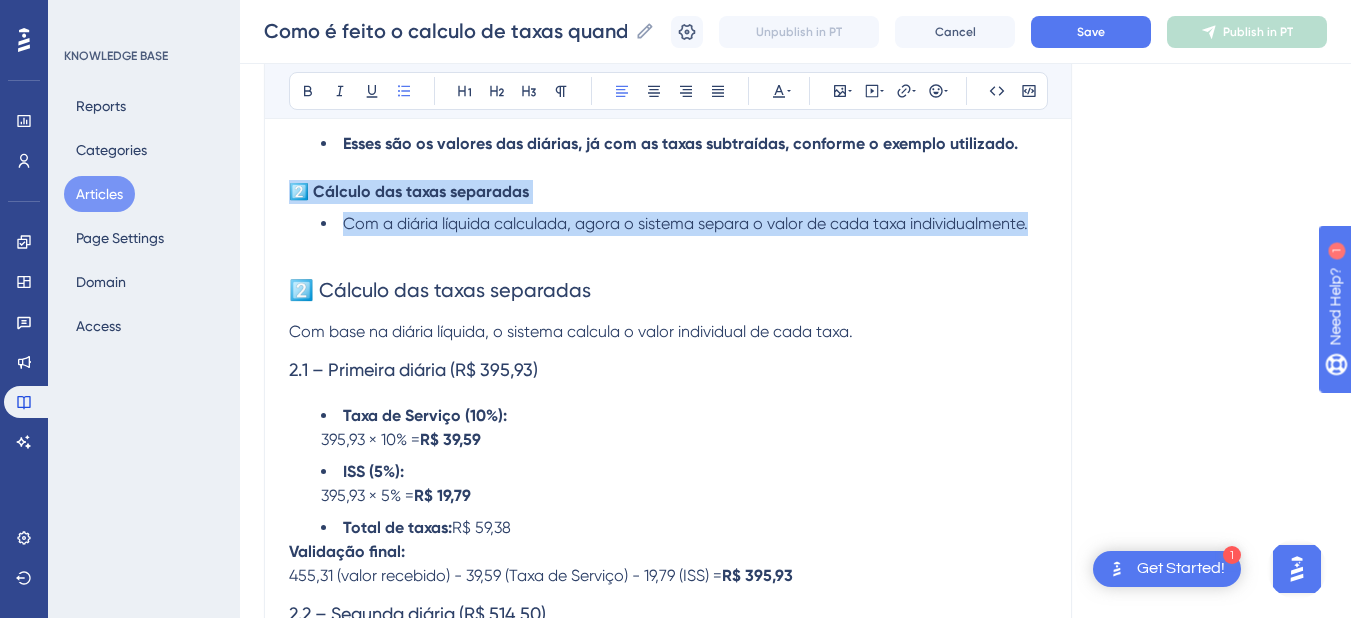 drag, startPoint x: 1036, startPoint y: 226, endPoint x: 288, endPoint y: 193, distance: 748.7276 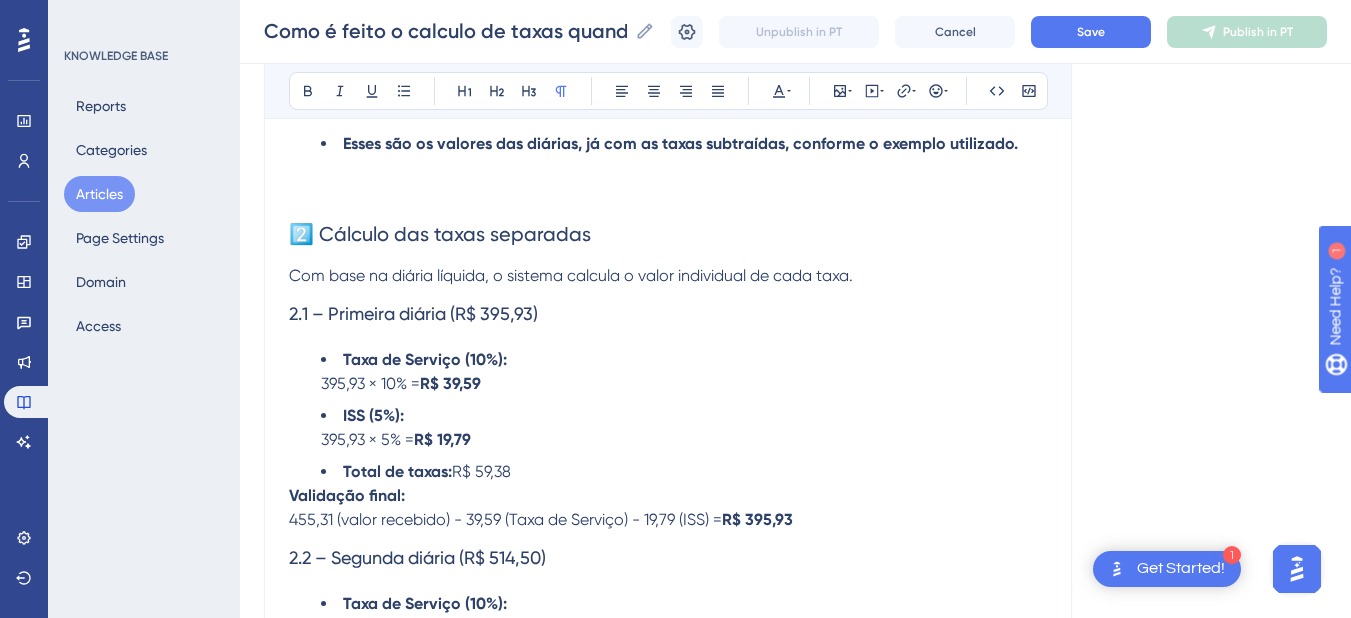 click at bounding box center (668, 192) 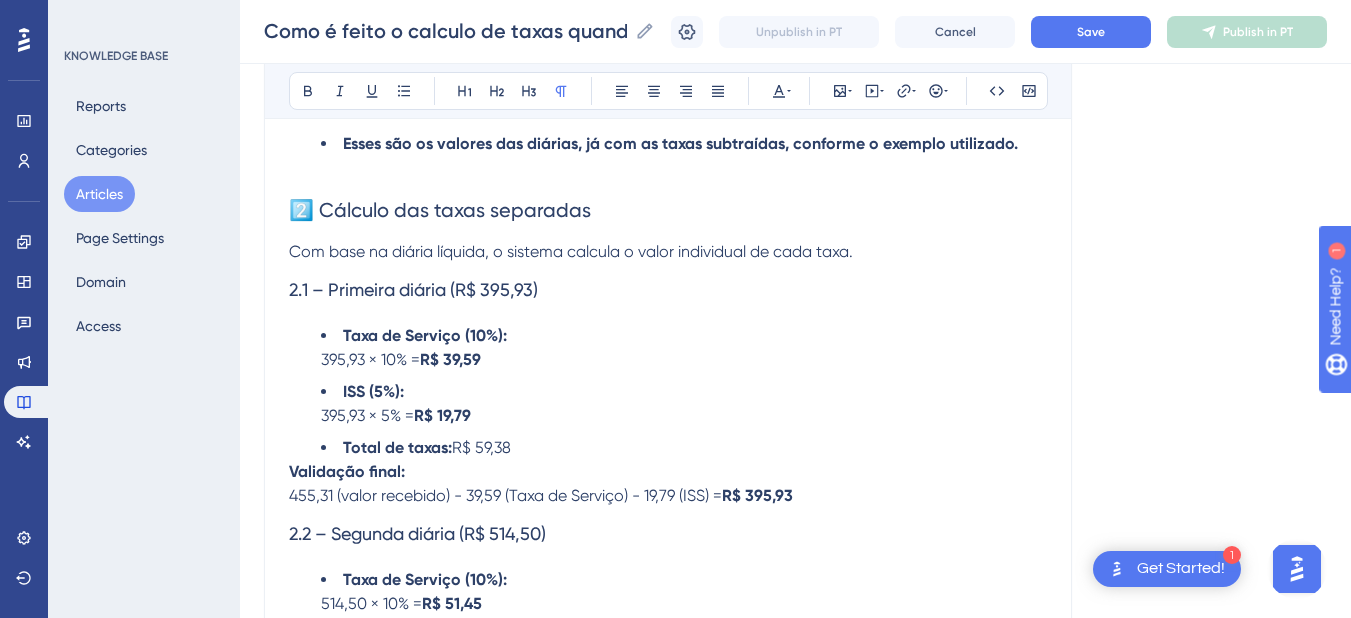 click on "2️⃣ Cálculo das taxas separadas" at bounding box center (440, 210) 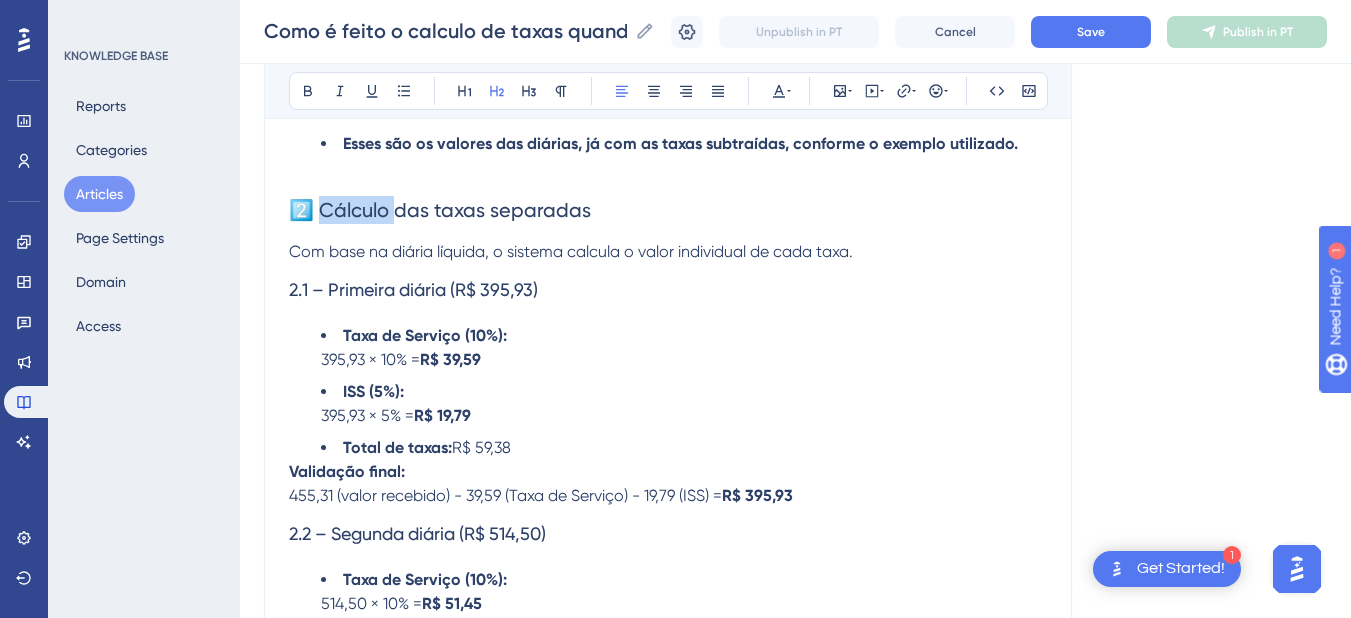 click on "2️⃣ Cálculo das taxas separadas" at bounding box center [440, 210] 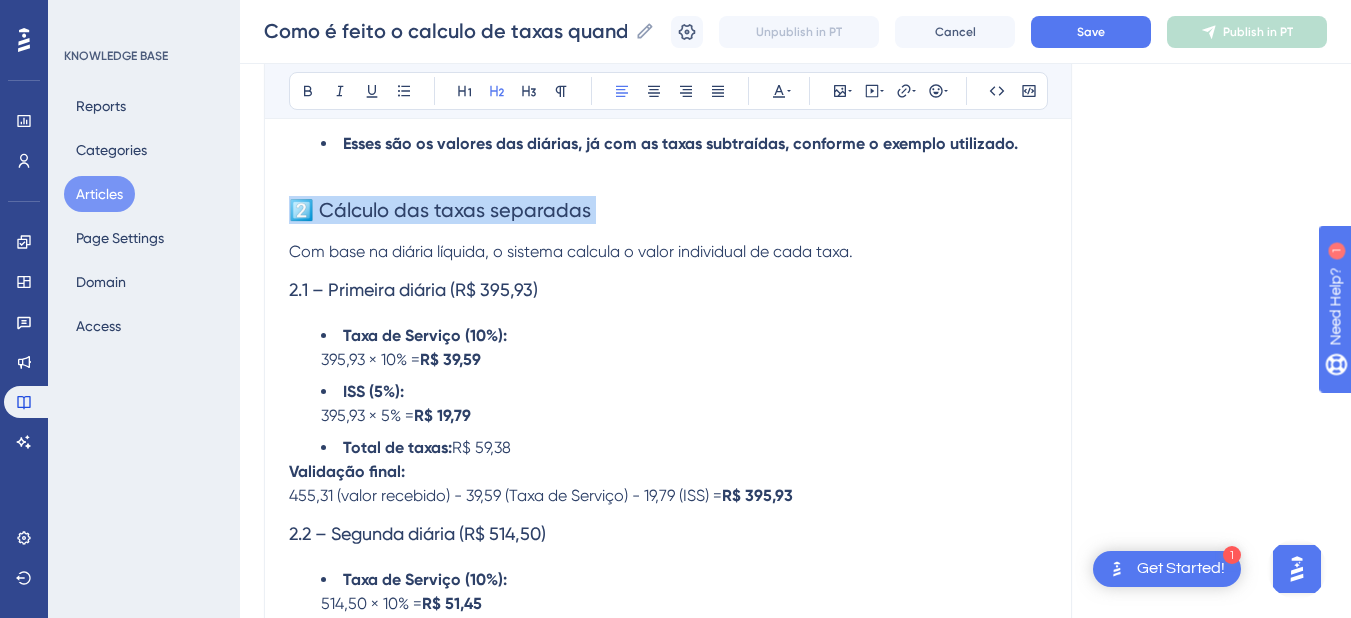 click on "2️⃣ Cálculo das taxas separadas" at bounding box center (440, 210) 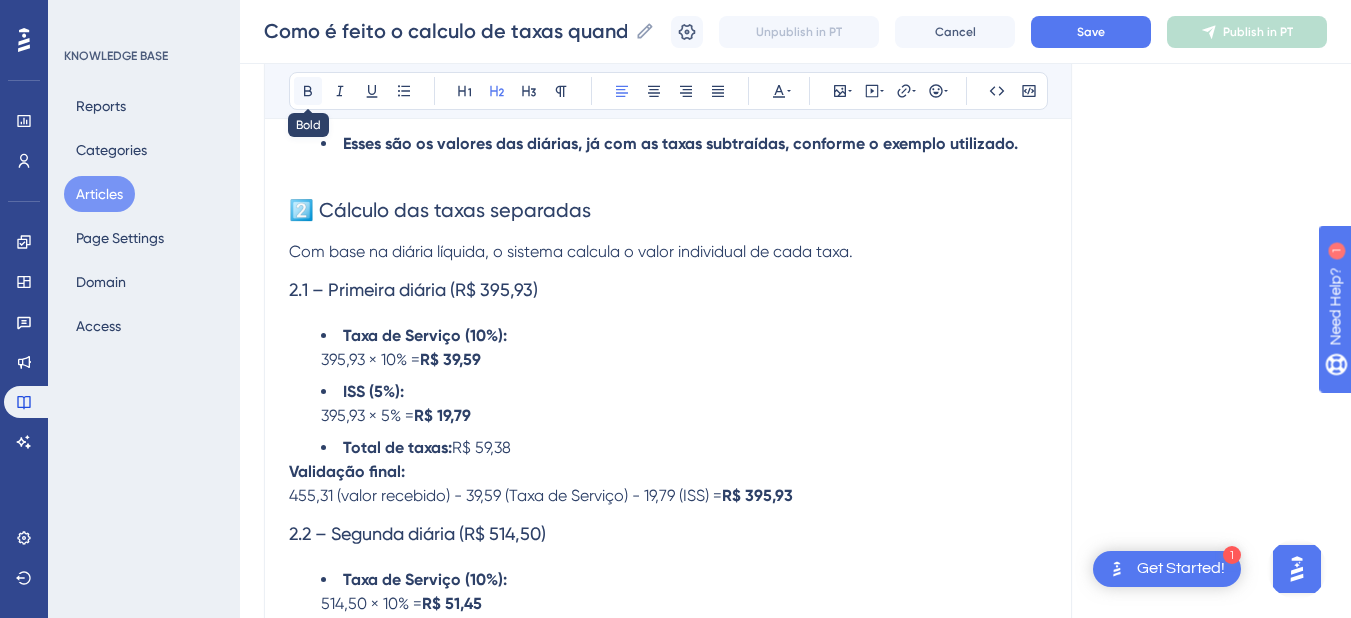 click 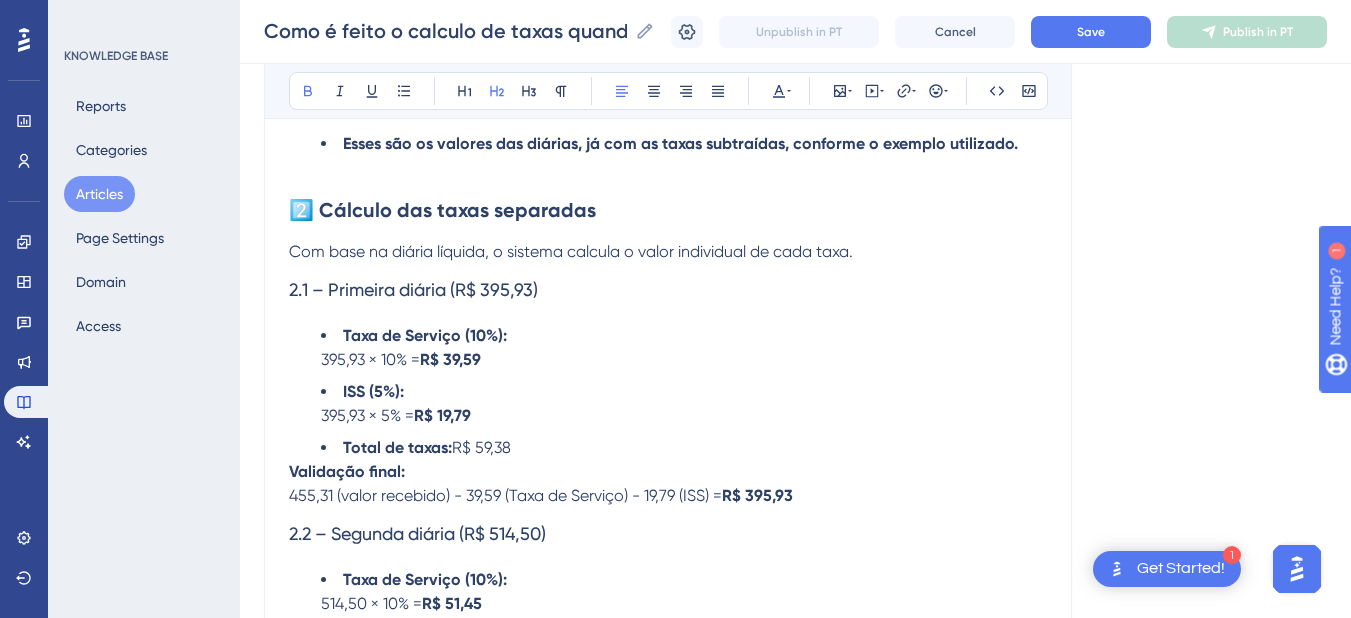click on "2️⃣ Cálculo das taxas separadas" at bounding box center (668, 210) 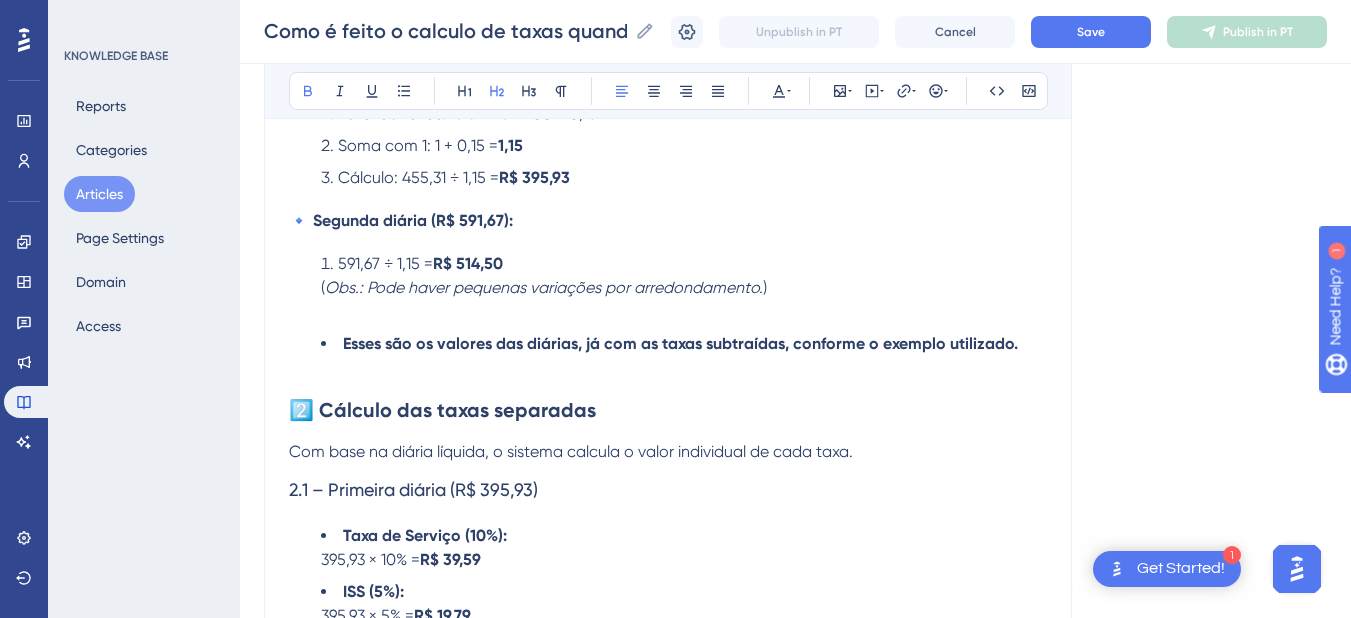 click on "2️⃣ Cálculo das taxas separadas" at bounding box center [442, 410] 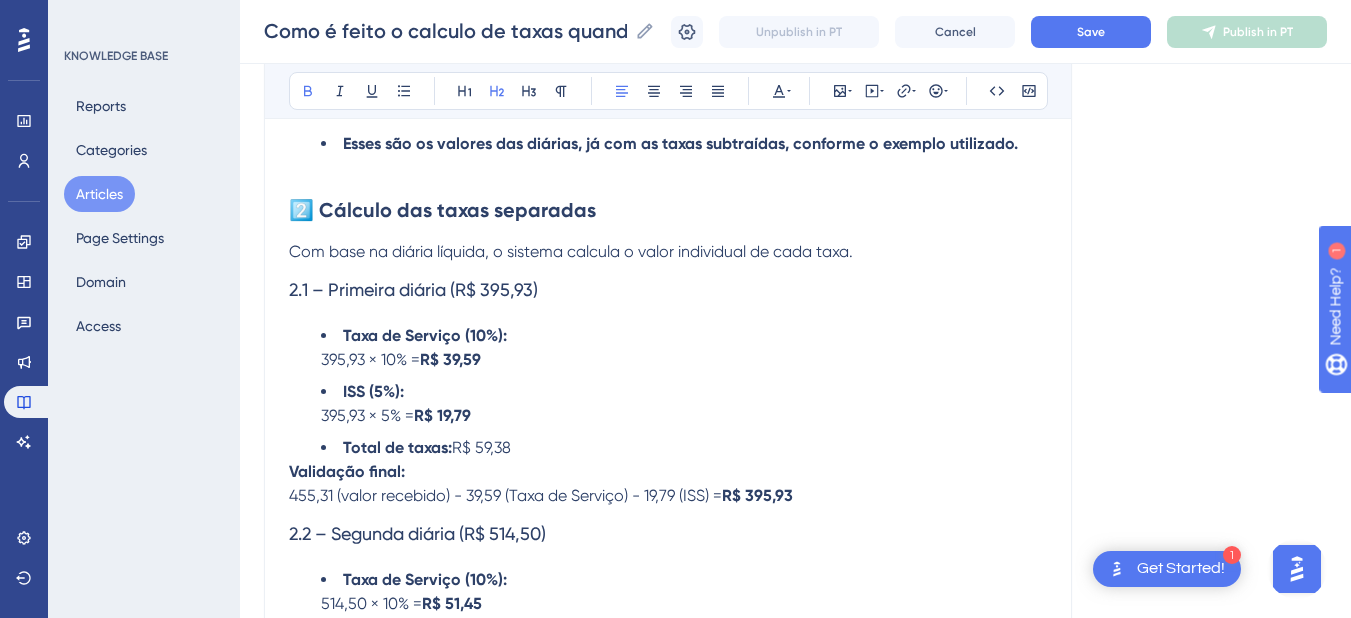 click on "Com base na diária líquida, o sistema calcula o valor individual de cada taxa." at bounding box center (571, 251) 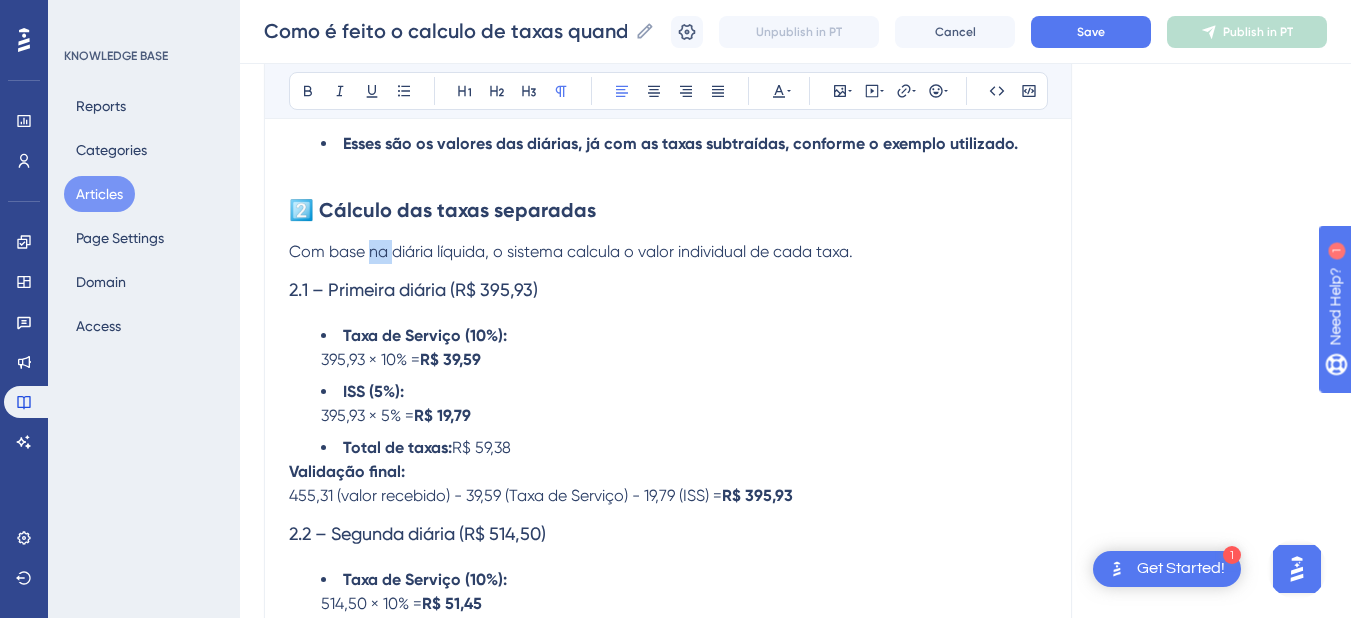 click on "Com base na diária líquida, o sistema calcula o valor individual de cada taxa." at bounding box center (571, 251) 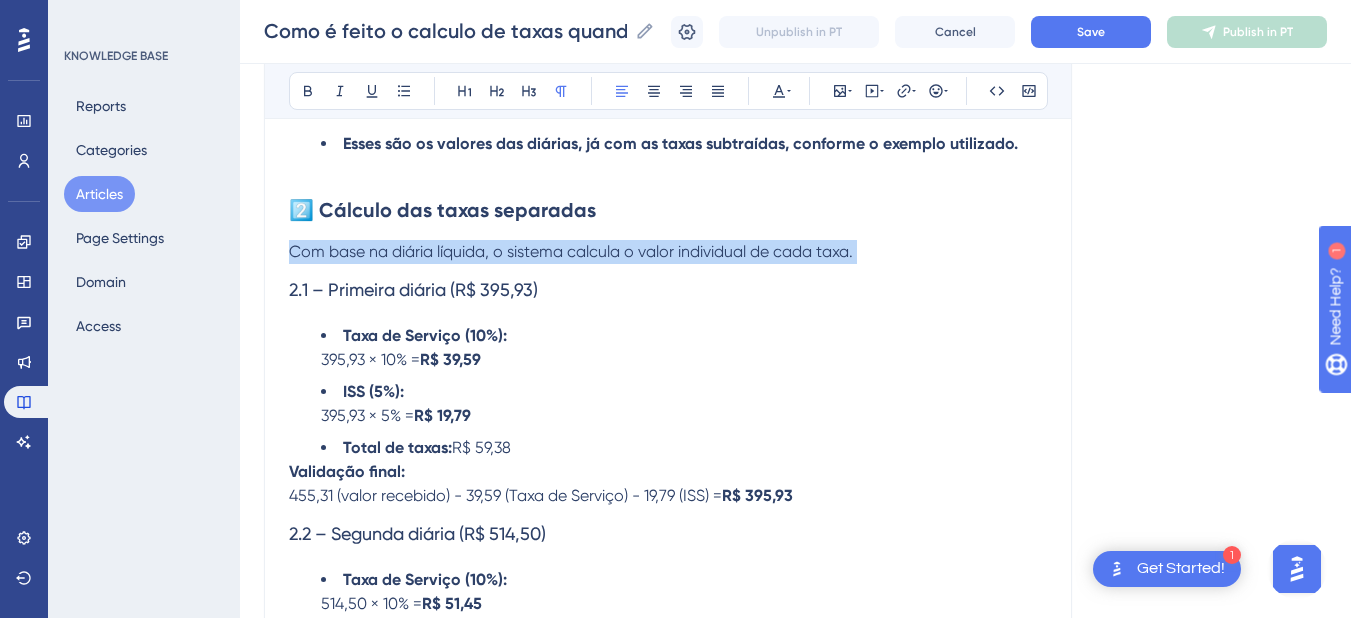 click on "Com base na diária líquida, o sistema calcula o valor individual de cada taxa." at bounding box center [571, 251] 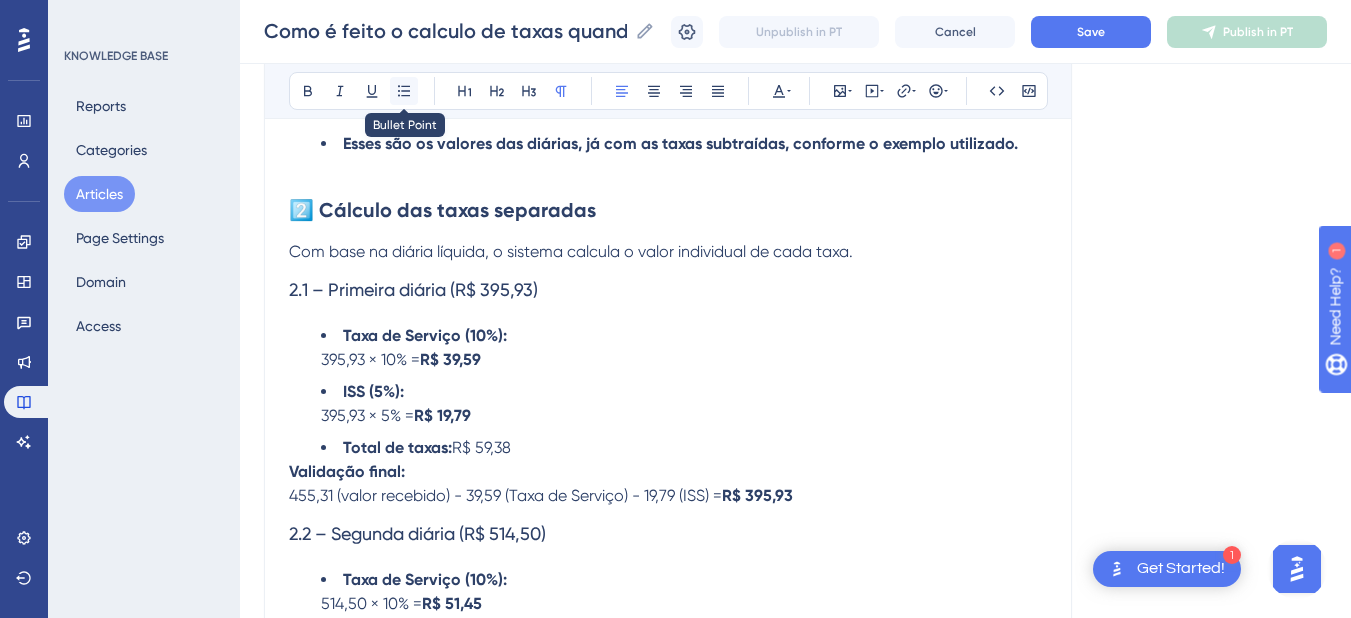 click 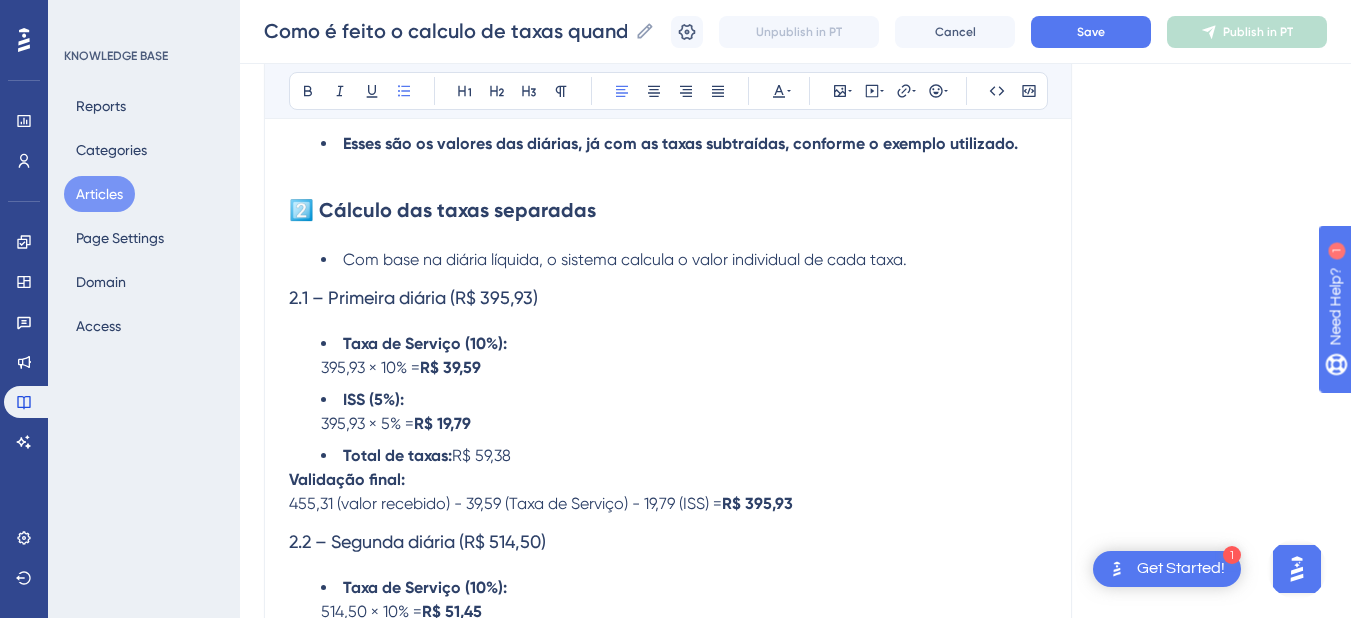click on "2️⃣ Cálculo das taxas separadas" at bounding box center [442, 210] 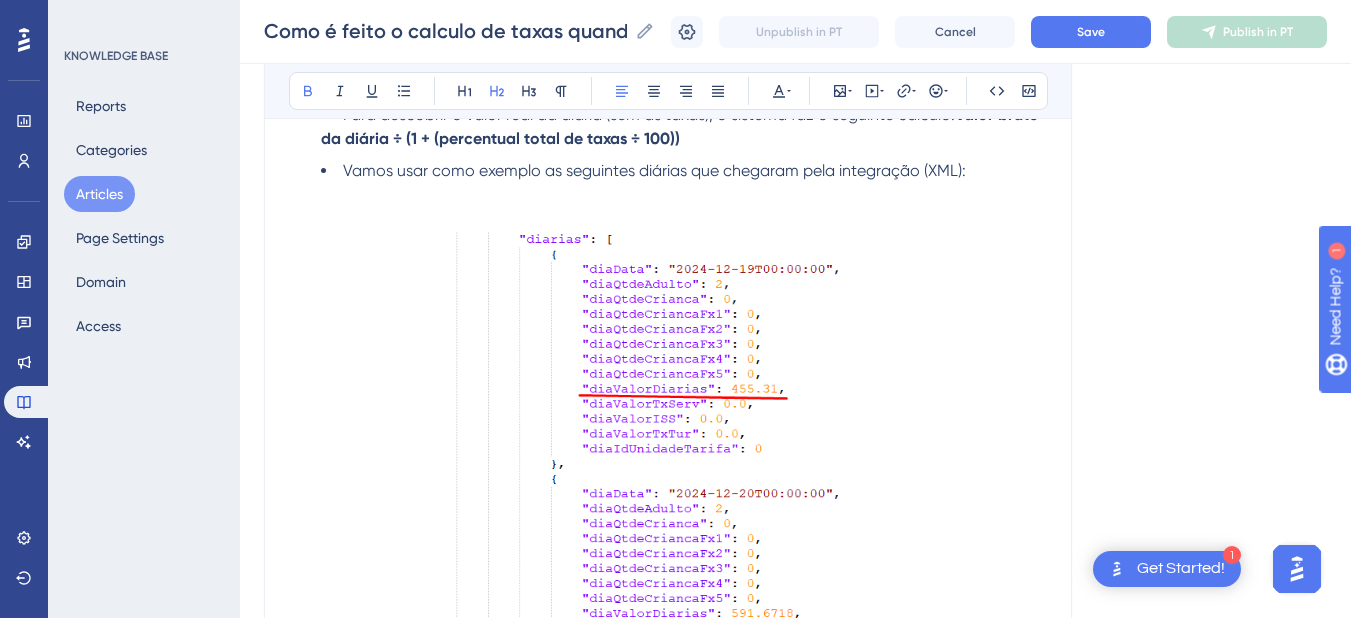 scroll, scrollTop: 1258, scrollLeft: 0, axis: vertical 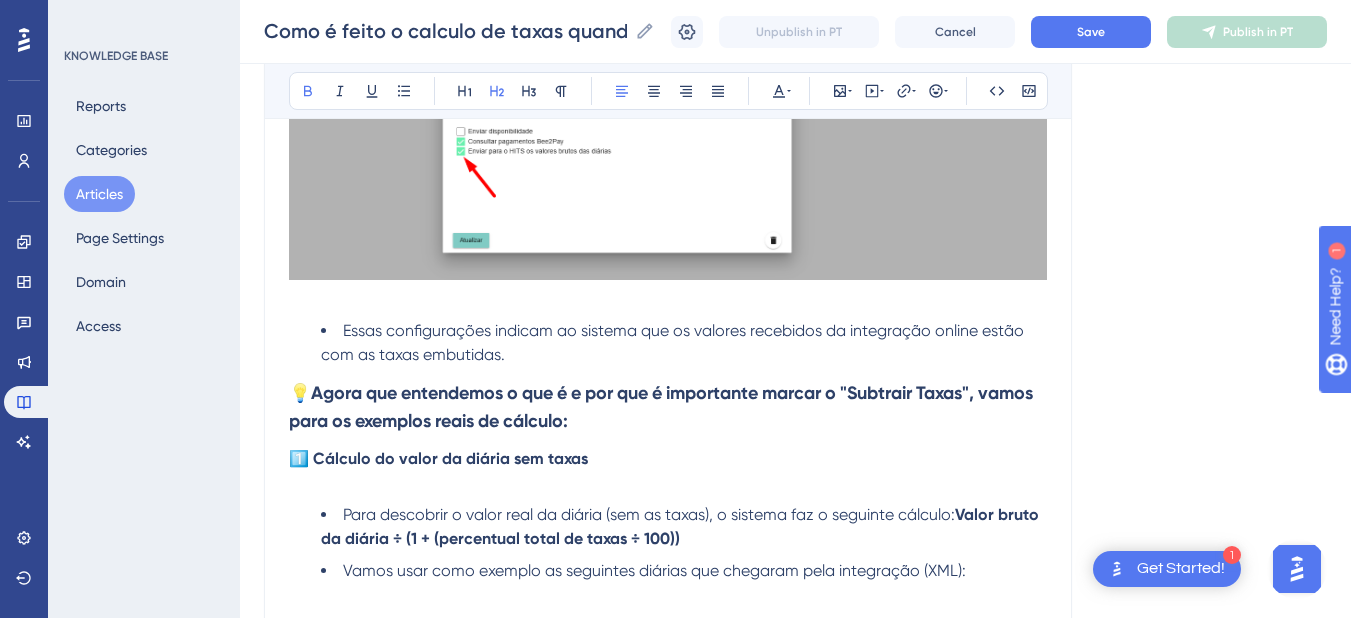 click on "1️⃣ Cálculo do valor da diária sem taxas" at bounding box center [668, 459] 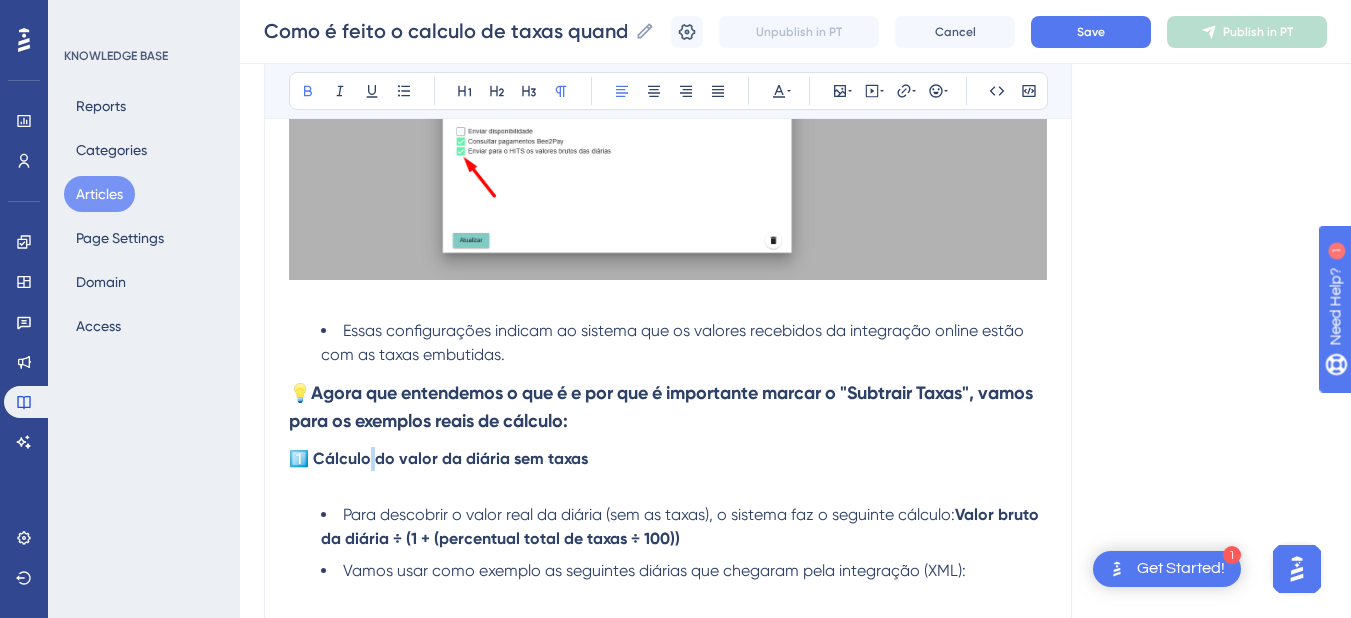click on "Quando o gestor de canais envia os  valores brutos  para o Hits (ou seja, com as taxas já incluídas), o sistema precisa calcular separadamente o valor da  diária real (sem taxas)  e o valor de cada  taxa aplicada . Esse processo garante maior precisão financeira e clareza nas informações da reserva.  O que significa “Subtrair Taxas”? Essa opção informa ao sistema que o valor recebido já  inclui  as taxas (como ISS e Taxa de Serviço) e, por isso, ele precisa fazer o cálculo reverso para descobrir: Quanto é o valor real da  diária sem taxas , e Quanto representa  cada taxa , separadamente. Pré-requisitos de configuração Para que o cálculo automático ocorra corretamente, é necessário: Hotel > Hotéis > Subtrair Taxas do Gestor de Canais Em  Configuração > Management , a opção  Enviar valores brutos  também precisa estar  ativada . Essas configurações indicam ao sistema que os valores recebidos da integração online estão com as taxas embutidas. 💡 Primeira diária:  R$ 455,31 (" at bounding box center (668, 935) 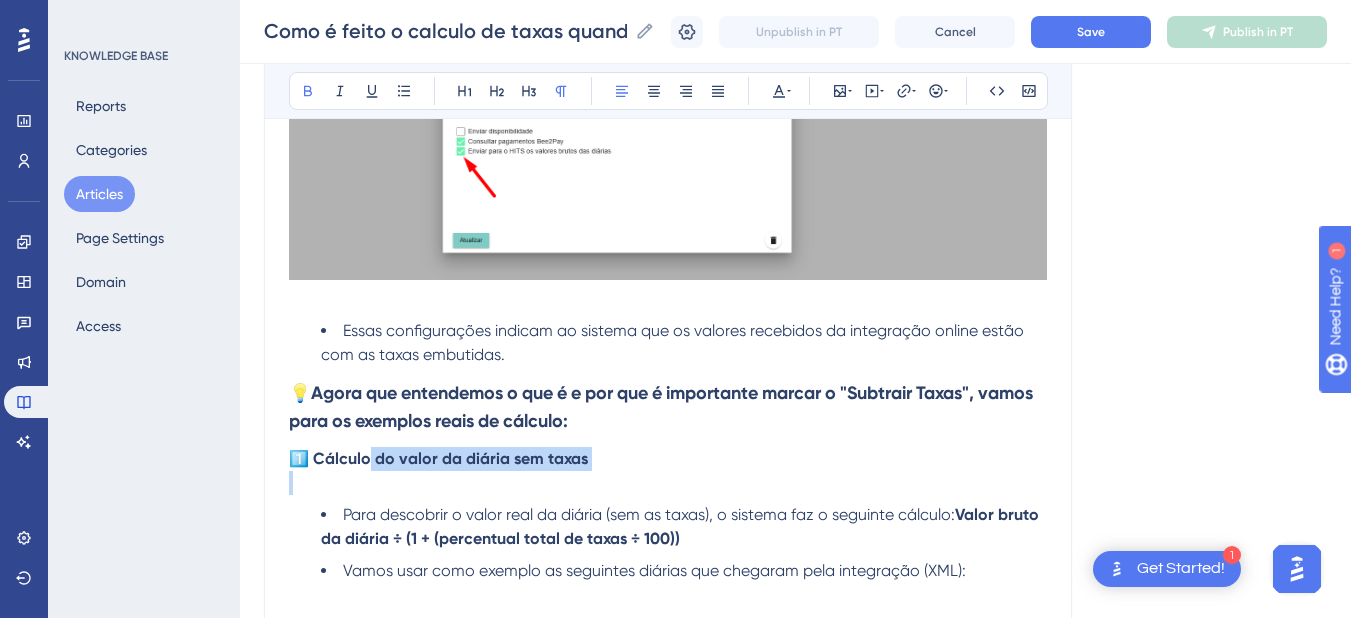 click at bounding box center [668, 483] 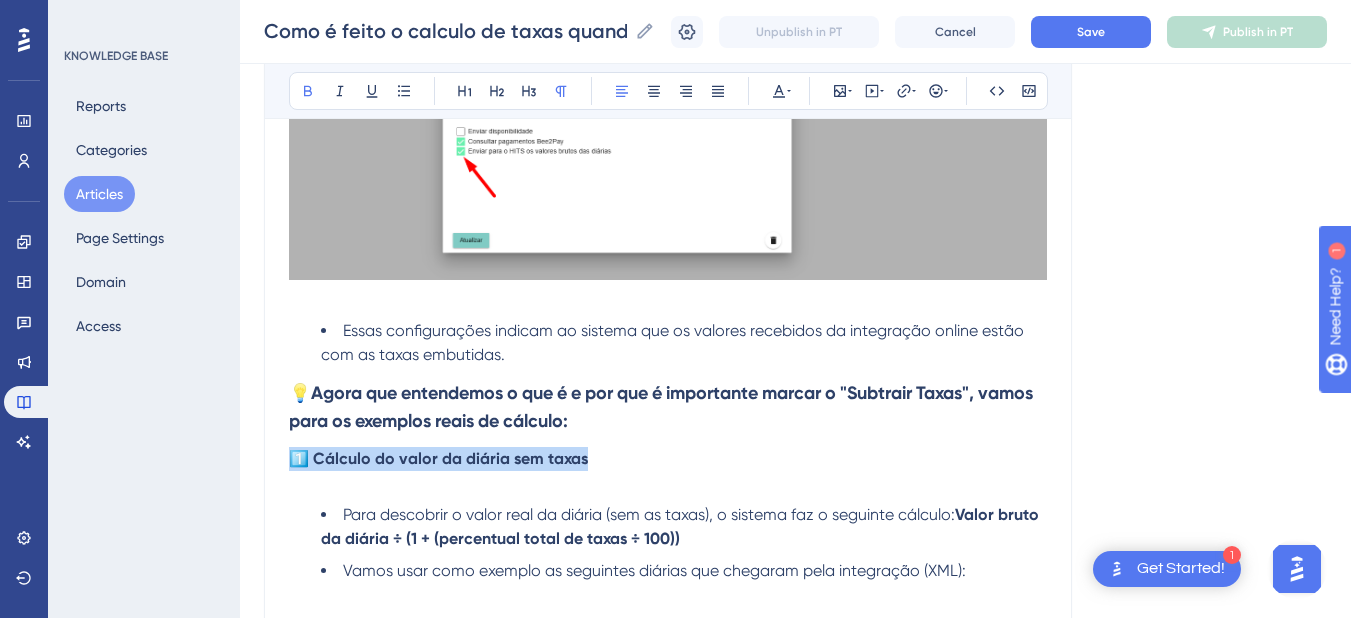 drag, startPoint x: 621, startPoint y: 454, endPoint x: 270, endPoint y: 454, distance: 351 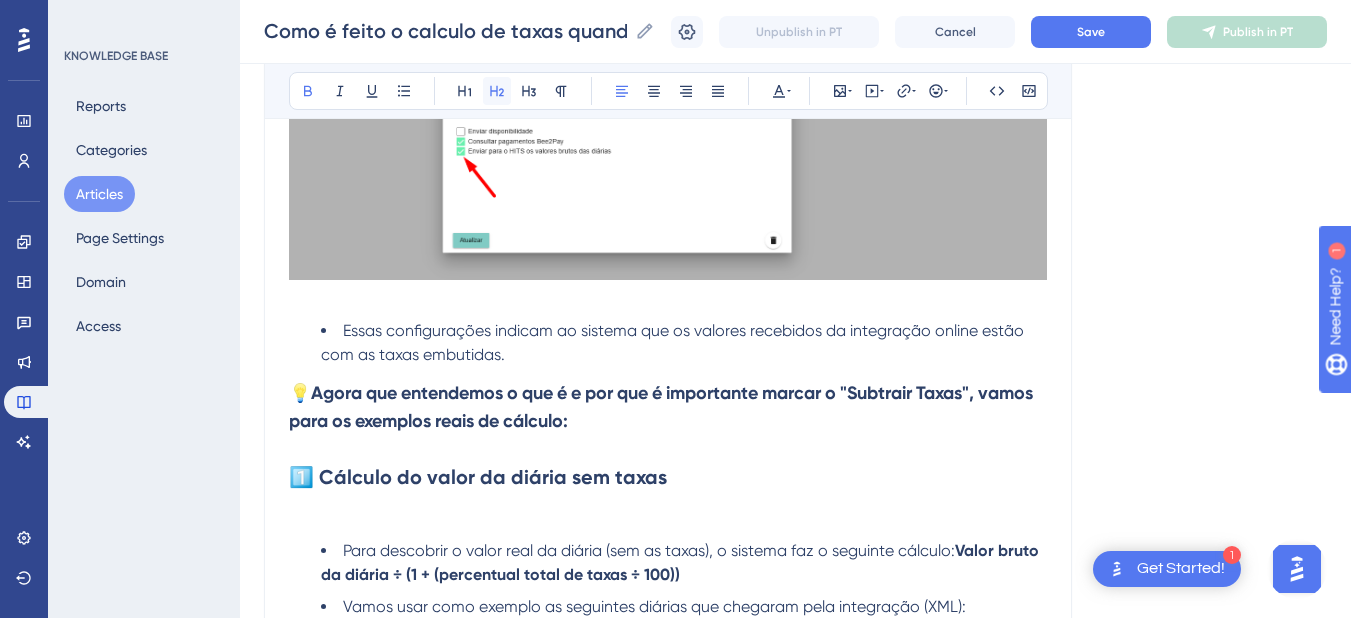 click 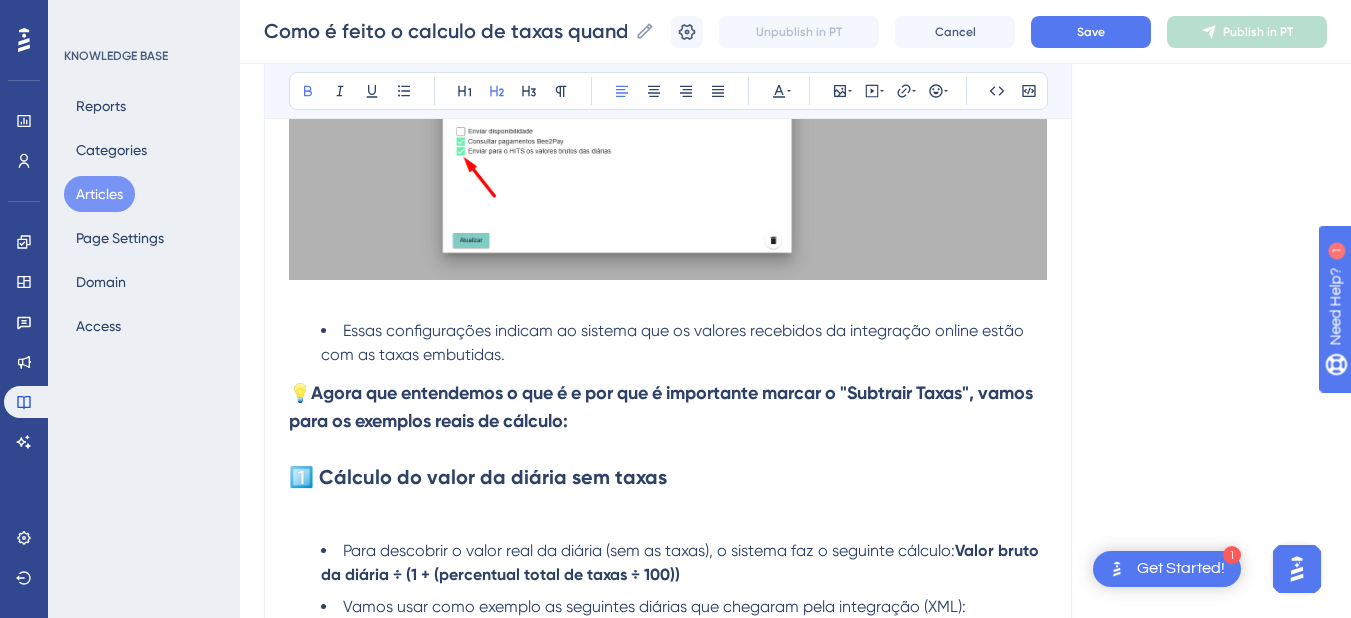 click at bounding box center (668, 519) 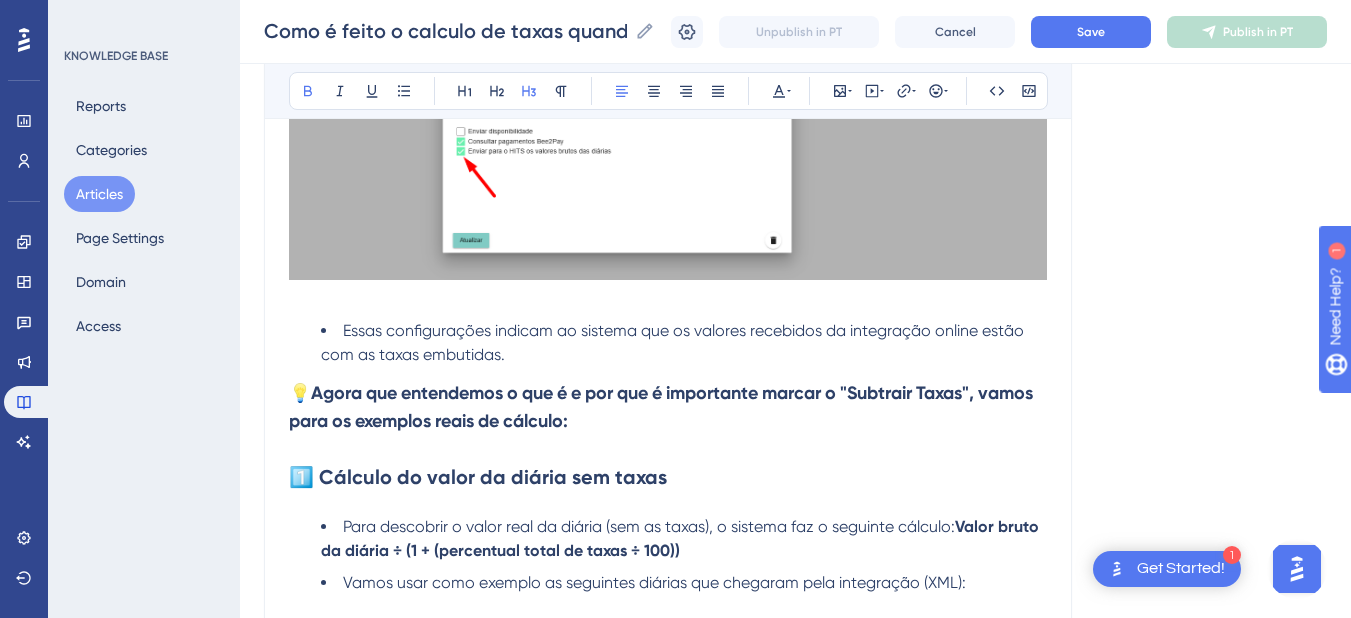 drag, startPoint x: 655, startPoint y: 421, endPoint x: 270, endPoint y: 396, distance: 385.81082 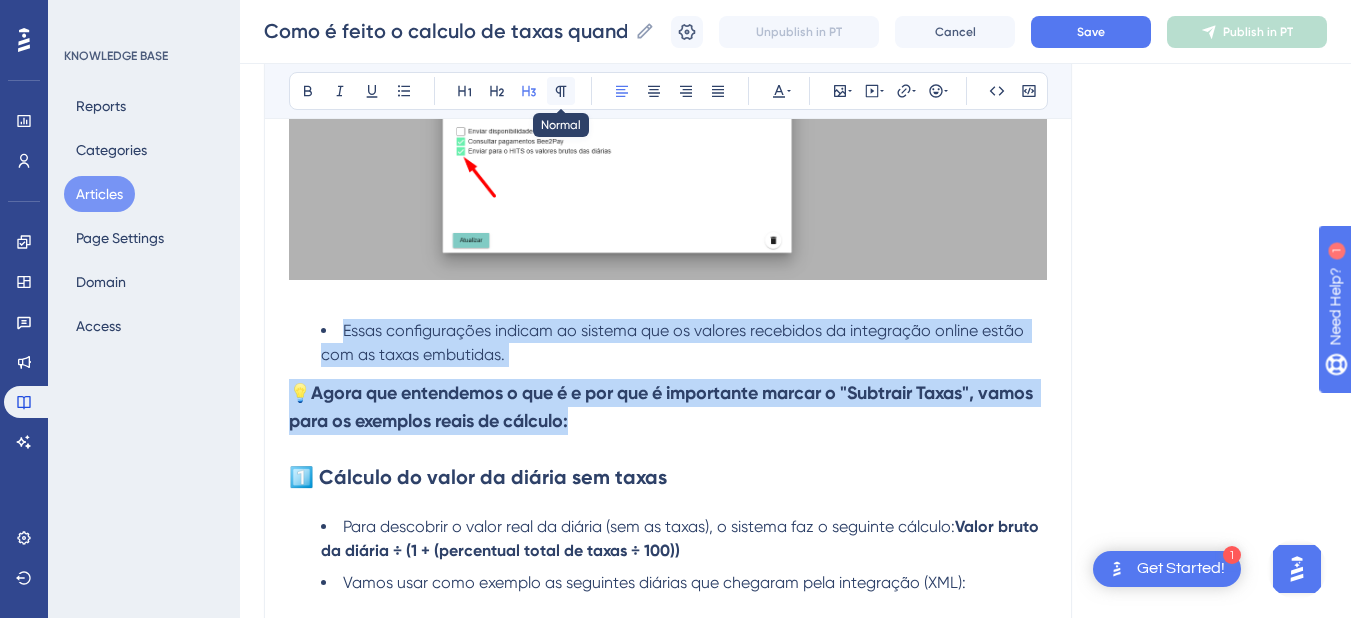 click 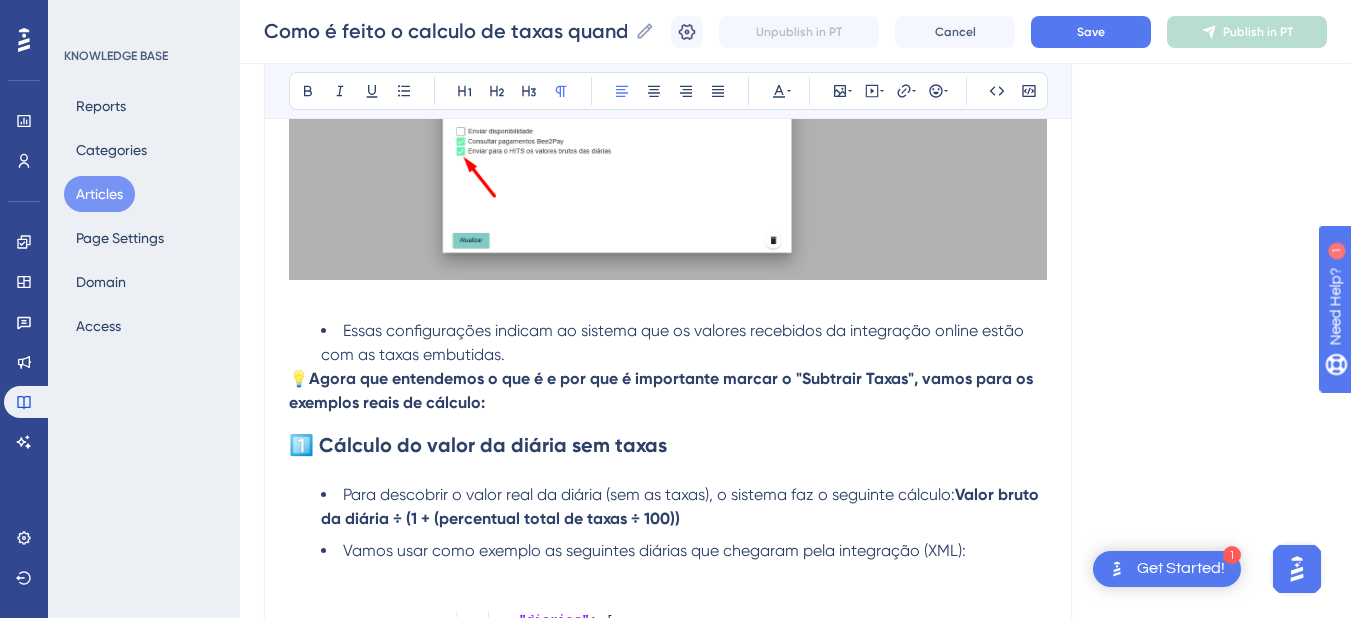 click on "Essas configurações indicam ao sistema que os valores recebidos da integração online estão com as taxas embutidas." at bounding box center (684, 343) 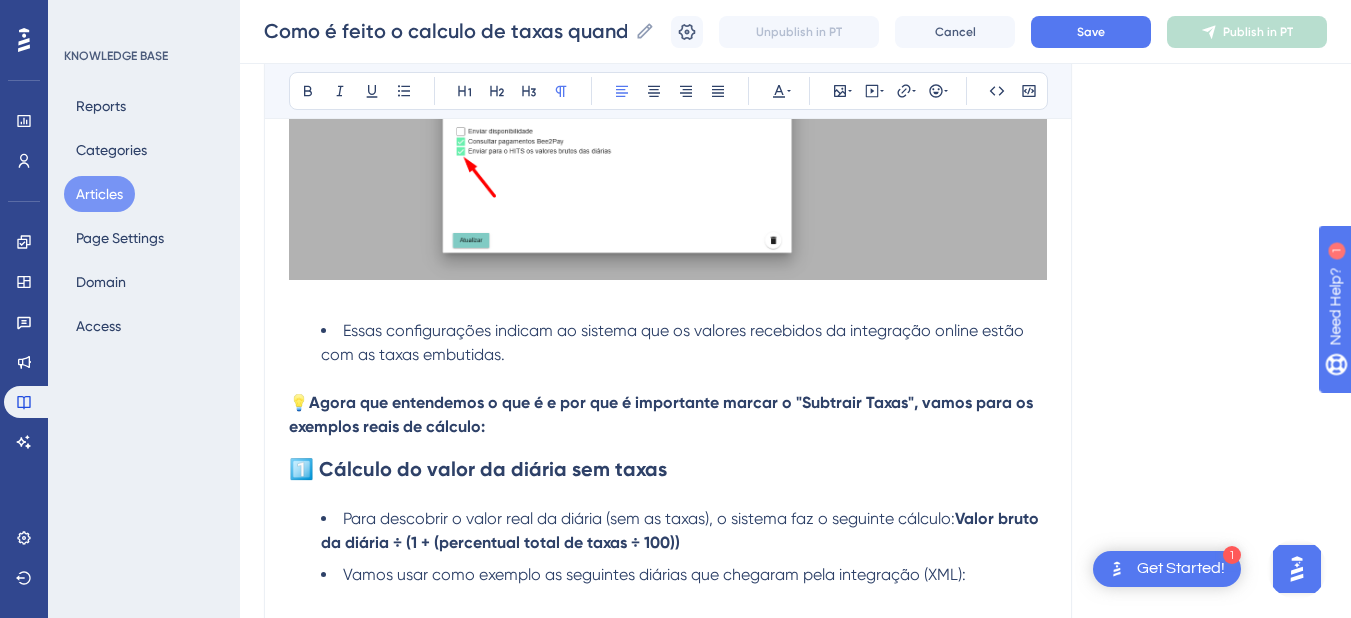 drag, startPoint x: 508, startPoint y: 429, endPoint x: 273, endPoint y: 396, distance: 237.30571 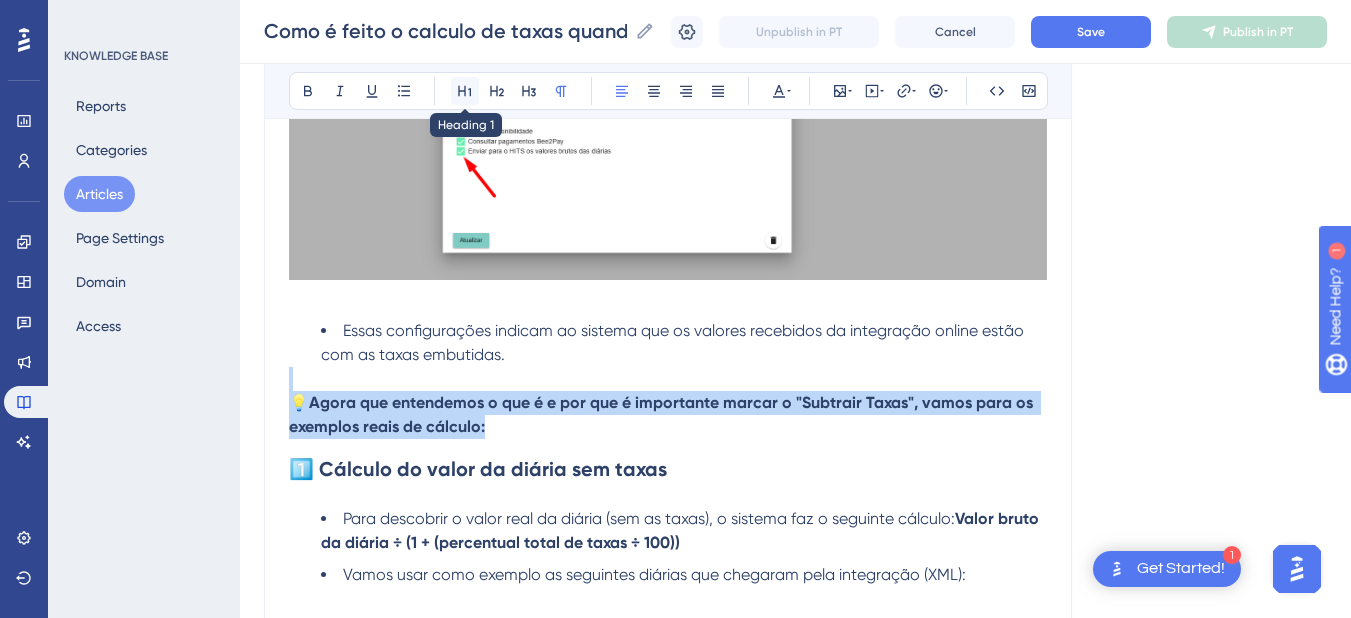 click at bounding box center (465, 91) 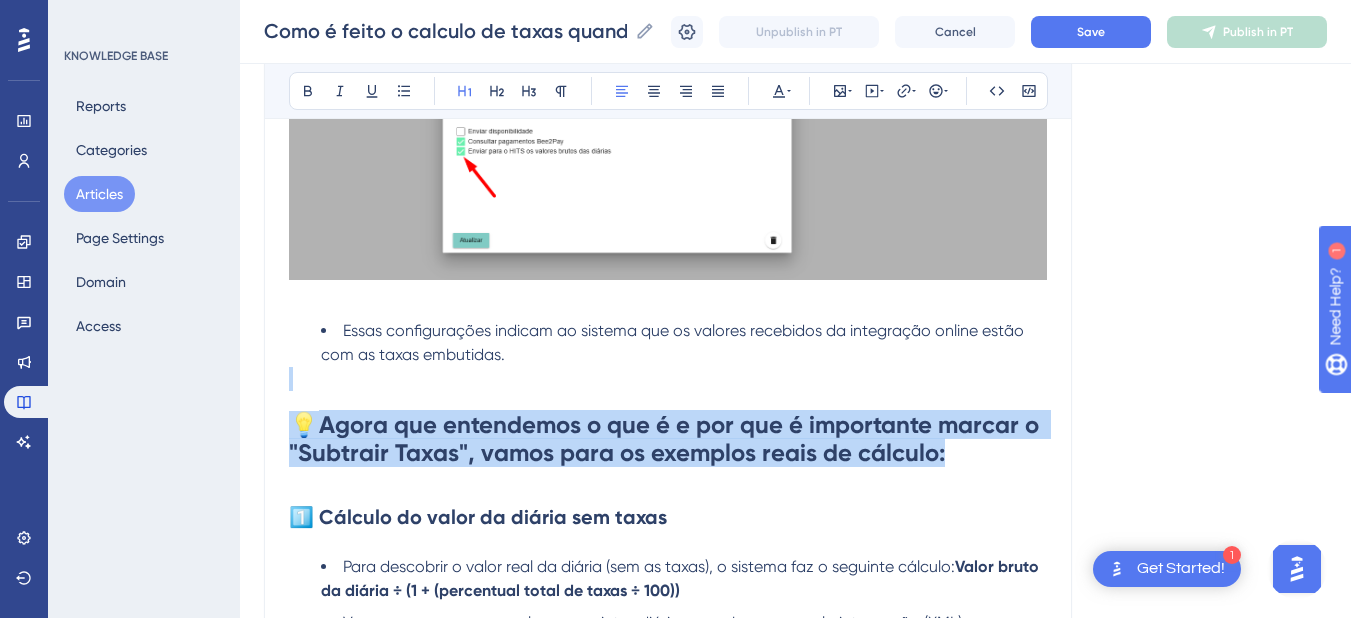 click on "💡  Agora que entendemos o que é e por que é importante marcar o "Subtrair Taxas", vamos para os exemplos reais de cálculo:" at bounding box center [668, 439] 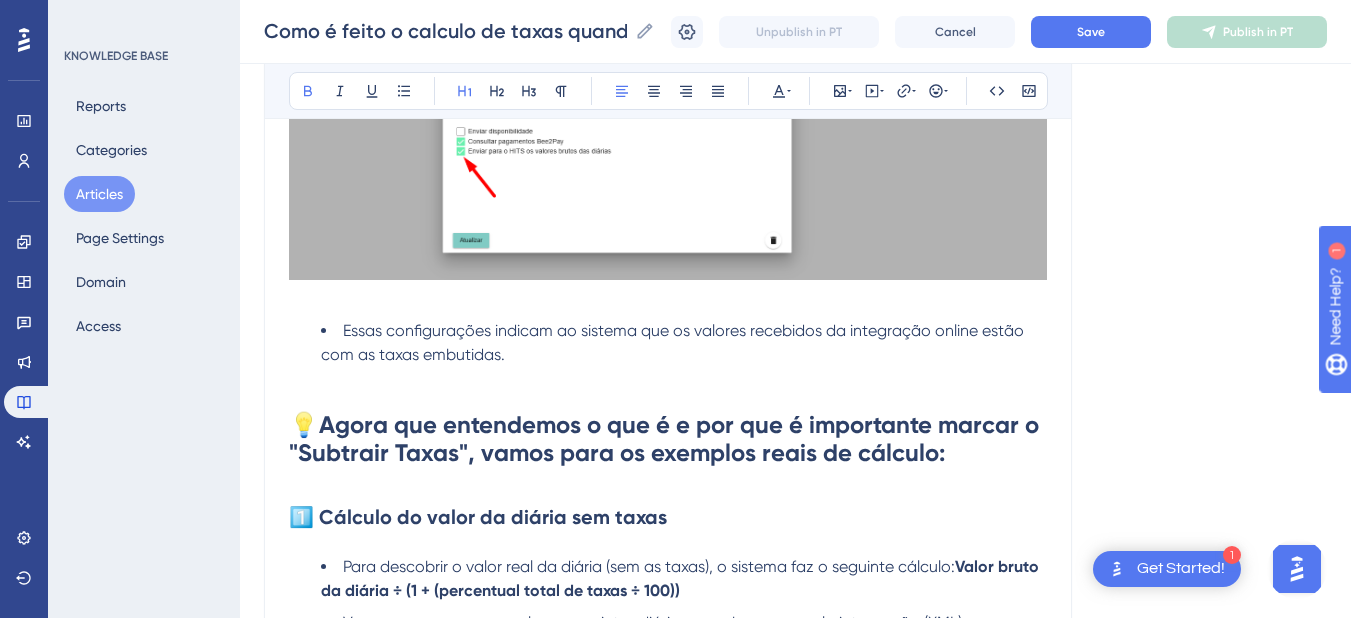 scroll, scrollTop: 1458, scrollLeft: 0, axis: vertical 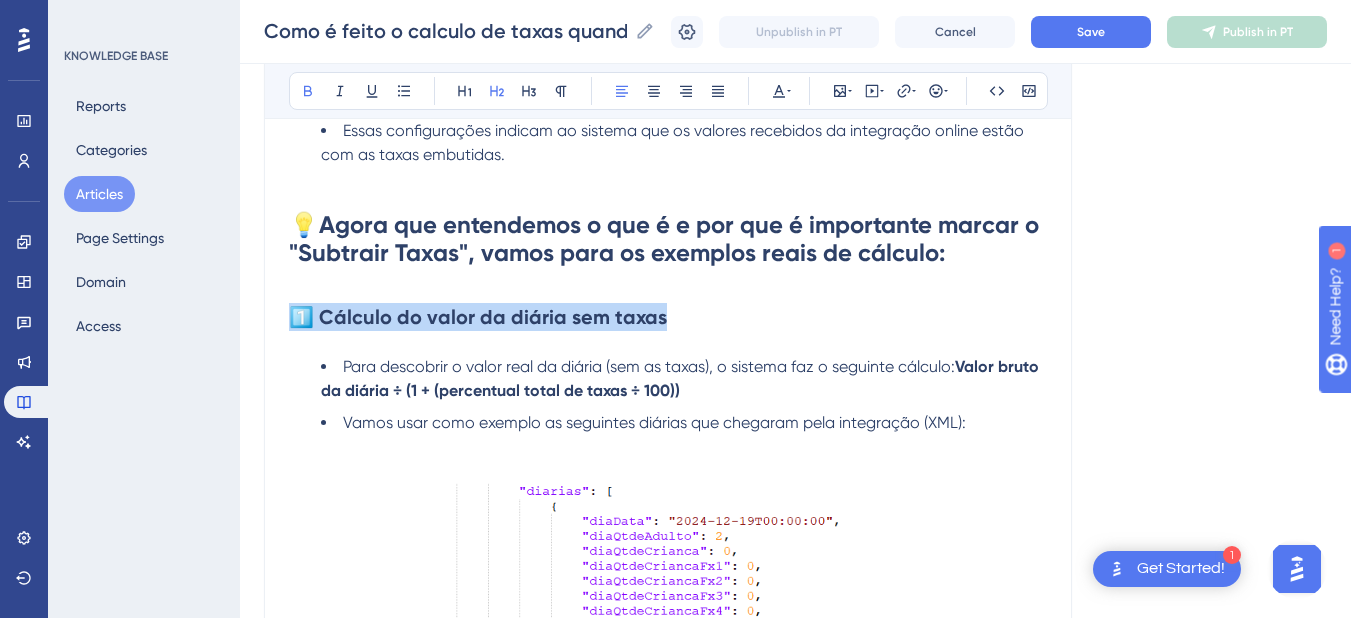 drag, startPoint x: 715, startPoint y: 325, endPoint x: 257, endPoint y: 325, distance: 458 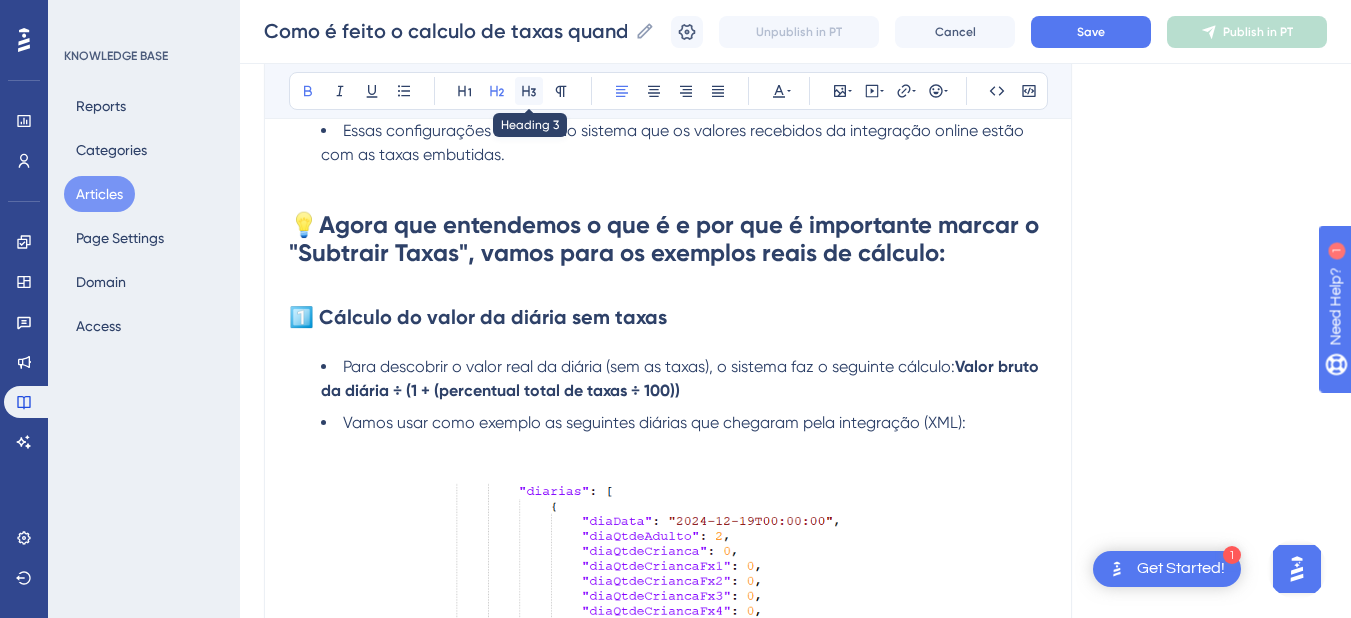 click at bounding box center [529, 91] 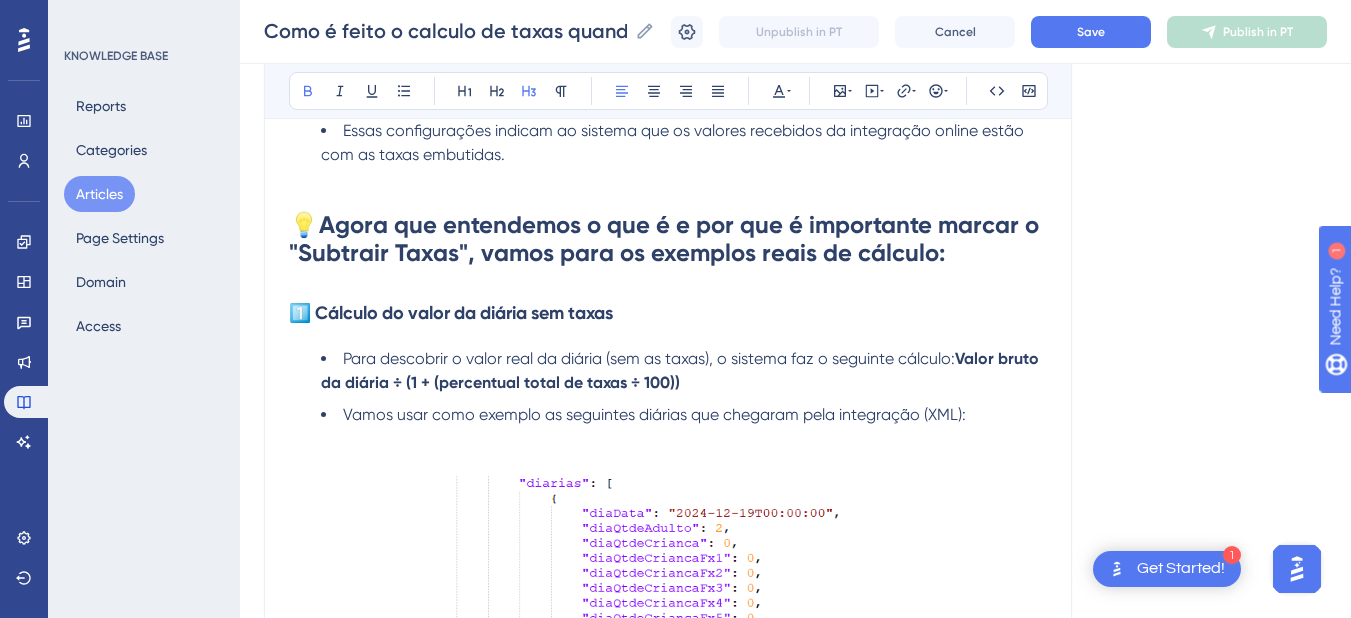 click on "Agora que entendemos o que é e por que é importante marcar o "Subtrair Taxas", vamos para os exemplos reais de cálculo:" at bounding box center [667, 238] 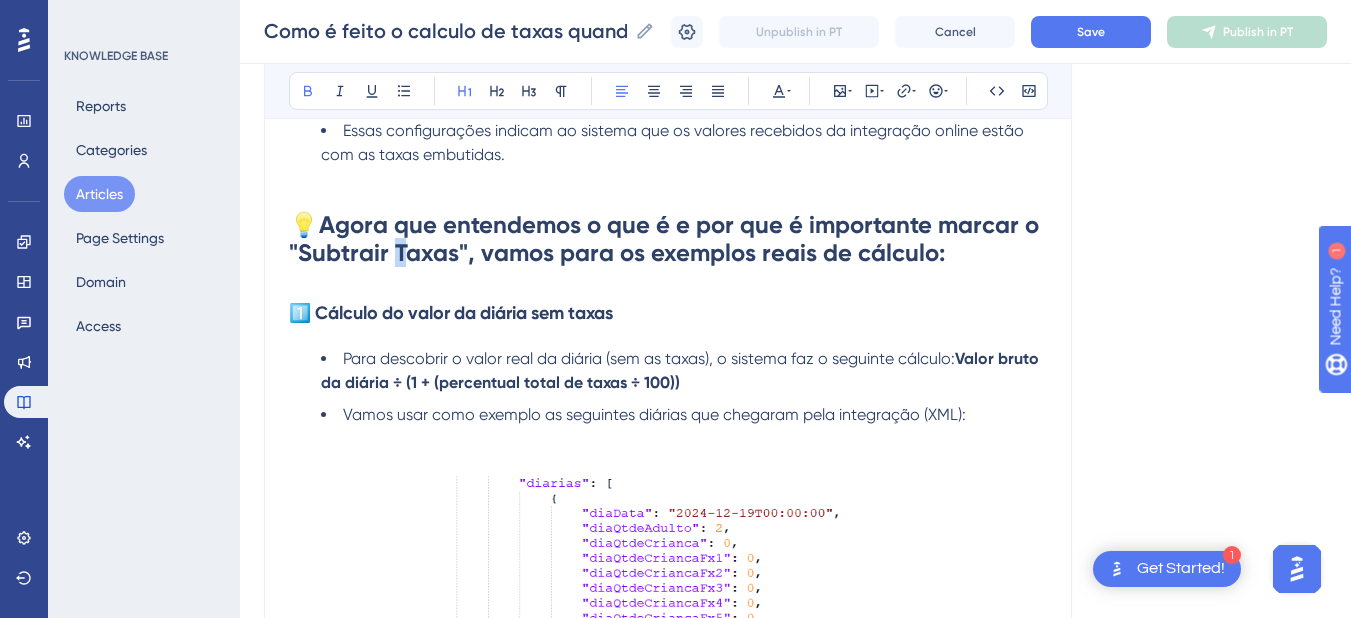 click on "Agora que entendemos o que é e por que é importante marcar o "Subtrair Taxas", vamos para os exemplos reais de cálculo:" at bounding box center [667, 238] 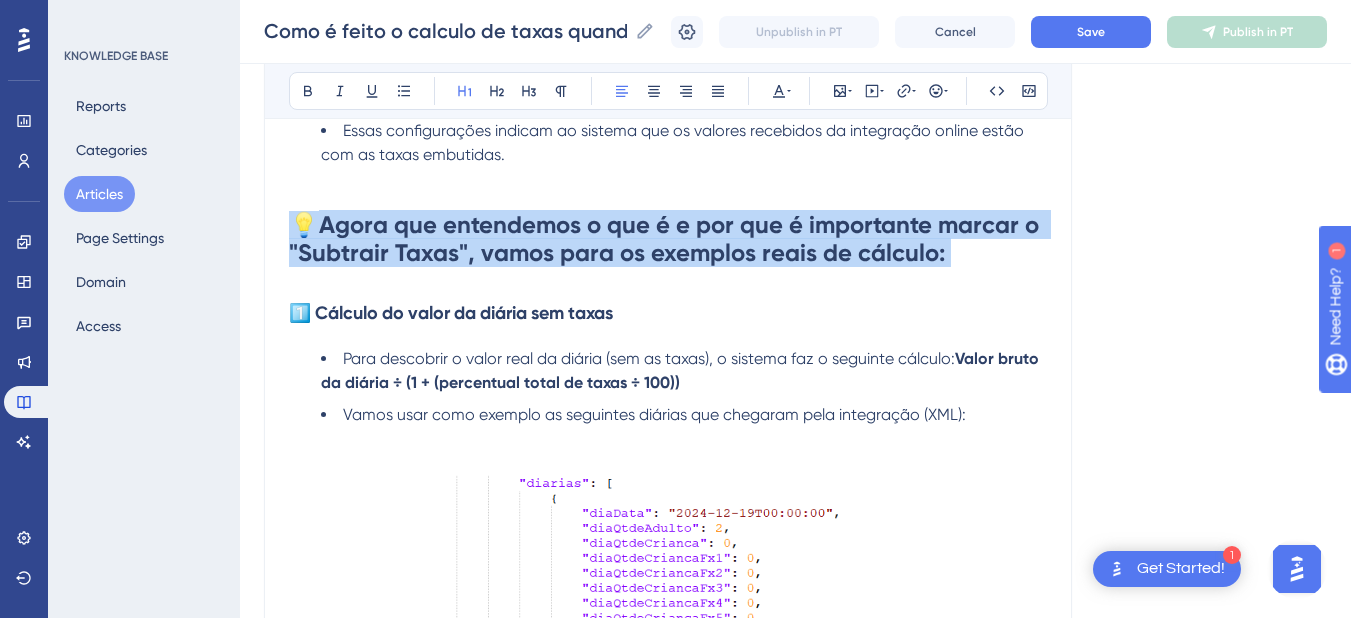 click on "Agora que entendemos o que é e por que é importante marcar o "Subtrair Taxas", vamos para os exemplos reais de cálculo:" at bounding box center (667, 238) 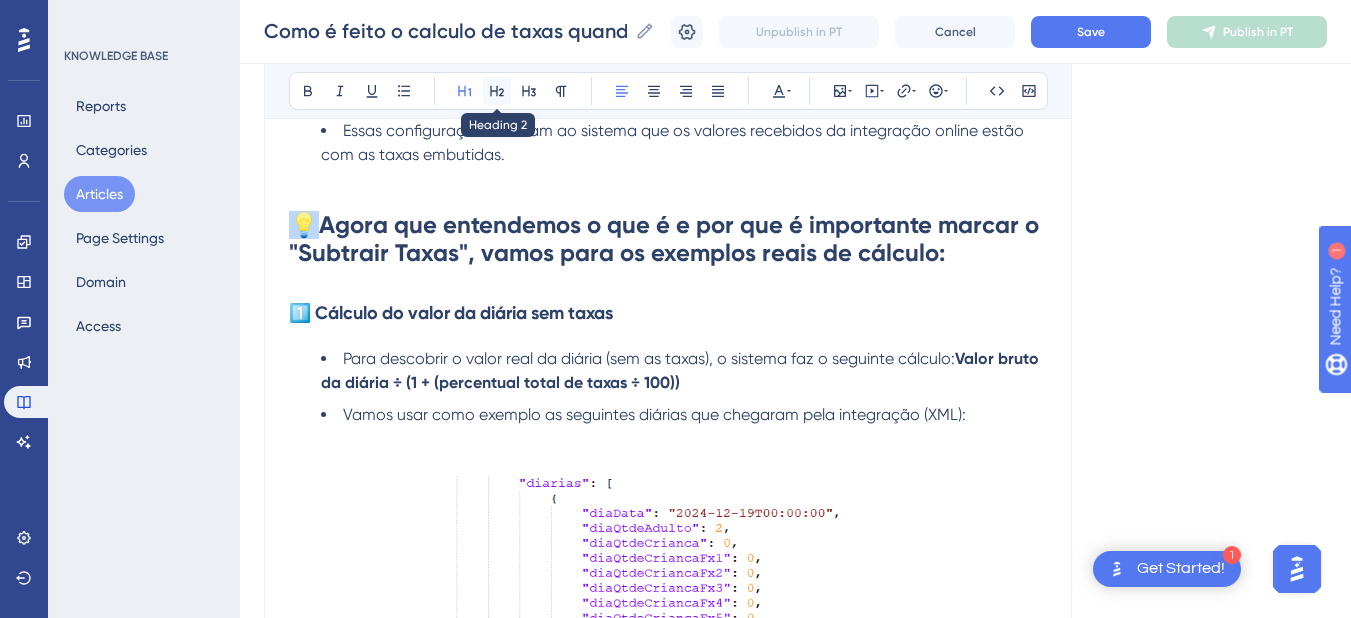 click 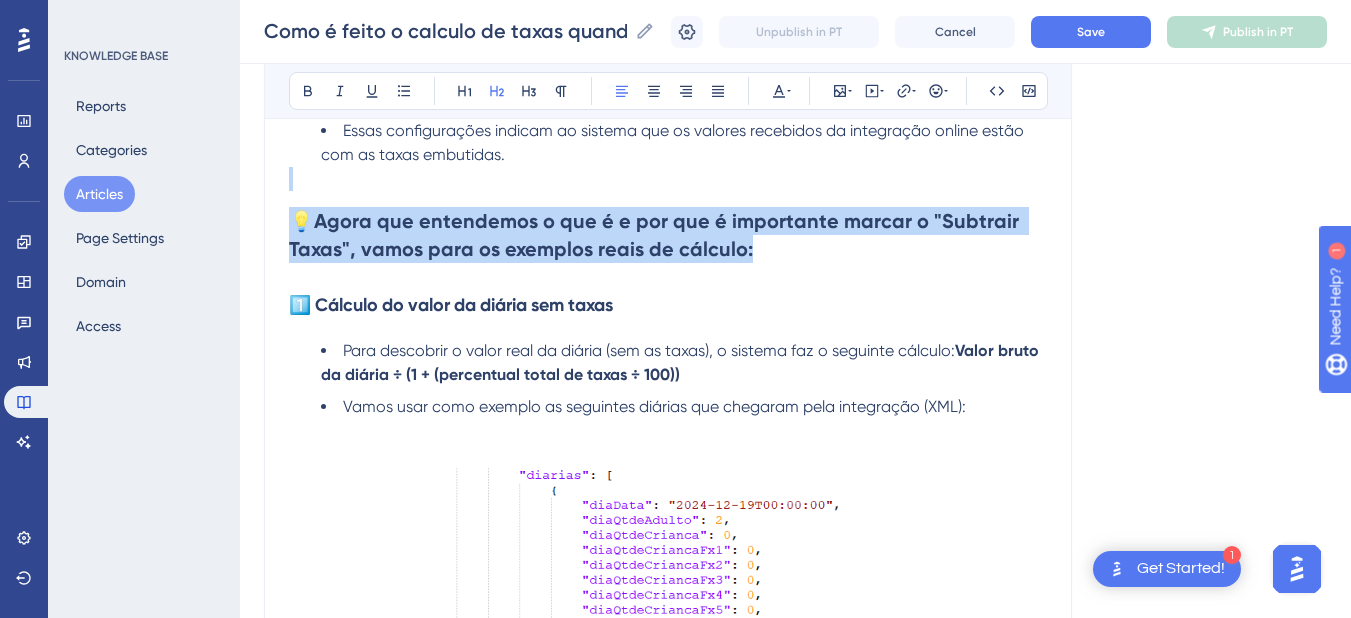 click on "Agora que entendemos o que é e por que é importante marcar o "Subtrair Taxas", vamos para os exemplos reais de cálculo:" at bounding box center (656, 235) 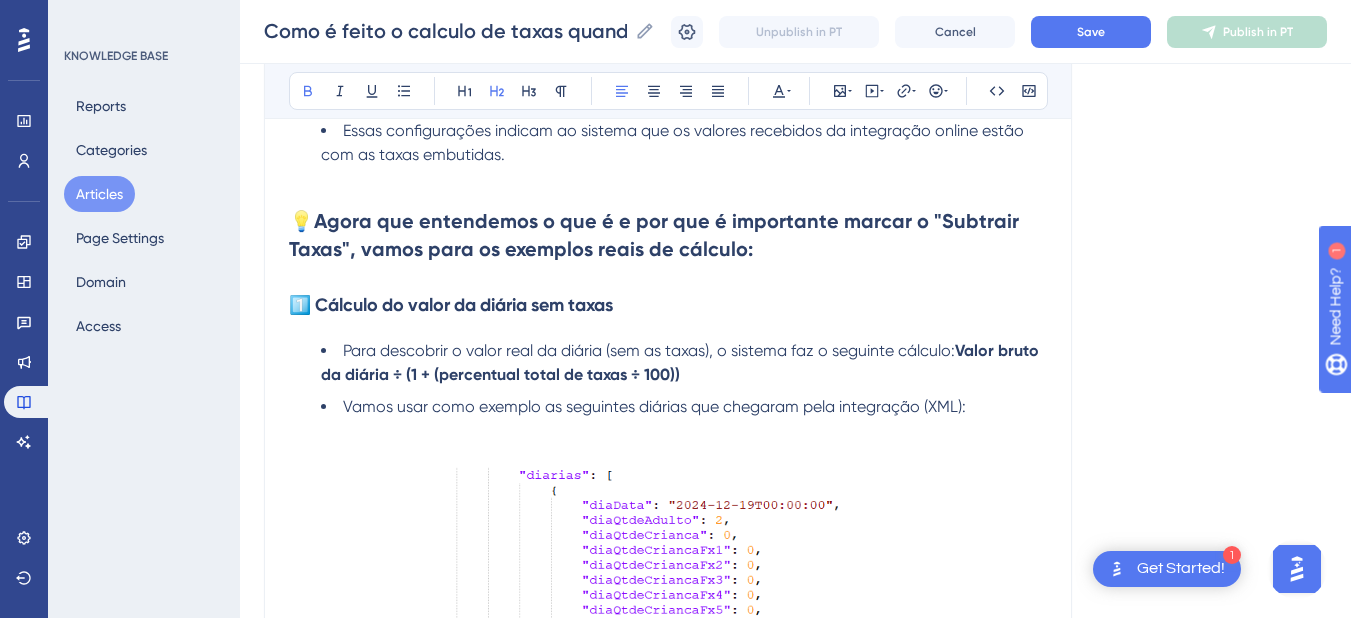click on "💡  Agora que entendemos o que é e por que é importante marcar o "Subtrair Taxas", vamos para os exemplos reais de cálculo:" at bounding box center (668, 235) 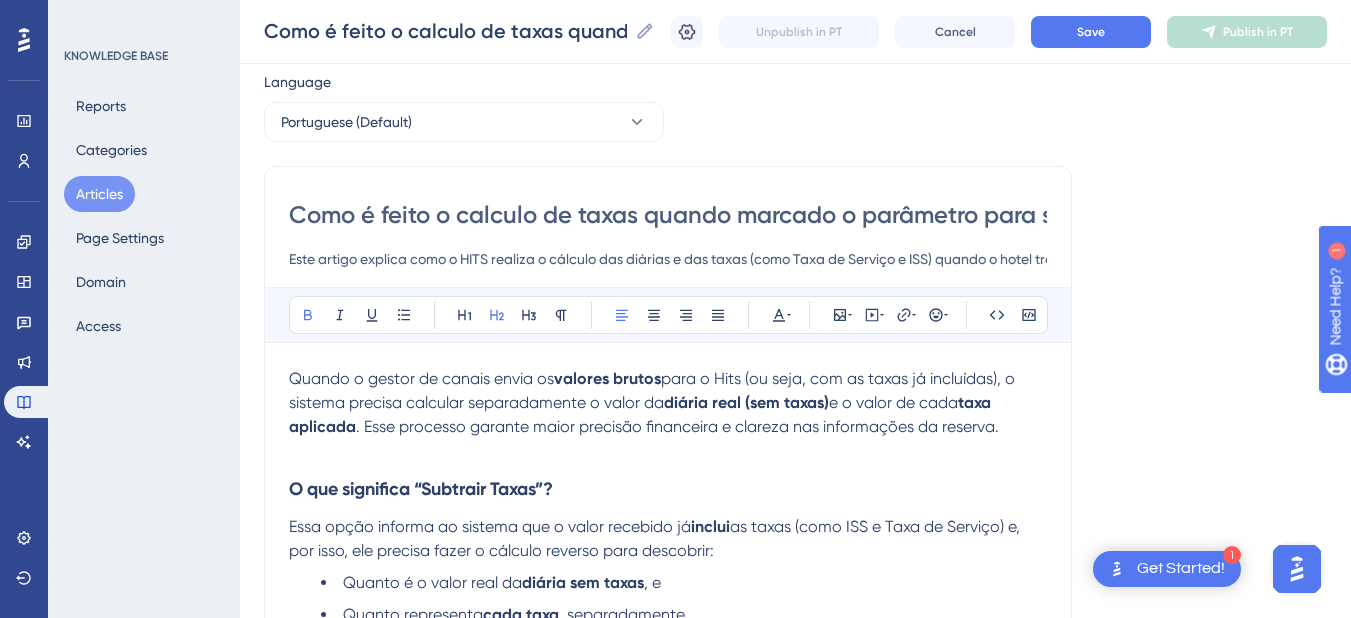 scroll, scrollTop: 258, scrollLeft: 0, axis: vertical 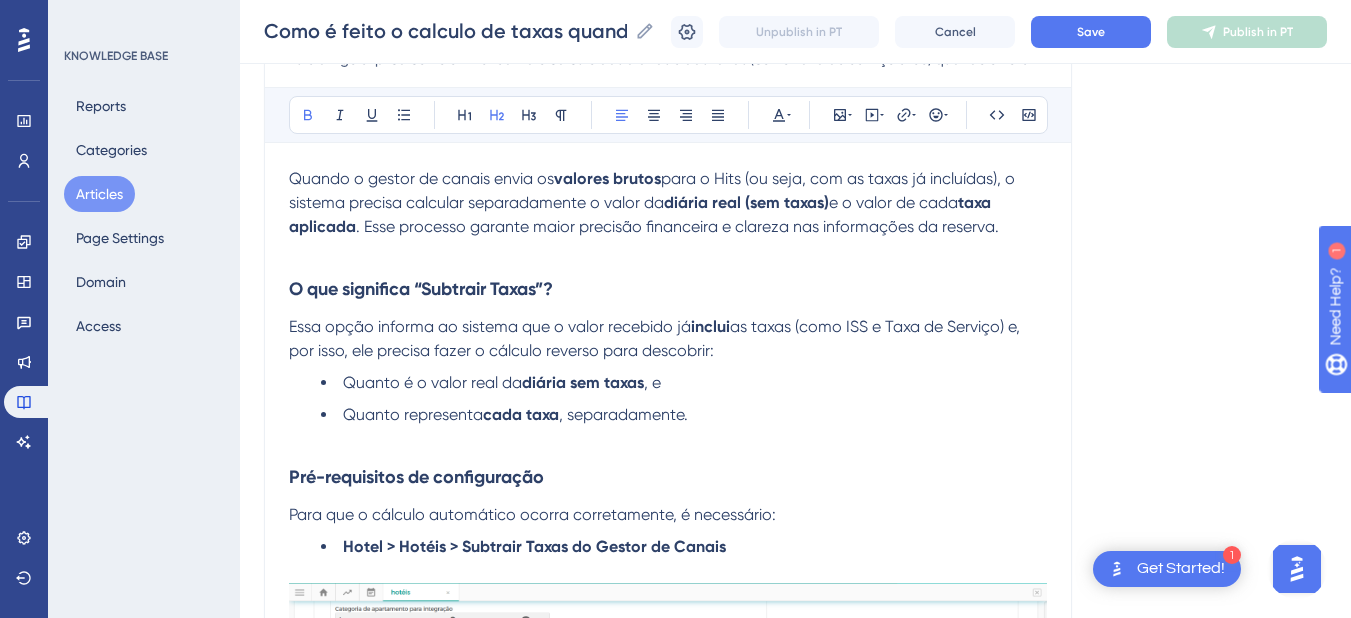 click on "O que significa “Subtrair Taxas”?" at bounding box center (421, 289) 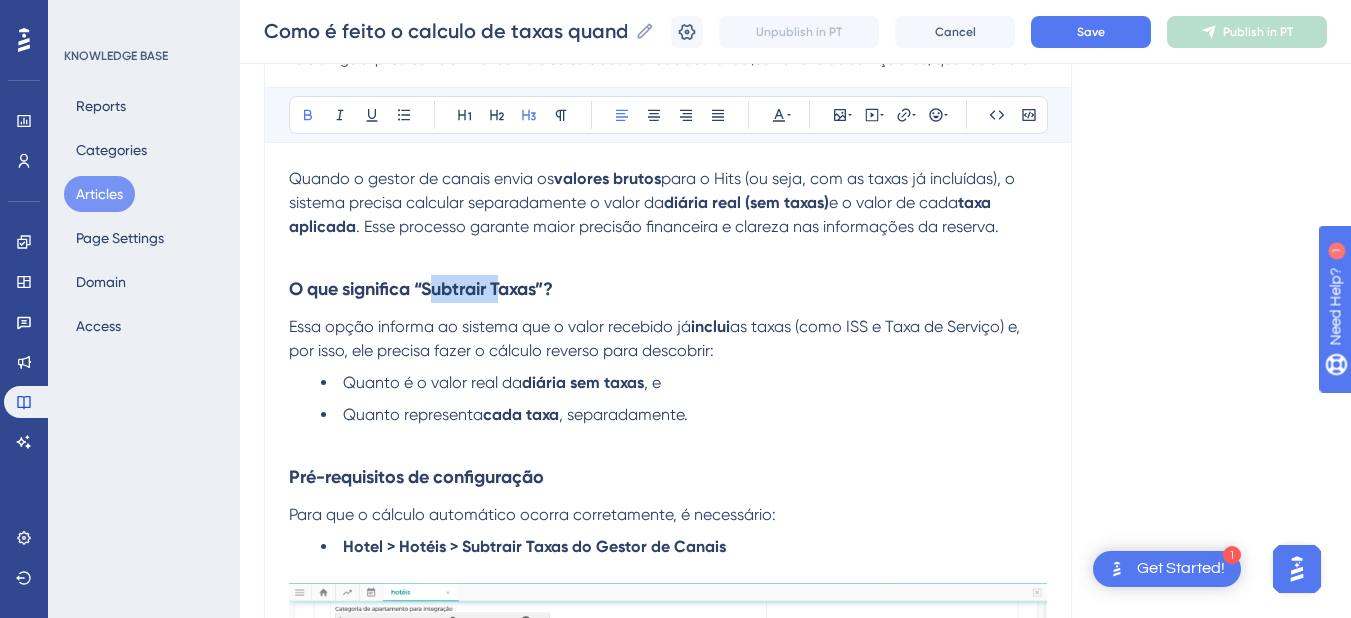 click on "O que significa “Subtrair Taxas”?" at bounding box center [421, 289] 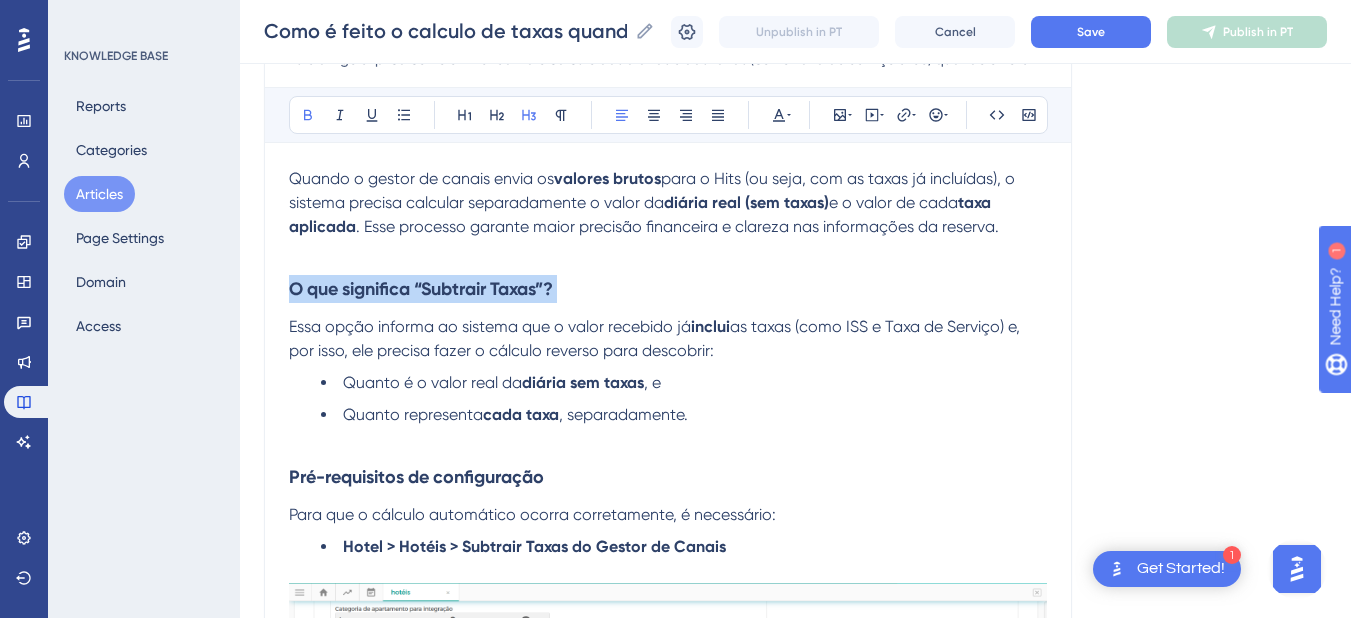 click on "O que significa “Subtrair Taxas”?" at bounding box center [421, 289] 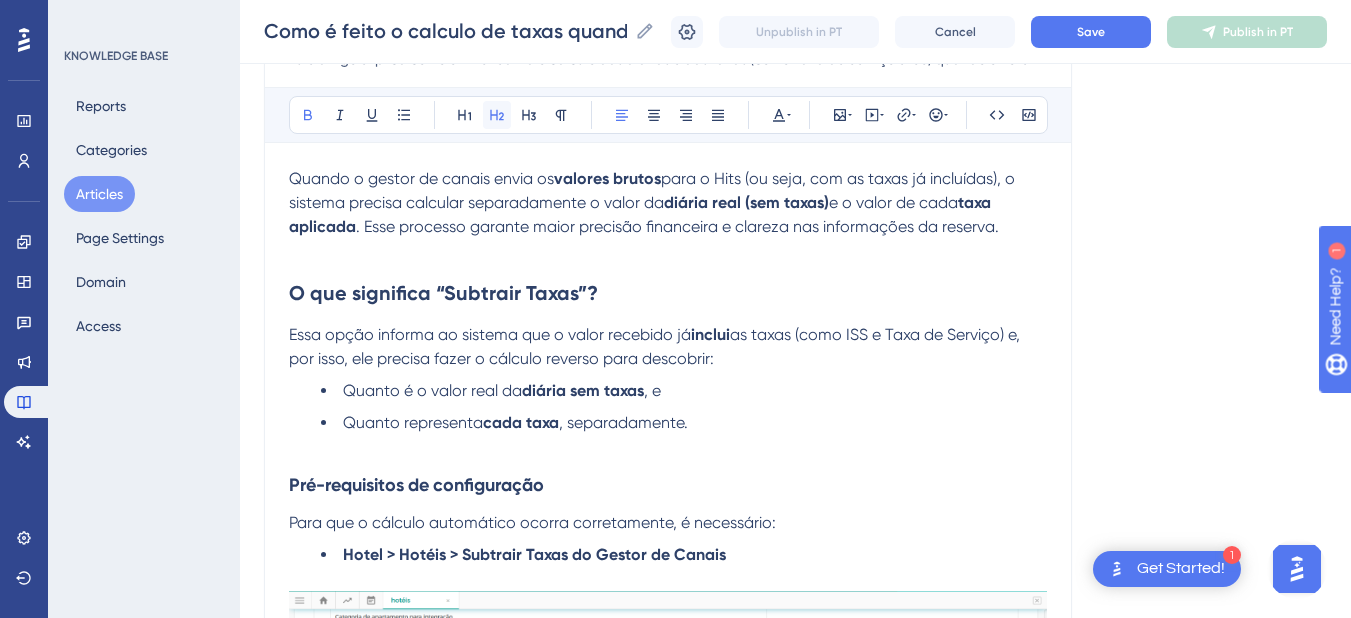click at bounding box center [497, 115] 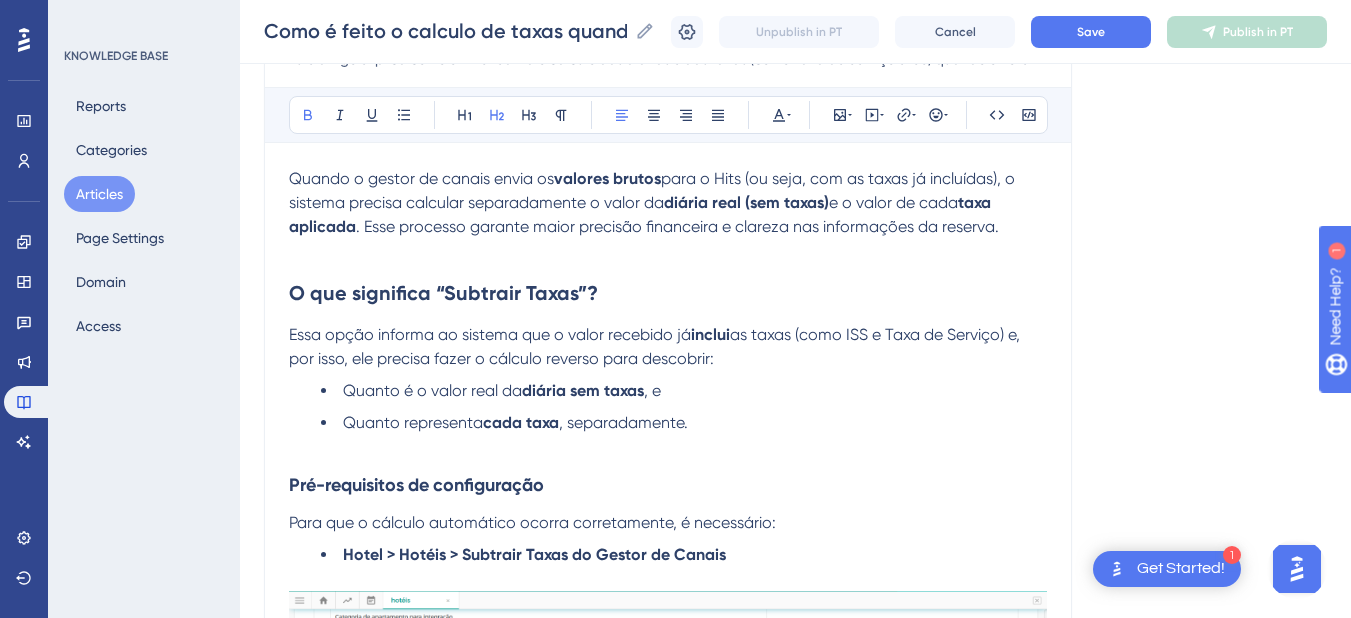 click on "O que significa “Subtrair Taxas”?" at bounding box center (668, 293) 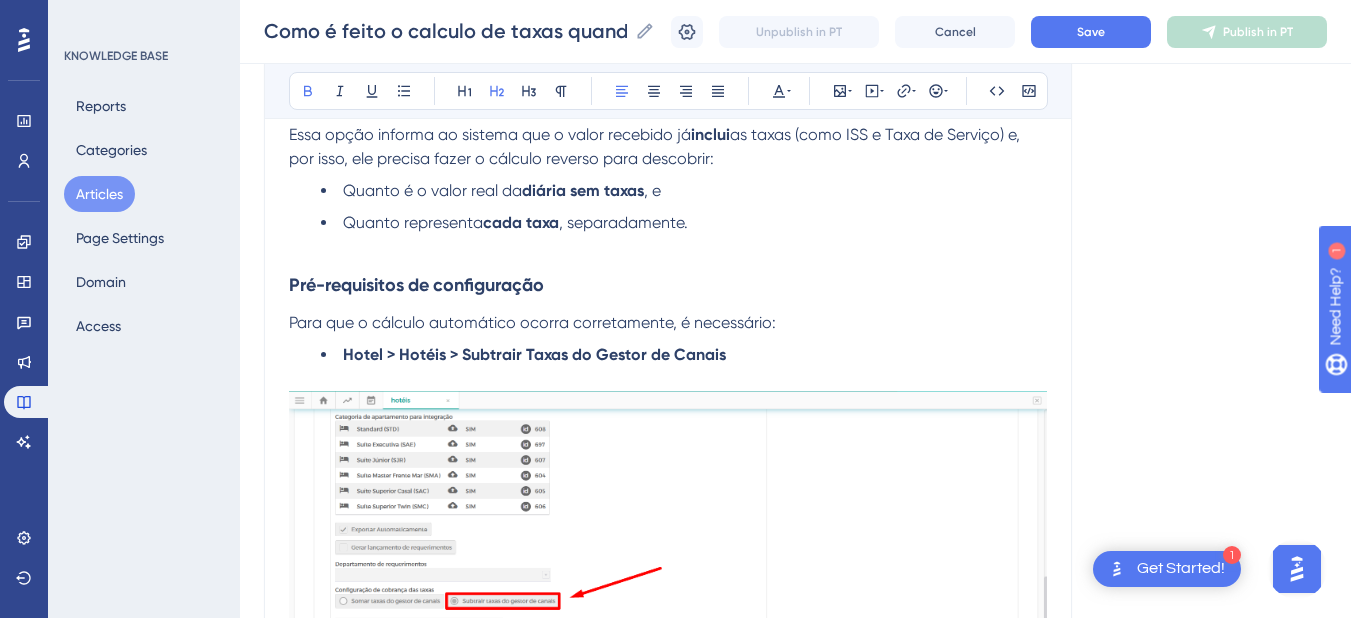 click on "Pré-requisitos de configuração" at bounding box center (416, 285) 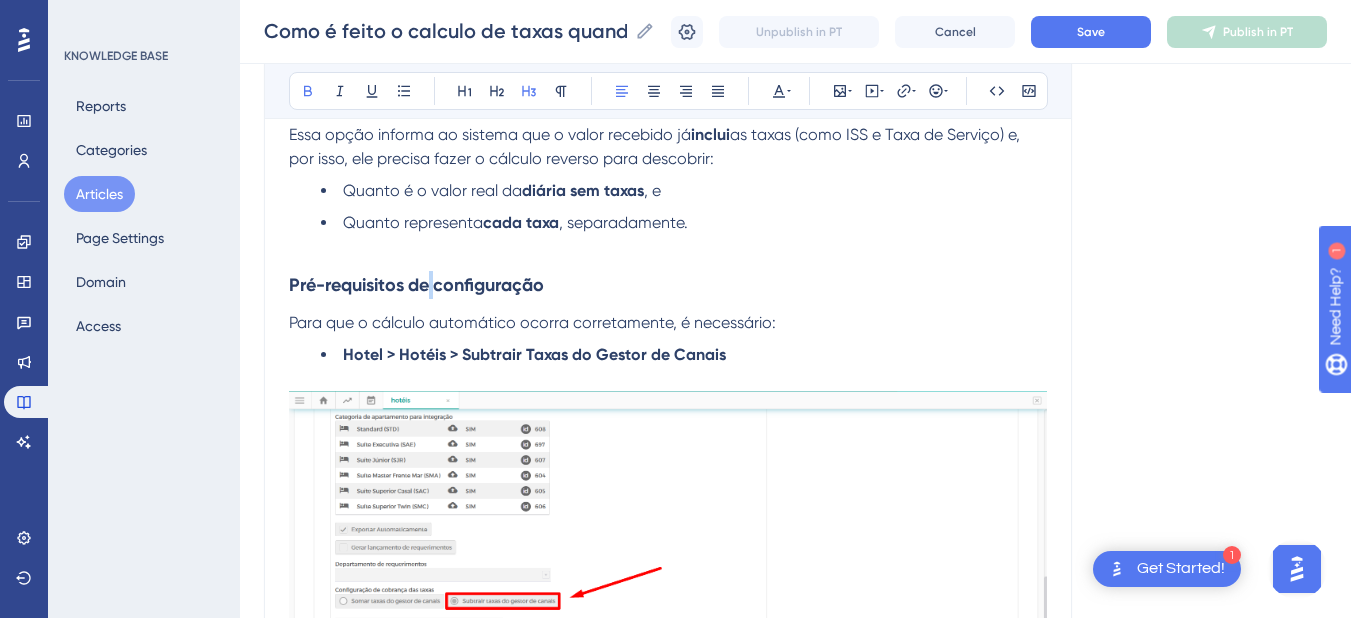 click on "Pré-requisitos de configuração" at bounding box center (416, 285) 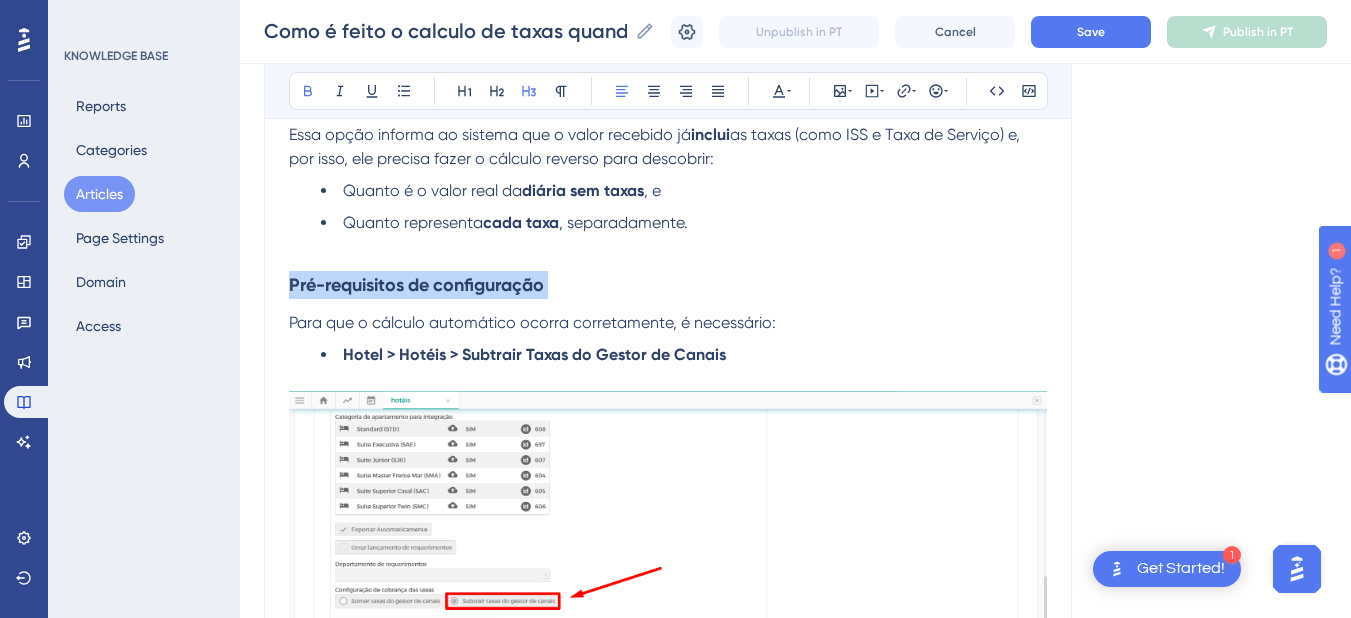 click on "Pré-requisitos de configuração" at bounding box center [416, 285] 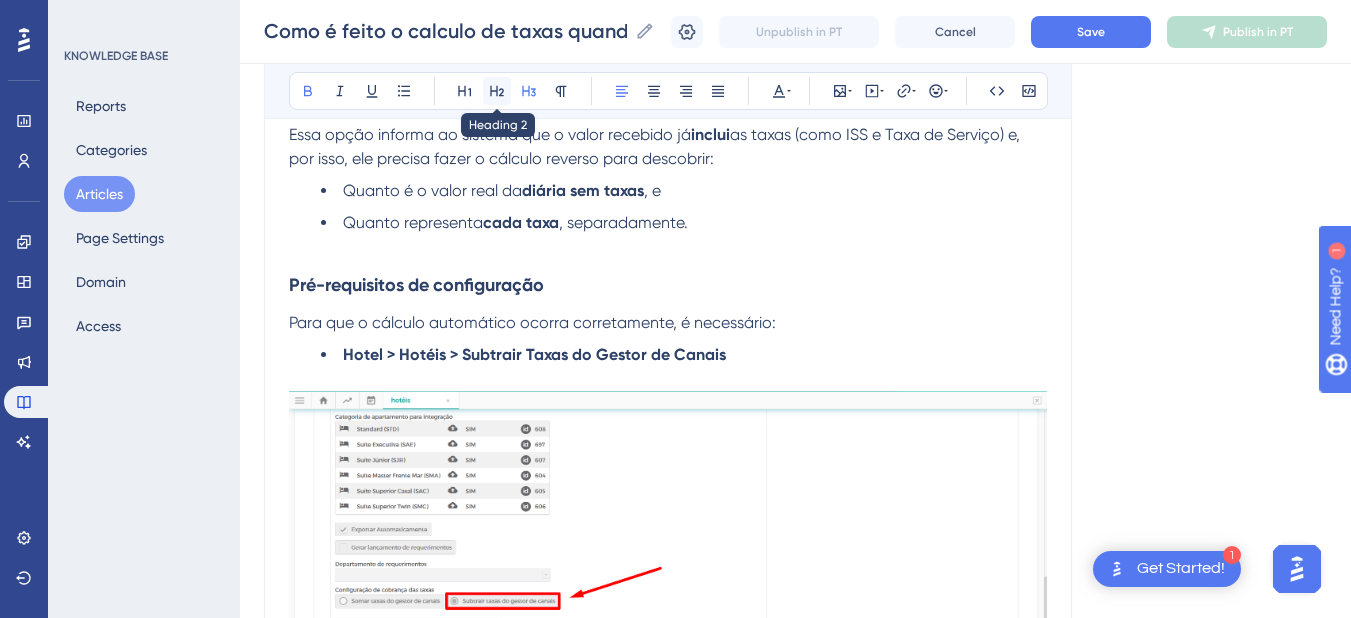 click 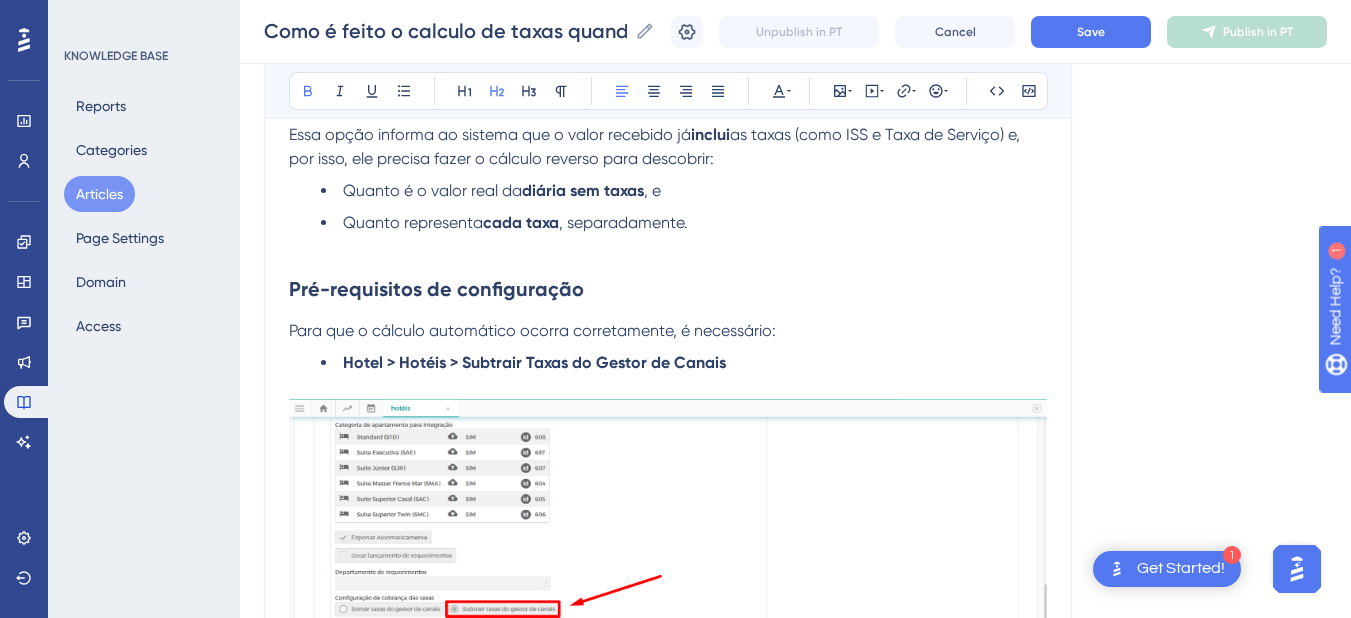 click at bounding box center (668, 247) 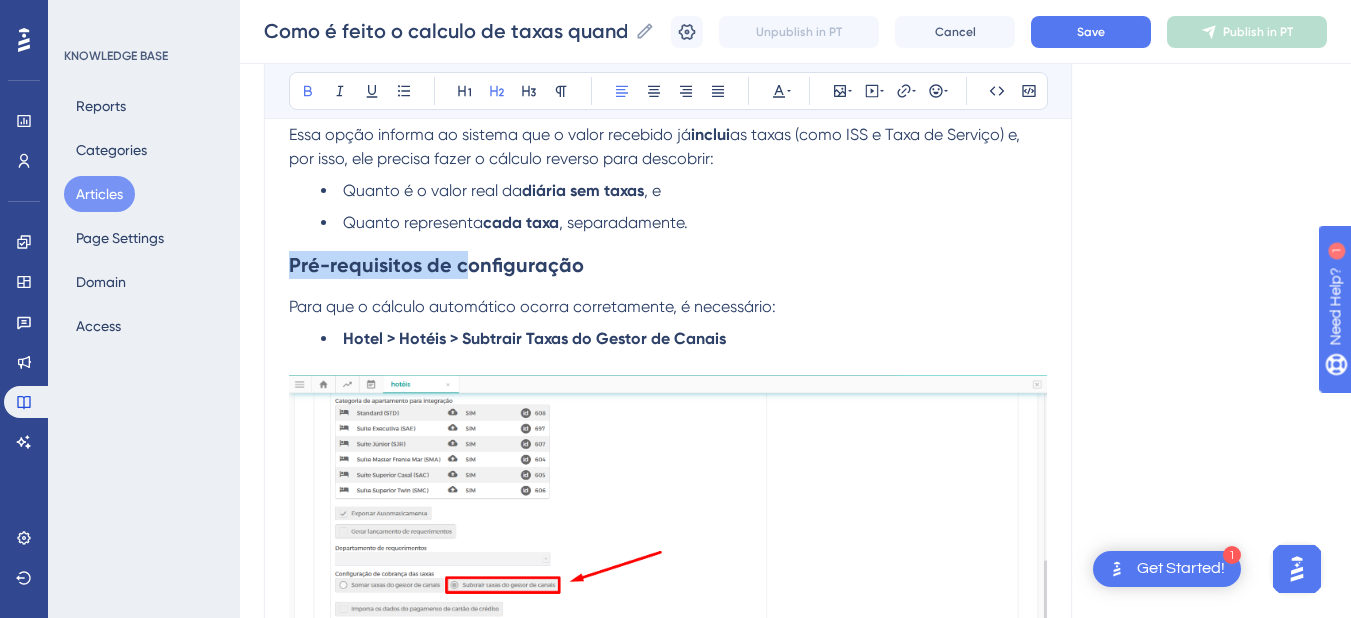 drag, startPoint x: 461, startPoint y: 268, endPoint x: 273, endPoint y: 265, distance: 188.02394 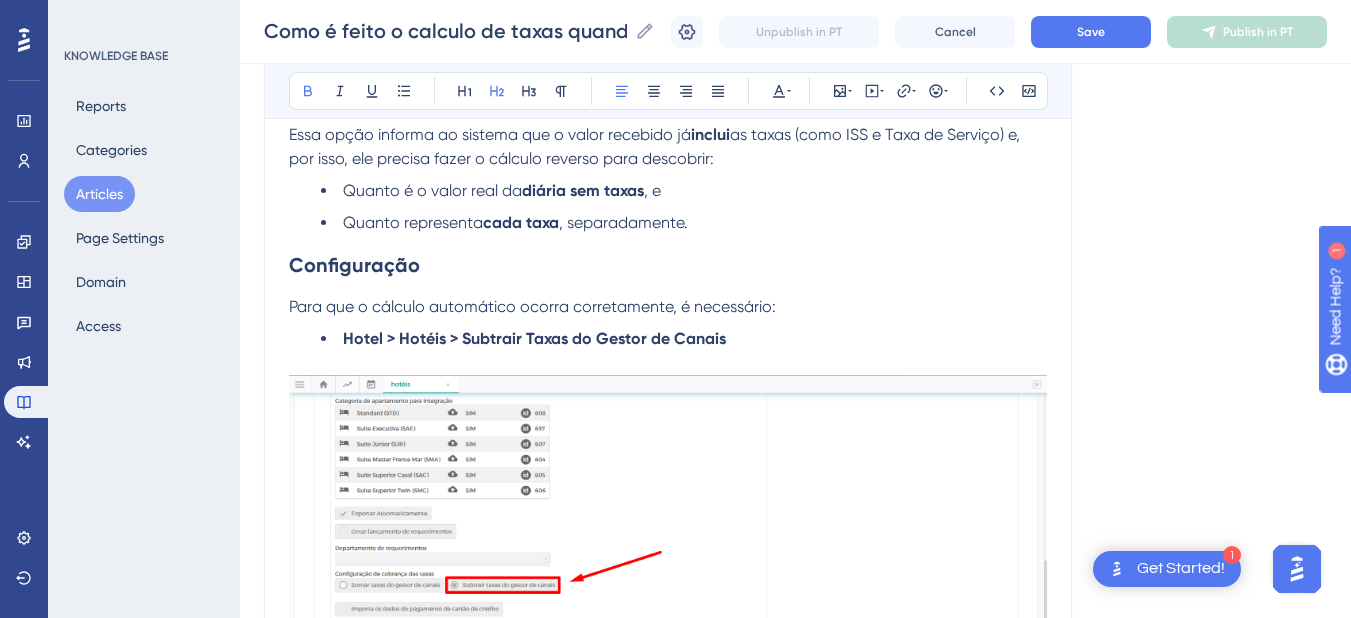 click on "Configuração" at bounding box center (668, 265) 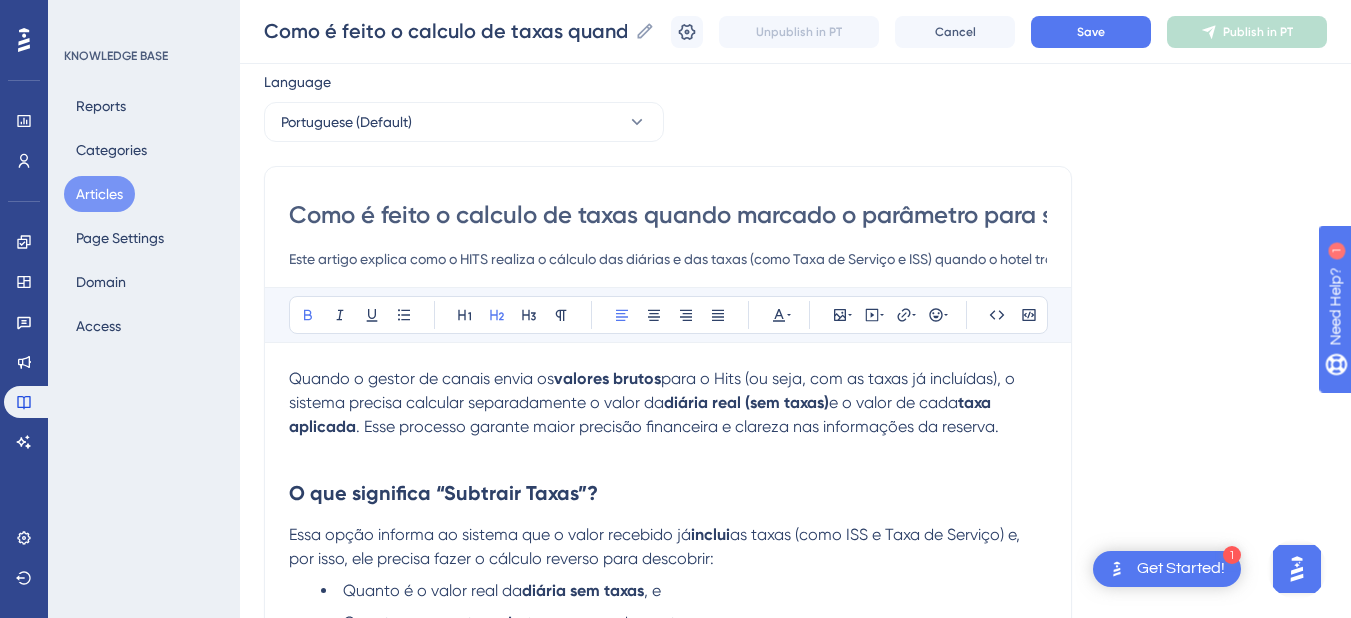 scroll, scrollTop: 258, scrollLeft: 0, axis: vertical 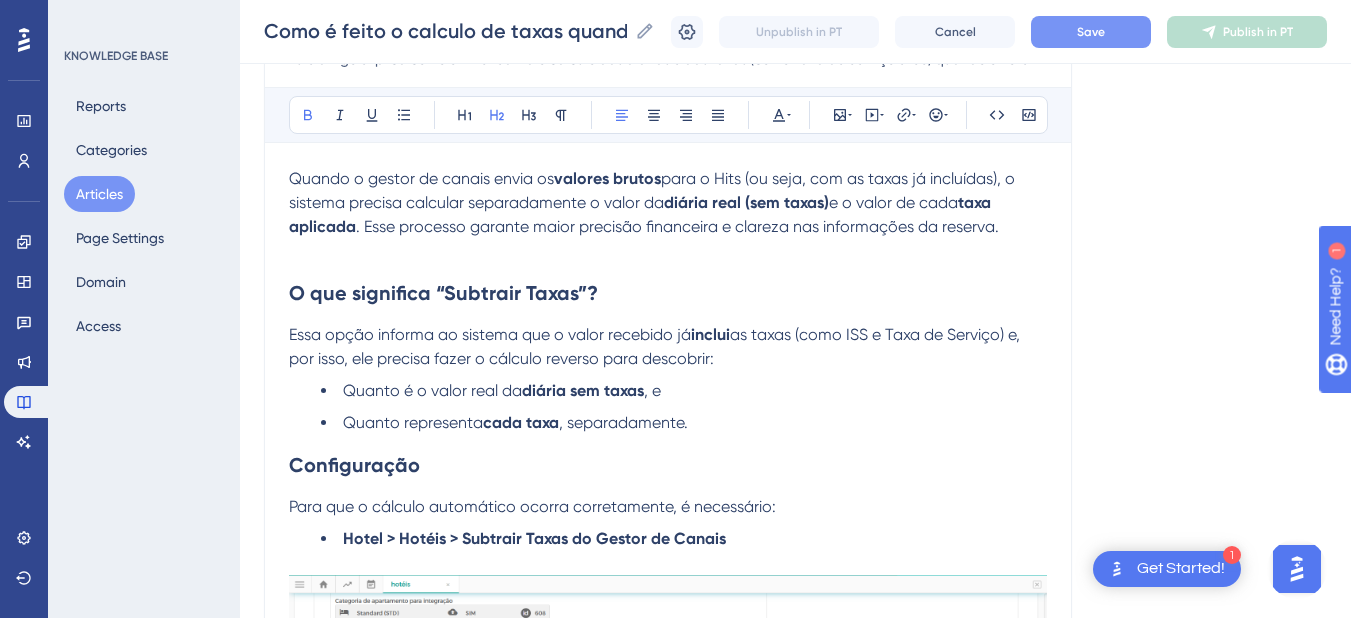 click on "Save" at bounding box center [1091, 32] 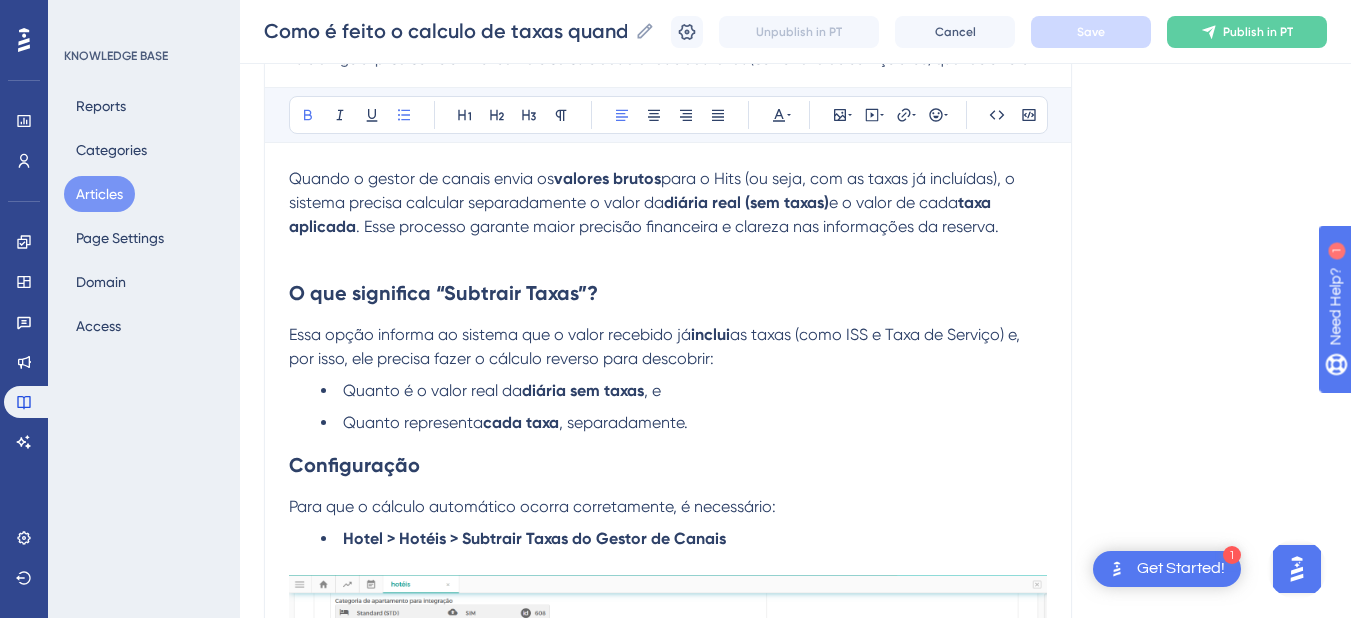click on "diária sem taxas" at bounding box center [583, 390] 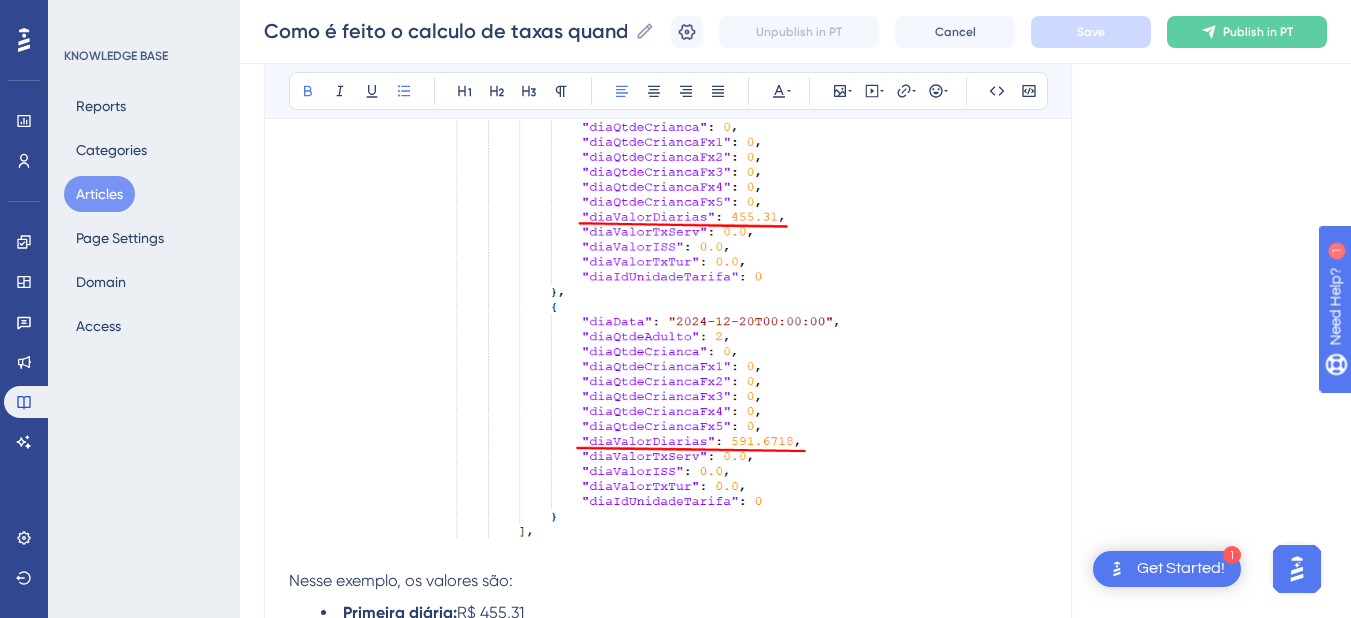 scroll, scrollTop: 2258, scrollLeft: 0, axis: vertical 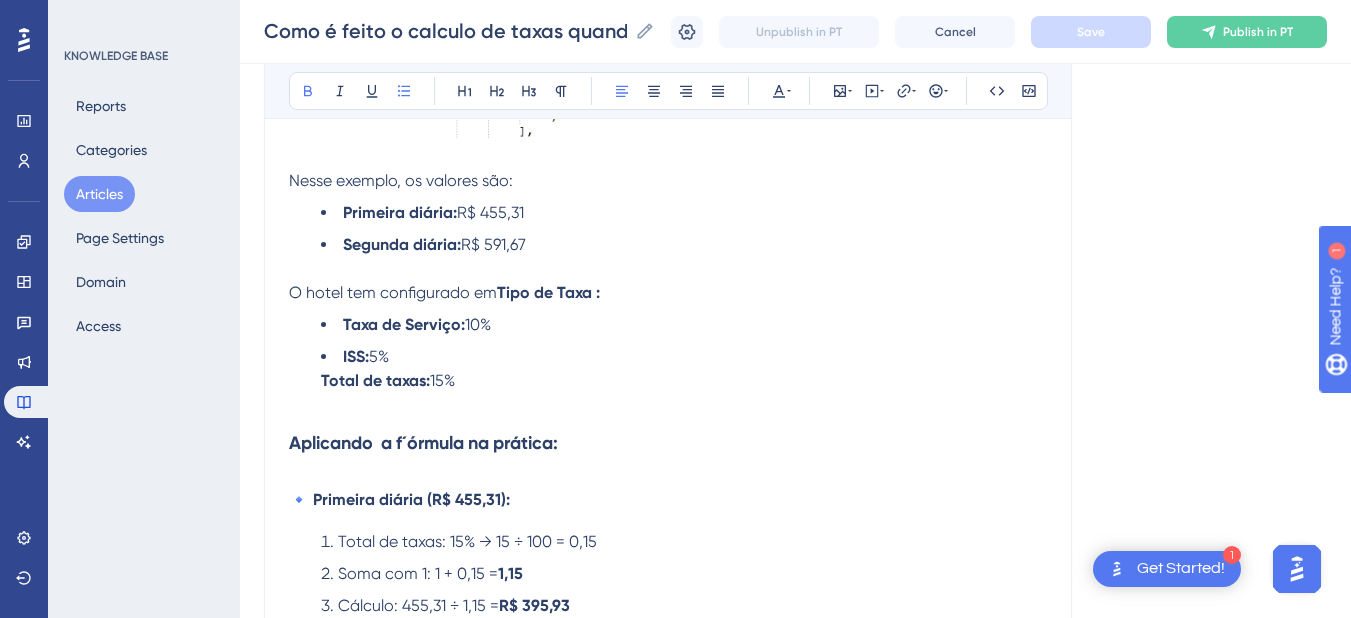 click on "Total de taxas:" at bounding box center [375, 380] 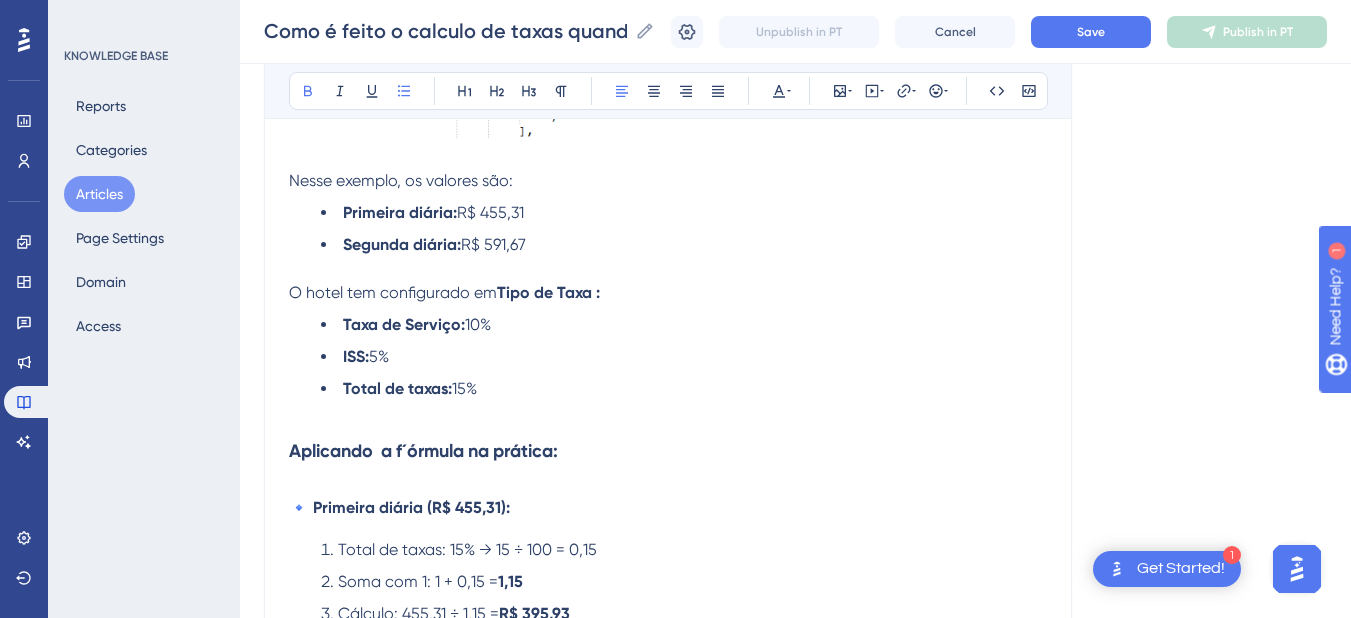 click on "Aplicando  a f´órmula na prática:" at bounding box center (668, 451) 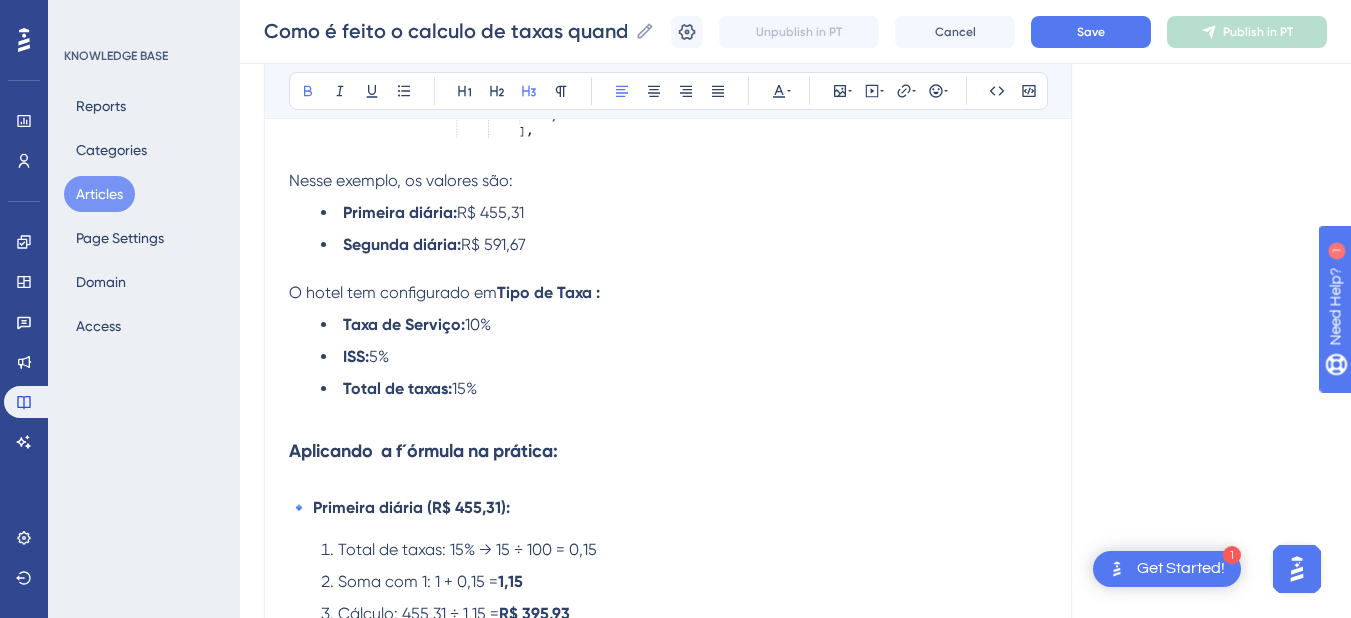 click on "Aplicando  a f´órmula na prática:" at bounding box center (423, 451) 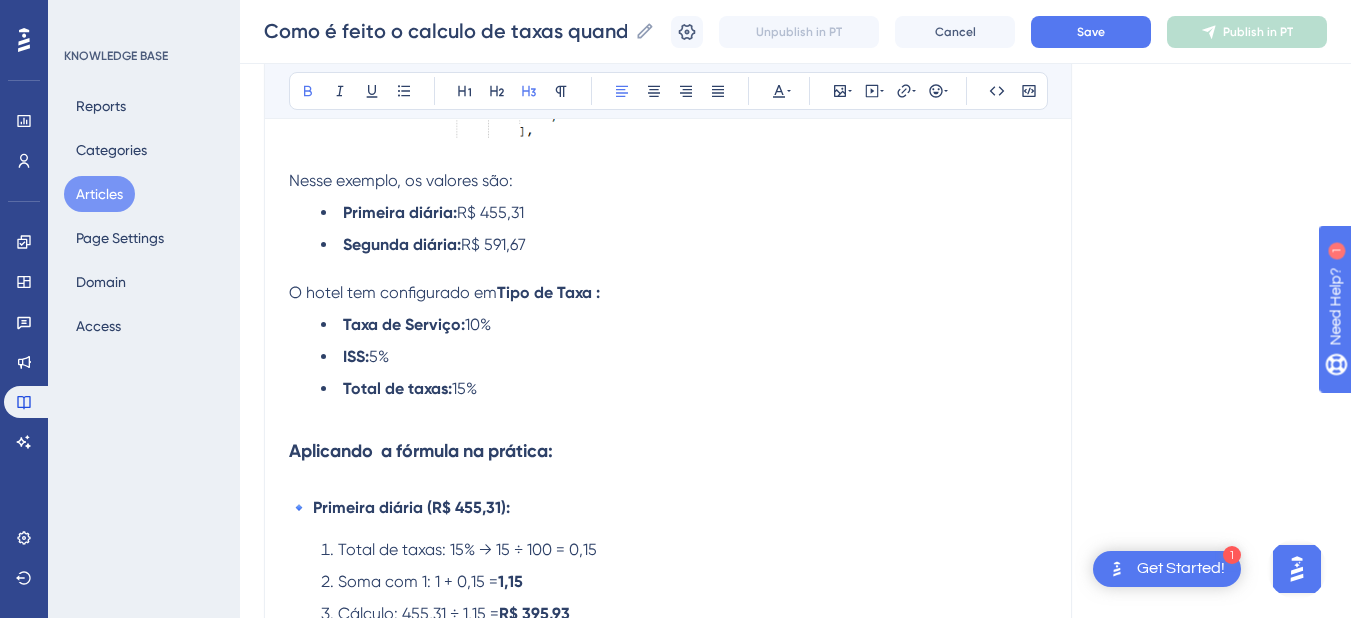 click on "Quando o gestor de canais envia os  valores brutos  para o Hits (ou seja, com as taxas já incluídas), o sistema precisa calcular separadamente o valor da  diária real (sem taxas)  e o valor de cada  taxa aplicada . Esse processo garante maior precisão financeira e clareza nas informações da reserva.  O que significa “Subtrair Taxas”? Essa opção informa ao sistema que o valor recebido já  inclui  as taxas (como ISS e Taxa de Serviço) e, por isso, ele precisa fazer o cálculo reverso para descobrir: Quanto é o valor real da  diária sem taxas , e Quanto representa  cada taxa , separadamente. Configuração Para que o cálculo automático ocorra corretamente, é necessário: Hotel > Hotéis > Subtrair Taxas do Gestor de Canais Em  Configuração > Management , a opção  Enviar valores brutos  também precisa estar  ativada . Essas configurações indicam ao sistema que os valores recebidos da integração online estão com as taxas embutidas. 💡 1️⃣ Cálculo do valor da diária sem taxas (" at bounding box center [668, -47] 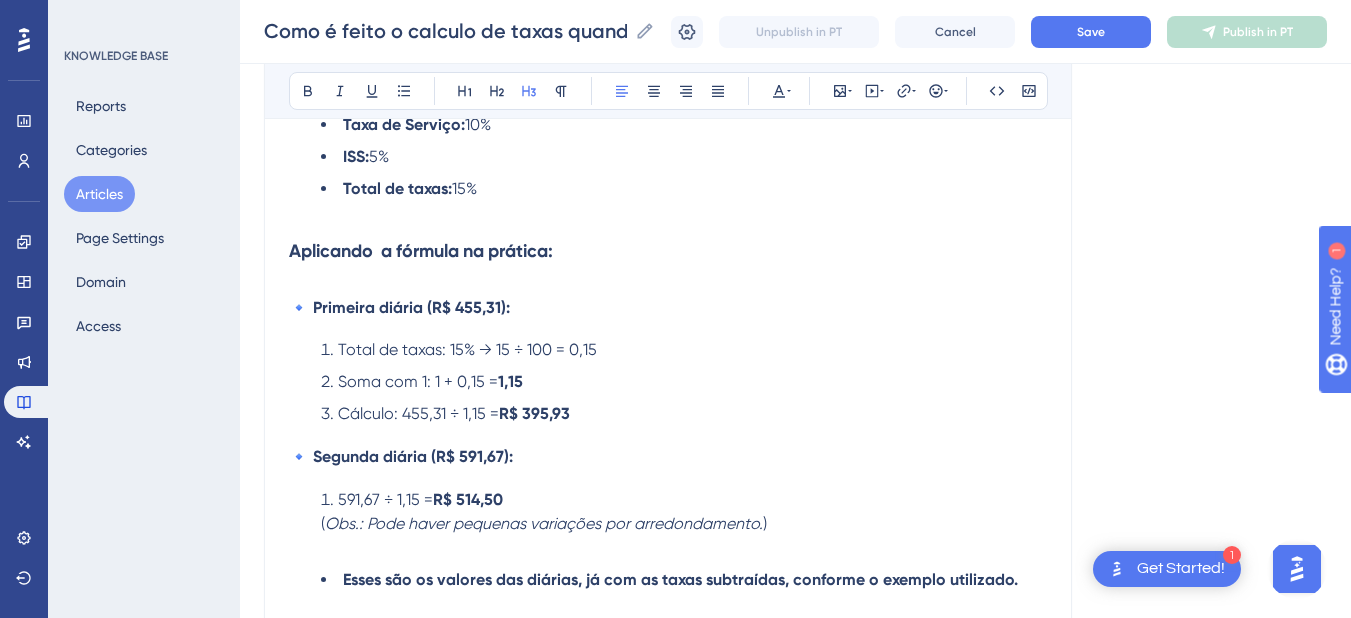 scroll, scrollTop: 2658, scrollLeft: 0, axis: vertical 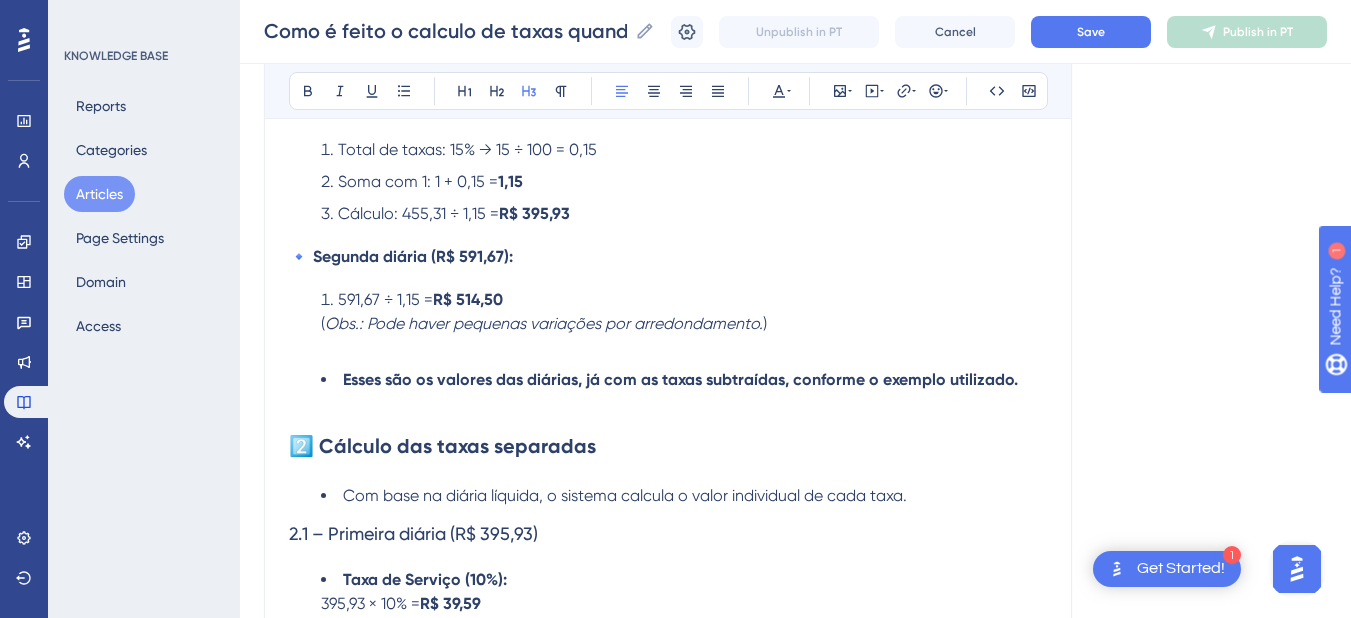 click at bounding box center (668, 348) 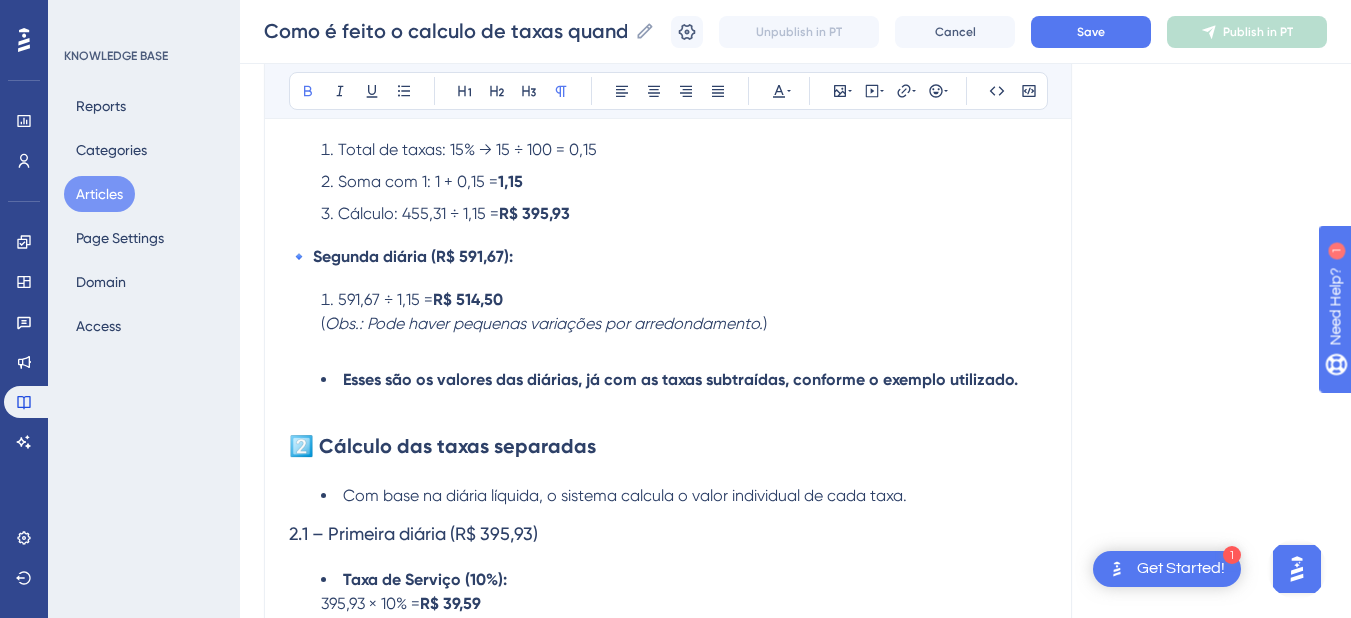 click on "Esses são os valores das diárias, já com as taxas subtraídas, conforme o exemplo utilizado." at bounding box center [684, 380] 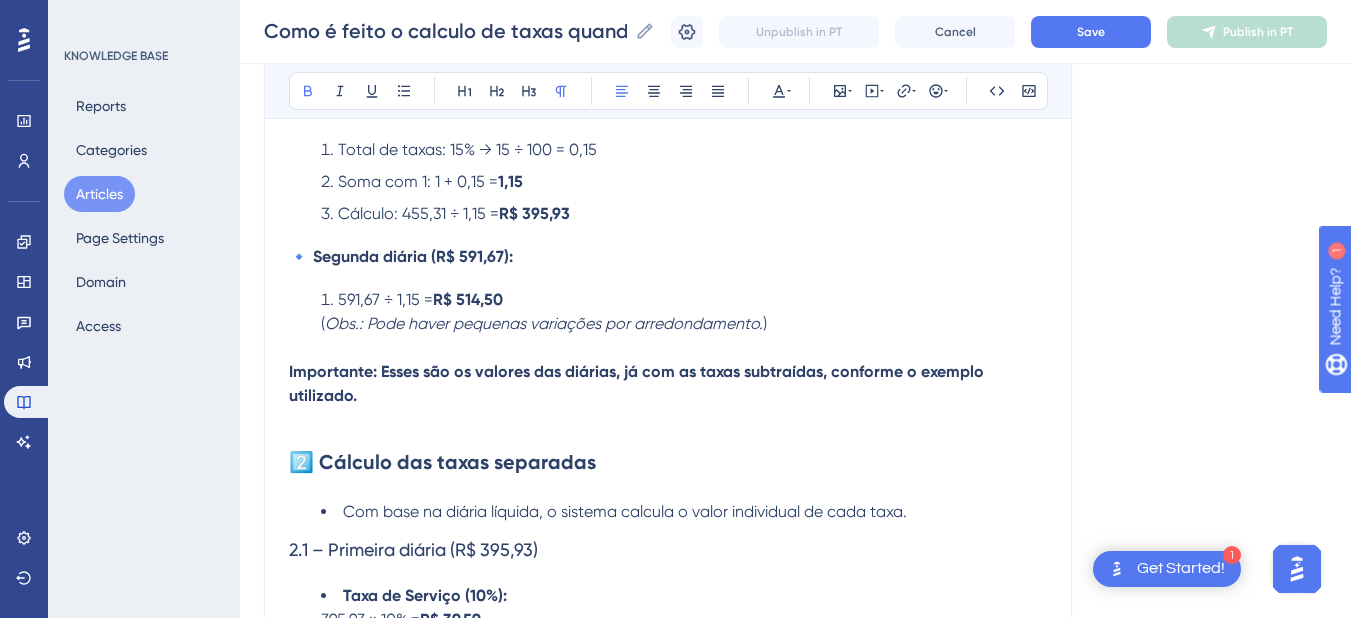 click on "Importante: Esses são os valores das diárias, já com as taxas subtraídas, conforme o exemplo utilizado." at bounding box center [638, 383] 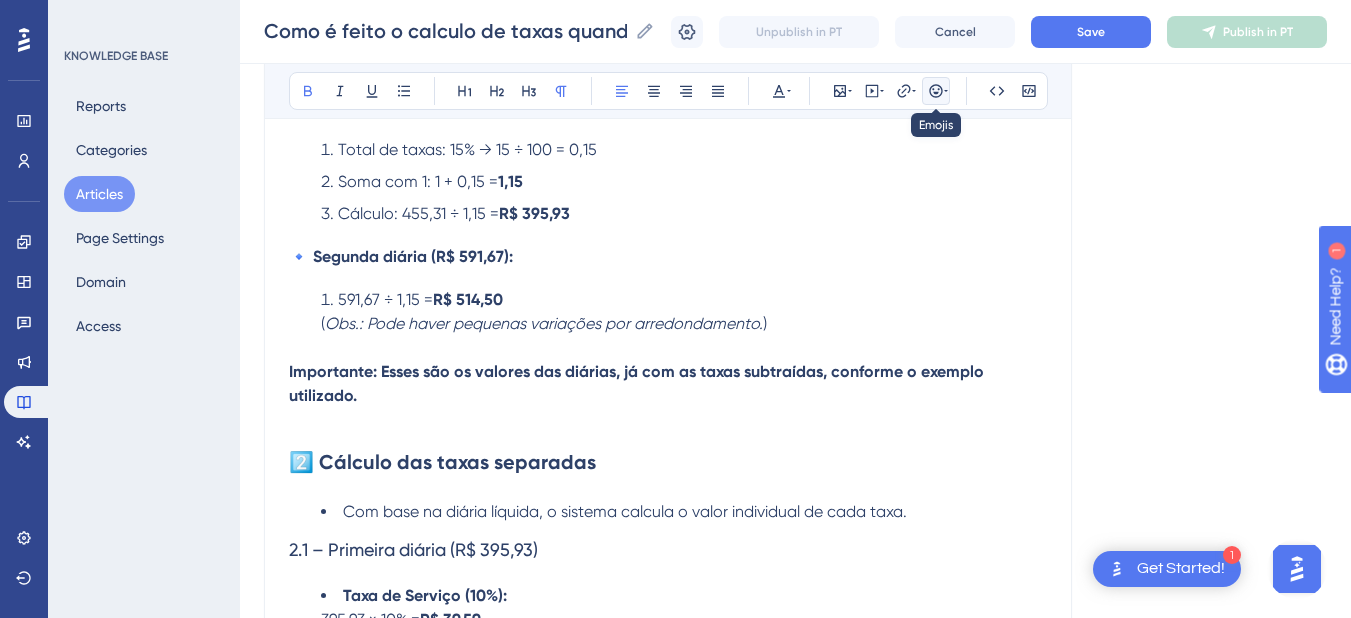 click 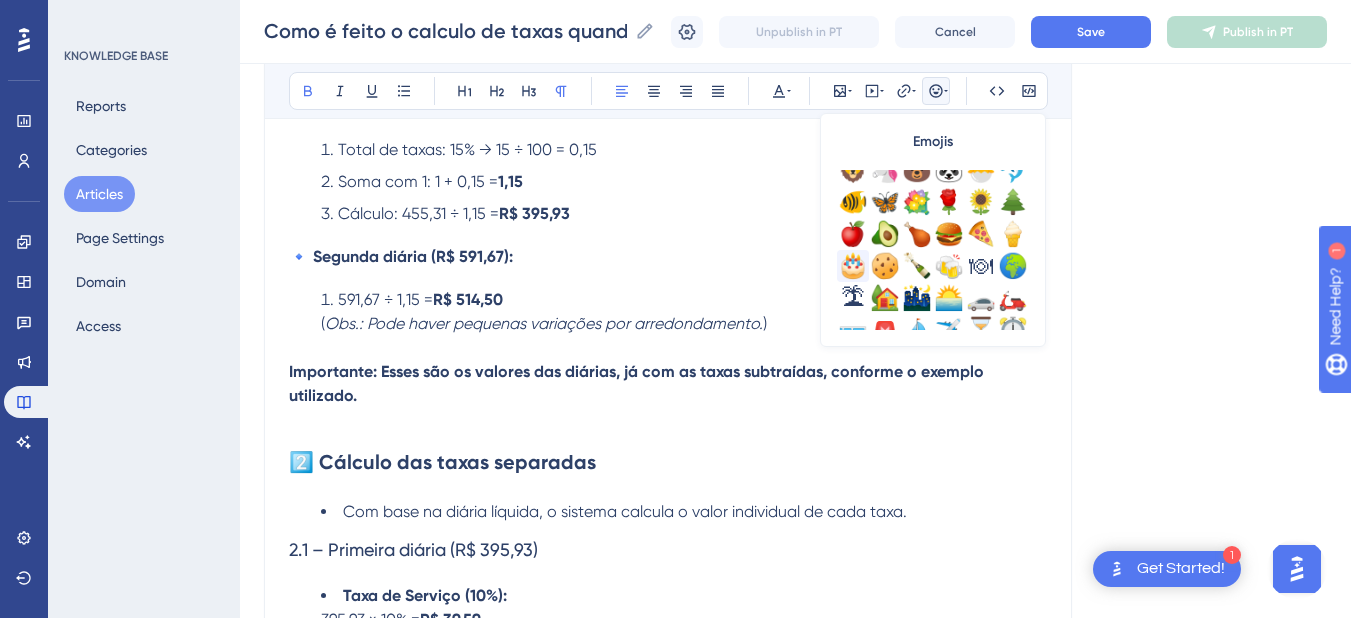 scroll, scrollTop: 704, scrollLeft: 0, axis: vertical 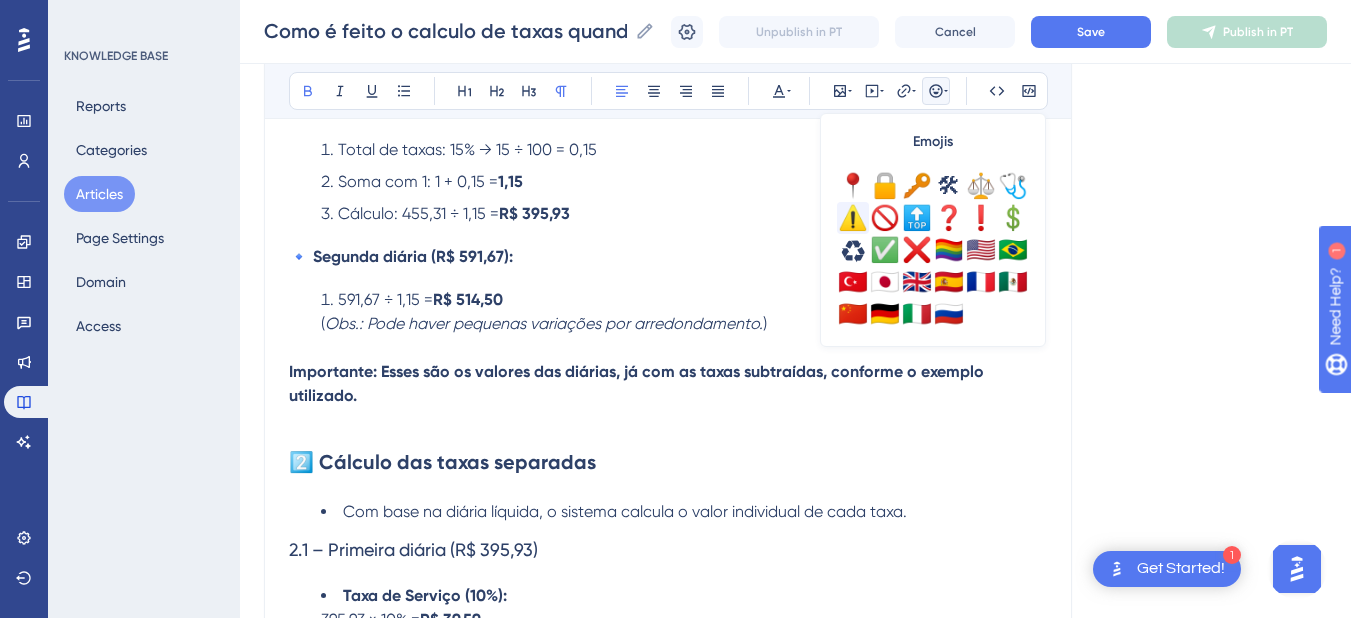 click on "⚠️" at bounding box center (853, 218) 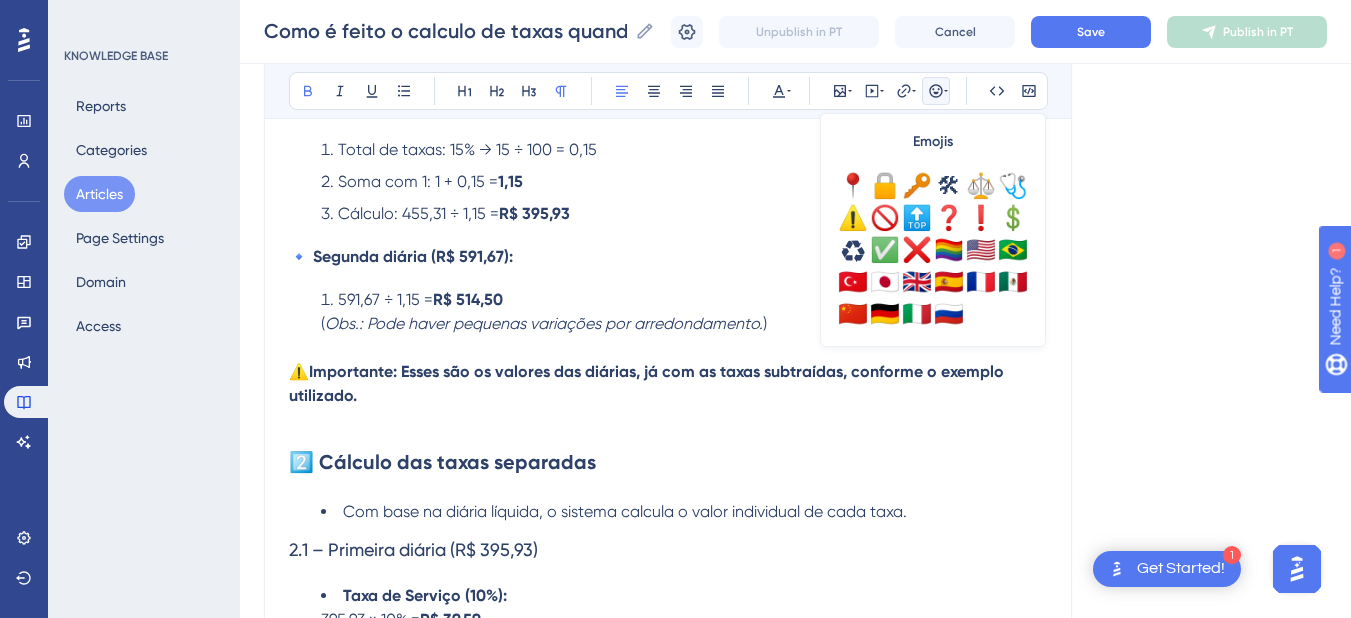 click at bounding box center (668, 420) 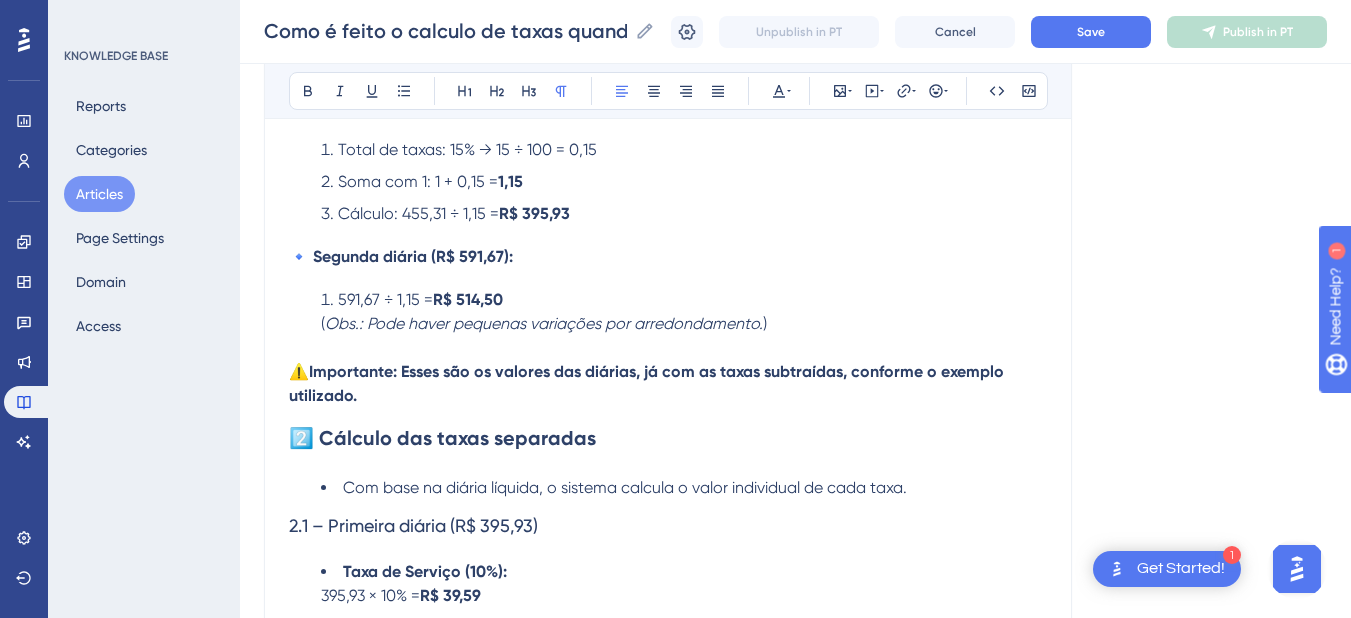 scroll, scrollTop: 2858, scrollLeft: 0, axis: vertical 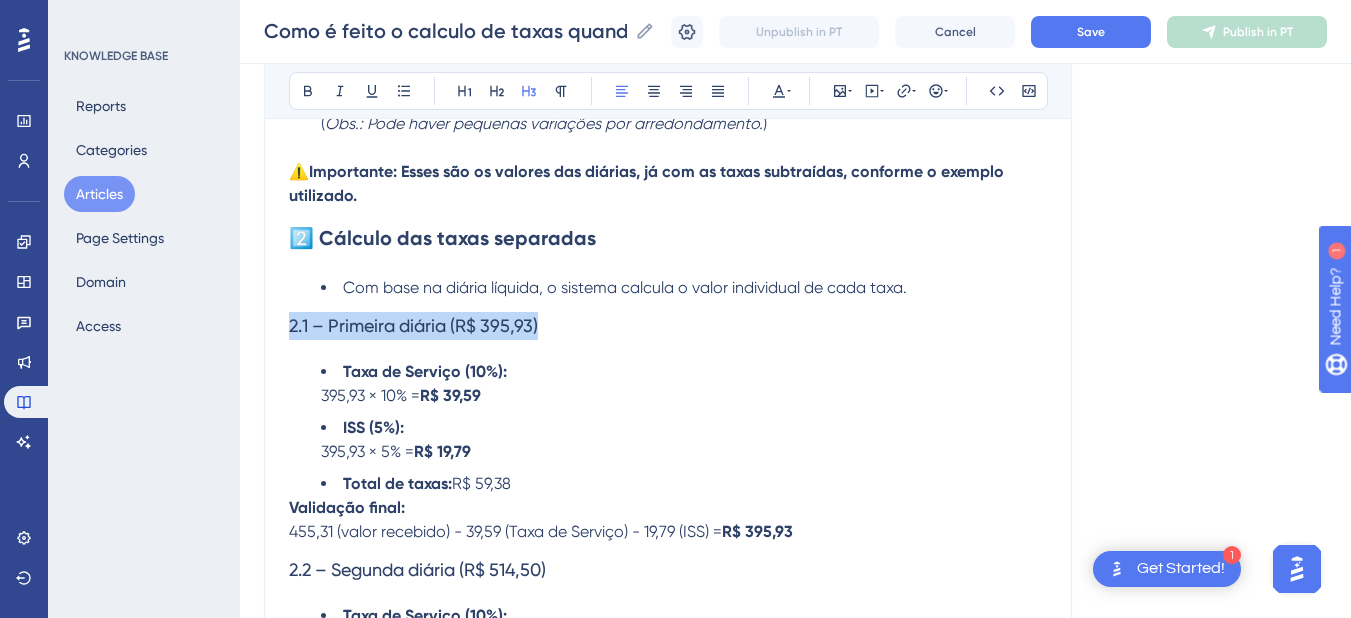drag, startPoint x: 290, startPoint y: 329, endPoint x: 590, endPoint y: 323, distance: 300.06 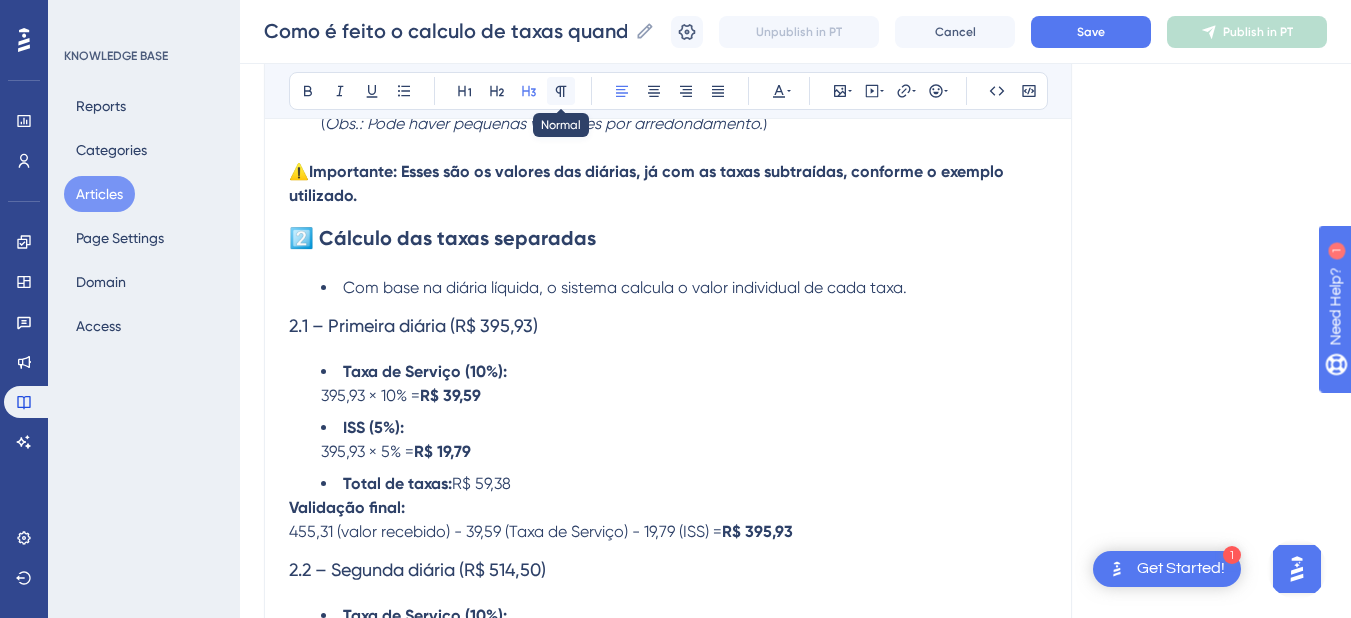 click 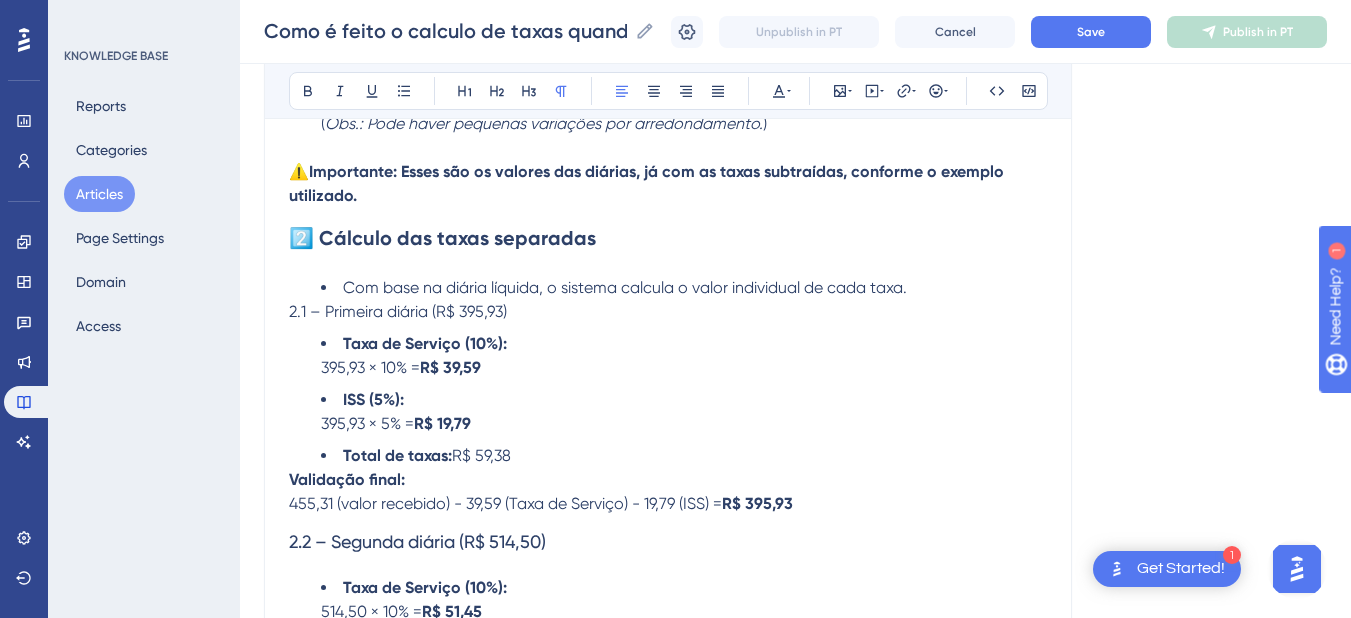 click on "2.1 – Primeira diária (R$ 395,93)" at bounding box center (398, 311) 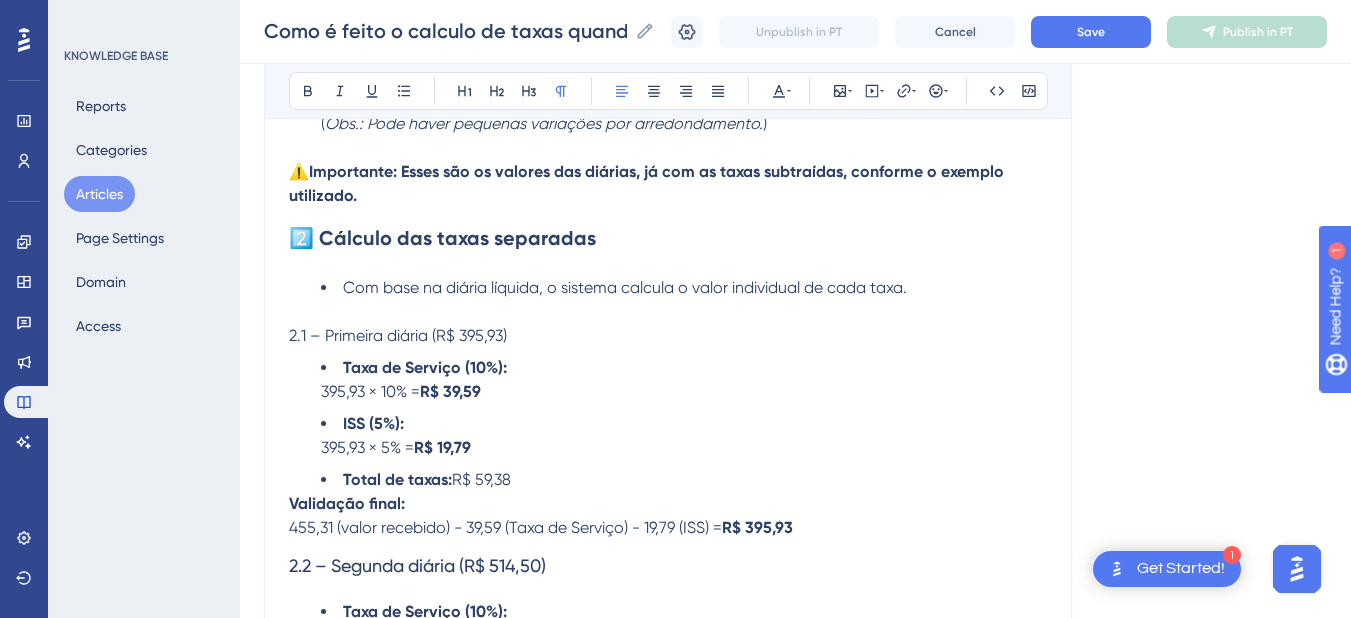drag, startPoint x: 285, startPoint y: 340, endPoint x: 301, endPoint y: 341, distance: 16.03122 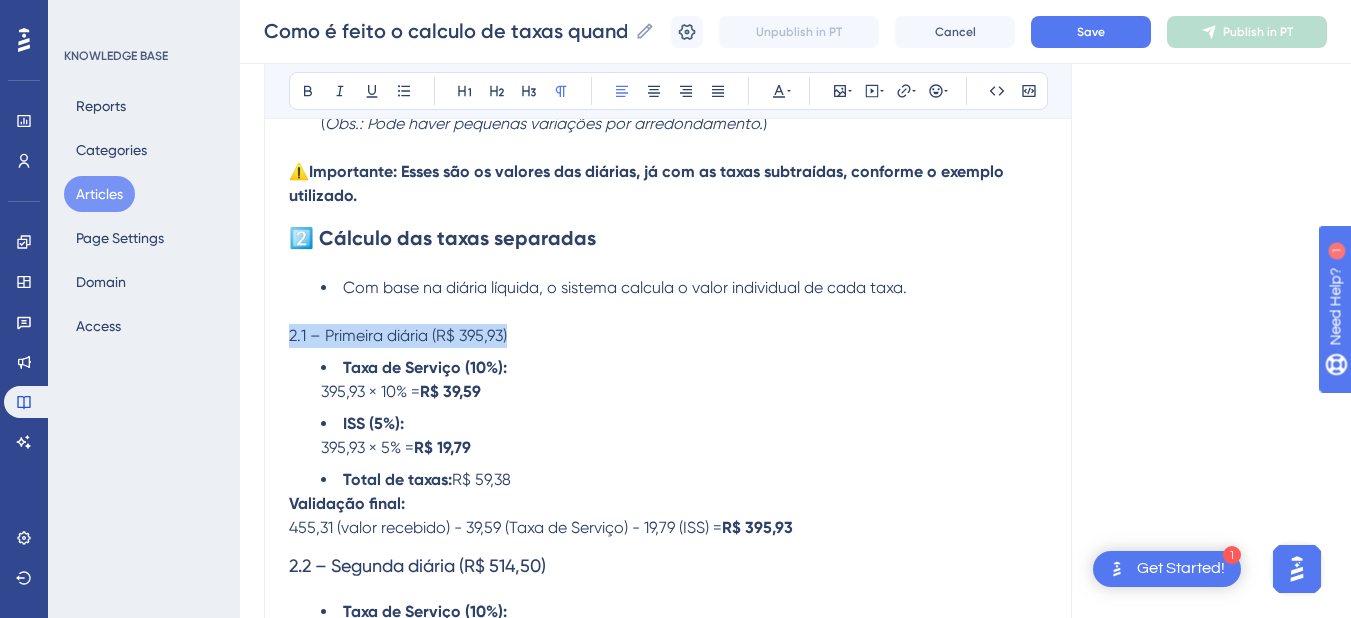drag, startPoint x: 488, startPoint y: 341, endPoint x: 238, endPoint y: 340, distance: 250.002 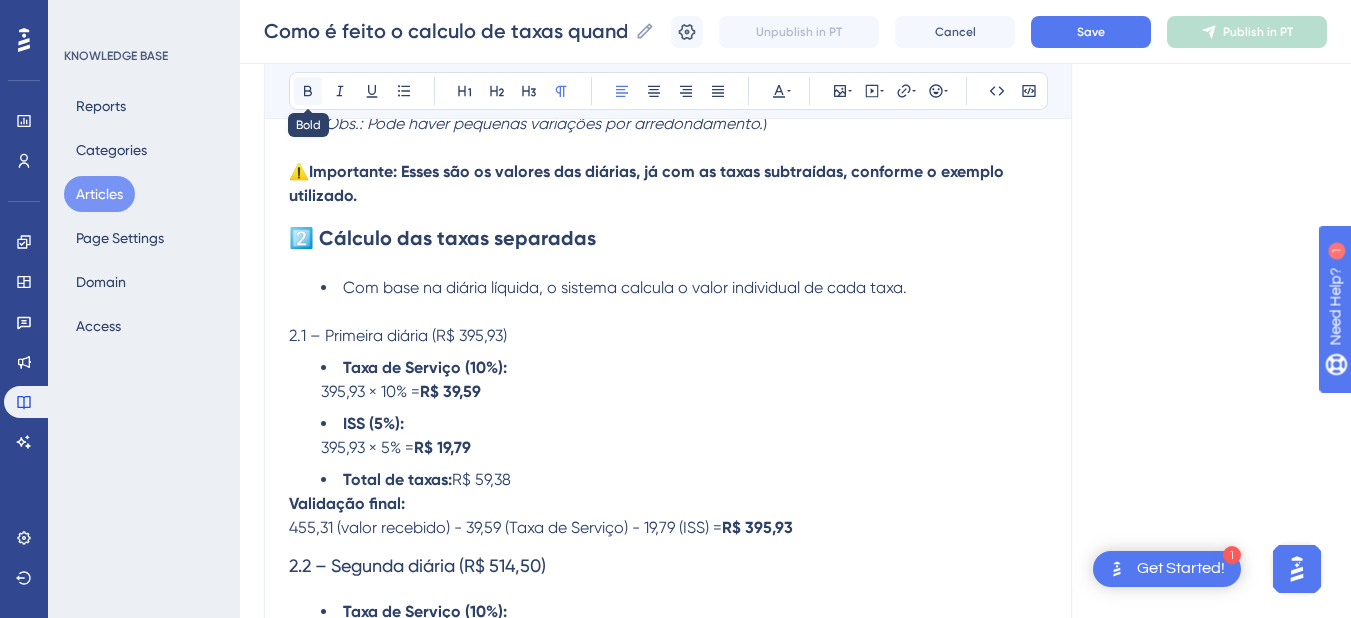 click 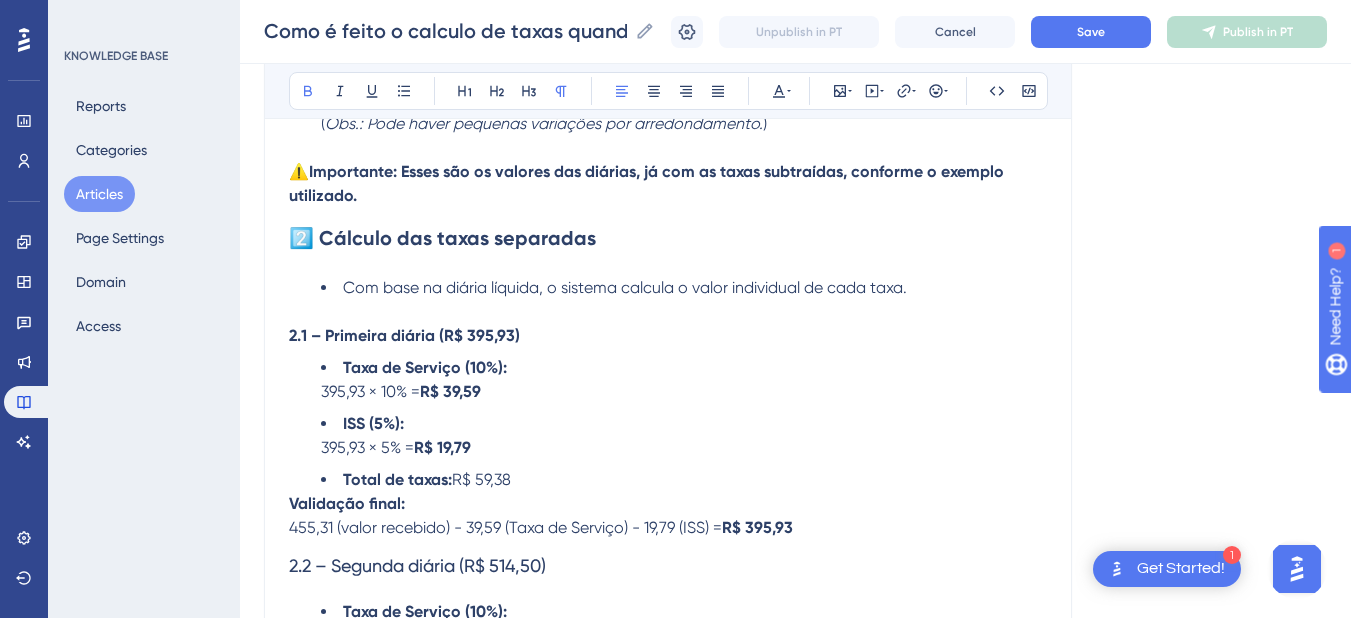 click on "2.1 – Primeira diária (R$ 395,93)" at bounding box center (668, 336) 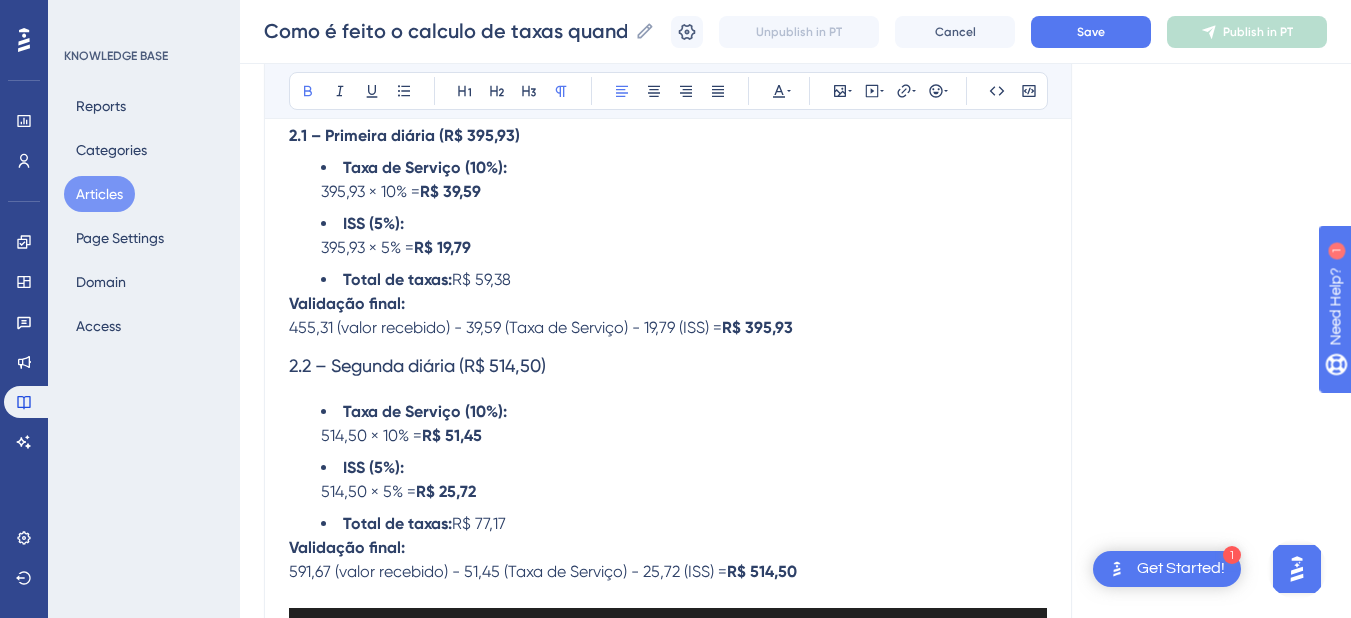 click on "Validação final:" at bounding box center (347, 303) 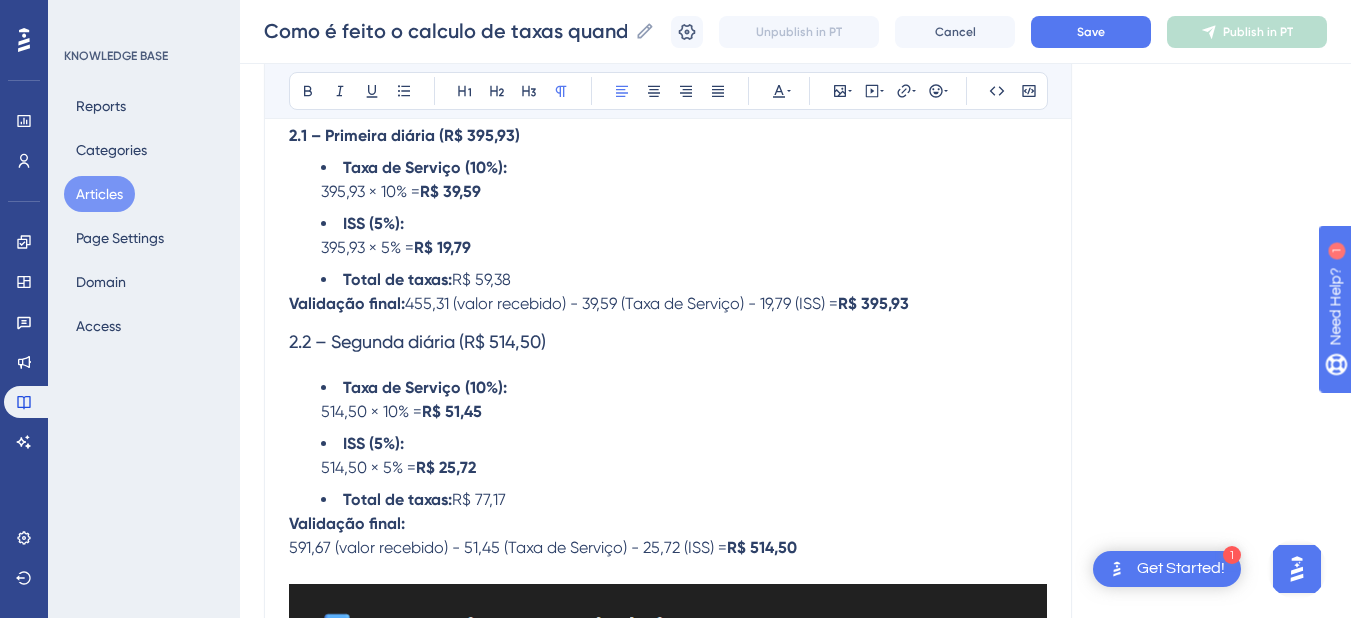 click on "Validação final:" at bounding box center [347, 303] 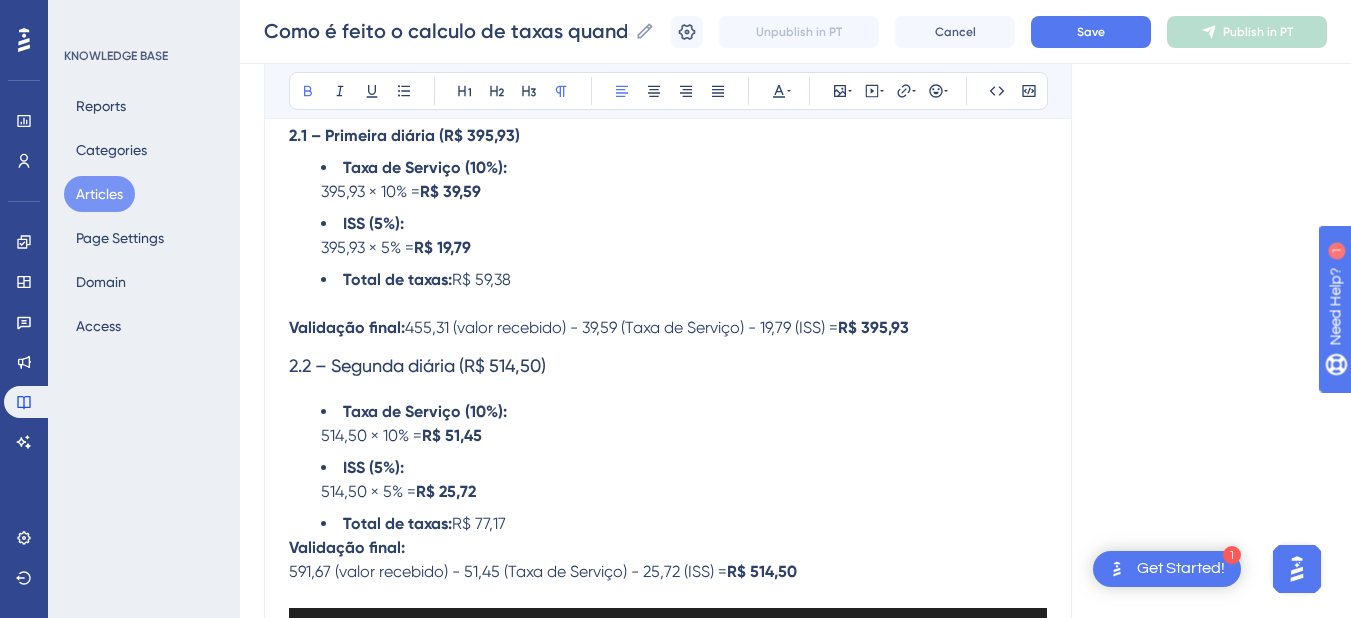 drag, startPoint x: 288, startPoint y: 371, endPoint x: 314, endPoint y: 372, distance: 26.019224 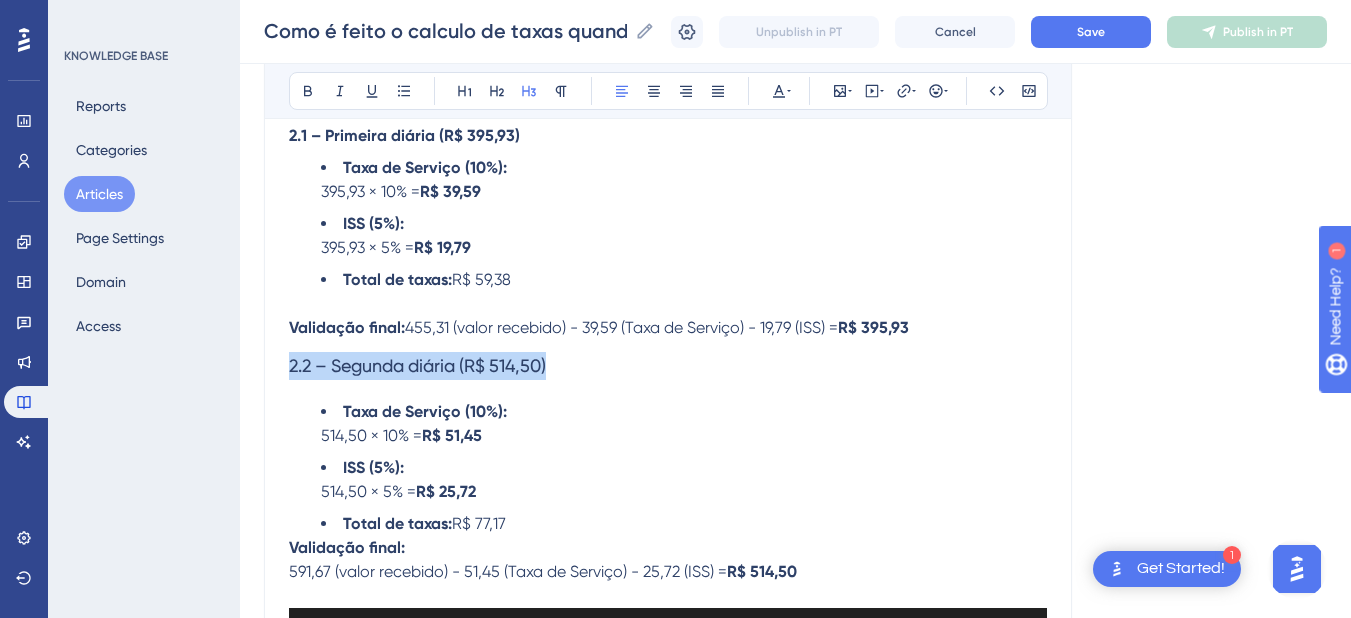 drag, startPoint x: 565, startPoint y: 366, endPoint x: 258, endPoint y: 370, distance: 307.02606 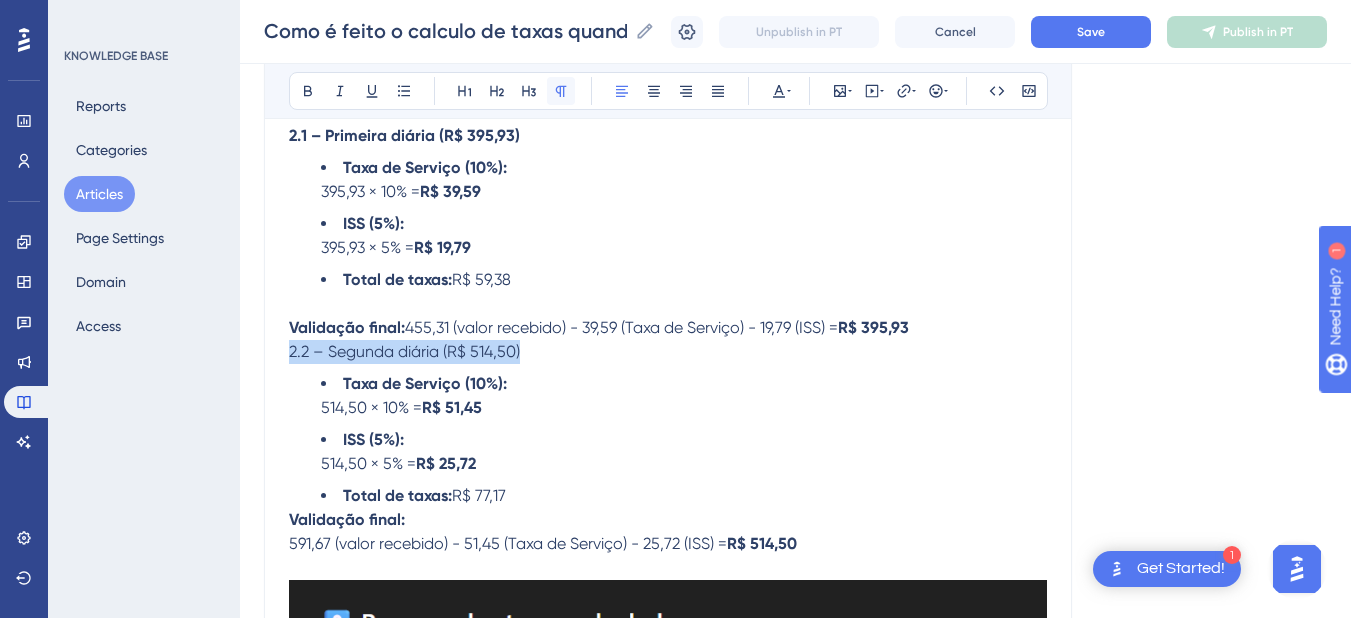 click 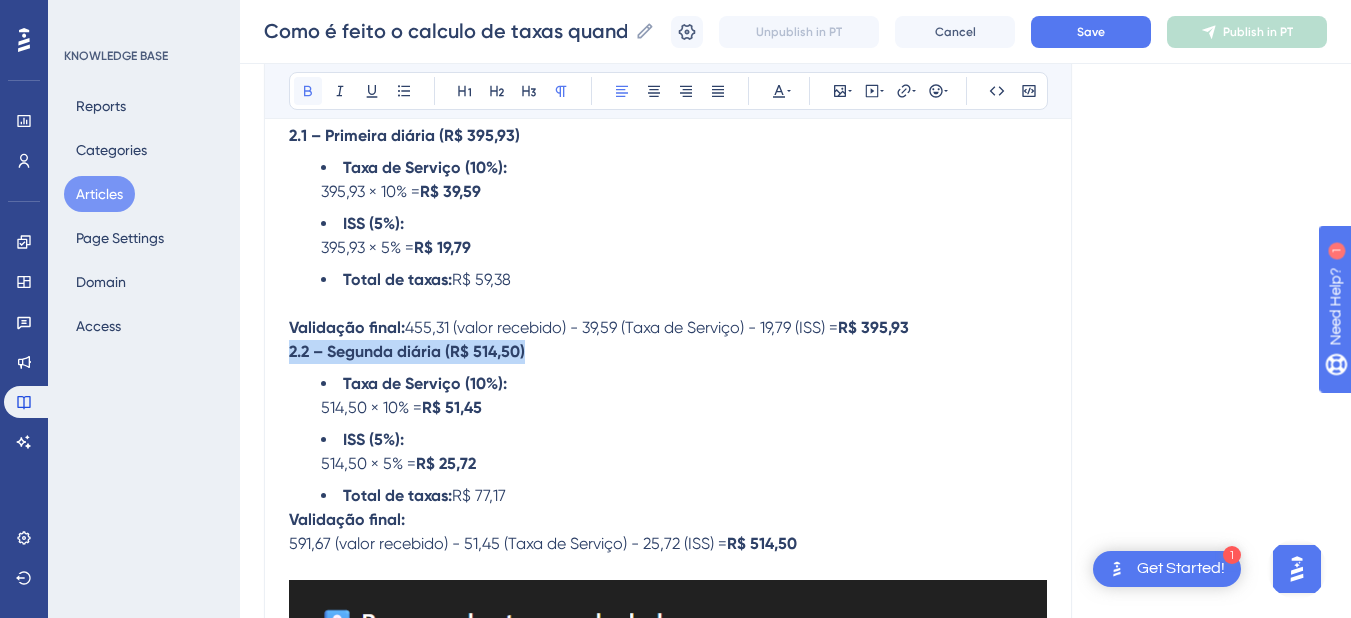 click 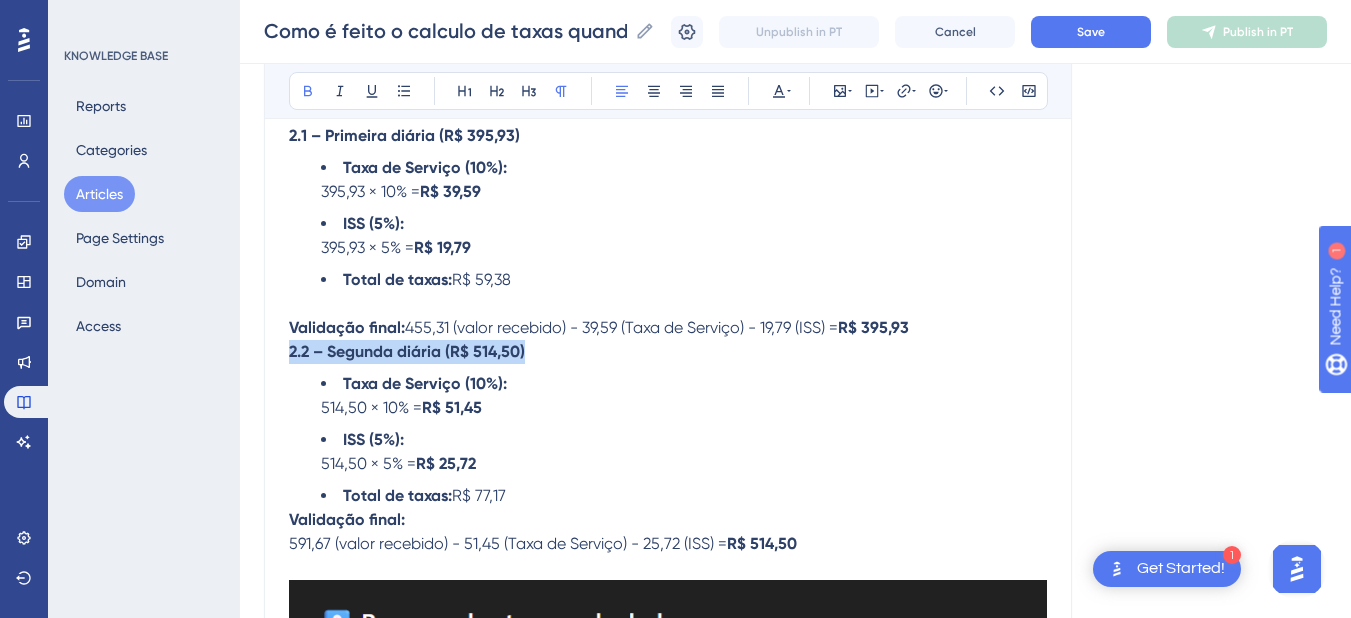 click on "2.2 – Segunda diária (R$ 514,50)" at bounding box center [407, 351] 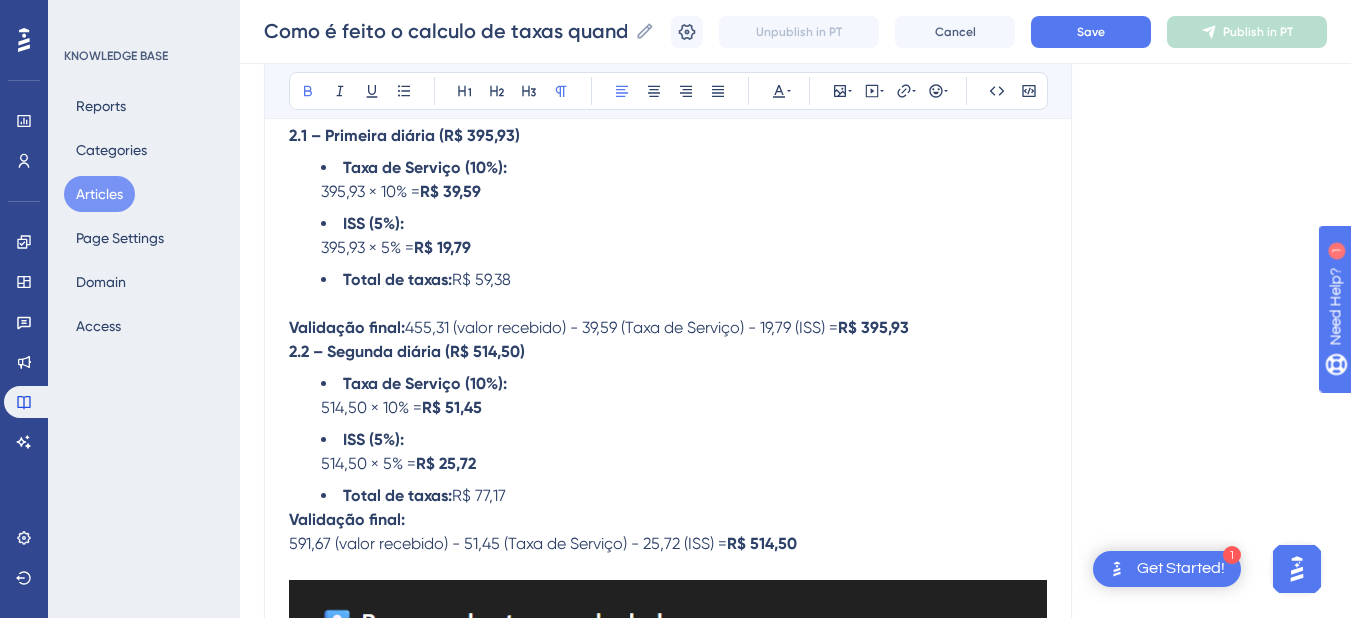 click on "2.2 – Segunda diária (R$ 514,50)" at bounding box center (407, 351) 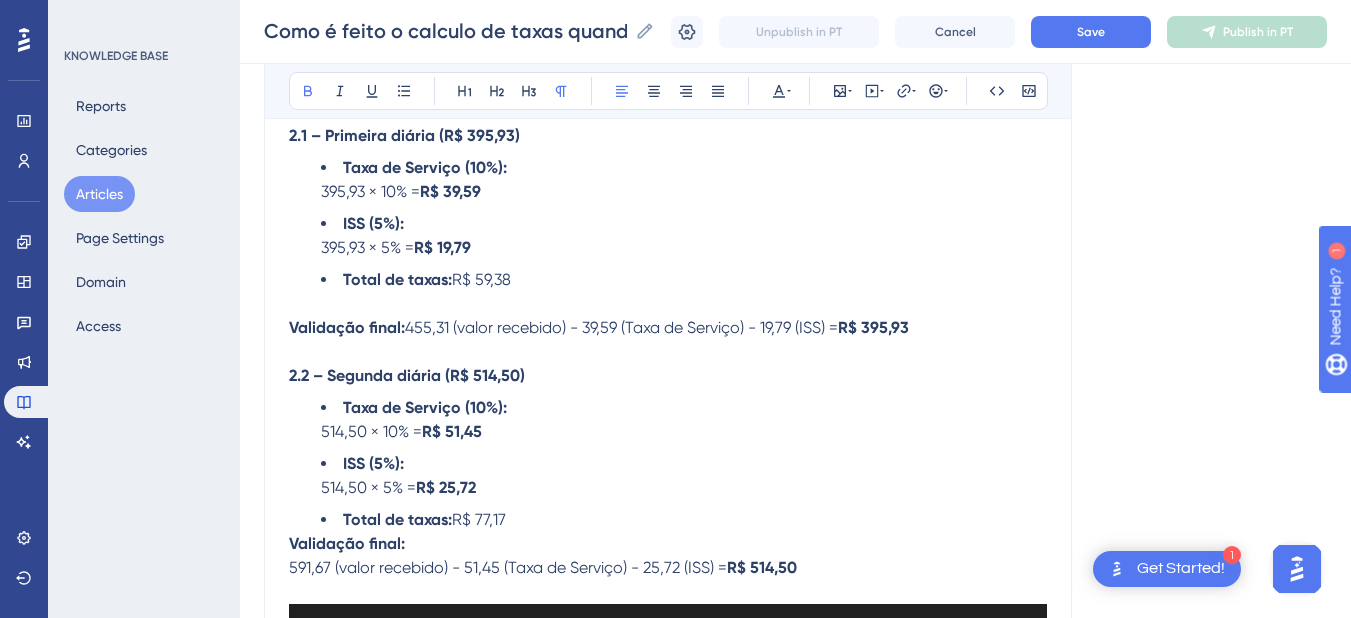 scroll, scrollTop: 3258, scrollLeft: 0, axis: vertical 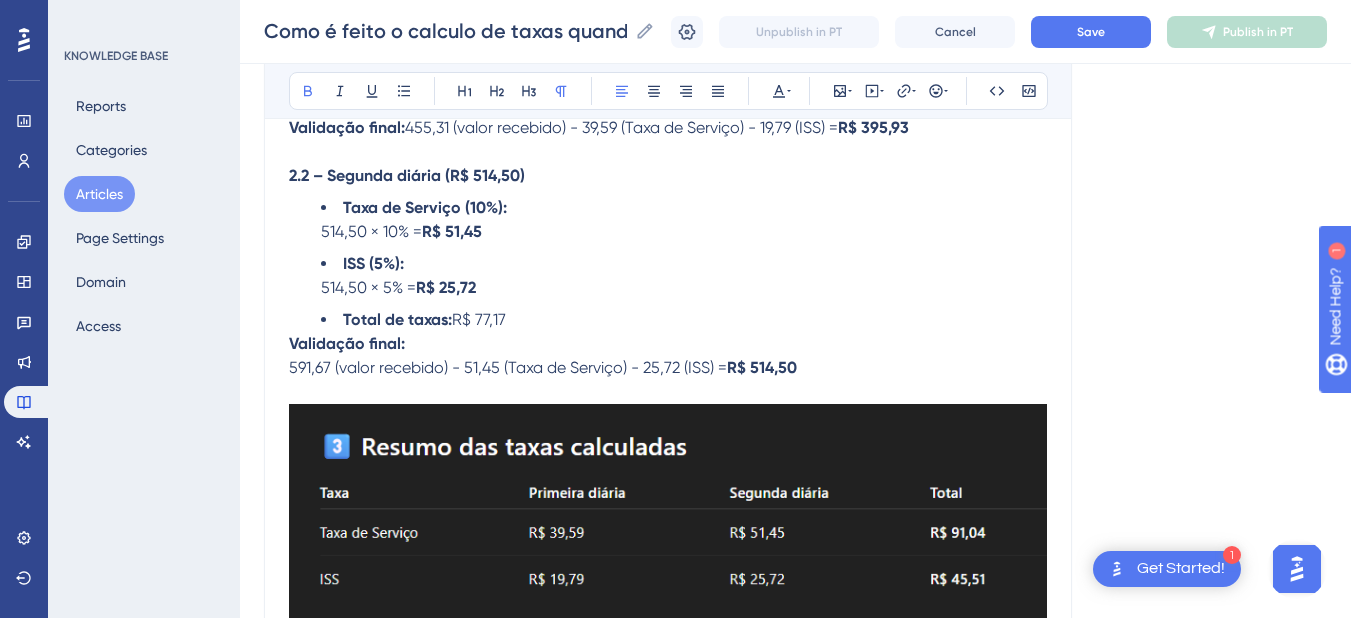 click on "591,67 (valor recebido) - 51,45 (Taxa de Serviço) - 25,72 (ISS) =" at bounding box center (508, 367) 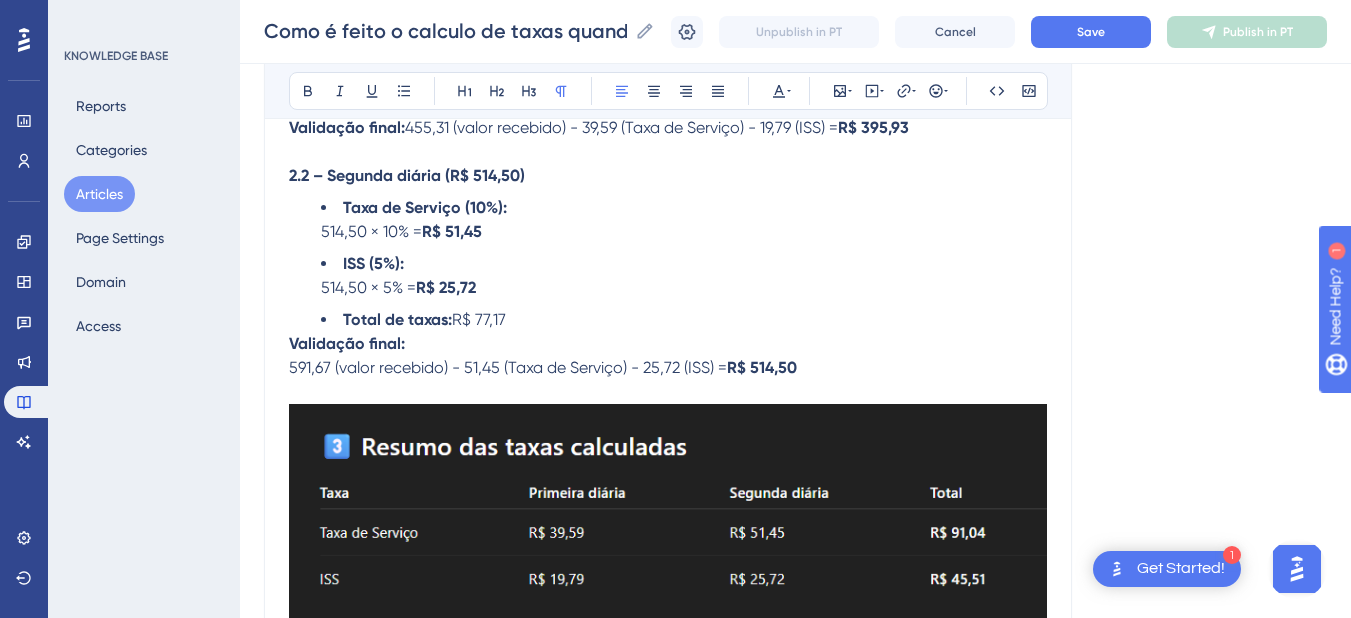 click on "591,67 (valor recebido) - 51,45 (Taxa de Serviço) - 25,72 (ISS) =" at bounding box center [508, 367] 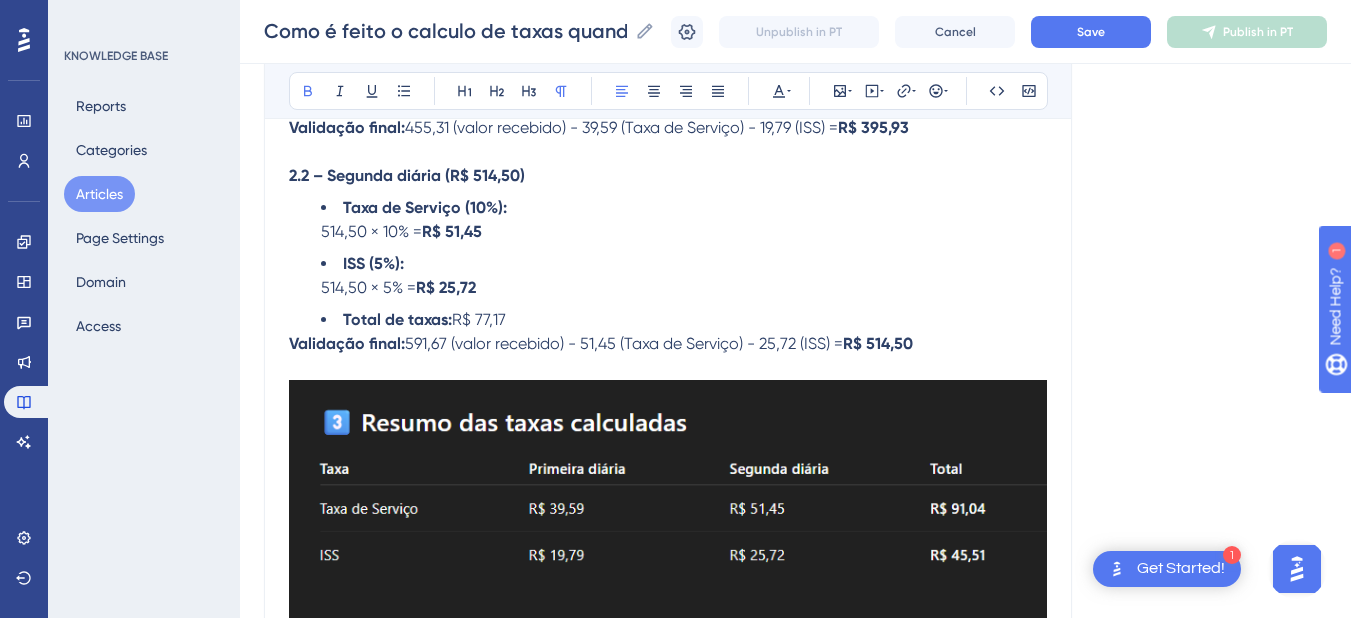 click on "Validação final:" at bounding box center (347, 343) 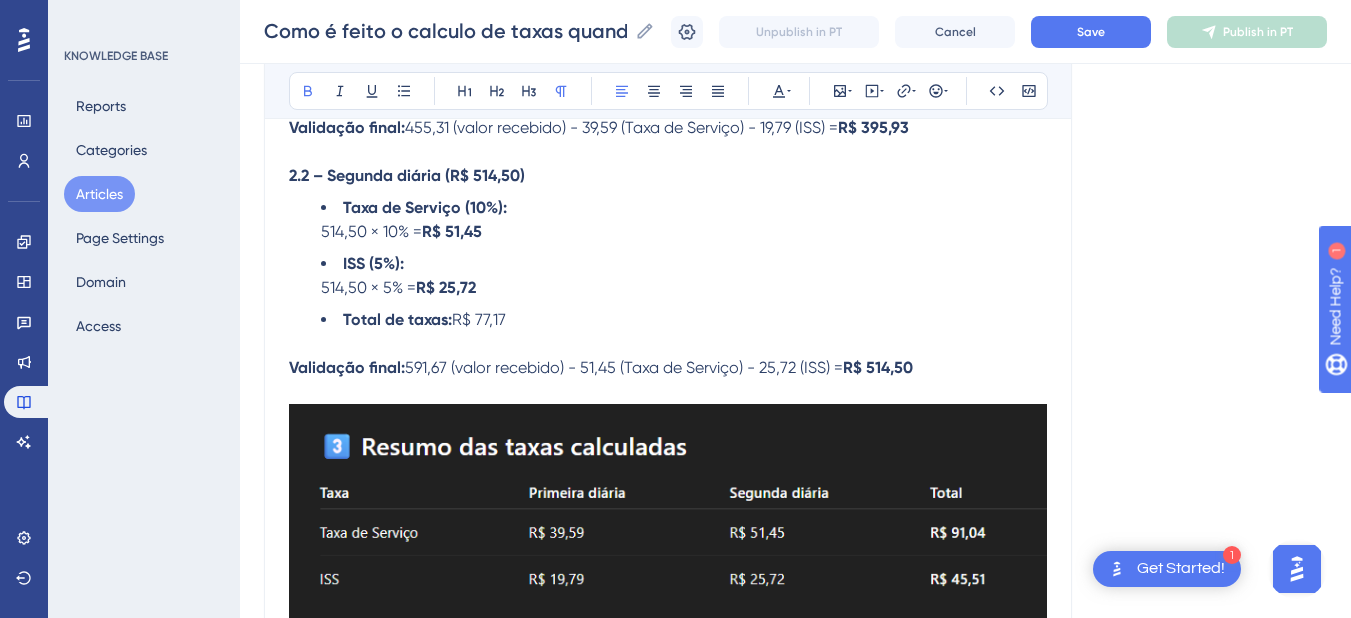 scroll, scrollTop: 3458, scrollLeft: 0, axis: vertical 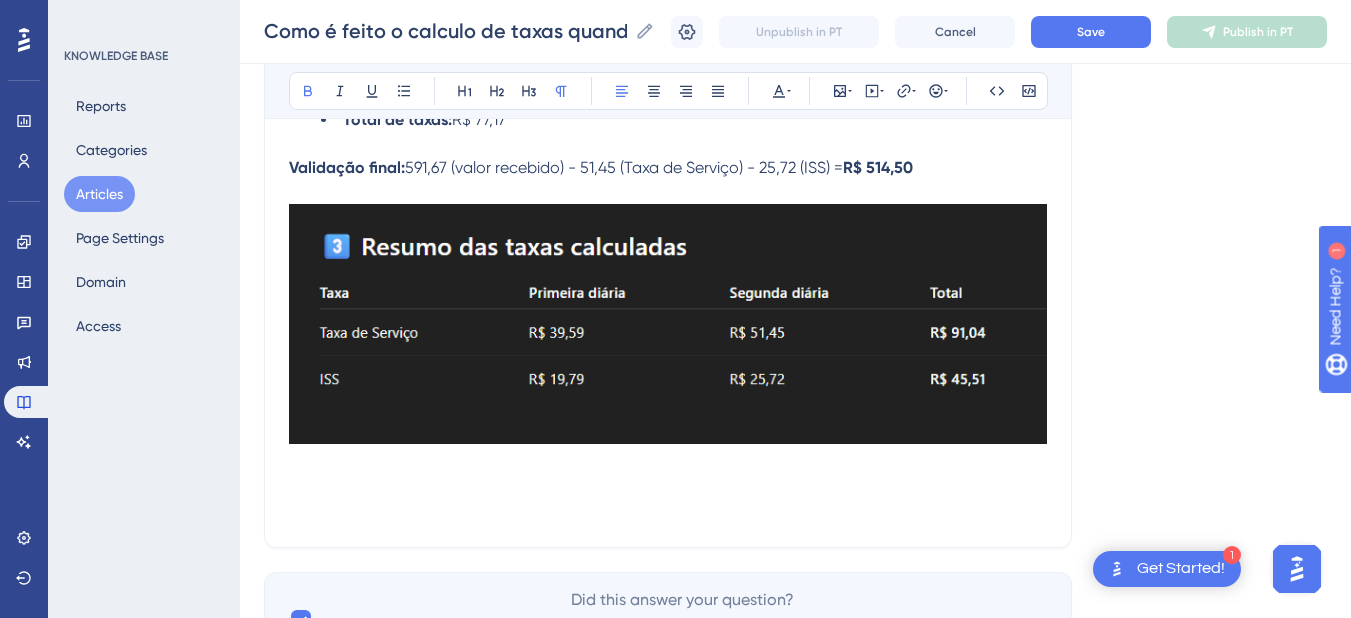 click at bounding box center (668, 487) 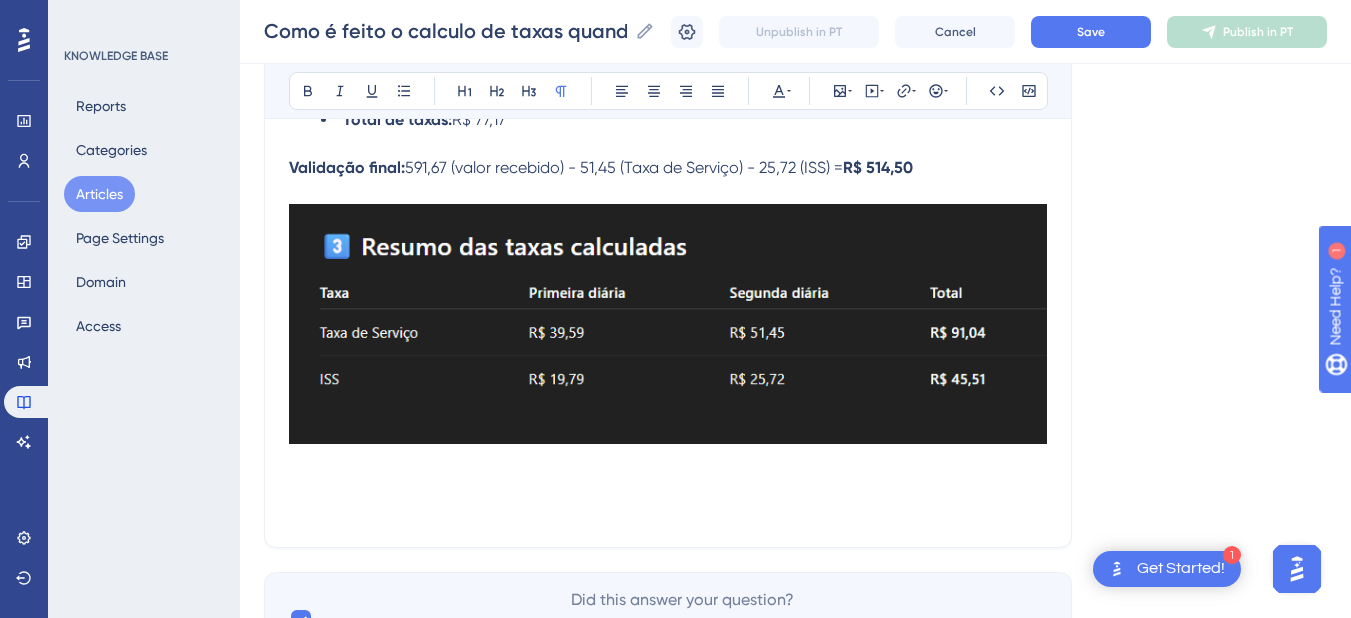 scroll, scrollTop: 3497, scrollLeft: 0, axis: vertical 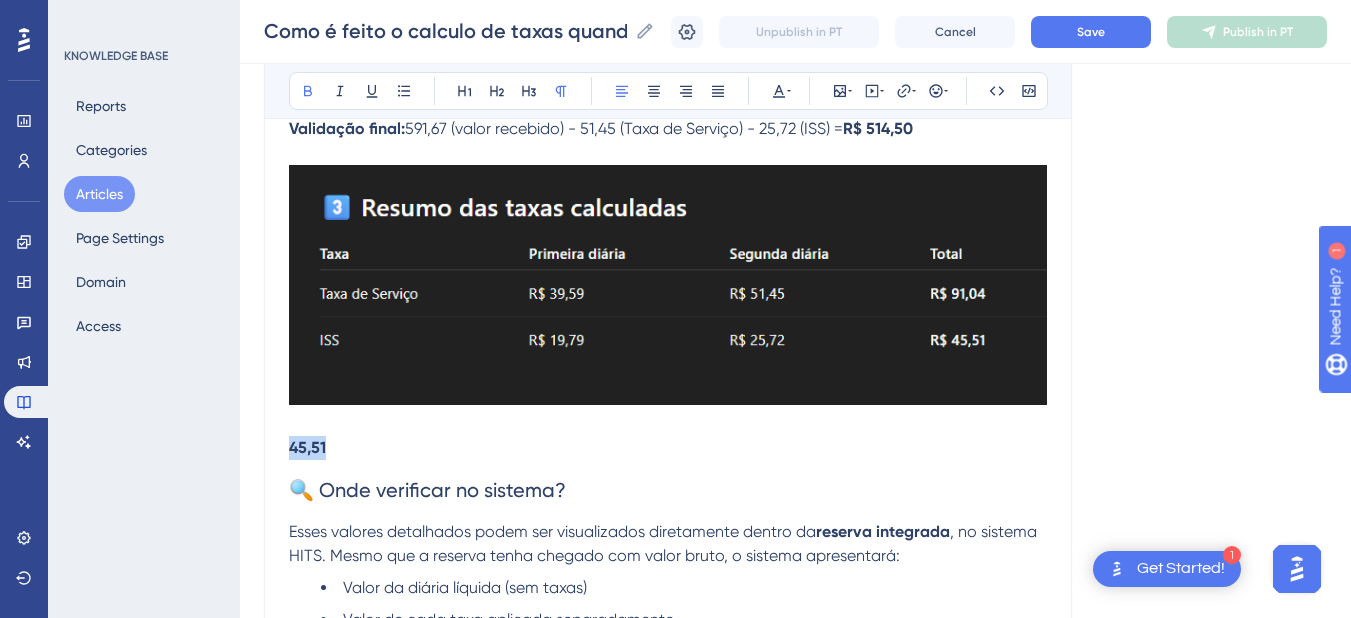 drag, startPoint x: 361, startPoint y: 450, endPoint x: 298, endPoint y: 453, distance: 63.07139 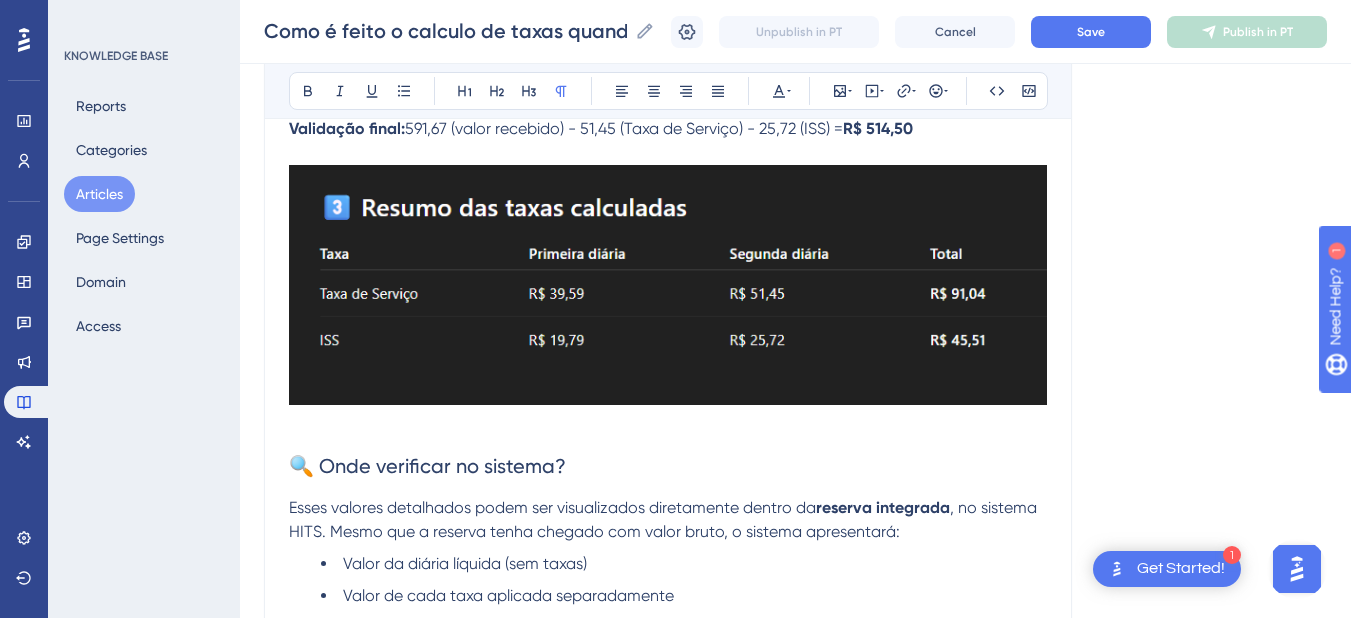scroll, scrollTop: 3697, scrollLeft: 0, axis: vertical 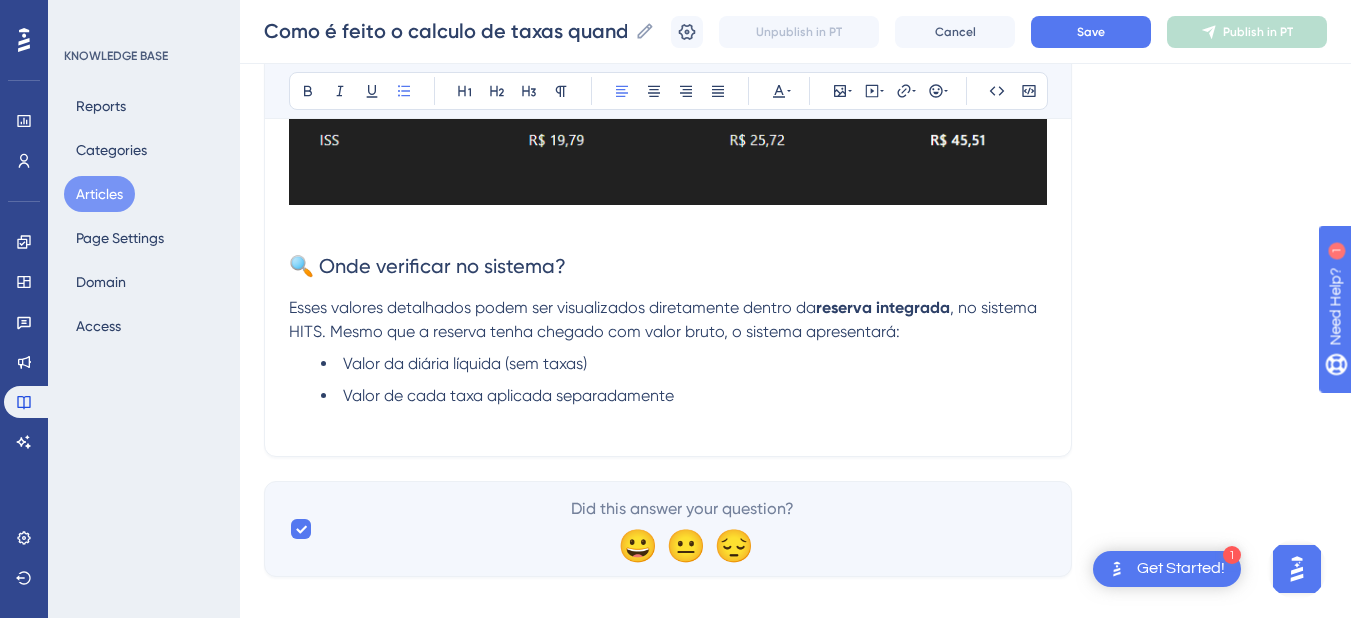 click on "Valor de cada taxa aplicada separadamente" at bounding box center (684, 396) 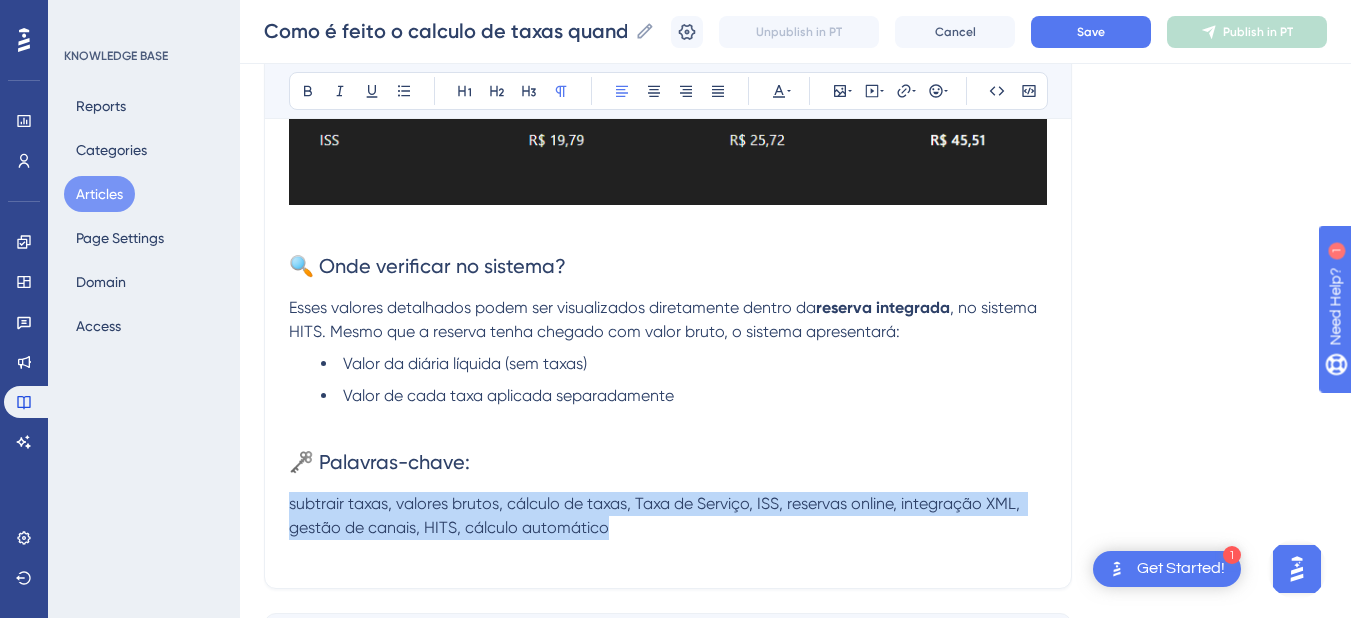 drag, startPoint x: 620, startPoint y: 521, endPoint x: 269, endPoint y: 479, distance: 353.50388 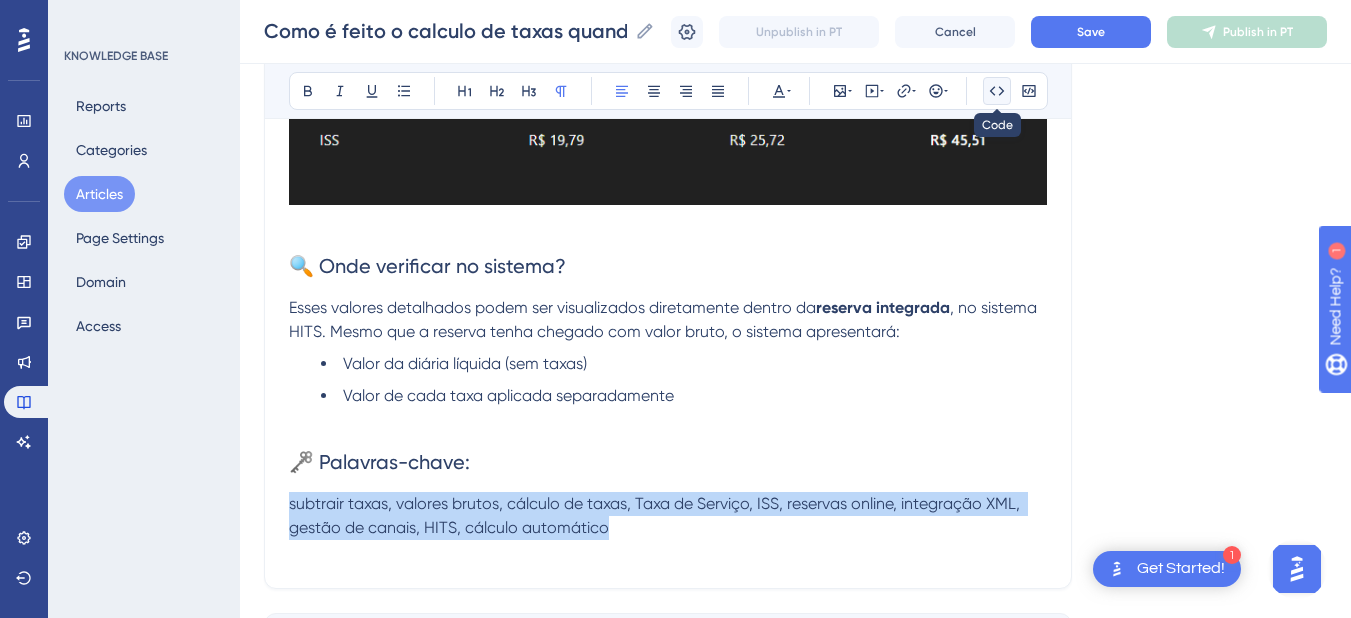 click 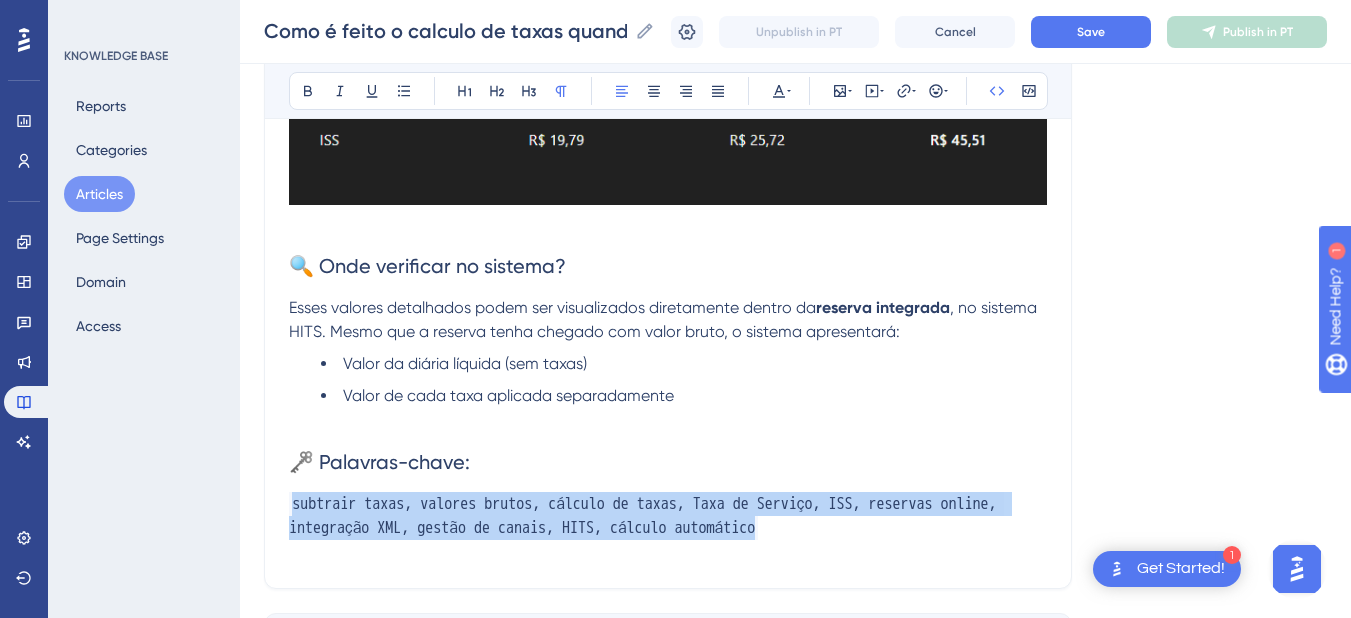 click on "subtrair taxas, valores brutos, cálculo de taxas, Taxa de Serviço, ISS, reservas online, integração XML, gestão de canais, HITS, cálculo automático" at bounding box center [646, 516] 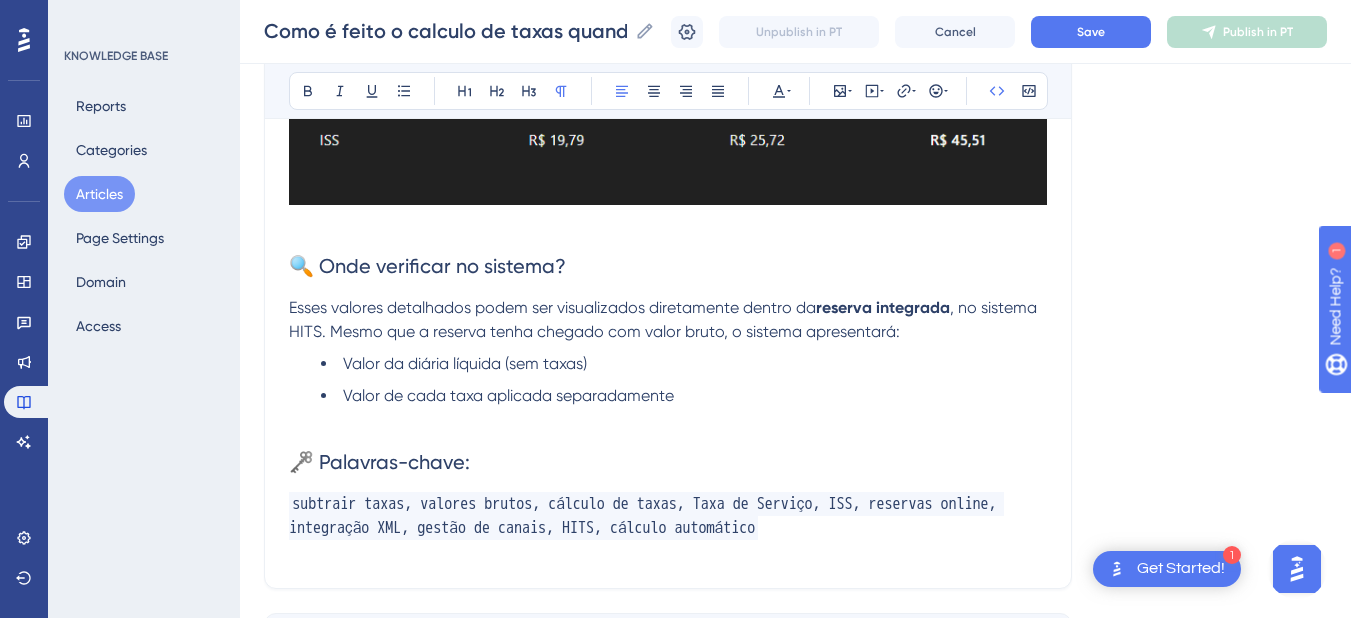 click on "subtrair taxas, valores brutos, cálculo de taxas, Taxa de Serviço, ISS, reservas online, integração XML, gestão de canais, HITS, cálculo automático" at bounding box center (646, 516) 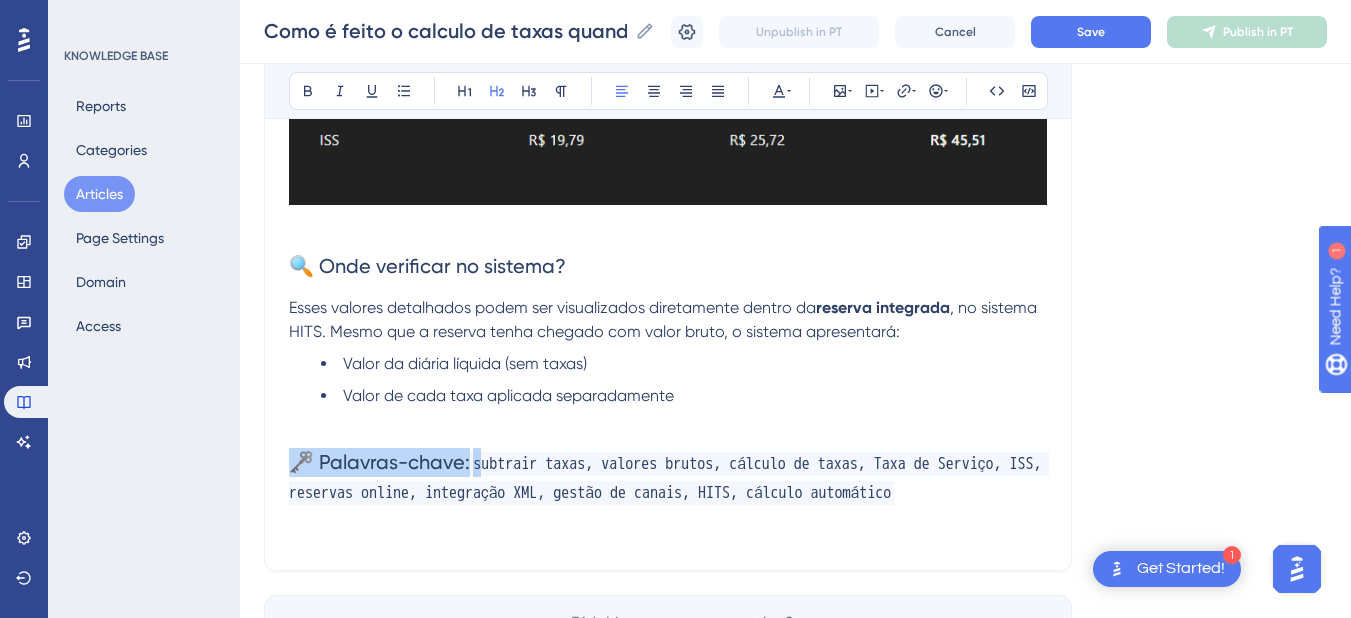 drag, startPoint x: 482, startPoint y: 467, endPoint x: 288, endPoint y: 467, distance: 194 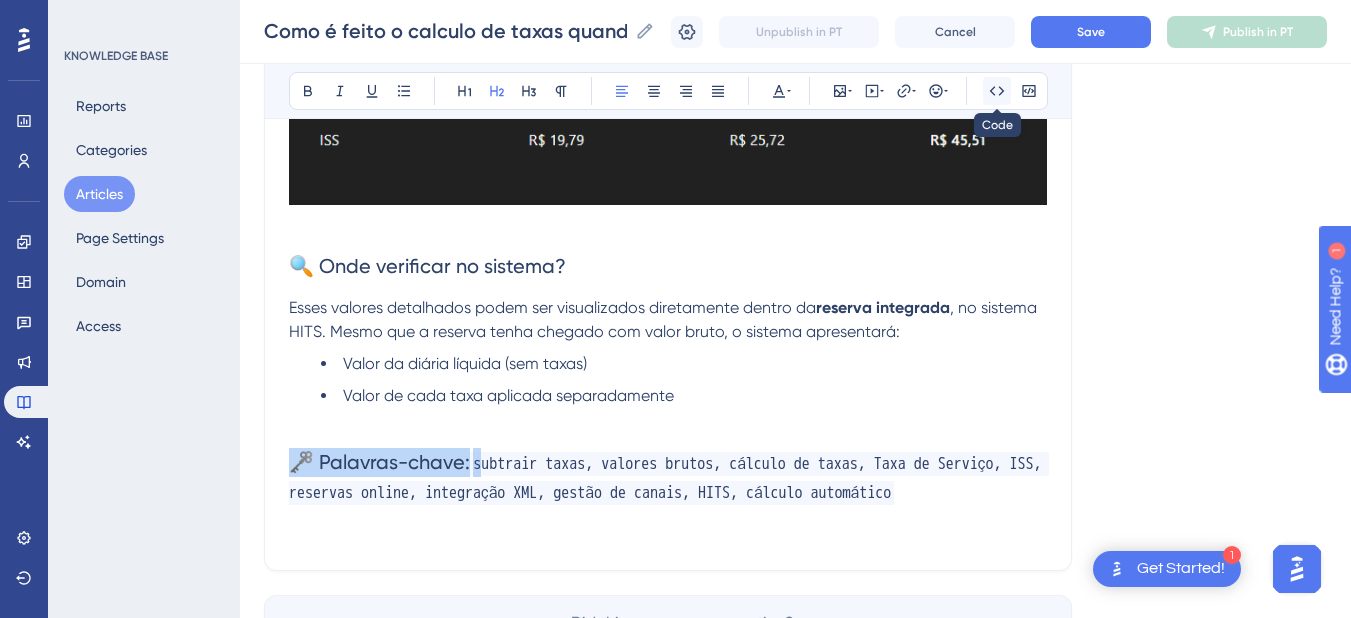 click 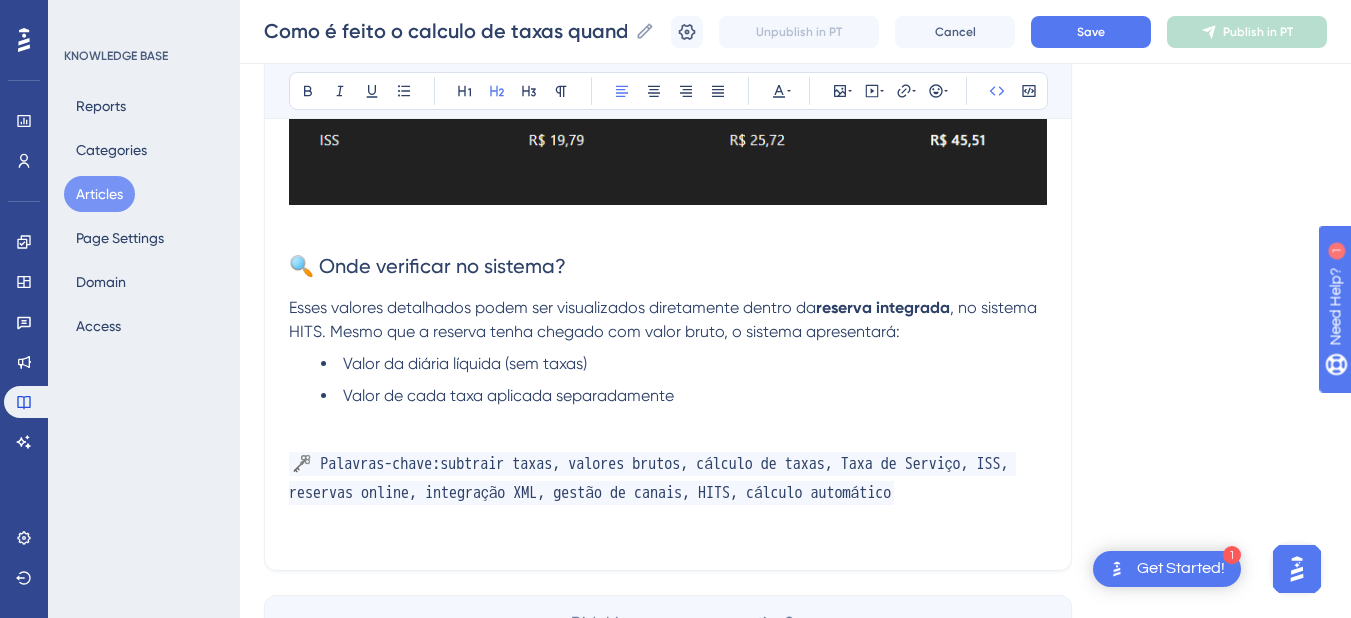 click on "🗝️ Palavras-chave:subtrair taxas, valores brutos, cálculo de taxas, Taxa de Serviço, ISS, reservas online, integração XML, gestão de canais, HITS, cálculo automático" at bounding box center [652, 477] 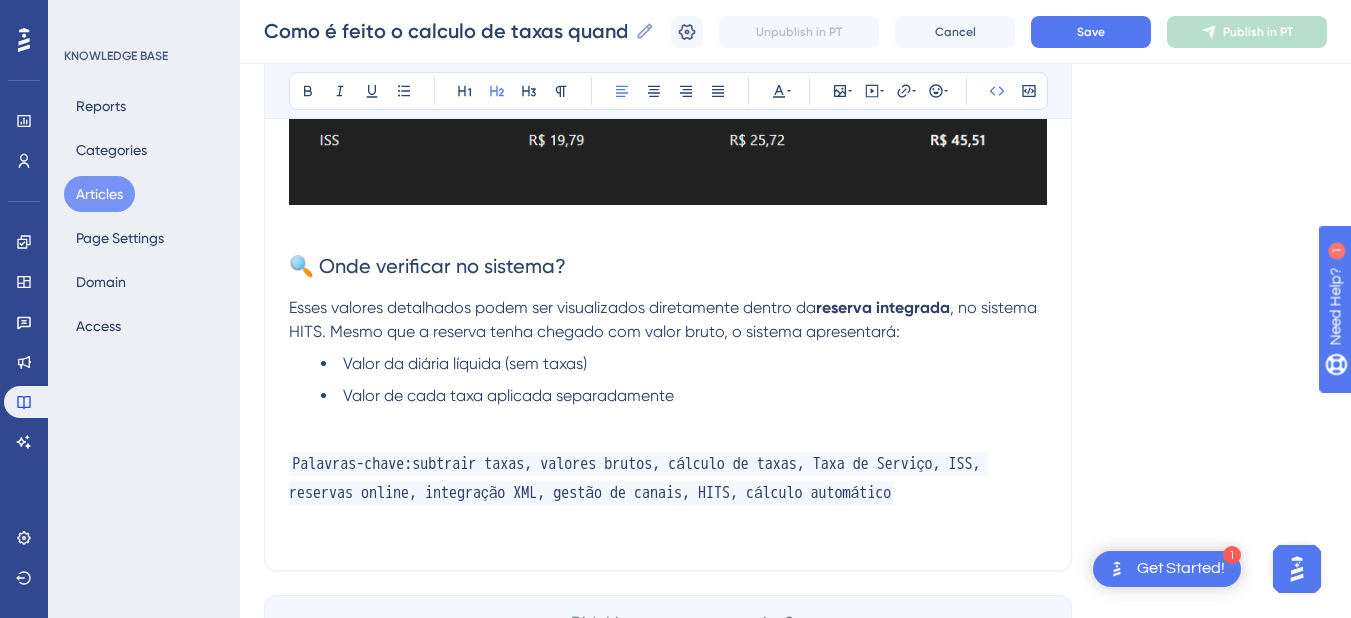 click at bounding box center [668, 420] 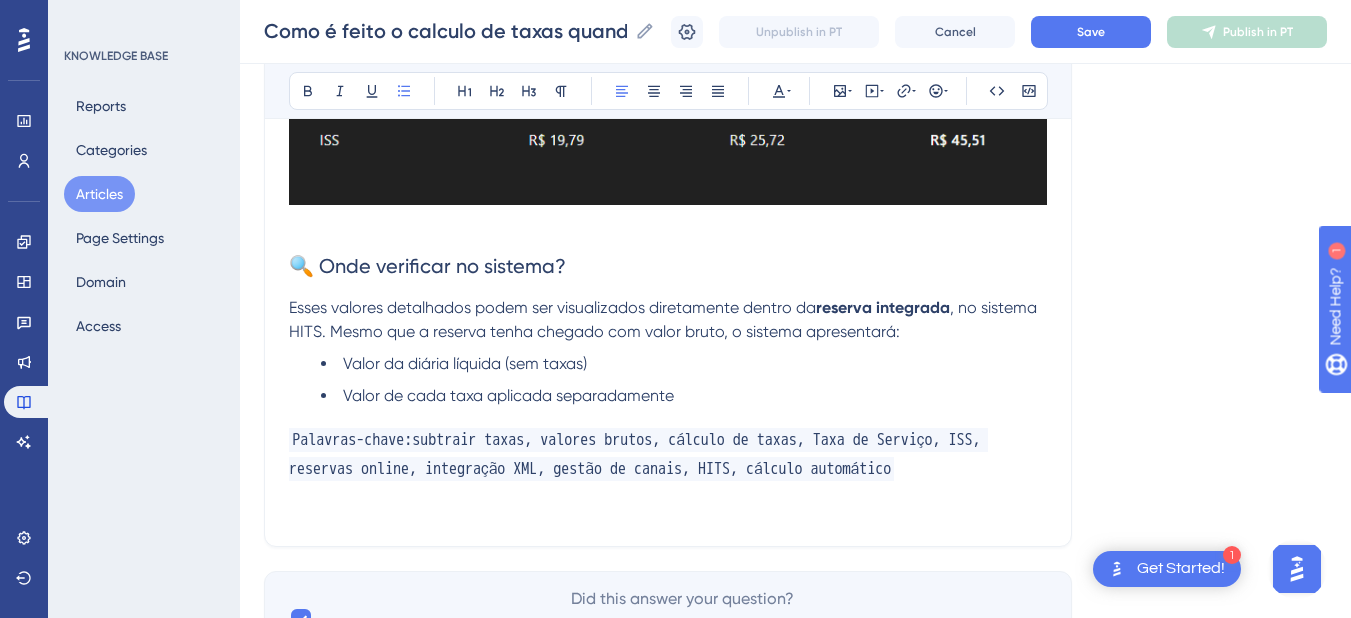 click on "🔍 Onde verificar no sistema?" at bounding box center [668, 266] 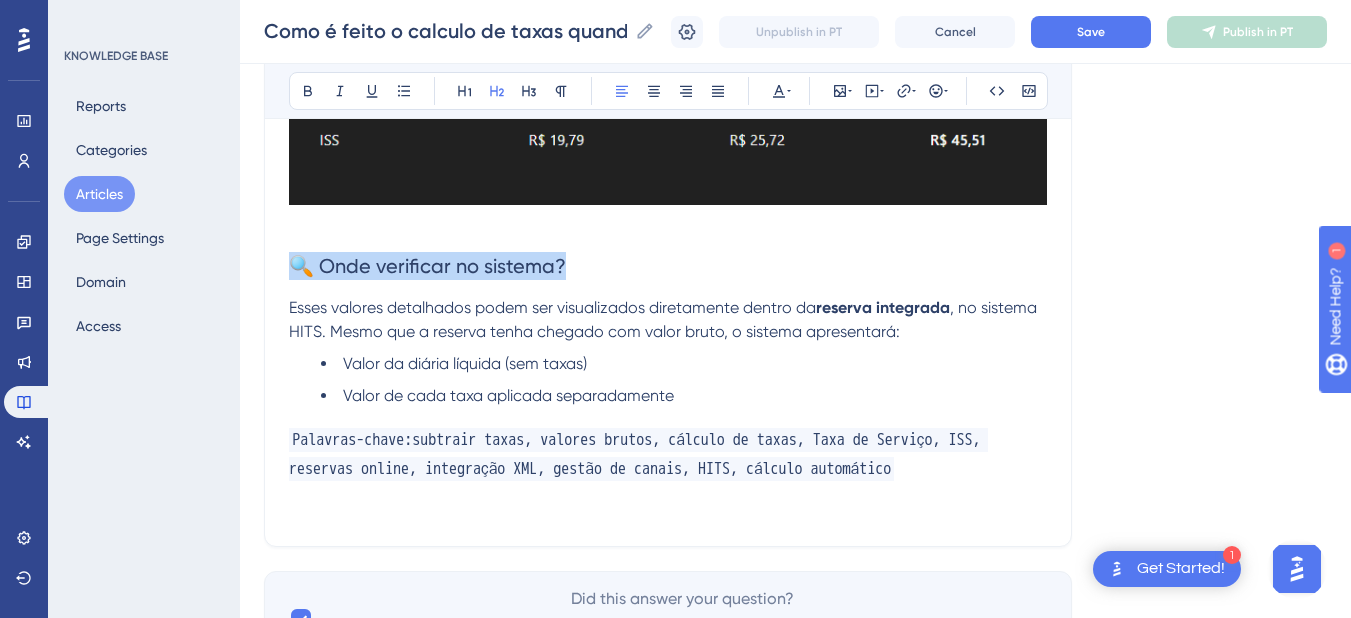 drag, startPoint x: 590, startPoint y: 275, endPoint x: 255, endPoint y: 261, distance: 335.29242 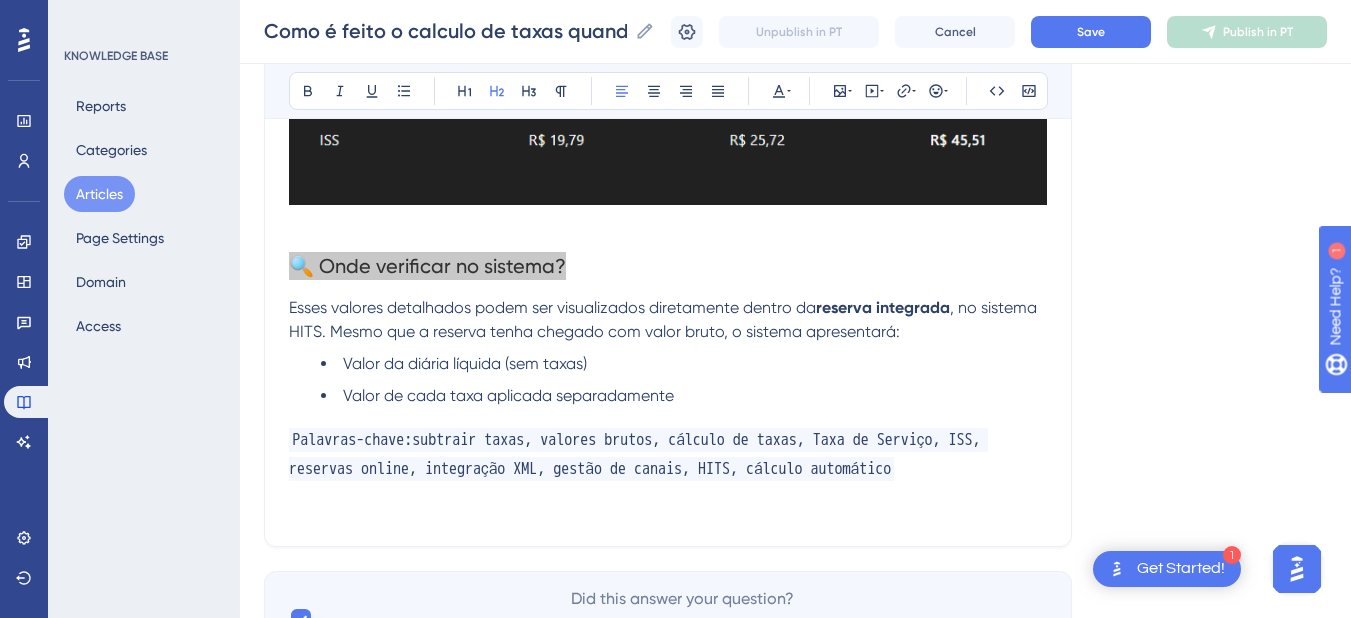 scroll, scrollTop: 3814, scrollLeft: 0, axis: vertical 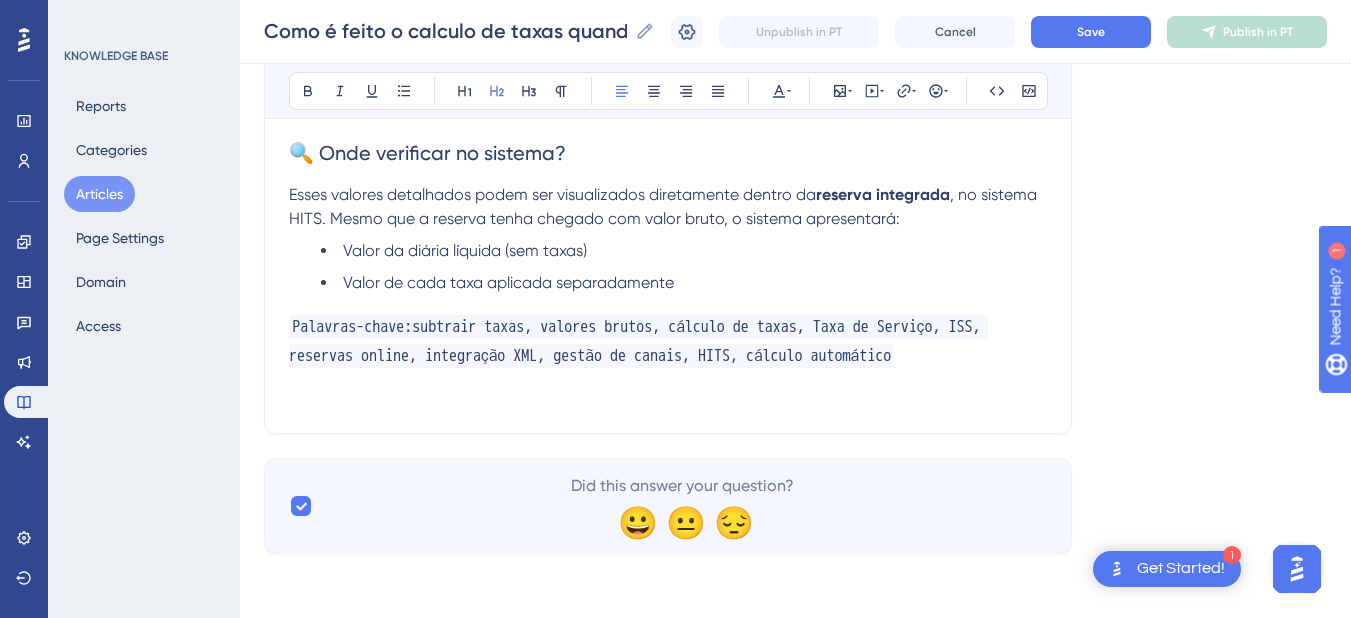 click on "Valor de cada taxa aplicada separadamente" at bounding box center (684, 283) 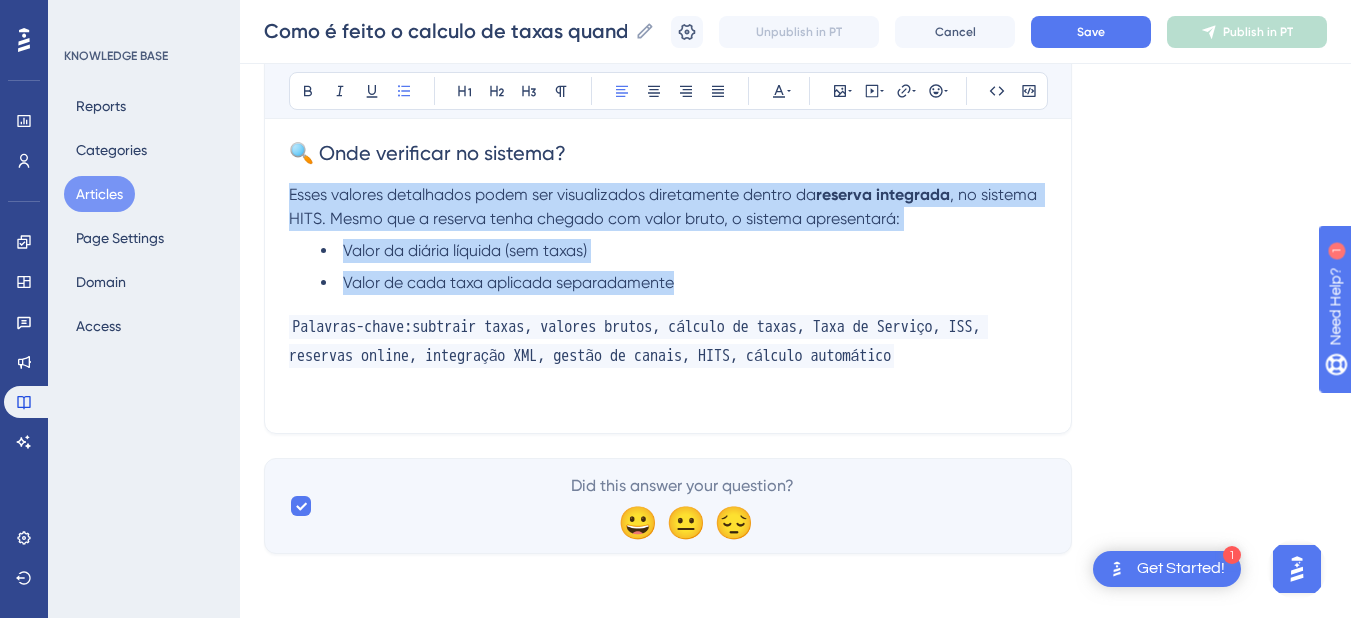 drag, startPoint x: 690, startPoint y: 275, endPoint x: 284, endPoint y: 191, distance: 414.5986 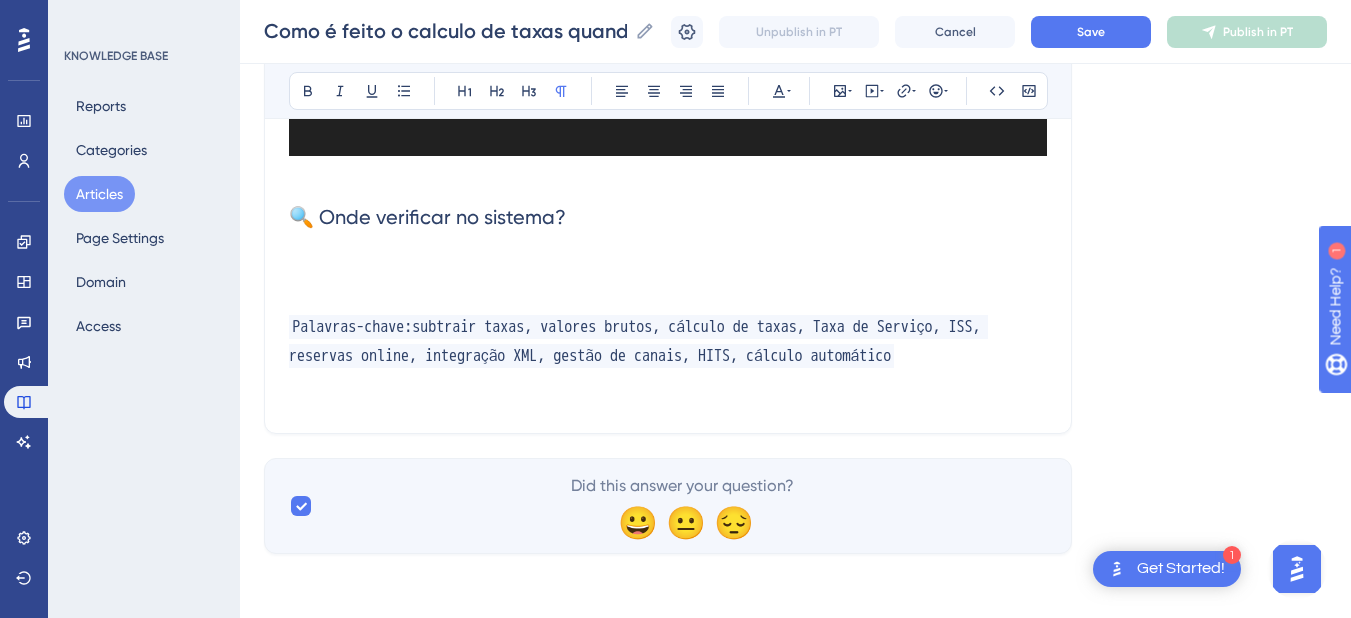 scroll, scrollTop: 3814, scrollLeft: 0, axis: vertical 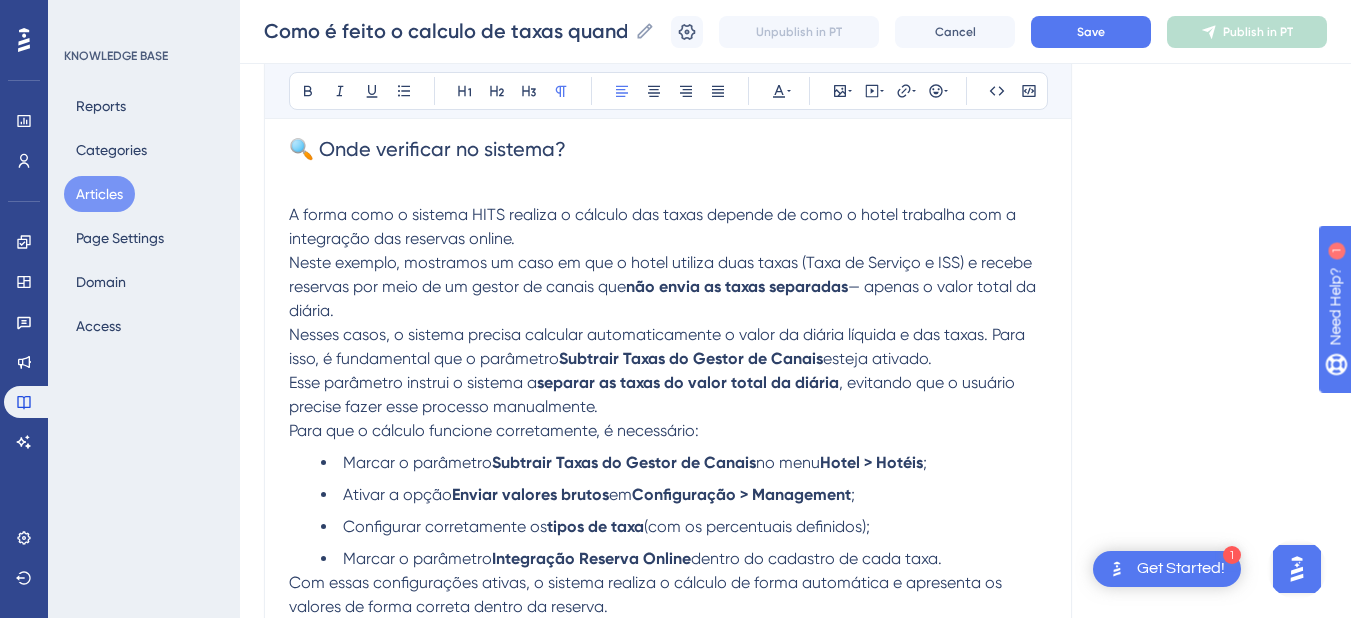 drag, startPoint x: 290, startPoint y: 221, endPoint x: 365, endPoint y: 303, distance: 111.12605 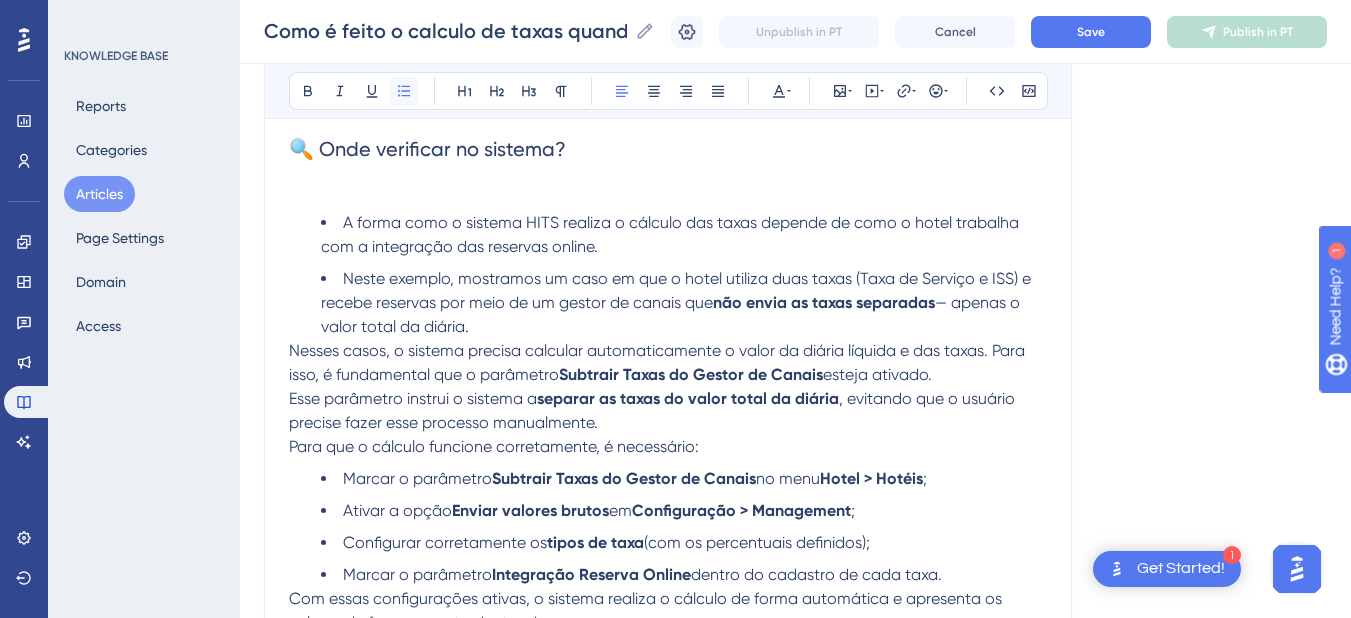 click 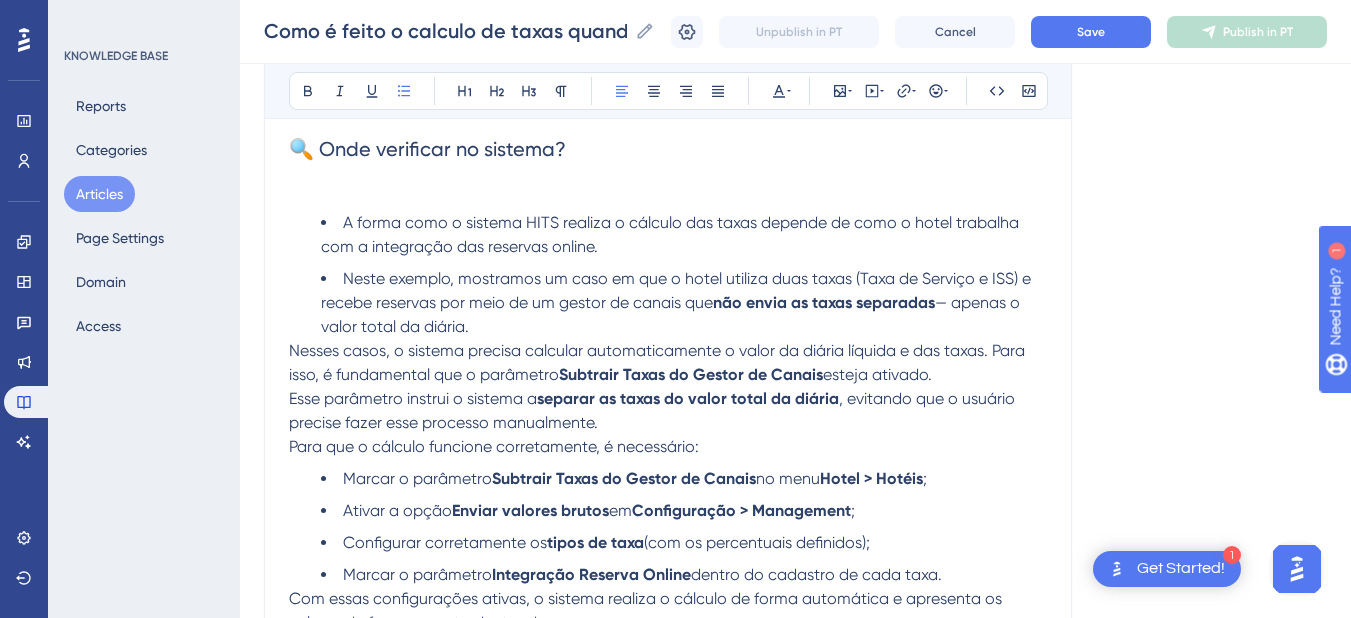 click on "Neste exemplo, mostramos um caso em que o hotel utiliza duas taxas (Taxa de Serviço e ISS) e recebe reservas por meio de um gestor de canais que" at bounding box center (678, 290) 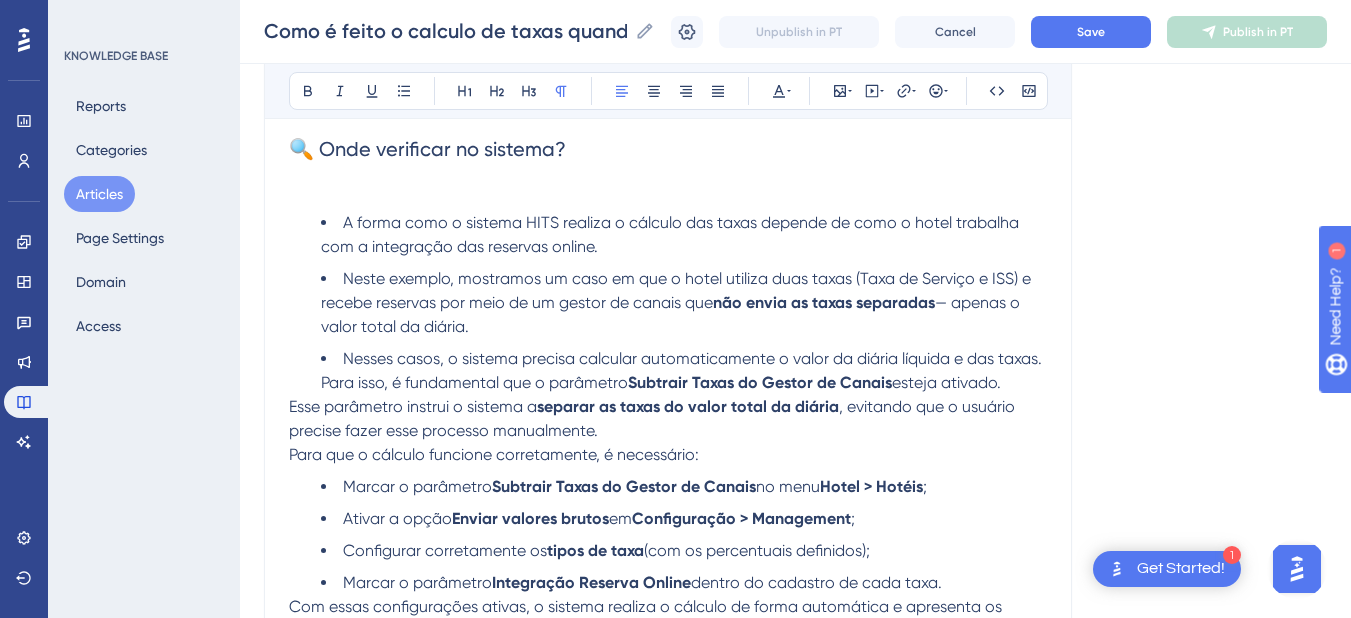 click on "Esse parâmetro instrui o sistema a" at bounding box center [413, 406] 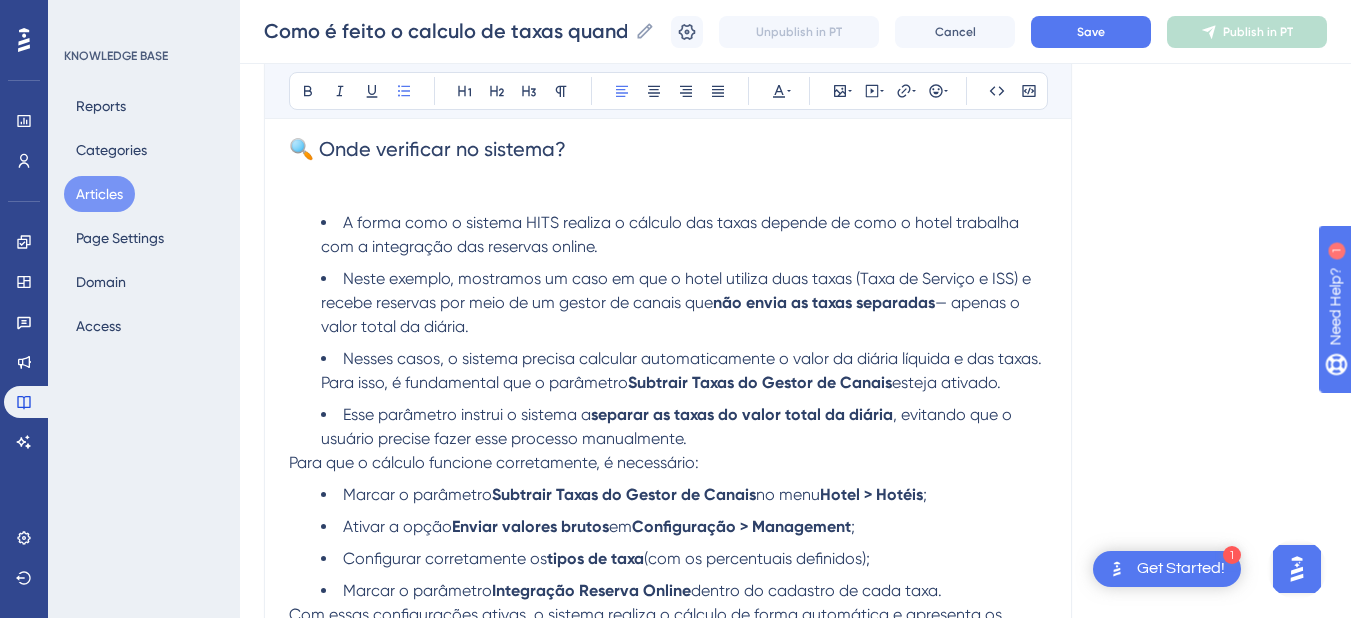click on "Para que o cálculo funcione corretamente, é necessário:" at bounding box center [494, 462] 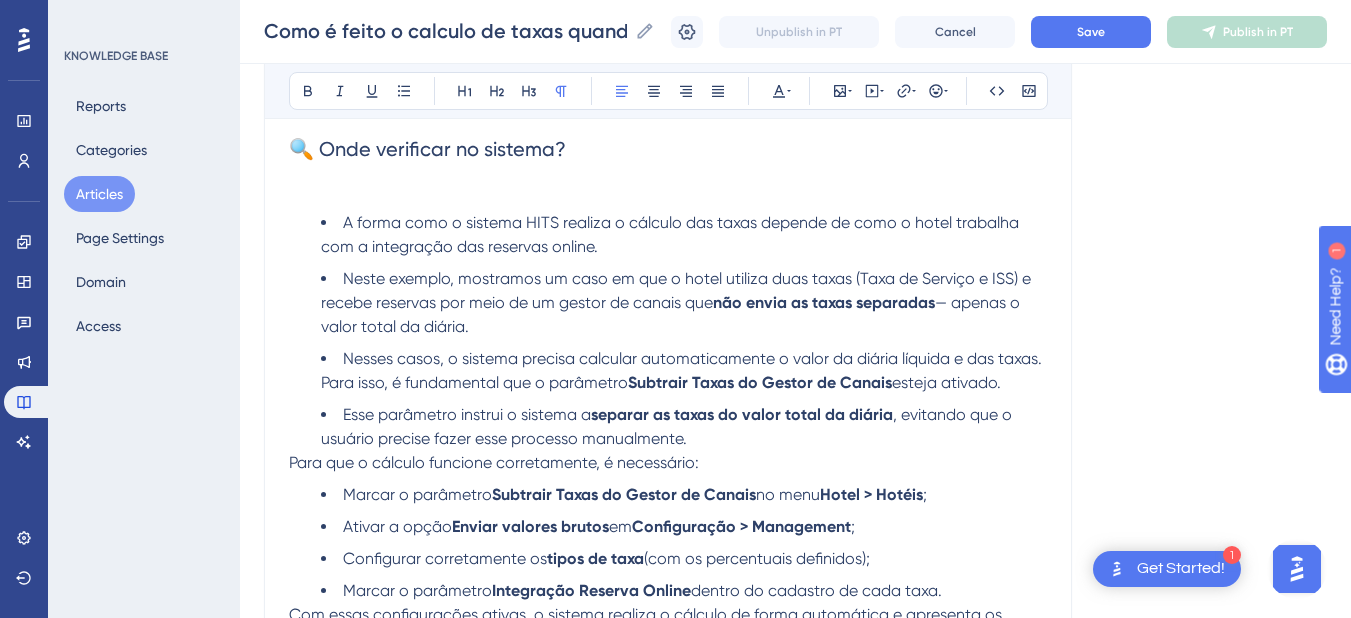 click on "Para que o cálculo funcione corretamente, é necessário:" at bounding box center [494, 462] 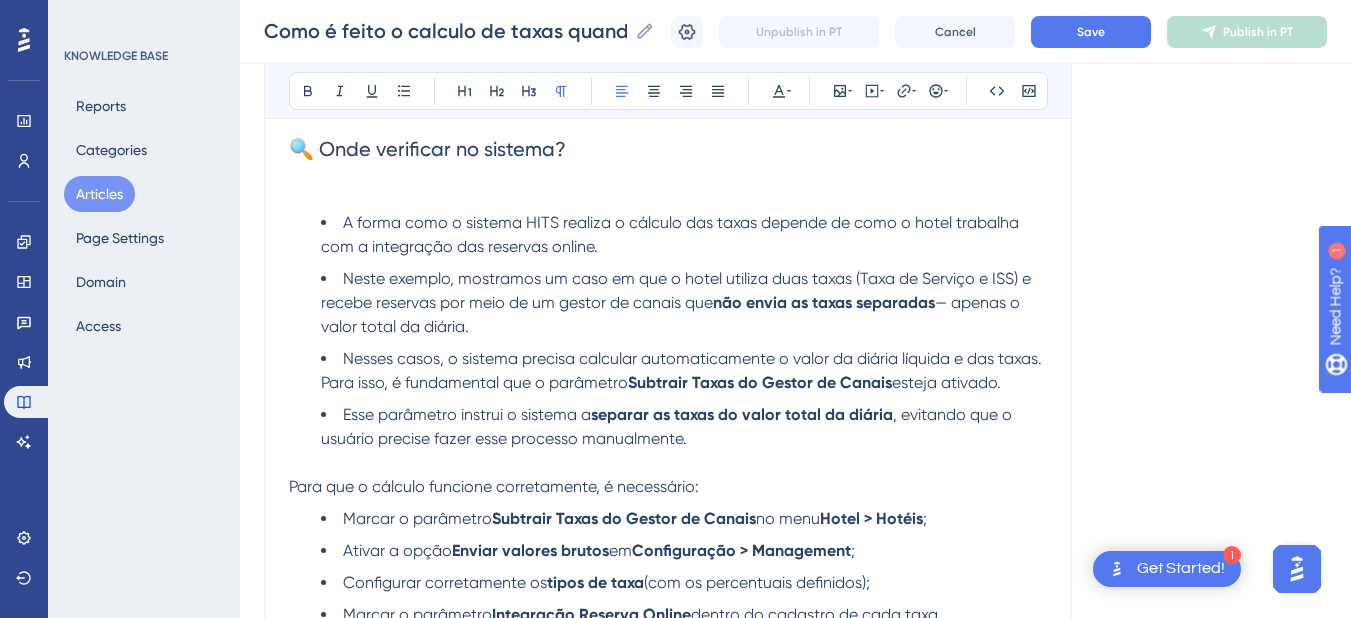 scroll, scrollTop: 4014, scrollLeft: 0, axis: vertical 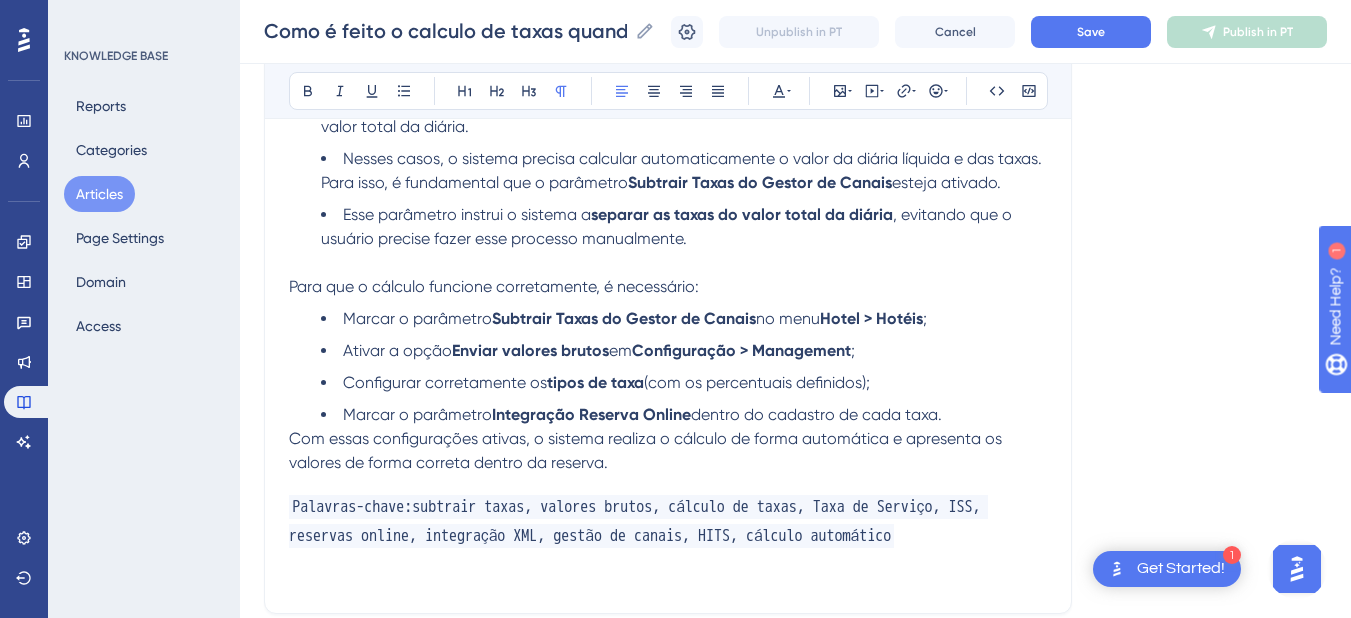 drag, startPoint x: 411, startPoint y: 415, endPoint x: 424, endPoint y: 414, distance: 13.038404 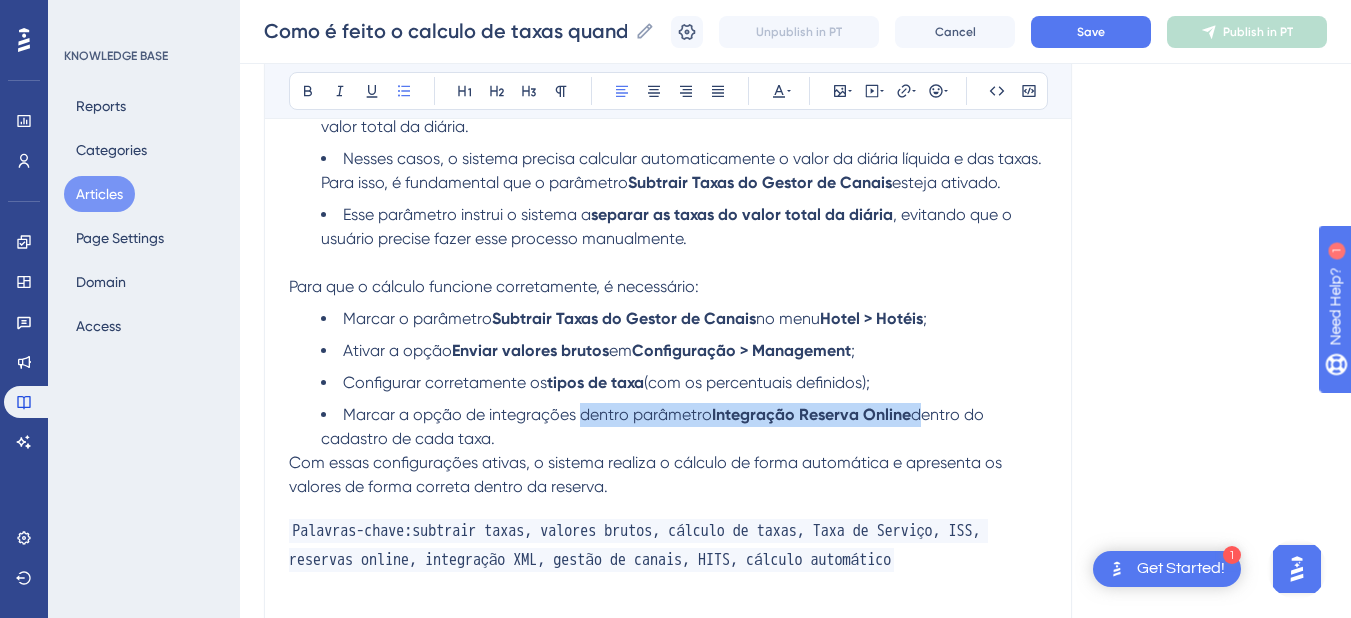 drag, startPoint x: 915, startPoint y: 415, endPoint x: 582, endPoint y: 415, distance: 333 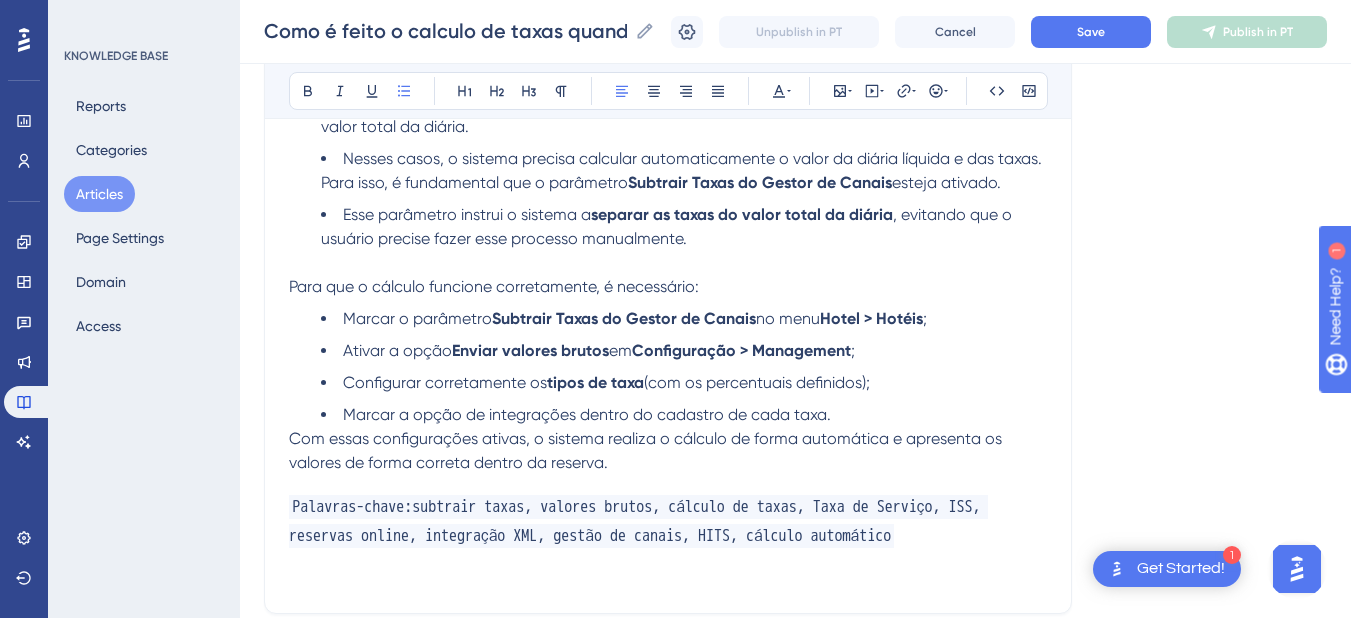 click on "Com essas configurações ativas, o sistema realiza o cálculo de forma automática e apresenta os valores de forma correta dentro da reserva." at bounding box center (647, 450) 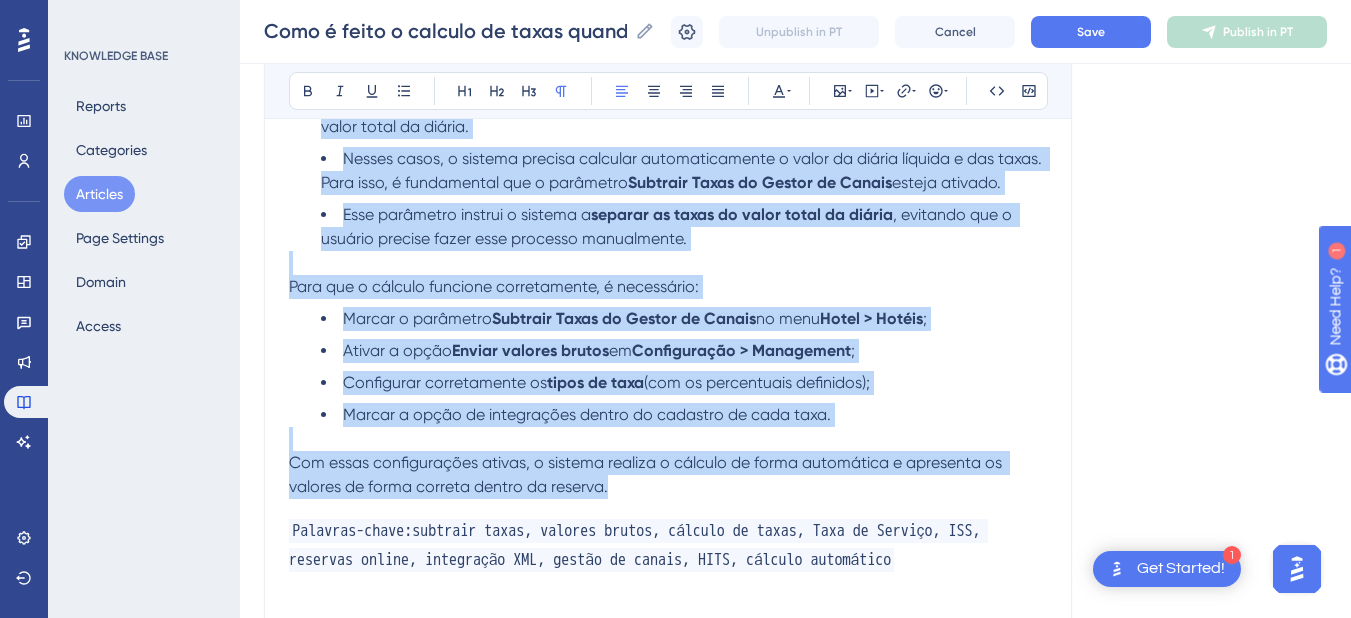 scroll, scrollTop: 3814, scrollLeft: 0, axis: vertical 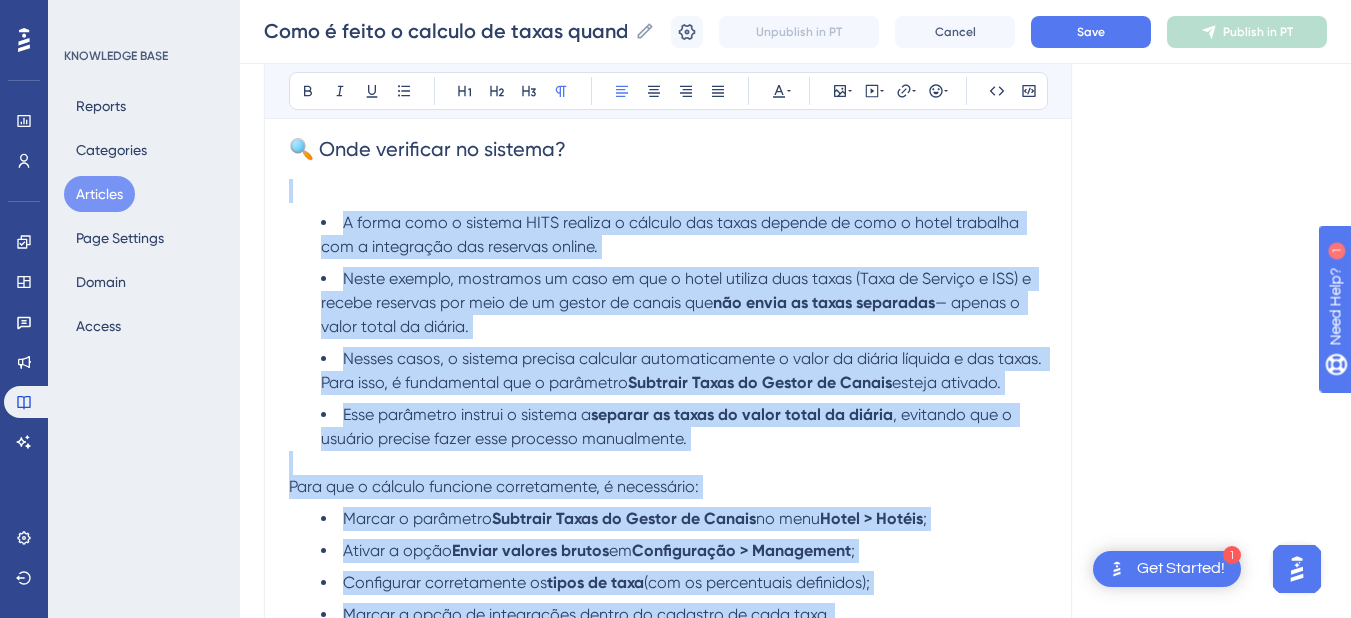 drag, startPoint x: 637, startPoint y: 486, endPoint x: 297, endPoint y: 185, distance: 454.0936 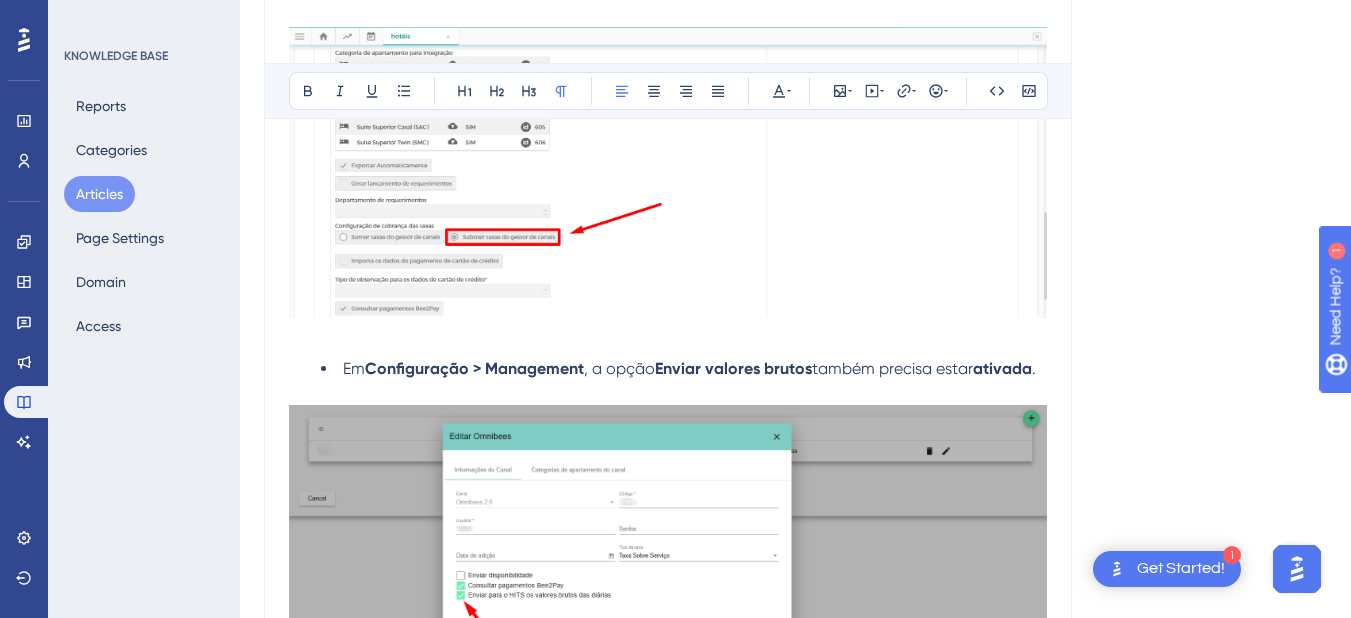 scroll, scrollTop: 0, scrollLeft: 0, axis: both 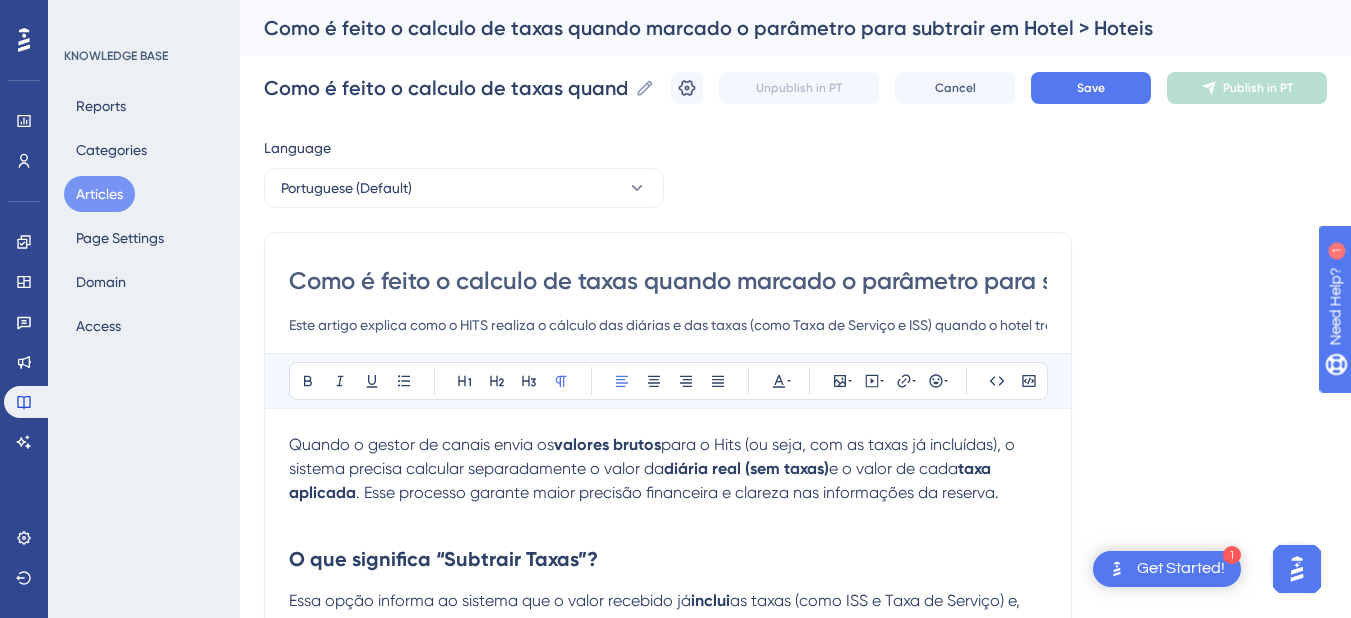 click at bounding box center (668, 517) 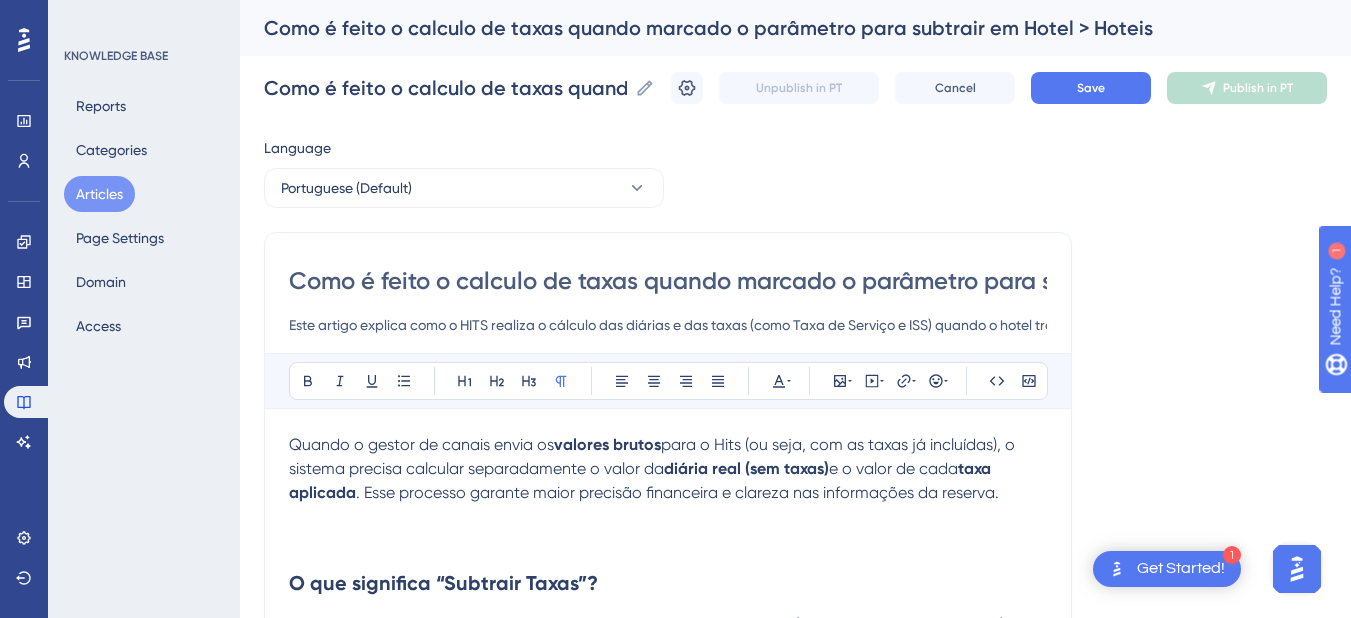 click on "Quando o gestor de canais envia os  valores brutos  para o Hits (ou seja, com as taxas já incluídas), o sistema precisa calcular separadamente o valor da  diária real (sem taxas)  e o valor de cada  taxa aplicada . Esse processo garante maior precisão financeira e clareza nas informações da reserva." at bounding box center (668, 469) 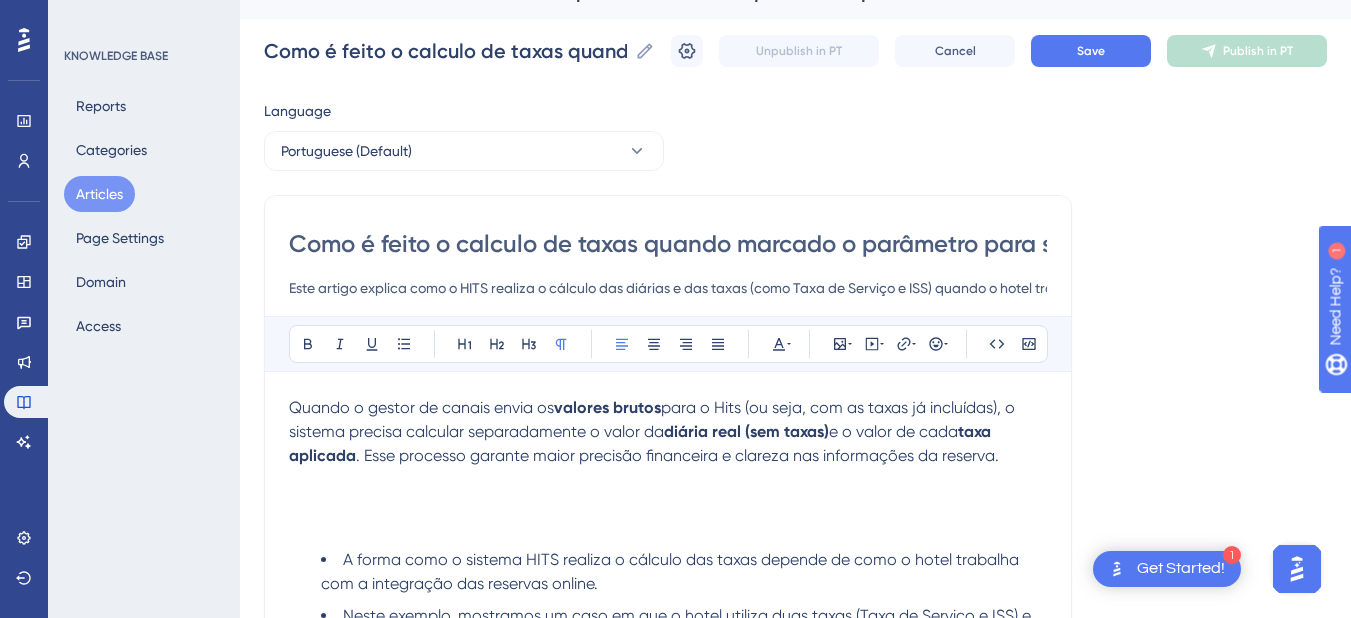 scroll, scrollTop: 237, scrollLeft: 0, axis: vertical 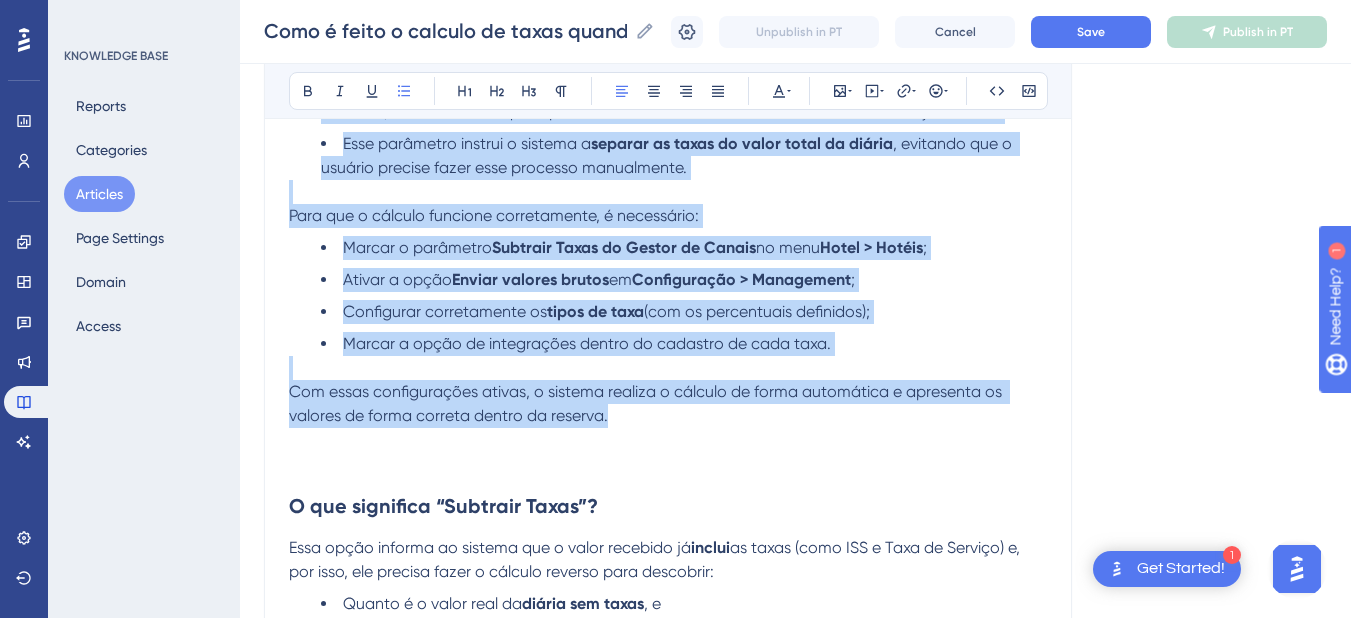 drag, startPoint x: 342, startPoint y: 352, endPoint x: 680, endPoint y: 424, distance: 345.58356 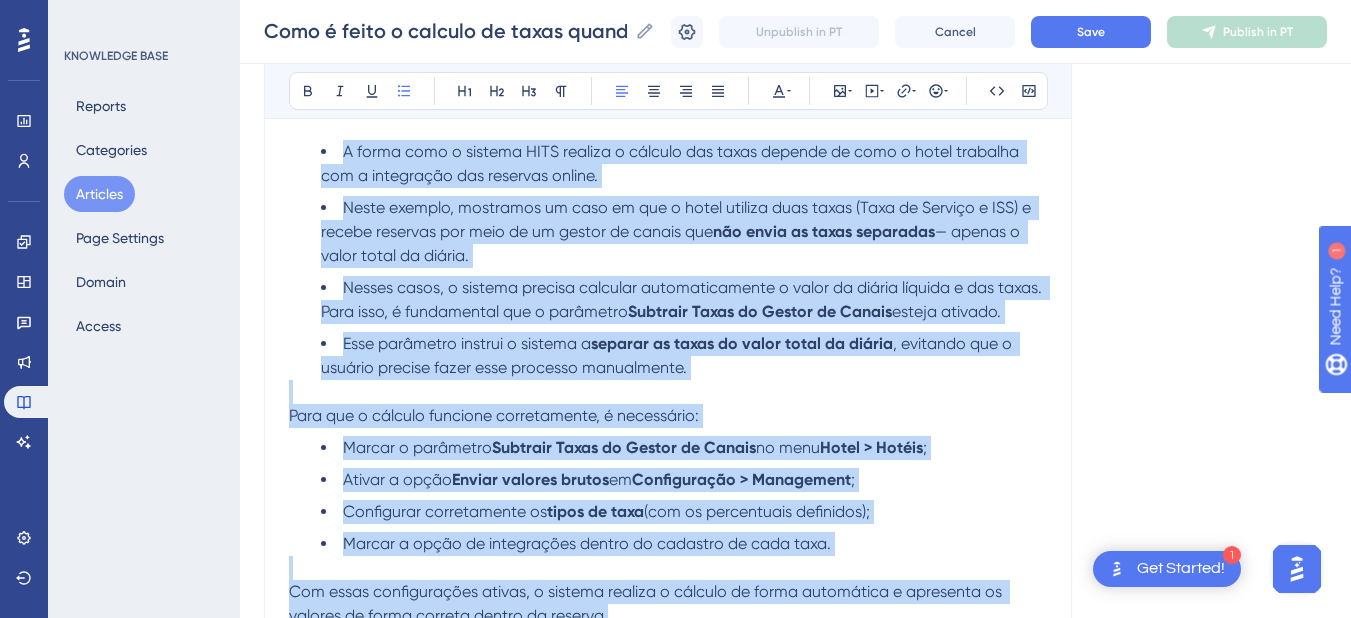 scroll, scrollTop: 237, scrollLeft: 0, axis: vertical 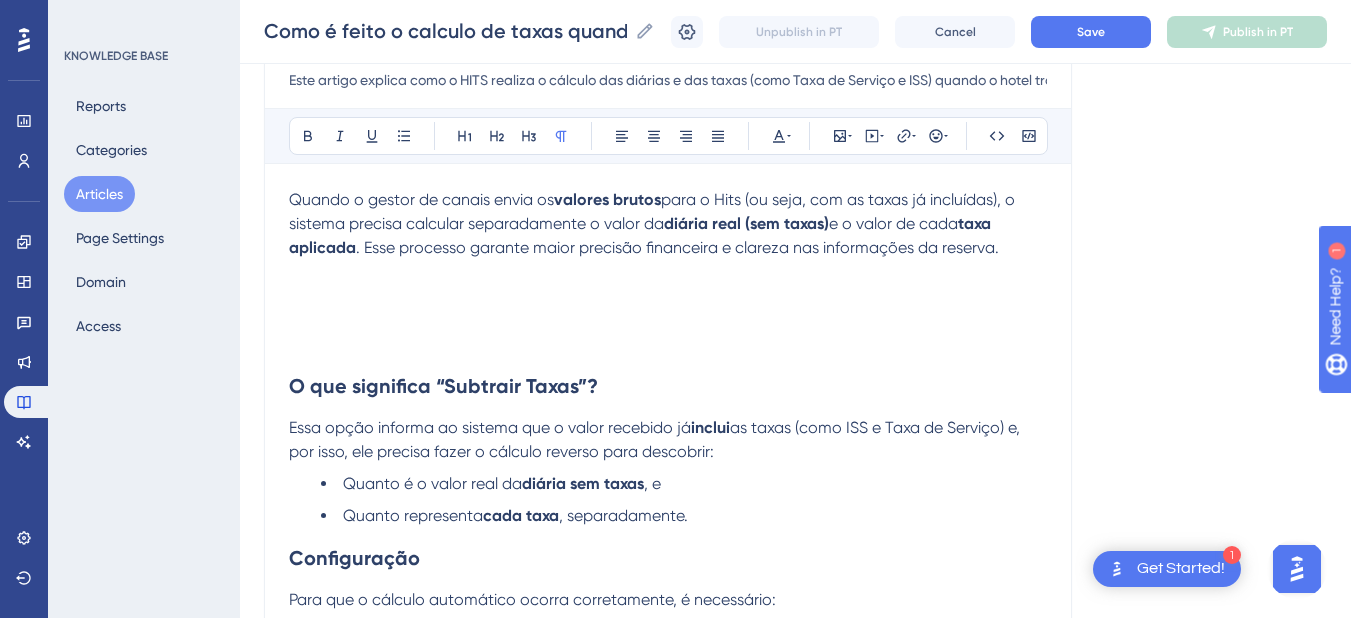 click at bounding box center (668, 320) 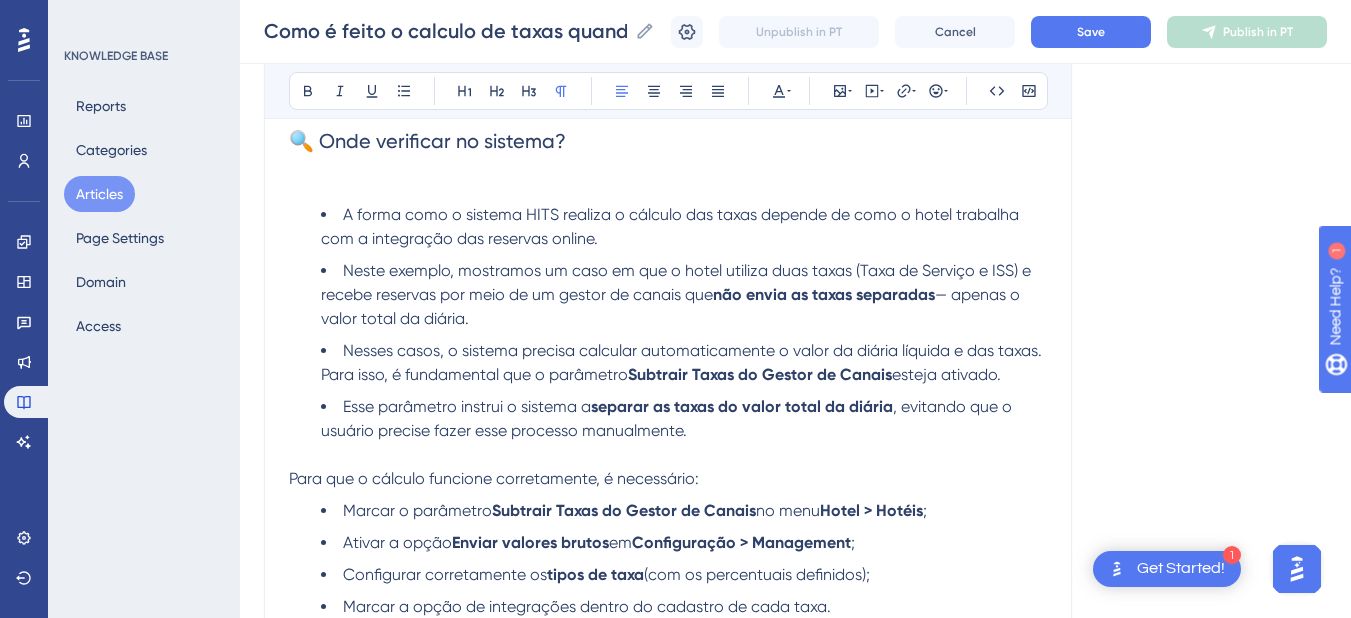 scroll, scrollTop: 3622, scrollLeft: 0, axis: vertical 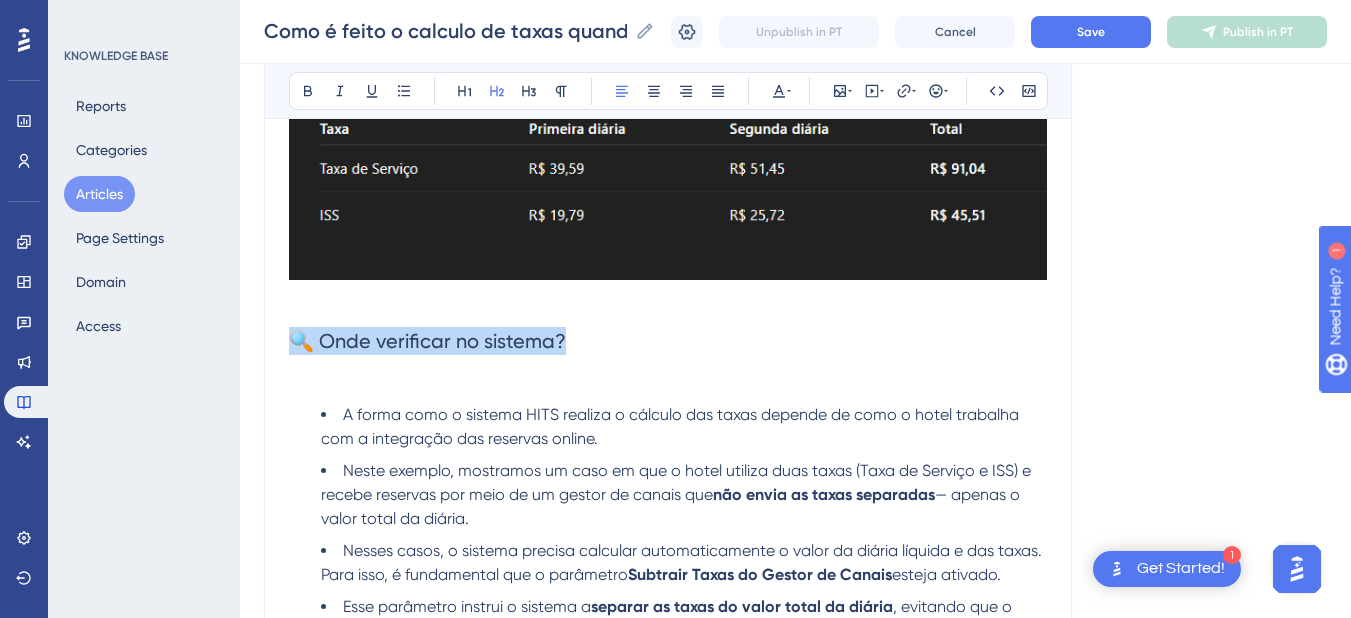 drag, startPoint x: 589, startPoint y: 336, endPoint x: 257, endPoint y: 355, distance: 332.54324 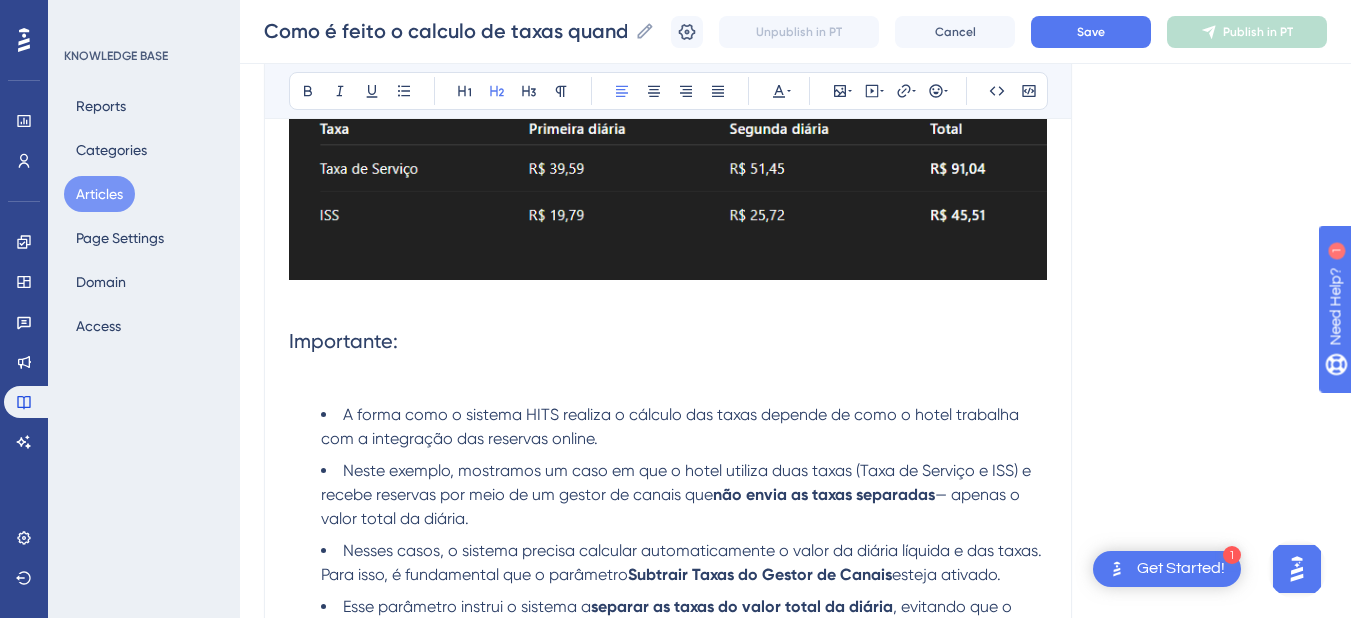 click on "Importante:" at bounding box center [343, 341] 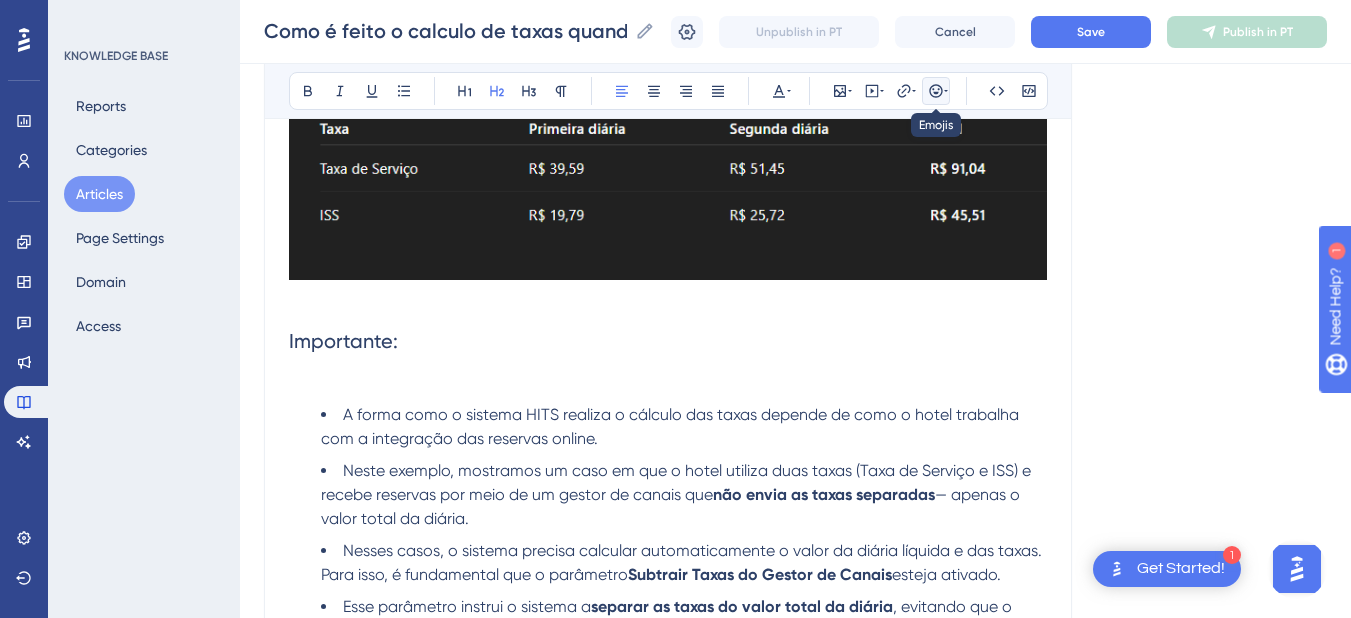 click at bounding box center [936, 91] 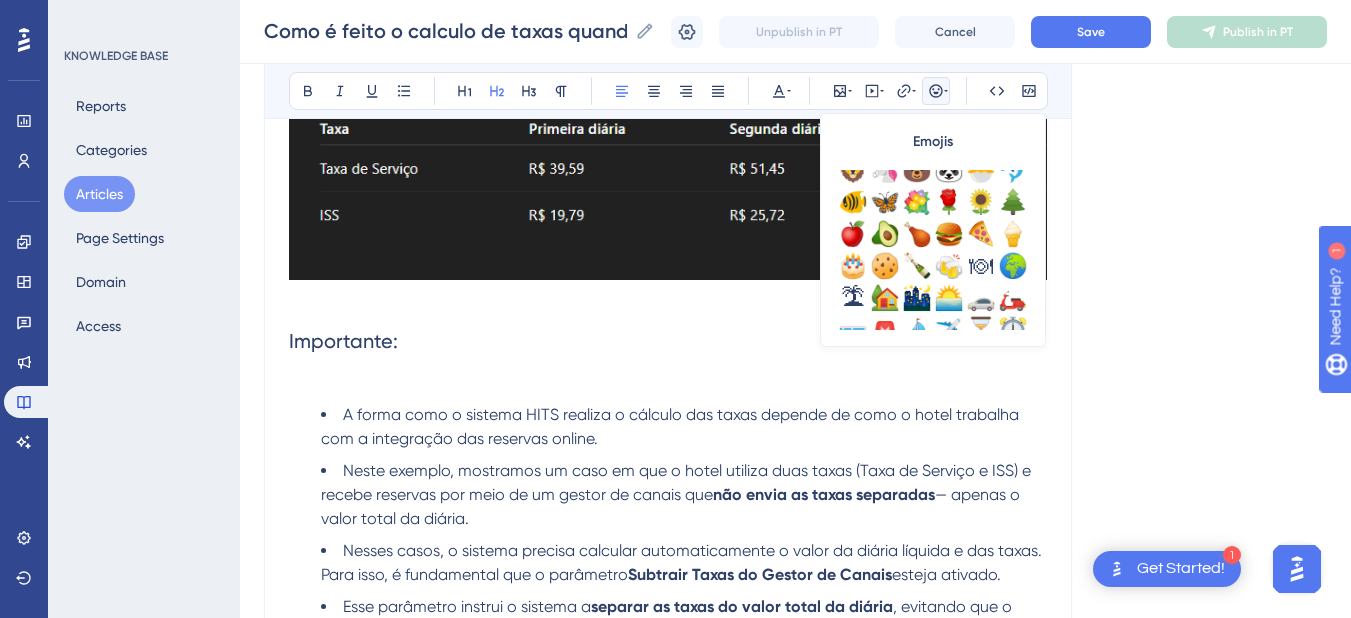 scroll, scrollTop: 600, scrollLeft: 0, axis: vertical 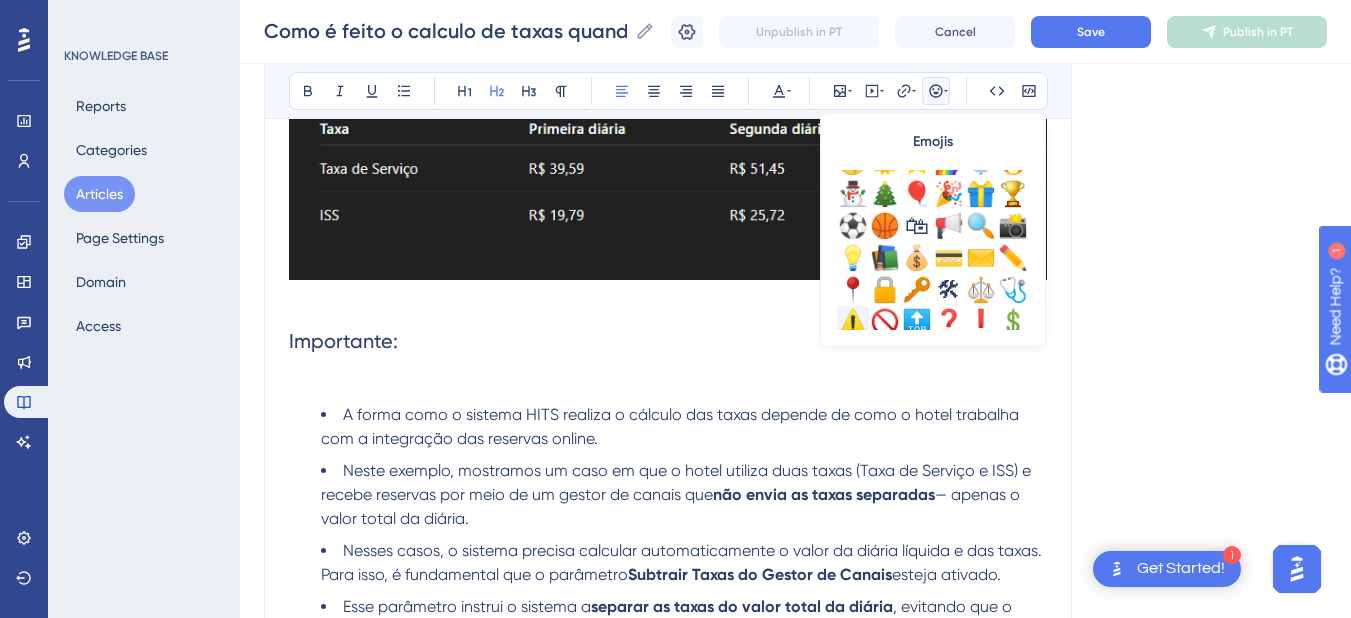 click on "⚠️" at bounding box center [853, 322] 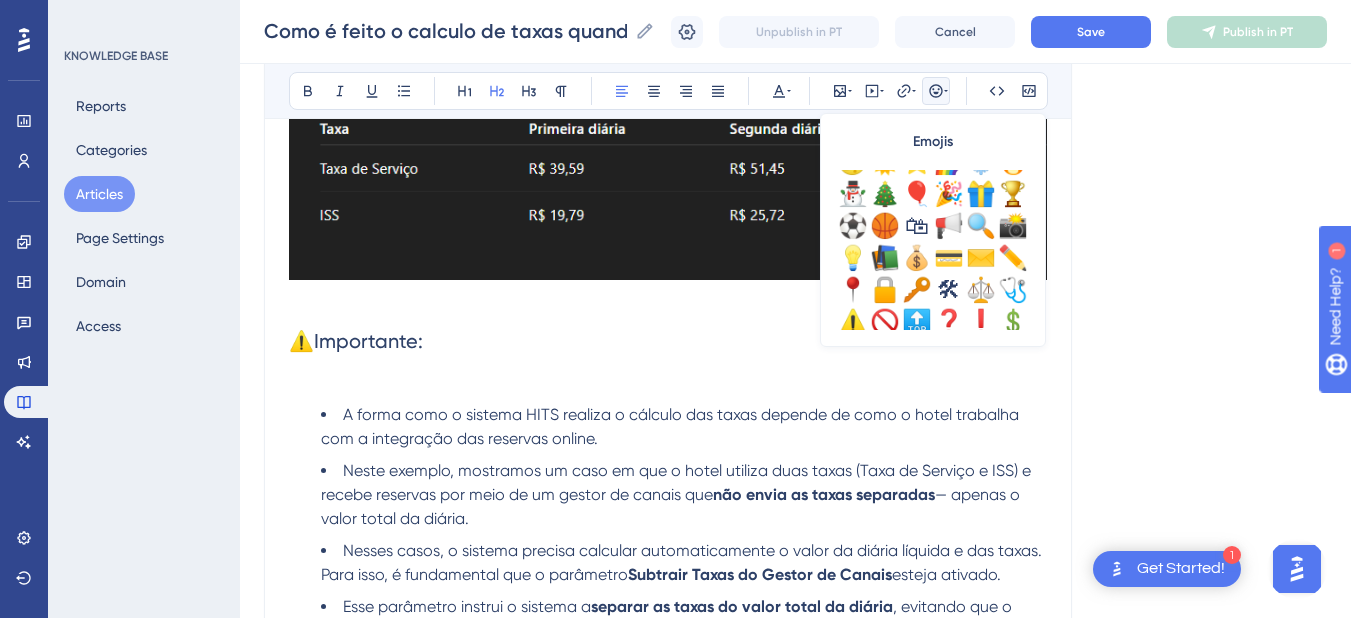 click on "⚠️Importante:" at bounding box center (668, 341) 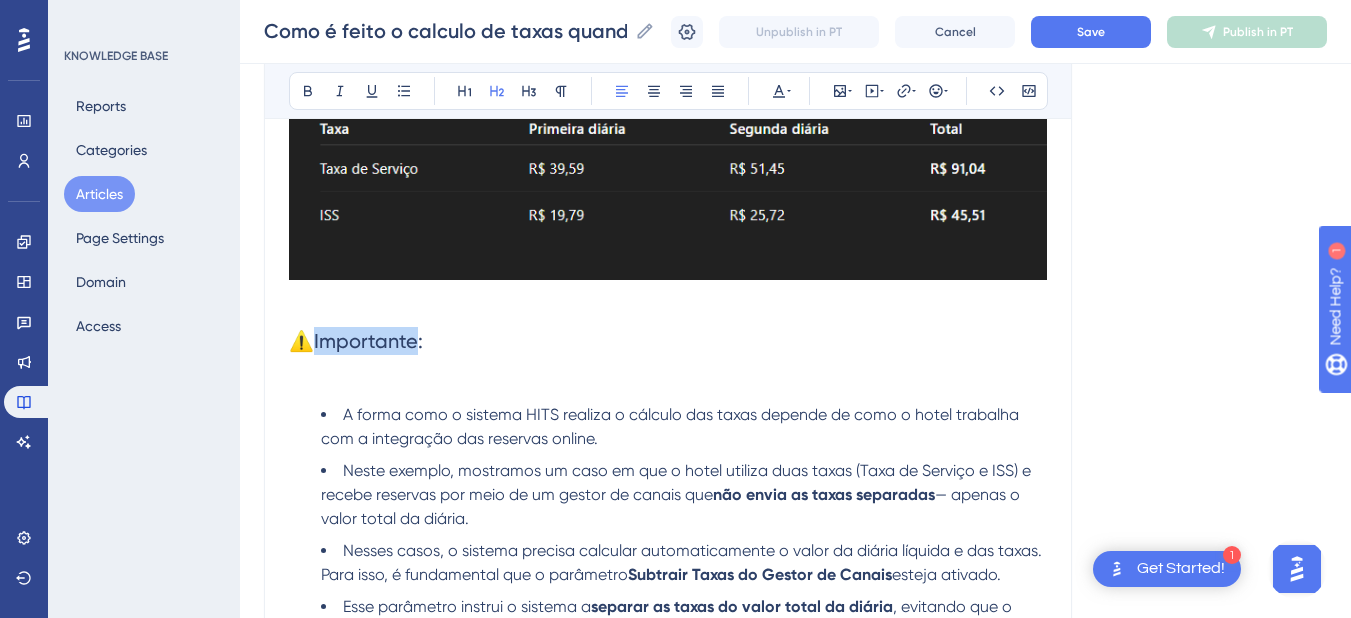 click on "⚠️Importante:" at bounding box center [668, 341] 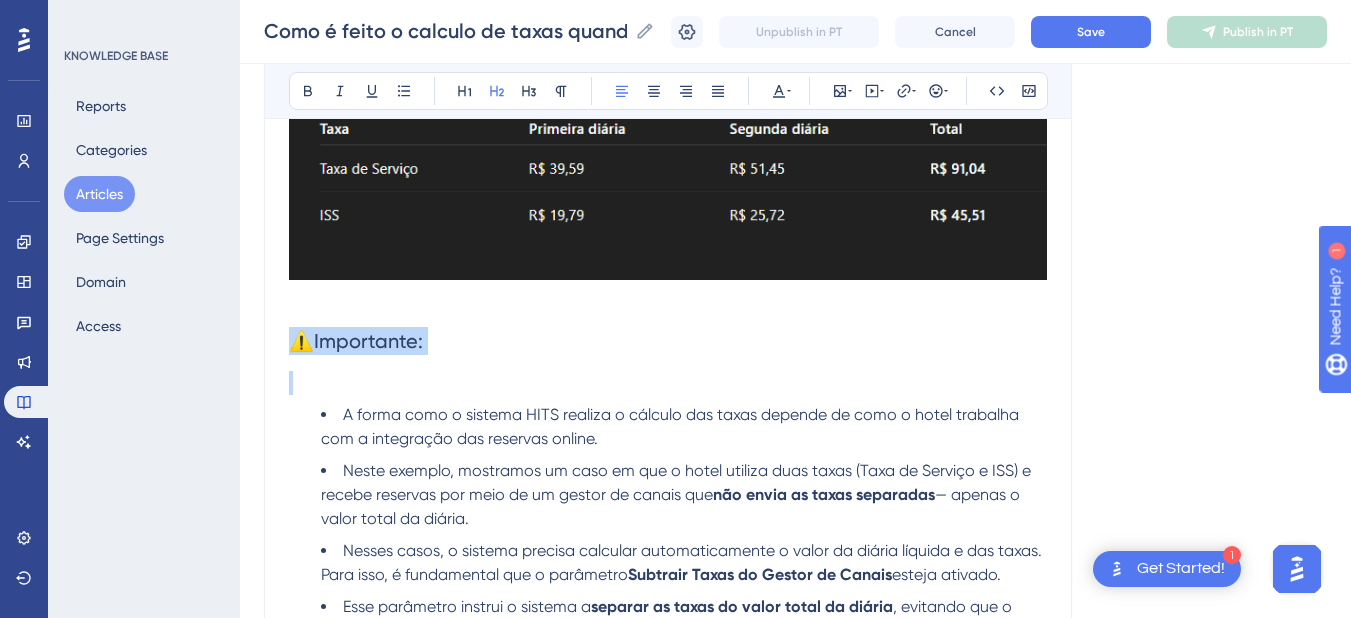 click on "⚠️Importante:" at bounding box center [668, 341] 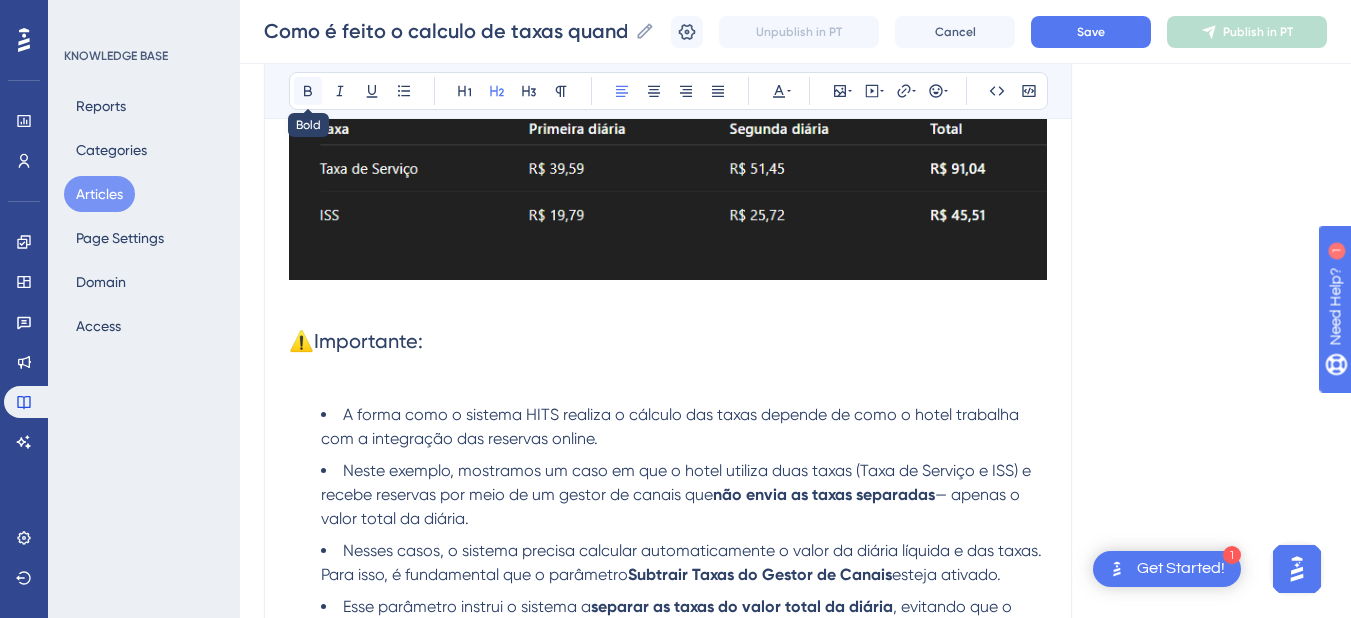 click at bounding box center (308, 91) 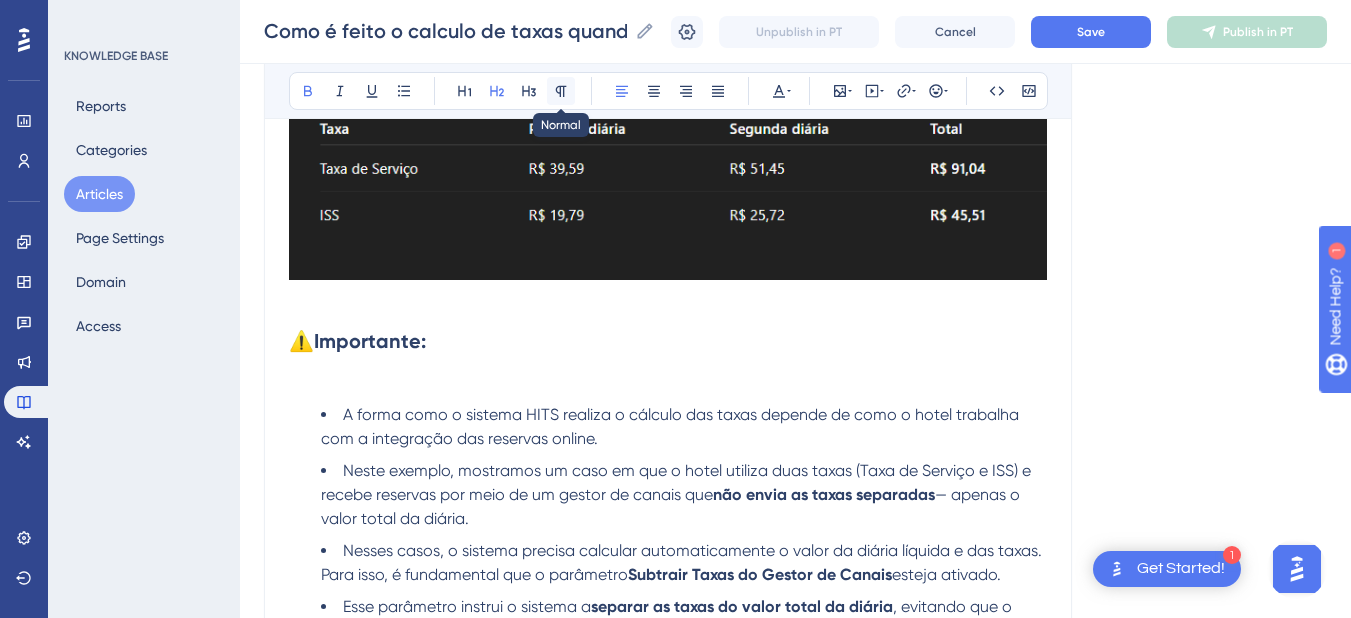click at bounding box center (561, 91) 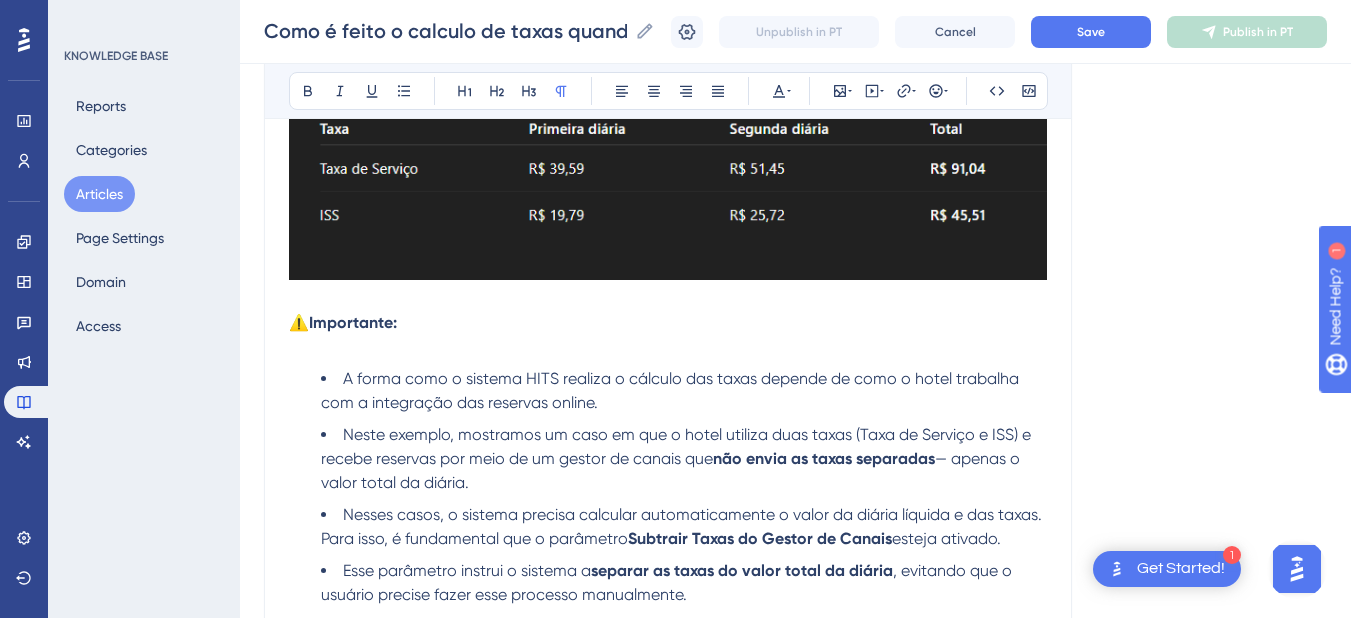 click at bounding box center (668, 347) 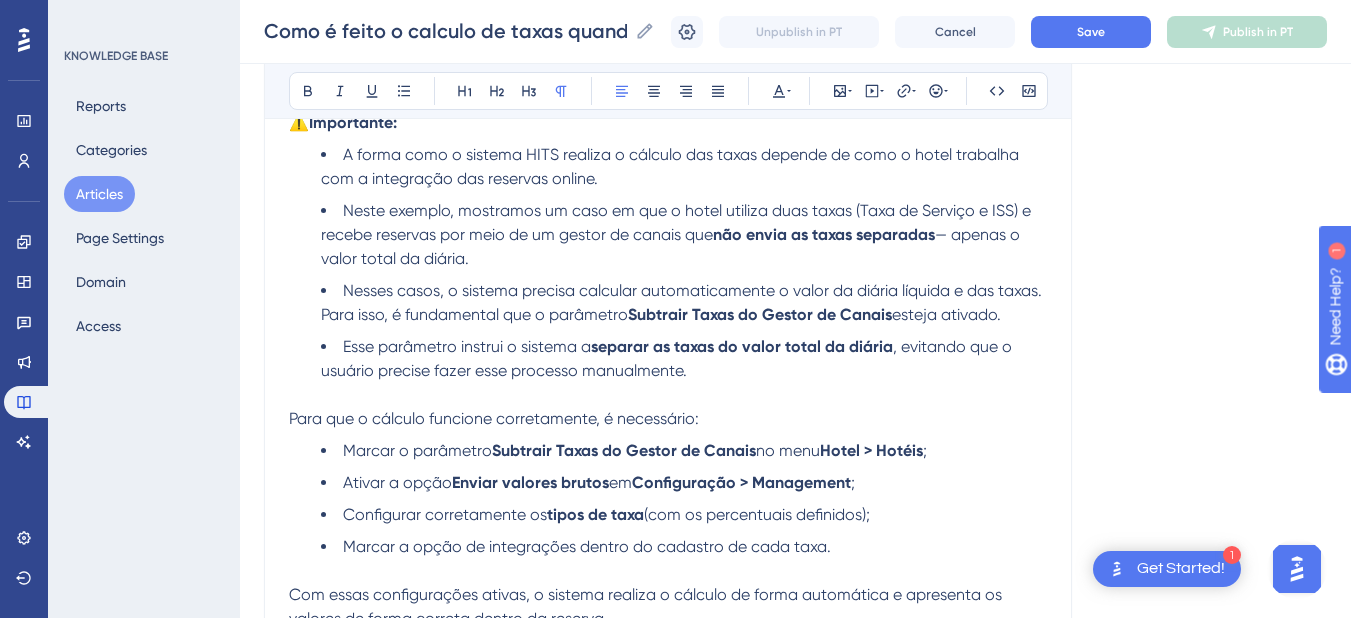 scroll, scrollTop: 3622, scrollLeft: 0, axis: vertical 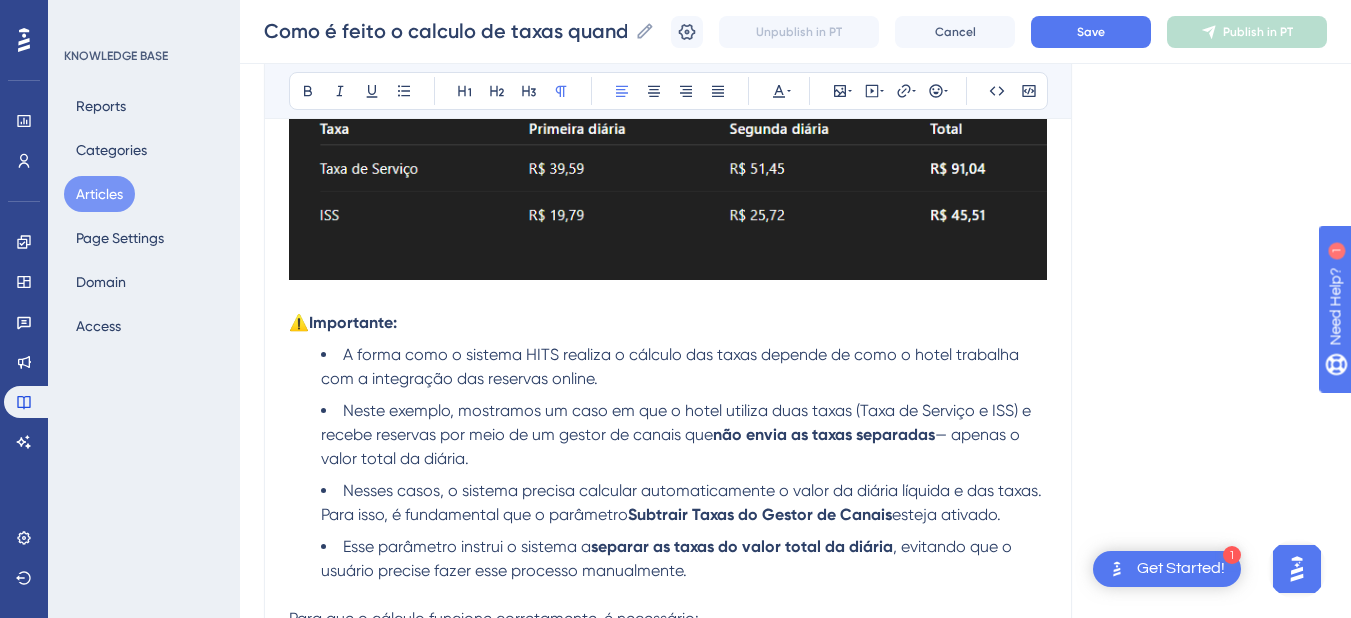 click on "A forma como o sistema HITS realiza o cálculo das taxas depende de como o hotel trabalha com a integração das reservas online." at bounding box center (684, 367) 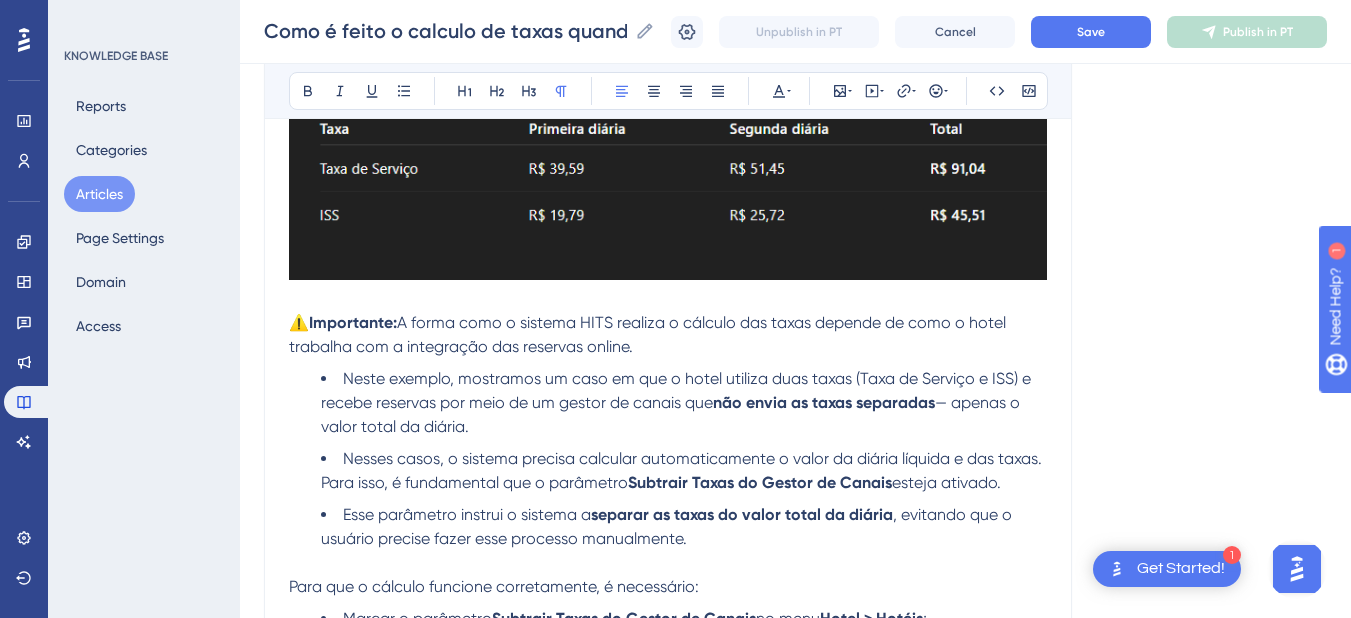 scroll, scrollTop: 3822, scrollLeft: 0, axis: vertical 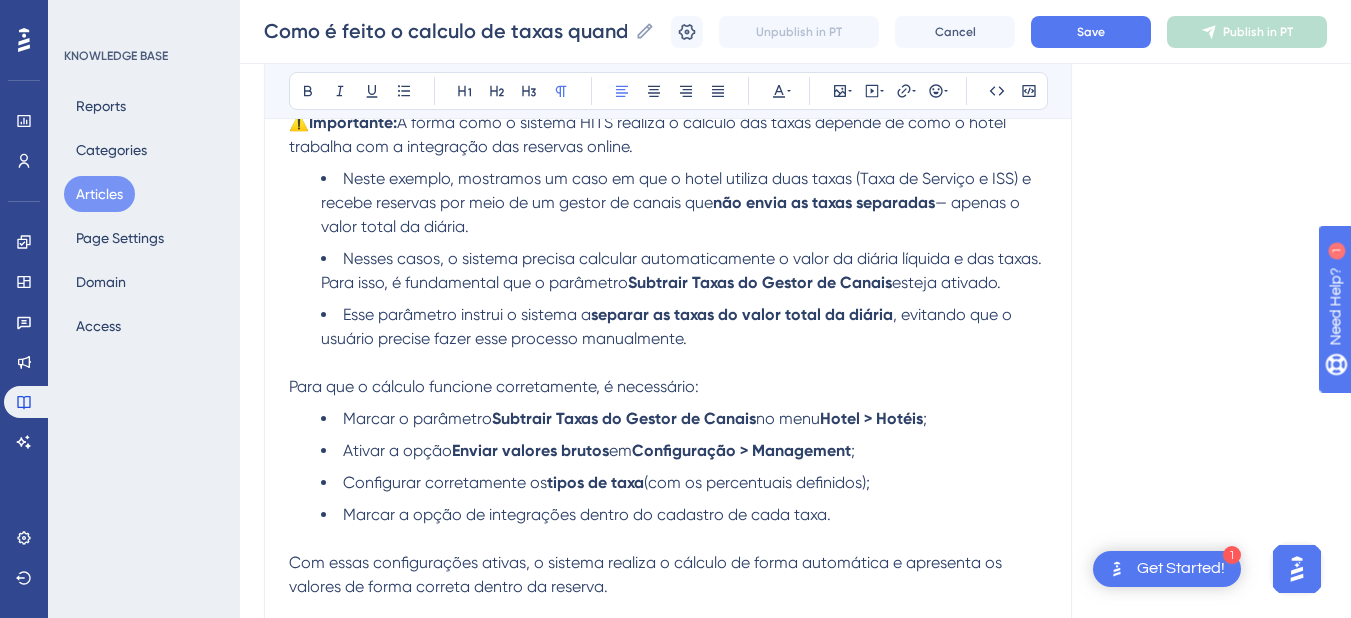 click on "Para que o cálculo funcione corretamente, é necessário:" at bounding box center (494, 386) 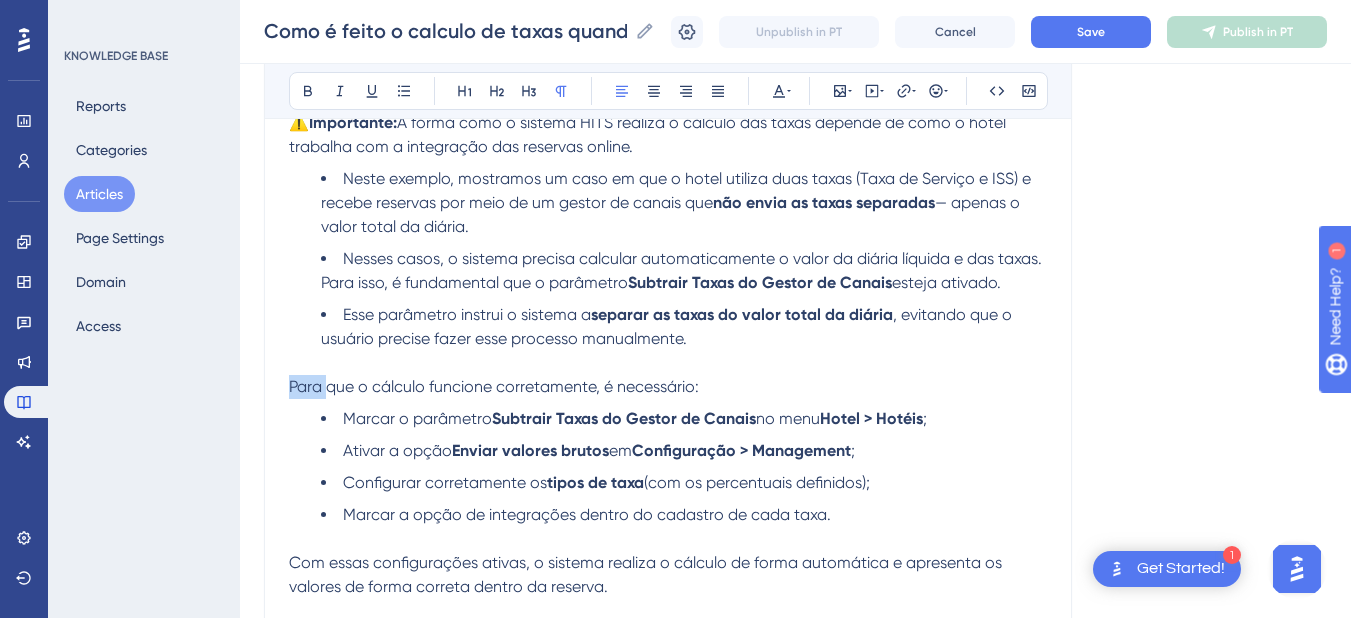 click on "Para que o cálculo funcione corretamente, é necessário:" at bounding box center (494, 386) 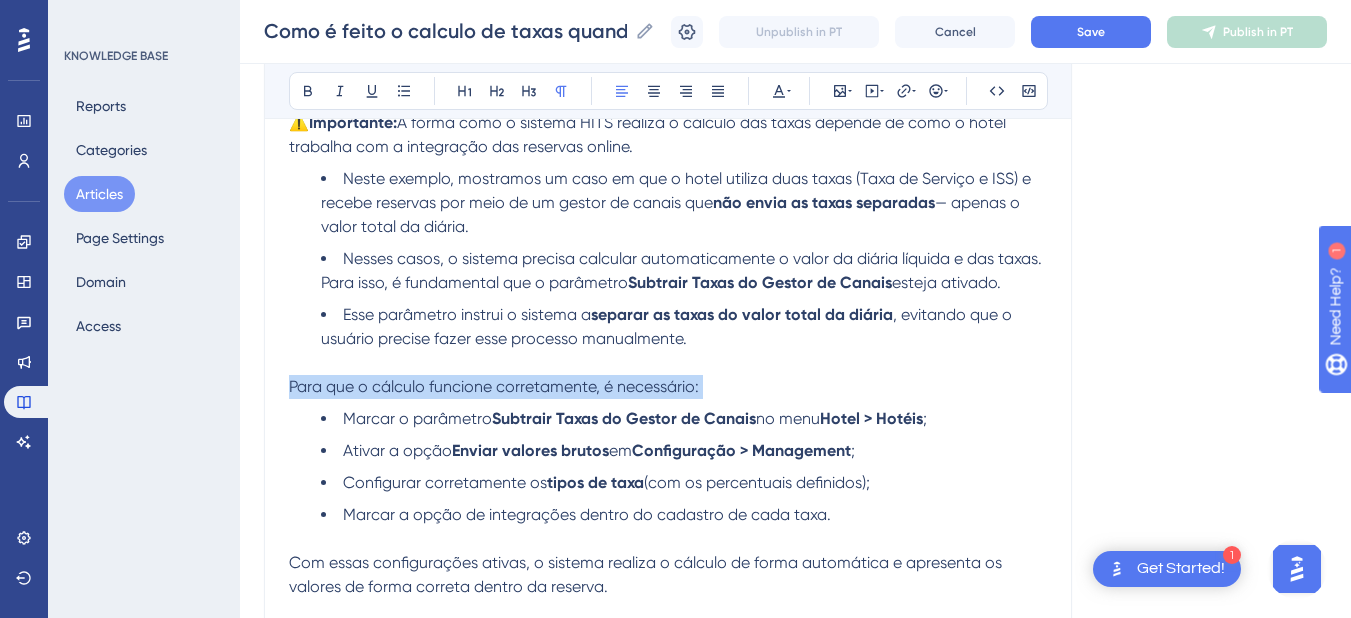 click on "Para que o cálculo funcione corretamente, é necessário:" at bounding box center [494, 386] 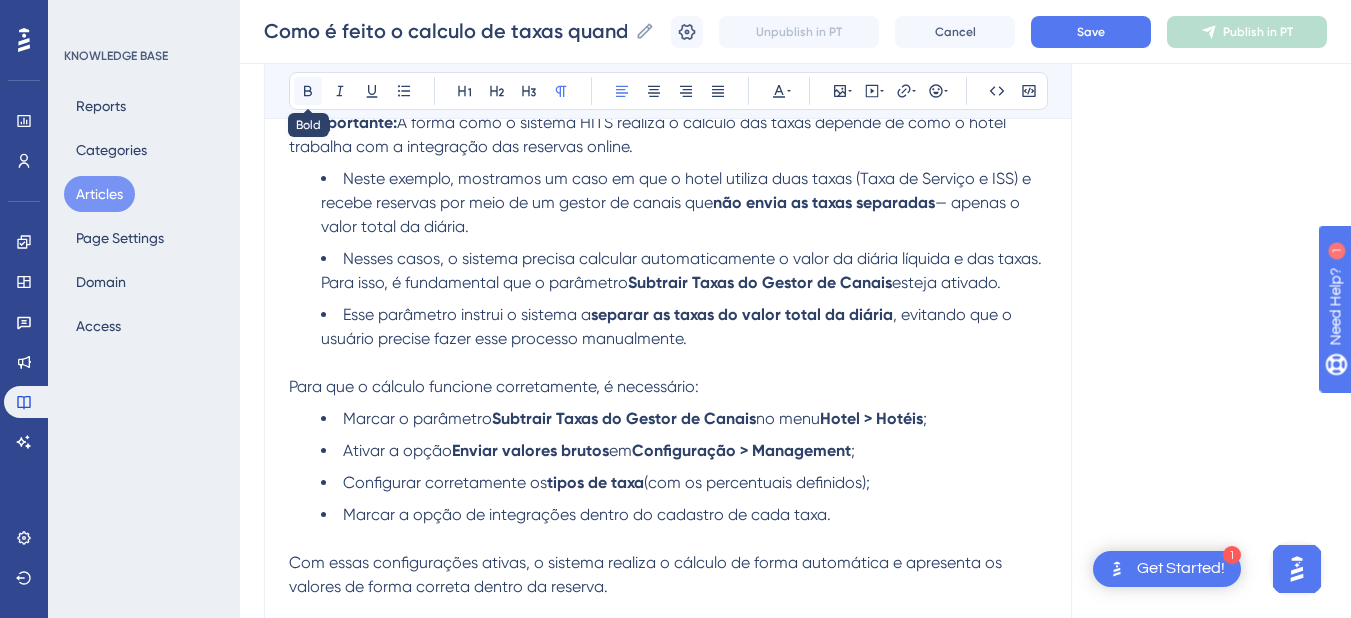 click 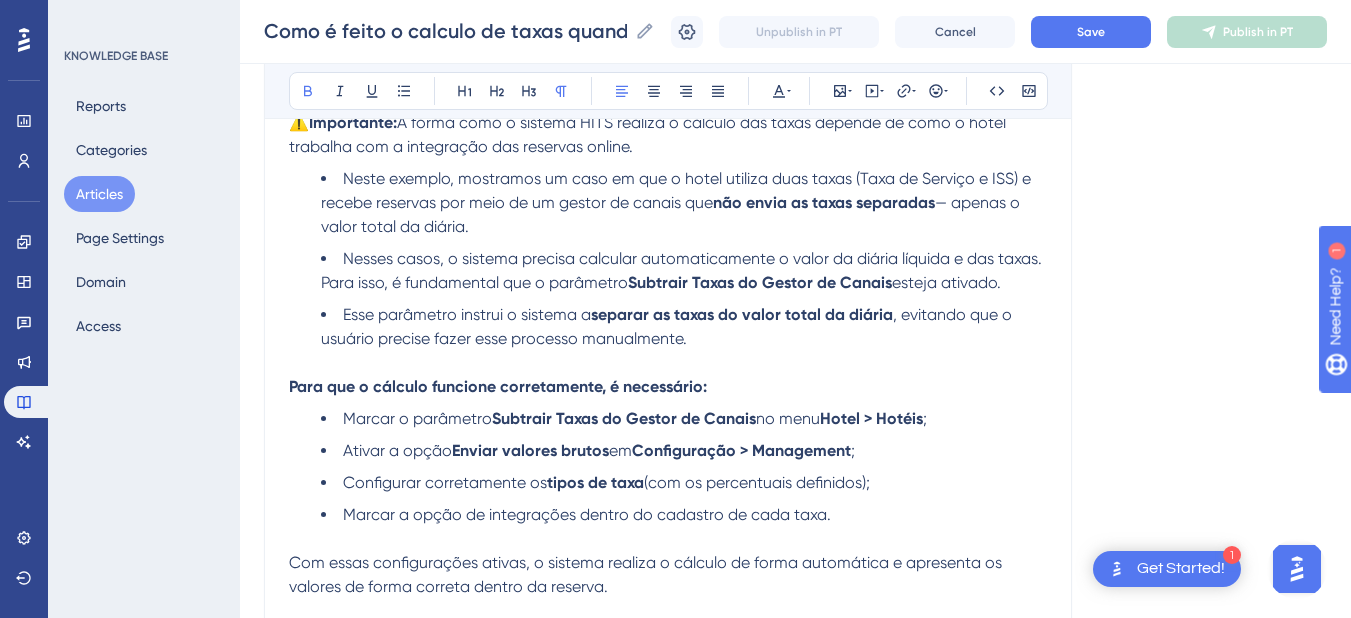 click on "Para que o cálculo funcione corretamente, é necessário:" at bounding box center [498, 386] 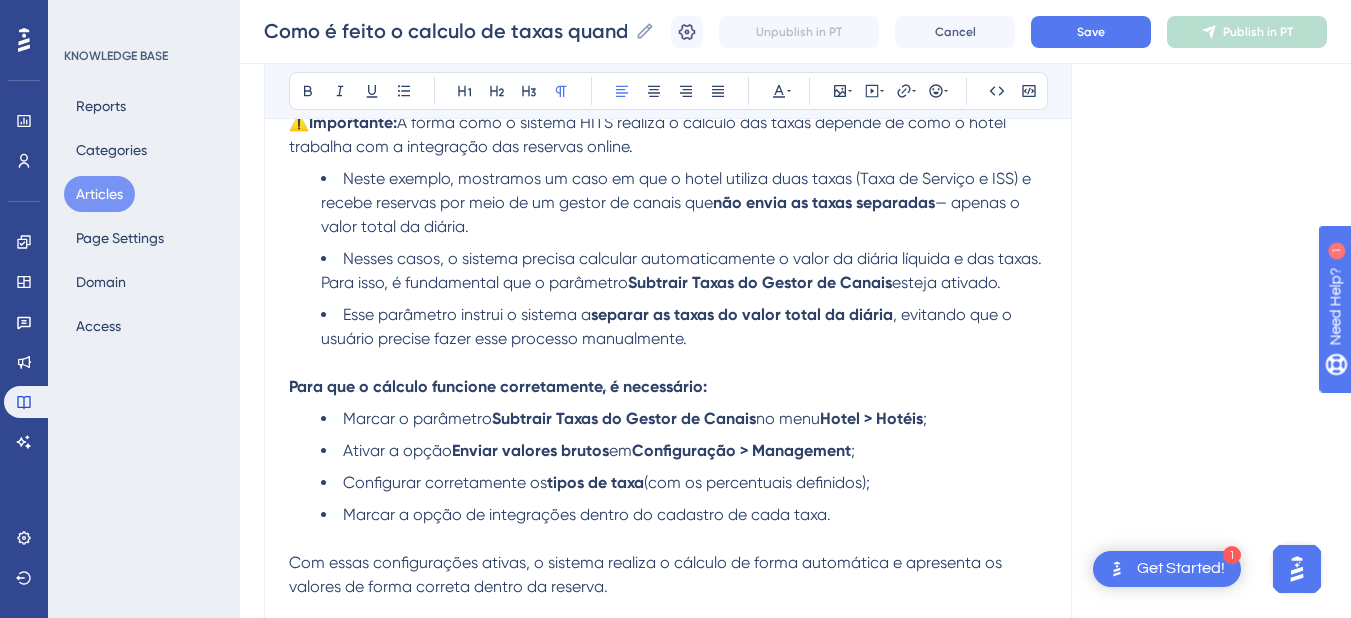 click on "A forma como o sistema HITS realiza o cálculo das taxas depende de como o hotel trabalha com a integração das reservas online." at bounding box center (649, 134) 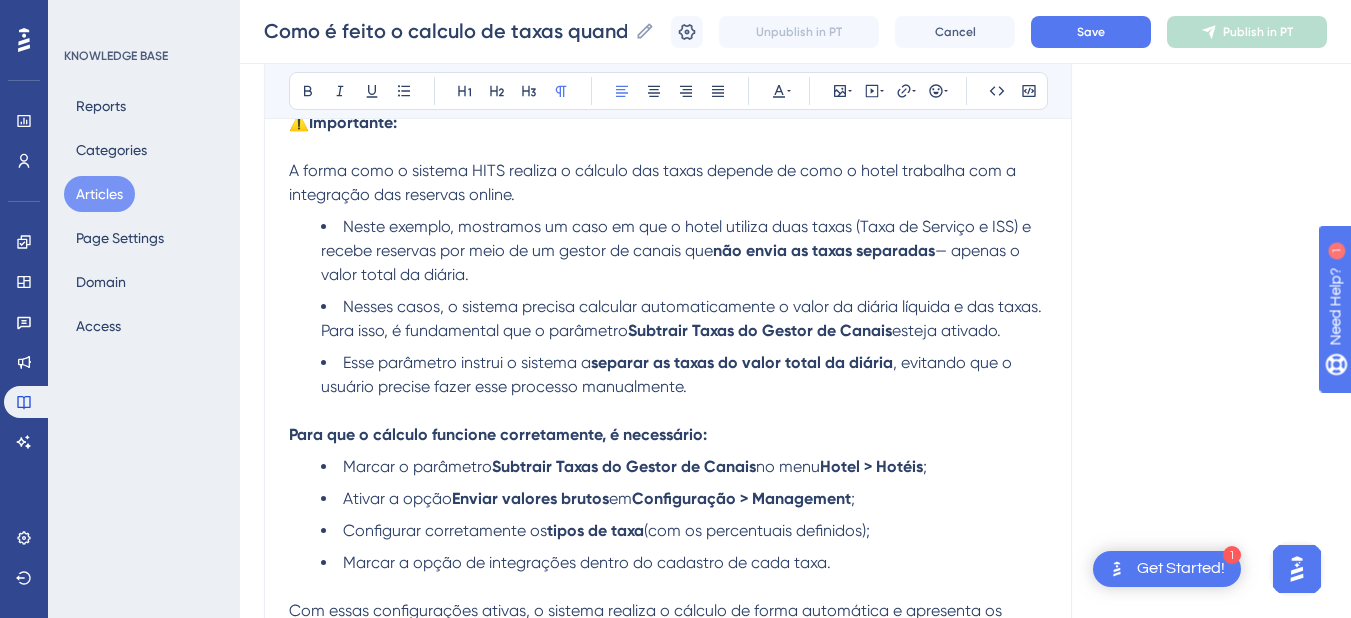 scroll, scrollTop: 3622, scrollLeft: 0, axis: vertical 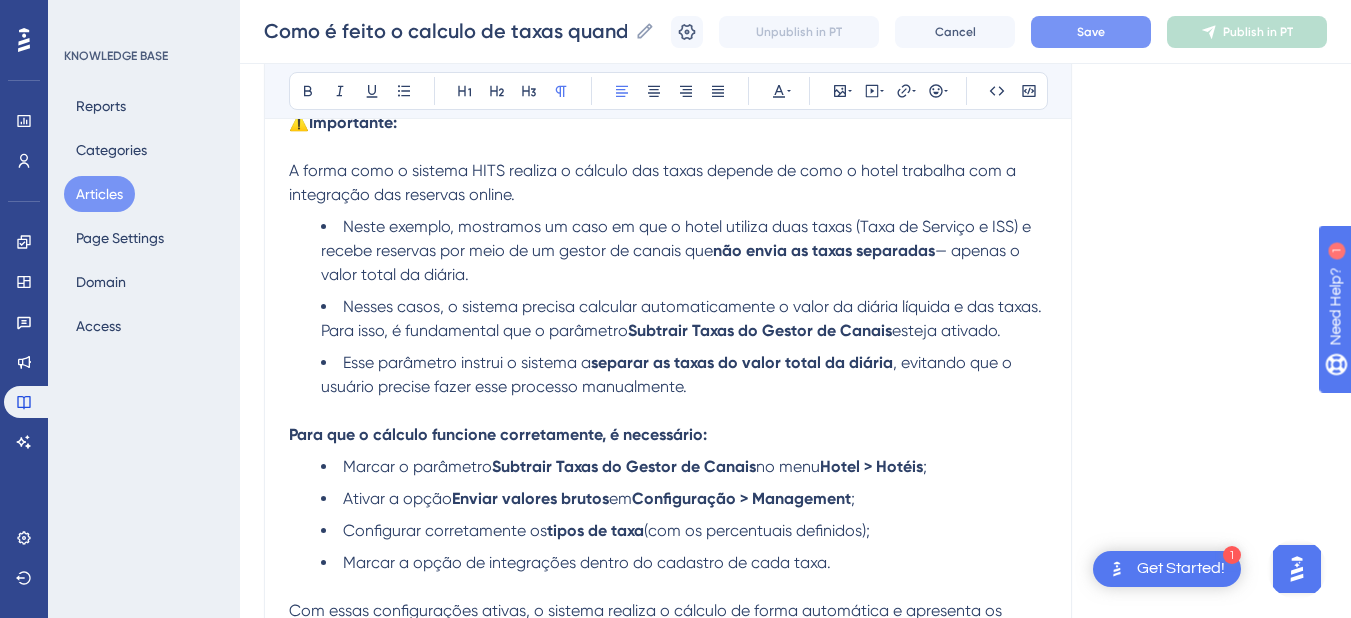 click on "Save" at bounding box center [1091, 32] 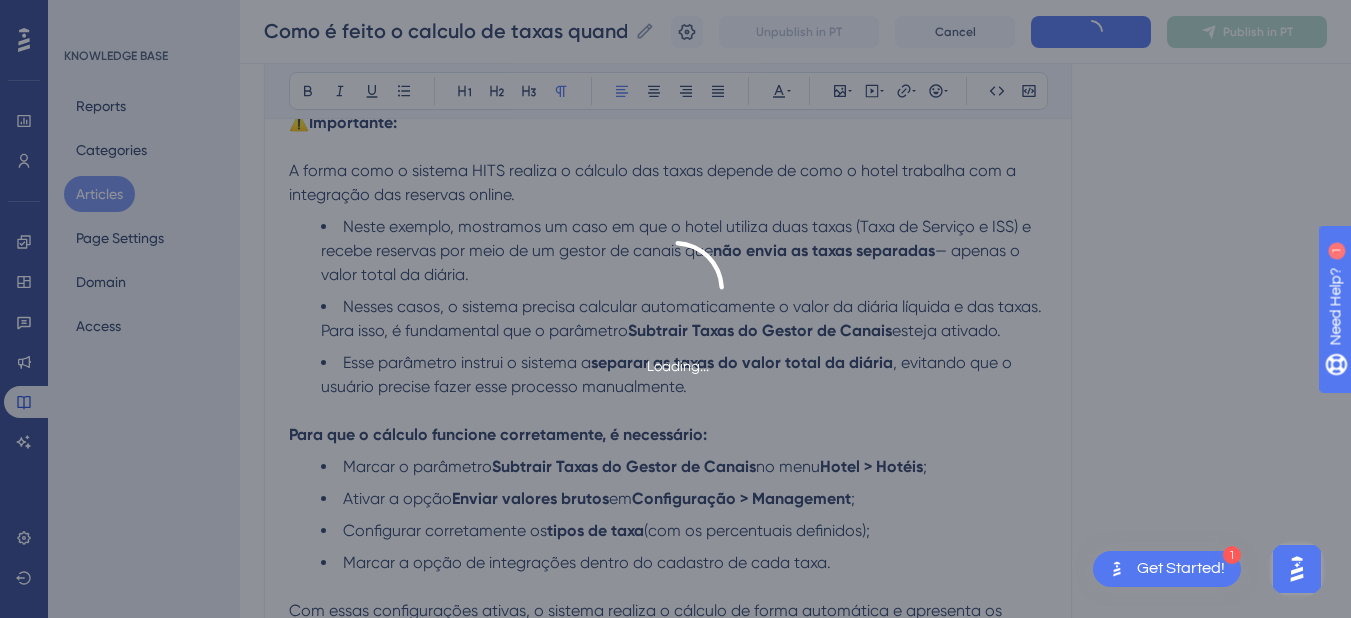 scroll, scrollTop: 4022, scrollLeft: 0, axis: vertical 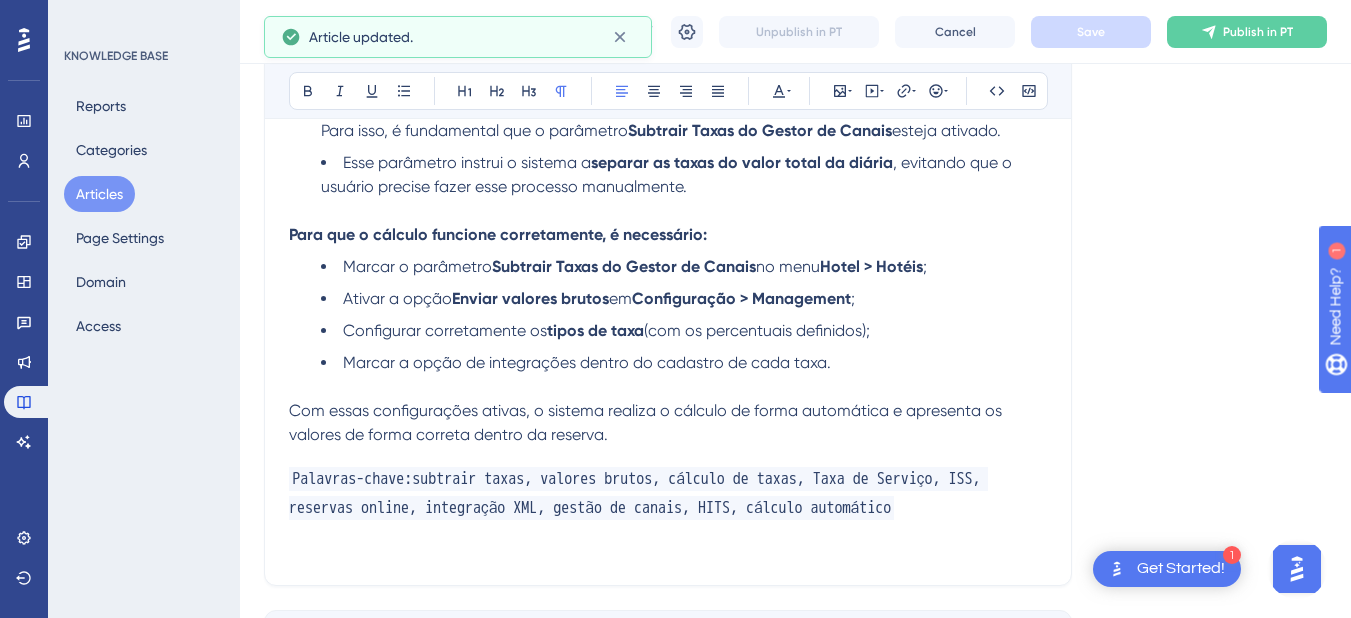 click on "Com essas configurações ativas, o sistema realiza o cálculo de forma automática e apresenta os valores de forma correta dentro da reserva." at bounding box center [668, 423] 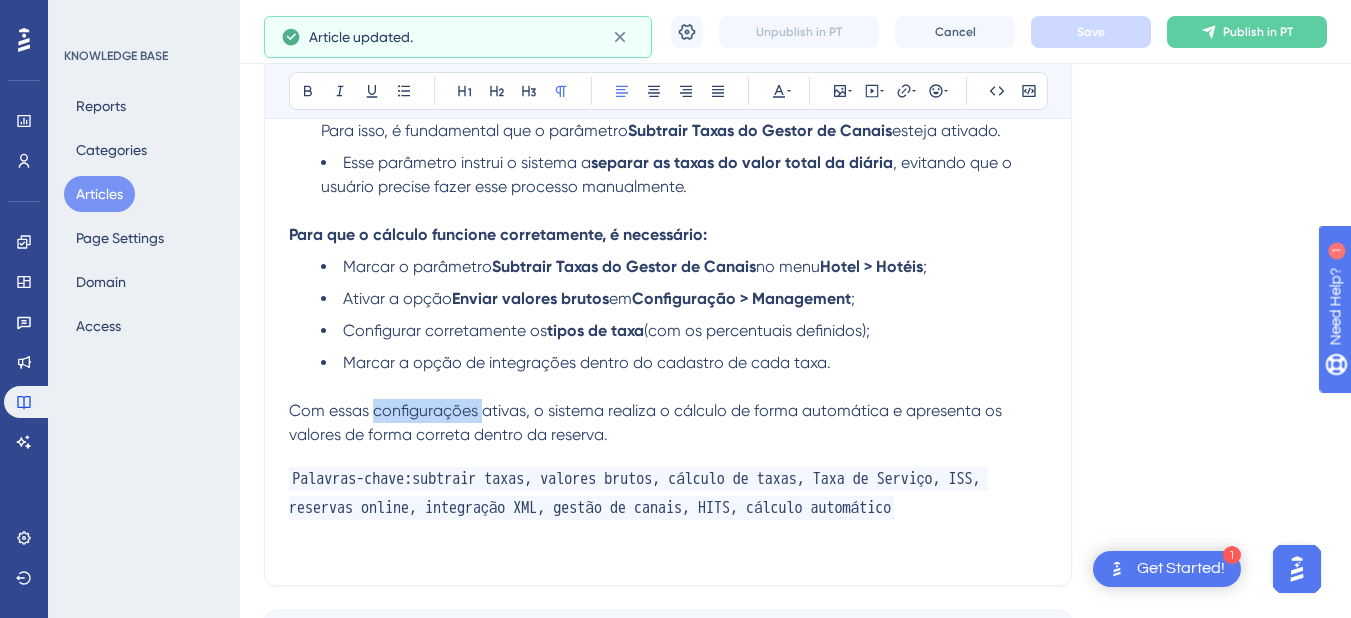 click on "Com essas configurações ativas, o sistema realiza o cálculo de forma automática e apresenta os valores de forma correta dentro da reserva." at bounding box center (668, 423) 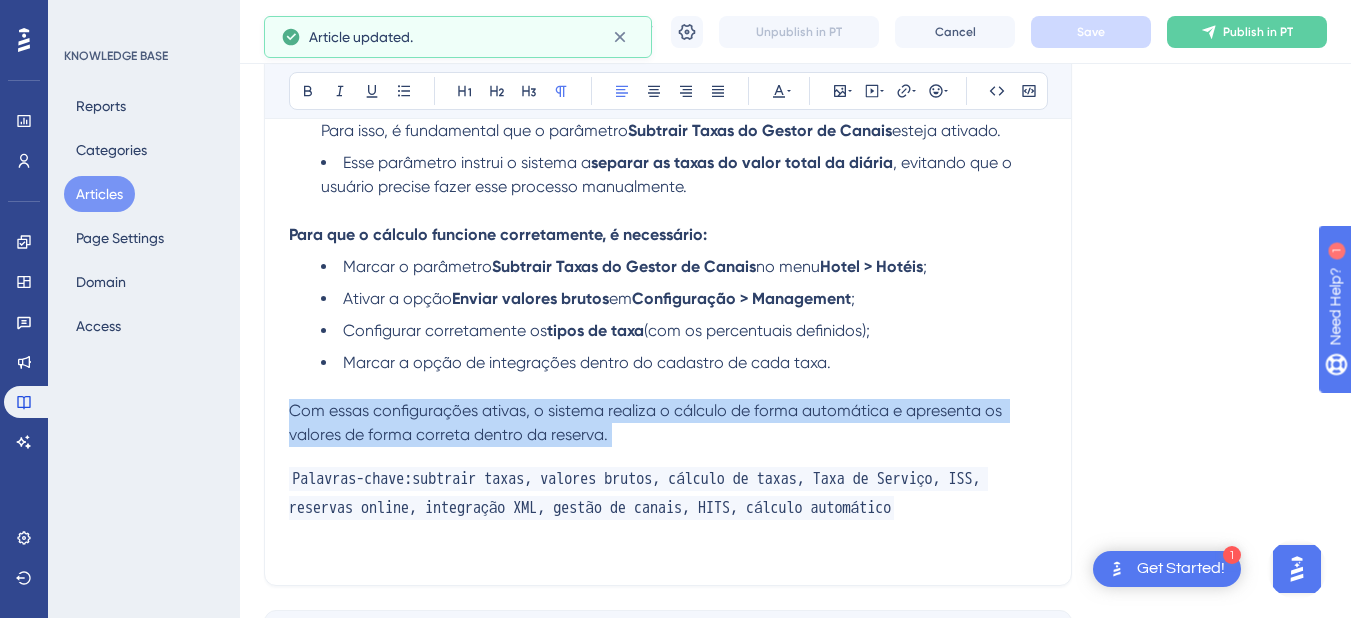 click on "Com essas configurações ativas, o sistema realiza o cálculo de forma automática e apresenta os valores de forma correta dentro da reserva." at bounding box center [668, 423] 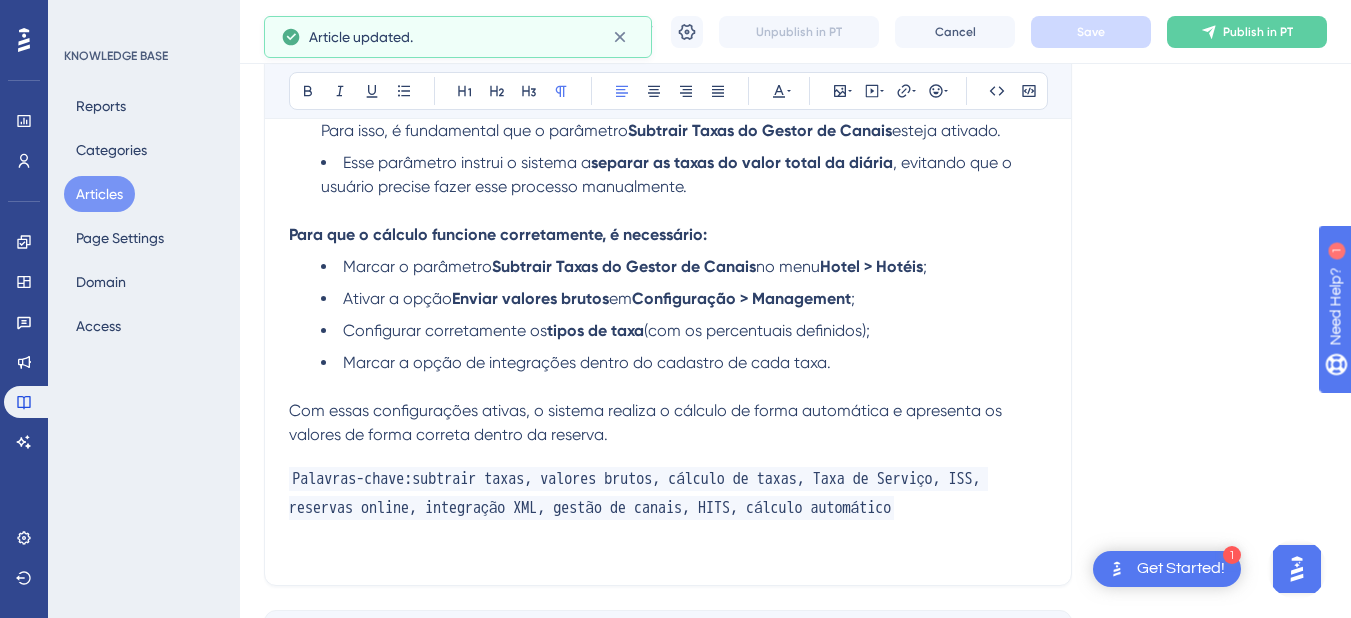 click on "Com essas configurações ativas, o sistema realiza o cálculo de forma automática e apresenta os valores de forma correta dentro da reserva." at bounding box center (647, 422) 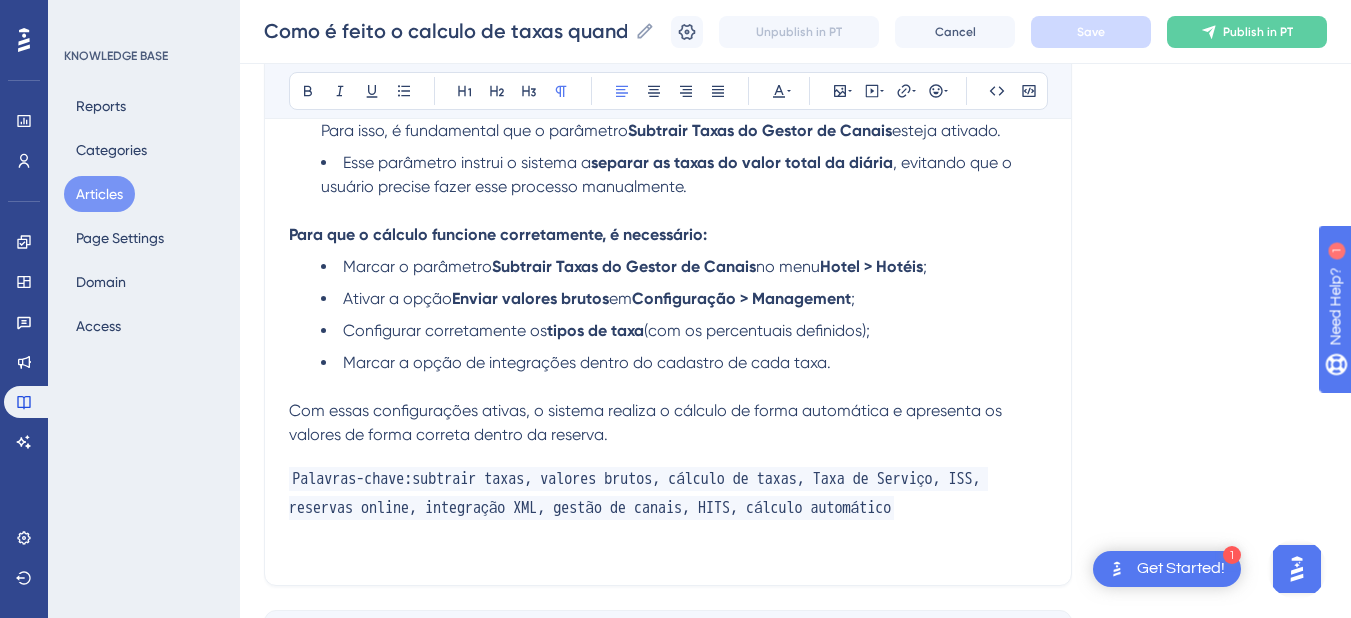 click on "Com essas configurações ativas, o sistema realiza o cálculo de forma automática e apresenta os valores de forma correta dentro da reserva." at bounding box center (668, 423) 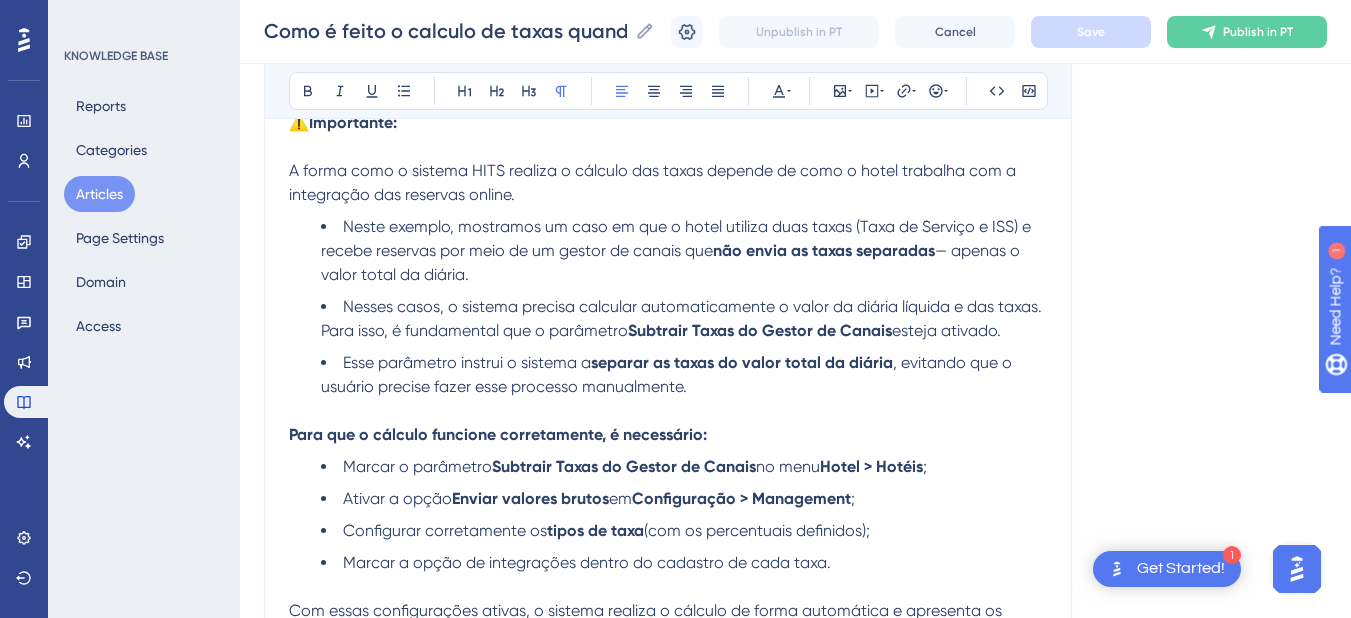 scroll, scrollTop: 4022, scrollLeft: 0, axis: vertical 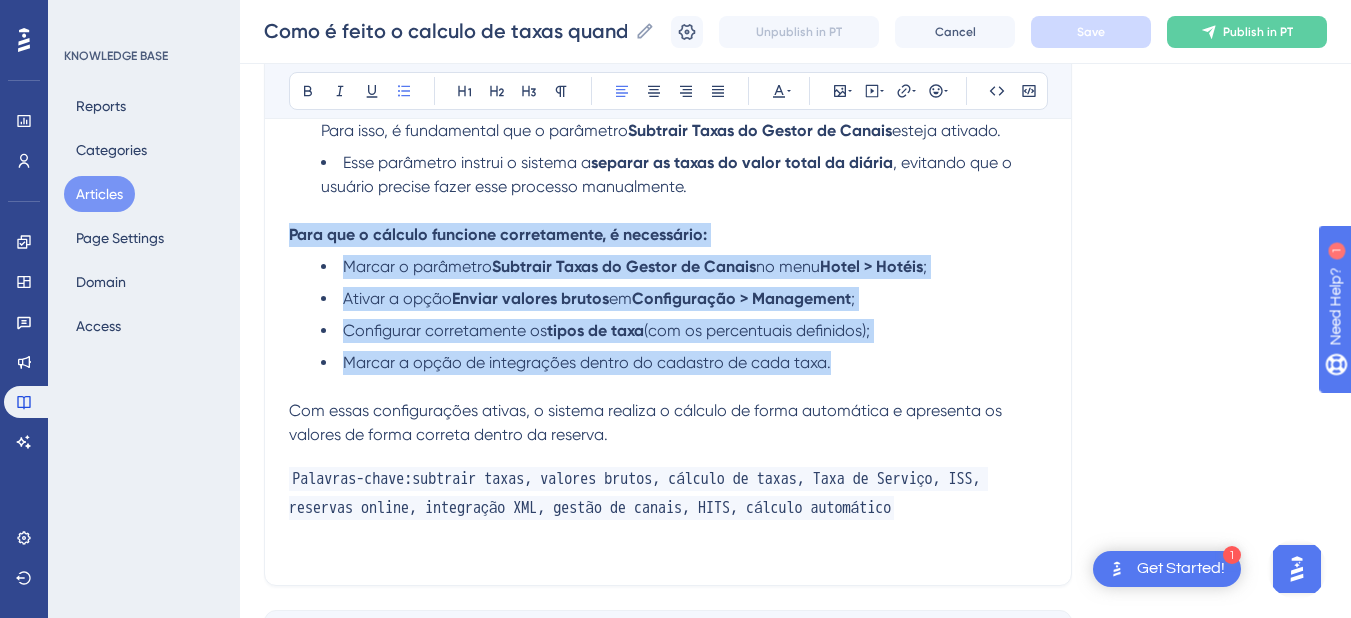 drag, startPoint x: 852, startPoint y: 366, endPoint x: 287, endPoint y: 239, distance: 579.0976 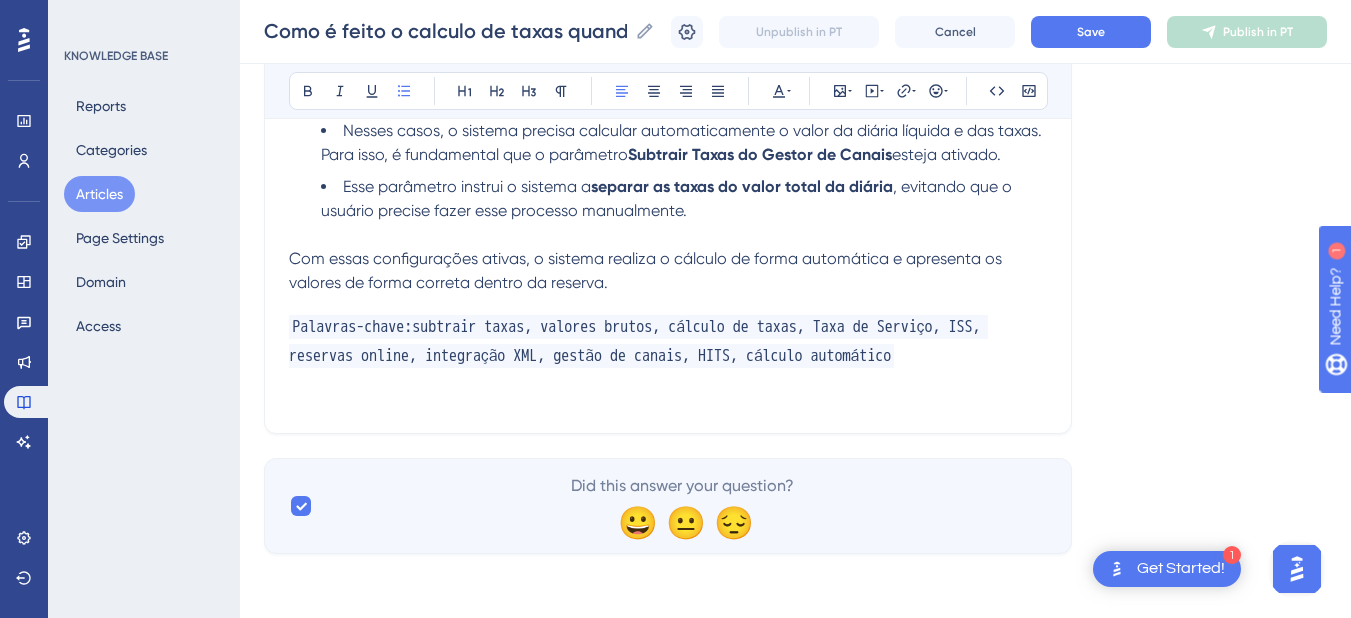 scroll, scrollTop: 3802, scrollLeft: 0, axis: vertical 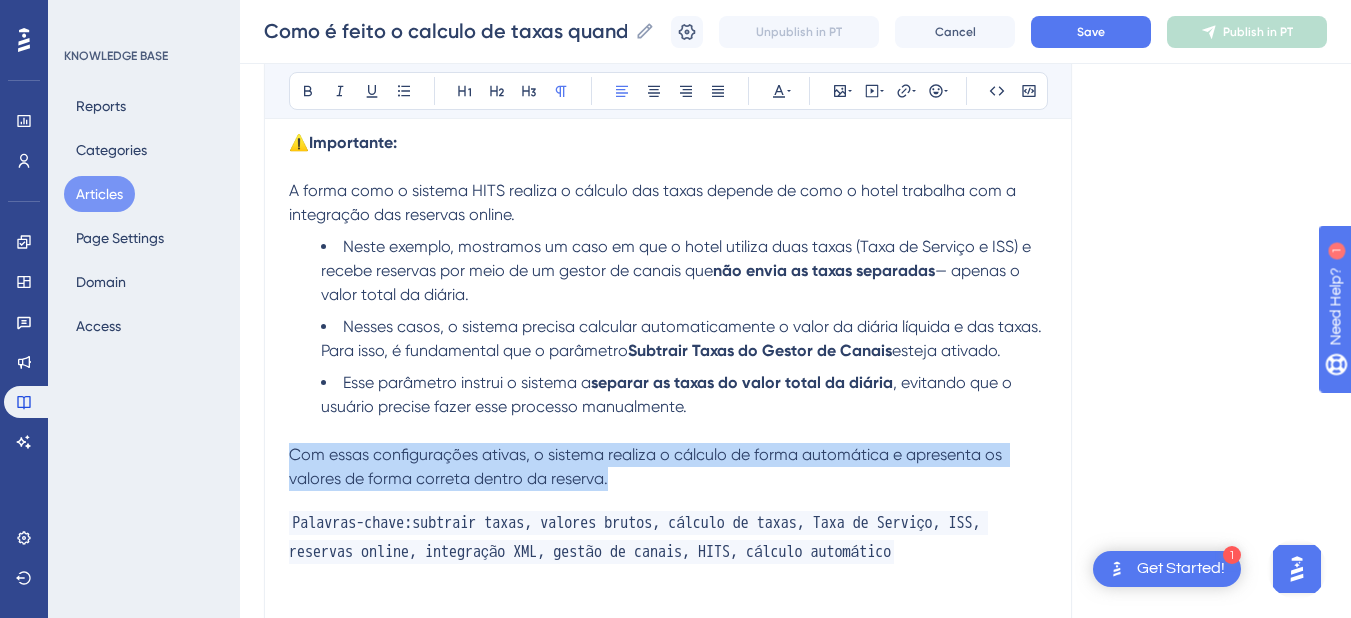 drag, startPoint x: 610, startPoint y: 479, endPoint x: 425, endPoint y: 419, distance: 194.4865 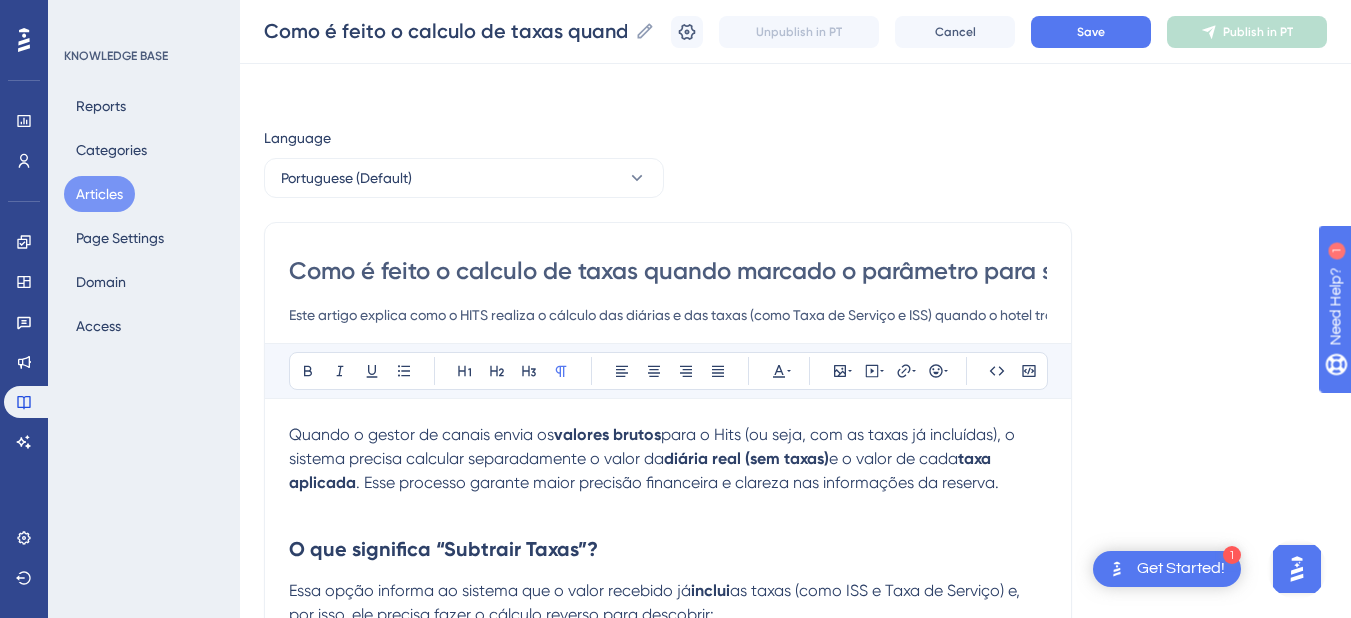 scroll, scrollTop: 202, scrollLeft: 0, axis: vertical 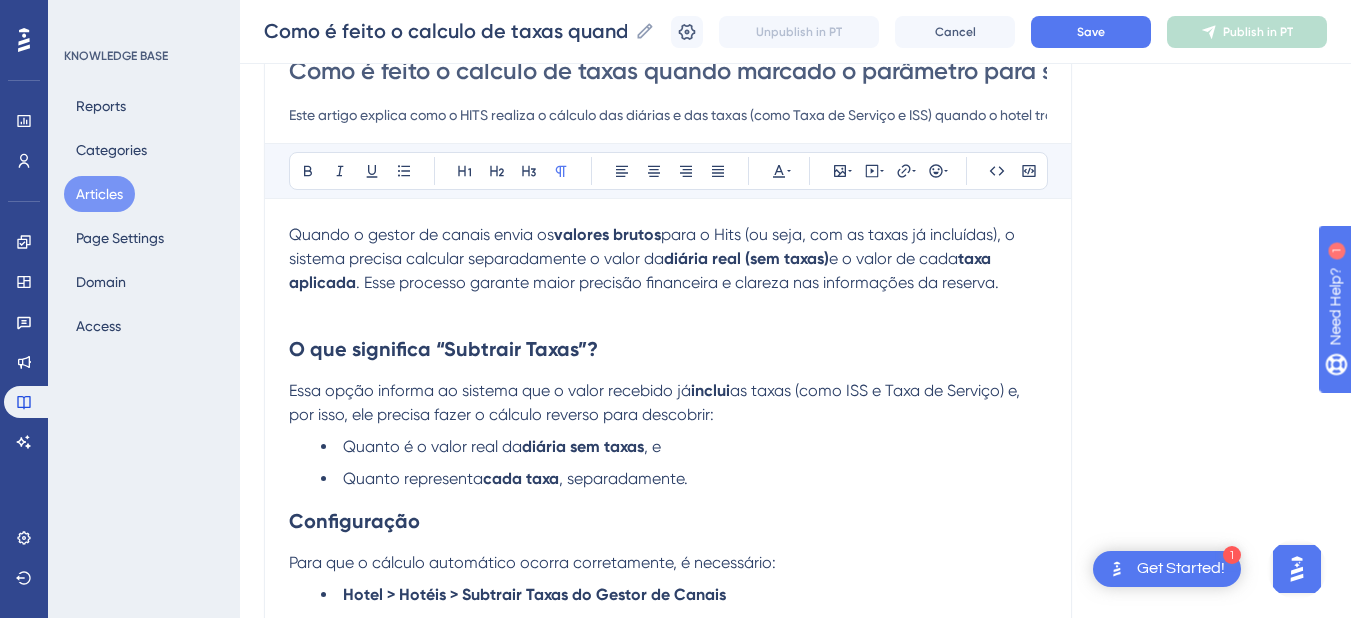 click at bounding box center [668, 307] 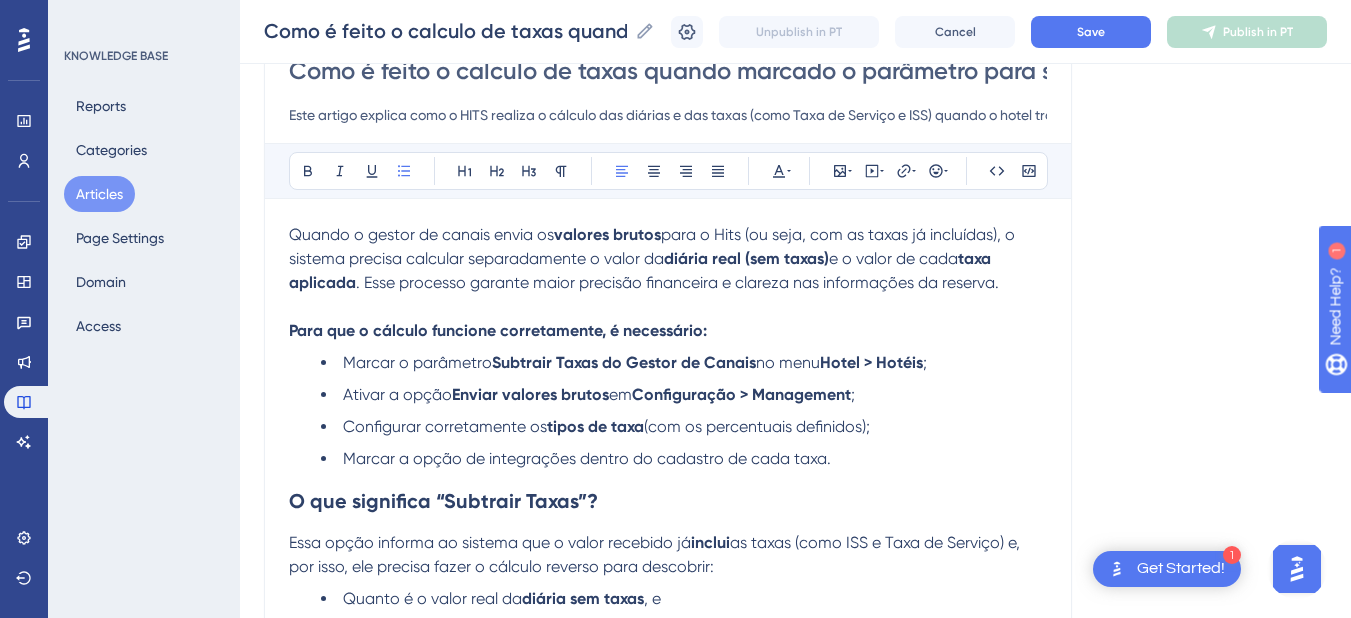 click at bounding box center [668, 307] 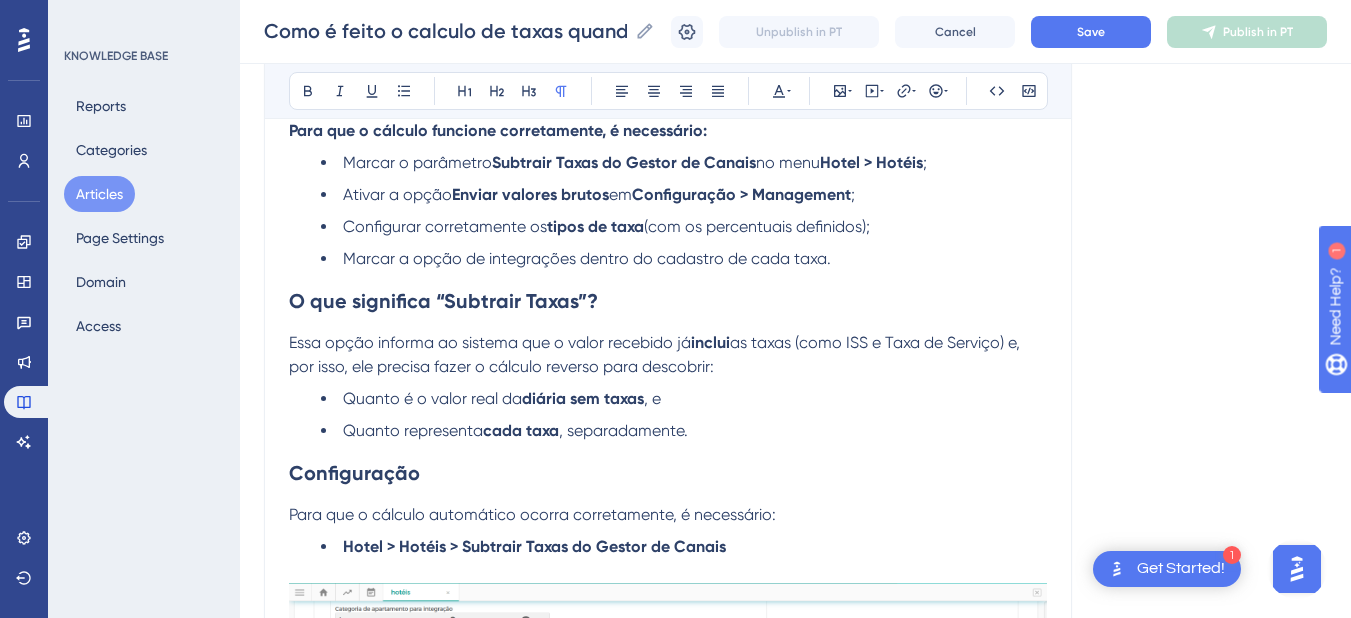 scroll, scrollTop: 602, scrollLeft: 0, axis: vertical 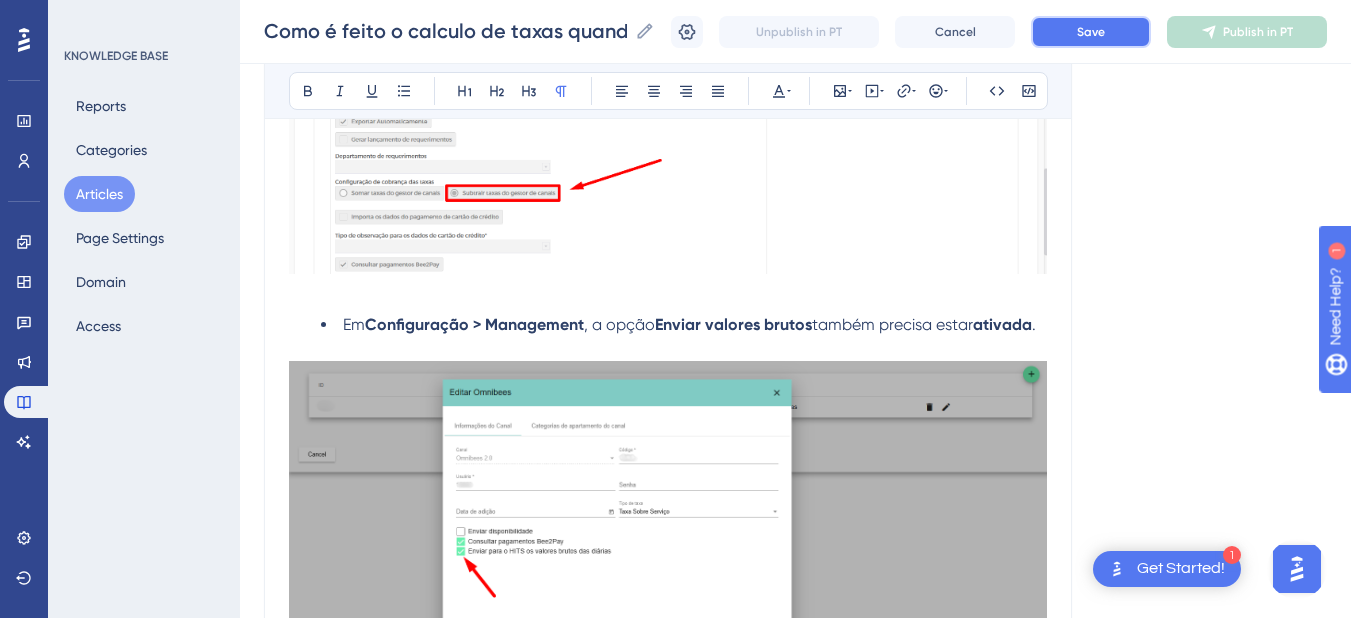 click on "Save" at bounding box center (1091, 32) 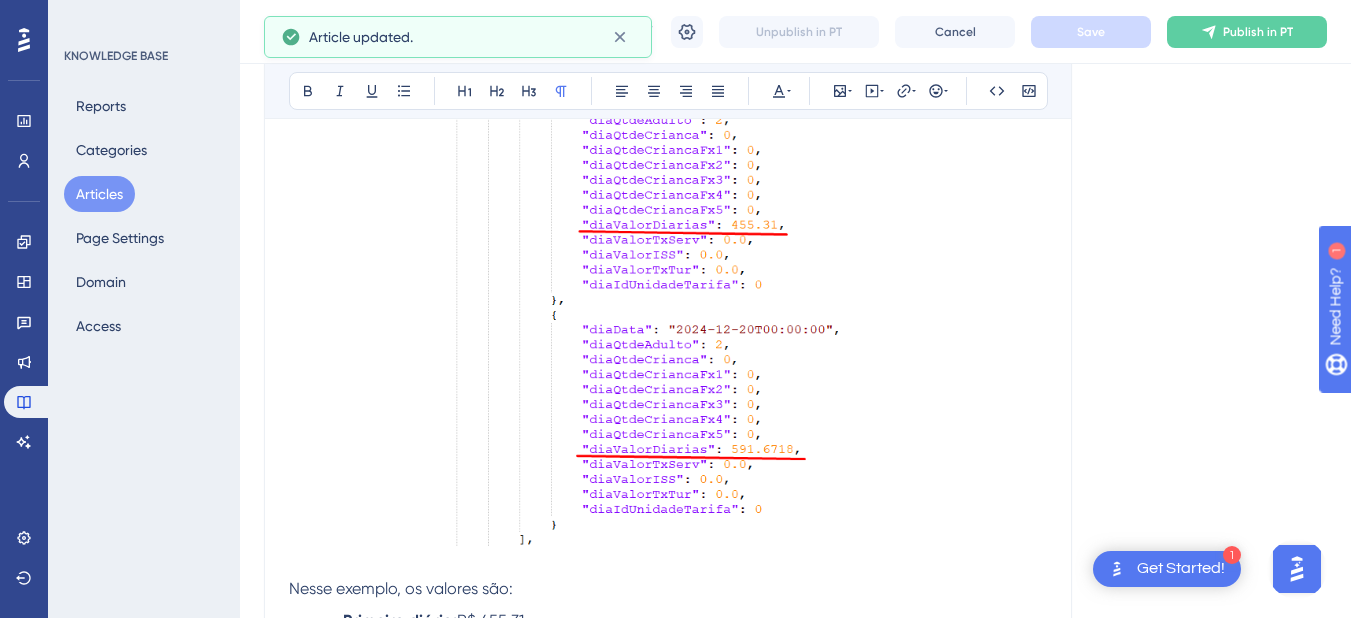 scroll, scrollTop: 1402, scrollLeft: 0, axis: vertical 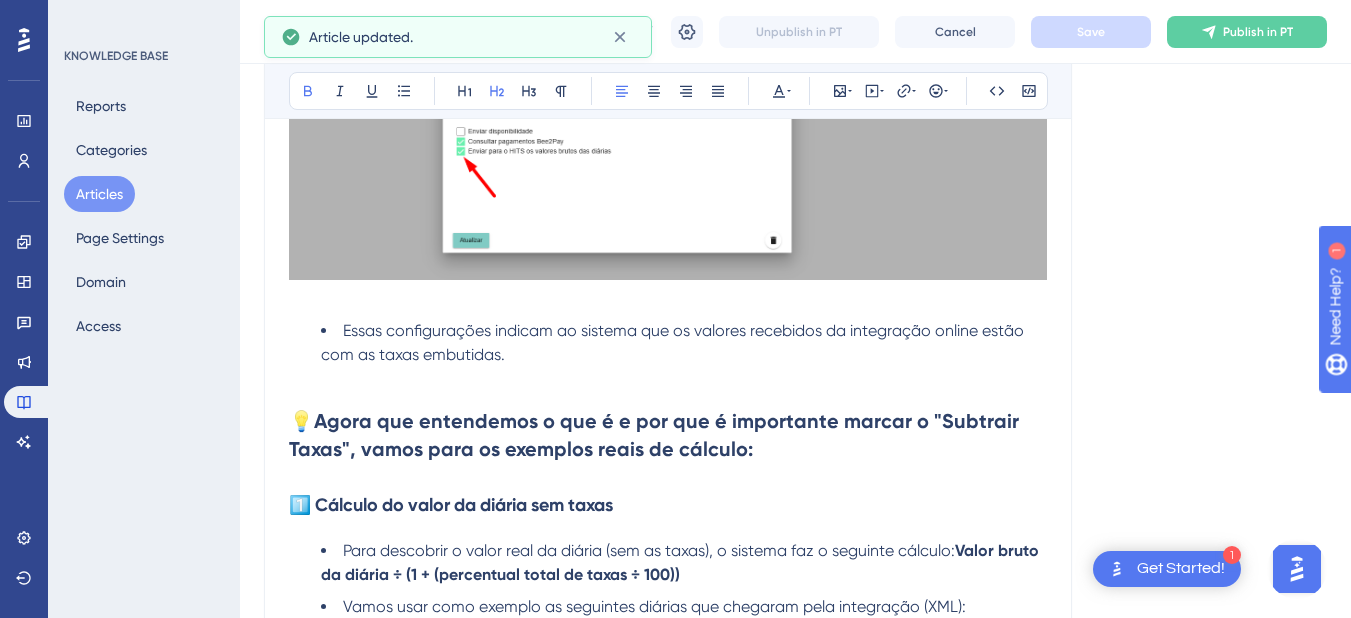 click on "💡  Agora que entendemos o que é e por que é importante marcar o "Subtrair Taxas", vamos para os exemplos reais de cálculo:" at bounding box center (668, 435) 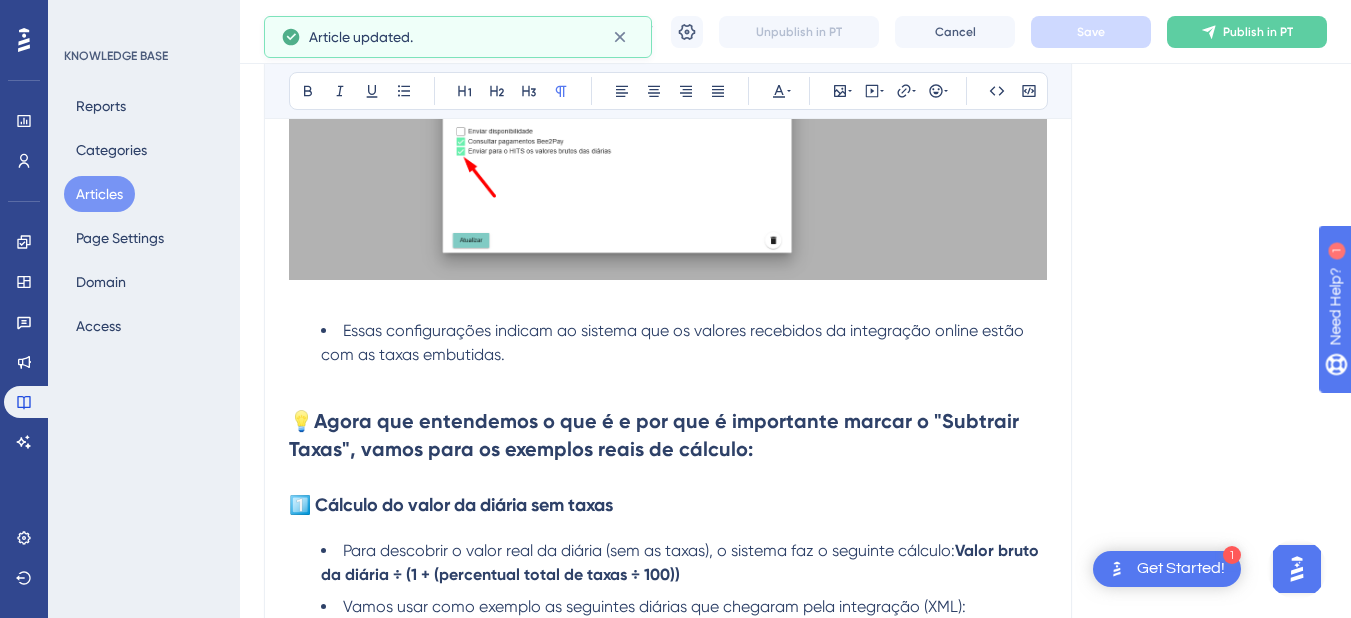 click at bounding box center (668, 379) 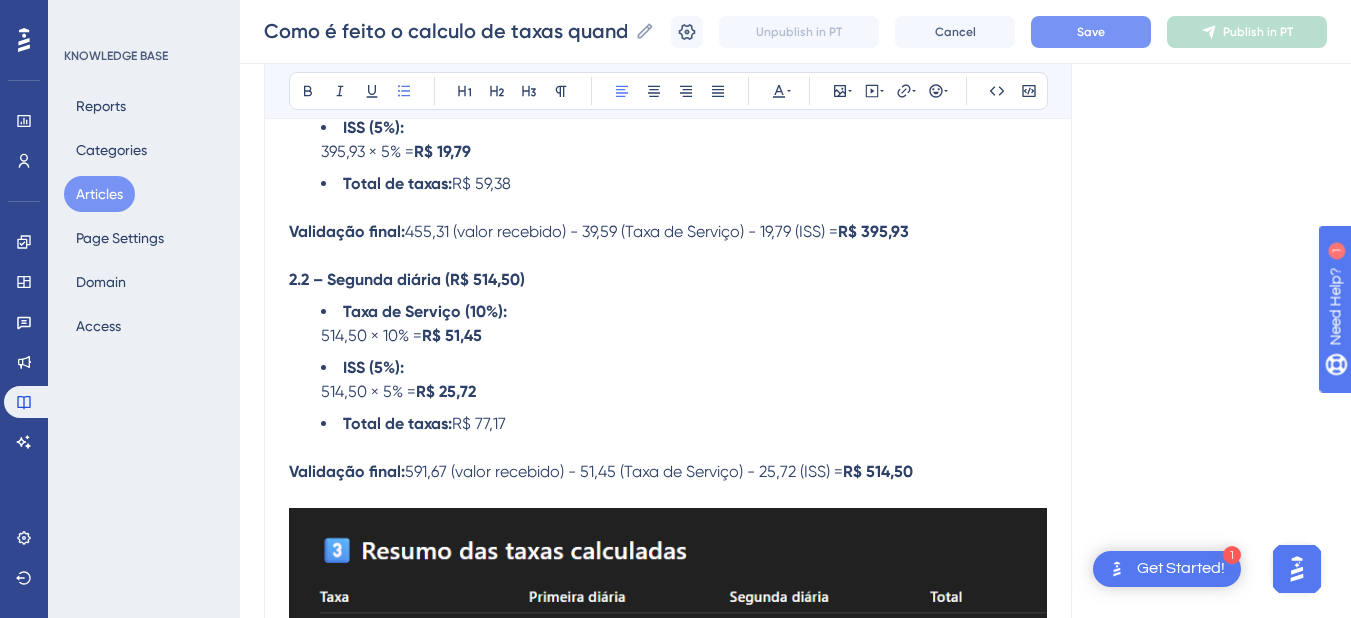 scroll, scrollTop: 3082, scrollLeft: 0, axis: vertical 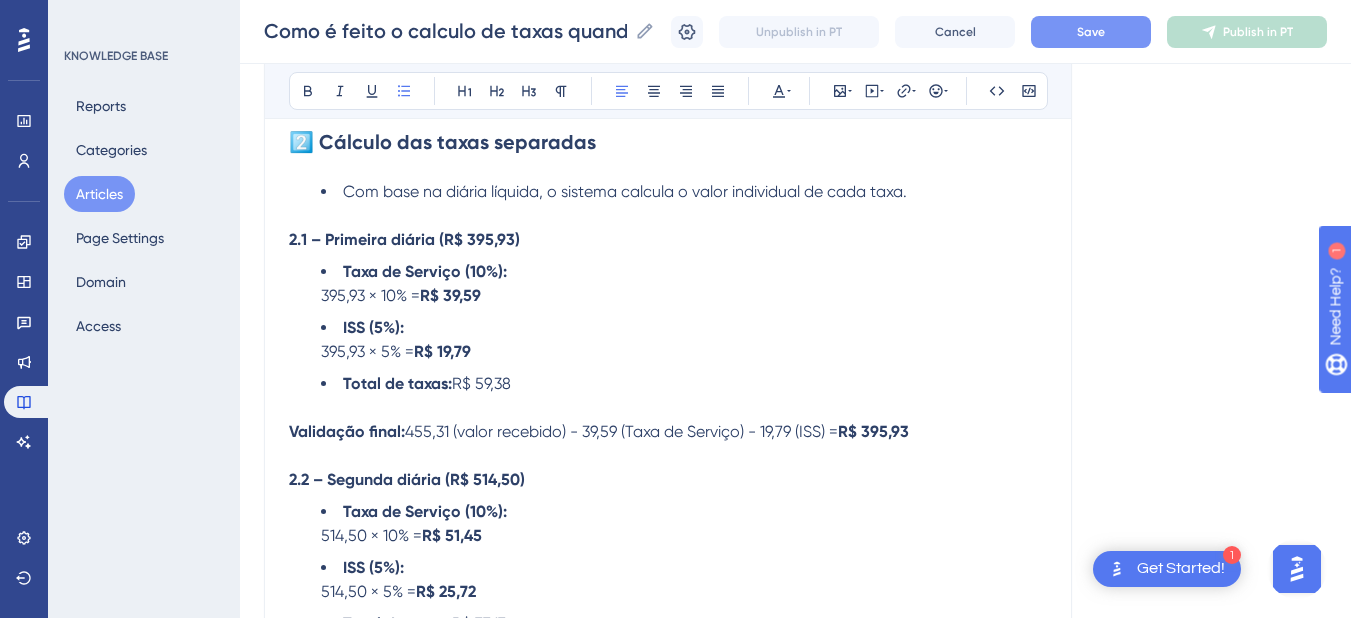 click at bounding box center (668, 456) 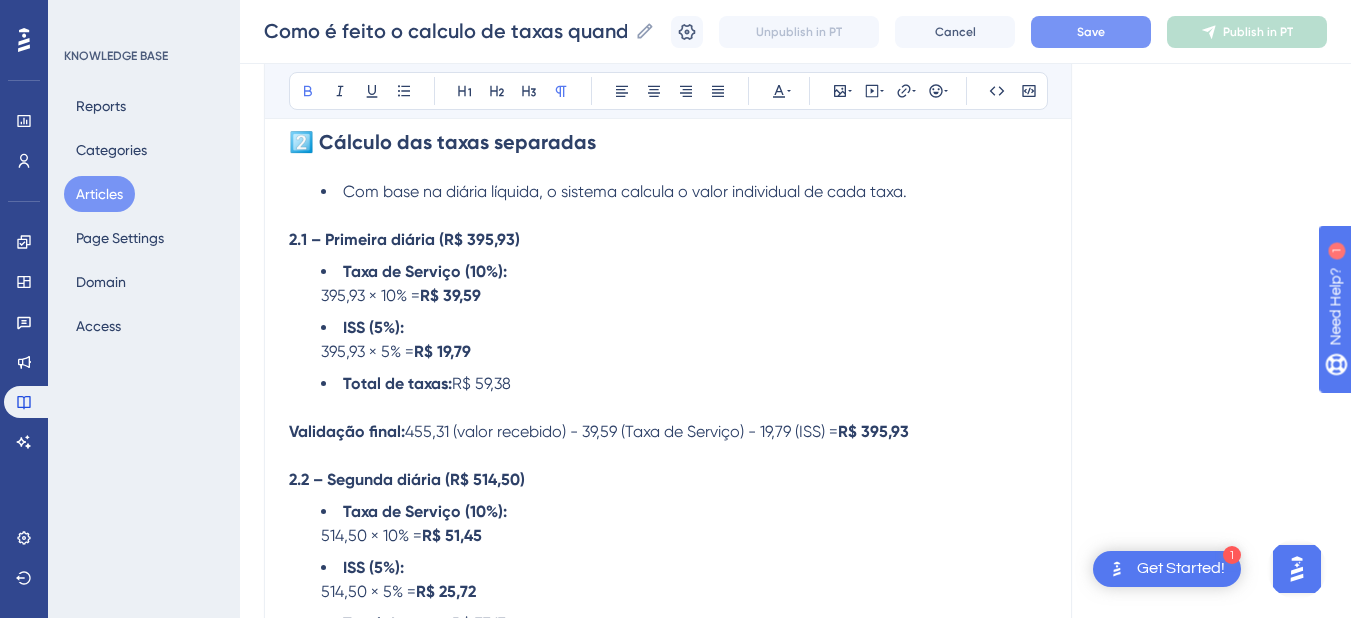click on "Validação final:" at bounding box center [347, 431] 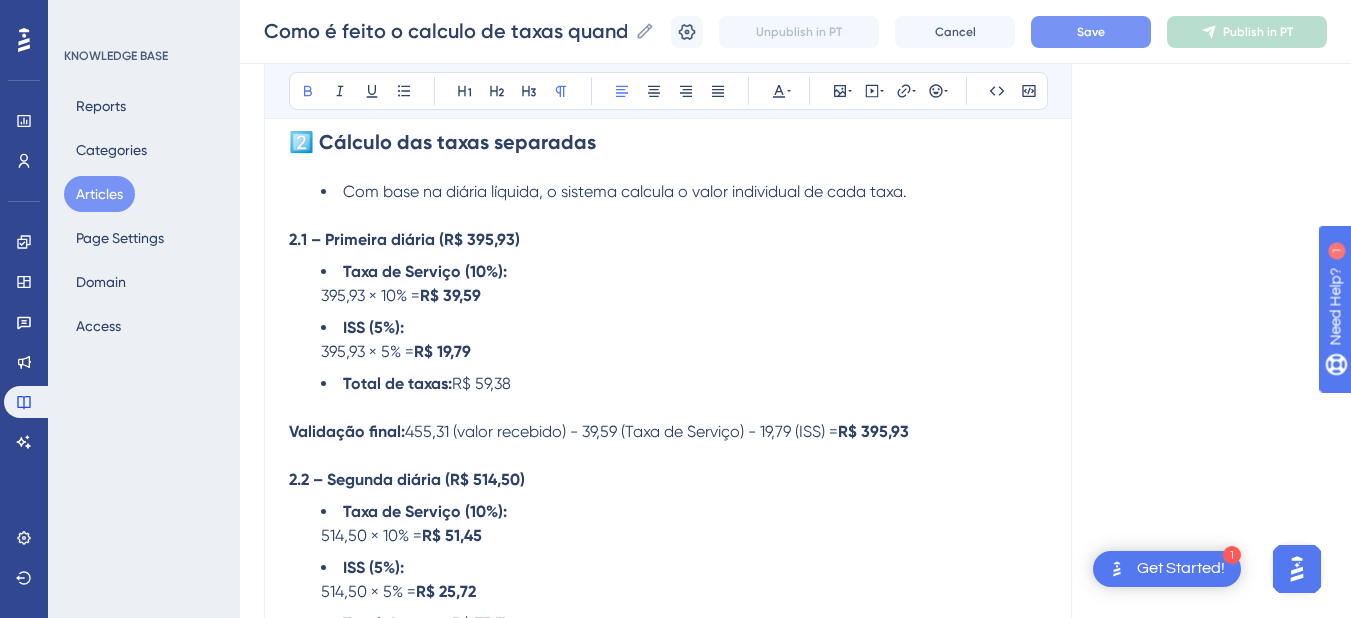 click on "Validação final:" at bounding box center [347, 431] 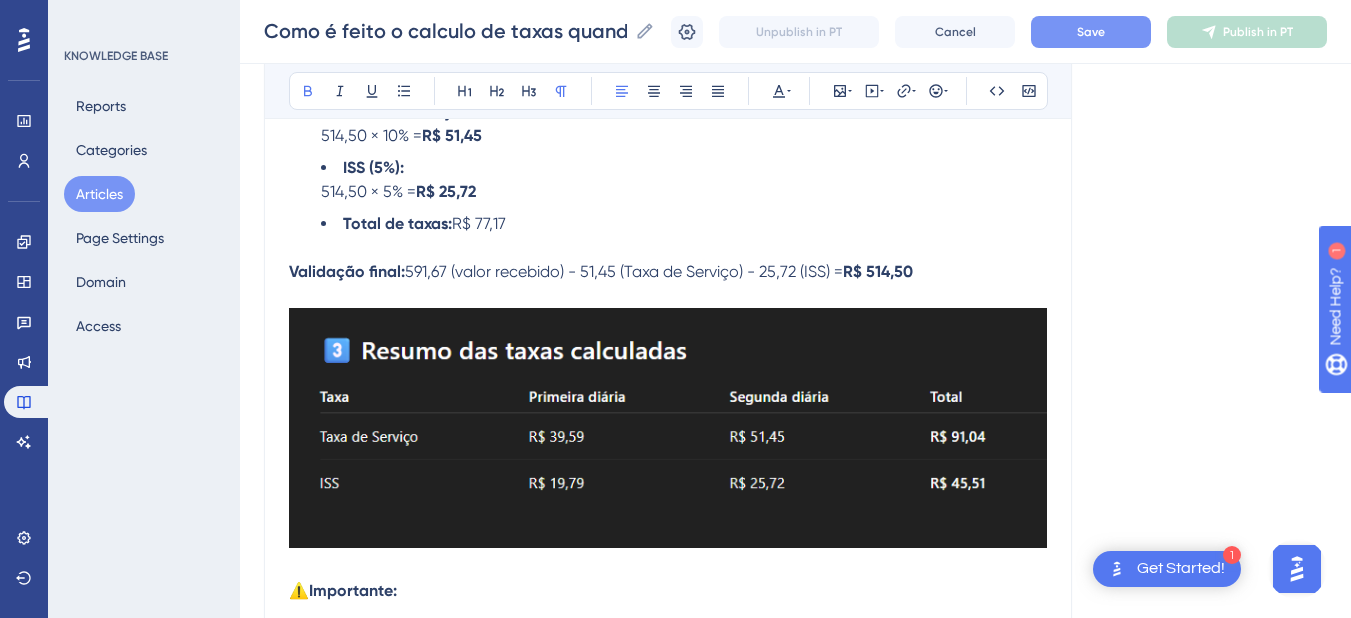 scroll, scrollTop: 3682, scrollLeft: 0, axis: vertical 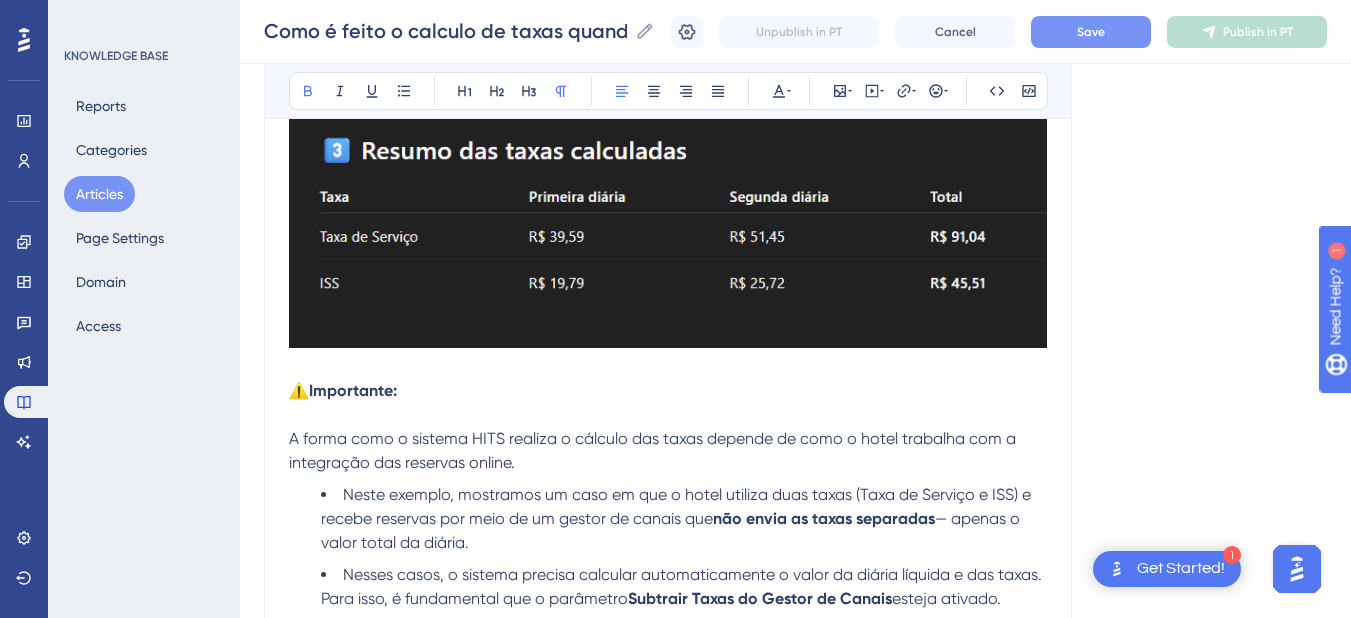 click at bounding box center (668, 228) 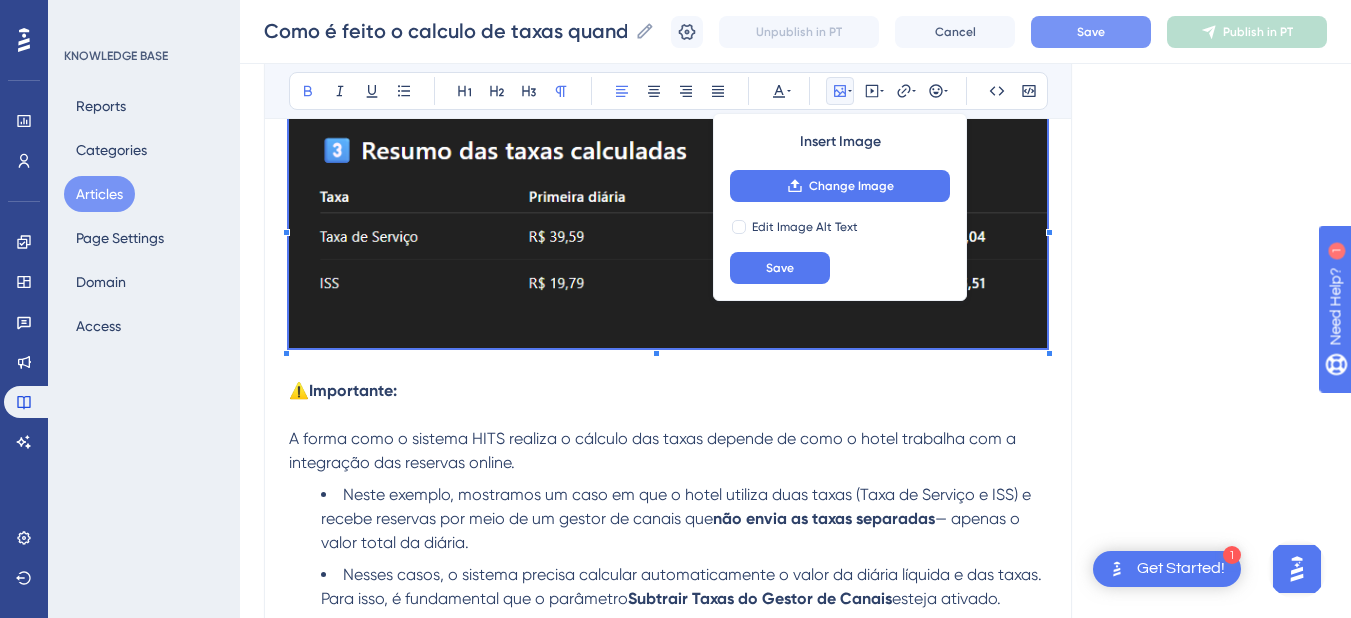 scroll, scrollTop: 3482, scrollLeft: 0, axis: vertical 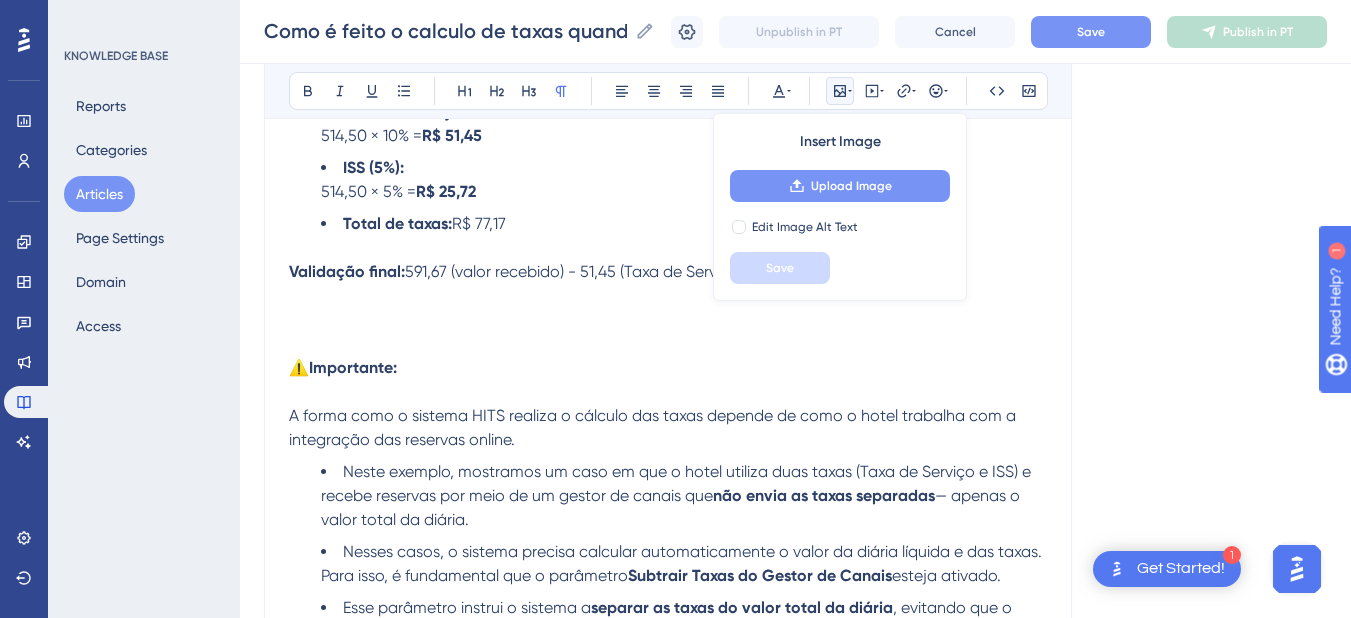 click on "Upload Image" at bounding box center (840, 186) 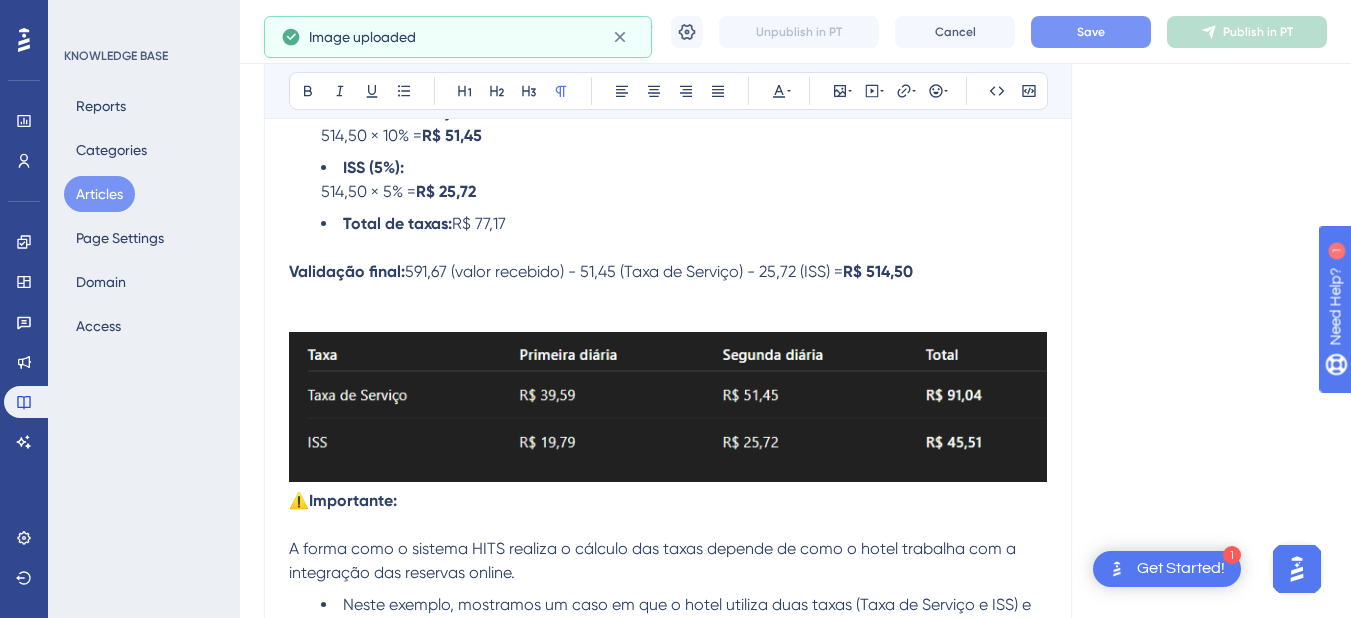 click at bounding box center (668, 320) 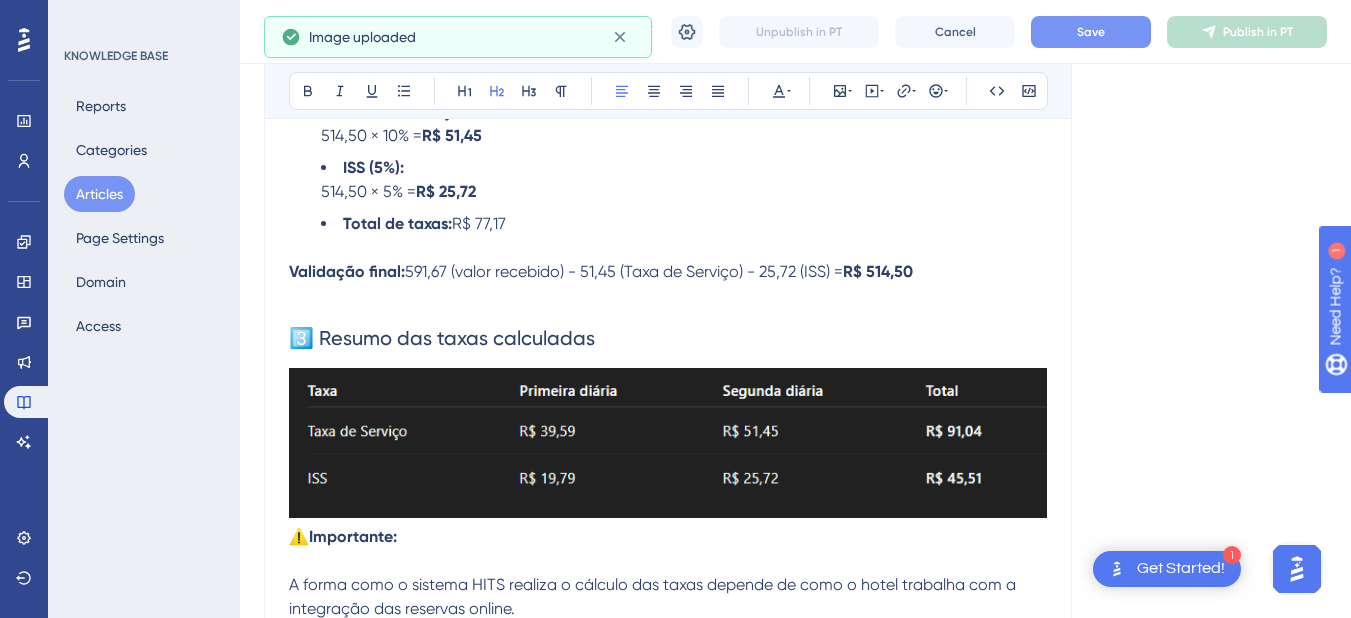 click on "3️⃣ Resumo das taxas calculadas" at bounding box center [668, 338] 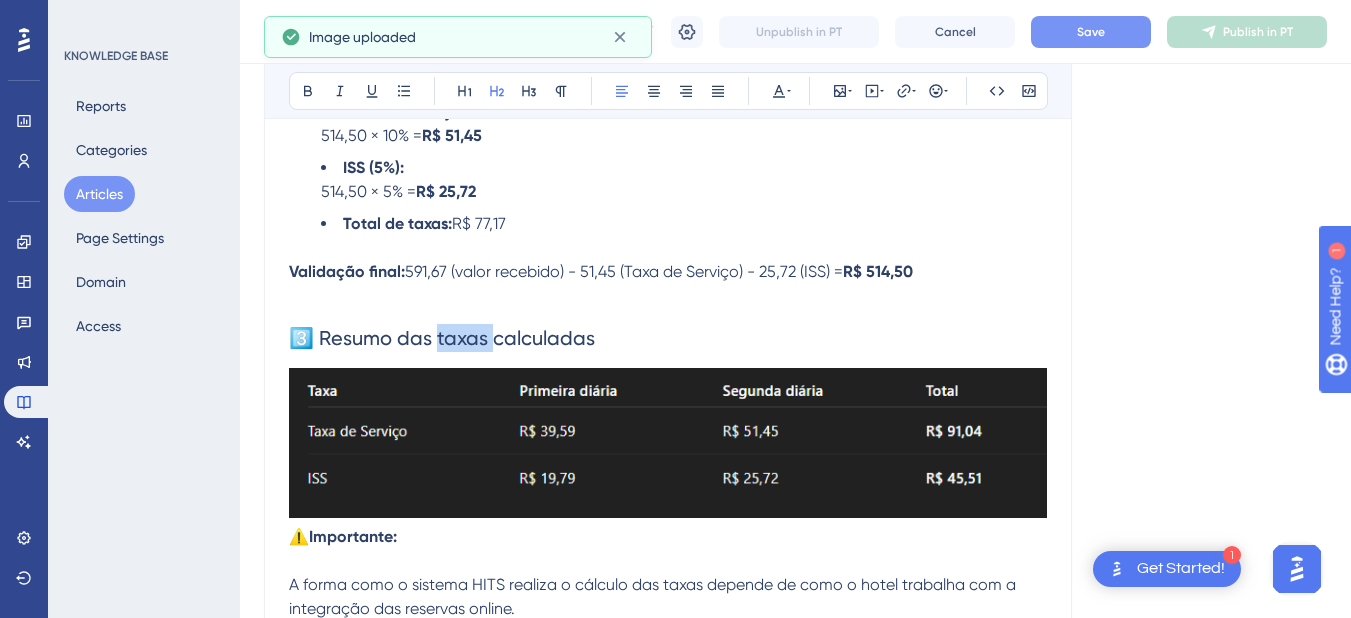 click on "3️⃣ Resumo das taxas calculadas" at bounding box center (668, 338) 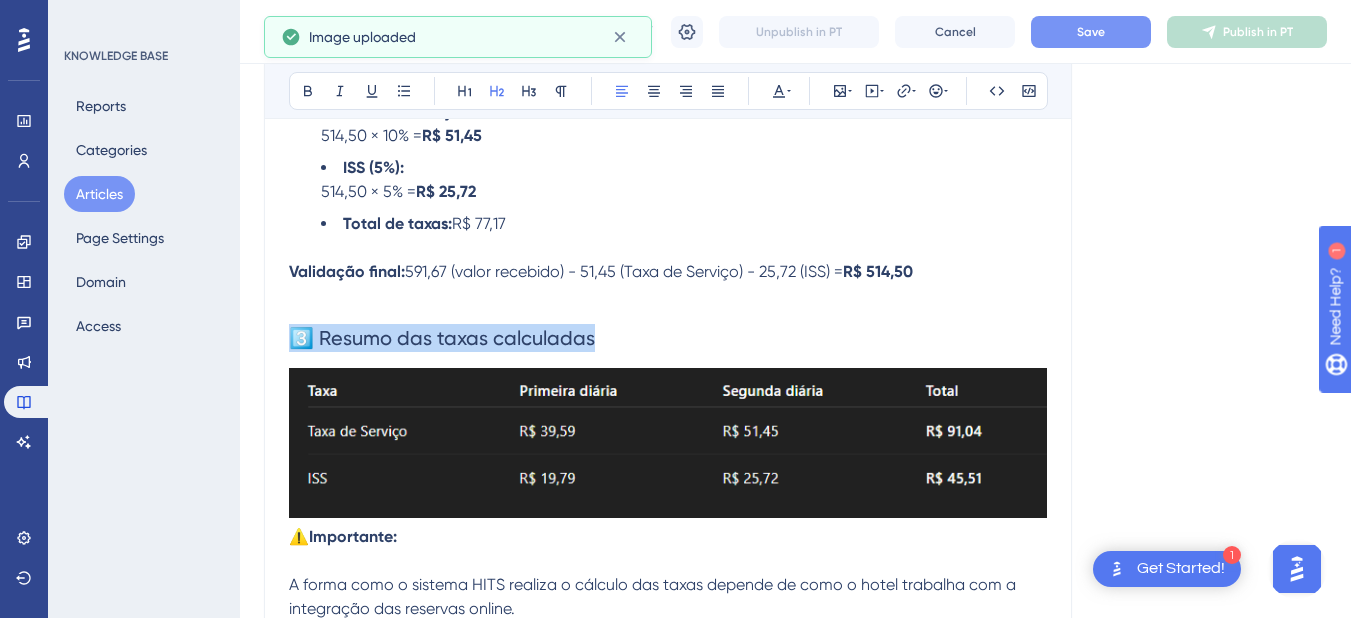 click on "3️⃣ Resumo das taxas calculadas" at bounding box center [668, 338] 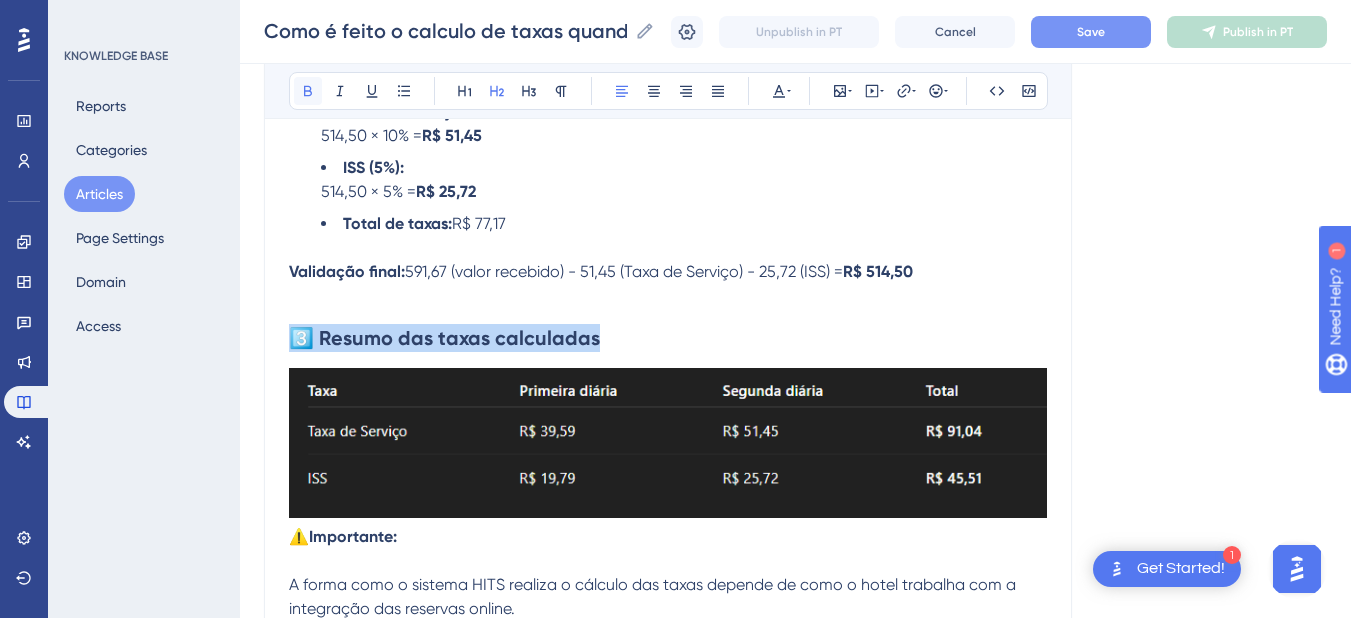 click at bounding box center [308, 91] 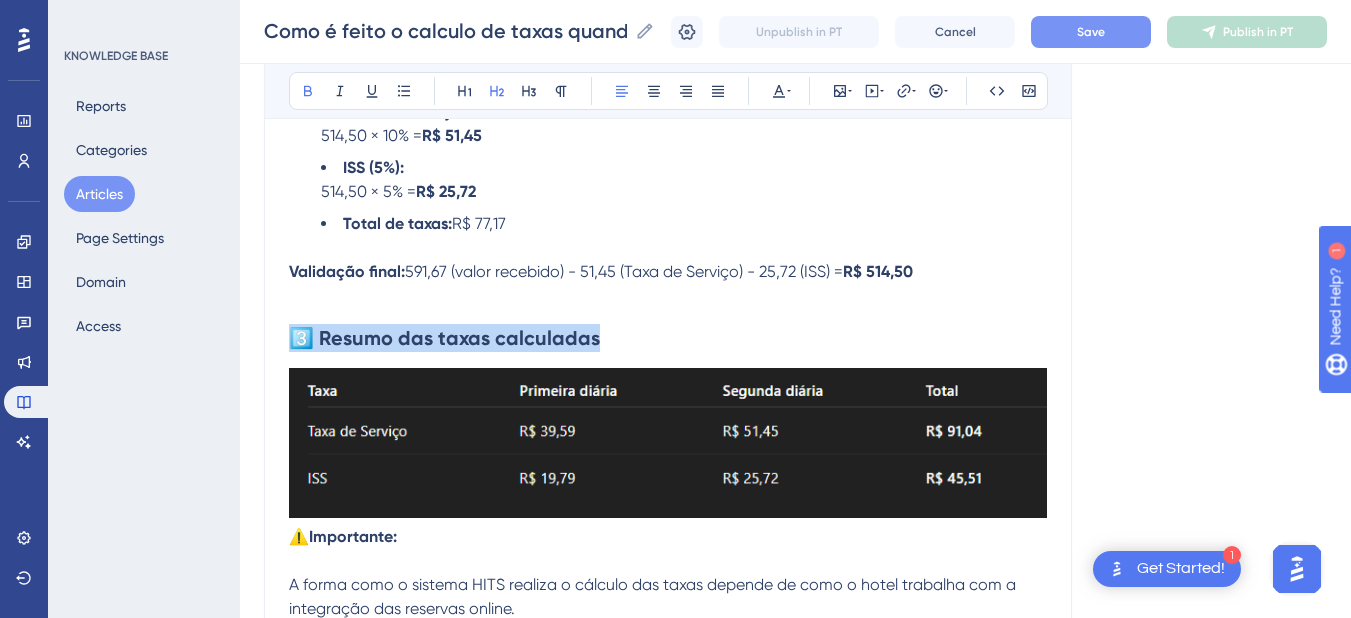 scroll, scrollTop: 3082, scrollLeft: 0, axis: vertical 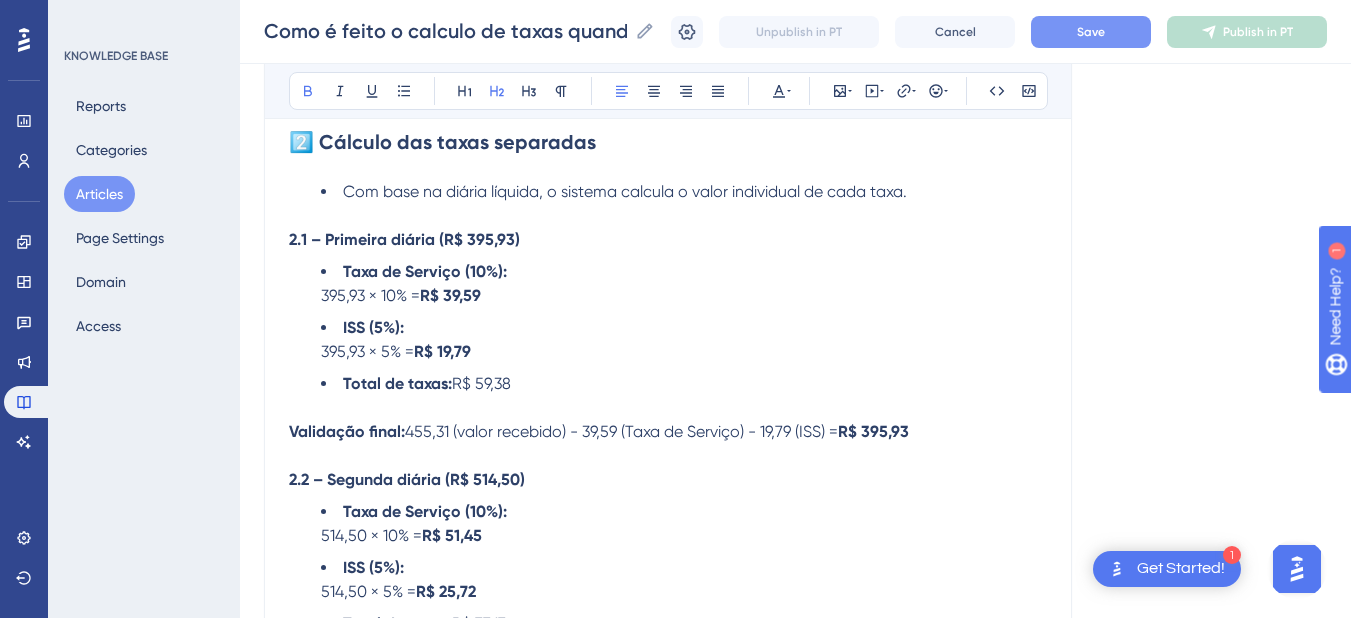 click on "2️⃣ Cálculo das taxas separadas" at bounding box center (442, 142) 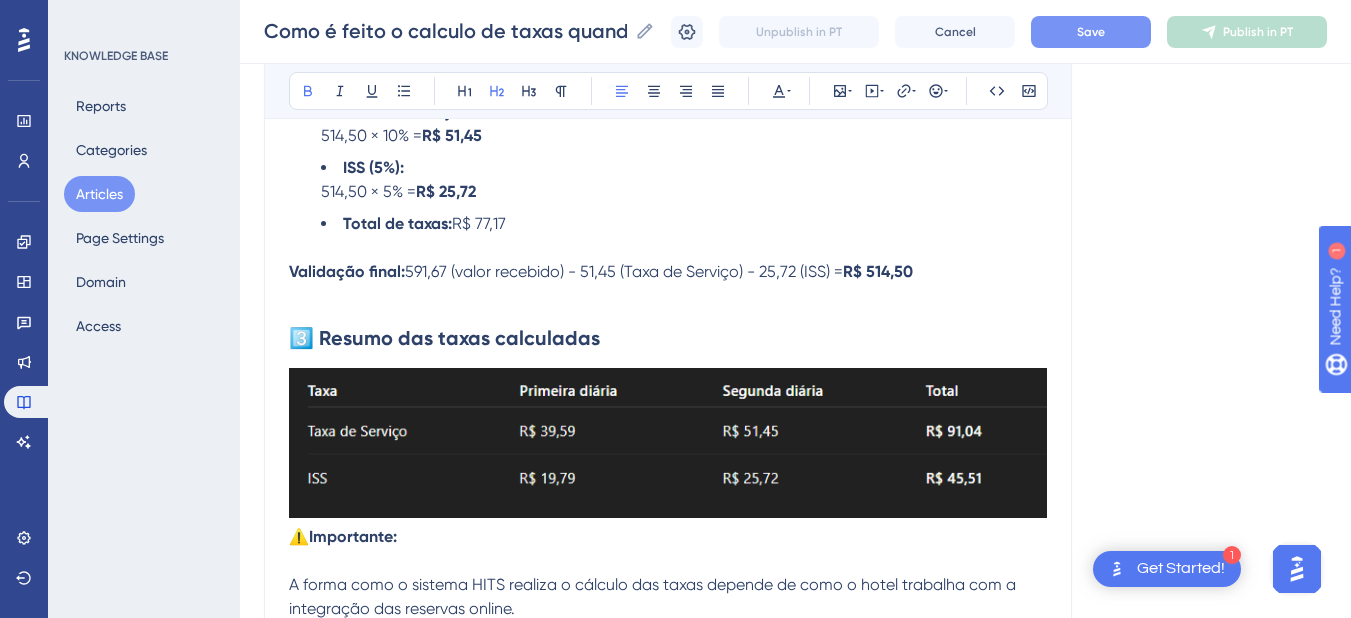 click on "3️⃣ Resumo das taxas calculadas" at bounding box center (668, 338) 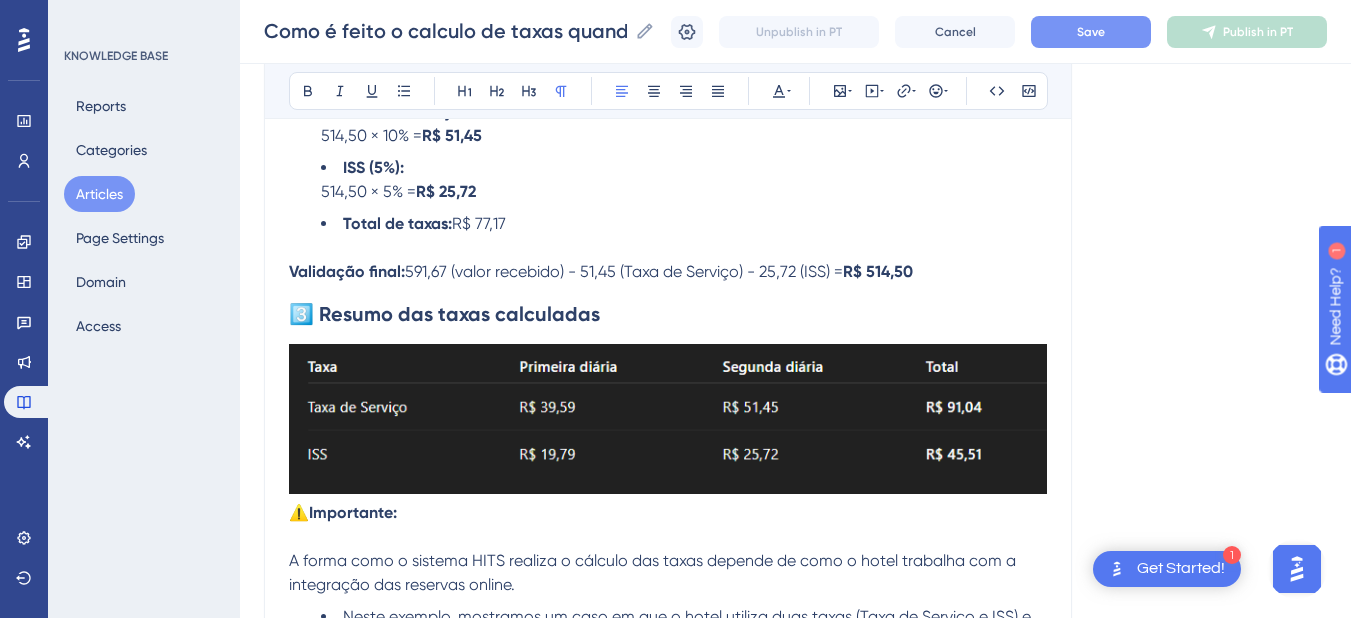 scroll, scrollTop: 3682, scrollLeft: 0, axis: vertical 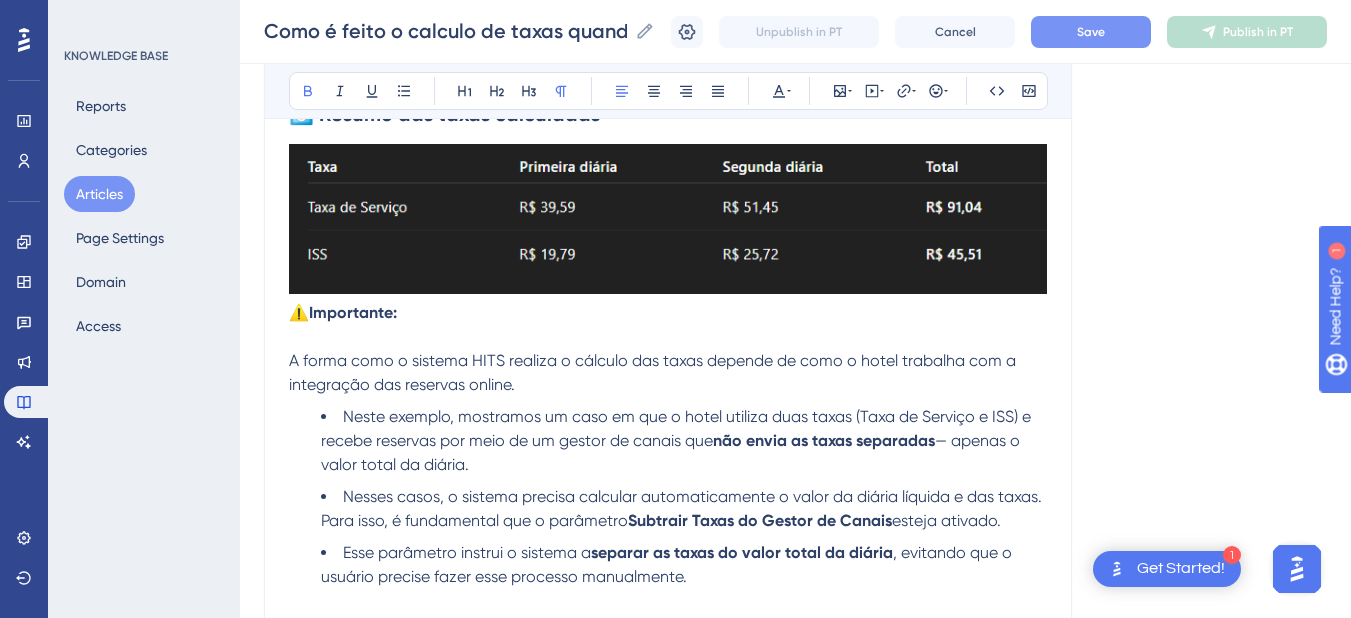 click on "⚠️Importante:" at bounding box center (343, 312) 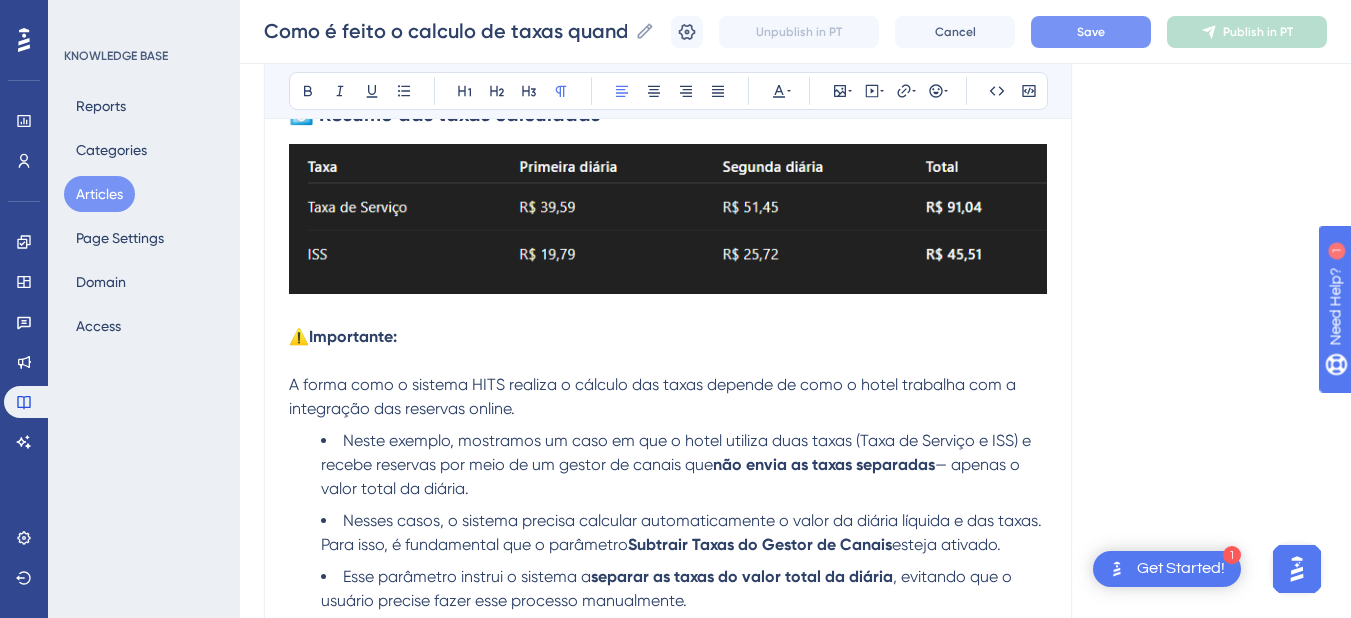 click on "A forma como o sistema HITS realiza o cálculo das taxas depende de como o hotel trabalha com a integração das reservas online." at bounding box center (654, 396) 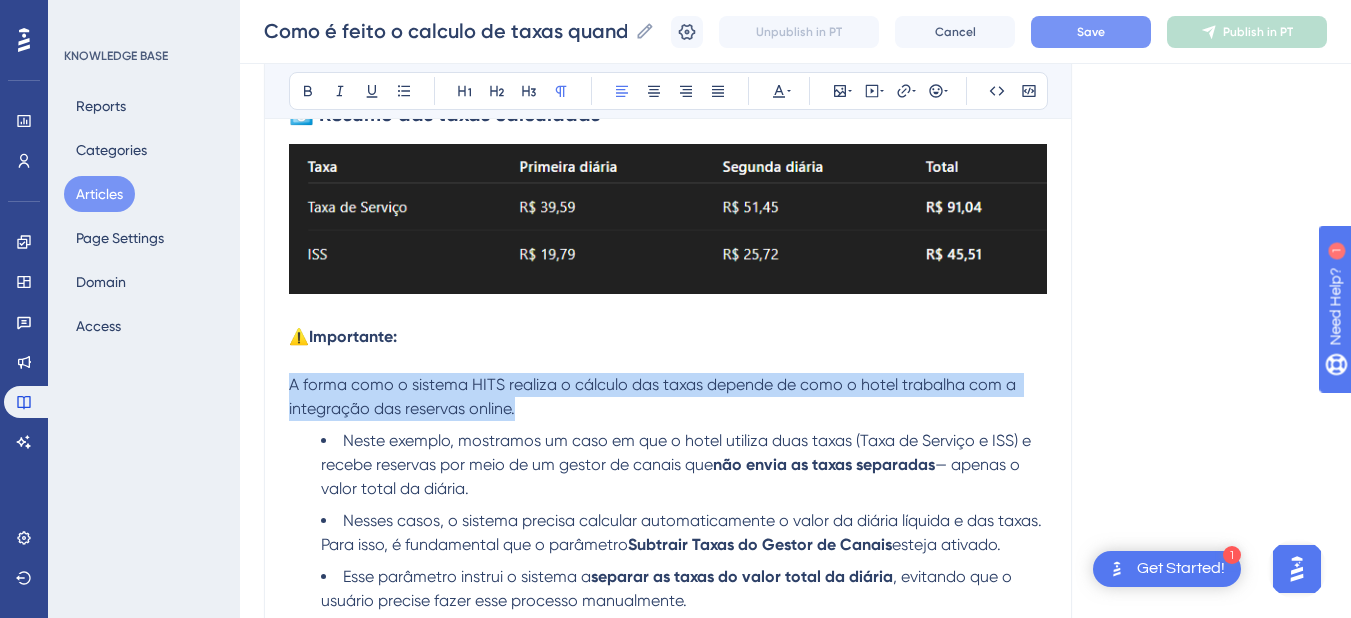 drag, startPoint x: 569, startPoint y: 406, endPoint x: 270, endPoint y: 389, distance: 299.48288 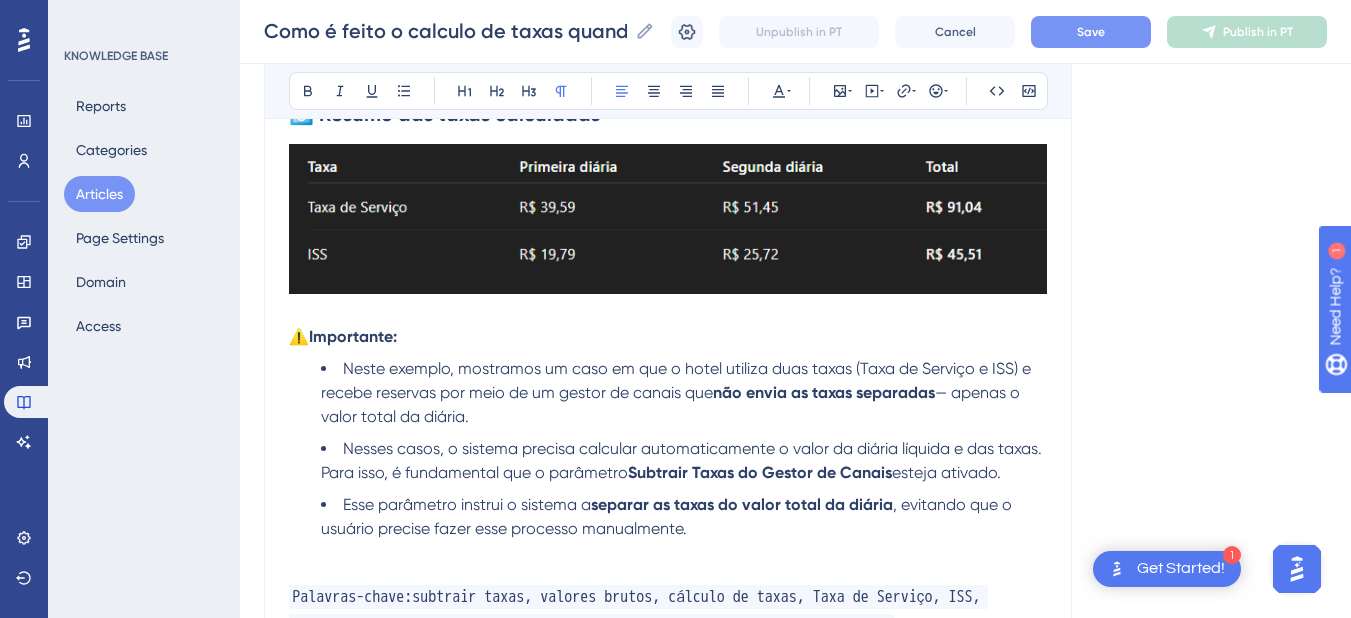 scroll, scrollTop: 3882, scrollLeft: 0, axis: vertical 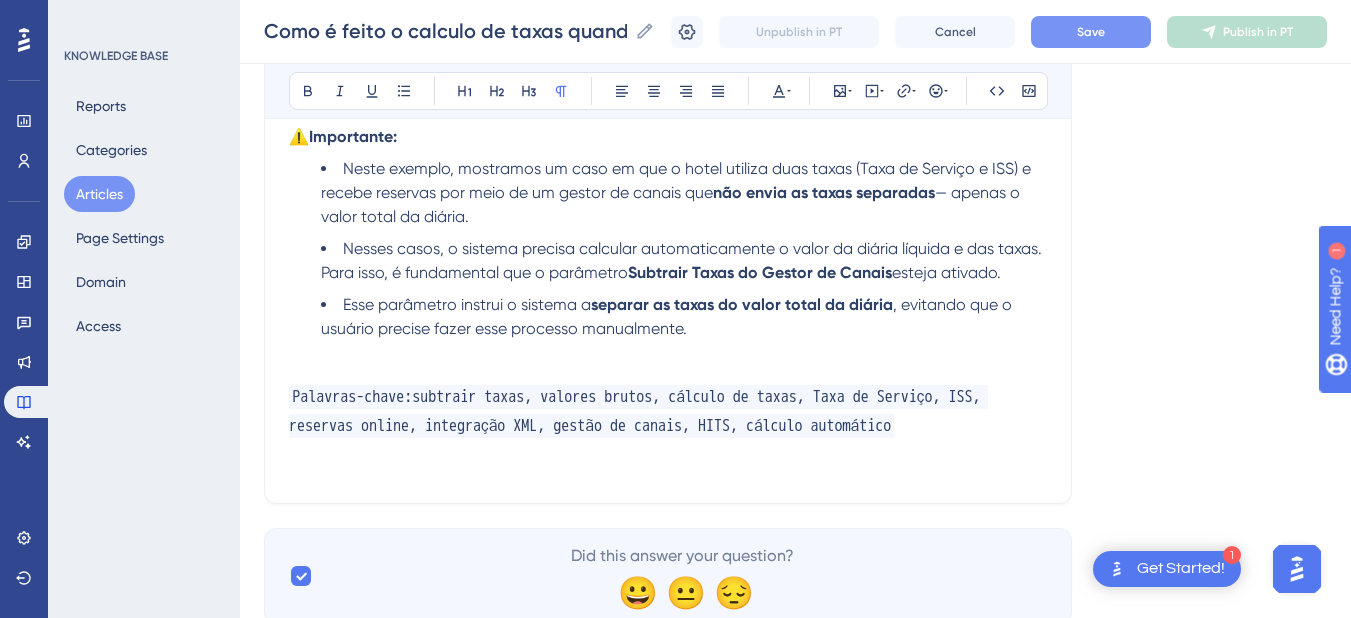 click at bounding box center [668, 353] 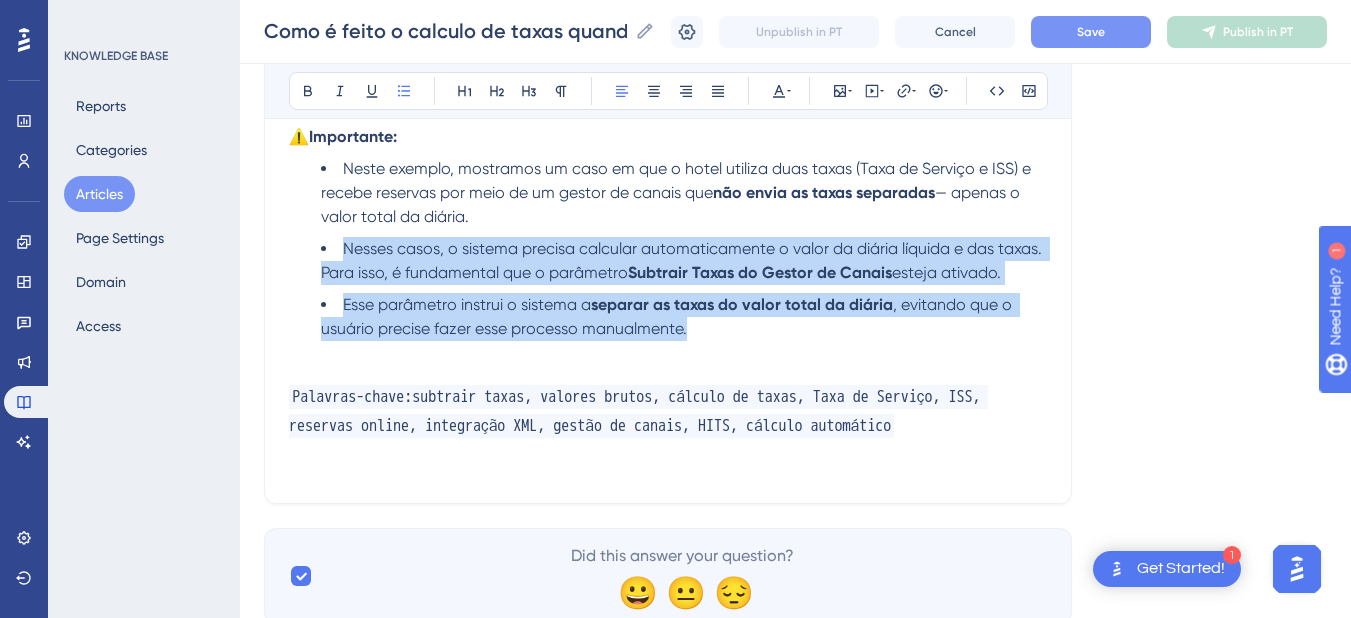 drag, startPoint x: 705, startPoint y: 336, endPoint x: 338, endPoint y: 241, distance: 379.09628 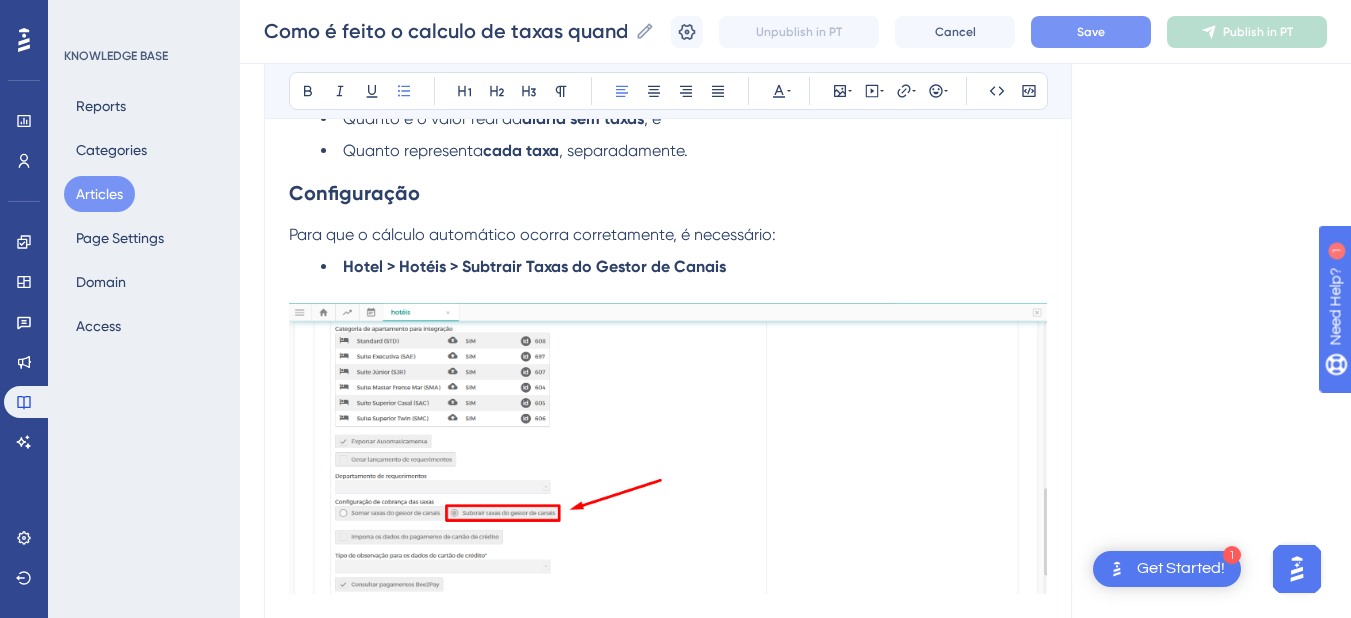 scroll, scrollTop: 1282, scrollLeft: 0, axis: vertical 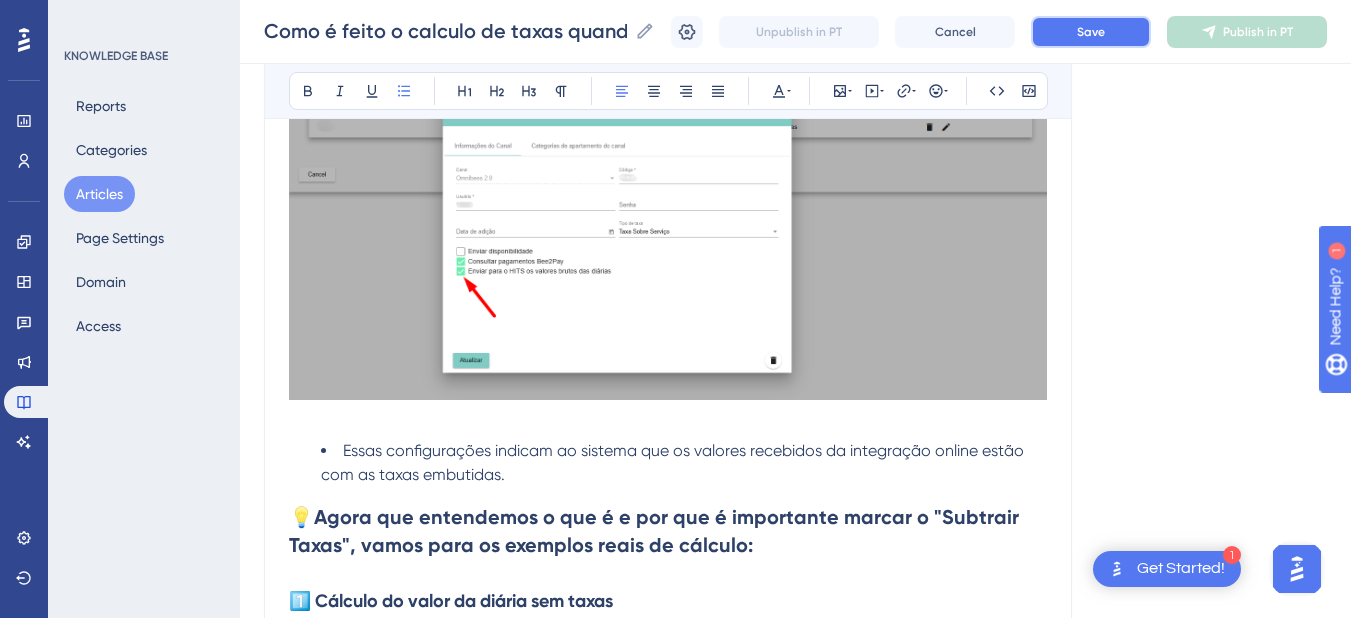 click on "Save" at bounding box center [1091, 32] 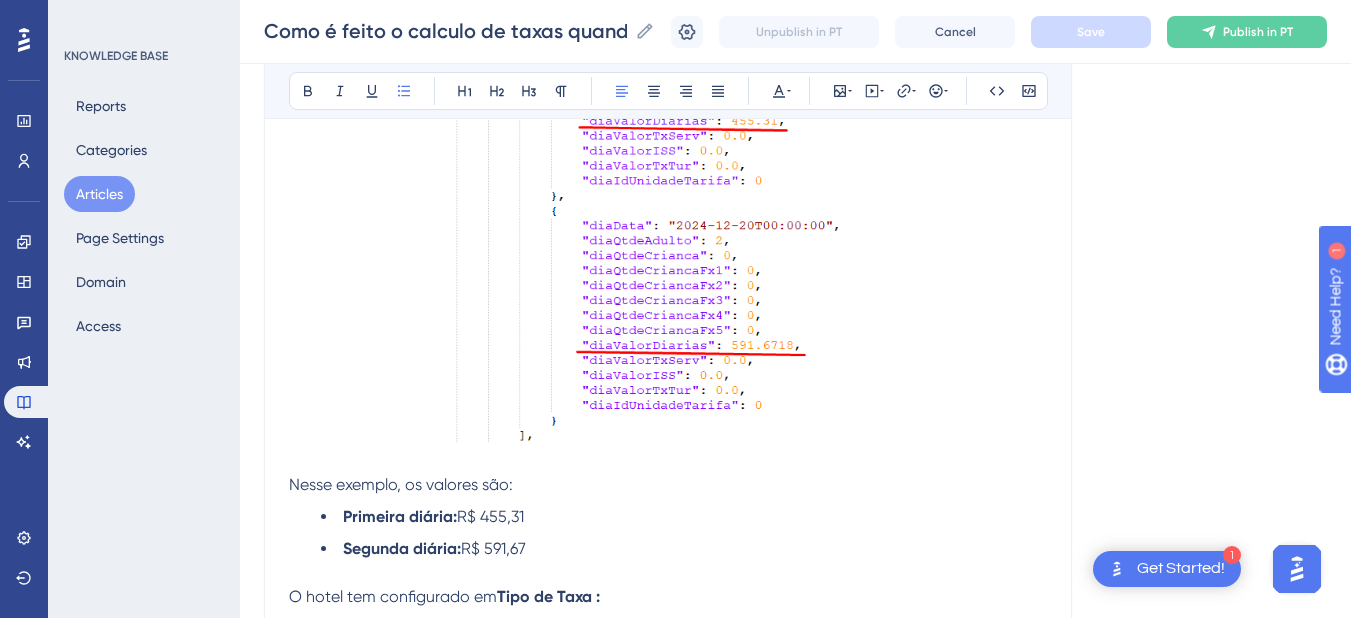 scroll, scrollTop: 1882, scrollLeft: 0, axis: vertical 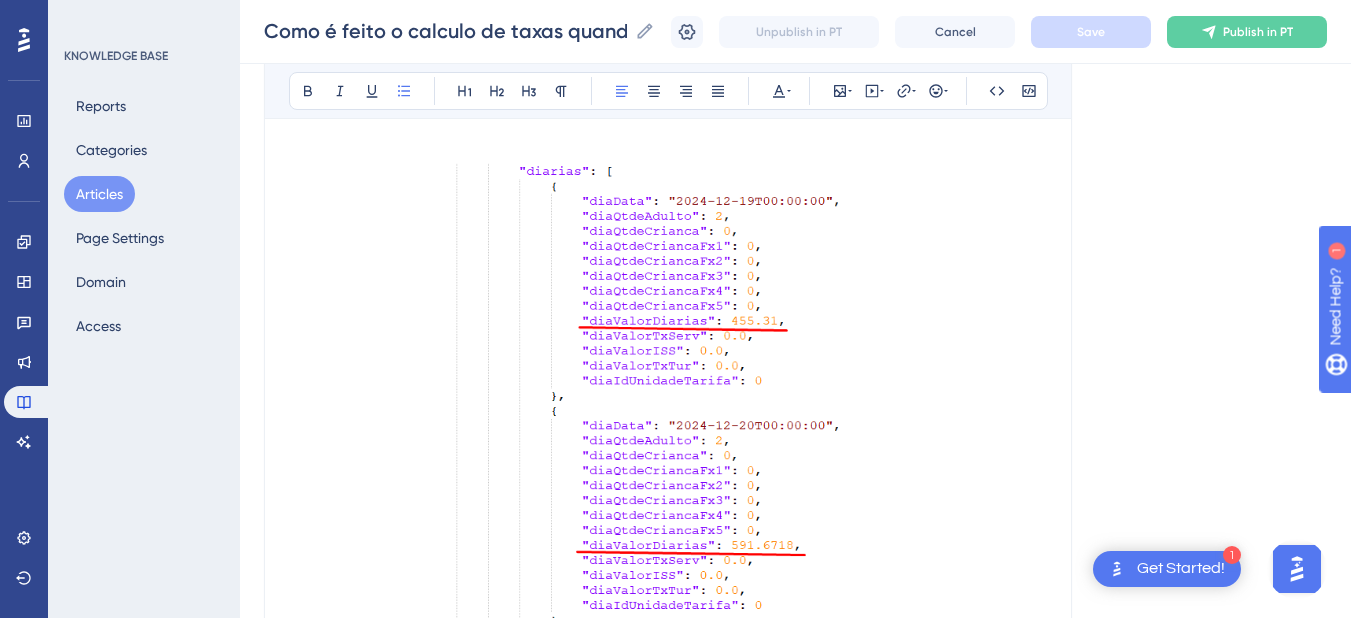 click on "Articles" at bounding box center (99, 194) 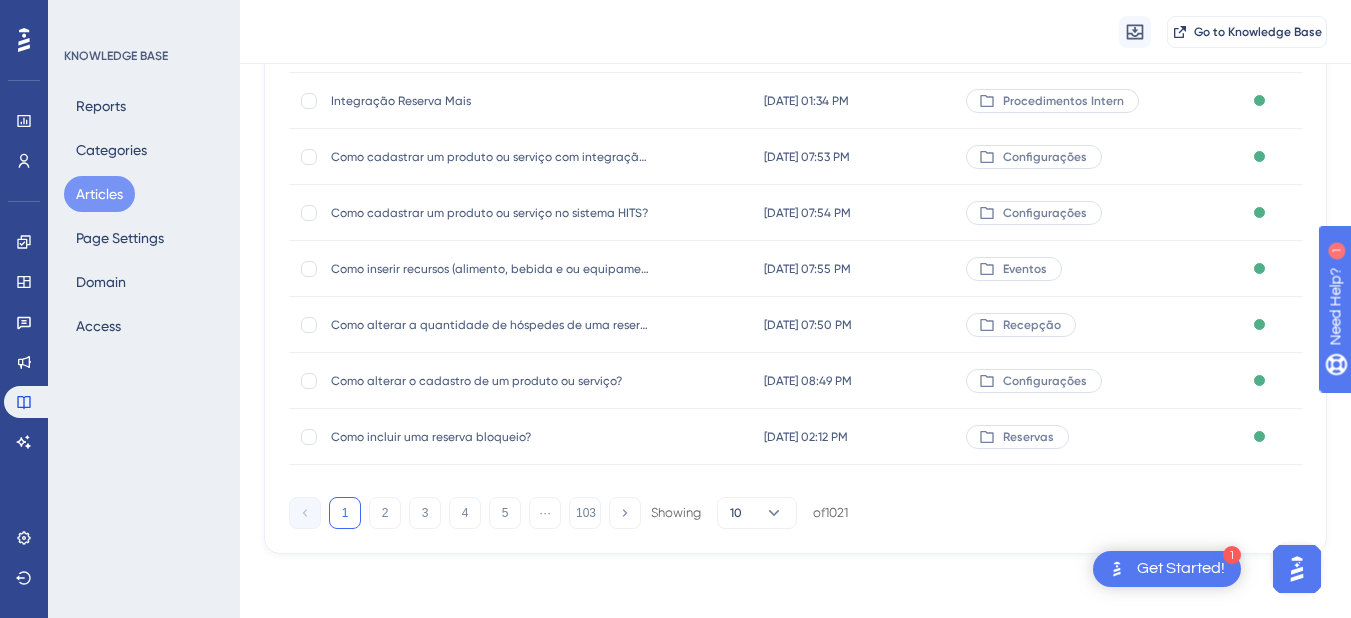 scroll, scrollTop: 0, scrollLeft: 0, axis: both 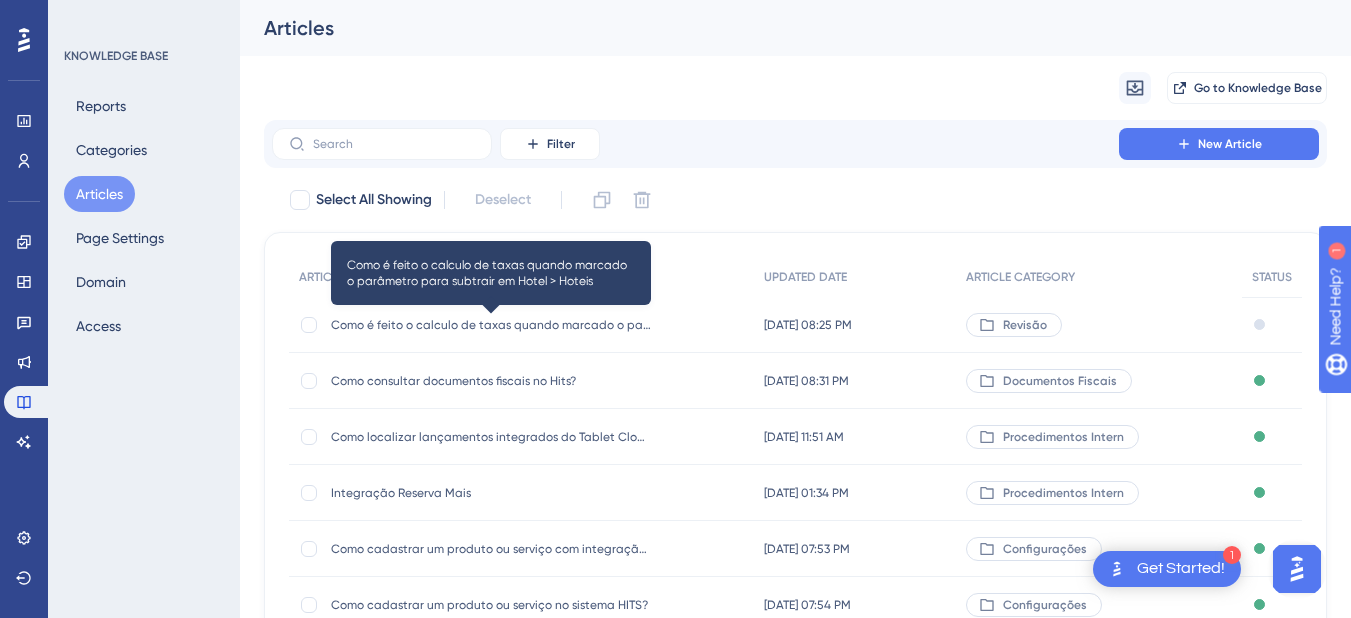 click on "Como é feito o calculo de taxas quando marcado o parâmetro para subtrair em Hotel > Hoteis" at bounding box center [491, 325] 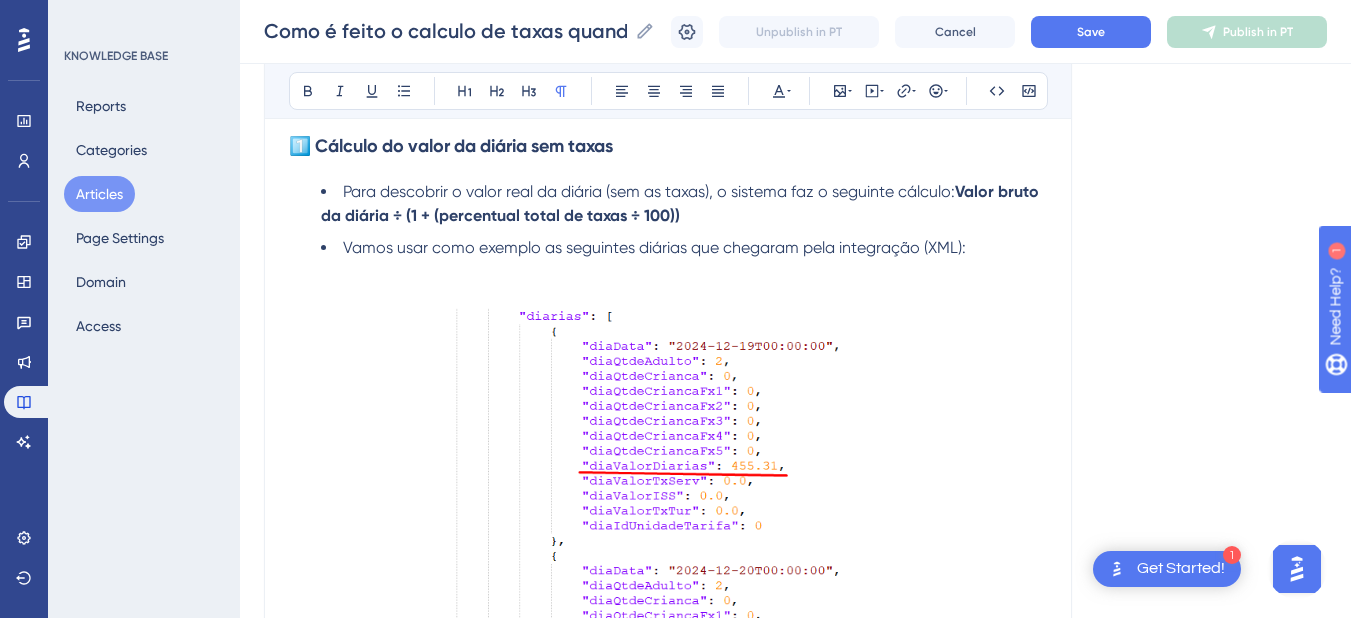 scroll, scrollTop: 1537, scrollLeft: 0, axis: vertical 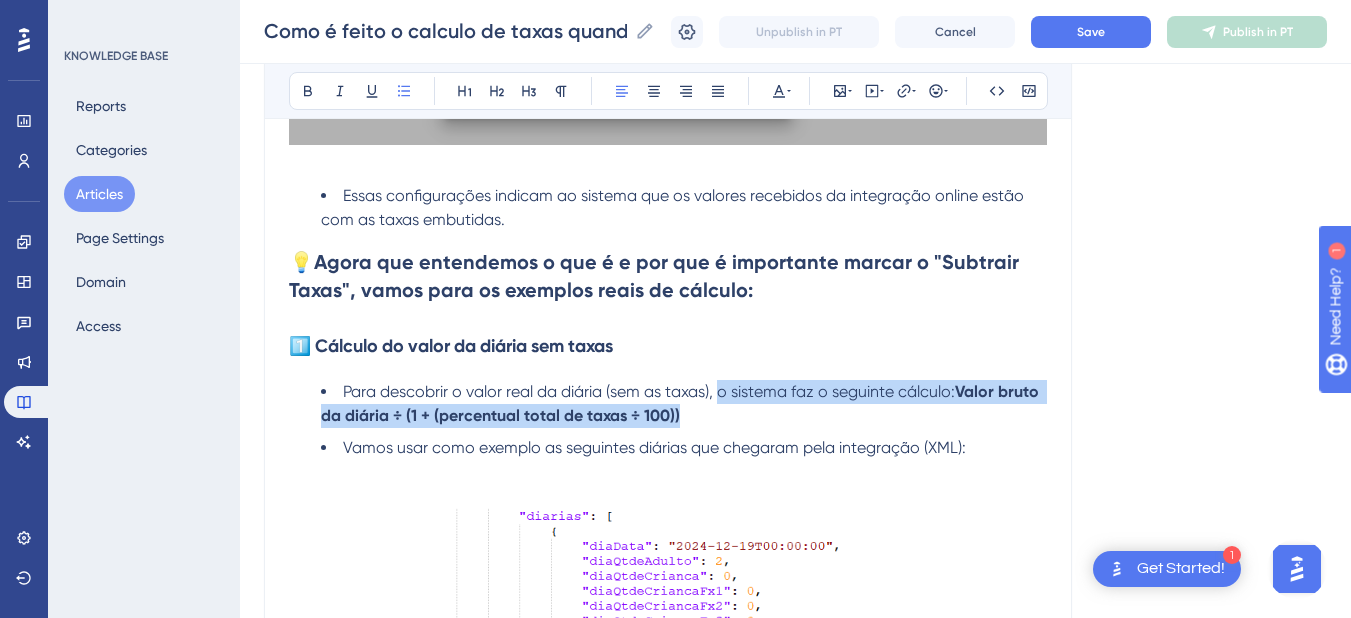 drag, startPoint x: 691, startPoint y: 416, endPoint x: 722, endPoint y: 393, distance: 38.600517 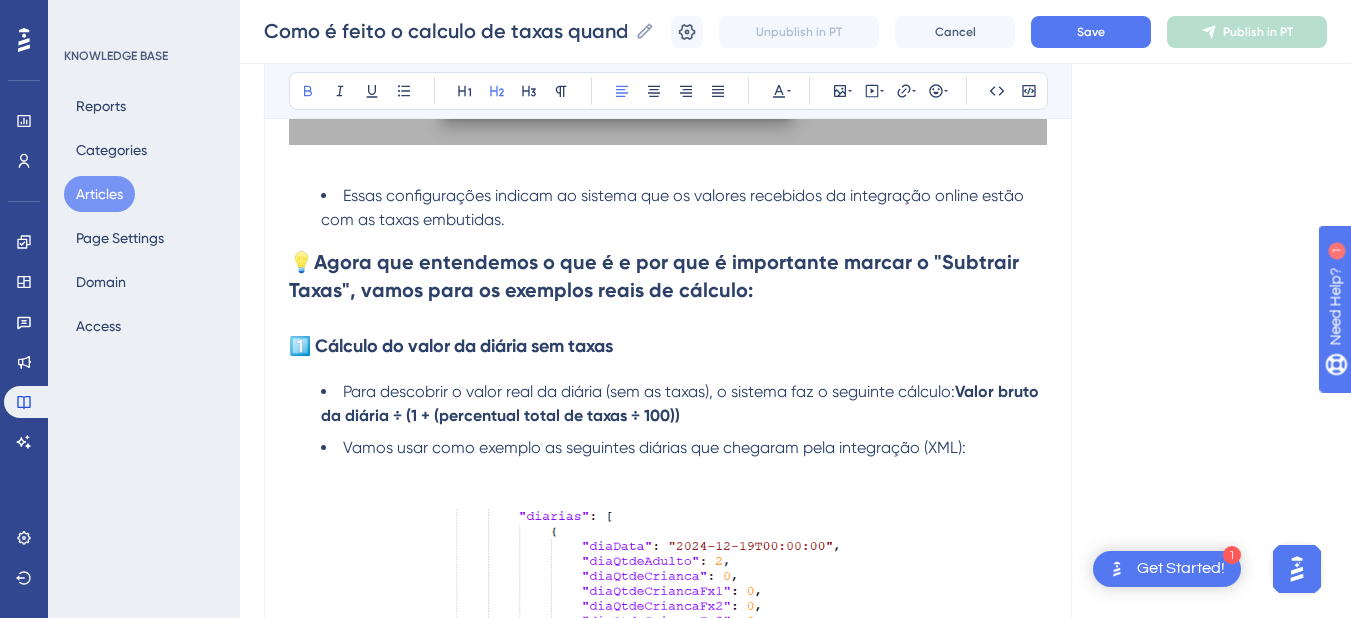 click on "💡  Agora que entendemos o que é e por que é importante marcar o "Subtrair Taxas", vamos para os exemplos reais de cálculo:" at bounding box center (668, 276) 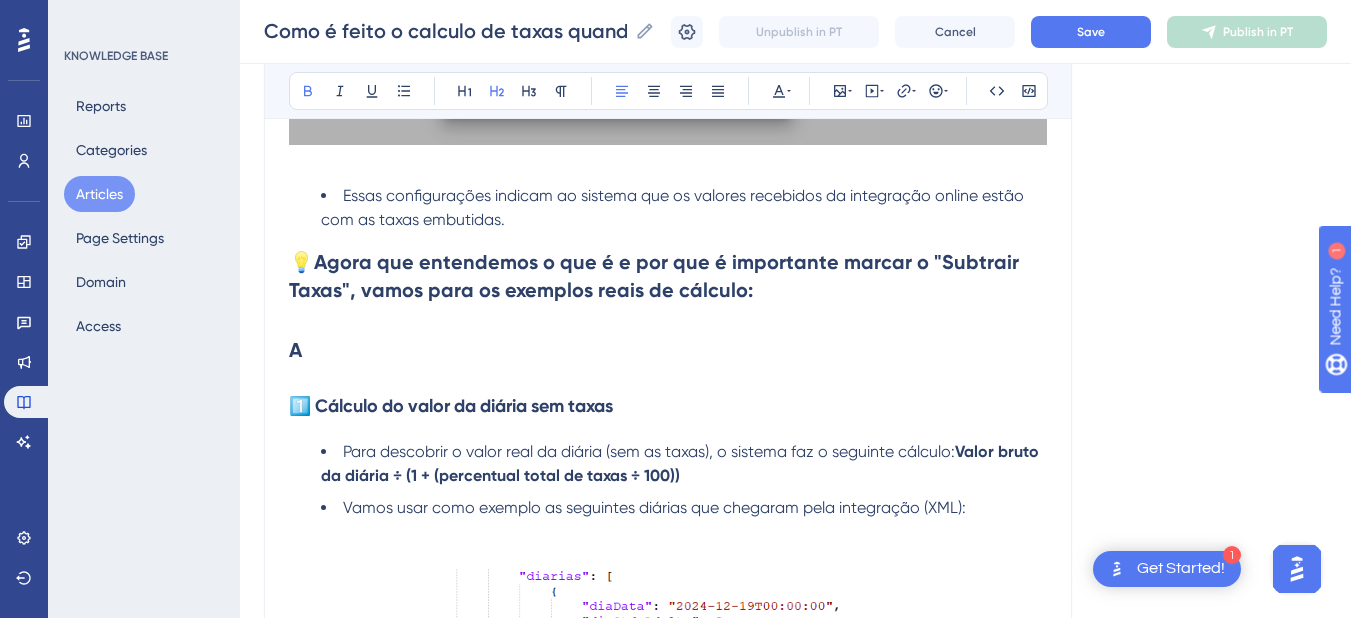 type 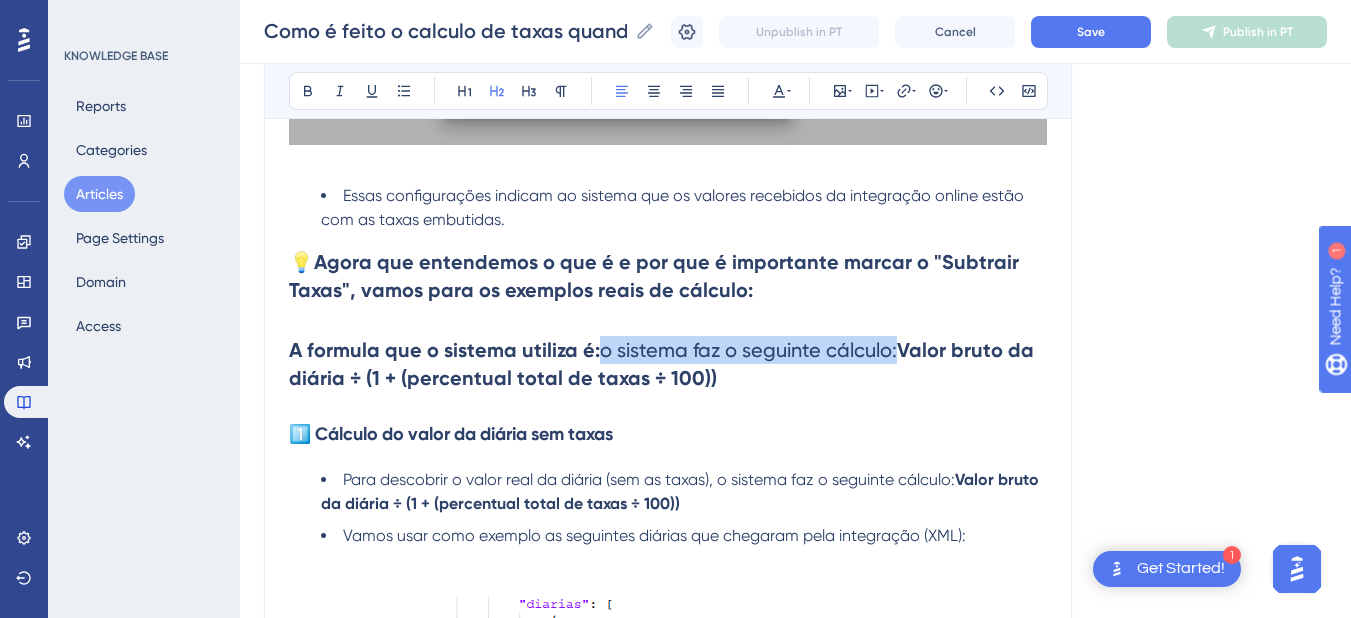 drag, startPoint x: 896, startPoint y: 352, endPoint x: 600, endPoint y: 350, distance: 296.00674 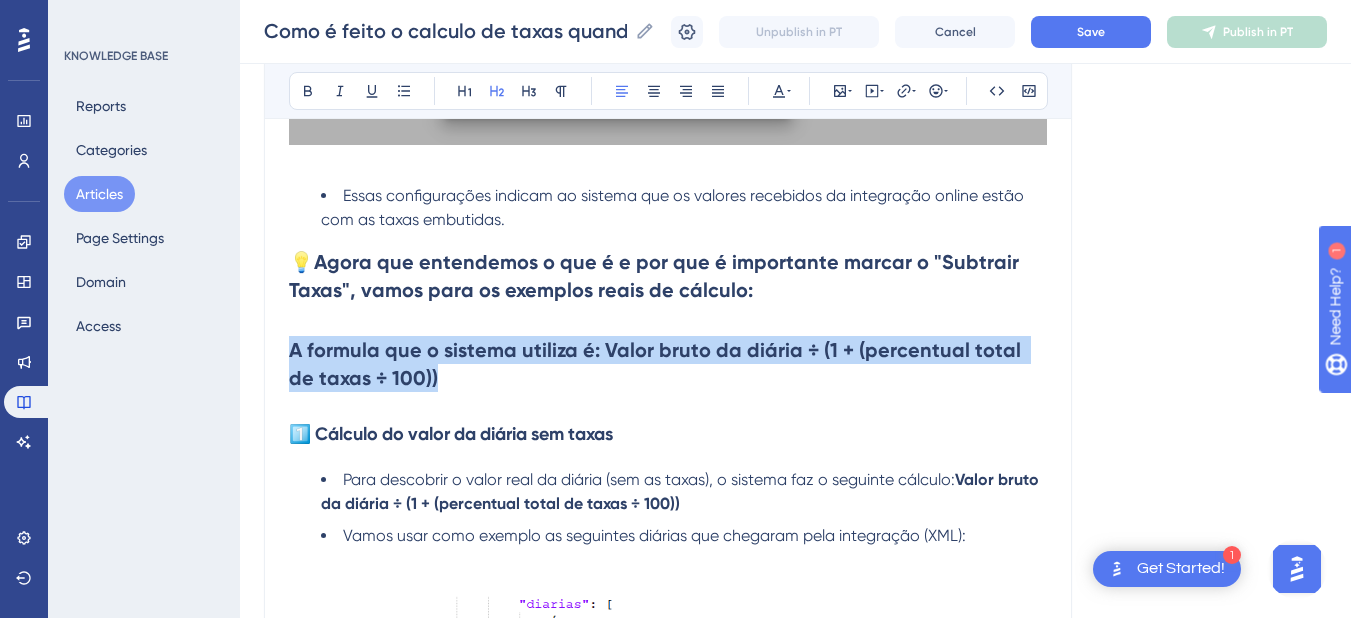 drag, startPoint x: 405, startPoint y: 381, endPoint x: 274, endPoint y: 333, distance: 139.51703 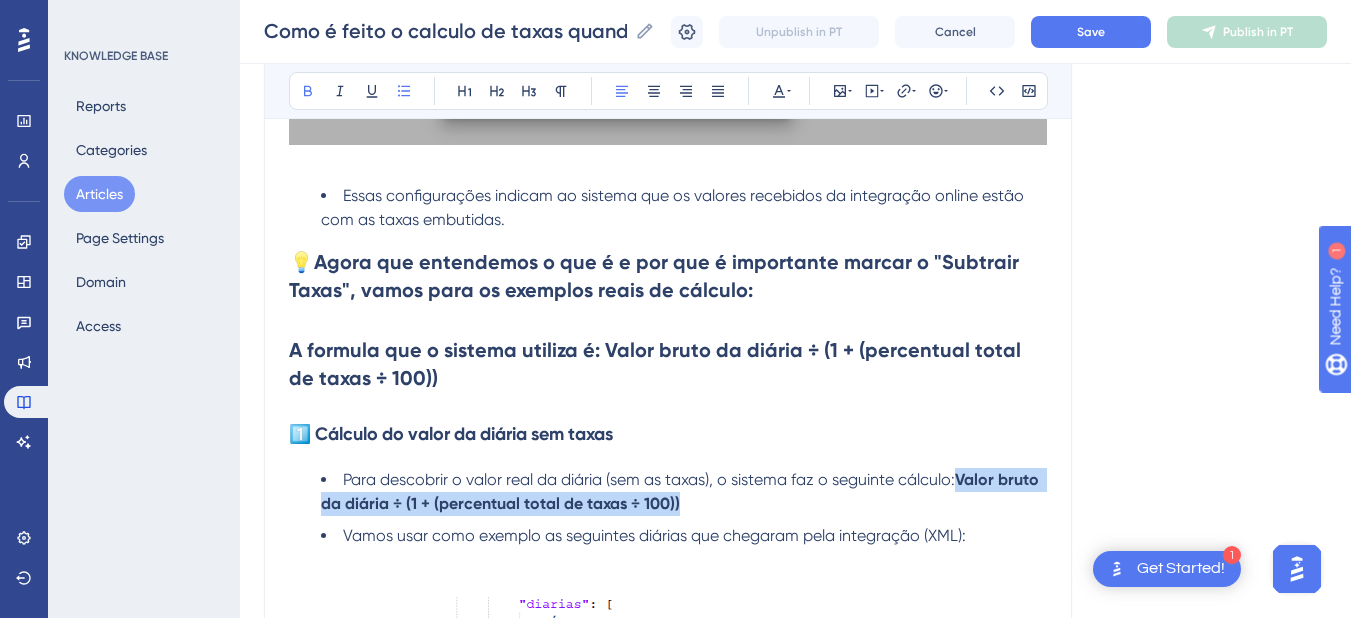 drag, startPoint x: 813, startPoint y: 510, endPoint x: 965, endPoint y: 484, distance: 154.20766 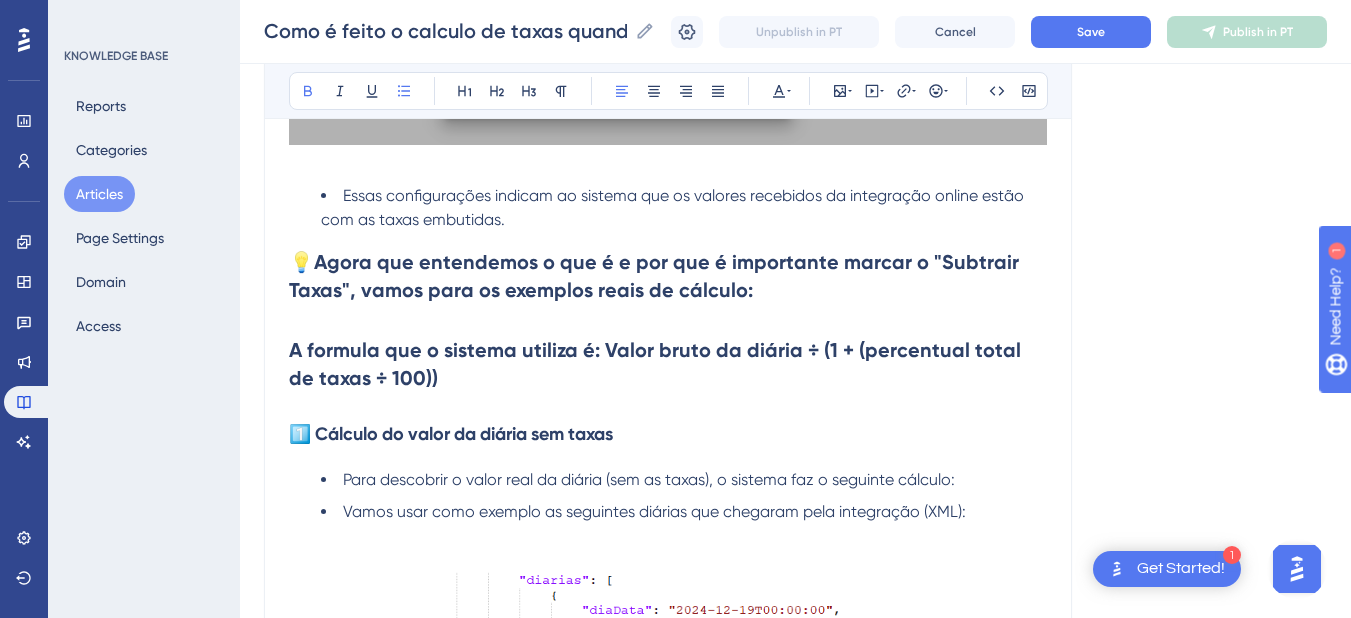 scroll, scrollTop: 1737, scrollLeft: 0, axis: vertical 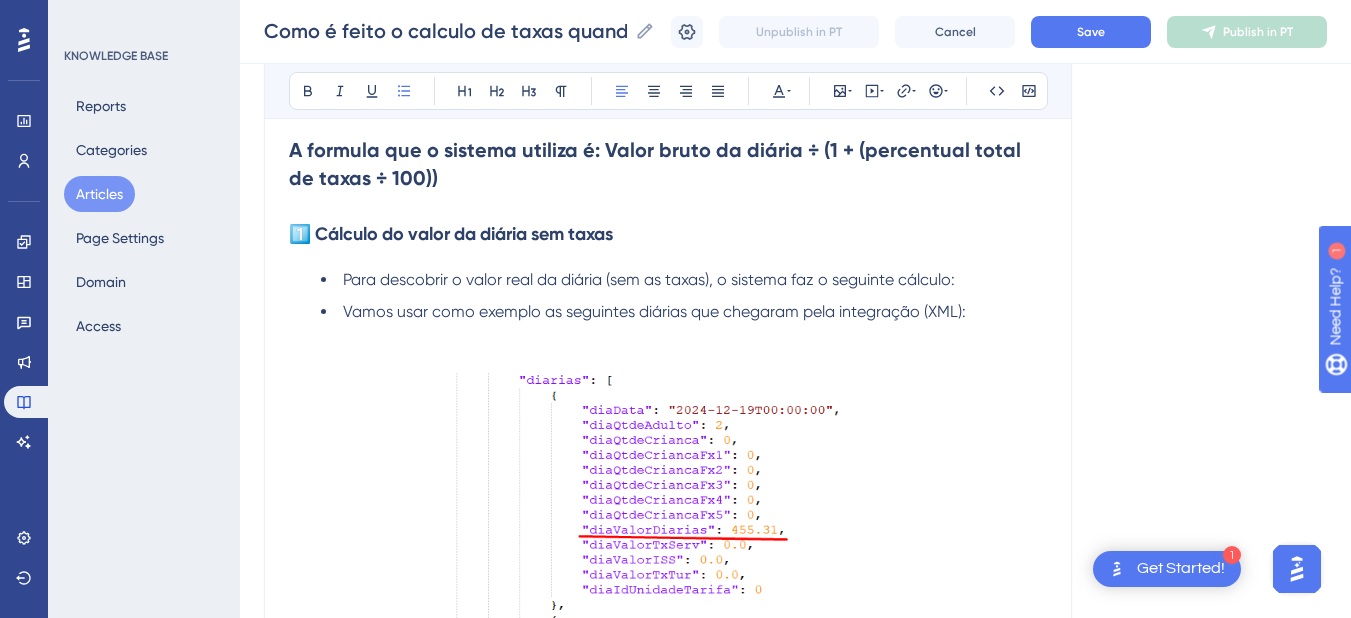 drag, startPoint x: 983, startPoint y: 275, endPoint x: 716, endPoint y: 286, distance: 267.2265 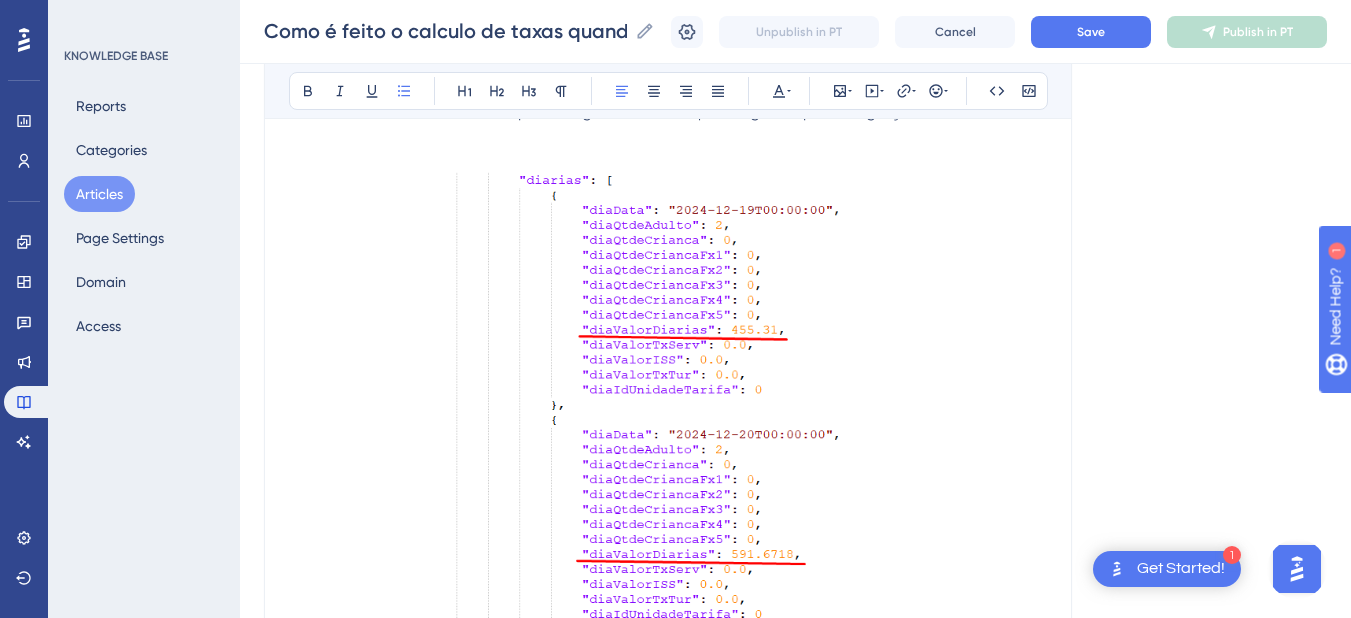 scroll, scrollTop: 1537, scrollLeft: 0, axis: vertical 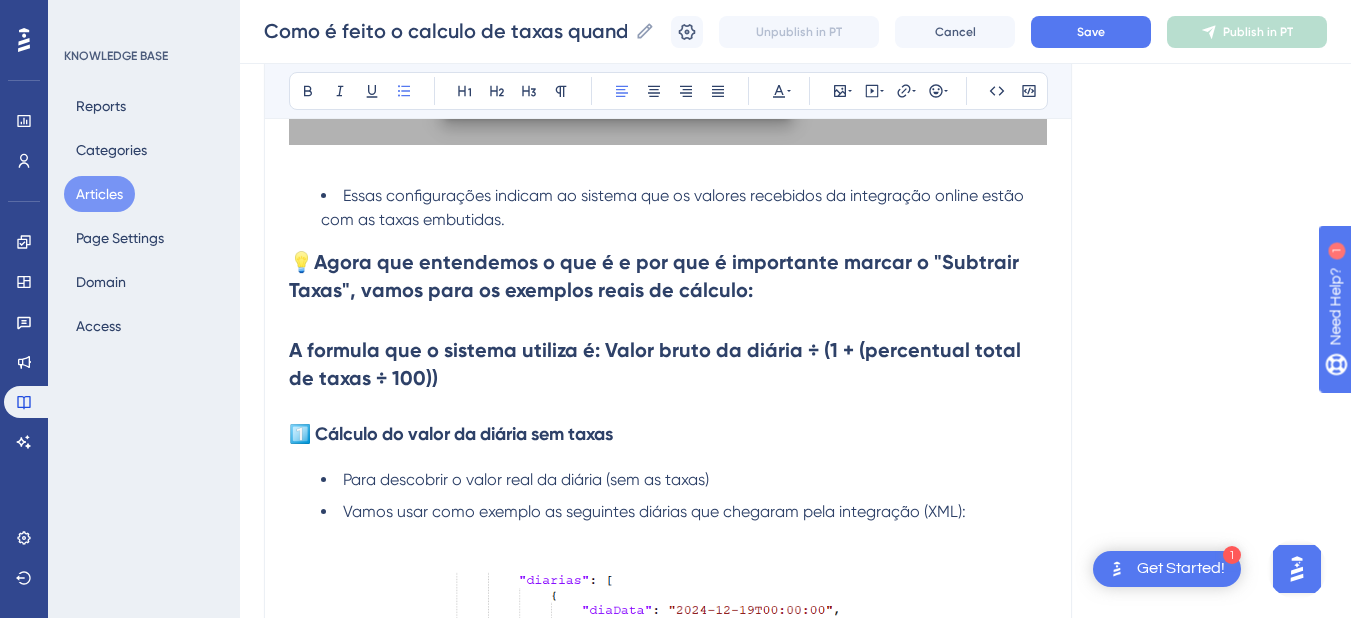 click on "Essas configurações indicam ao sistema que os valores recebidos da integração online estão com as taxas embutidas." at bounding box center [684, 208] 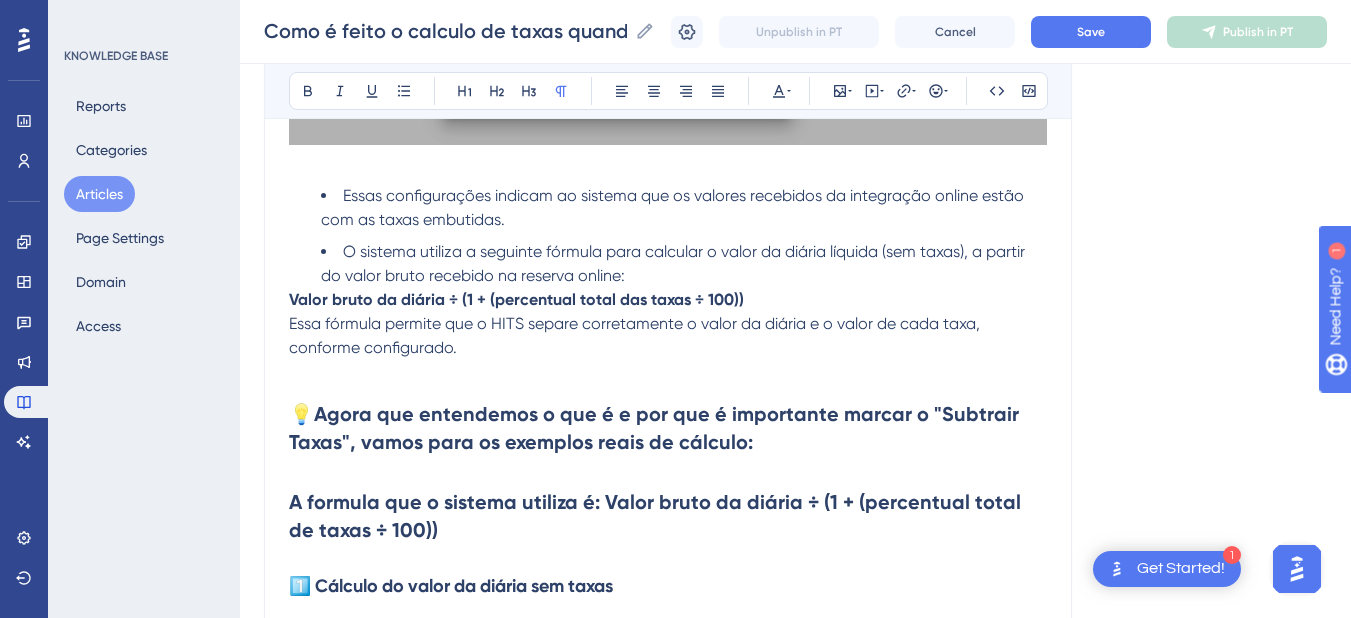 click on "Como é feito o calculo de taxas quando marcado o parâmetro para subtrair em Hotel > Hoteis Este artigo explica como o HITS realiza o cálculo das diárias e das taxas (como Taxa de Serviço e ISS) quando o hotel trabalha com integração de reserva online. Bold Italic Underline Bullet Point Heading 1 Heading 2 Heading 3 Normal Align Left Align Center Align Right Align Justify Text Color Insert Image Embed Video Hyperlink Emojis Code Code Block Quando o gestor de canais envia os  valores brutos  para o Hits (ou seja, com as taxas já incluídas), o sistema precisa calcular separadamente o valor da  diária real (sem taxas)  e o valor de cada  taxa aplicada . Esse processo garante maior precisão financeira e clareza nas informações da reserva. Para que o cálculo funcione corretamente, é necessário: Marcar o parâmetro  Subtrair Taxas do Gestor de Canais  no menu  Hotel > Hotéis ; Ativar a opção  Enviar valores brutos  em  Configuração > Management ; Configurar corretamente os  tipos de taxa inclui" at bounding box center (668, 876) 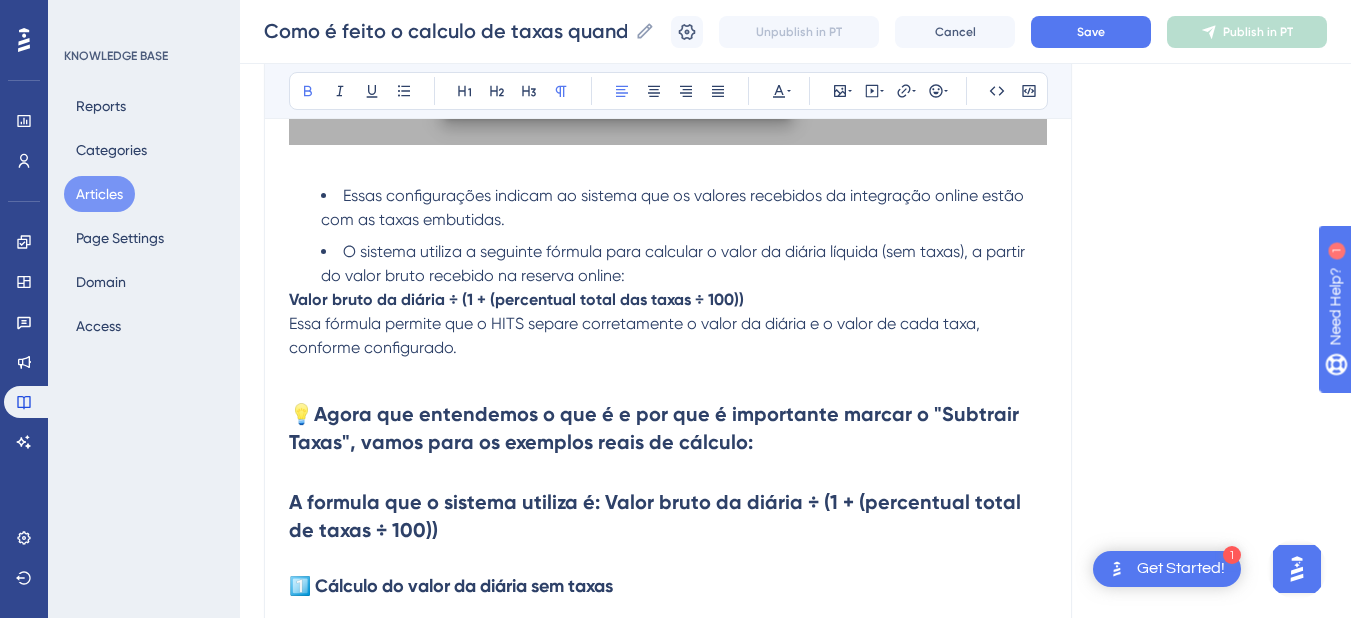 click on "Valor bruto da diária ÷ (1 + (percentual total das taxas ÷ 100))" at bounding box center (516, 299) 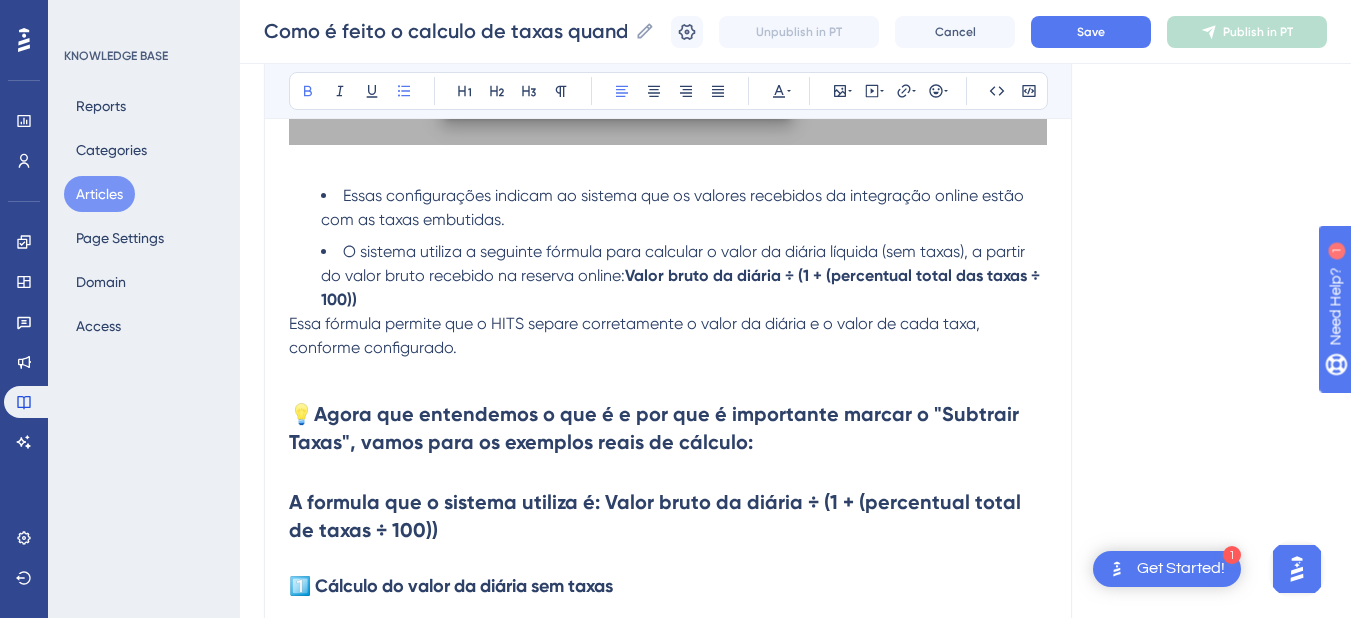 click on "Como é feito o calculo de taxas quando marcado o parâmetro para subtrair em Hotel > Hoteis Este artigo explica como o HITS realiza o cálculo das diárias e das taxas (como Taxa de Serviço e ISS) quando o hotel trabalha com integração de reserva online. Bold Italic Underline Bullet Point Heading 1 Heading 2 Heading 3 Normal Align Left Align Center Align Right Align Justify Text Color Insert Image Embed Video Hyperlink Emojis Code Code Block Quando o gestor de canais envia os  valores brutos  para o Hits (ou seja, com as taxas já incluídas), o sistema precisa calcular separadamente o valor da  diária real (sem taxas)  e o valor de cada  taxa aplicada . Esse processo garante maior precisão financeira e clareza nas informações da reserva. Para que o cálculo funcione corretamente, é necessário: Marcar o parâmetro  Subtrair Taxas do Gestor de Canais  no menu  Hotel > Hotéis ; Ativar a opção  Enviar valores brutos  em  Configuração > Management ; Configurar corretamente os  tipos de taxa inclui" at bounding box center (668, 876) 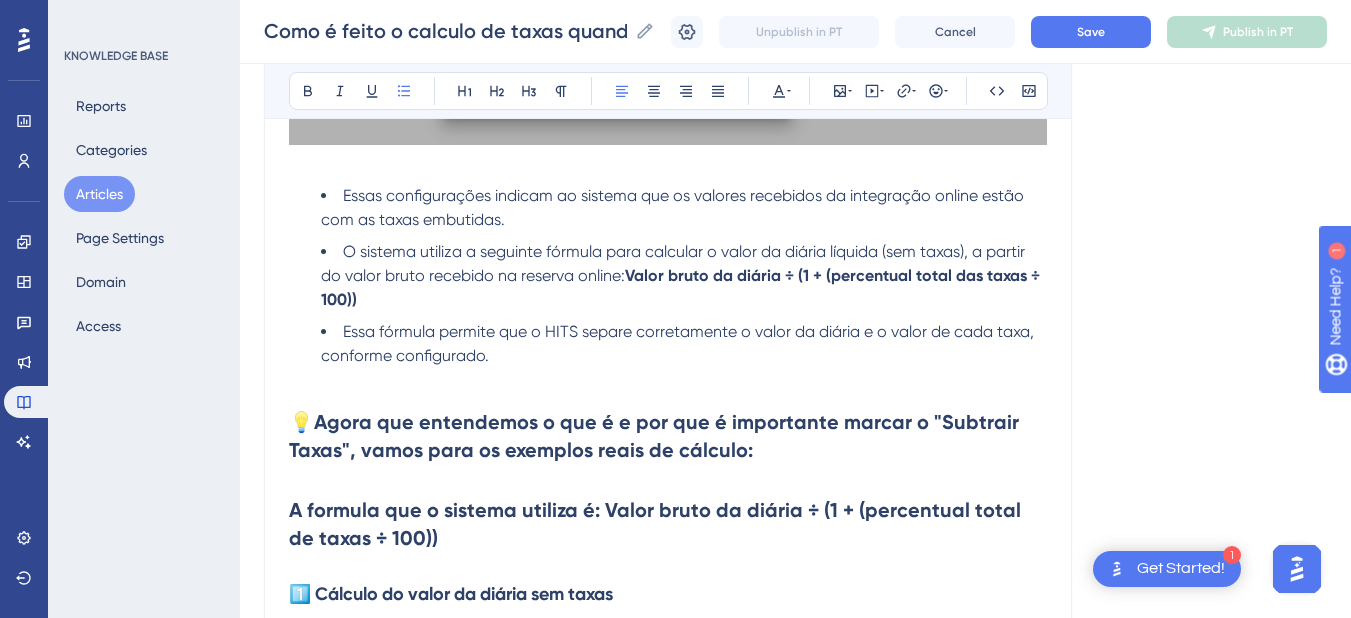 scroll, scrollTop: 1737, scrollLeft: 0, axis: vertical 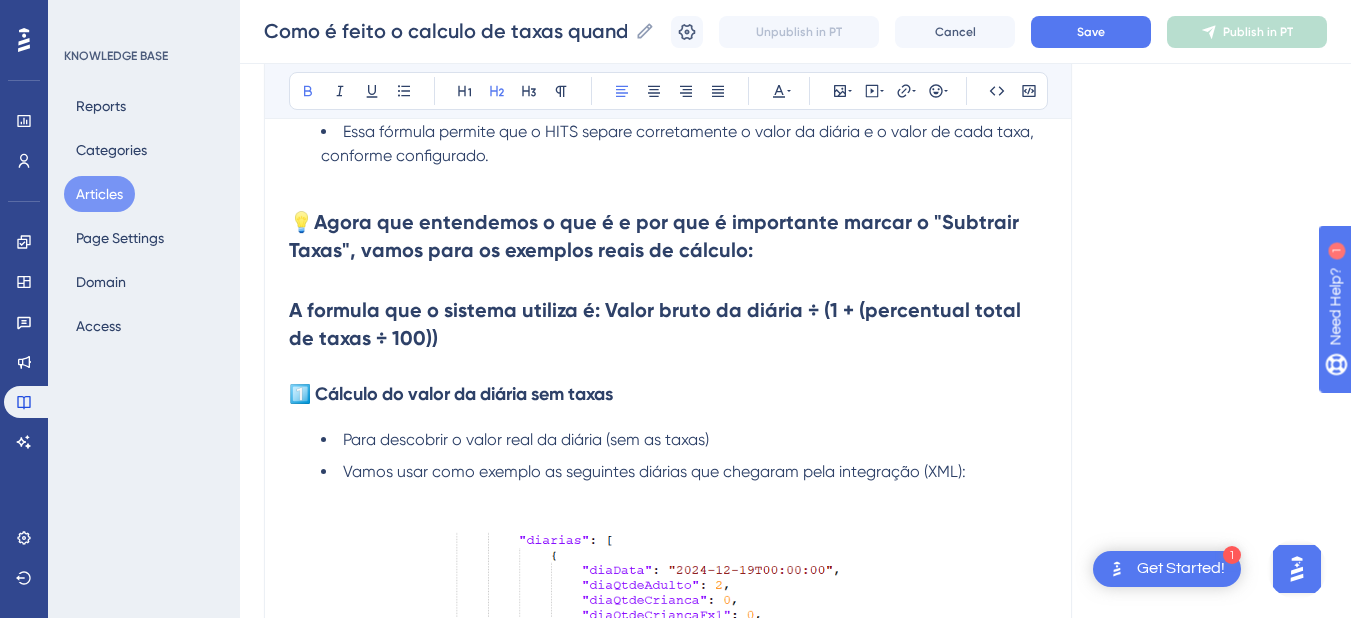 click on "A formula que o sistema utiliza é:    Valor bruto da diária ÷ (1 + (percentual total de taxas ÷ 100))" at bounding box center [668, 324] 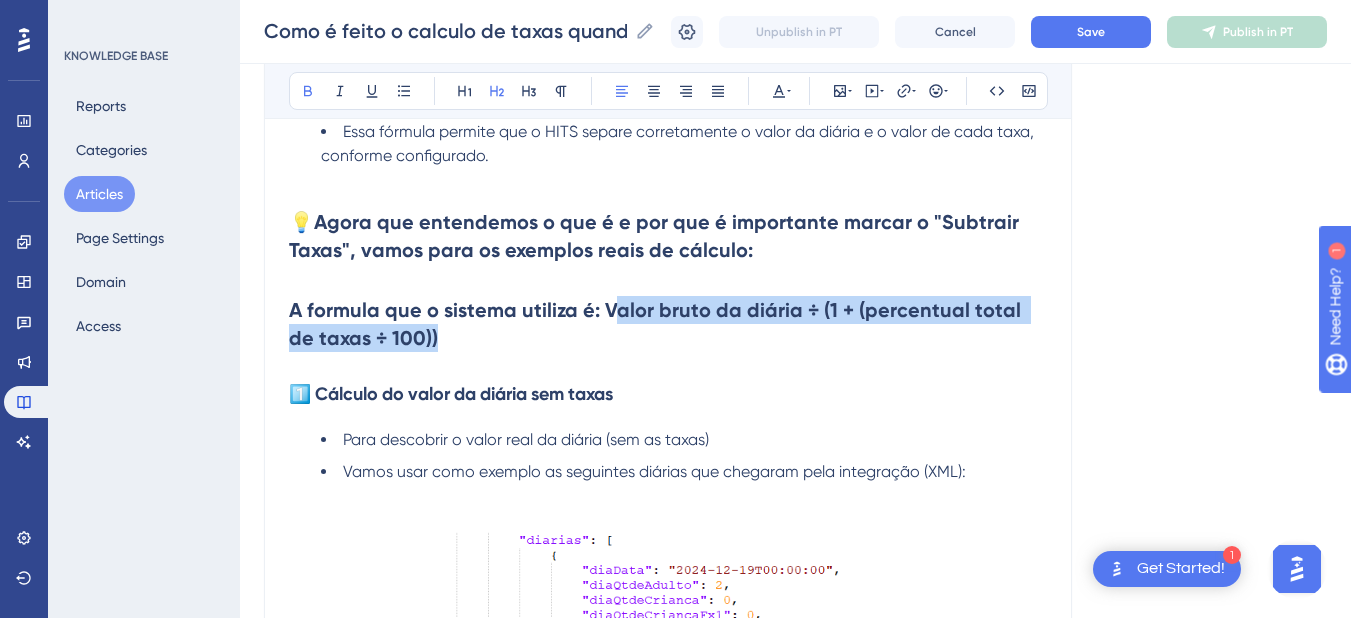 drag, startPoint x: 443, startPoint y: 343, endPoint x: 611, endPoint y: 318, distance: 169.84993 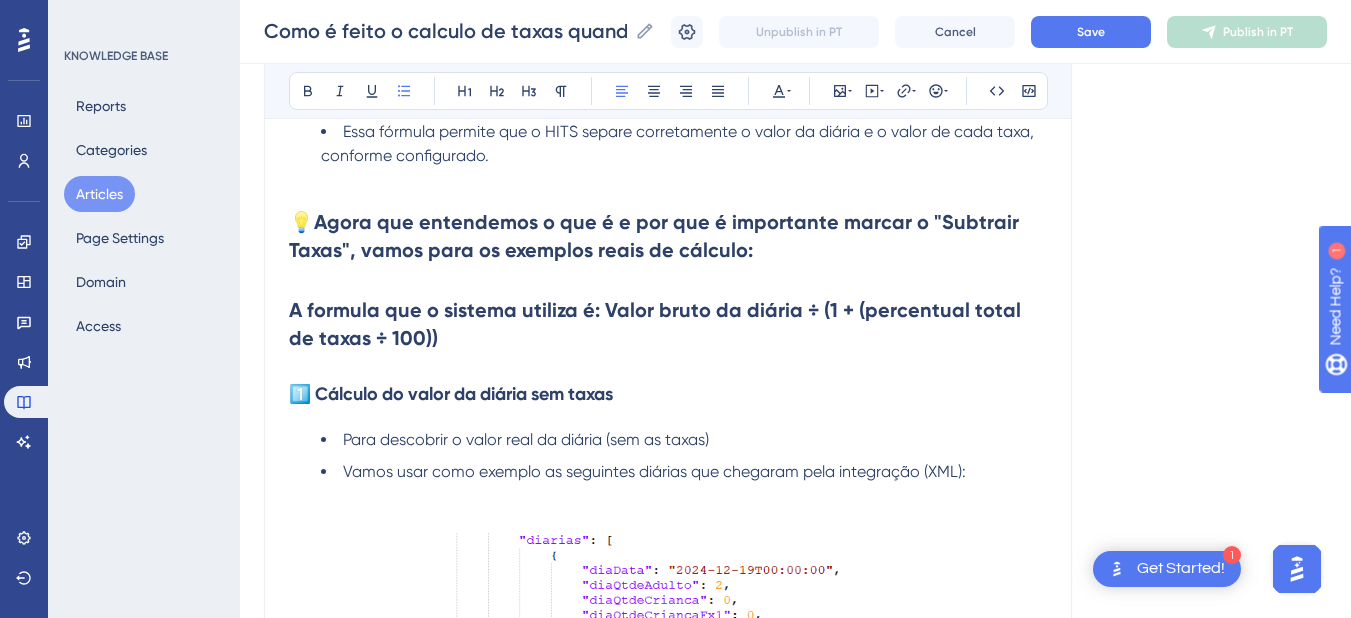 click on "Para descobrir o valor real da diária (sem as taxas)" at bounding box center [684, 440] 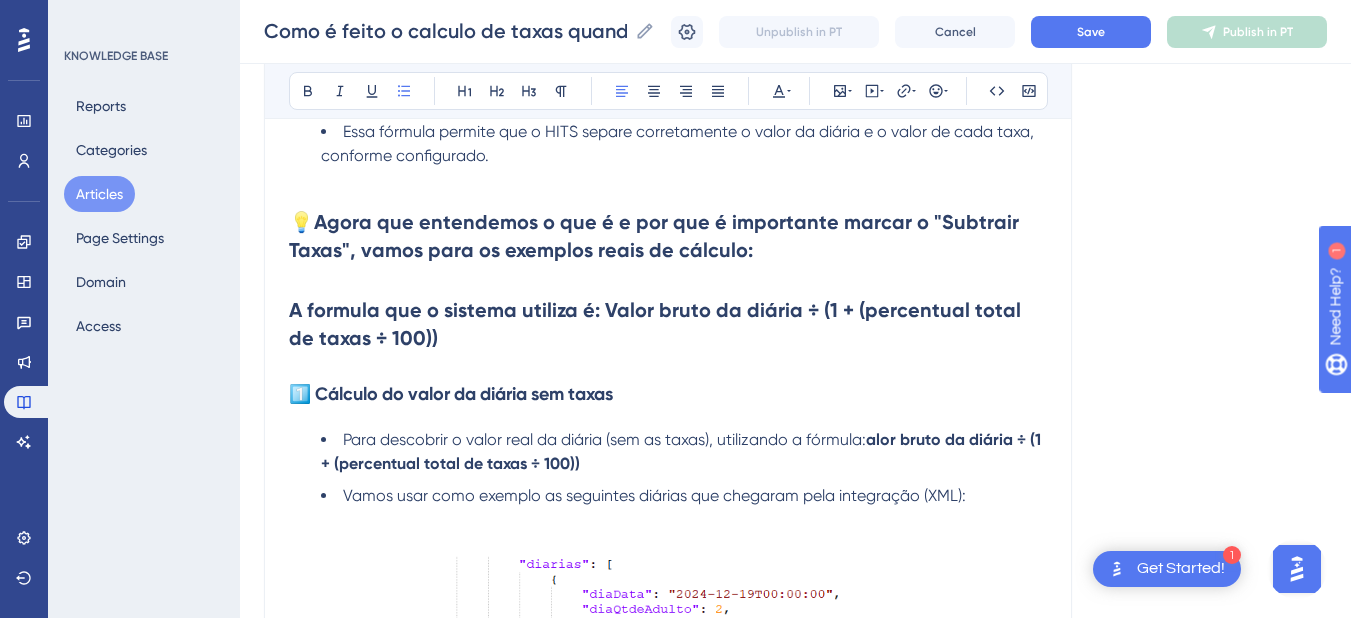 click on "alor bruto da diária ÷ (1 + (percentual total de taxas ÷ 100))" at bounding box center [683, 451] 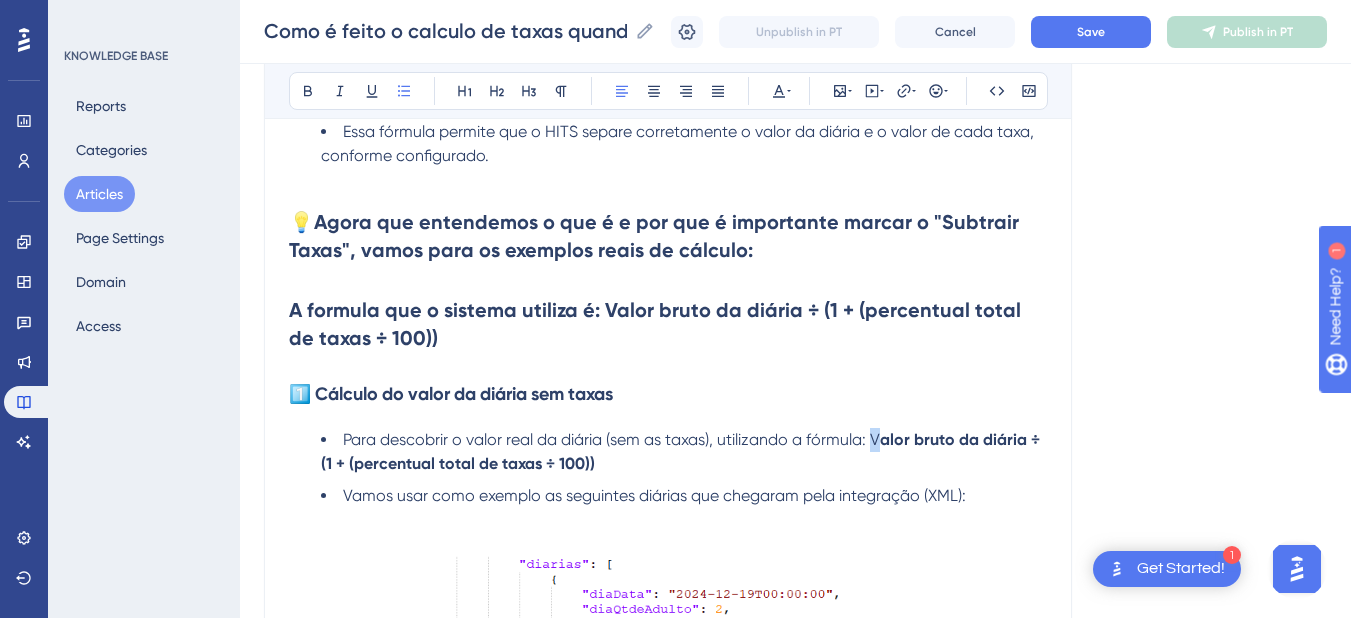 drag, startPoint x: 886, startPoint y: 437, endPoint x: 875, endPoint y: 437, distance: 11 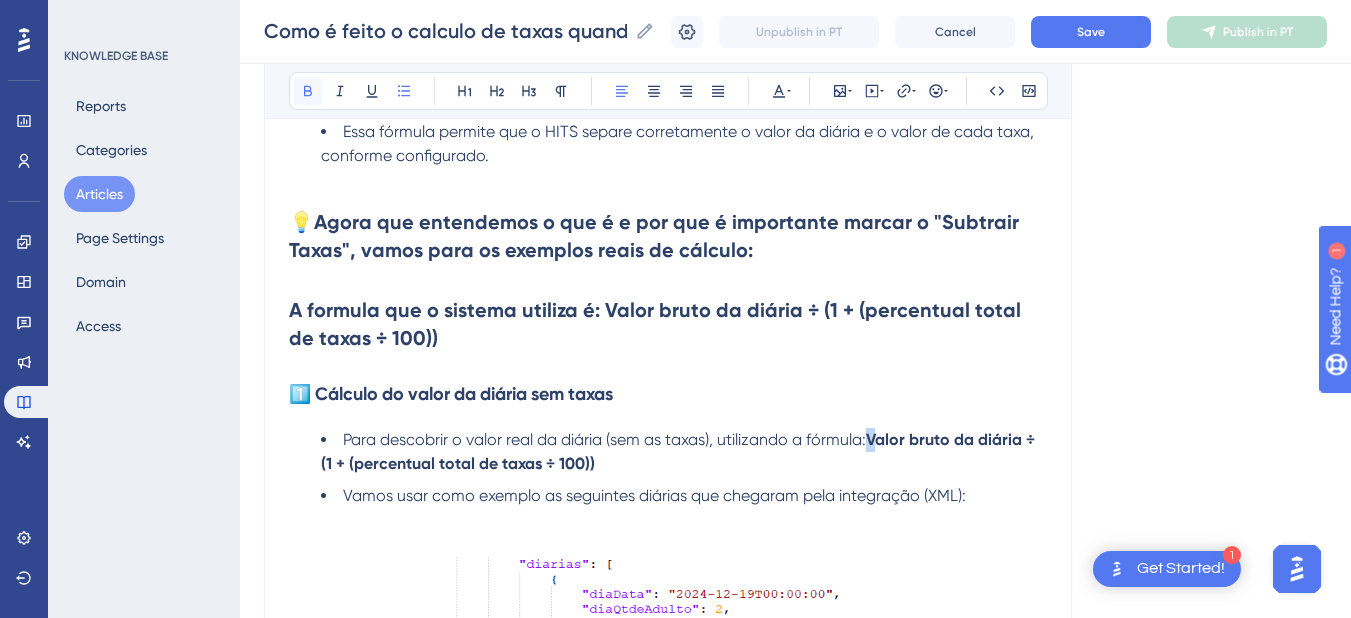 click at bounding box center (308, 91) 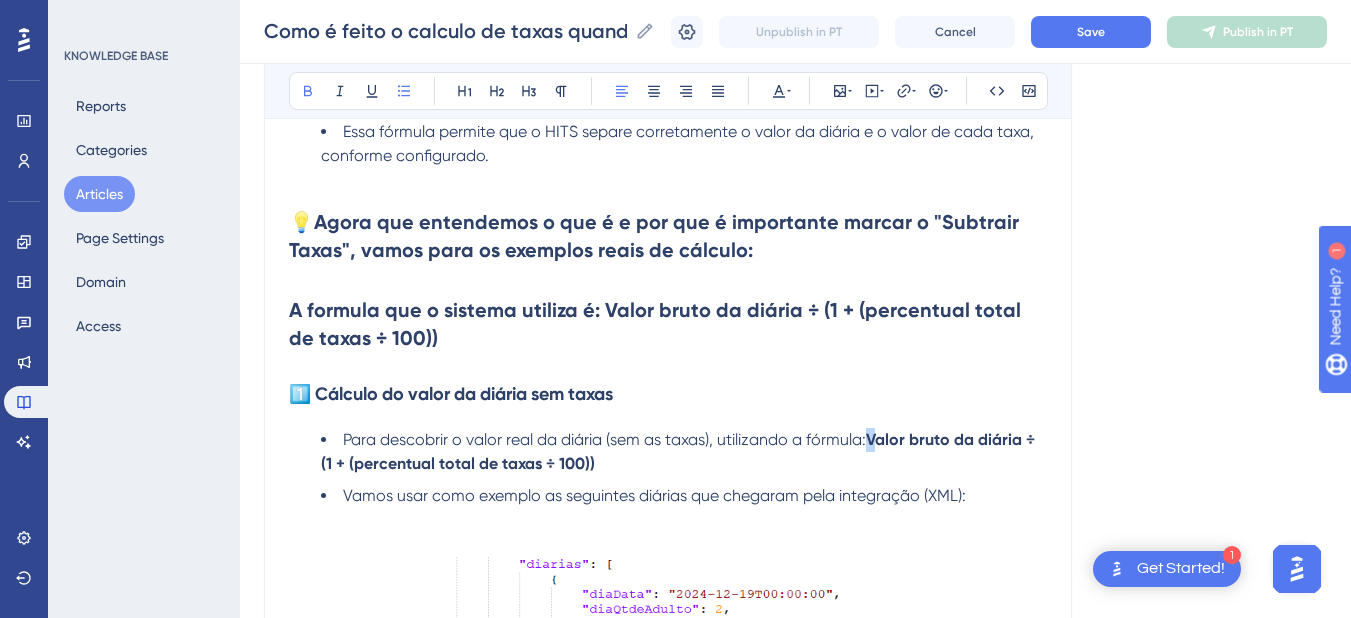 drag, startPoint x: 399, startPoint y: 328, endPoint x: 411, endPoint y: 335, distance: 13.892444 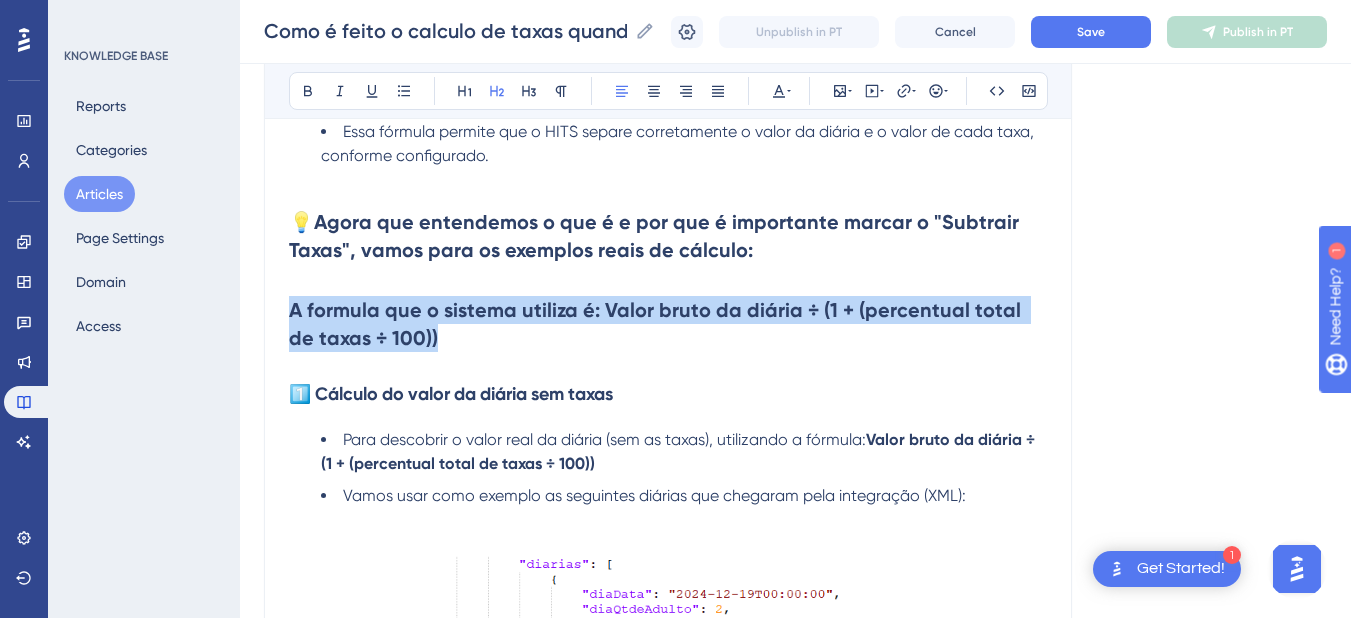 drag, startPoint x: 455, startPoint y: 348, endPoint x: 267, endPoint y: 301, distance: 193.78596 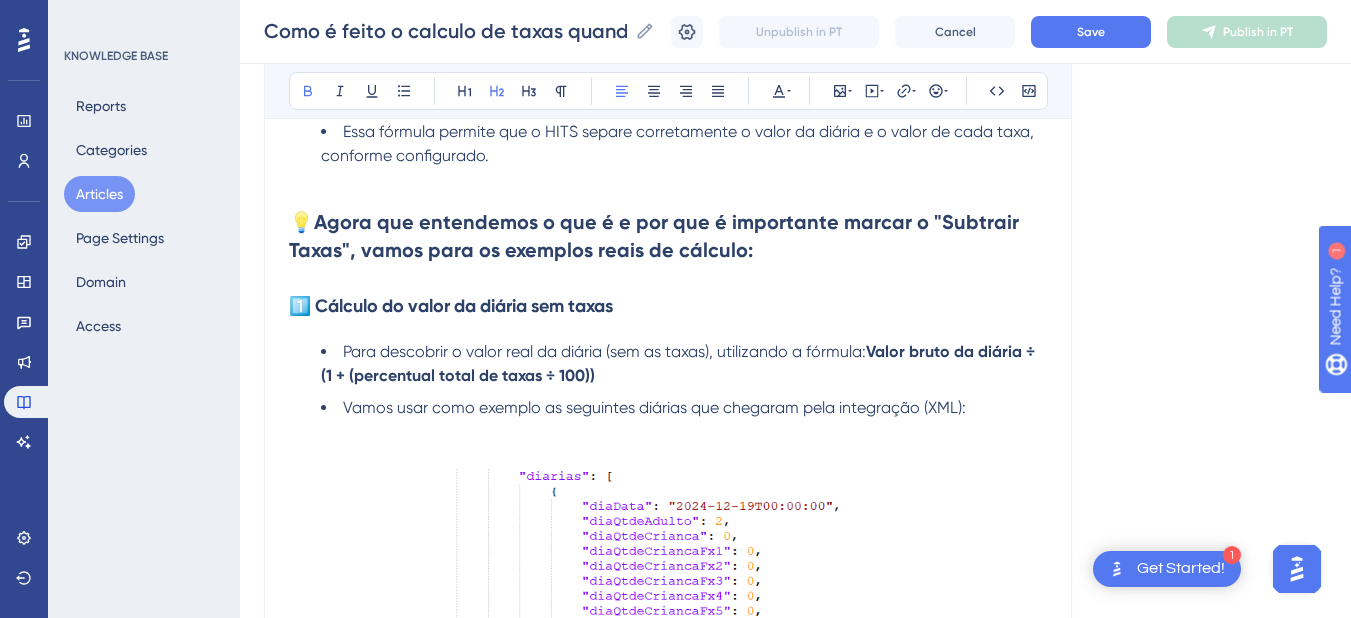 click on "💡  Agora que entendemos o que é e por que é importante marcar o "Subtrair Taxas", vamos para os exemplos reais de cálculo:" at bounding box center [668, 236] 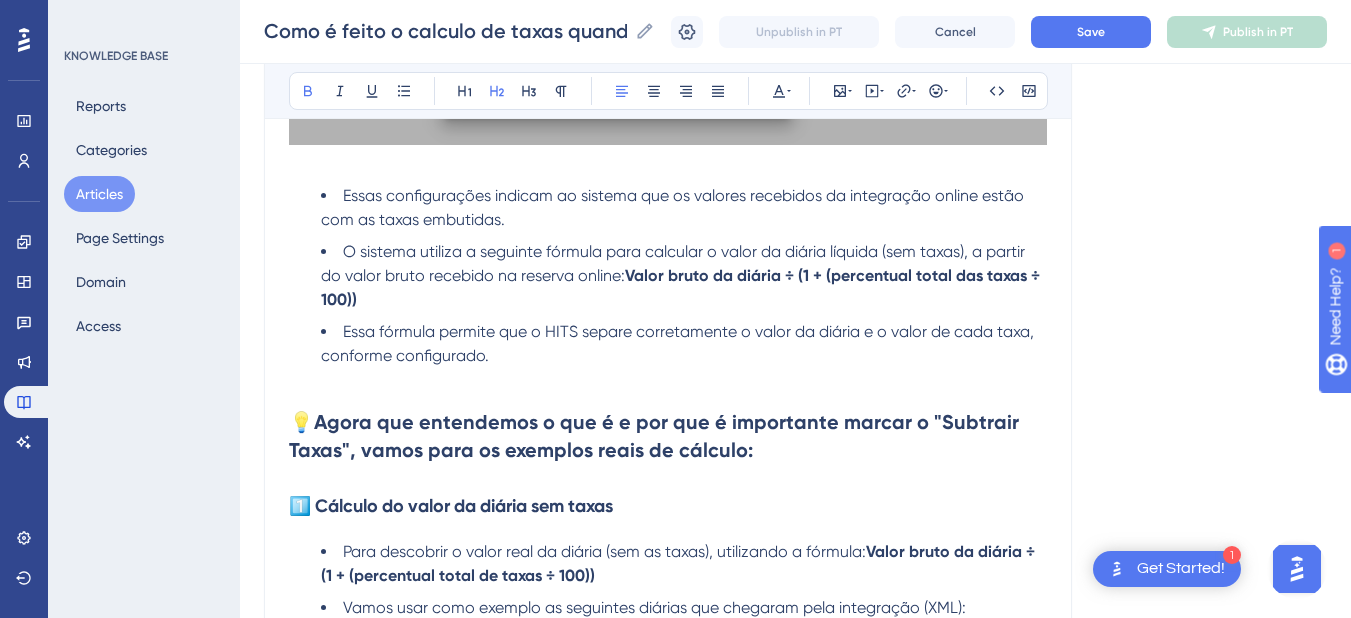 scroll, scrollTop: 1737, scrollLeft: 0, axis: vertical 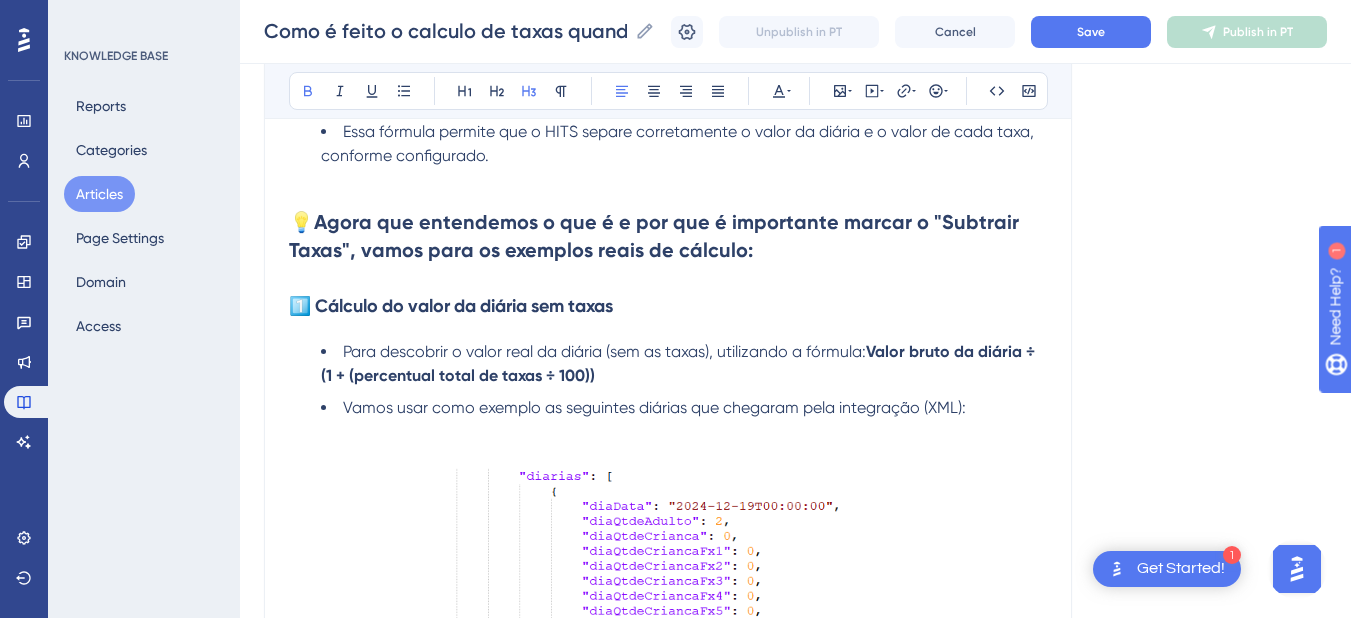 click on "1️⃣ Cálculo do valor da diária sem taxas" at bounding box center (668, 306) 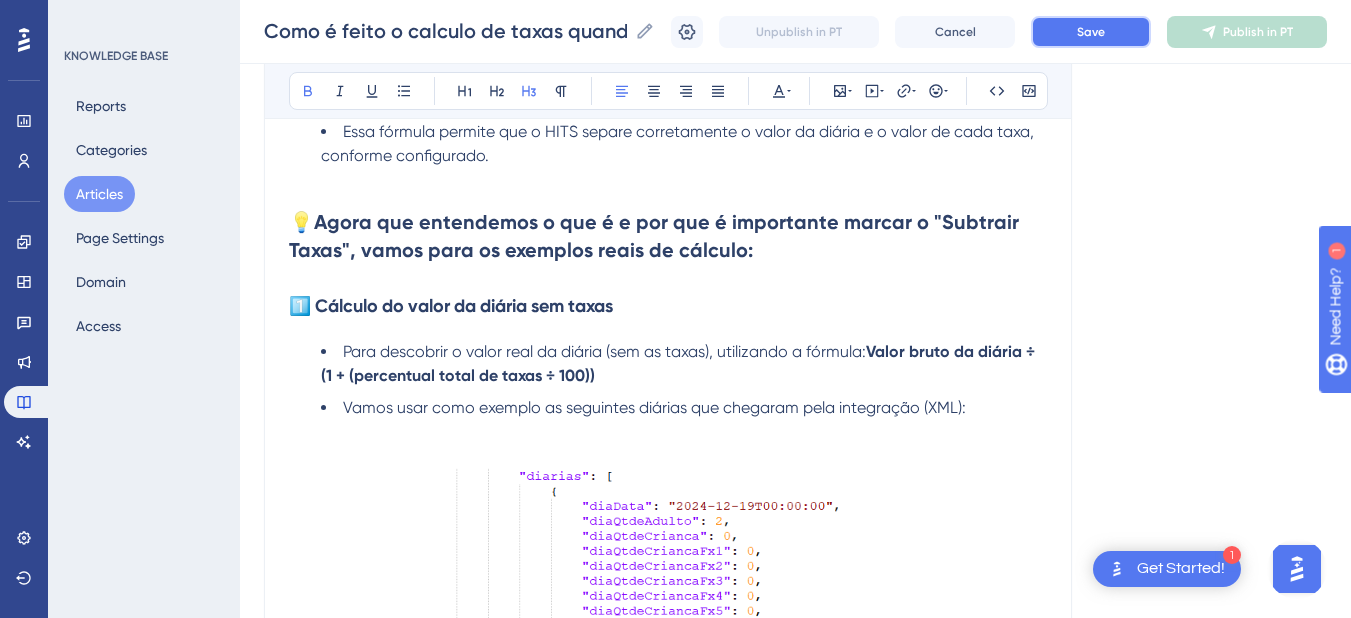 click on "Save" at bounding box center [1091, 32] 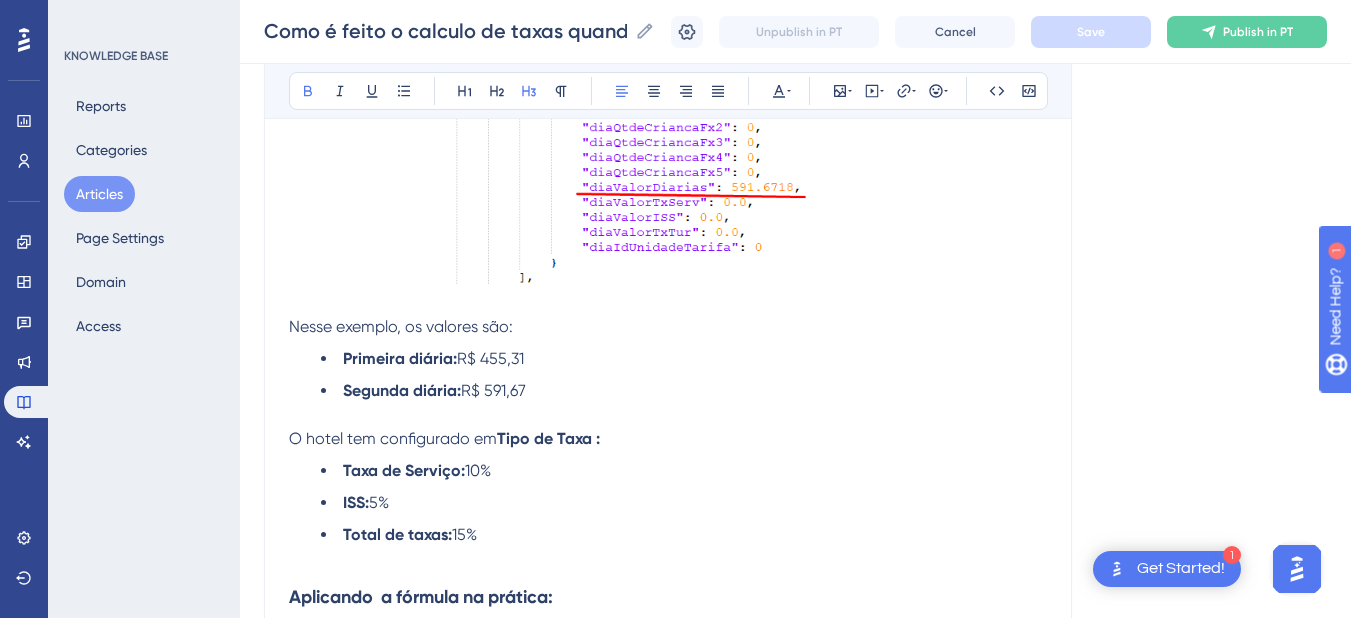 scroll, scrollTop: 2600, scrollLeft: 0, axis: vertical 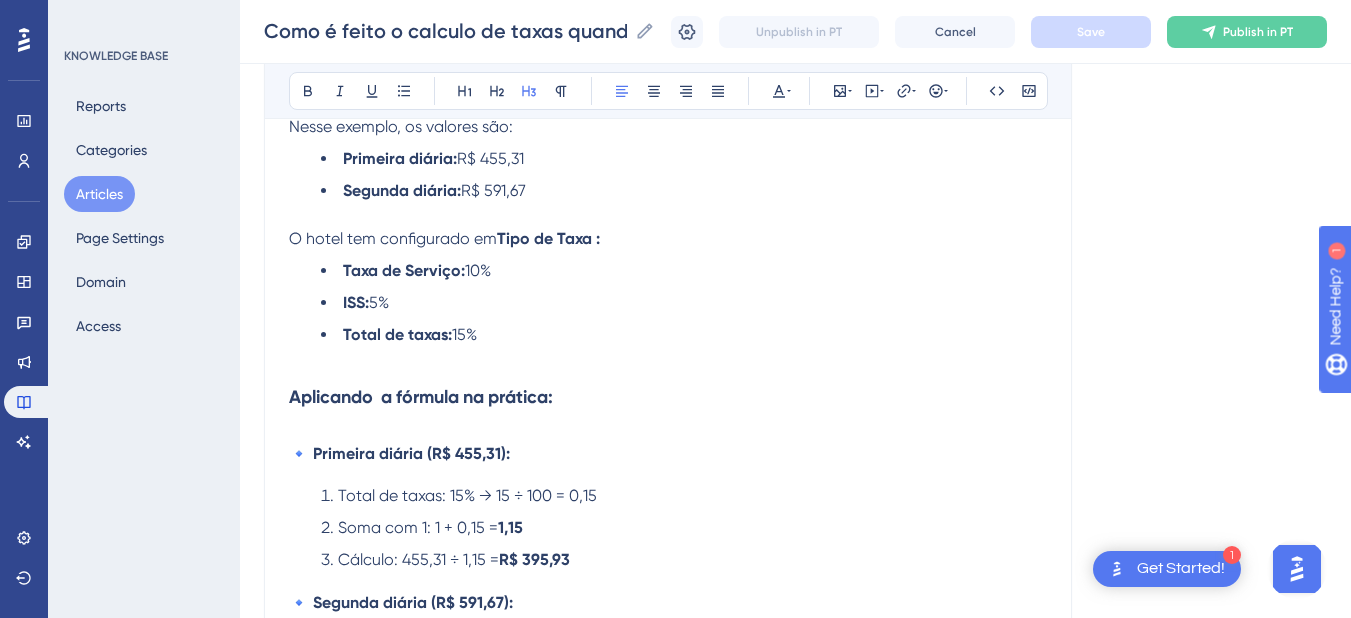 click on "Quando o gestor de canais envia os  valores brutos  para o Hits (ou seja, com as taxas já incluídas), o sistema precisa calcular separadamente o valor da  diária real (sem taxas)  e o valor de cada  taxa aplicada . Esse processo garante maior precisão financeira e clareza nas informações da reserva. Para que o cálculo funcione corretamente, é necessário: Marcar o parâmetro  Subtrair Taxas do Gestor de Canais  no menu  Hotel > Hotéis ; Ativar a opção  Enviar valores brutos  em  Configuração > Management ; Configurar corretamente os  tipos de taxa  (com os percentuais definidos); Marcar a opção de integrações dentro do cadastro de cada taxa.  O que significa “Subtrair Taxas”? Essa opção informa ao sistema que o valor recebido já  inclui  as taxas (como ISS e Taxa de Serviço) e, por isso, ele precisa fazer o cálculo reverso para descobrir: Quanto é o valor real da  diária sem taxas , e Quanto representa  cada taxa , separadamente. Configuração Em  Configuração > Management .   (" at bounding box center (668, -127) 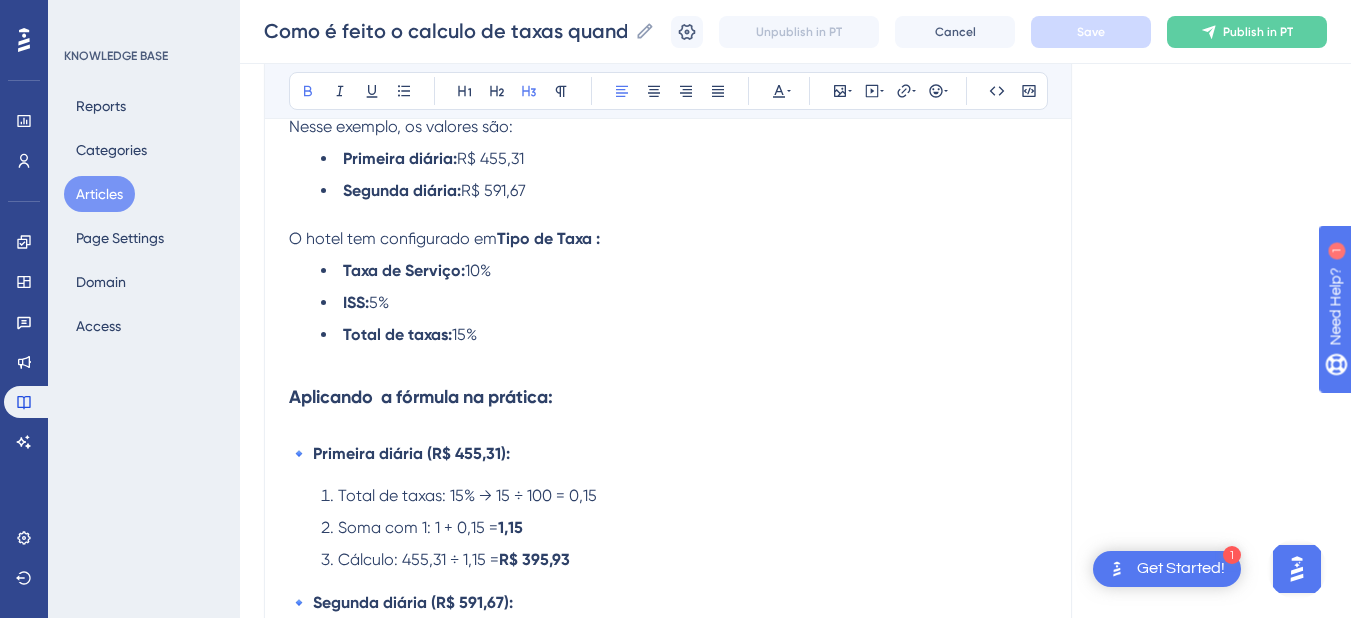 click on "Aplicando  a fórmula na prática:" at bounding box center [421, 397] 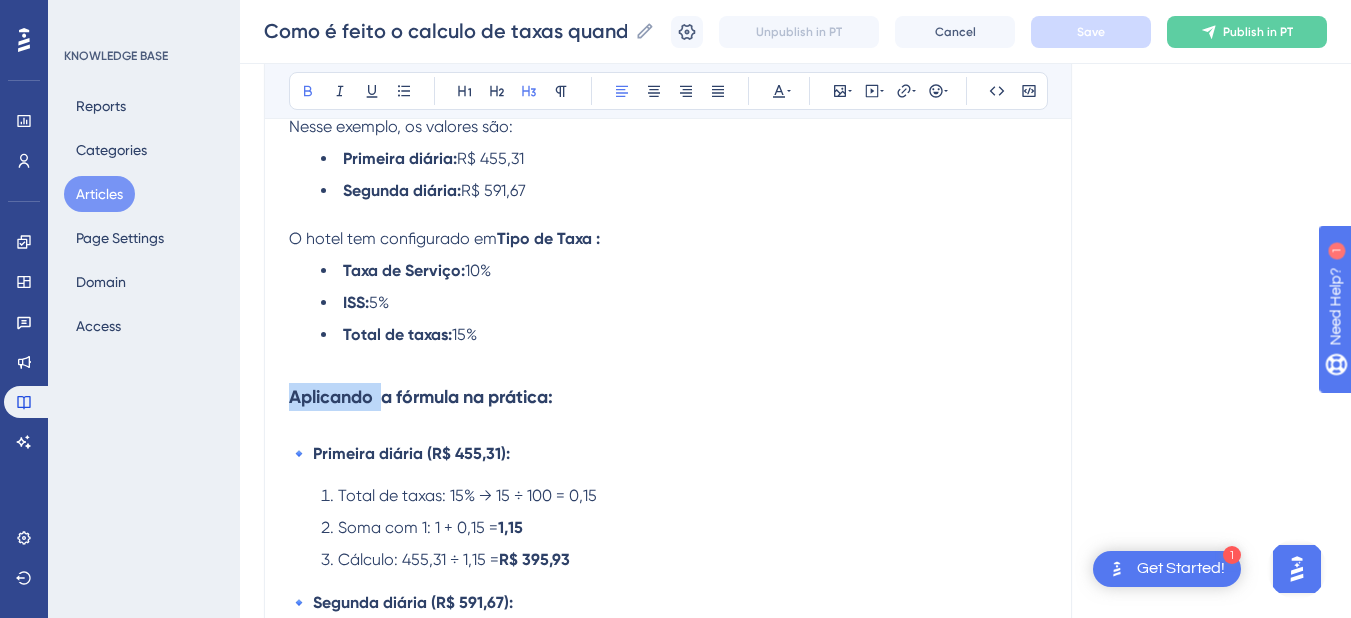 click on "Aplicando  a fórmula na prática:" at bounding box center (421, 397) 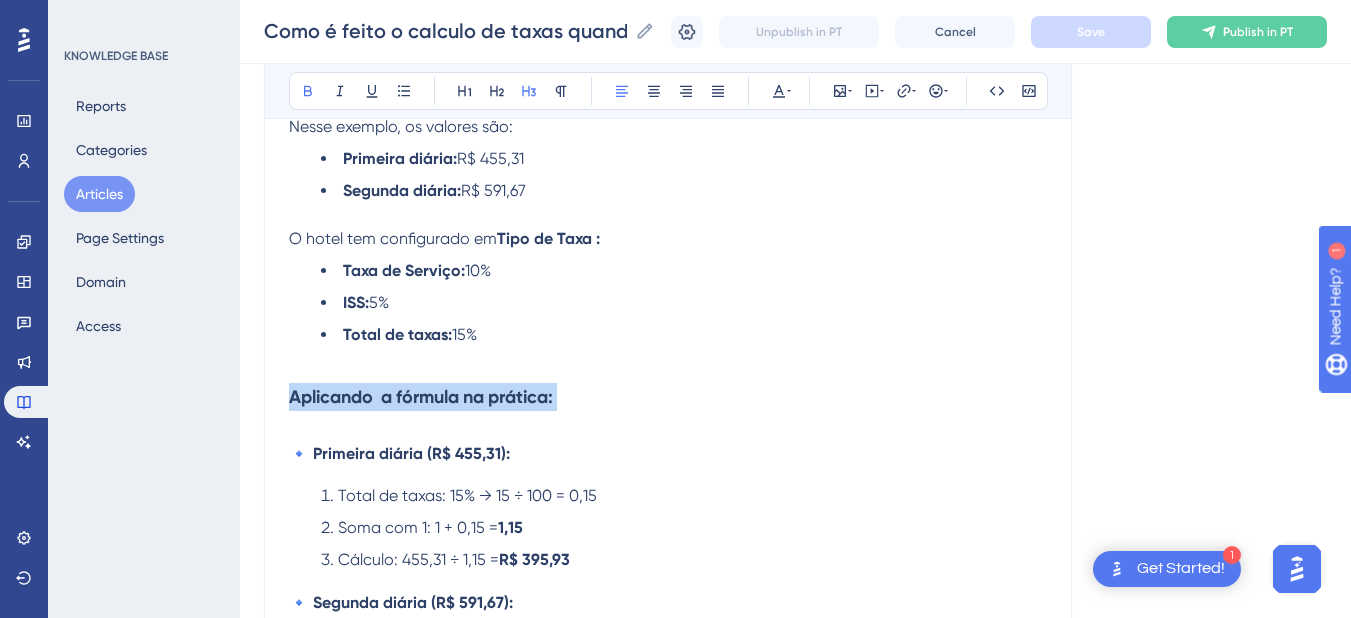 click on "Aplicando  a fórmula na prática:" at bounding box center [421, 397] 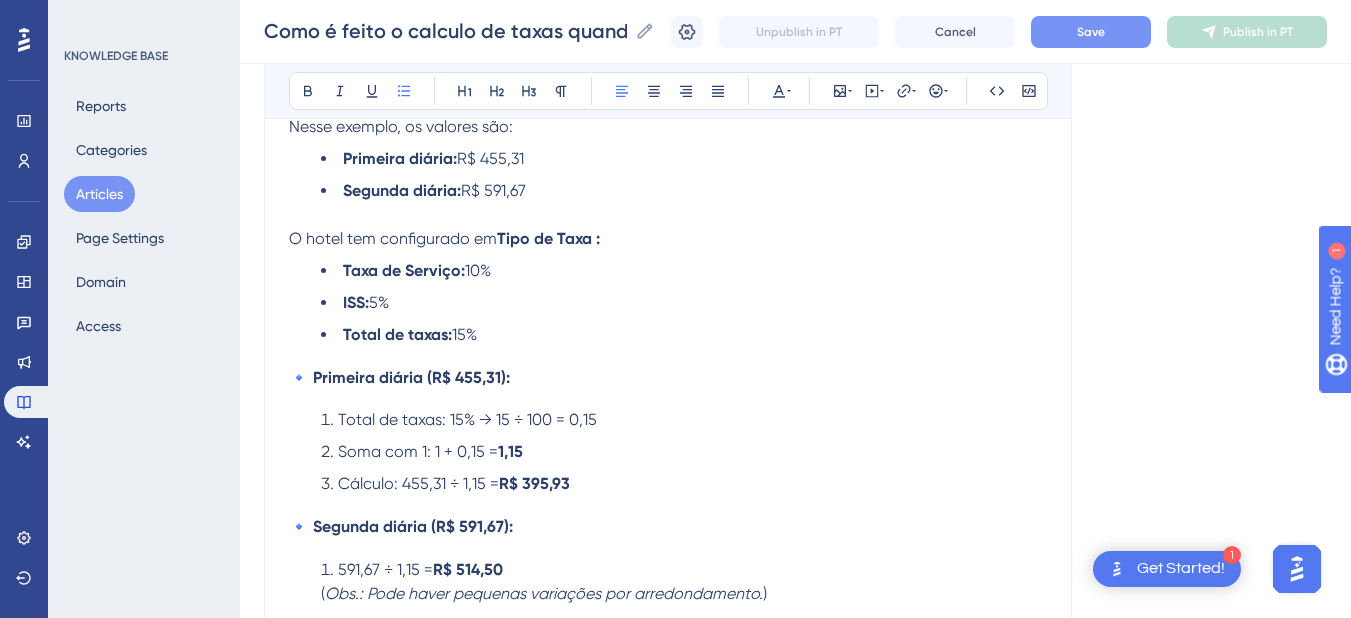 scroll, scrollTop: 2400, scrollLeft: 0, axis: vertical 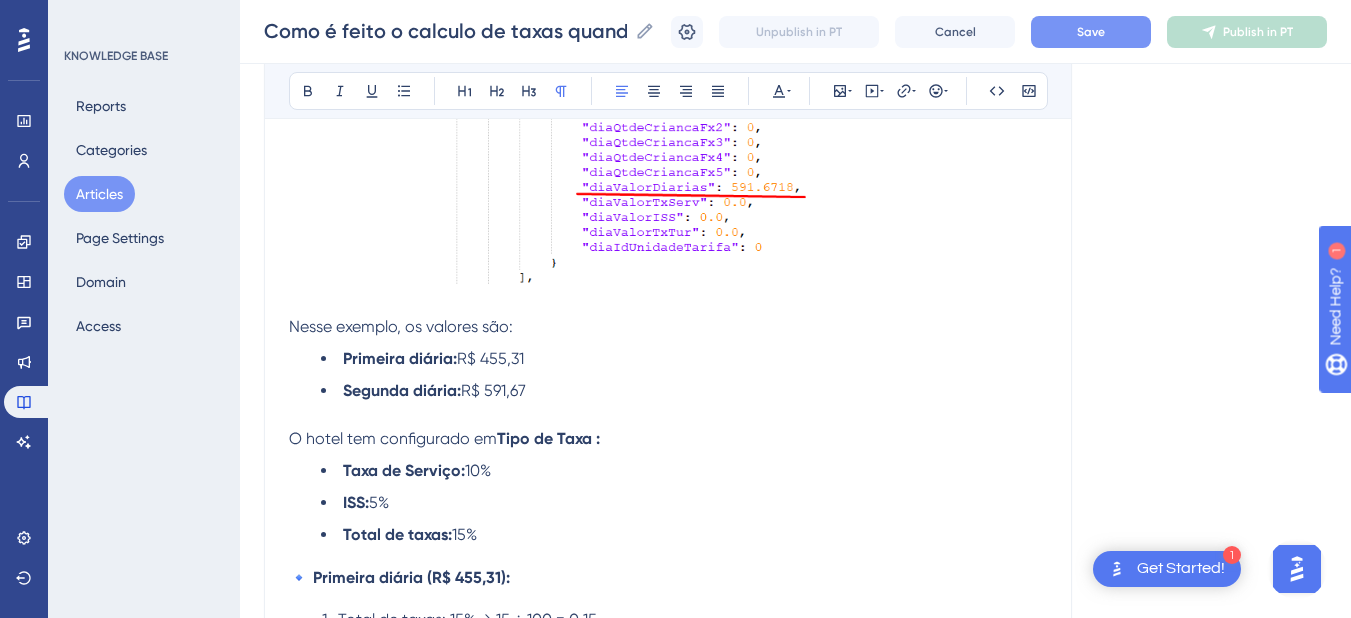 click on "O hotel tem configurado em" at bounding box center (393, 438) 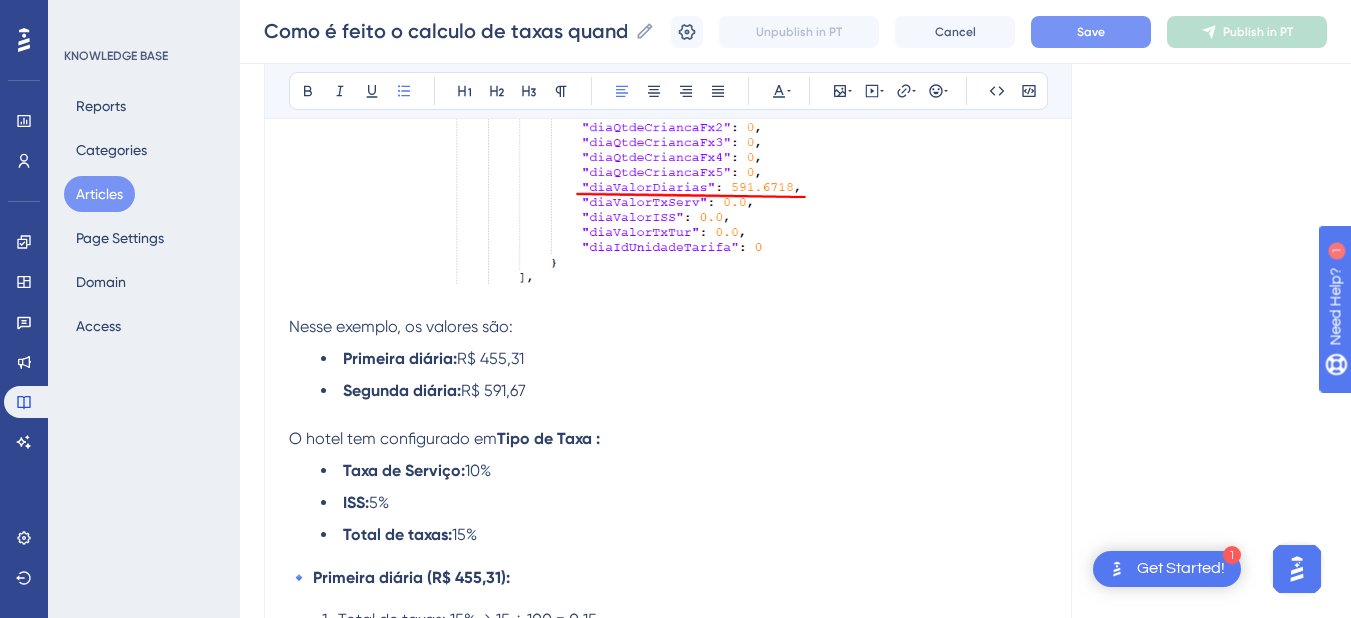 drag, startPoint x: 497, startPoint y: 537, endPoint x: 274, endPoint y: 435, distance: 245.2203 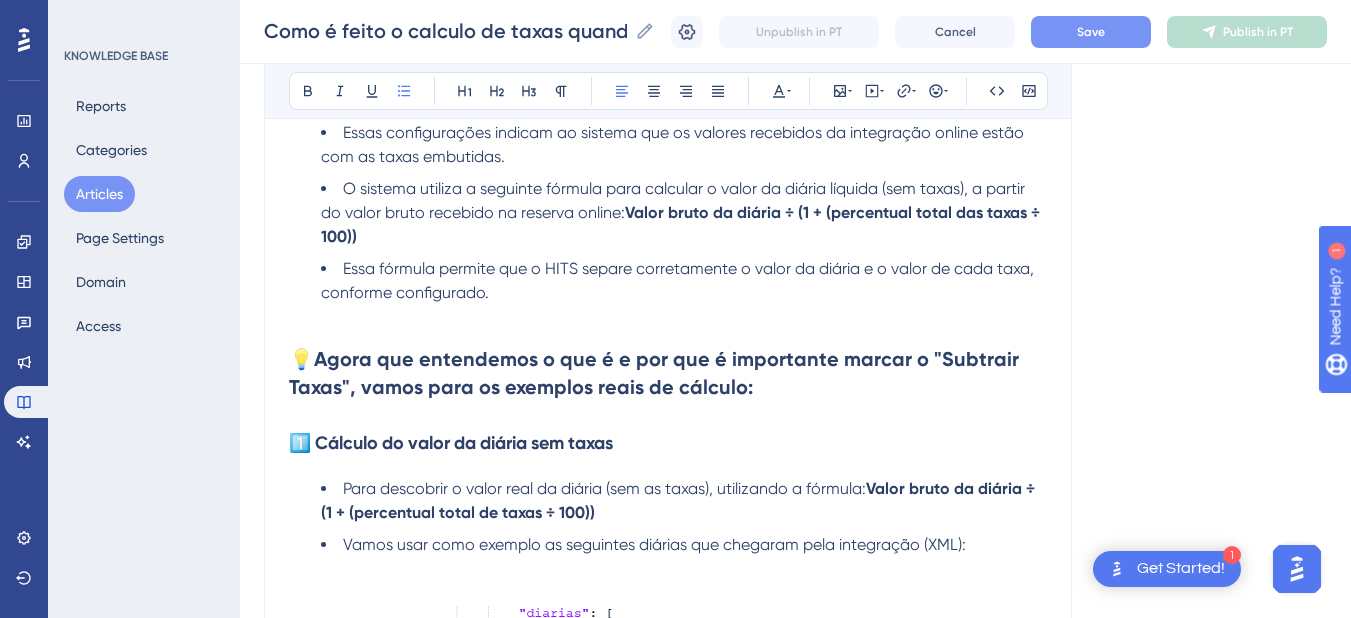 scroll, scrollTop: 1800, scrollLeft: 0, axis: vertical 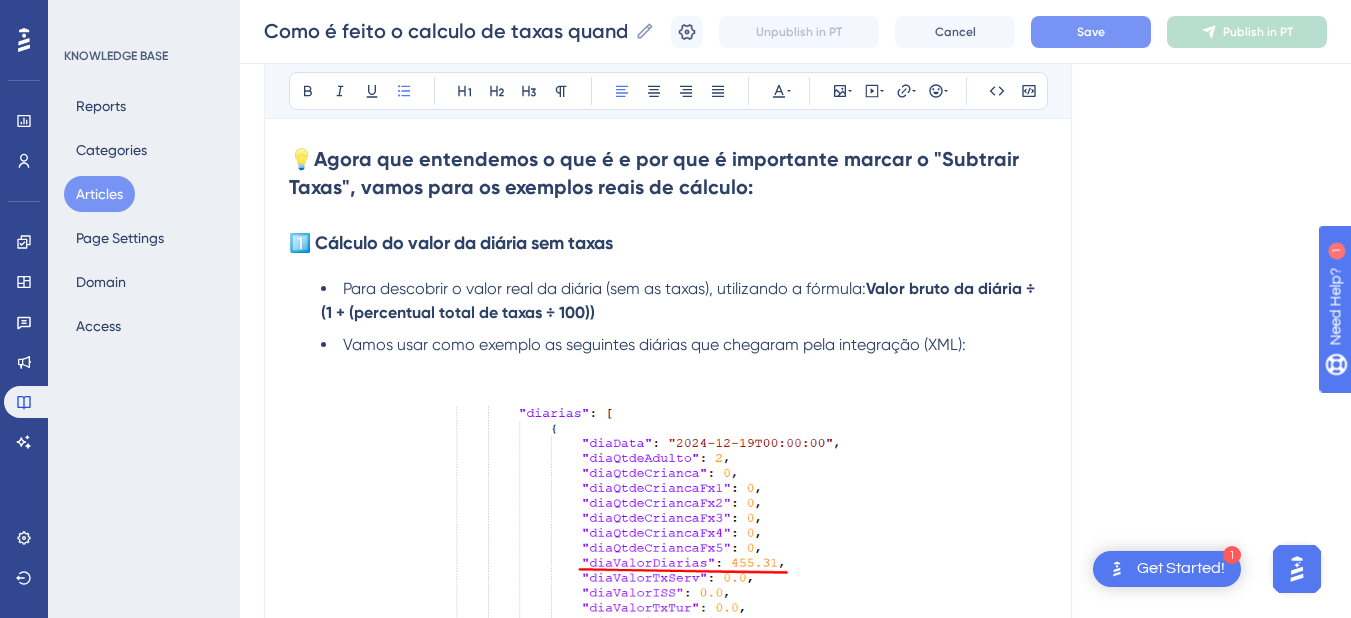 click on "Vamos usar como exemplo as seguintes diárias que chegaram pela integração (XML):" at bounding box center [684, 345] 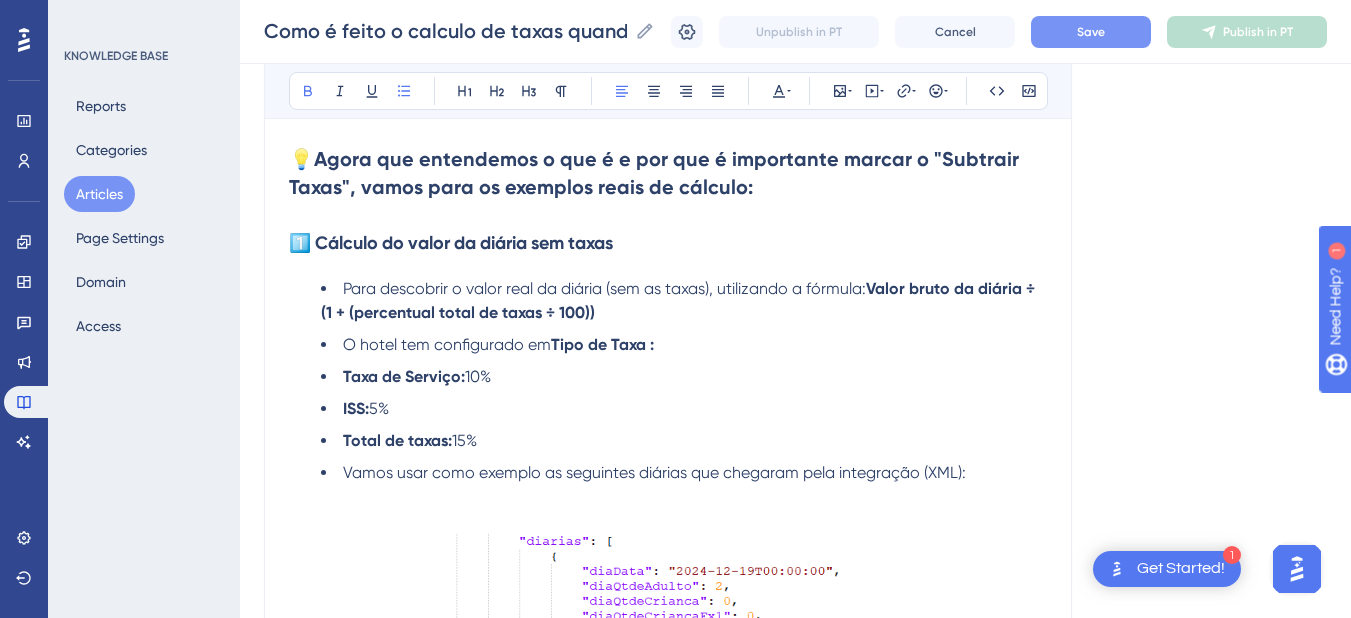 click on "Para descobrir o valor real da diária (sem as taxas), utilizando a fórmula:" at bounding box center (604, 288) 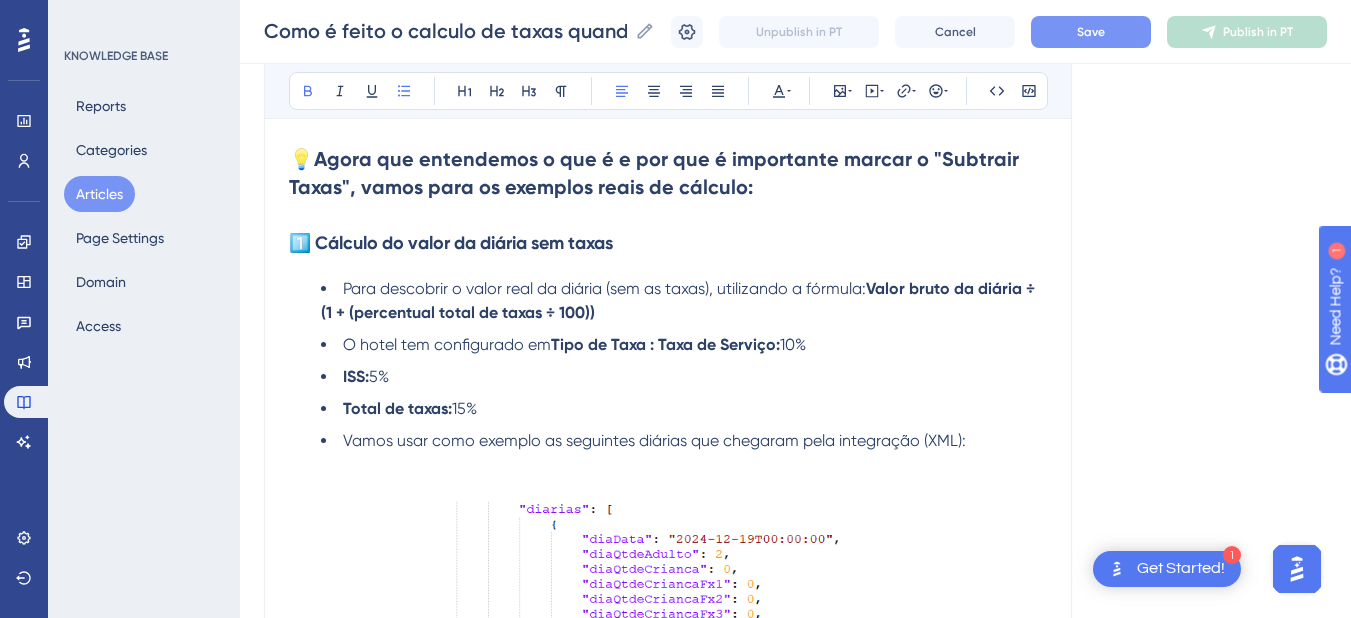 click on "ISS:  5%" at bounding box center (684, 377) 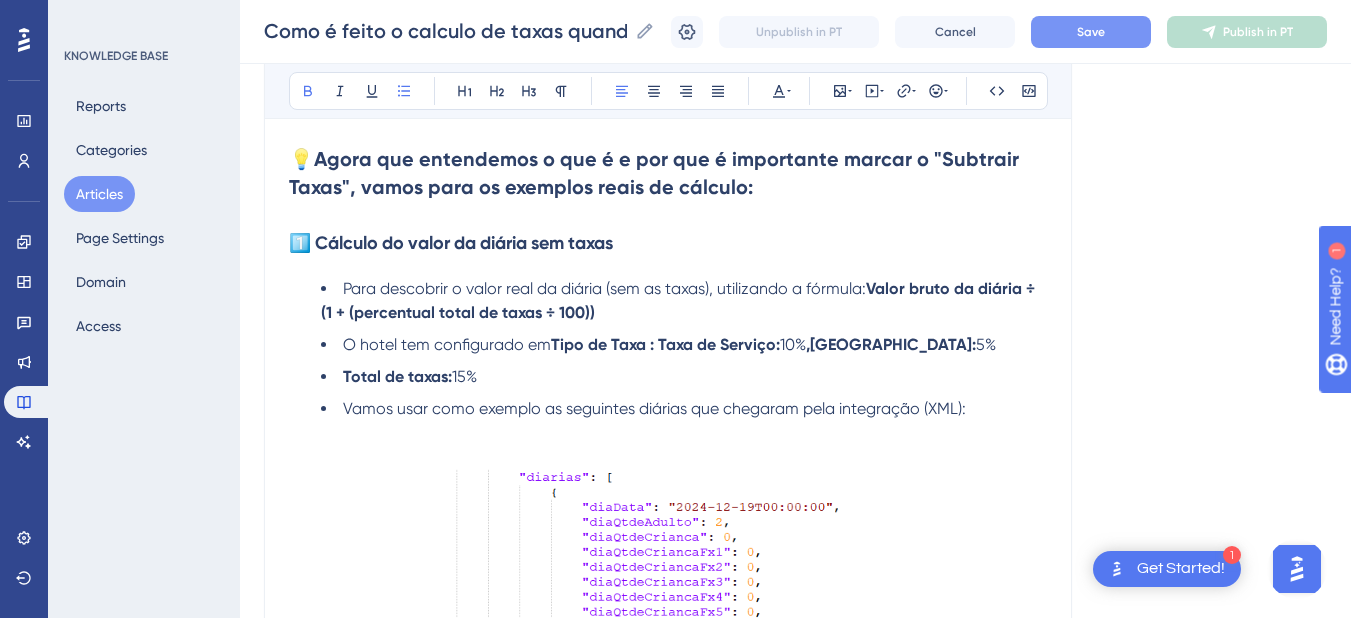 click on "Total de taxas:" at bounding box center [397, 376] 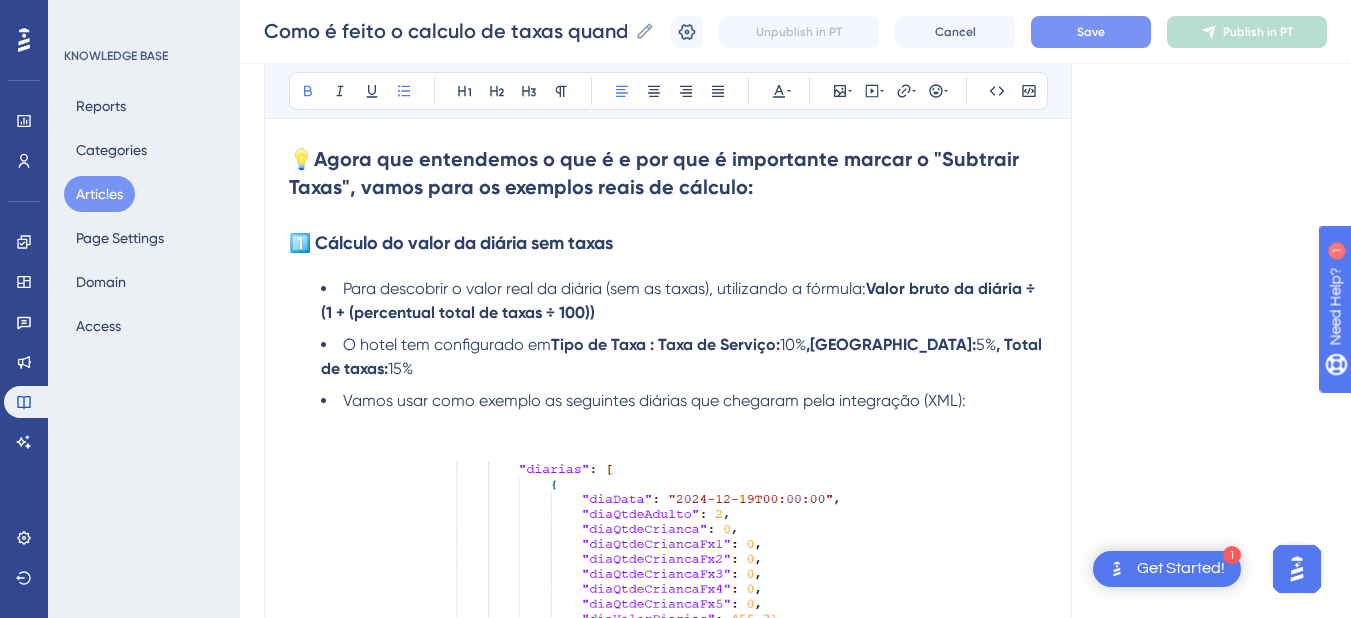 click on "Vamos usar como exemplo as seguintes diárias que chegaram pela integração (XML):" at bounding box center [654, 400] 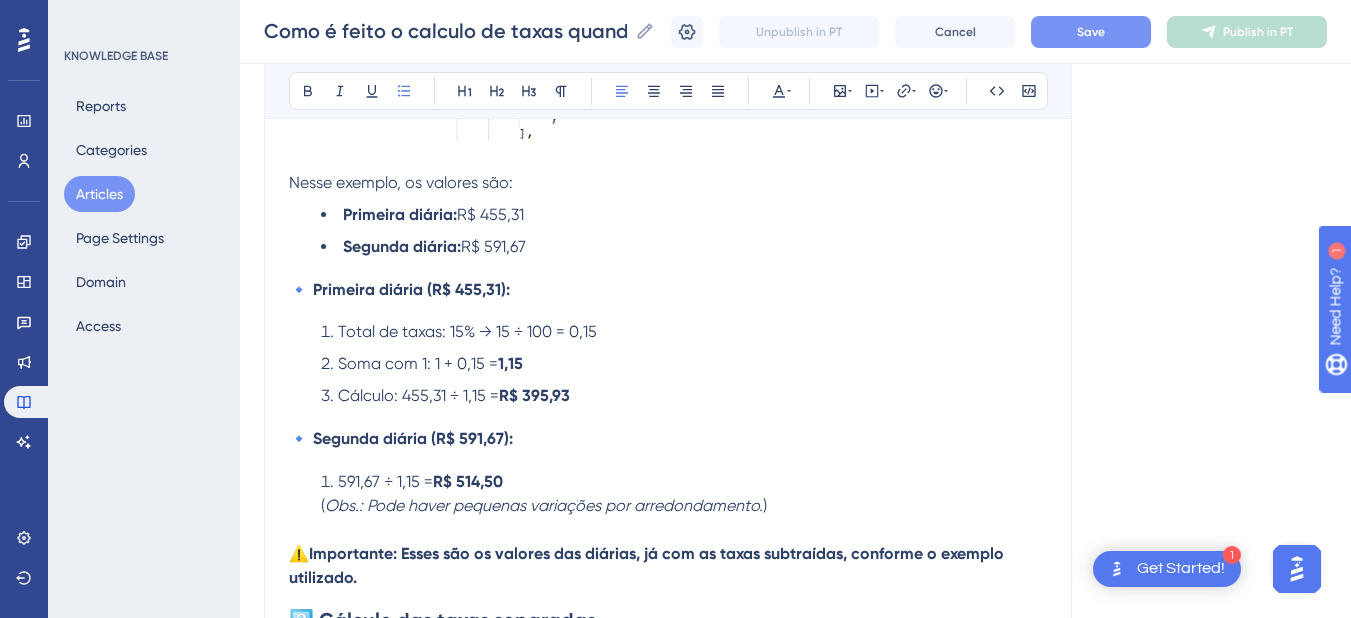 scroll, scrollTop: 2400, scrollLeft: 0, axis: vertical 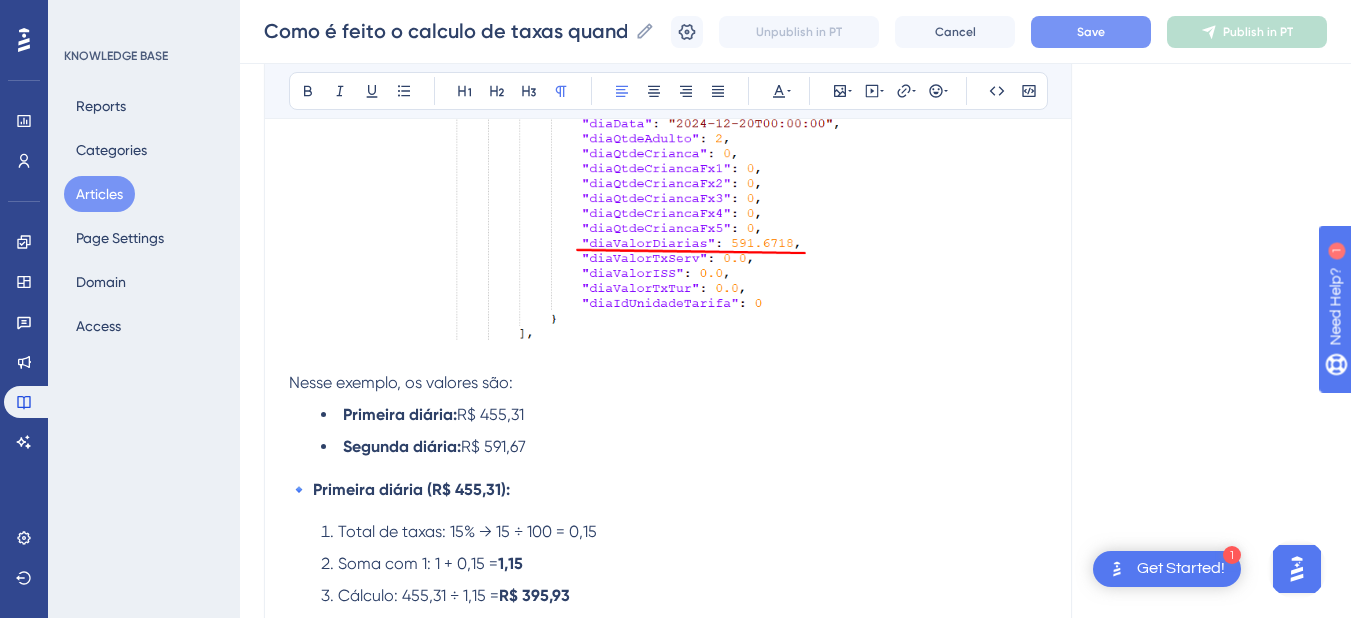 click on "Nesse exemplo, os valores são:" at bounding box center (401, 382) 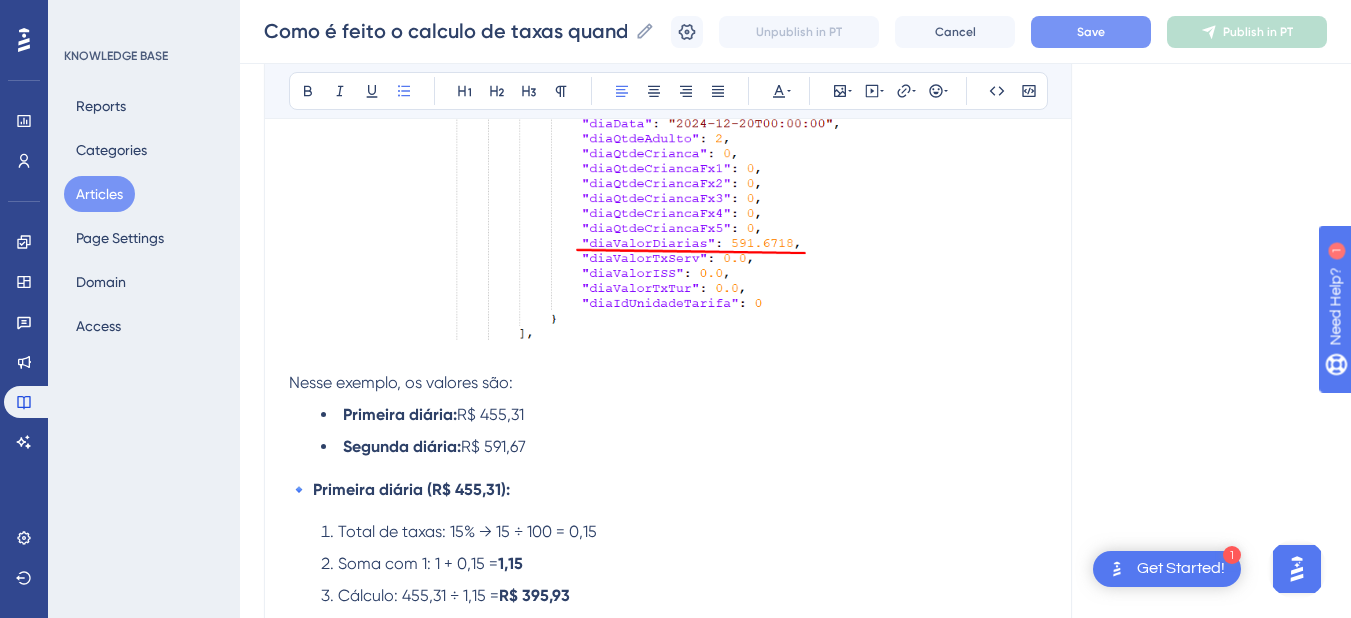 scroll, scrollTop: 2600, scrollLeft: 0, axis: vertical 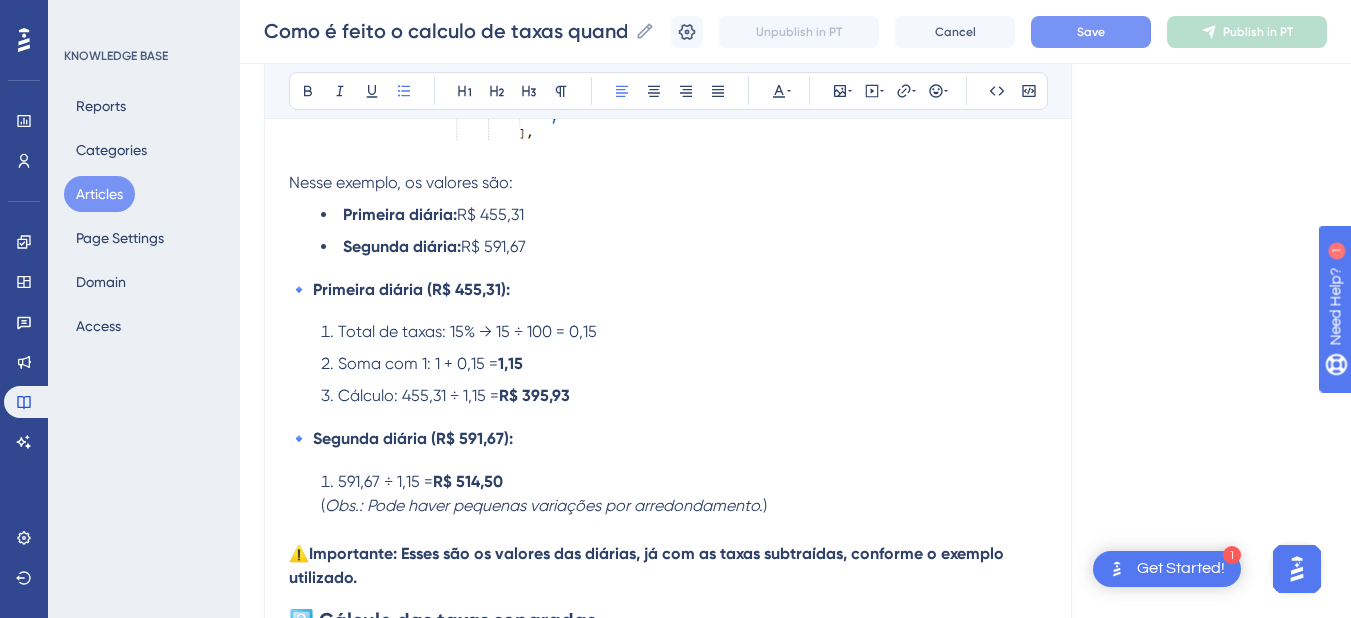 click on "🔹 Primeira diária (R$ 455,31):" at bounding box center [399, 289] 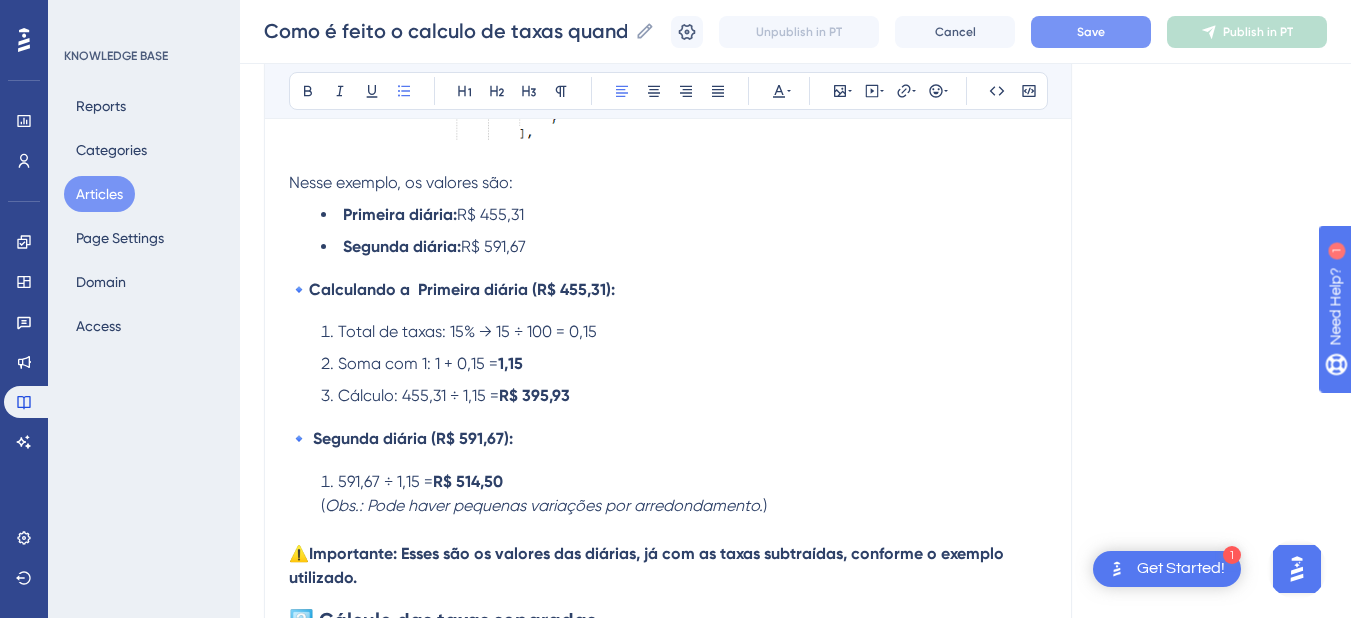 click on "🔹 Segunda diária (R$ 591,67):" at bounding box center (401, 438) 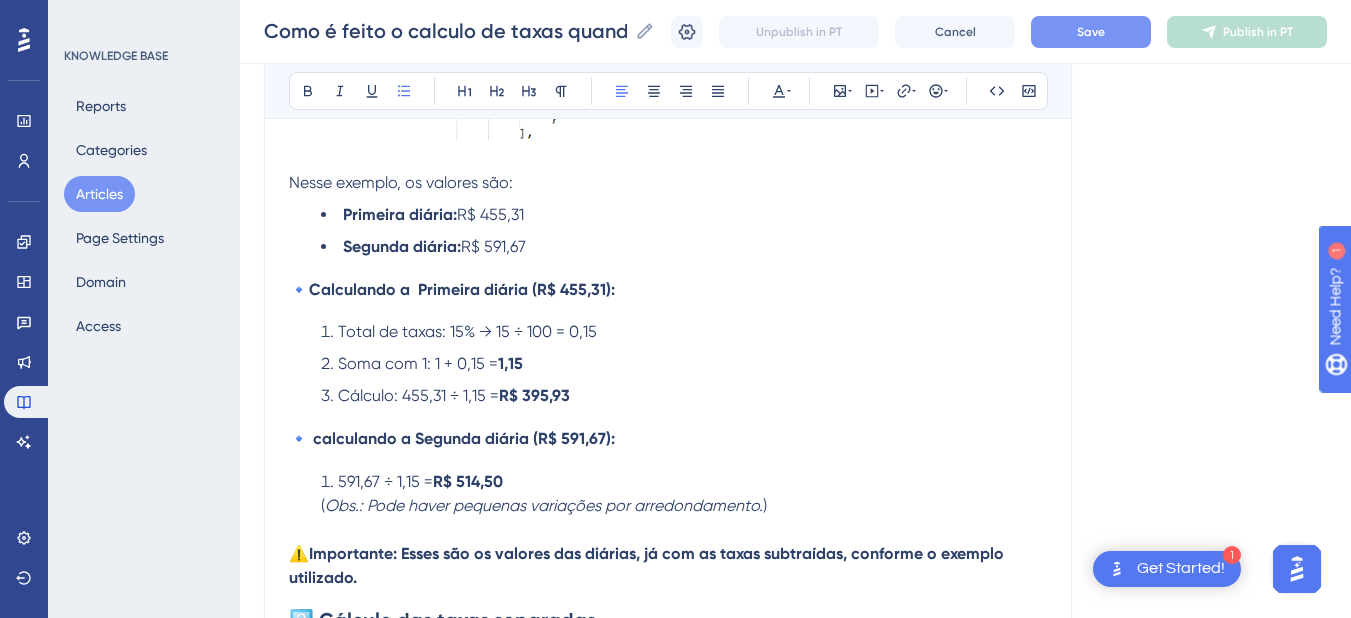 click on "🔹 calculando a Segunda diária (R$ 591,67):" at bounding box center [452, 438] 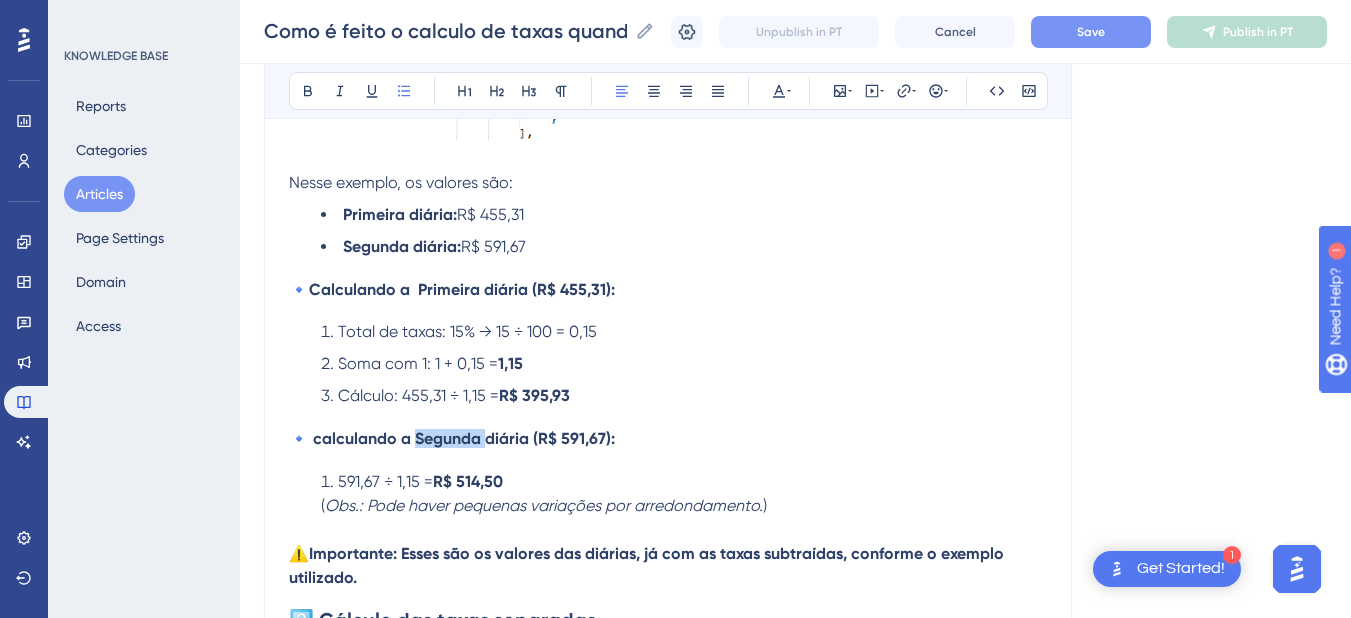 click on "🔹 calculando a Segunda diária (R$ 591,67):" at bounding box center (452, 438) 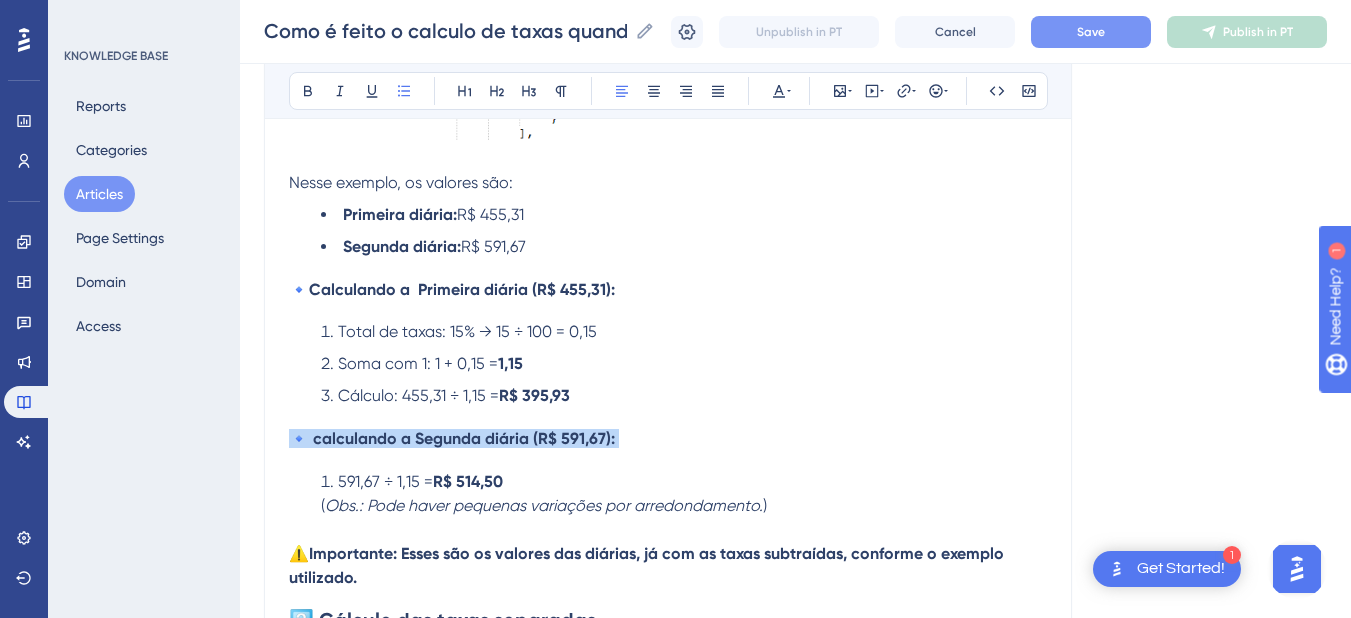 click on "🔹 calculando a Segunda diária (R$ 591,67):" at bounding box center [452, 438] 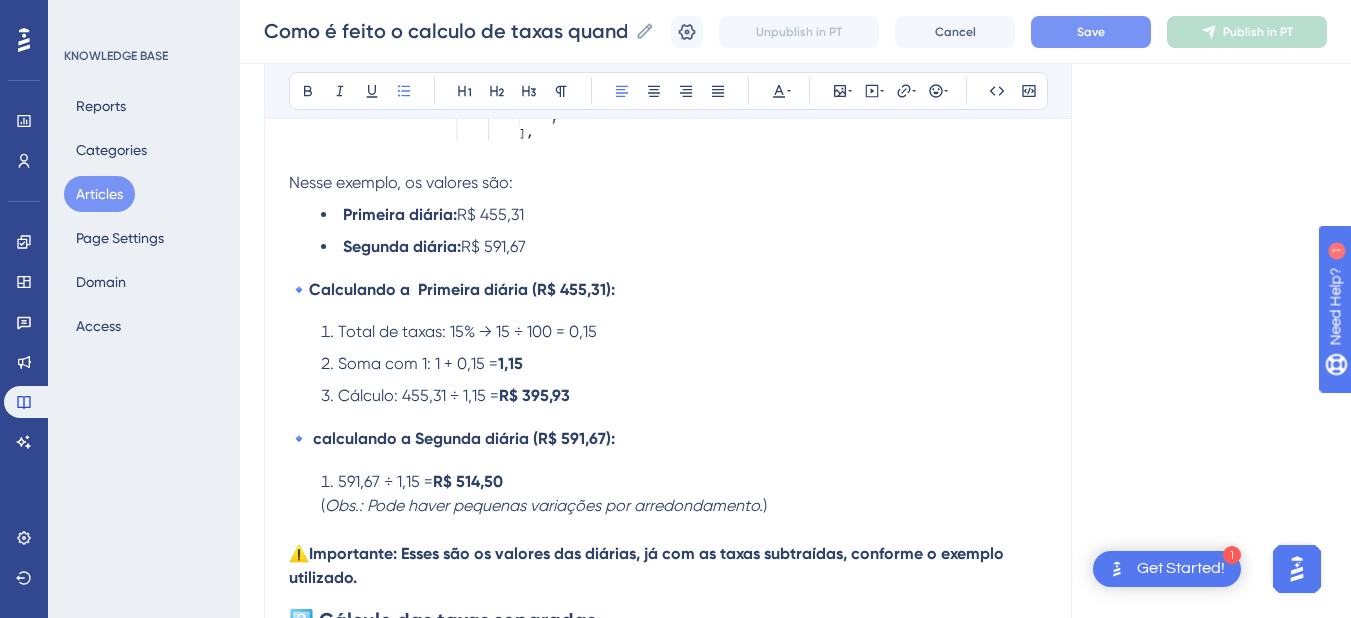 click on "🔹 calculando a Segunda diária (R$ 591,67):" at bounding box center [452, 438] 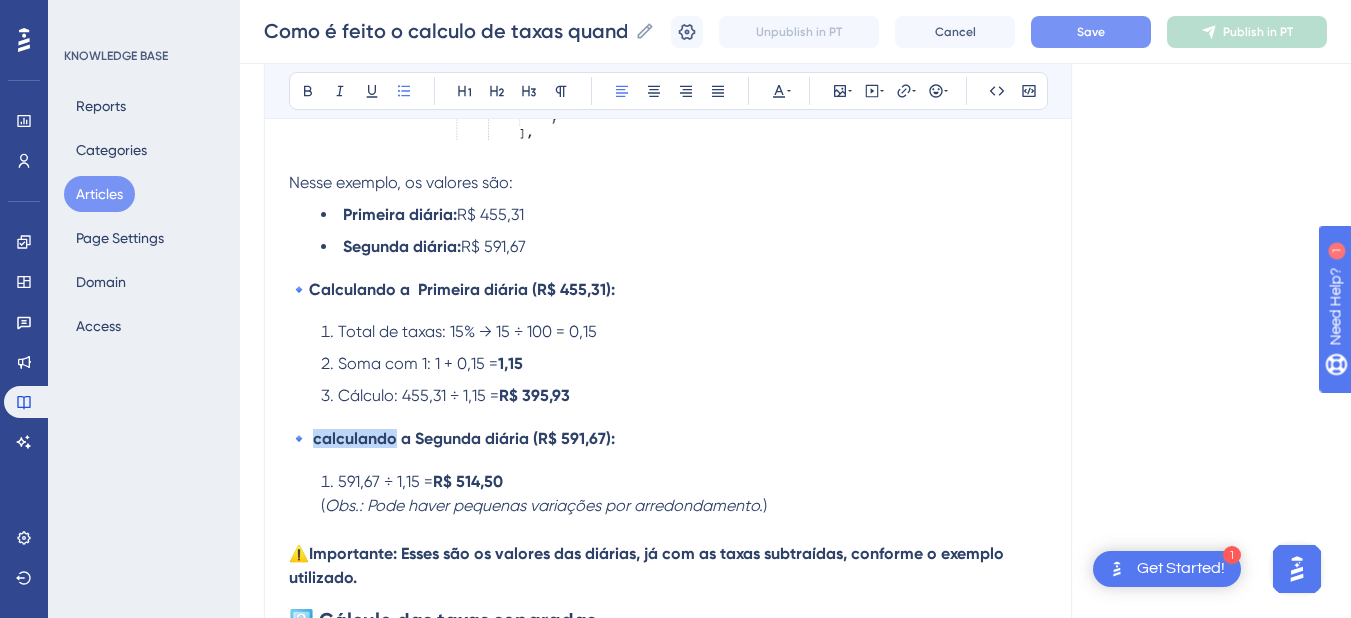 click on "🔹 calculando a Segunda diária (R$ 591,67):" at bounding box center (452, 438) 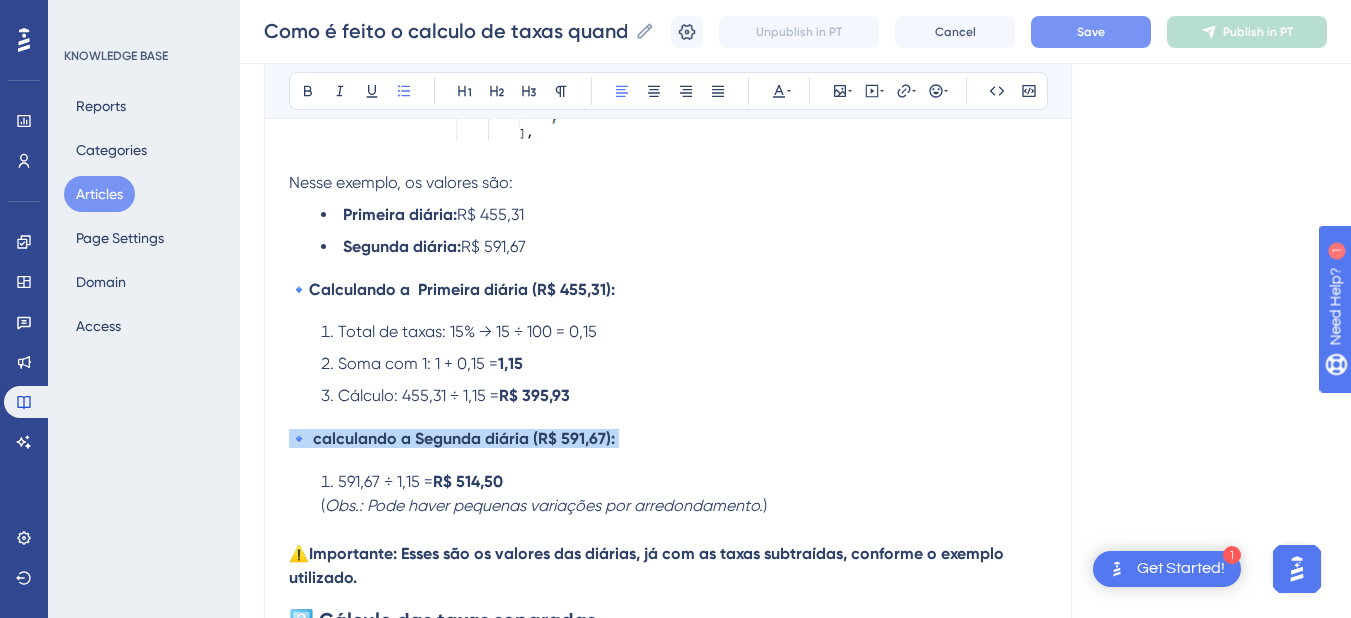 click on "🔹 calculando a Segunda diária (R$ 591,67):" at bounding box center [452, 438] 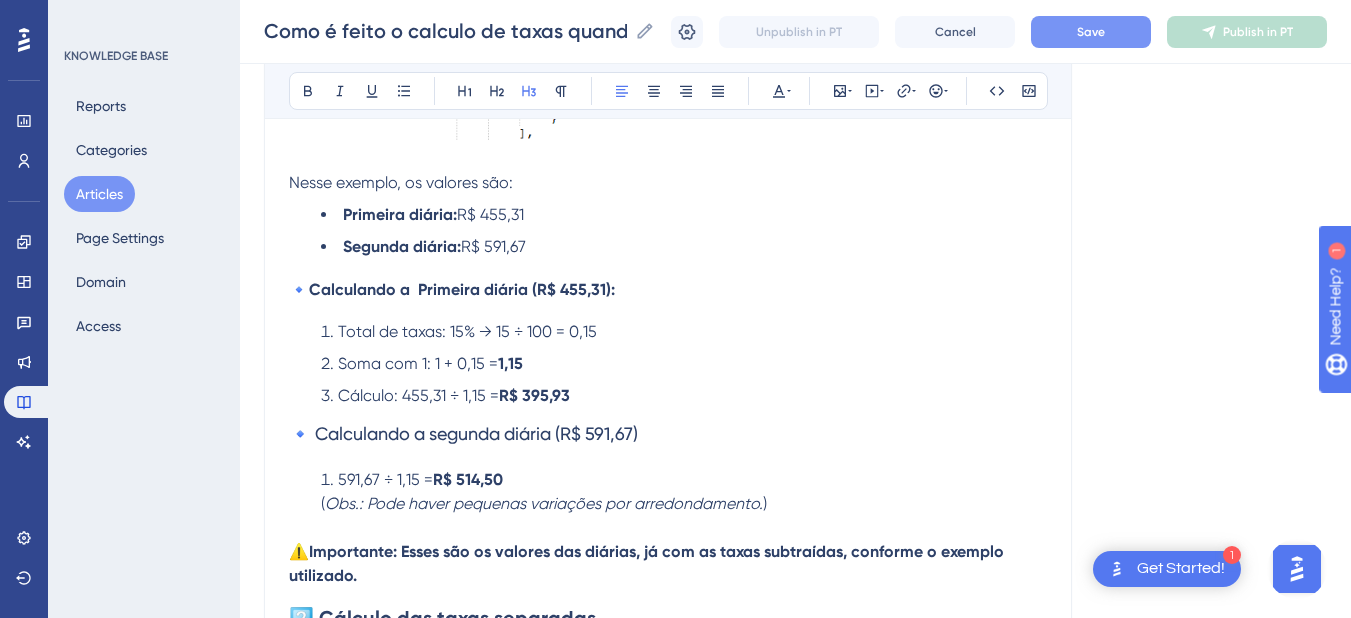 click on "🔹 Calculando a segunda diária (R$ 591,67)" at bounding box center (668, 434) 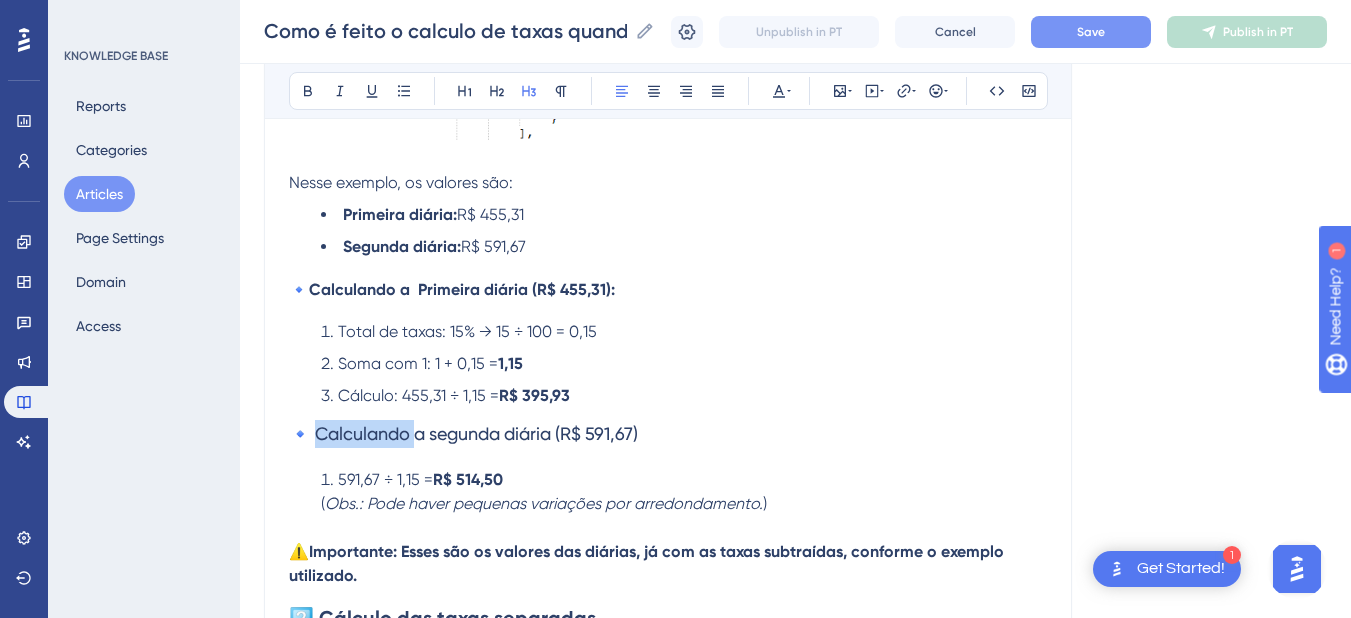 click on "🔹 Calculando a segunda diária (R$ 591,67)" at bounding box center [463, 433] 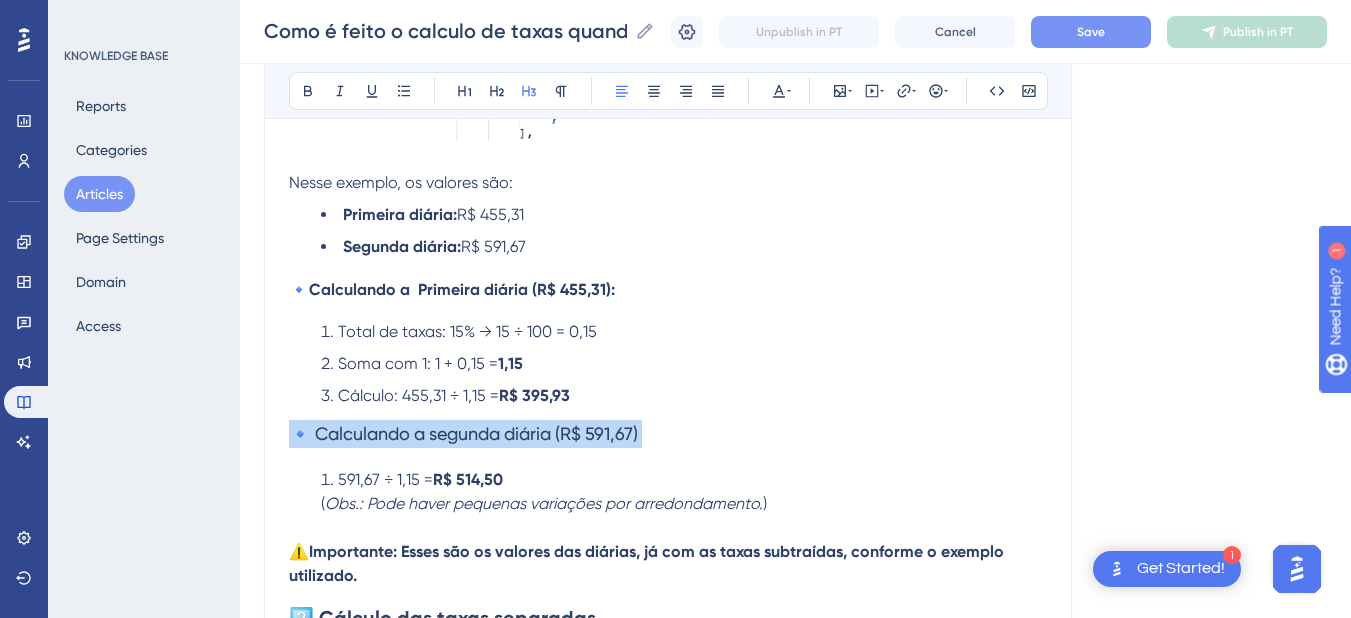 click on "🔹 Calculando a segunda diária (R$ 591,67)" at bounding box center [463, 433] 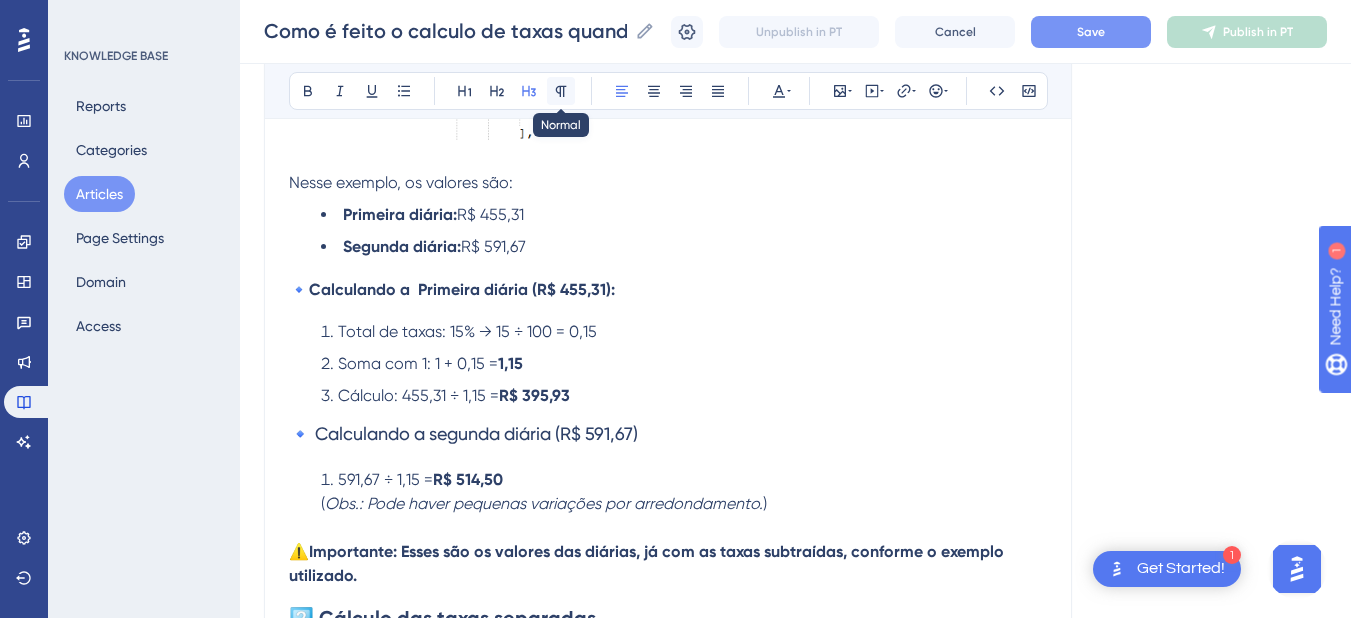 click 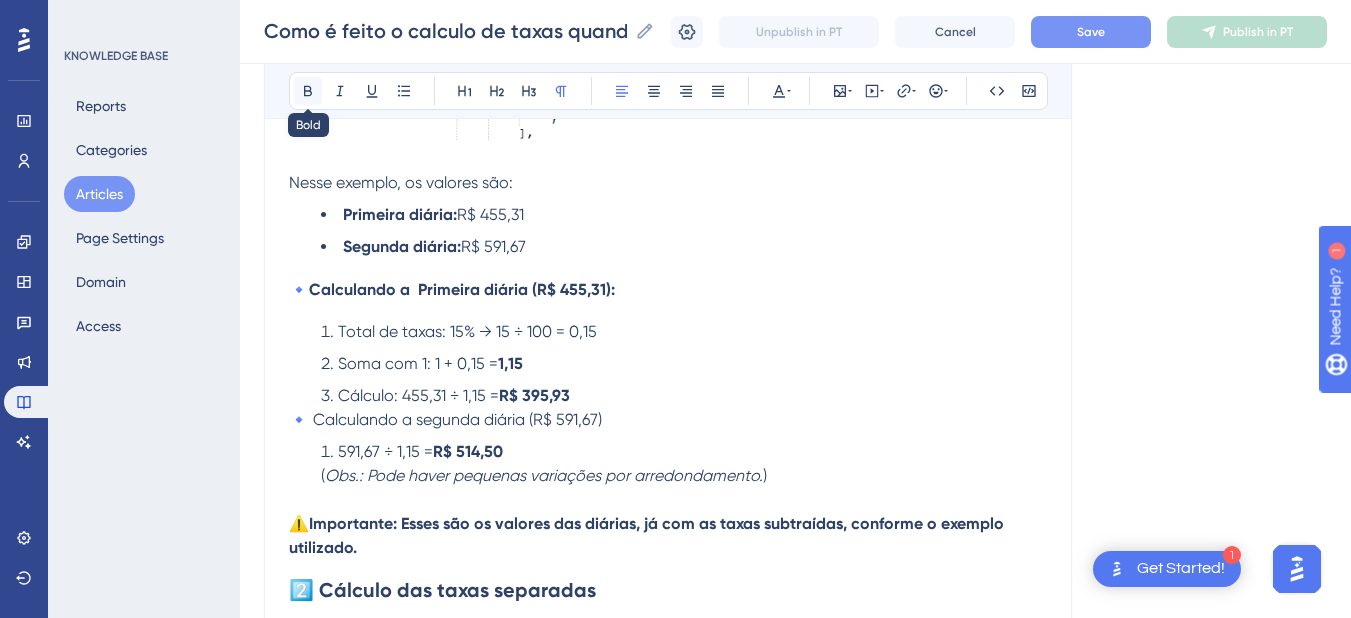 click 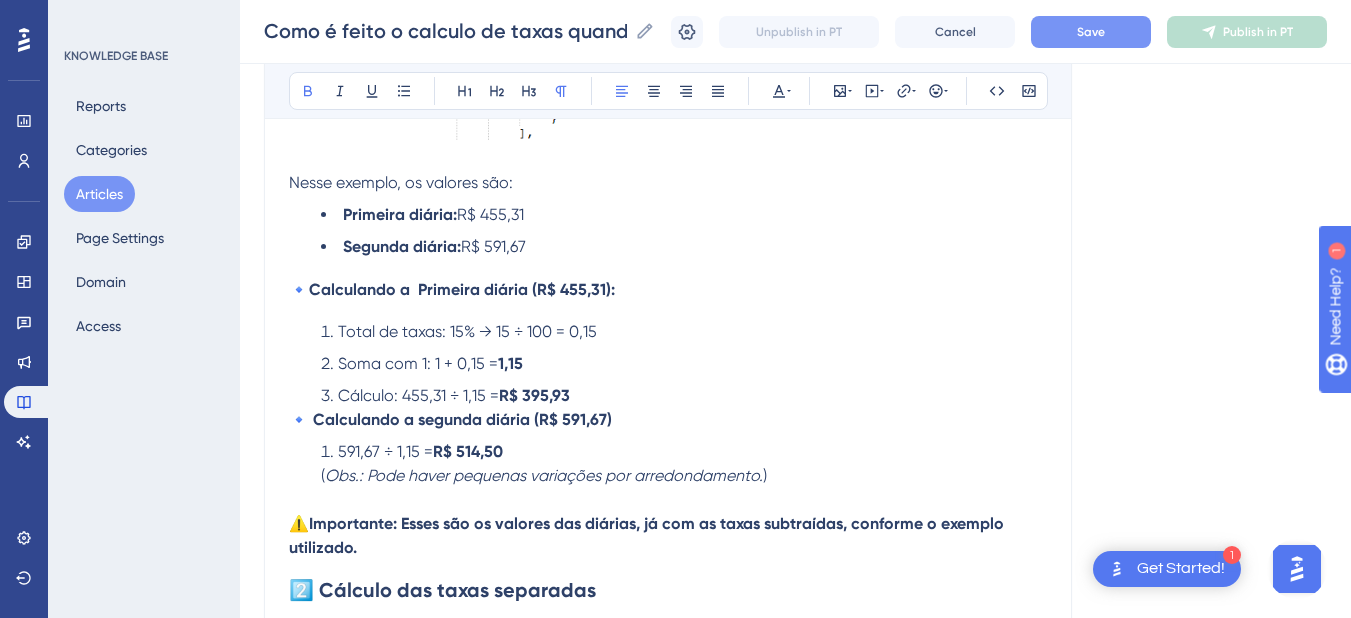 click on "Quando o gestor de canais envia os  valores brutos  para o Hits (ou seja, com as taxas já incluídas), o sistema precisa calcular separadamente o valor da  diária real (sem taxas)  e o valor de cada  taxa aplicada . Esse processo garante maior precisão financeira e clareza nas informações da reserva. Para que o cálculo funcione corretamente, é necessário: Marcar o parâmetro  Subtrair Taxas do Gestor de Canais  no menu  Hotel > Hotéis ; Ativar a opção  Enviar valores brutos  em  Configuração > Management ; Configurar corretamente os  tipos de taxa  (com os percentuais definidos); Marcar a opção de integrações dentro do cadastro de cada taxa.  O que significa “Subtrair Taxas”? Essa opção informa ao sistema que o valor recebido já  inclui  as taxas (como ISS e Taxa de Serviço) e, por isso, ele precisa fazer o cálculo reverso para descobrir: Quanto é o valor real da  diária sem taxas , e Quanto representa  cada taxa , separadamente. Configuração Em  Configuração > Management .   (" at bounding box center (668, -224) 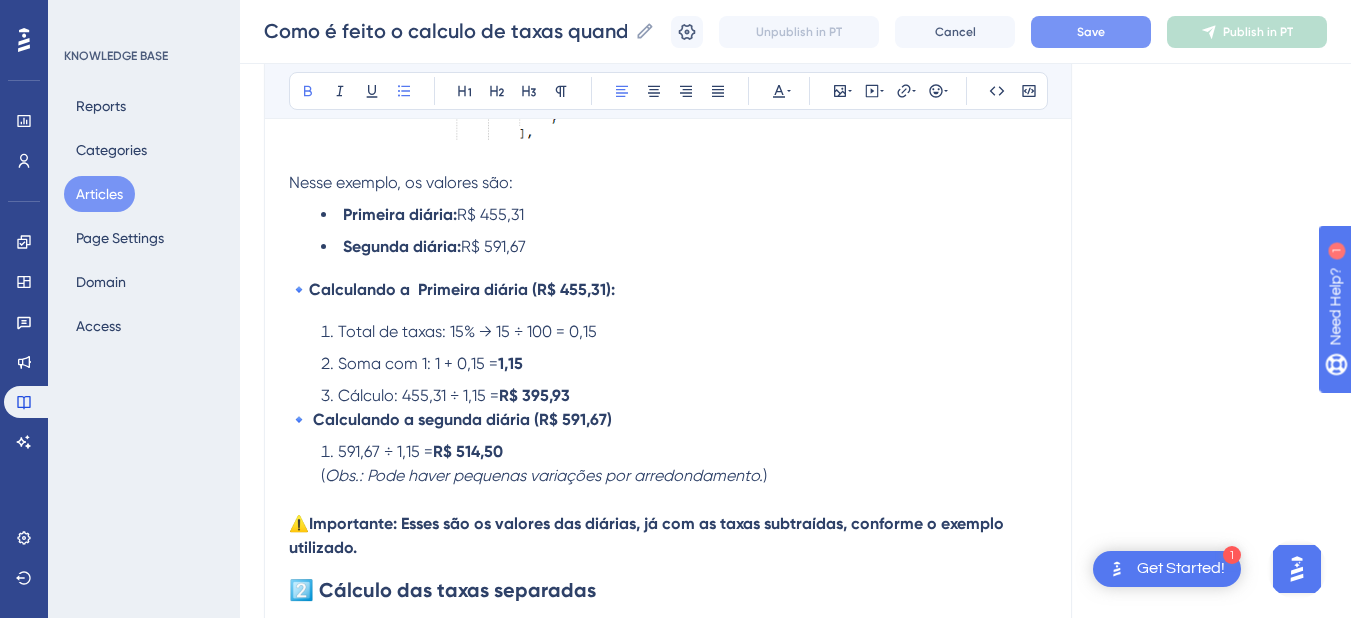 click on "Cálculo: 455,31 ÷ 1,15 =  R$ 395,93" at bounding box center [684, 396] 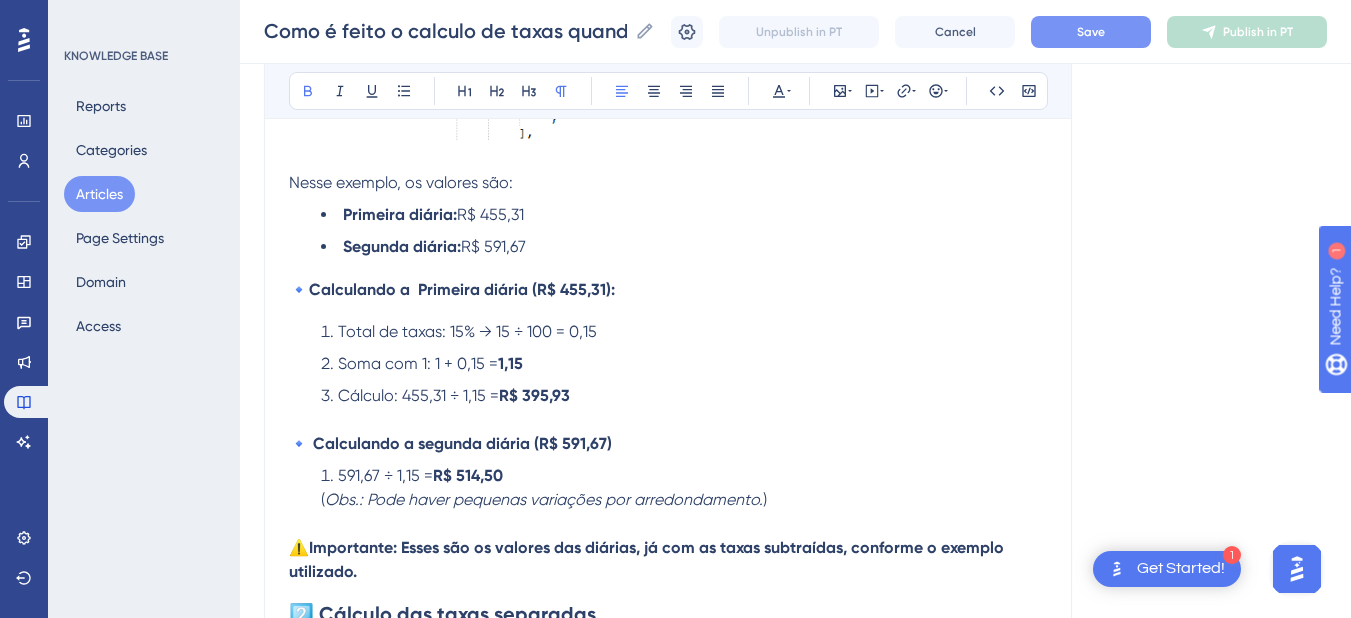 click on "🔹 Calculando a segunda diária (R$ 591,67)" at bounding box center [450, 443] 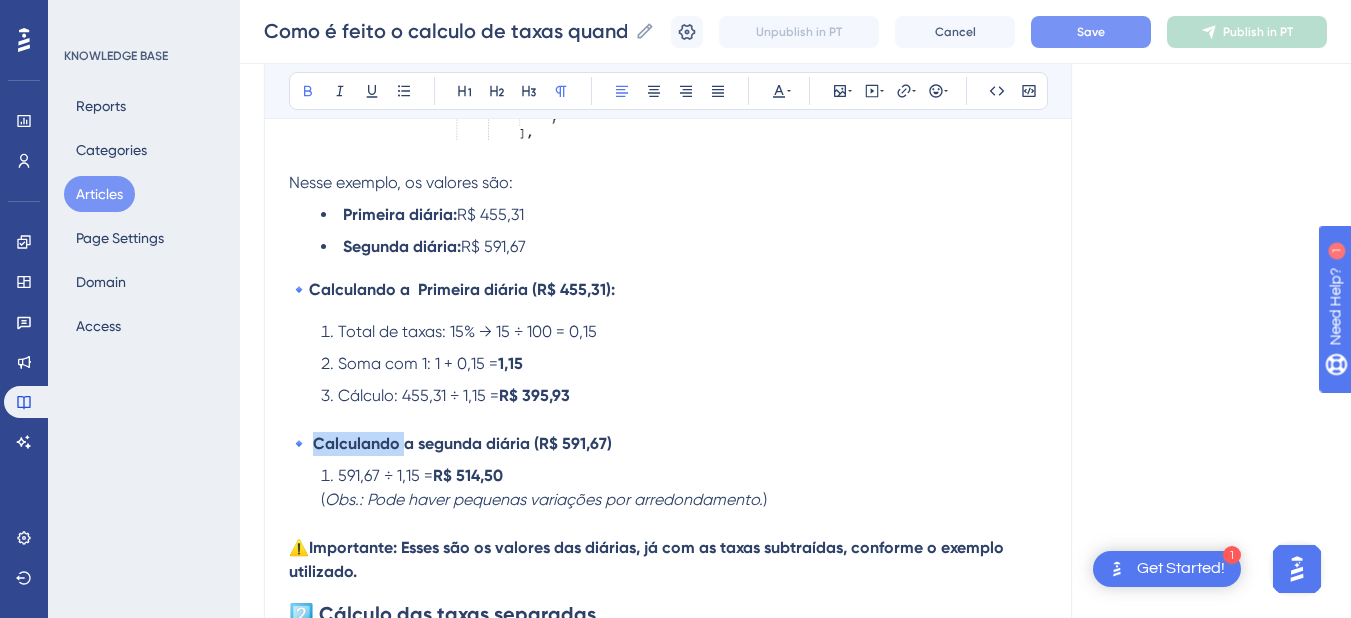click on "🔹 Calculando a segunda diária (R$ 591,67)" at bounding box center (450, 443) 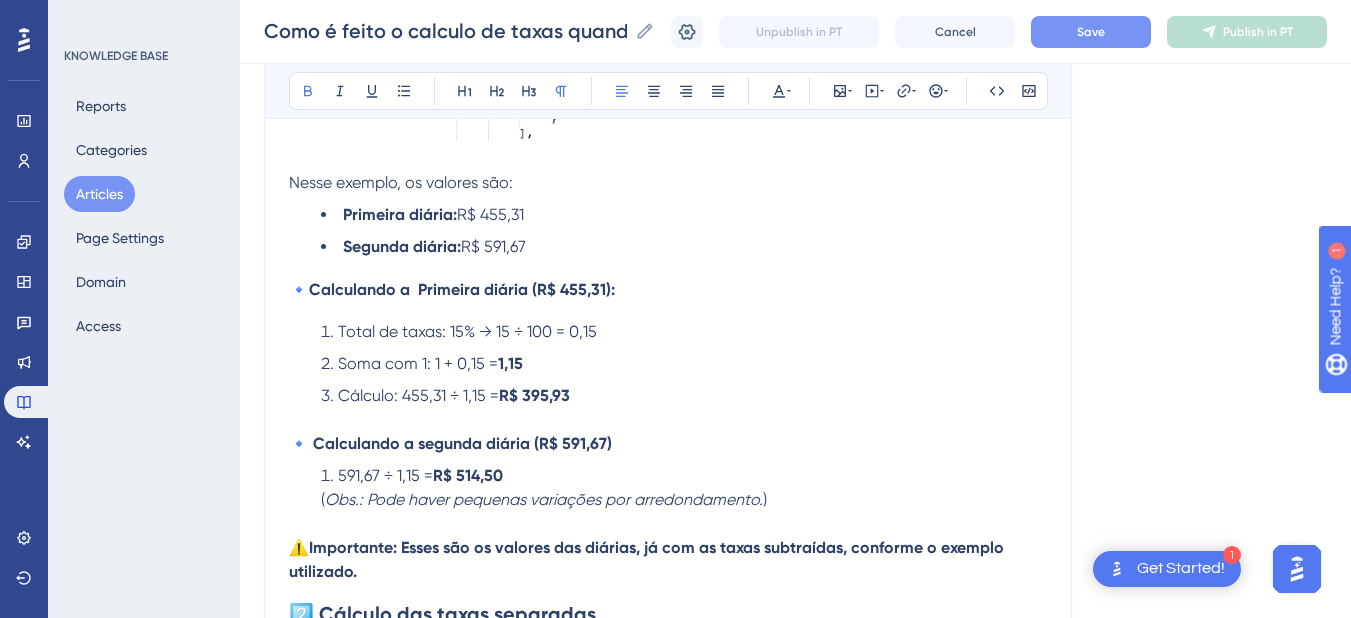 click on "🔹Calculando a  Primeira diária (R$ 455,31):" at bounding box center (452, 289) 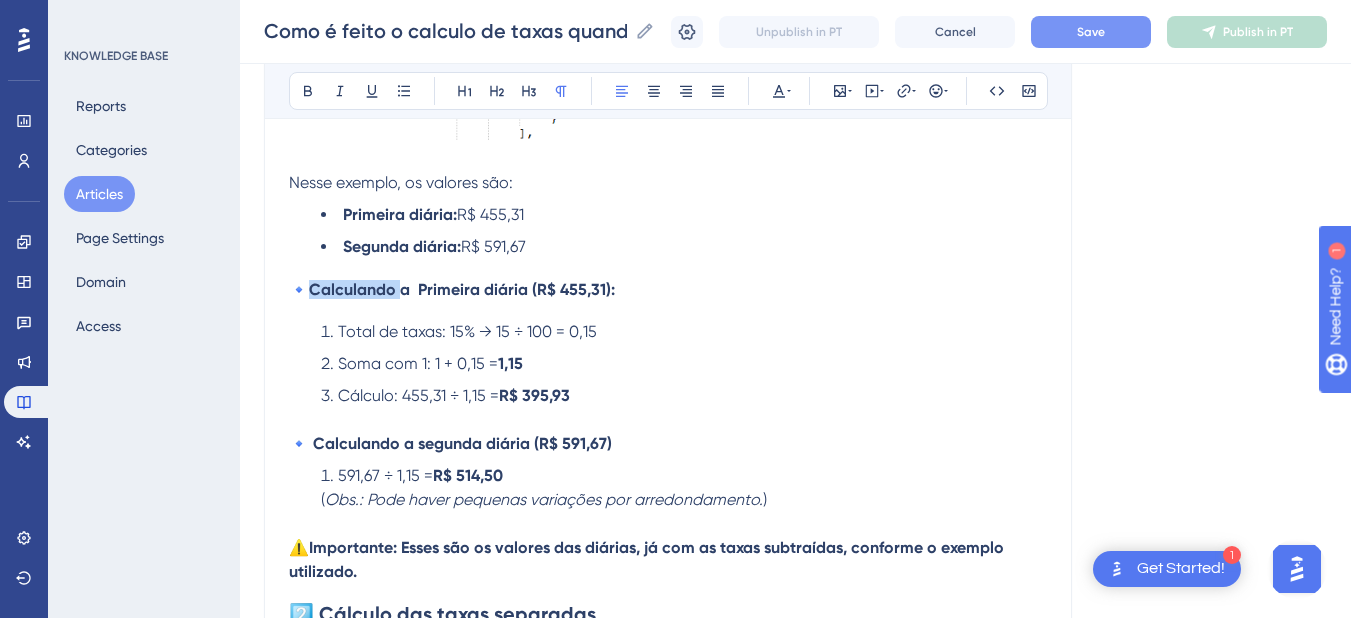 click on "🔹Calculando a  Primeira diária (R$ 455,31):" at bounding box center [452, 289] 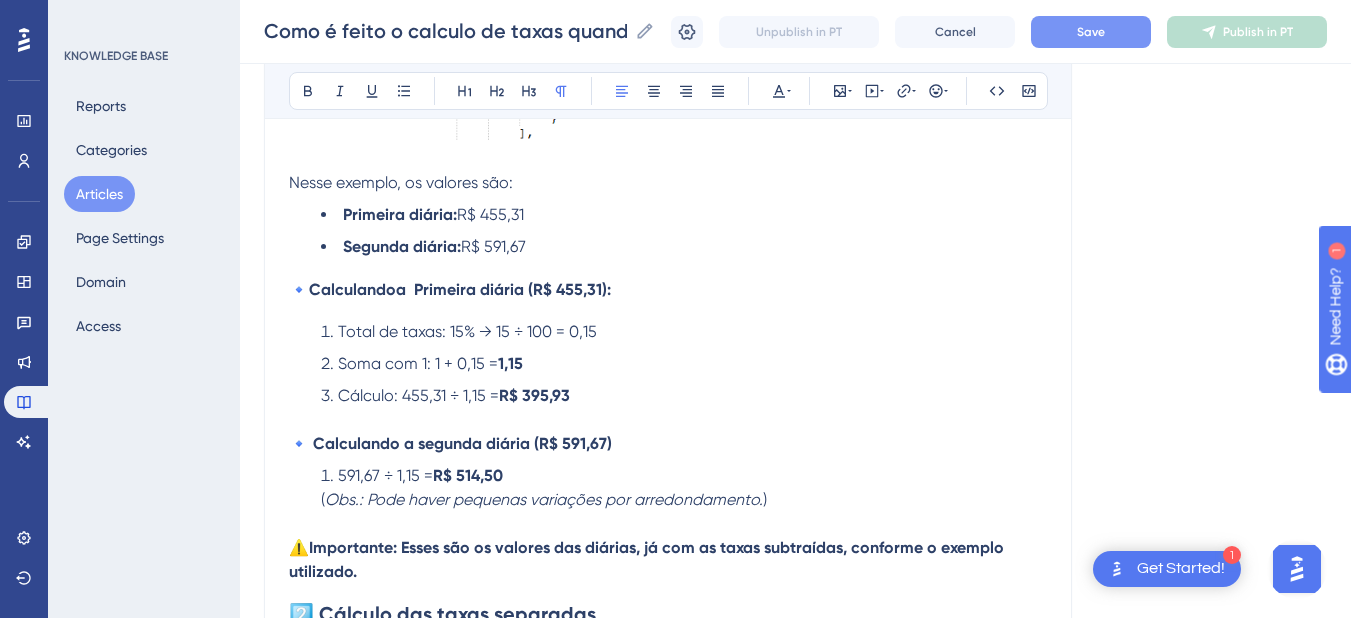 click on "a  Primeira diária (R$ 455,31):" at bounding box center (503, 289) 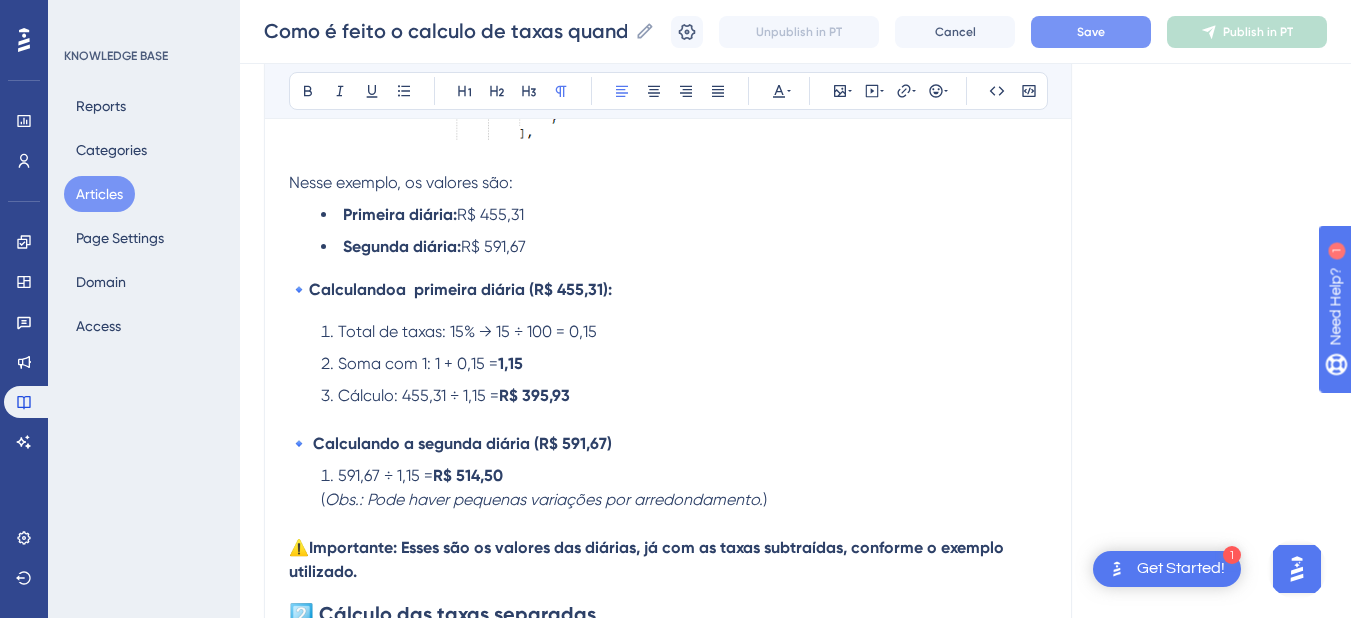 click on "Total de taxas: 15% → 15 ÷ 100 = 0,15 Soma com 1: 1 + 0,15 =  1,15 Cálculo: 455,31 ÷ 1,15 =  R$ 395,93" at bounding box center (668, 364) 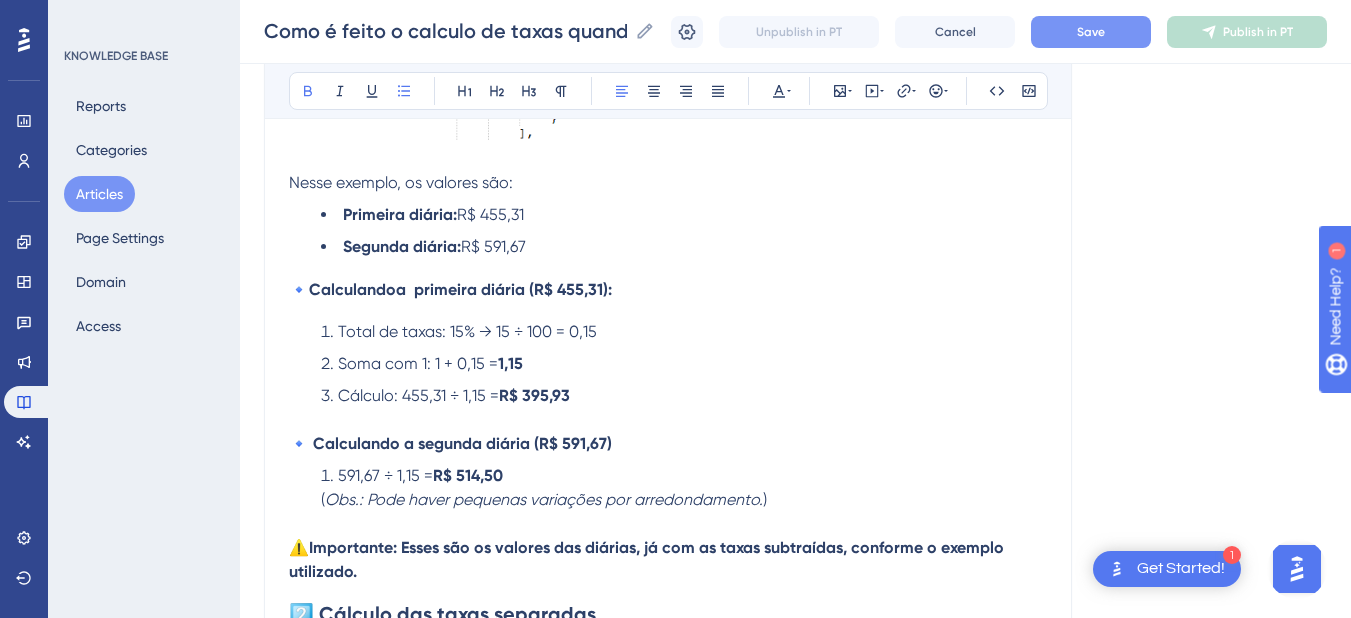 scroll, scrollTop: 3000, scrollLeft: 0, axis: vertical 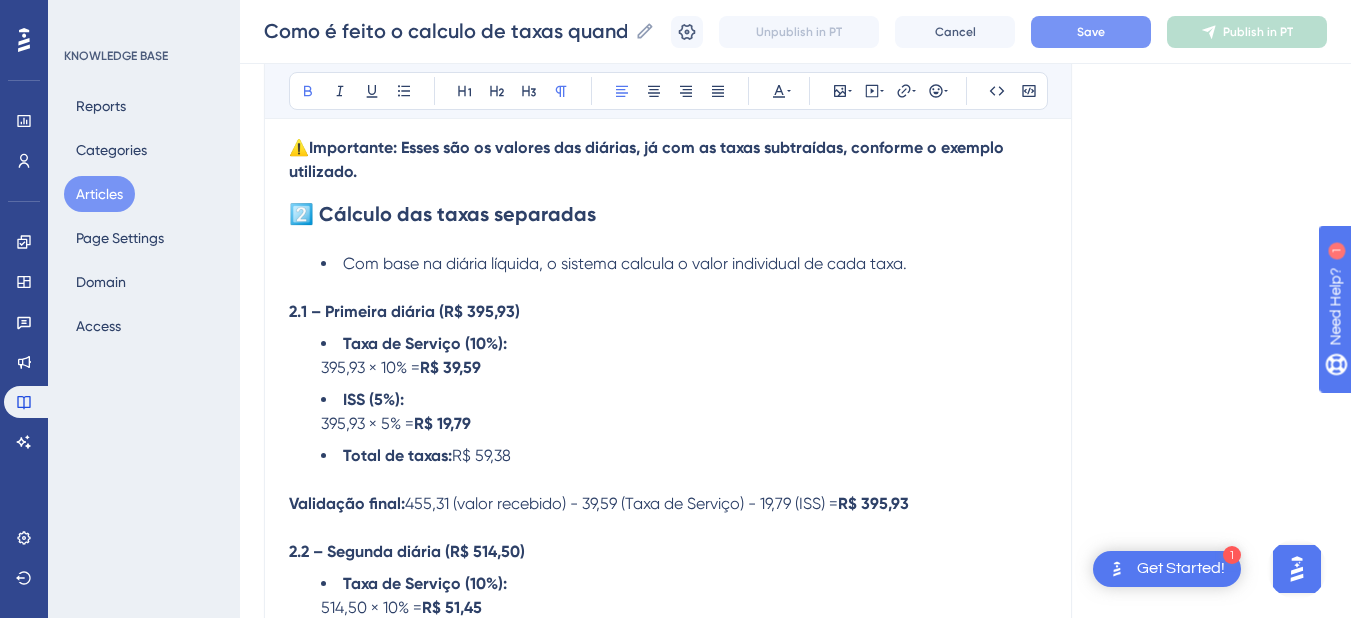 click on "2.1 – Primeira diária (R$ 395,93)" at bounding box center [404, 311] 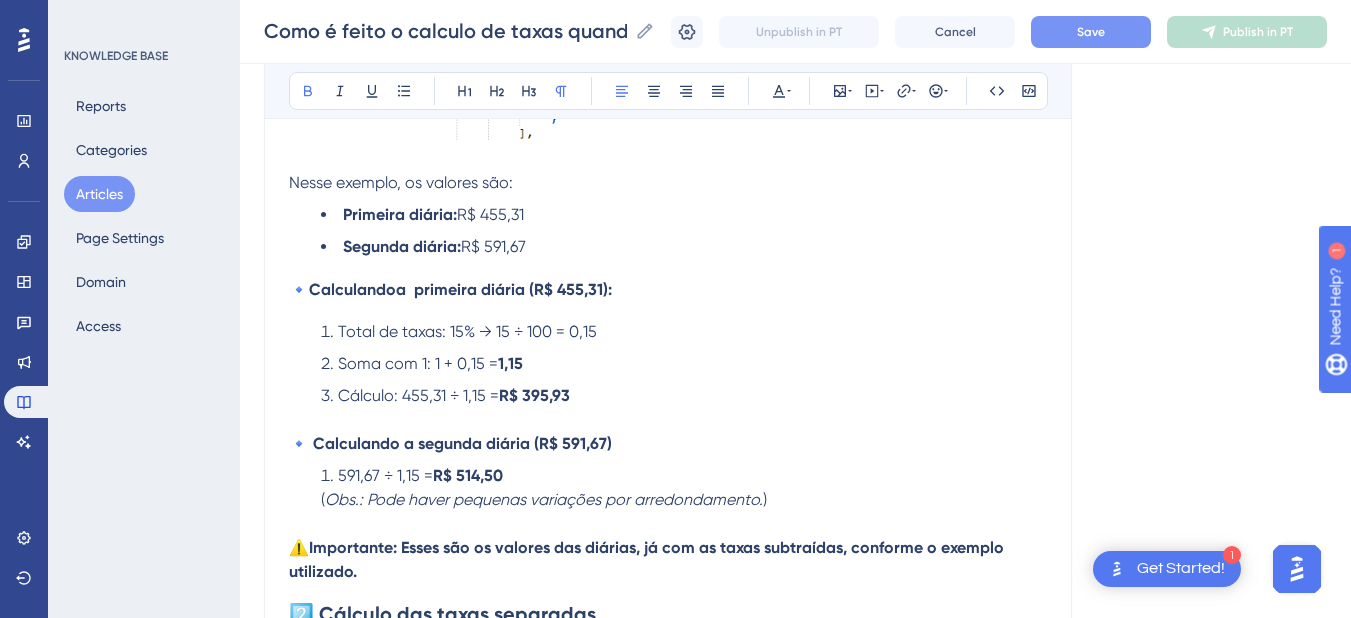 scroll, scrollTop: 3000, scrollLeft: 0, axis: vertical 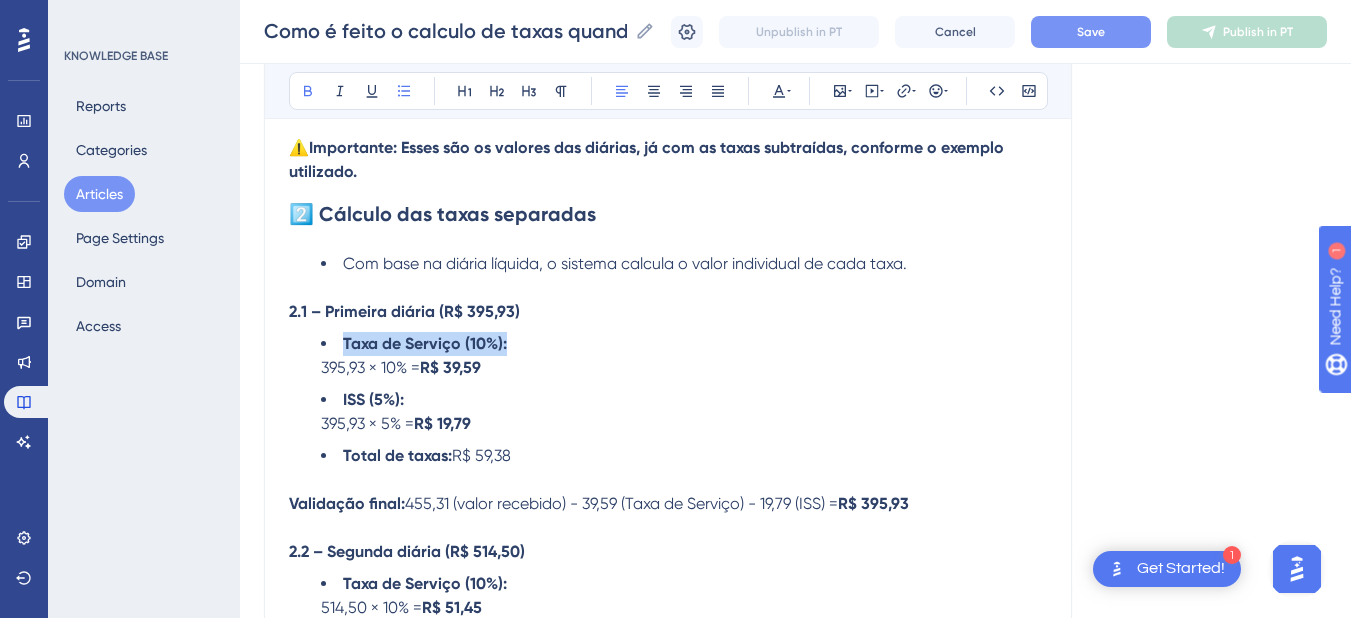 drag, startPoint x: 517, startPoint y: 319, endPoint x: 340, endPoint y: 317, distance: 177.01129 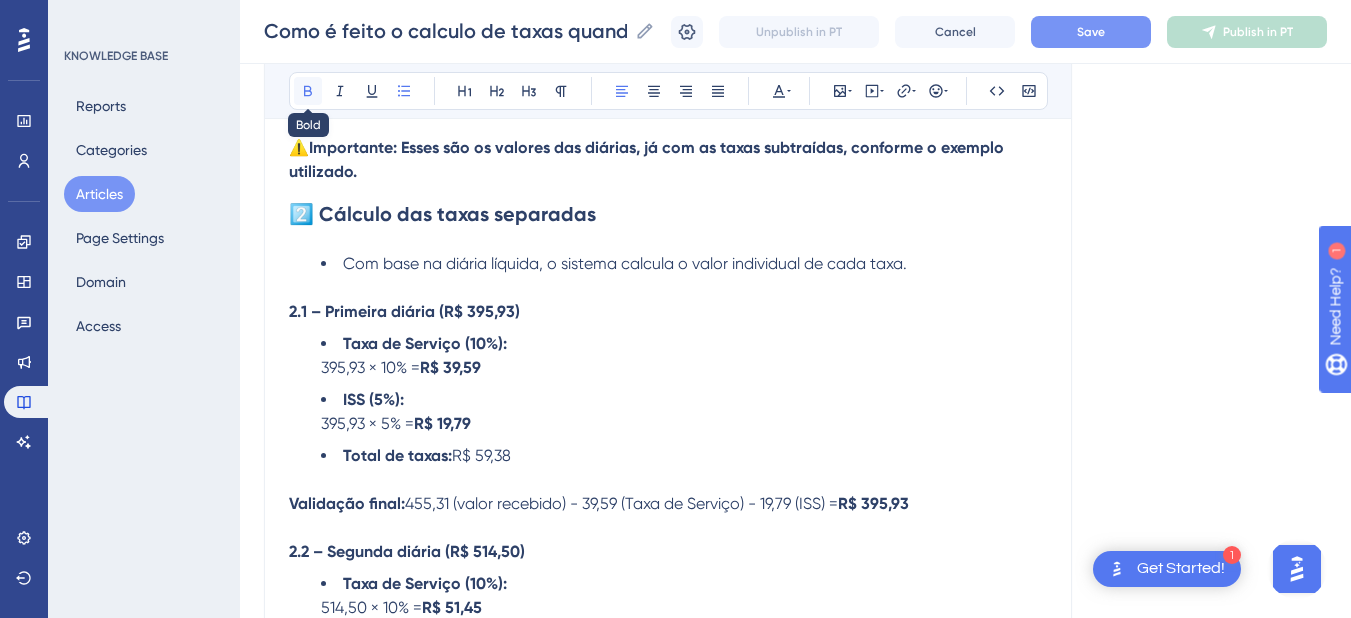 click at bounding box center [308, 91] 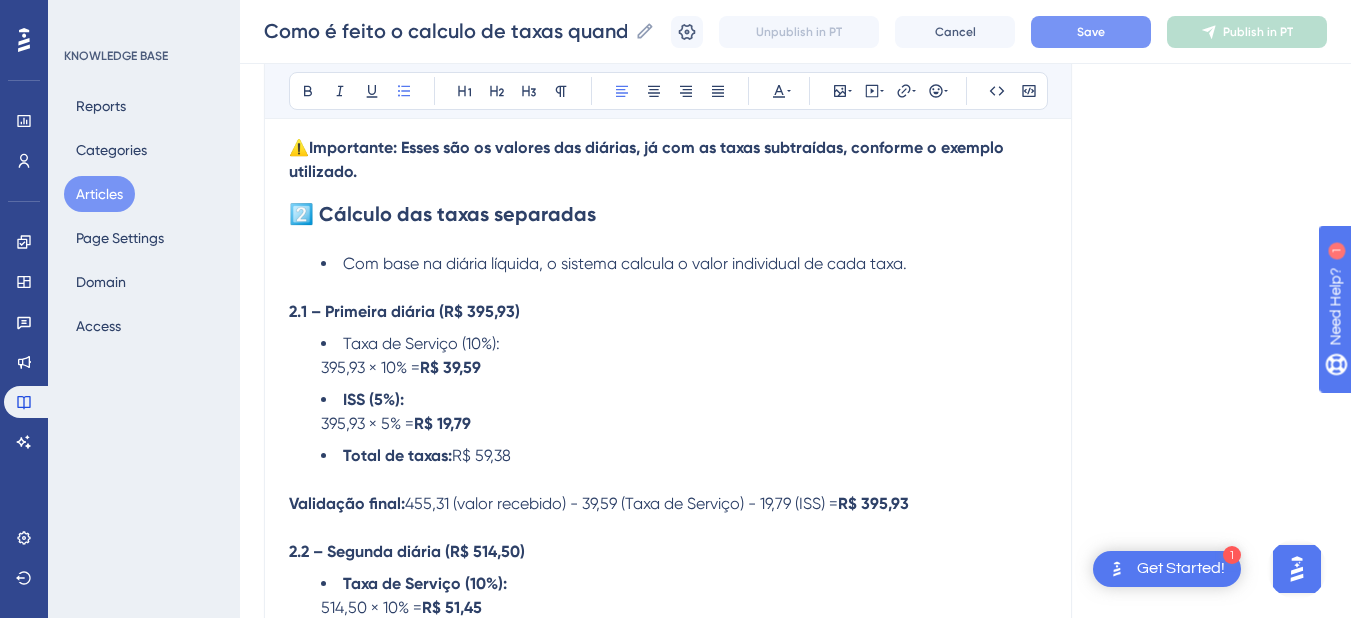 click on "Taxa de Serviço (10%): 395,93 × 10% =  R$ 39,59 ISS (5%): 395,93 × 5% =  R$ 19,79 Total de taxas:  R$ 59,38" at bounding box center (668, 400) 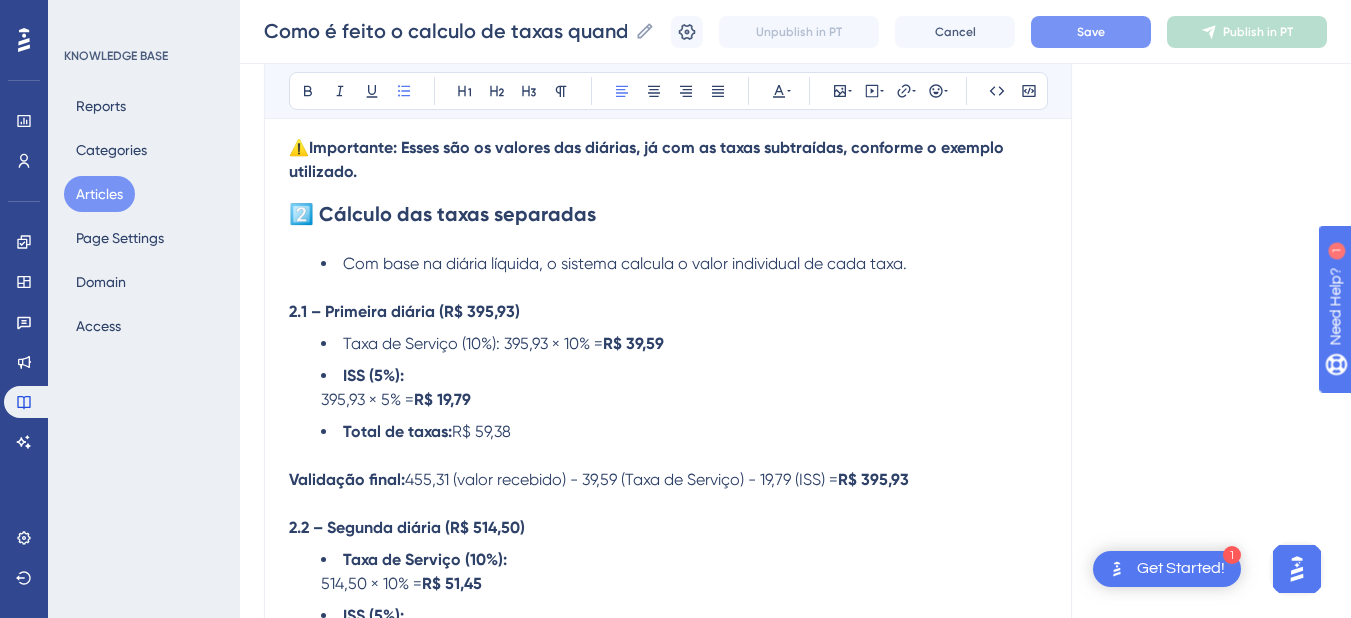 click on "395,93 × 5% =" at bounding box center [367, 399] 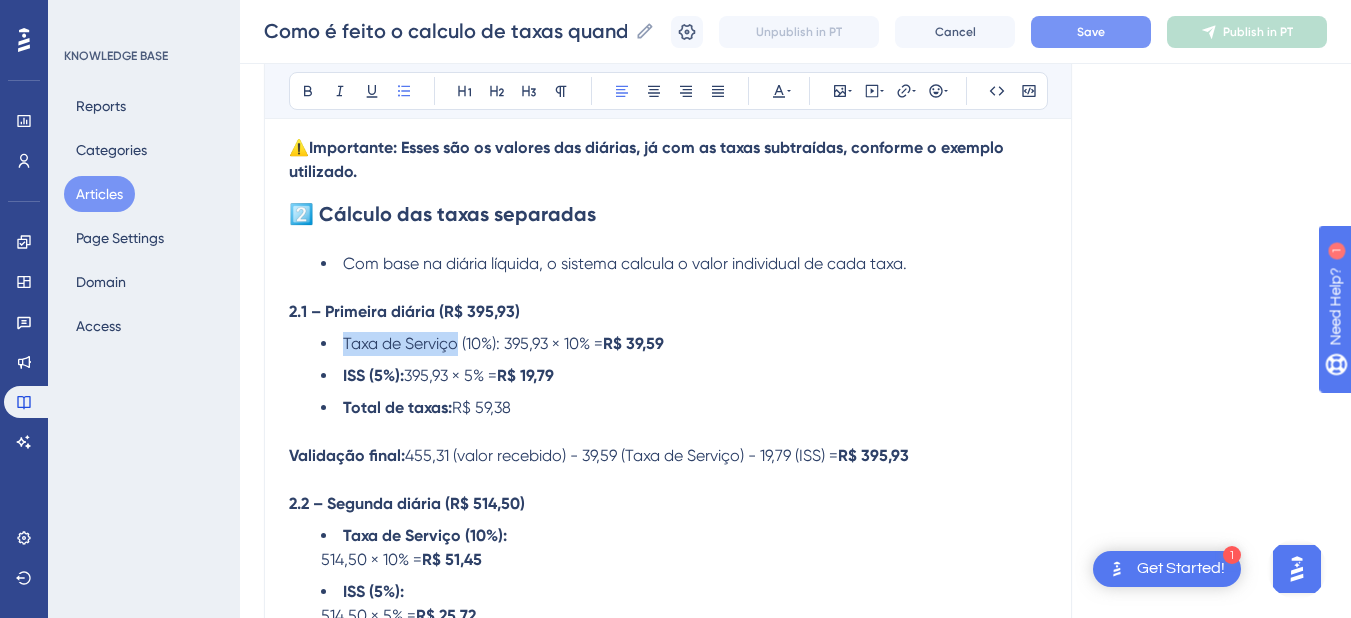 drag, startPoint x: 460, startPoint y: 323, endPoint x: 344, endPoint y: 330, distance: 116.21101 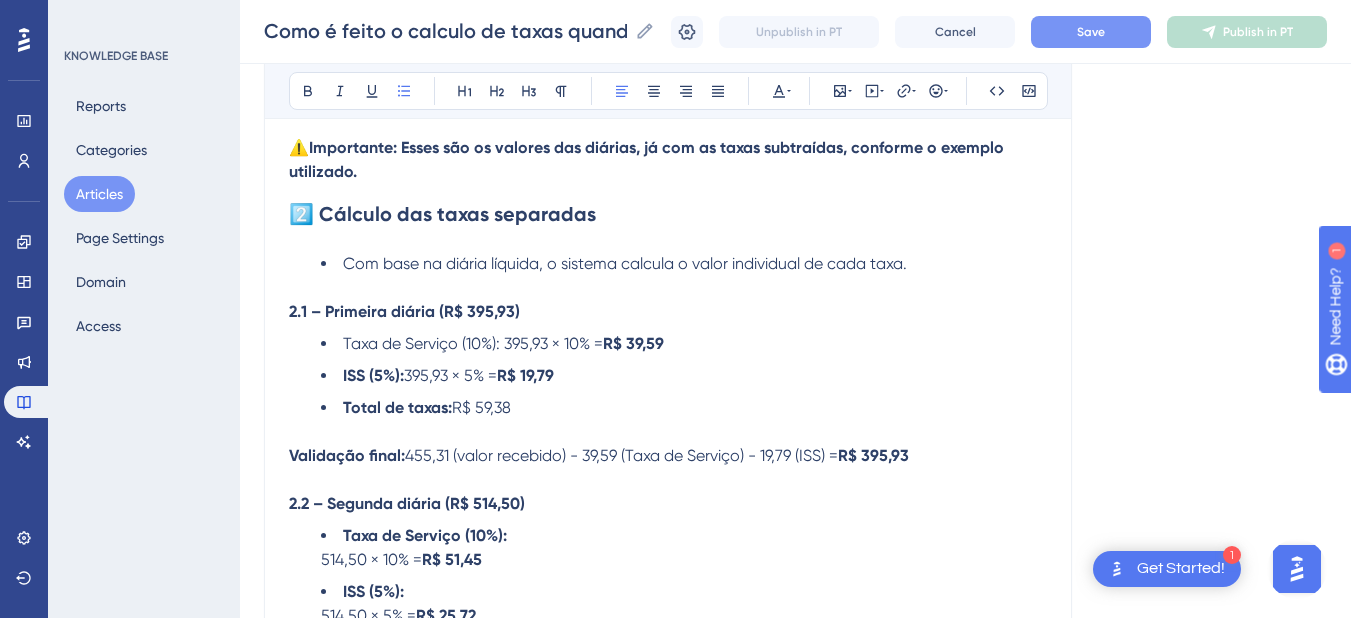 click on "Taxa de Serviço (10%): 395,93 × 10% =" at bounding box center (473, 343) 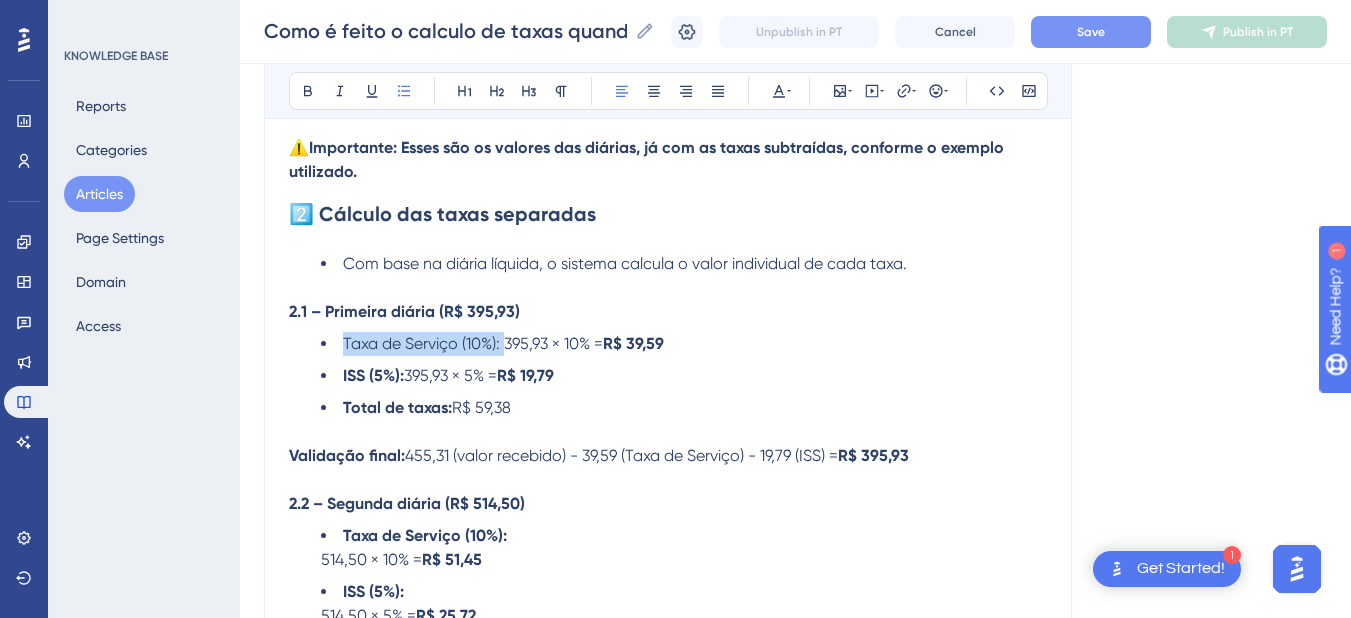 drag, startPoint x: 503, startPoint y: 321, endPoint x: 340, endPoint y: 326, distance: 163.07668 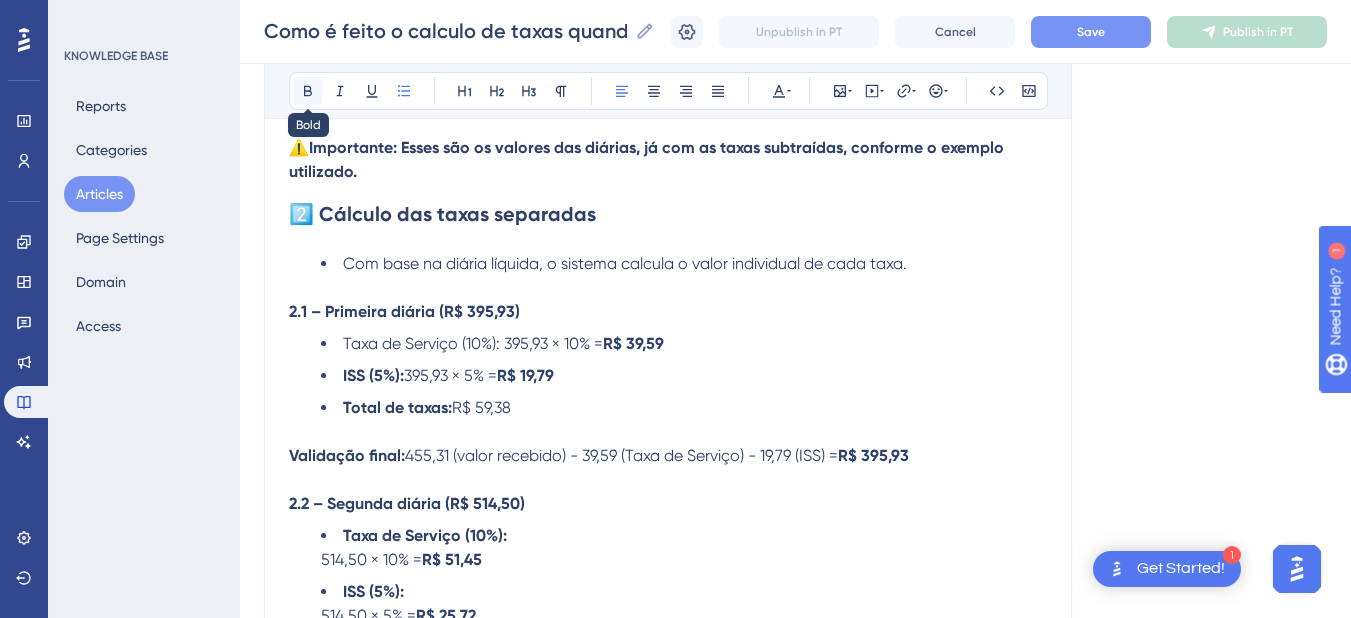 click 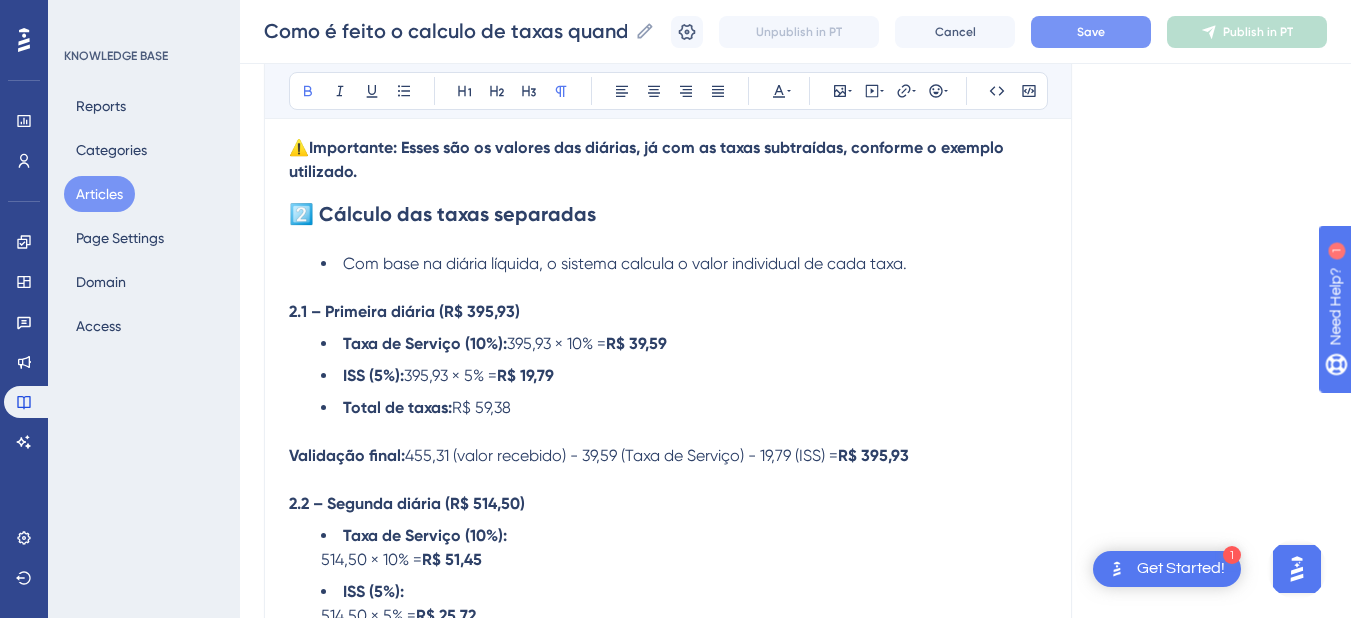 click at bounding box center (668, 432) 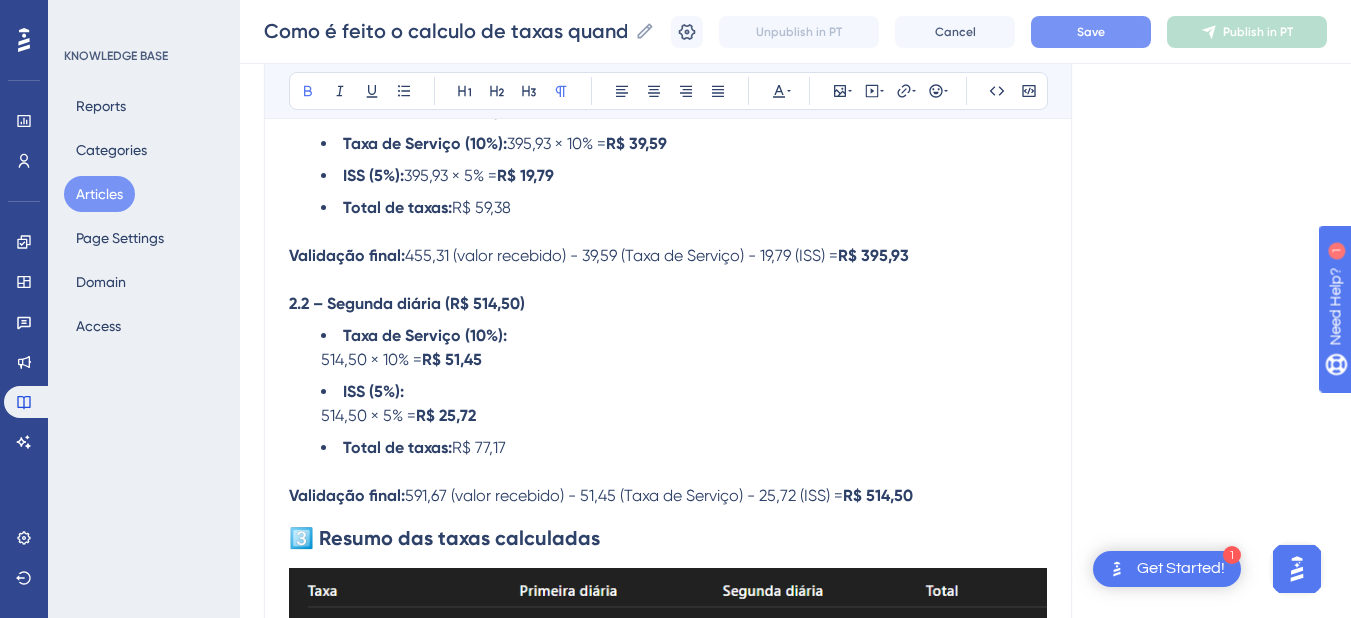 click on "514,50 × 10% =" at bounding box center [371, 359] 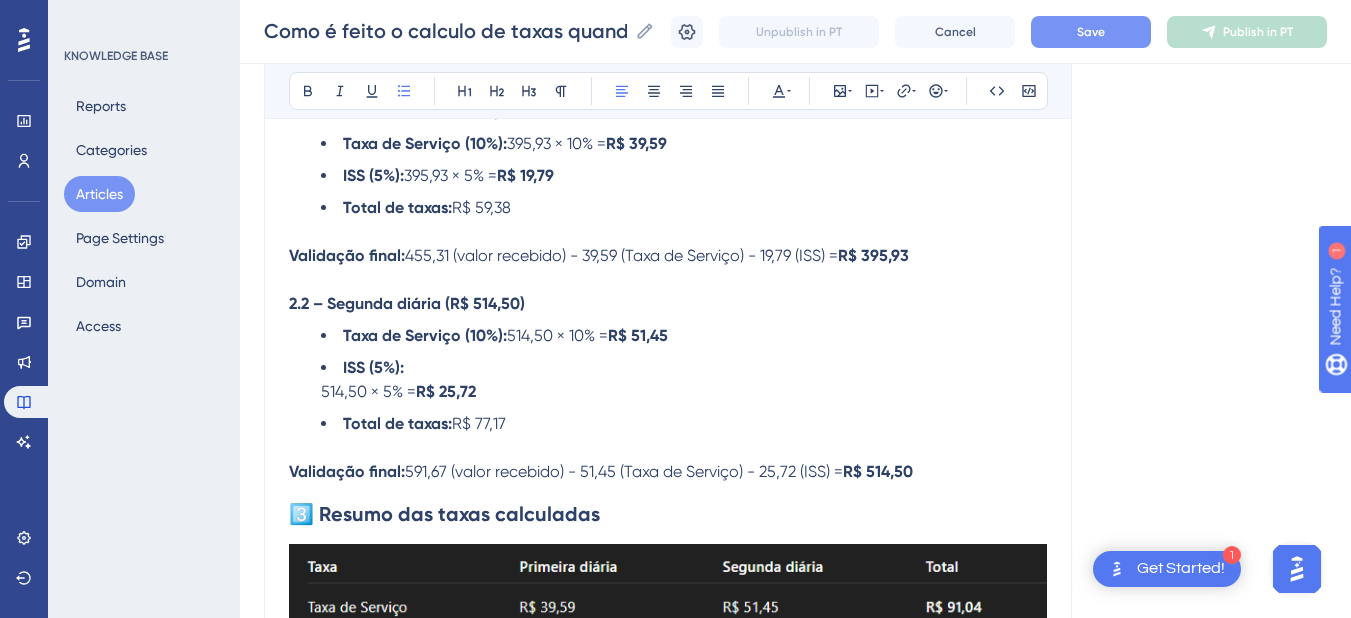 click on "514,50 × 5% =" at bounding box center [368, 391] 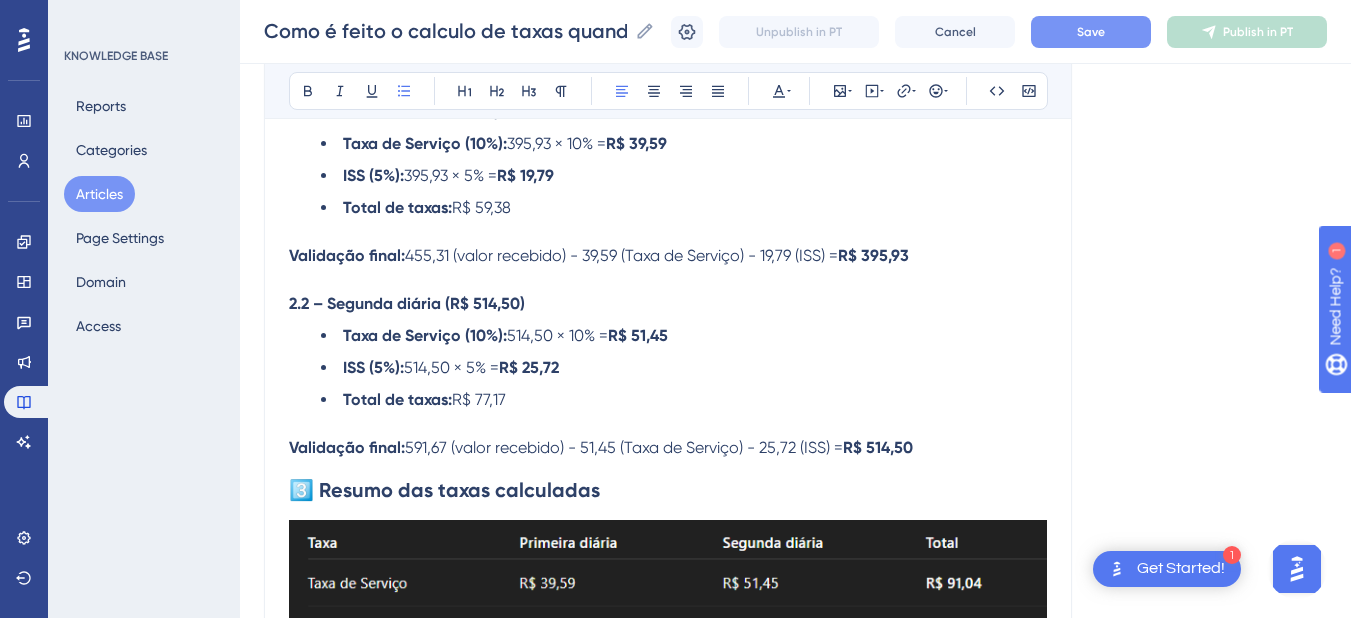 click at bounding box center (668, 424) 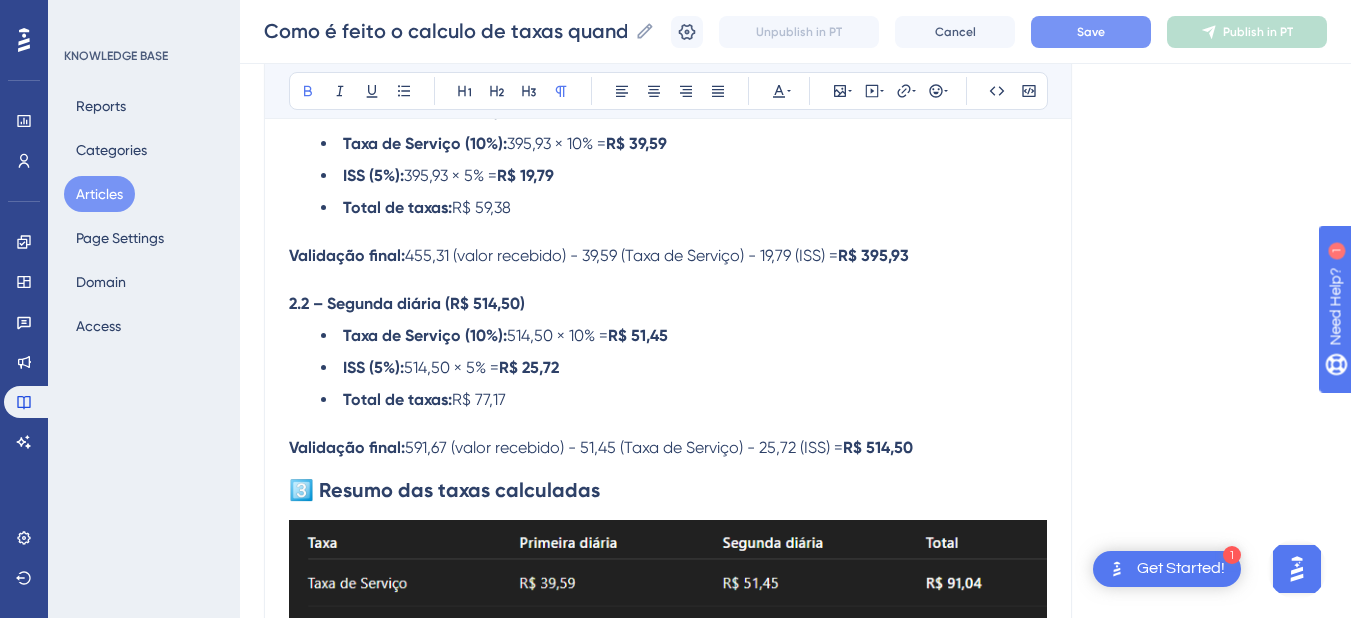 click on "Validação final:" at bounding box center (347, 447) 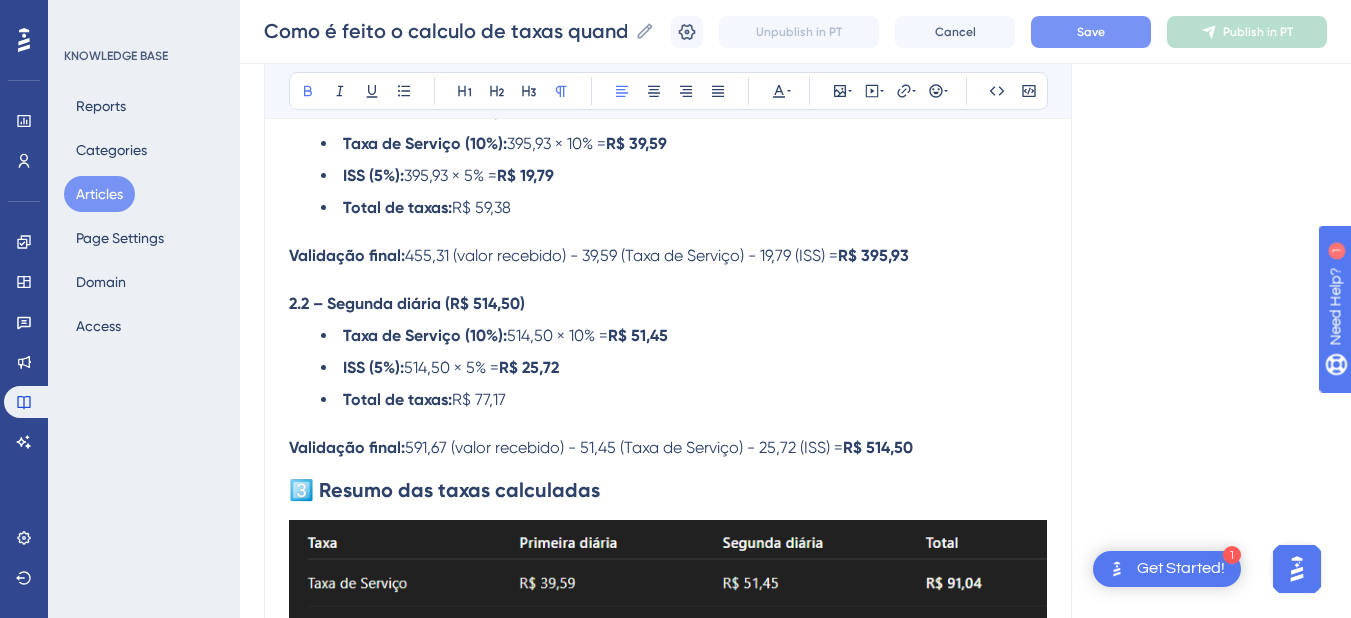 click on "Validação final:" at bounding box center [347, 447] 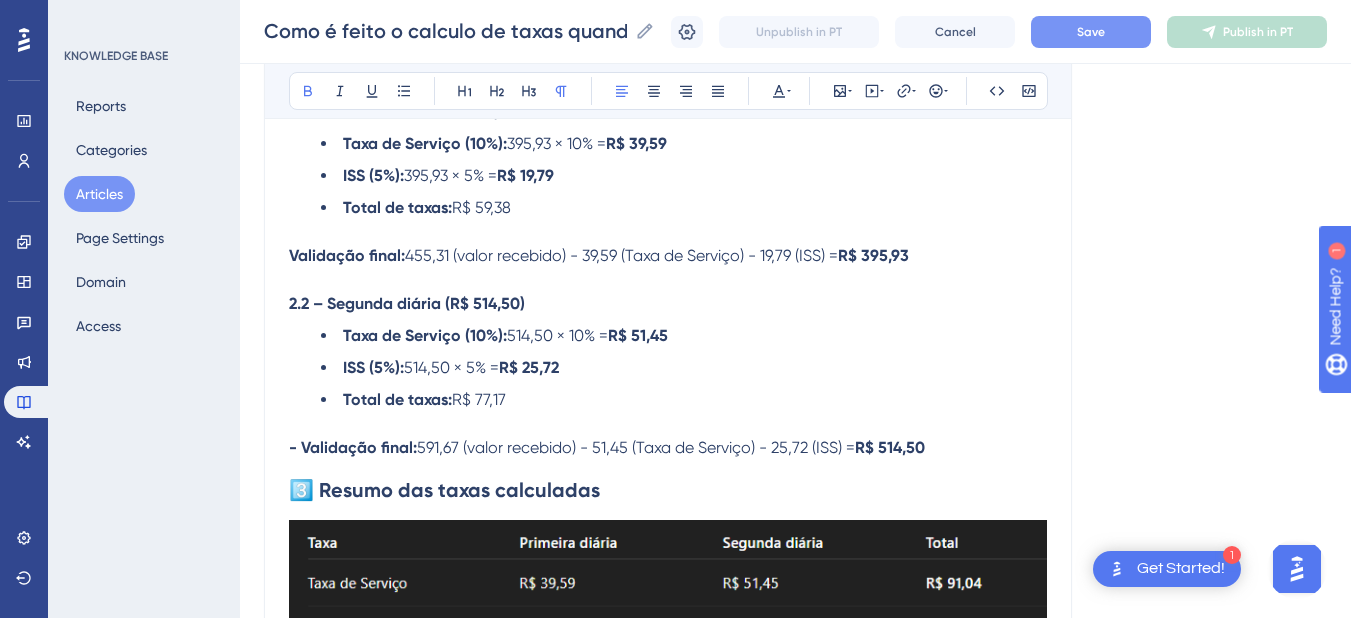 click on "- Validação final:  591,67 (valor recebido) - 51,45 (Taxa de Serviço) - 25,72 (ISS) =  R$ 514,50" at bounding box center [668, 448] 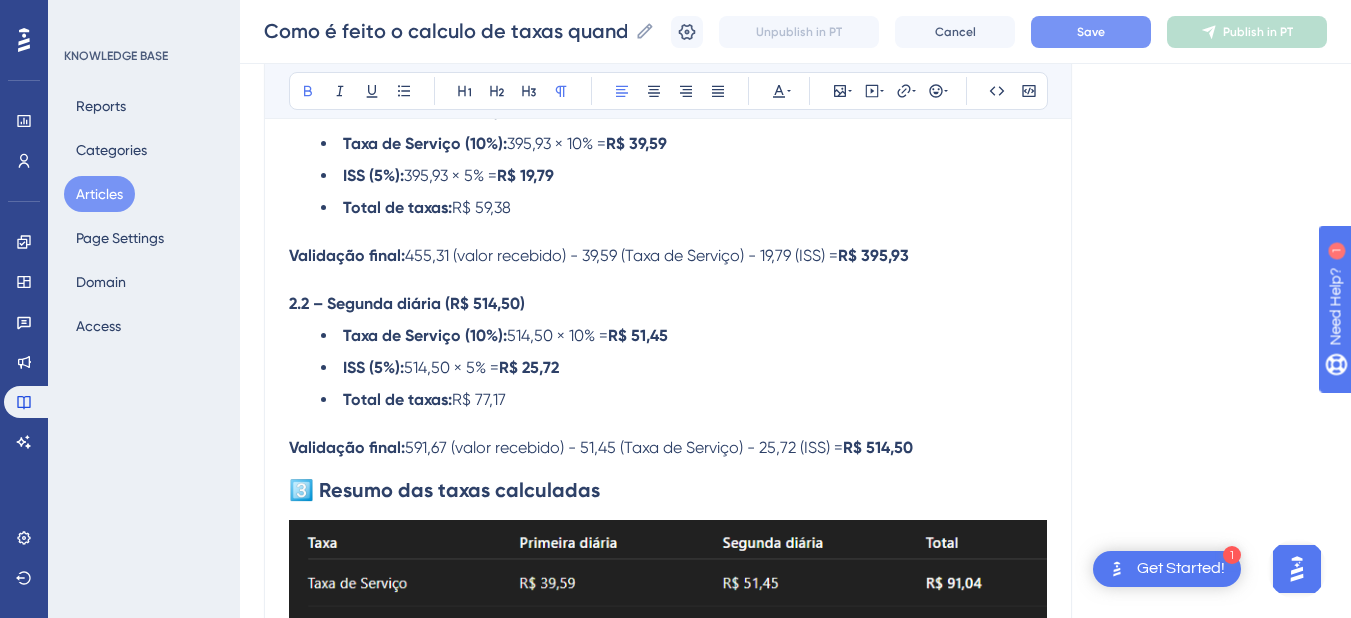 scroll, scrollTop: 3000, scrollLeft: 0, axis: vertical 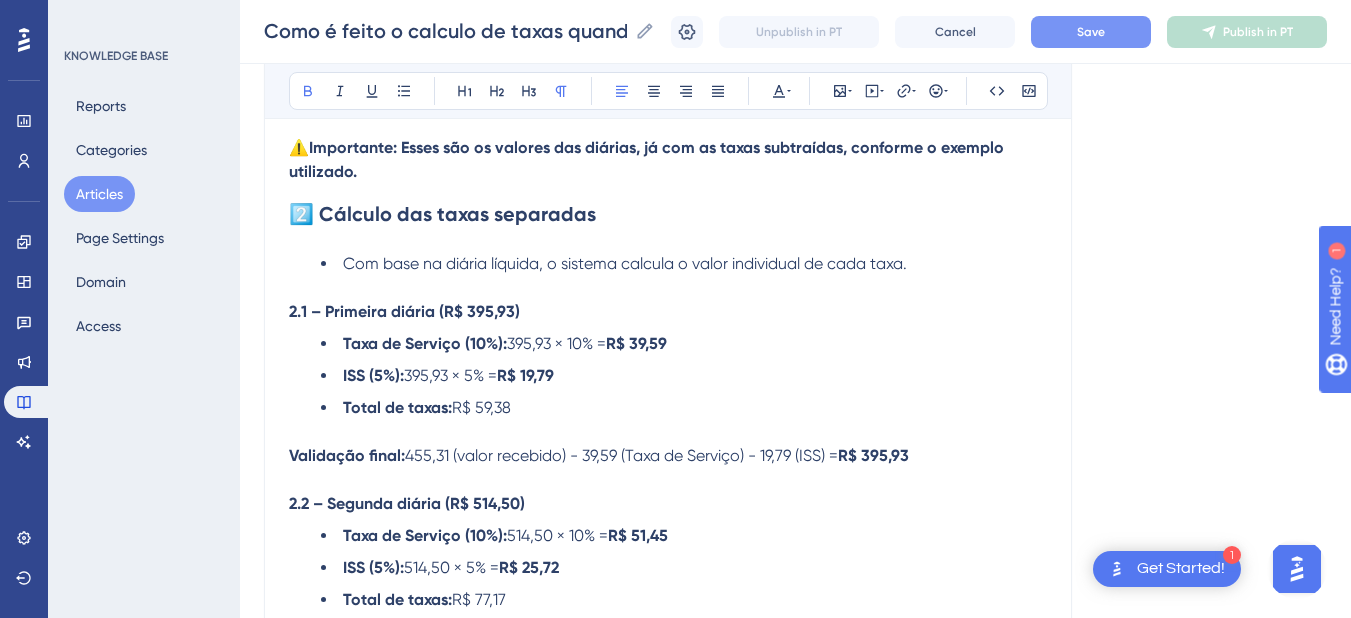 click on "Save" at bounding box center (1091, 32) 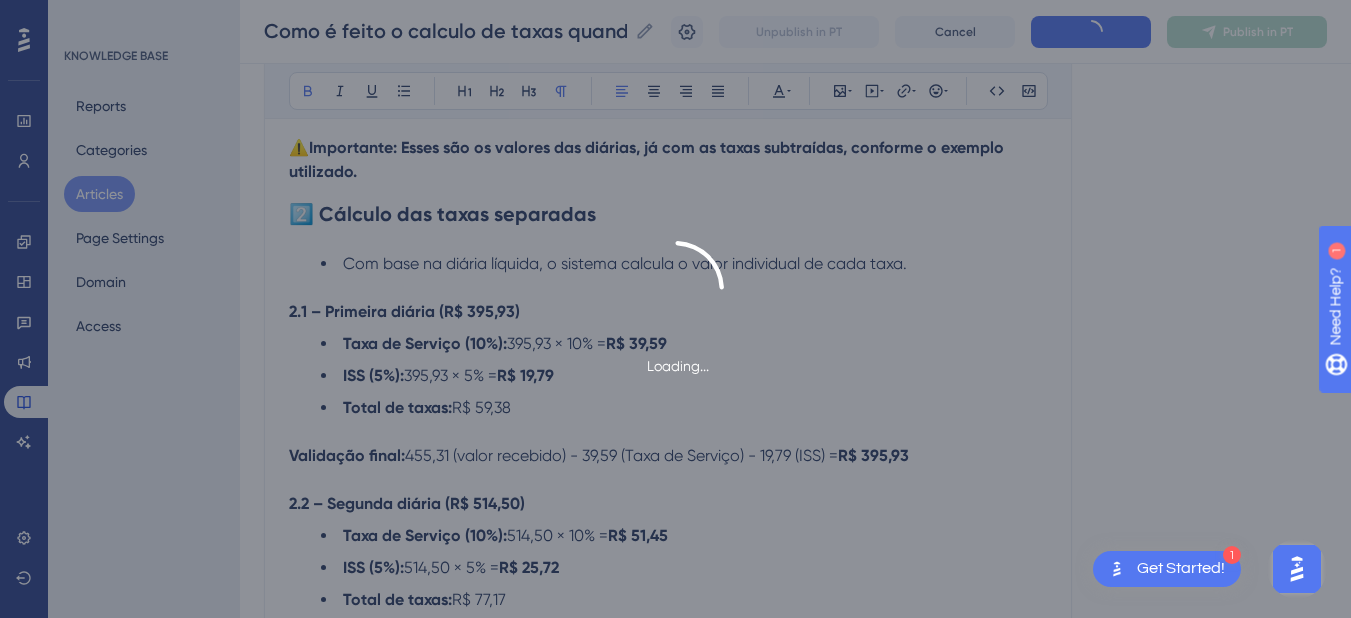 scroll, scrollTop: 2800, scrollLeft: 0, axis: vertical 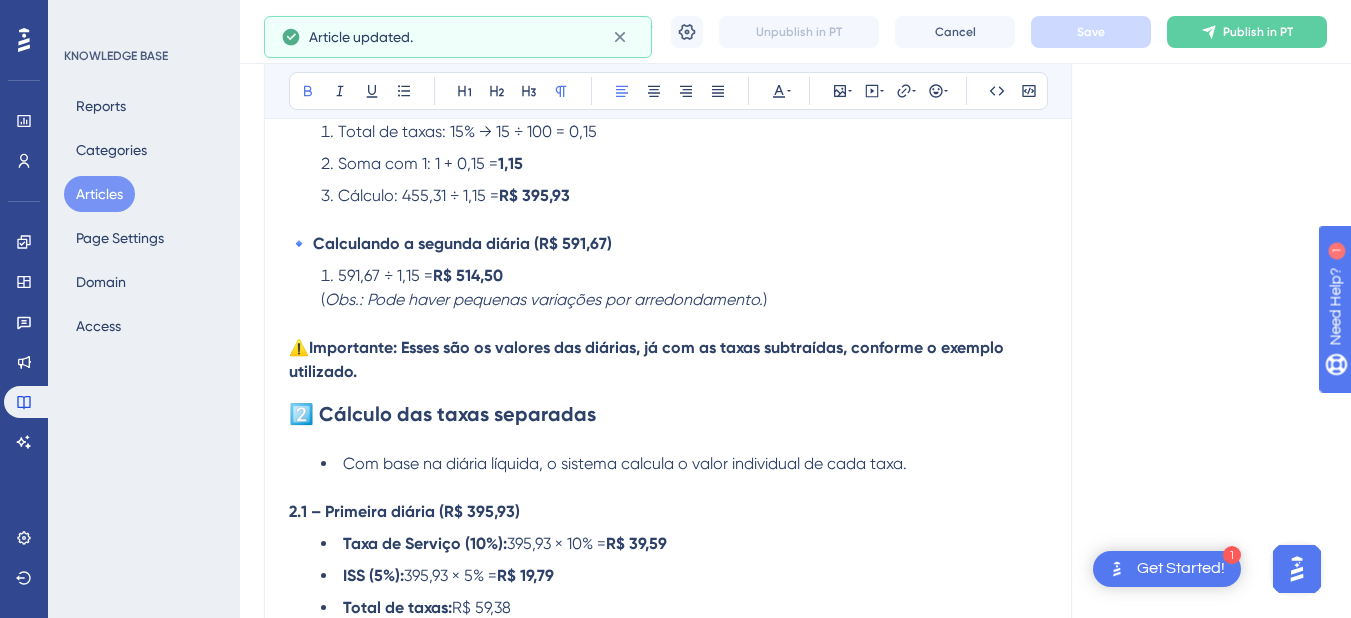 click on "Com base na diária líquida, o sistema calcula o valor individual de cada taxa." at bounding box center [625, 463] 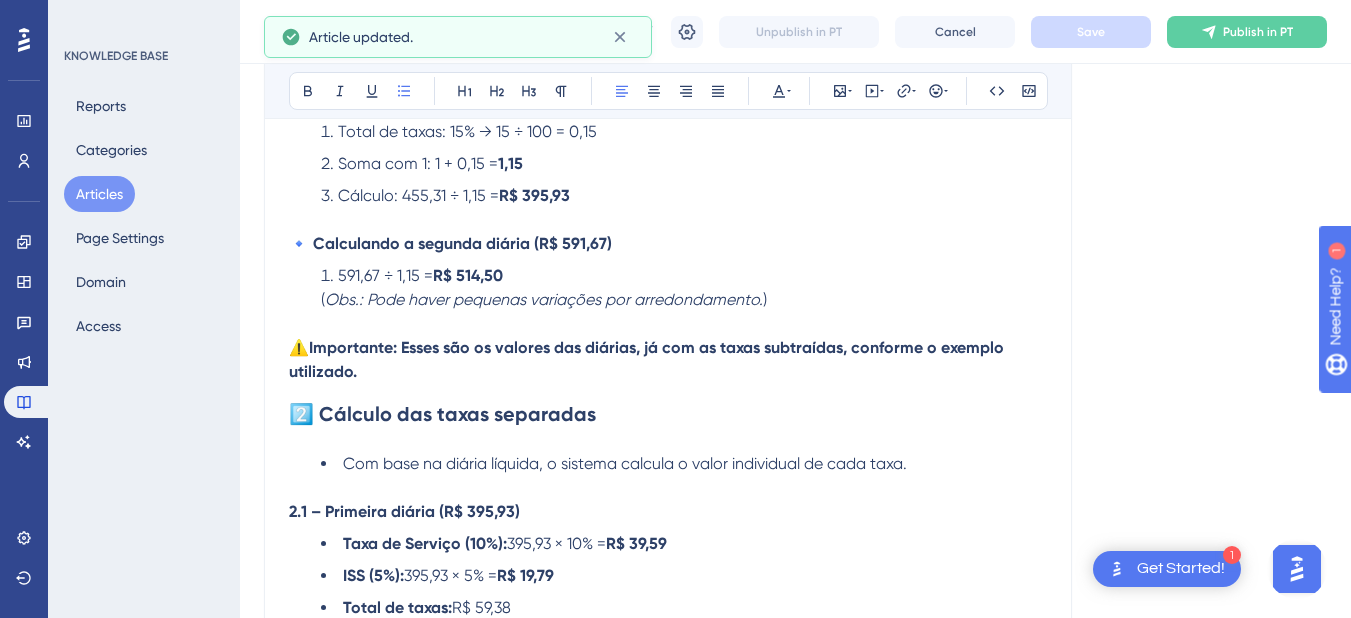 click on "Com base na diária líquida, o sistema calcula o valor individual de cada taxa." at bounding box center (684, 464) 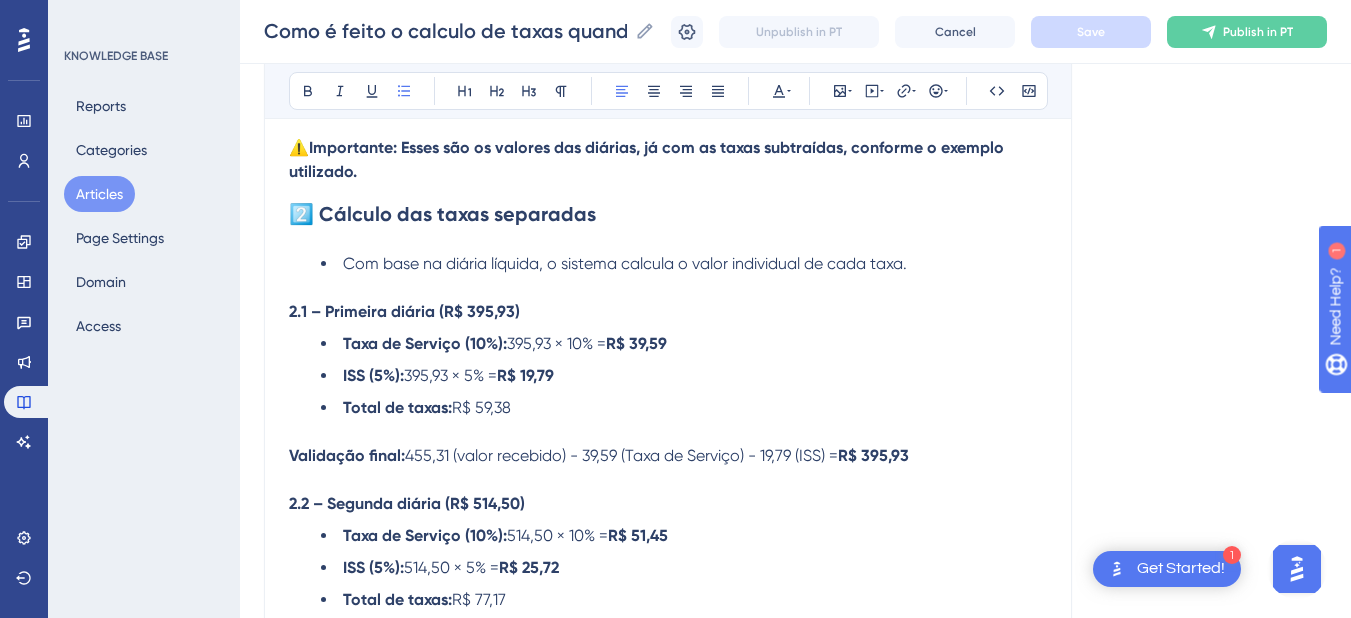 scroll, scrollTop: 2800, scrollLeft: 0, axis: vertical 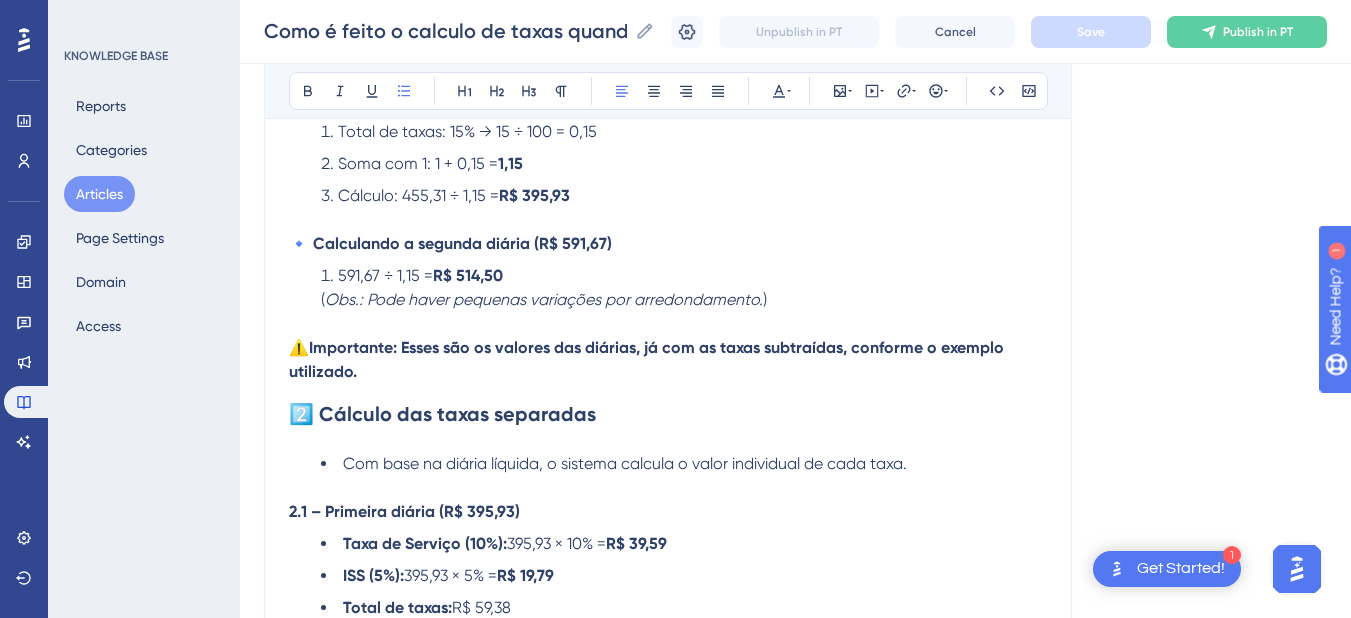click on "⚠️ Importante: Esses são os valores das diárias, já com as taxas subtraídas, conforme o exemplo utilizado." at bounding box center [668, 360] 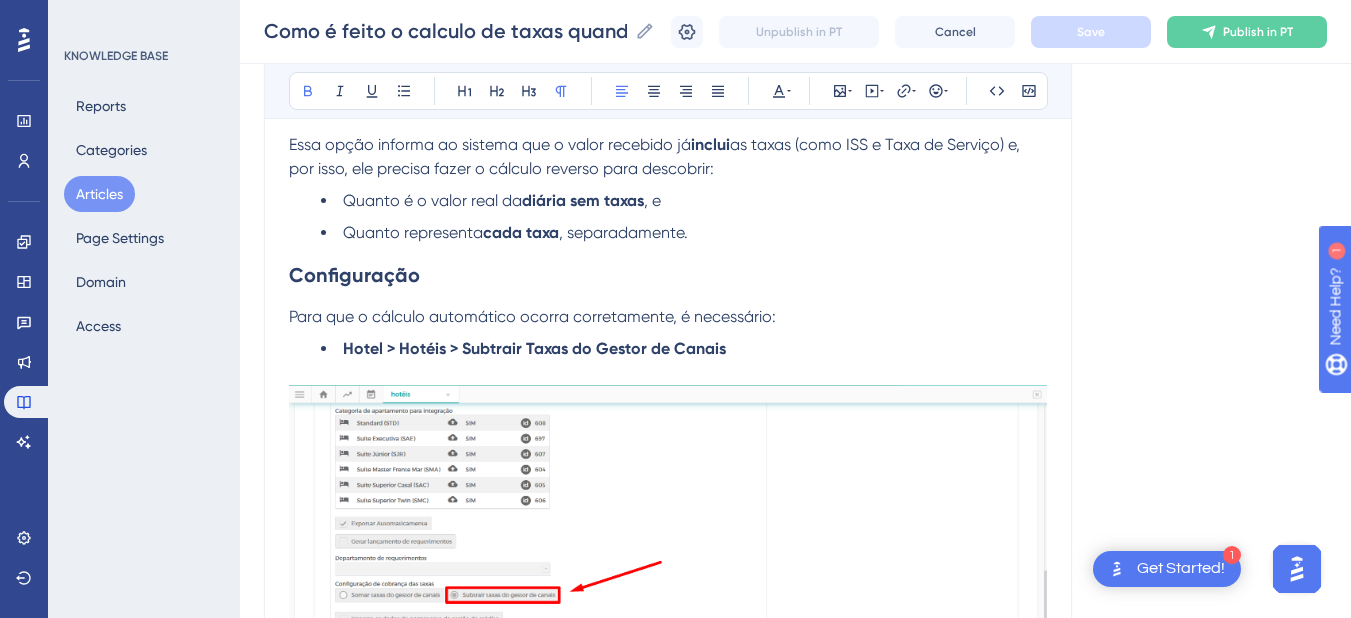 scroll, scrollTop: 200, scrollLeft: 0, axis: vertical 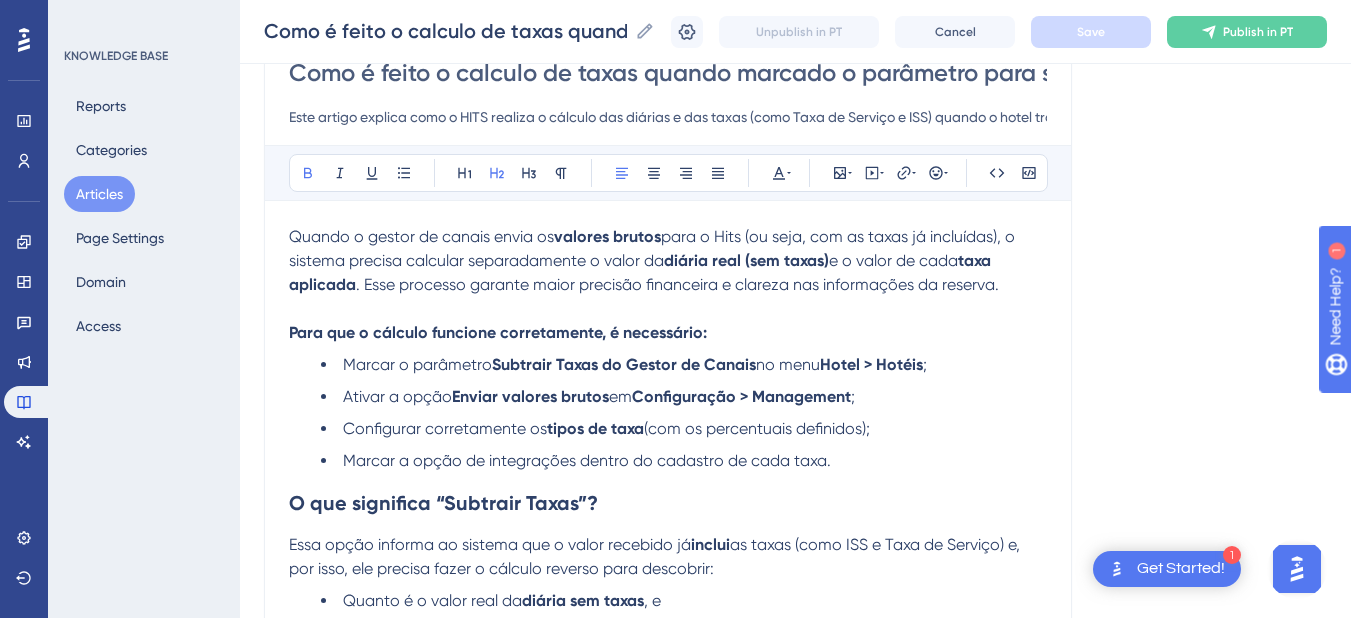 click on "O que significa “Subtrair Taxas”?" at bounding box center [443, 503] 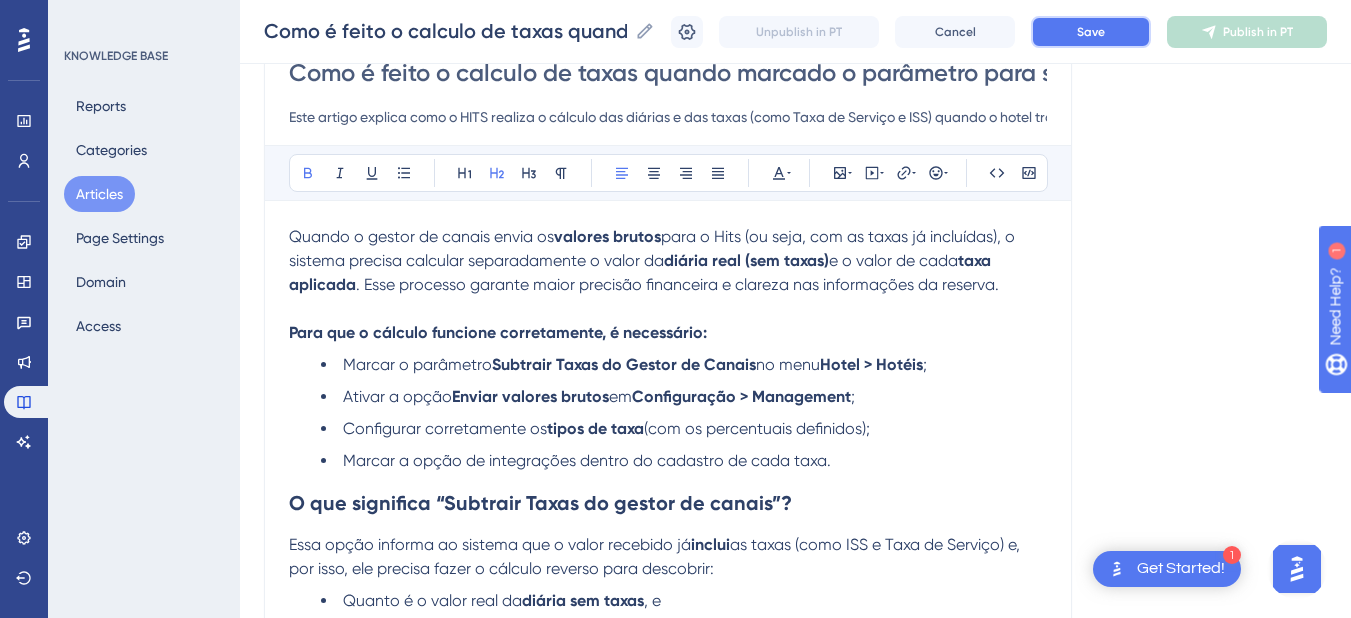 click on "Save" at bounding box center (1091, 32) 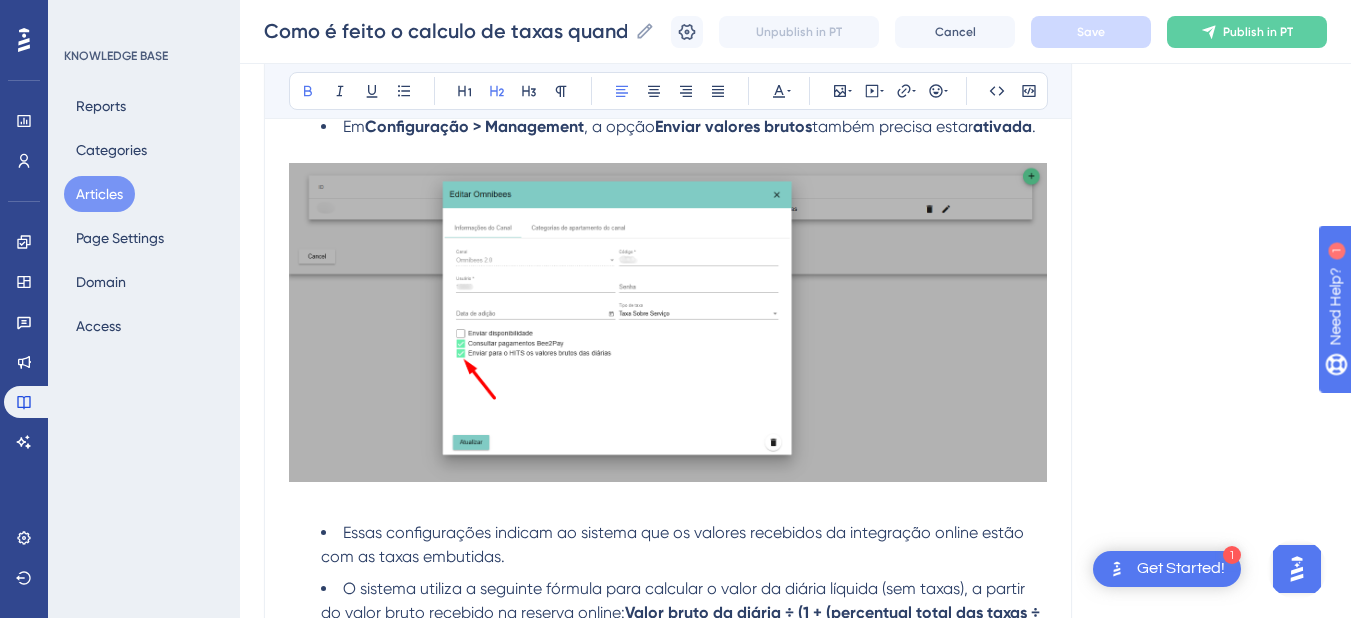 scroll, scrollTop: 1400, scrollLeft: 0, axis: vertical 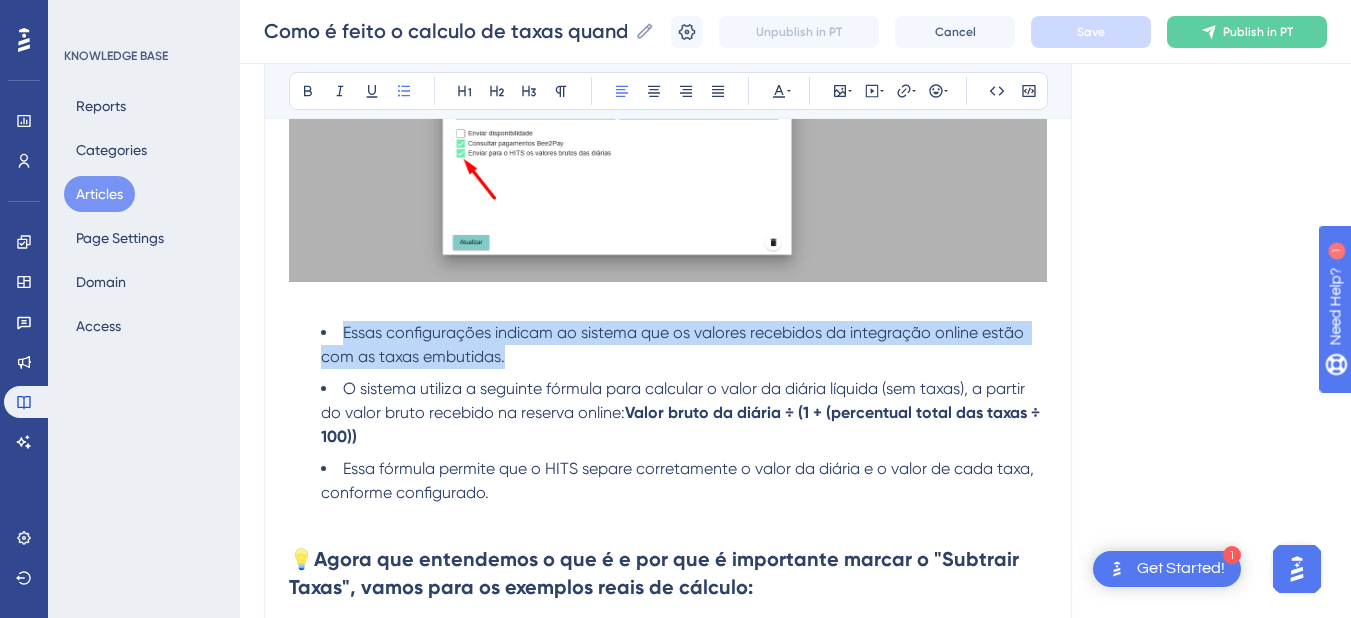 drag, startPoint x: 551, startPoint y: 359, endPoint x: 336, endPoint y: 332, distance: 216.68872 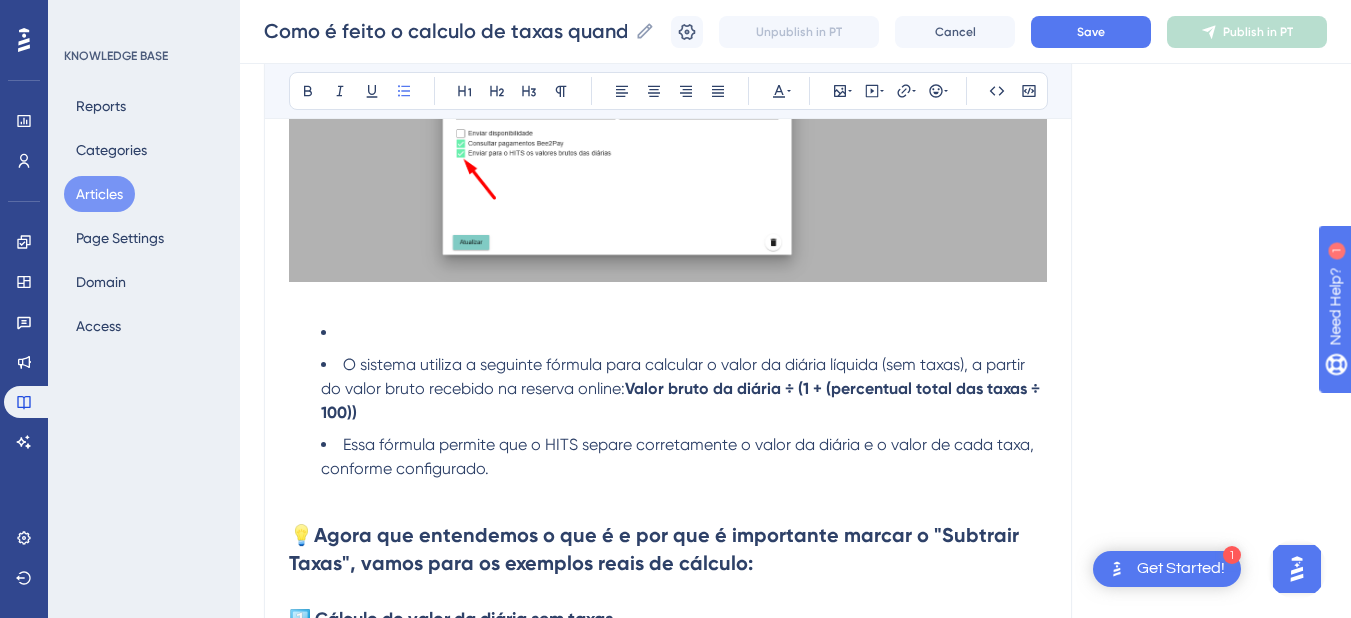 click on "O sistema utiliza a seguinte fórmula para calcular o valor da diária líquida (sem taxas), a partir do valor bruto recebido na reserva online:  Valor bruto da diária ÷ (1 + (percentual total das taxas ÷ 100))" at bounding box center [684, 389] 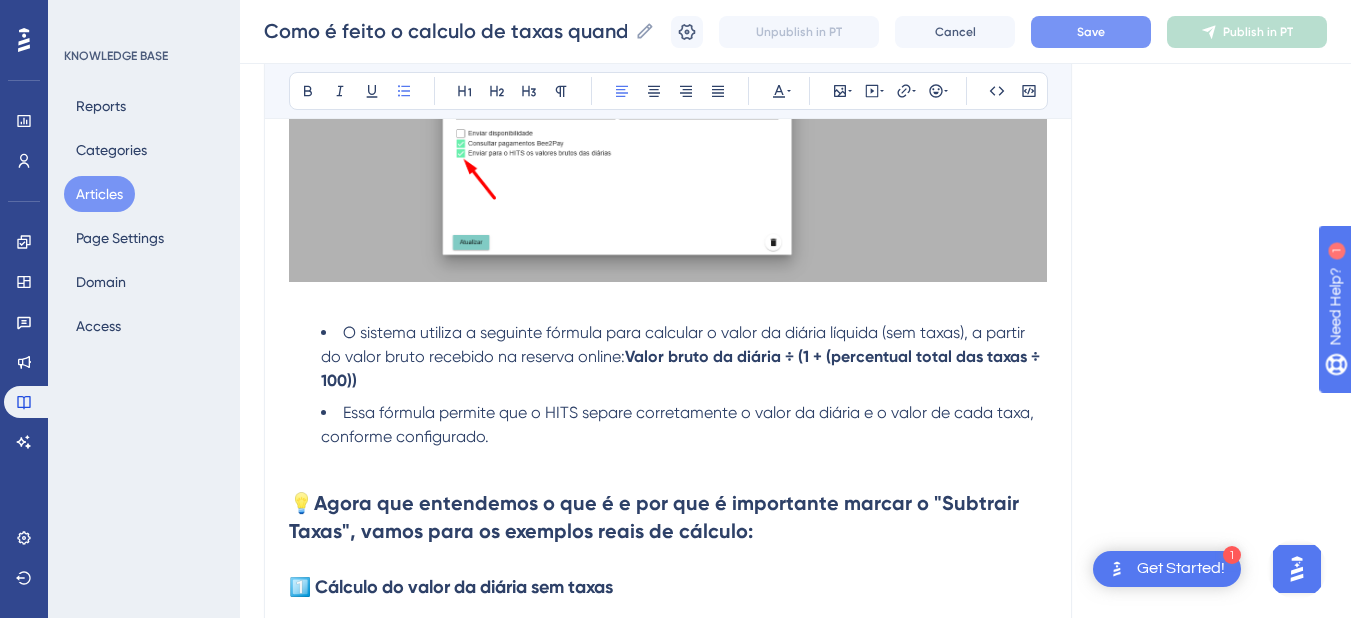 click on "Save" at bounding box center [1091, 32] 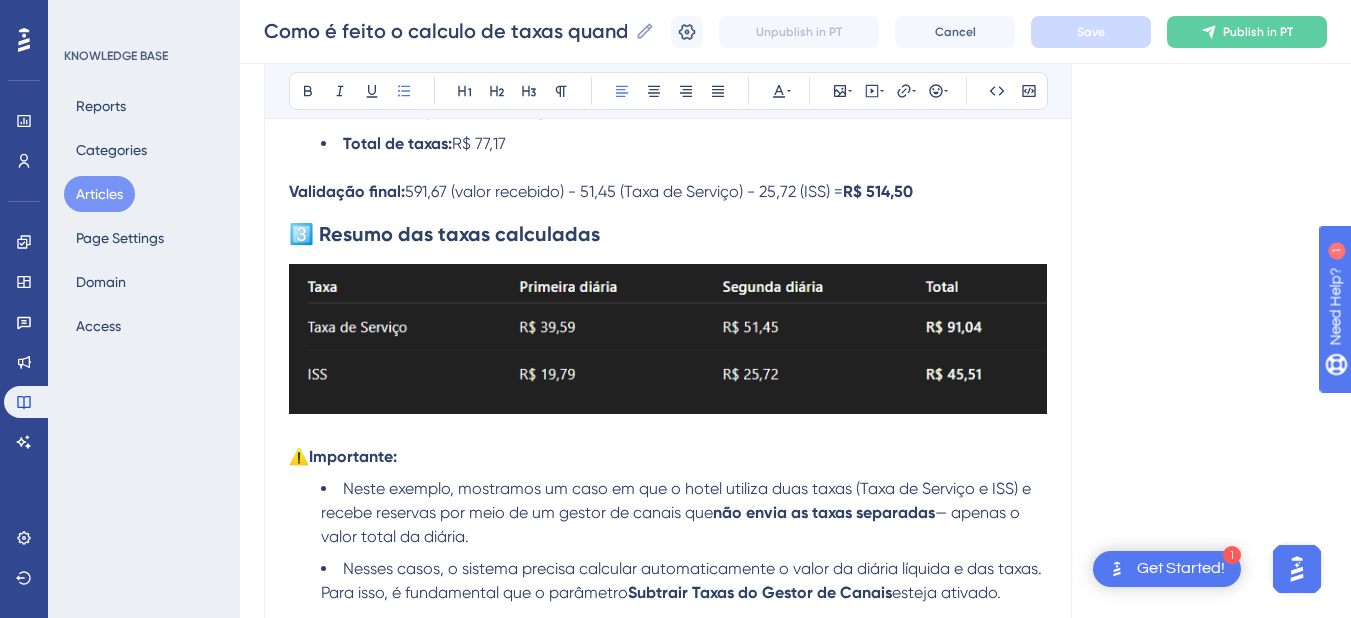 scroll, scrollTop: 3600, scrollLeft: 0, axis: vertical 